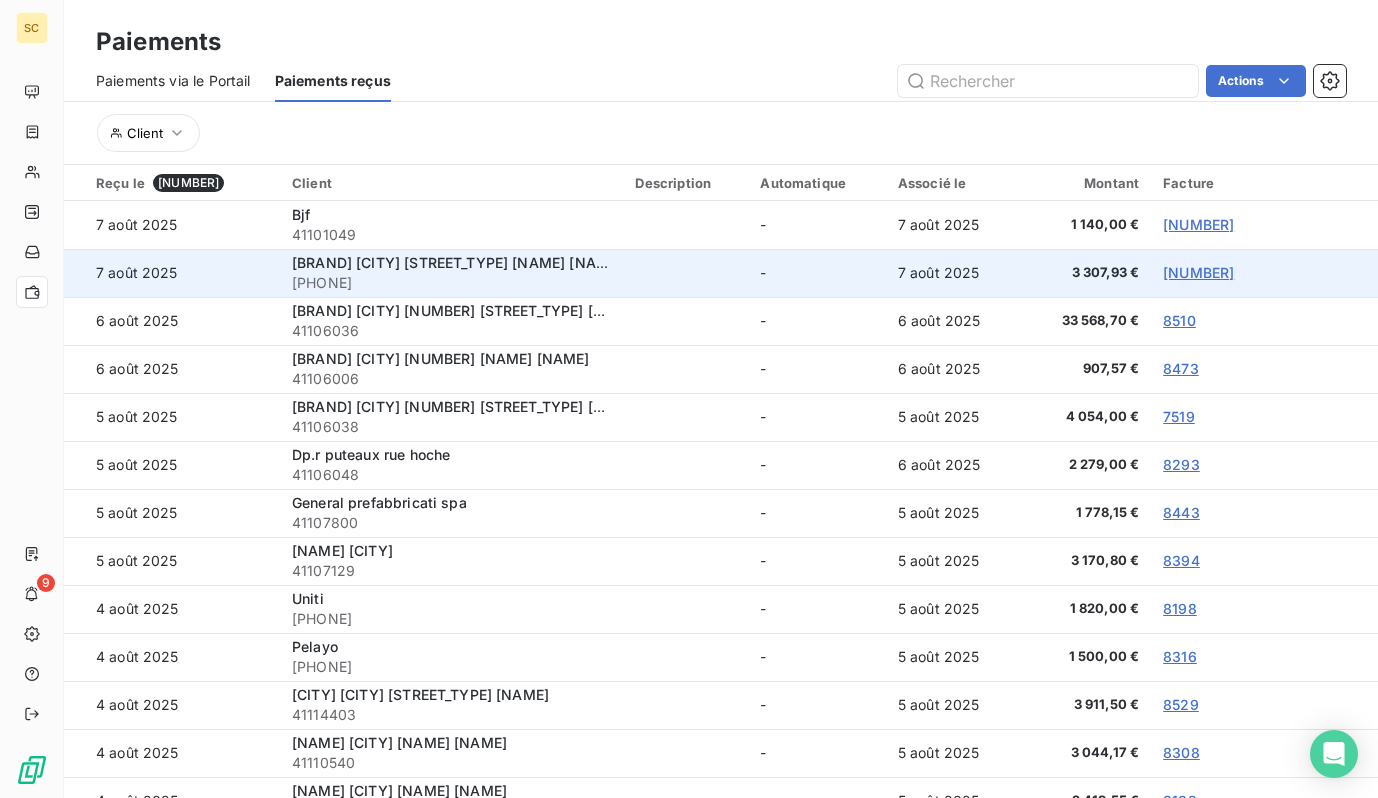 scroll, scrollTop: 0, scrollLeft: 0, axis: both 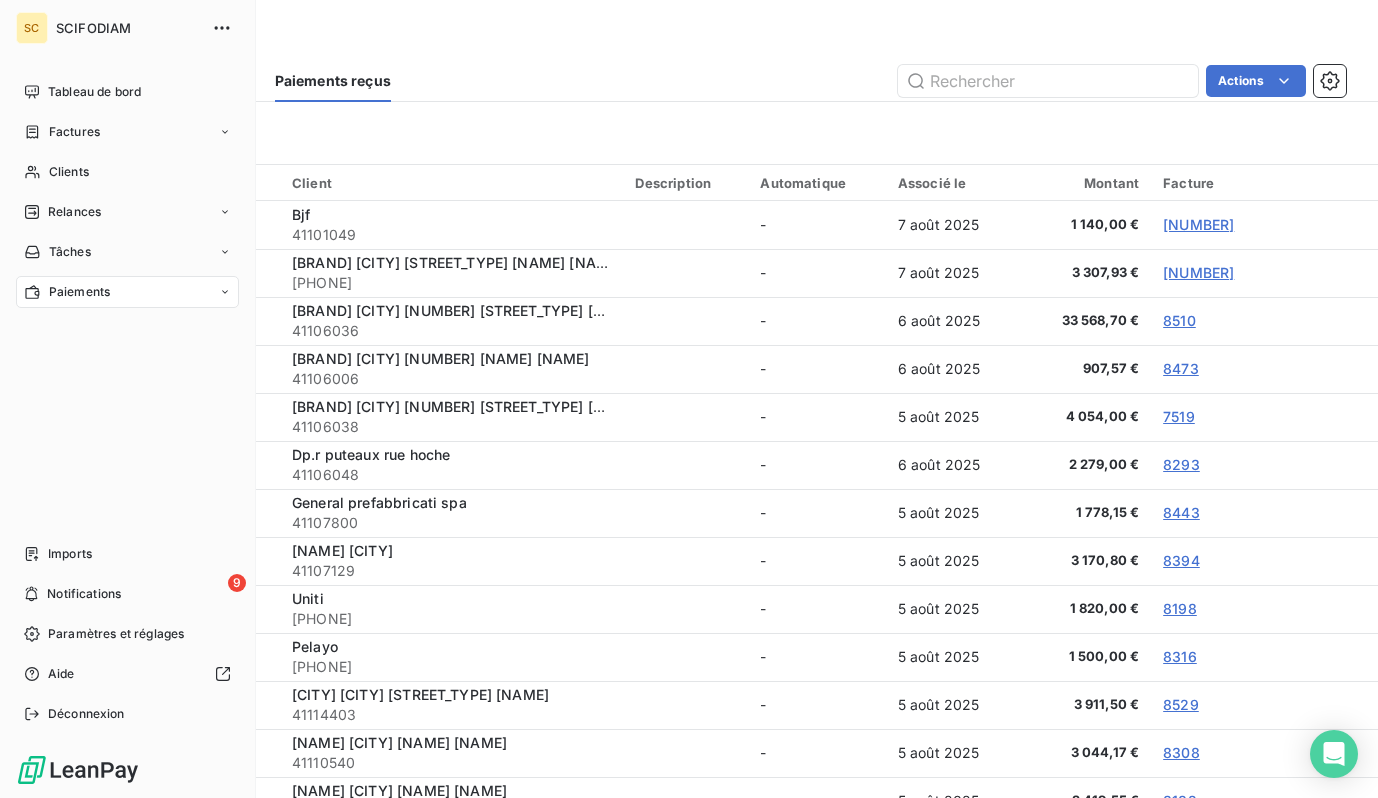 click on "SC" at bounding box center (32, 28) 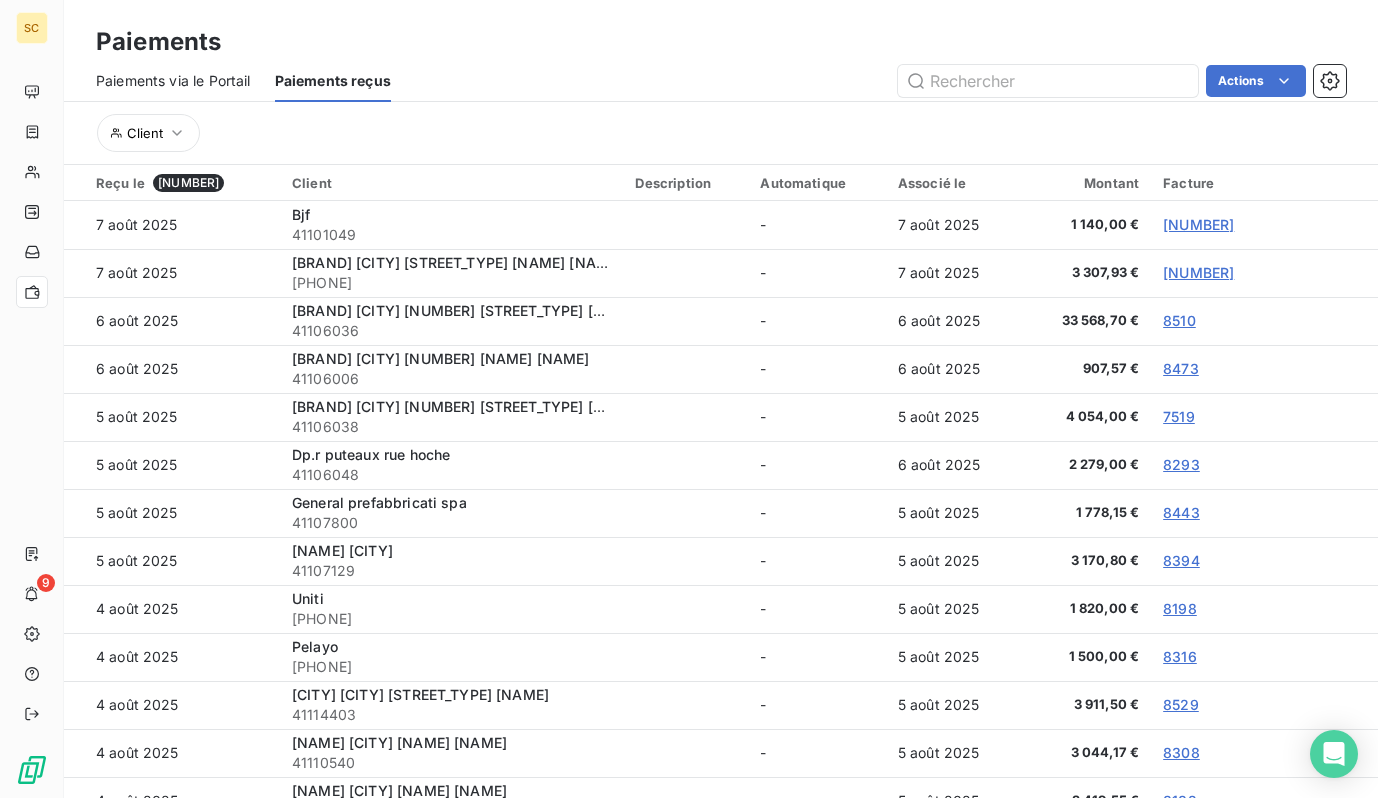 click on "Paiements" at bounding box center (158, 42) 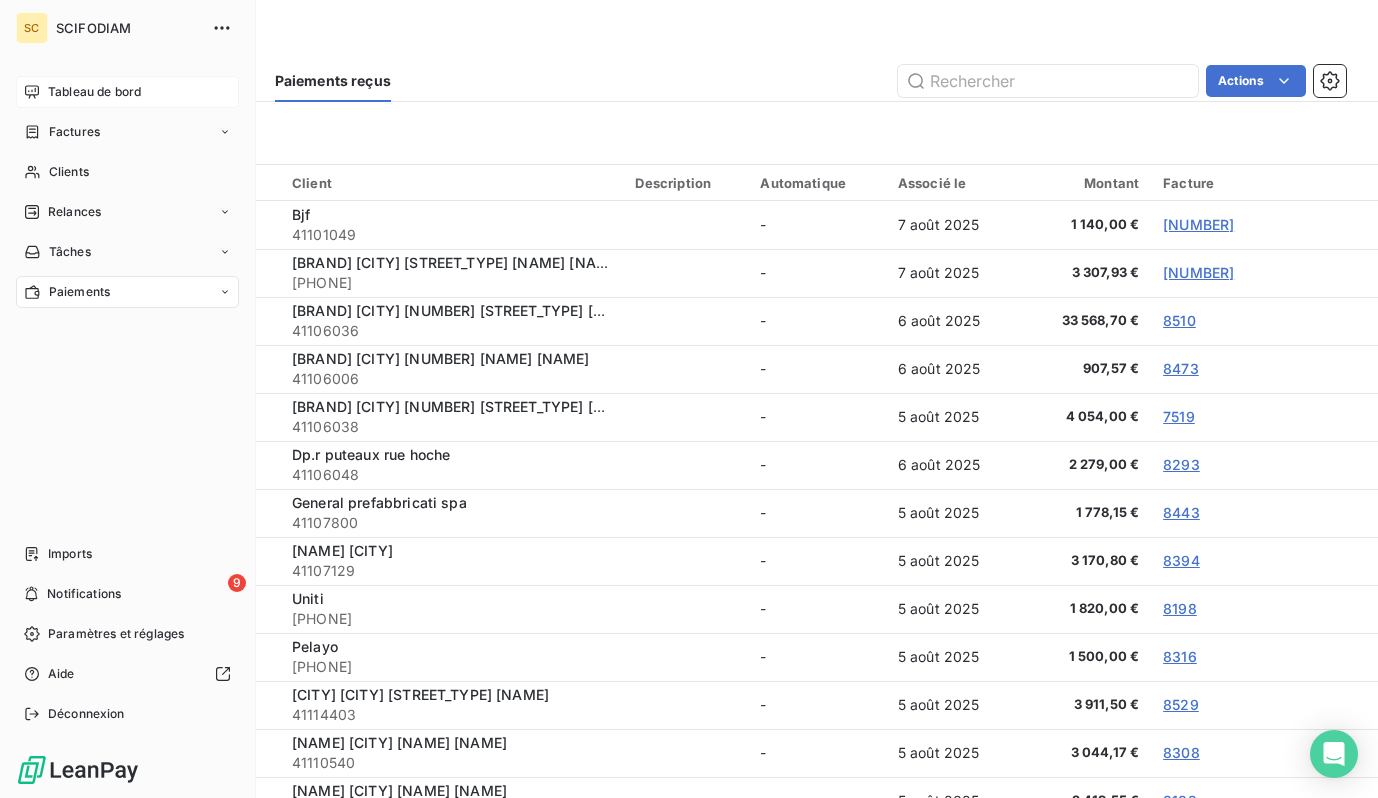 click on "Tableau de bord" at bounding box center [127, 92] 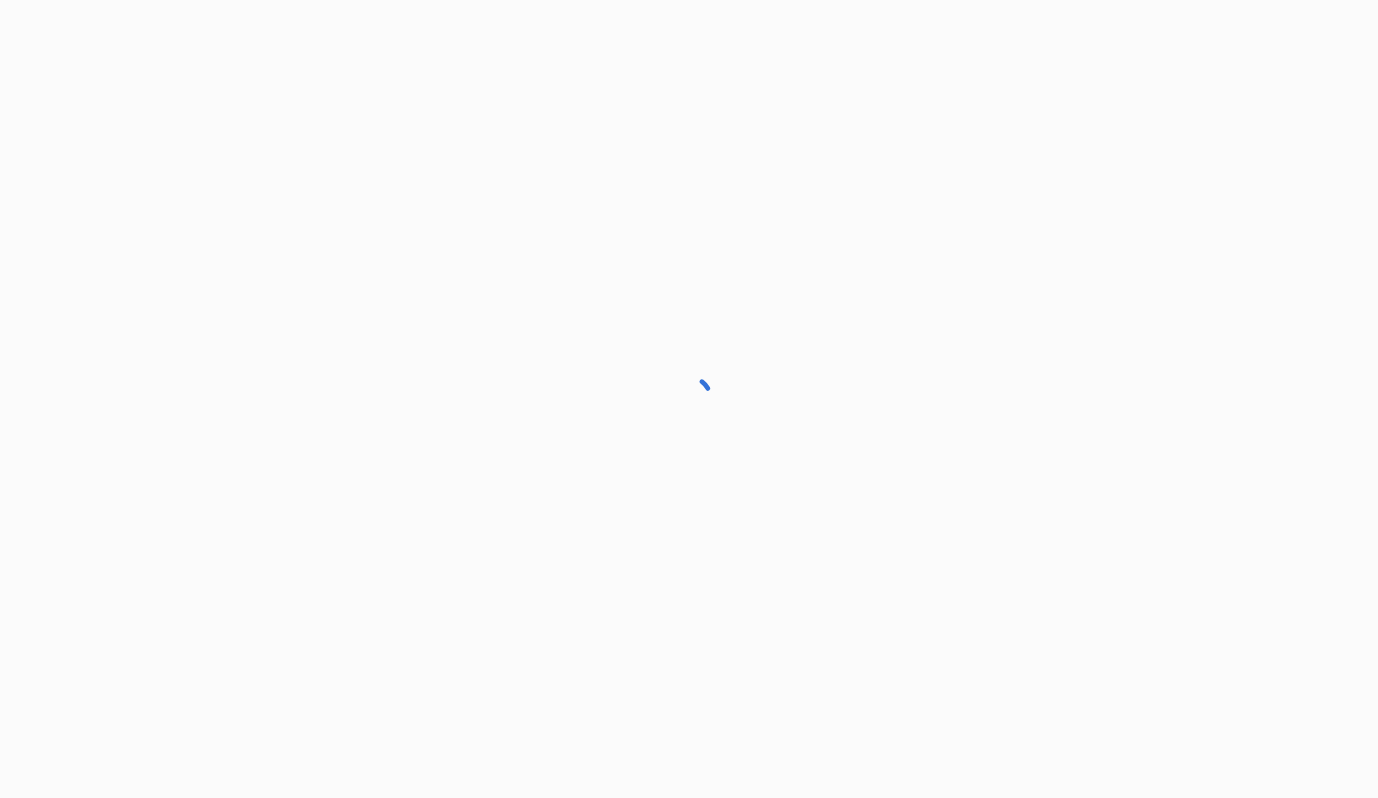 scroll, scrollTop: 0, scrollLeft: 0, axis: both 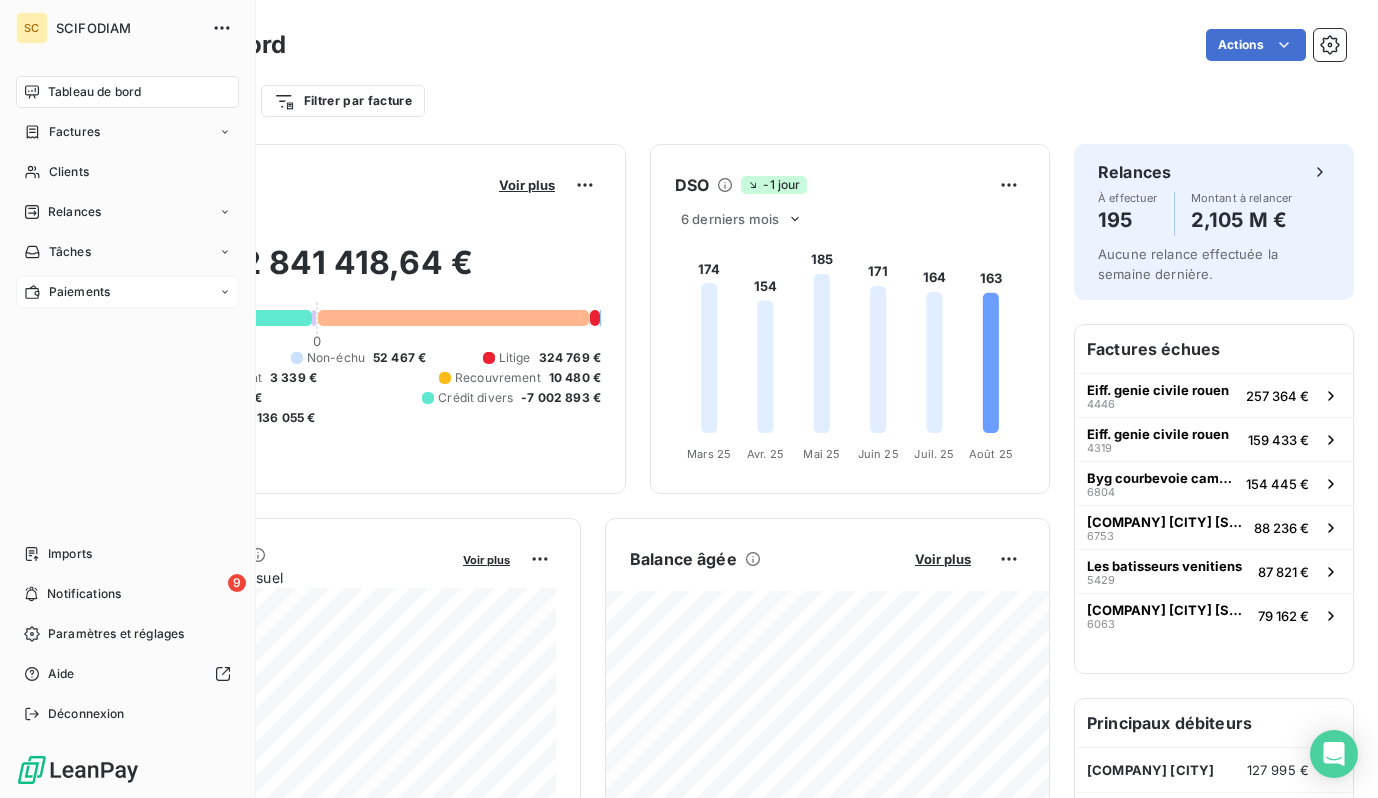 click on "Paiements" at bounding box center [79, 292] 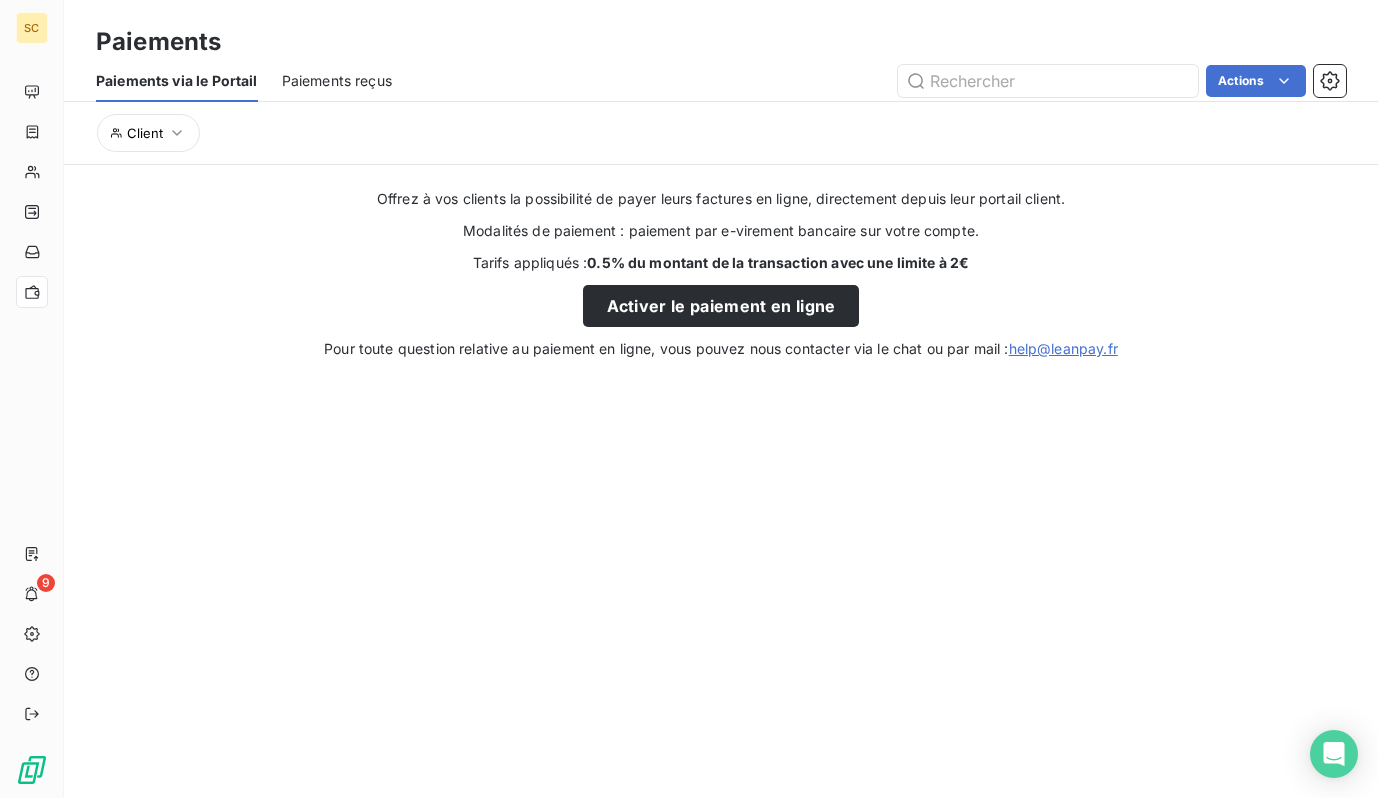click on "Paiements reçus" at bounding box center (337, 81) 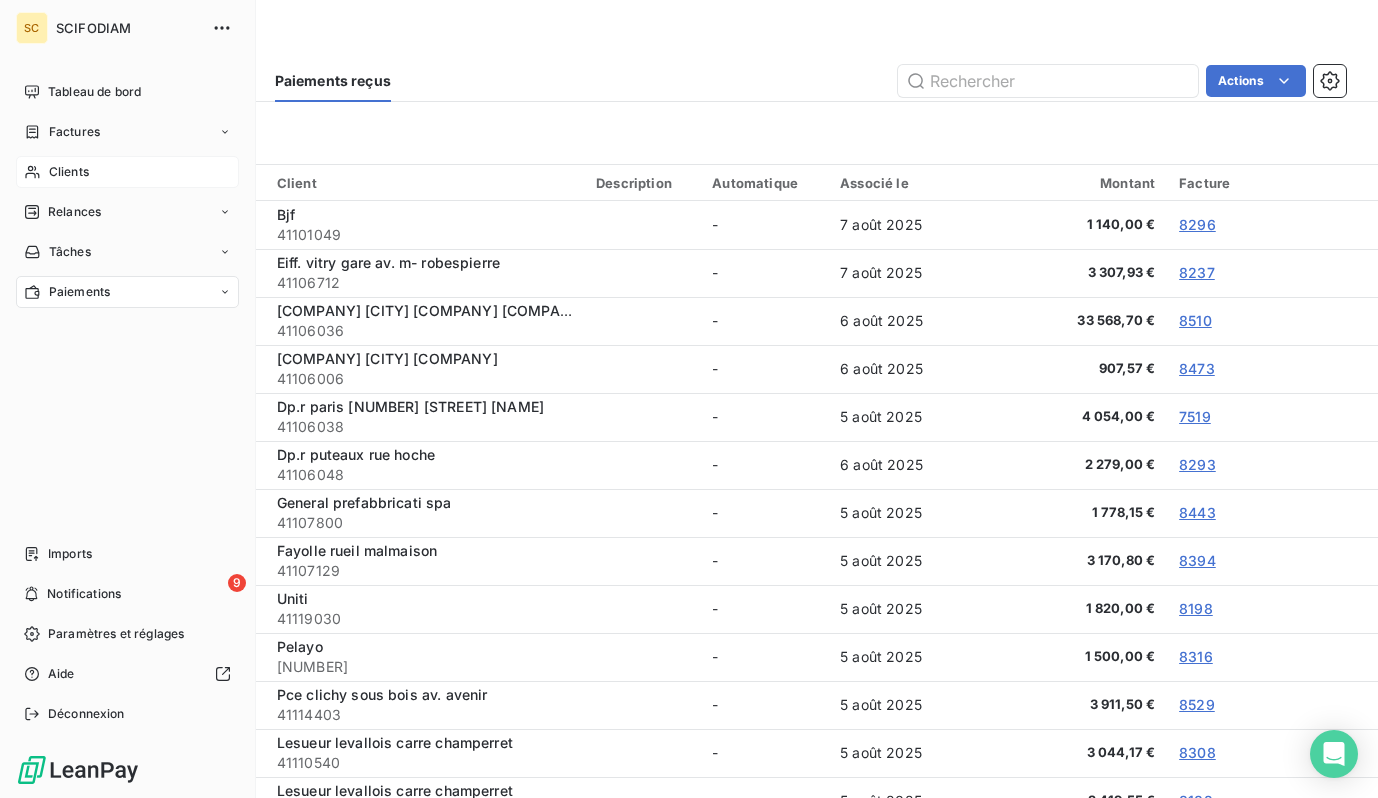 click on "Clients" at bounding box center (69, 172) 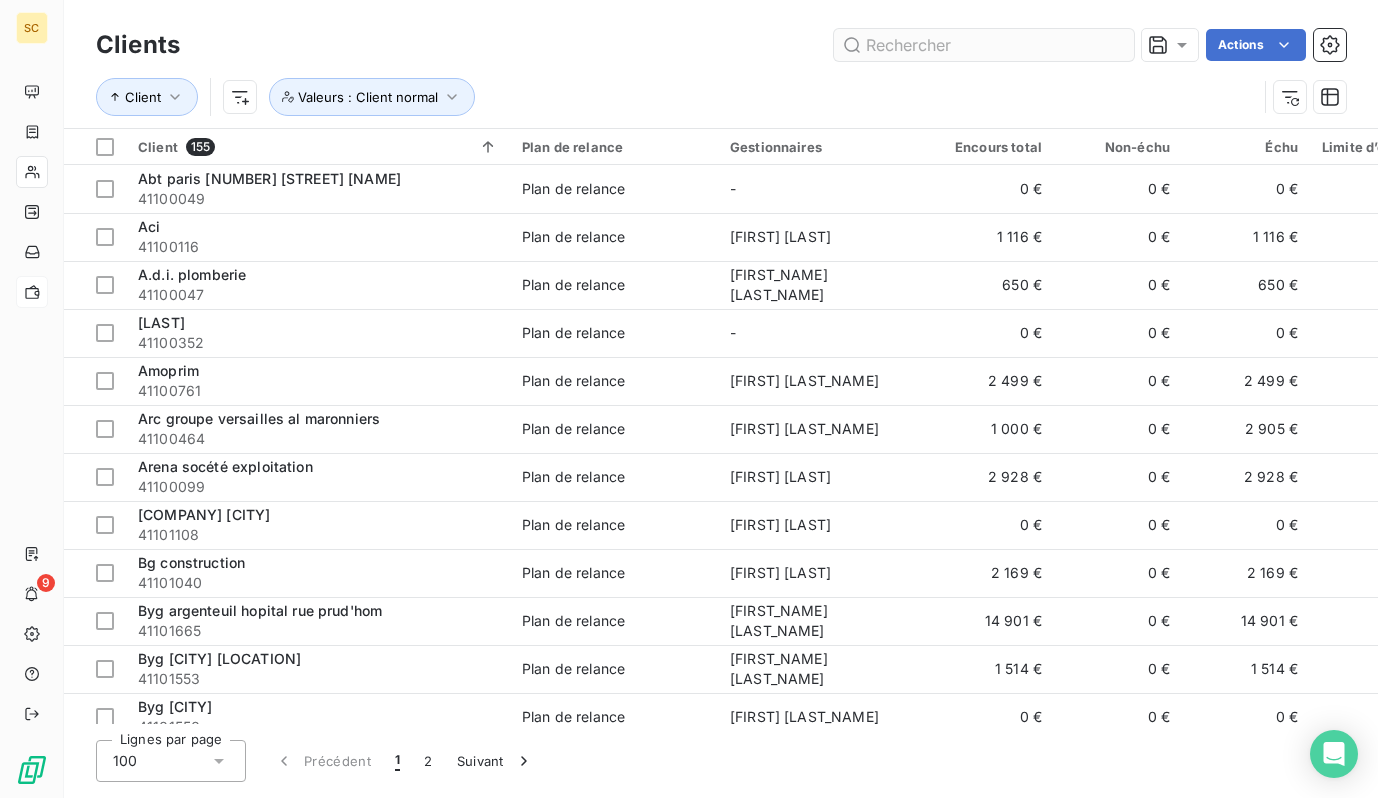 click at bounding box center (984, 45) 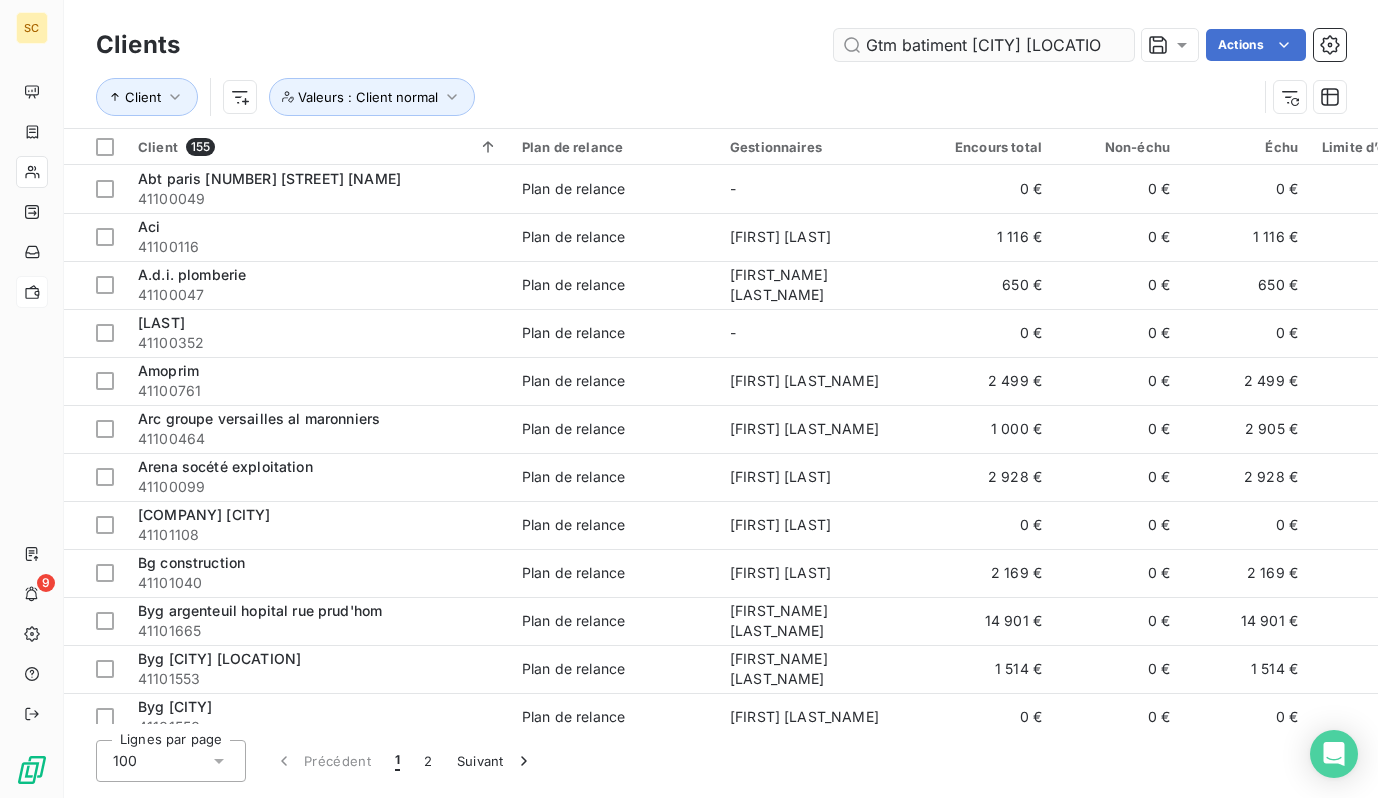scroll, scrollTop: 0, scrollLeft: 42, axis: horizontal 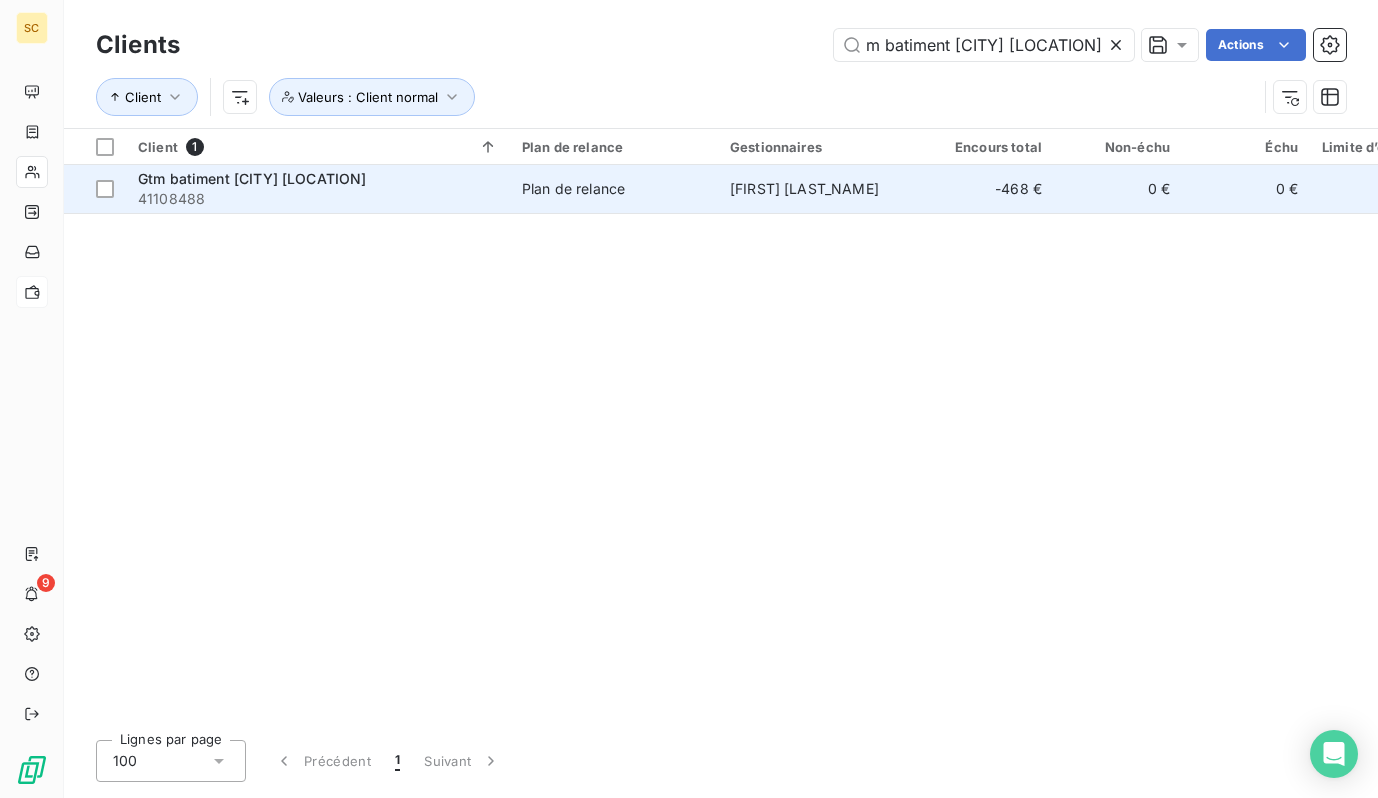 type on "Gtm batiment [CITY] [LOCATION]" 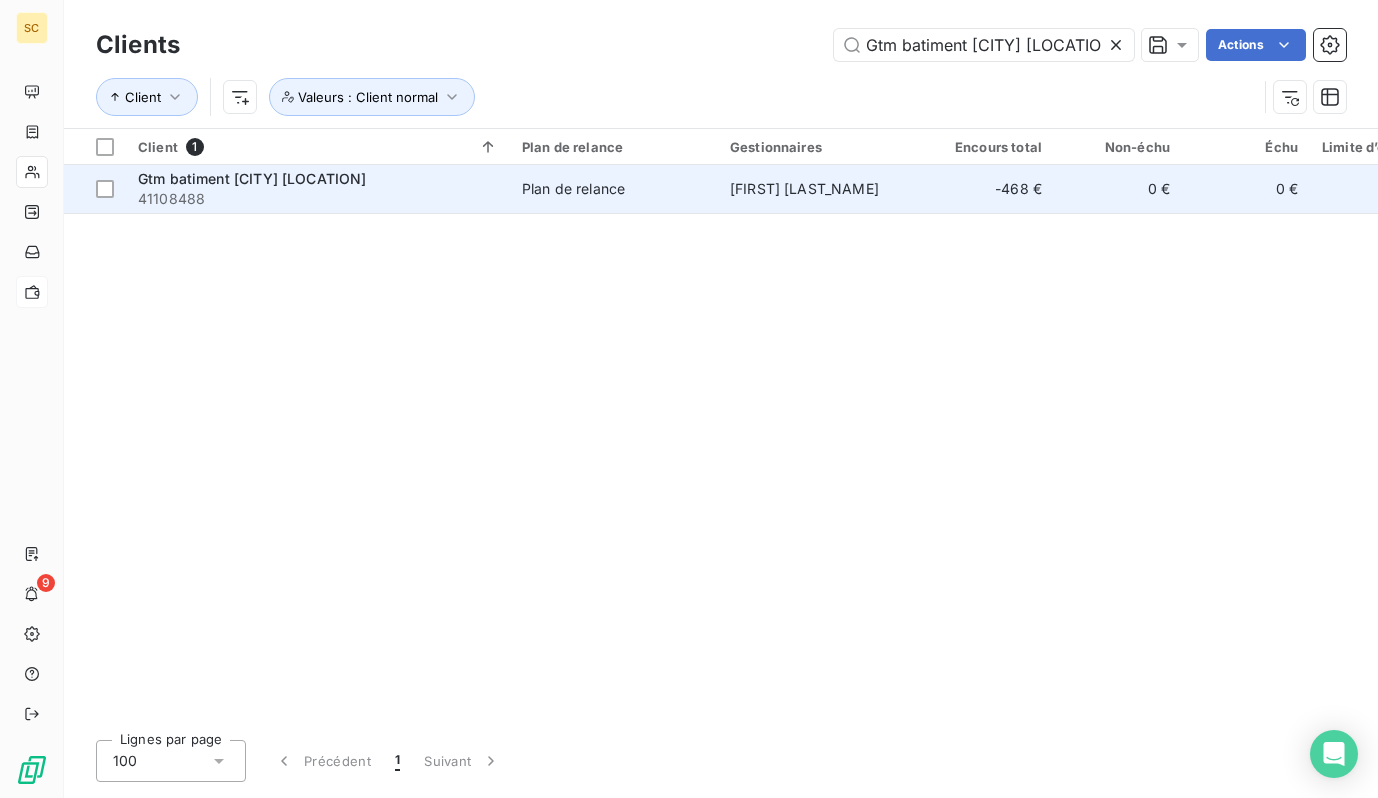 click on "[COMPANY] [CITY] [STREET] [NUMBER]" at bounding box center (318, 189) 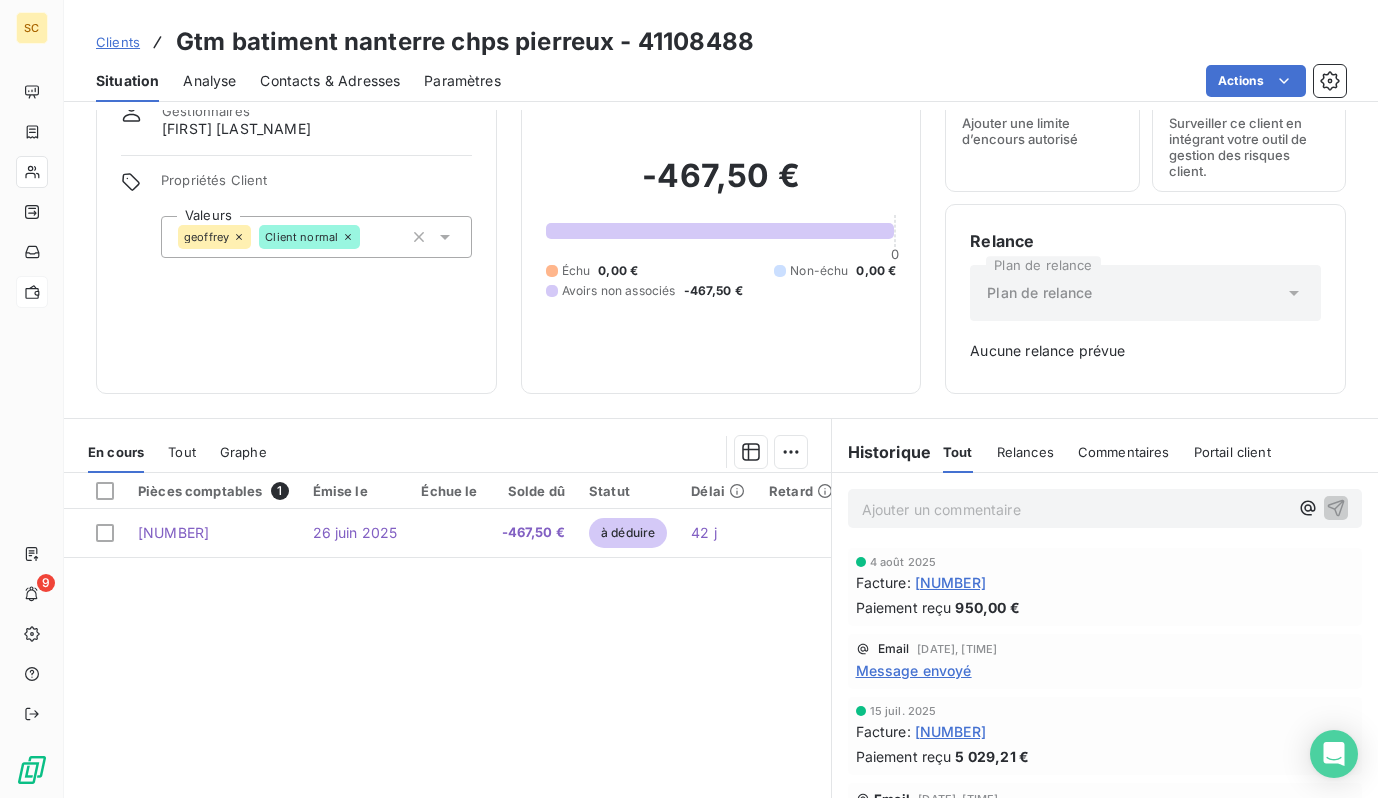 scroll, scrollTop: 0, scrollLeft: 0, axis: both 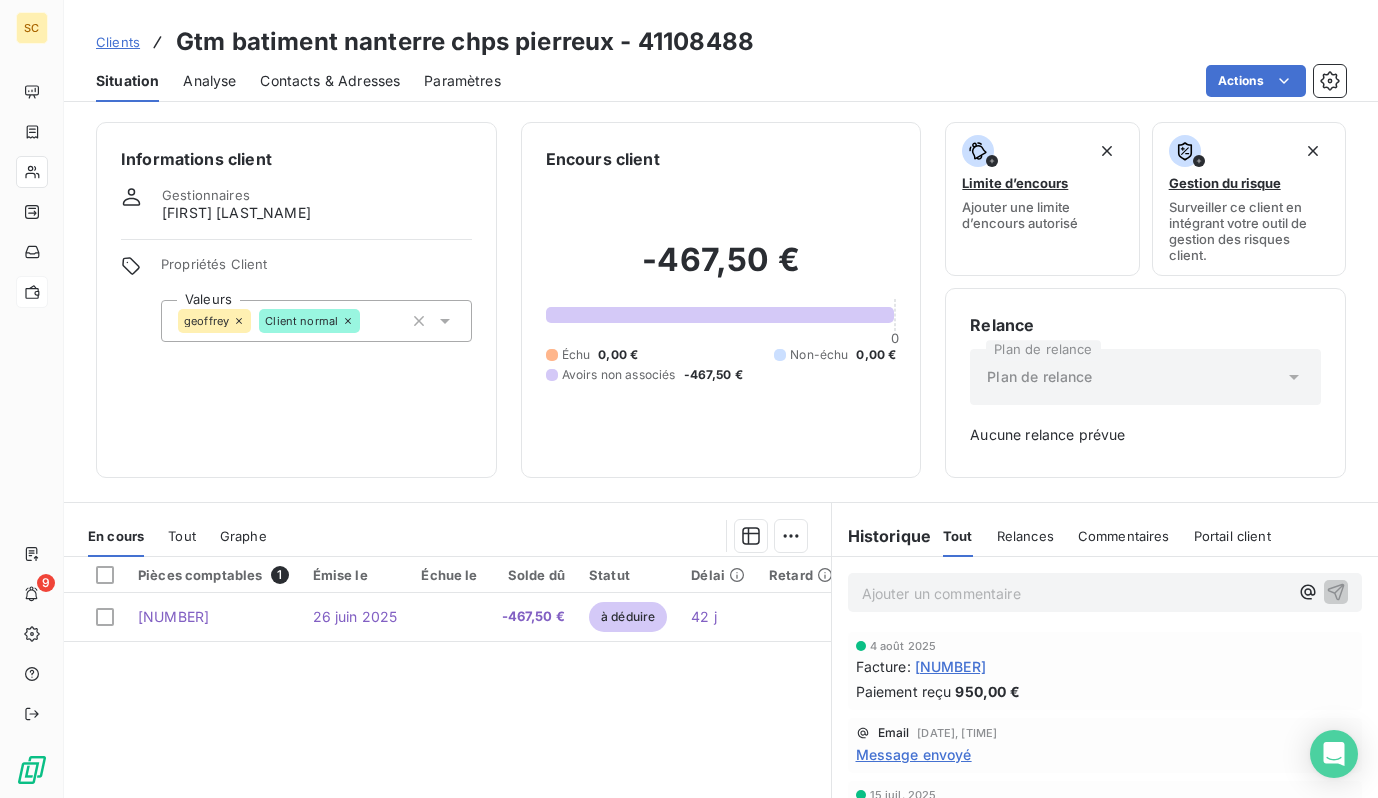 click on "Clients" at bounding box center [118, 42] 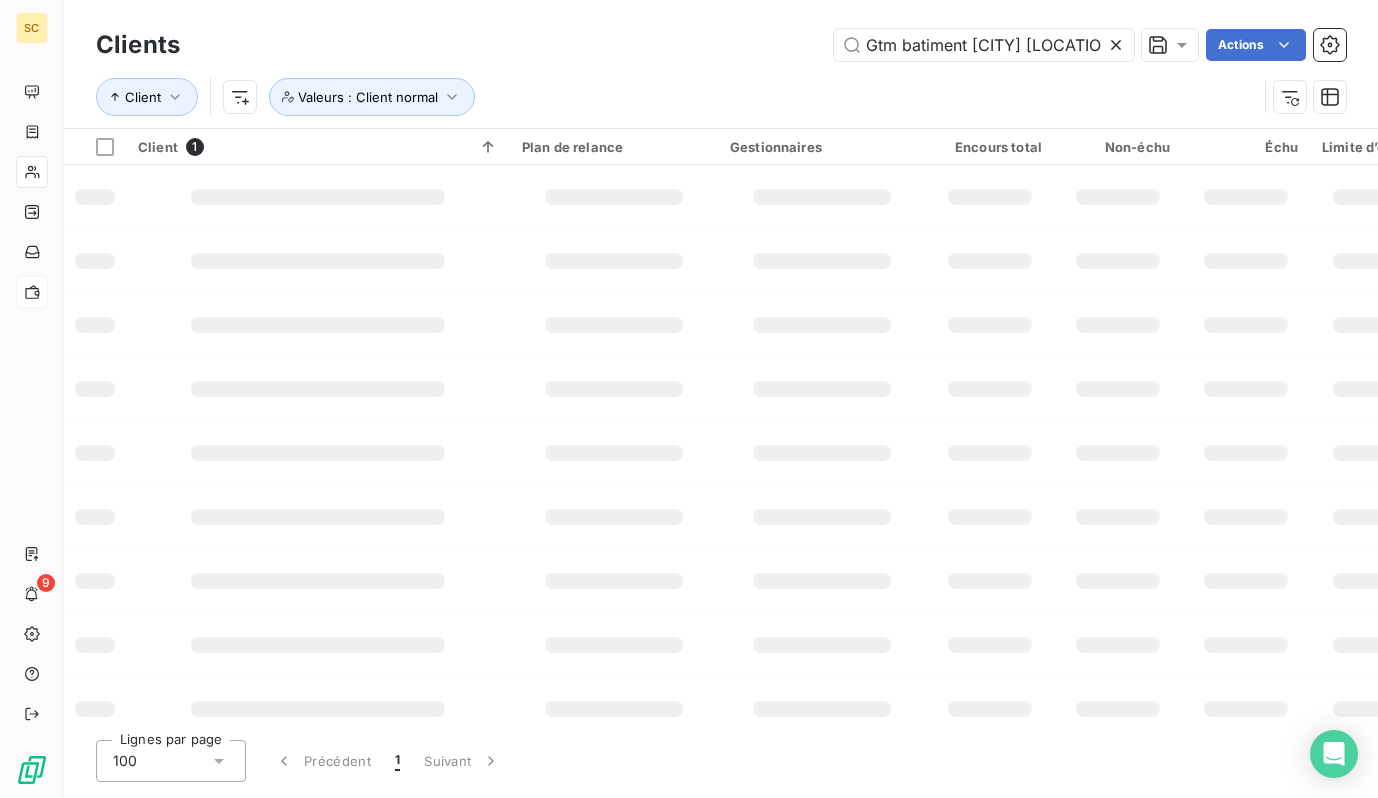 scroll, scrollTop: 0, scrollLeft: 42, axis: horizontal 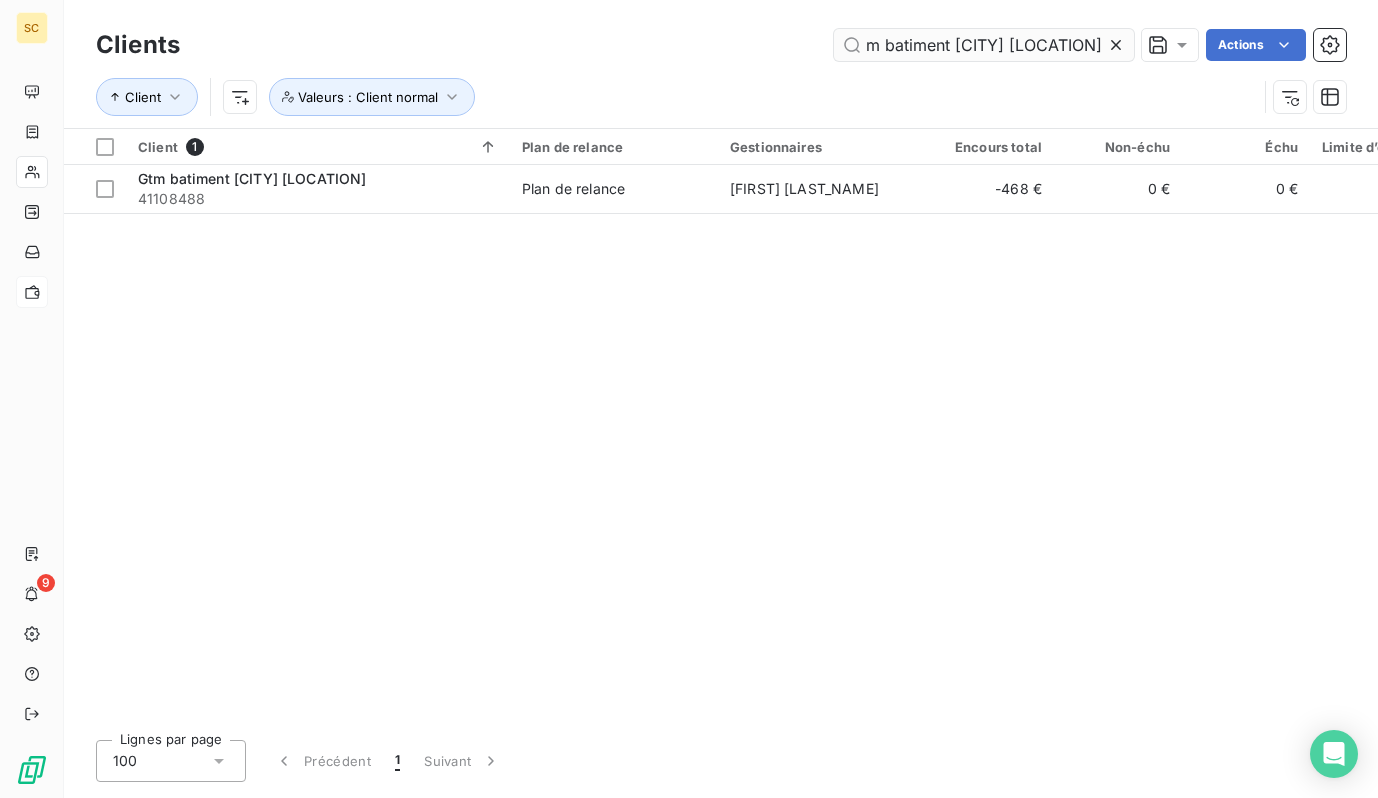 click on "Gtm batiment [CITY] [LOCATION]" at bounding box center [984, 45] 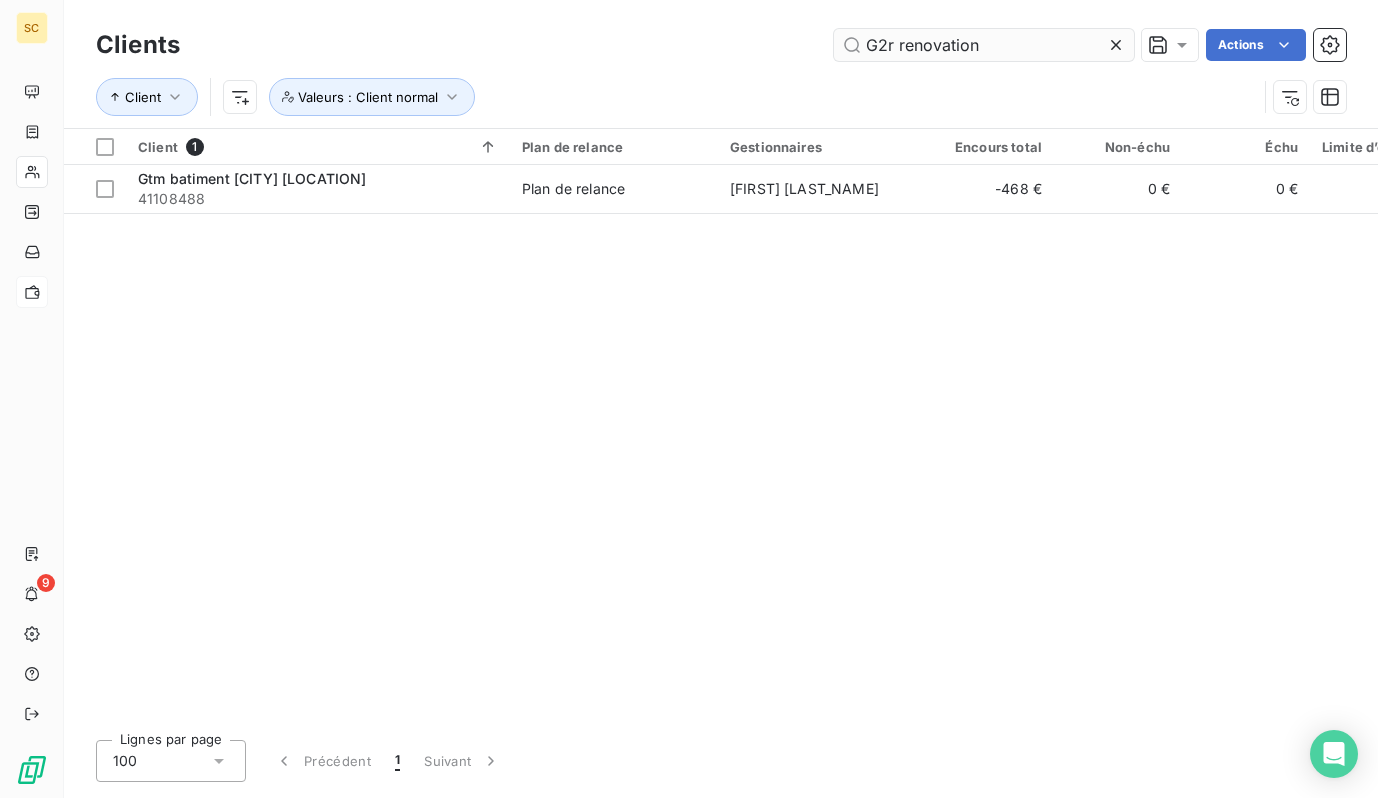 scroll, scrollTop: 0, scrollLeft: 0, axis: both 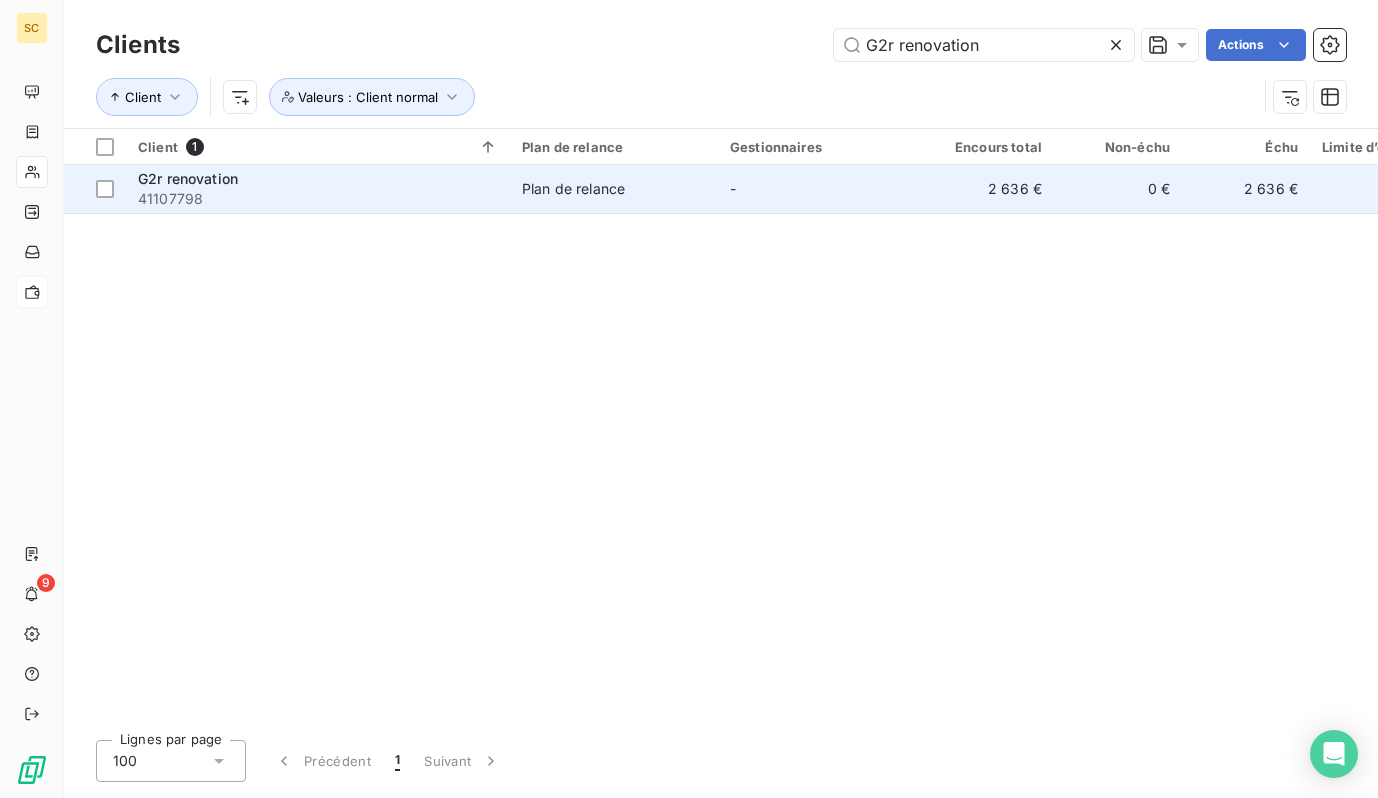 type on "G2r renovation" 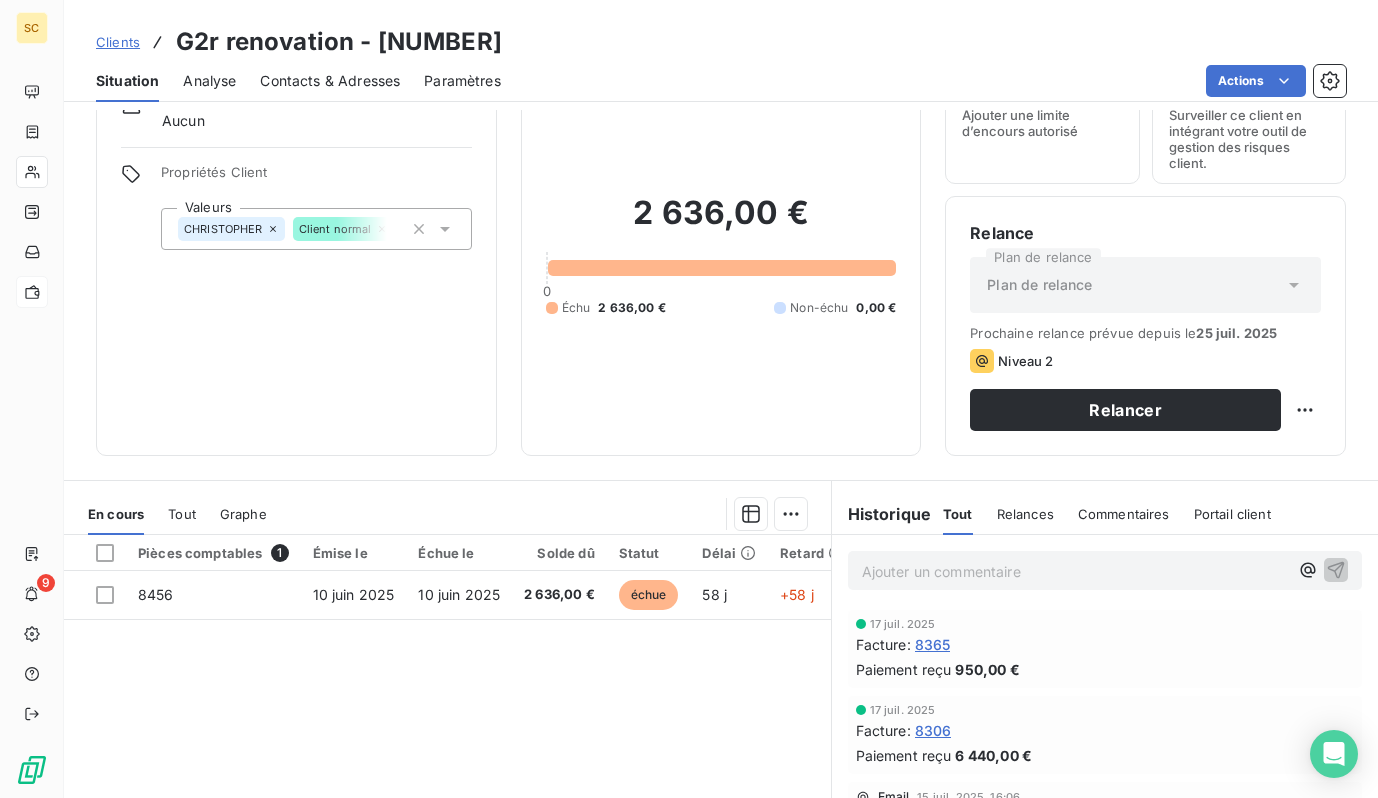 scroll, scrollTop: 0, scrollLeft: 0, axis: both 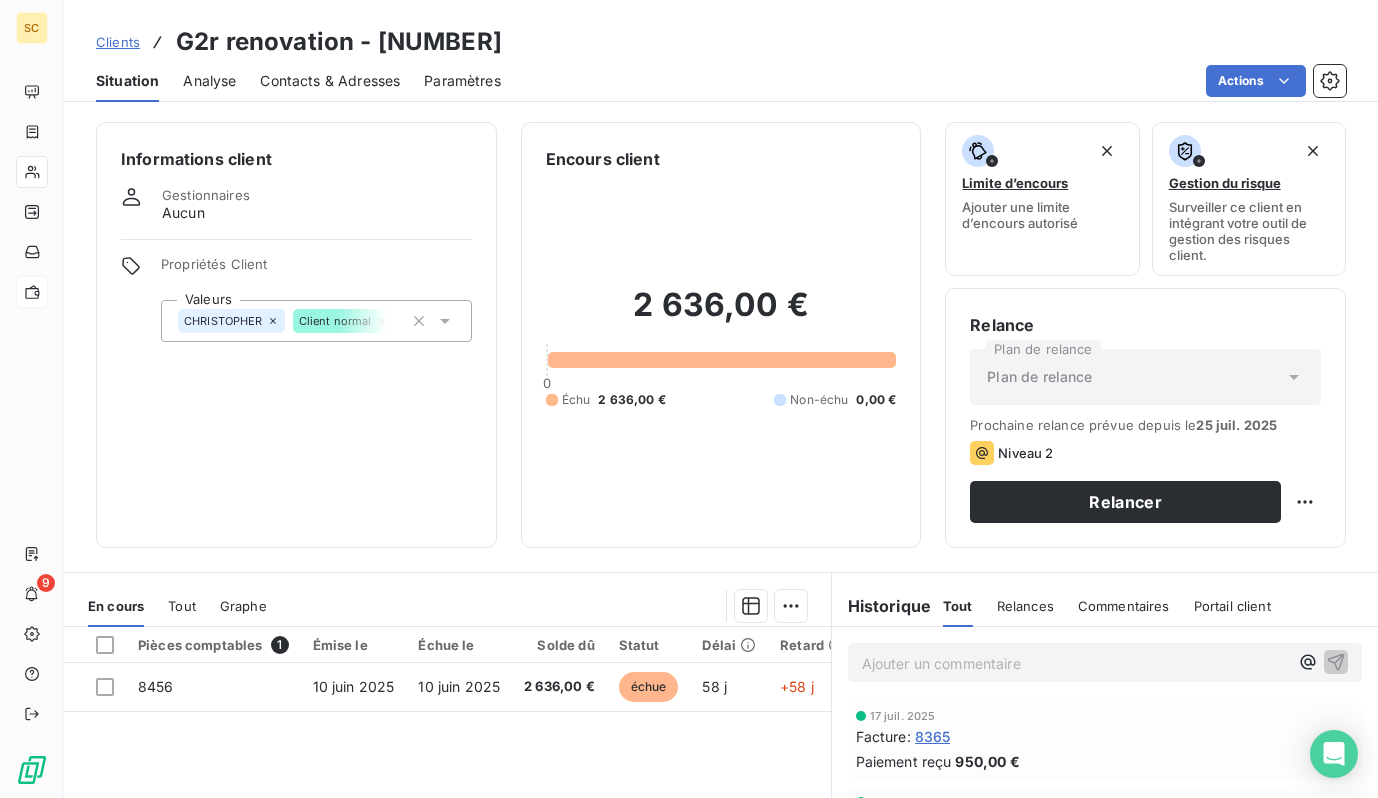 click on "Contacts & Adresses" at bounding box center [330, 81] 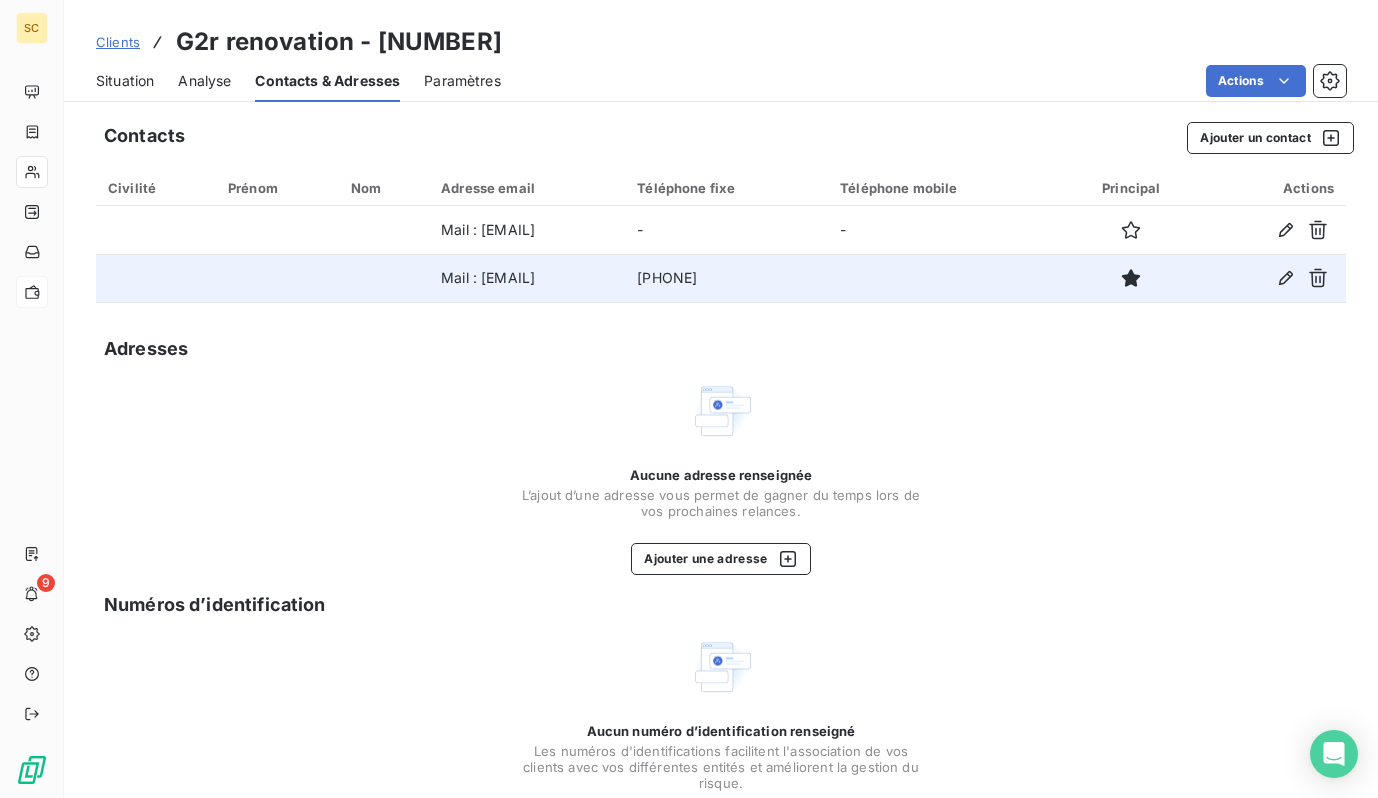 drag, startPoint x: 597, startPoint y: 278, endPoint x: 328, endPoint y: 274, distance: 269.02972 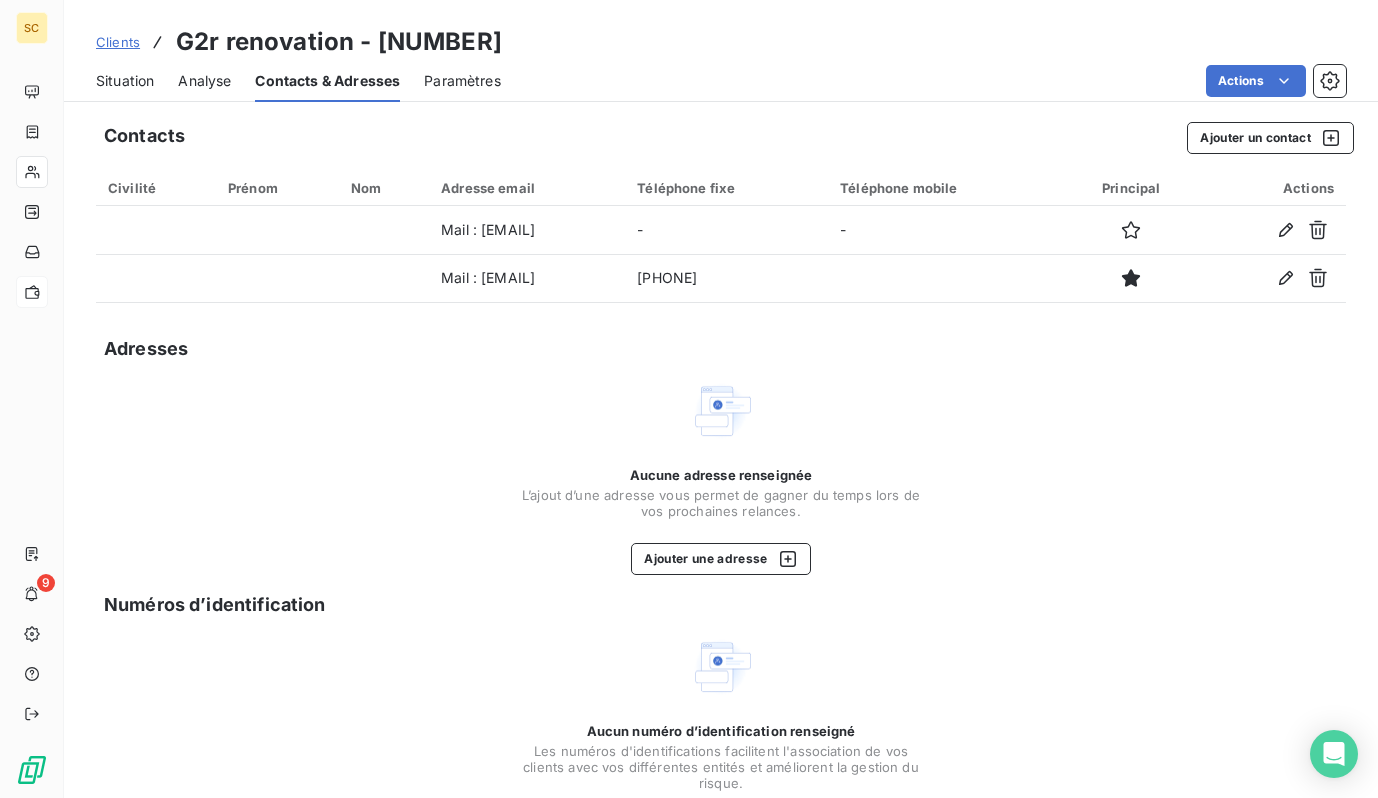 click on "Situation" at bounding box center [125, 81] 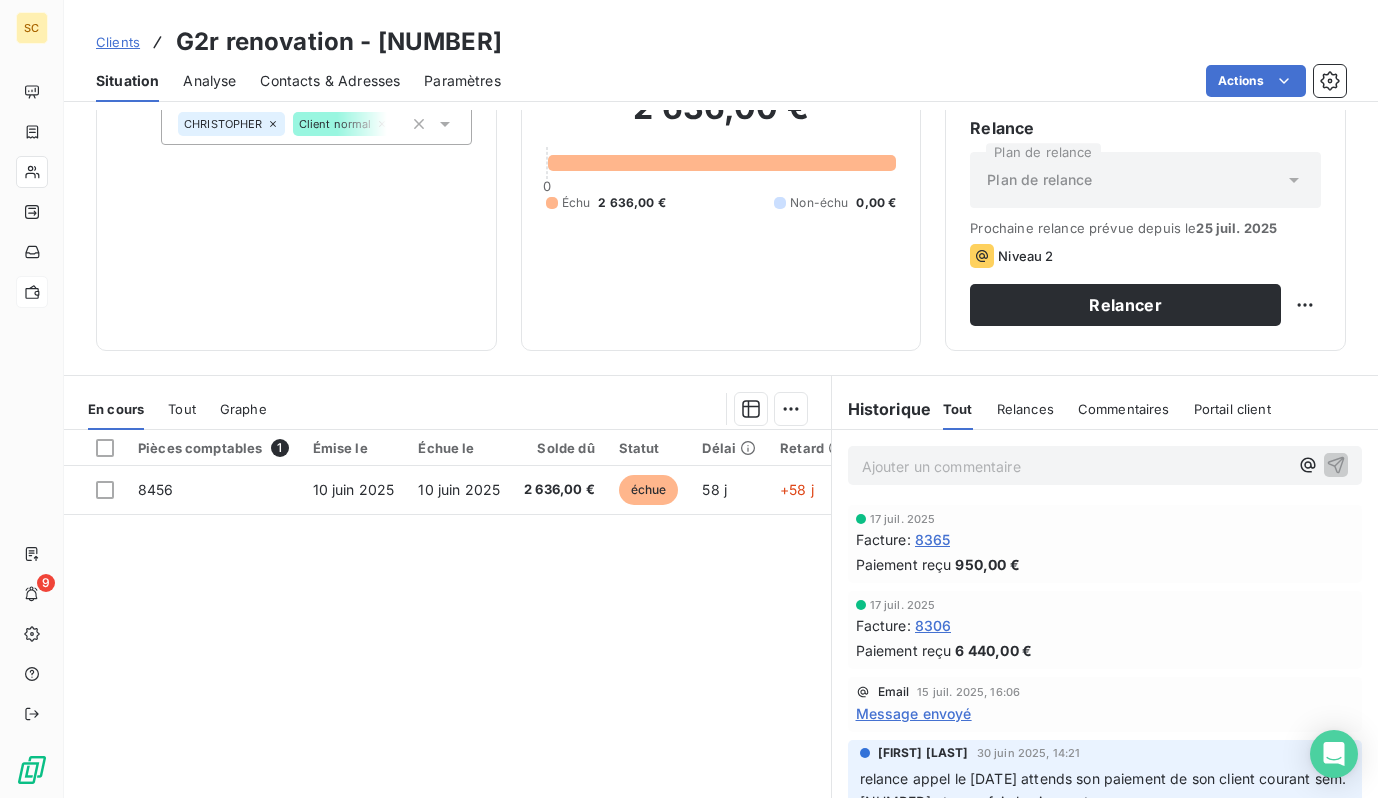 scroll, scrollTop: 196, scrollLeft: 0, axis: vertical 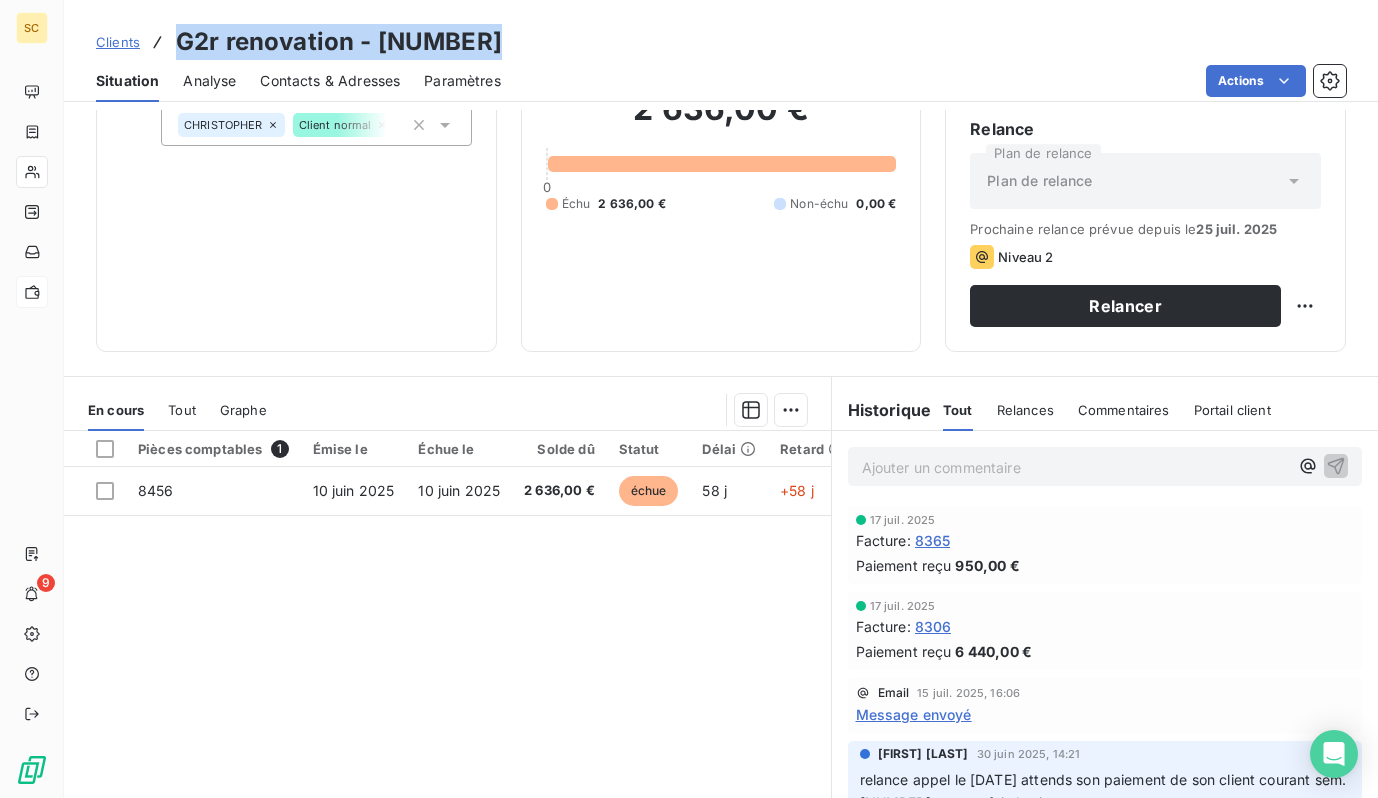 drag, startPoint x: 496, startPoint y: 41, endPoint x: 164, endPoint y: 40, distance: 332.0015 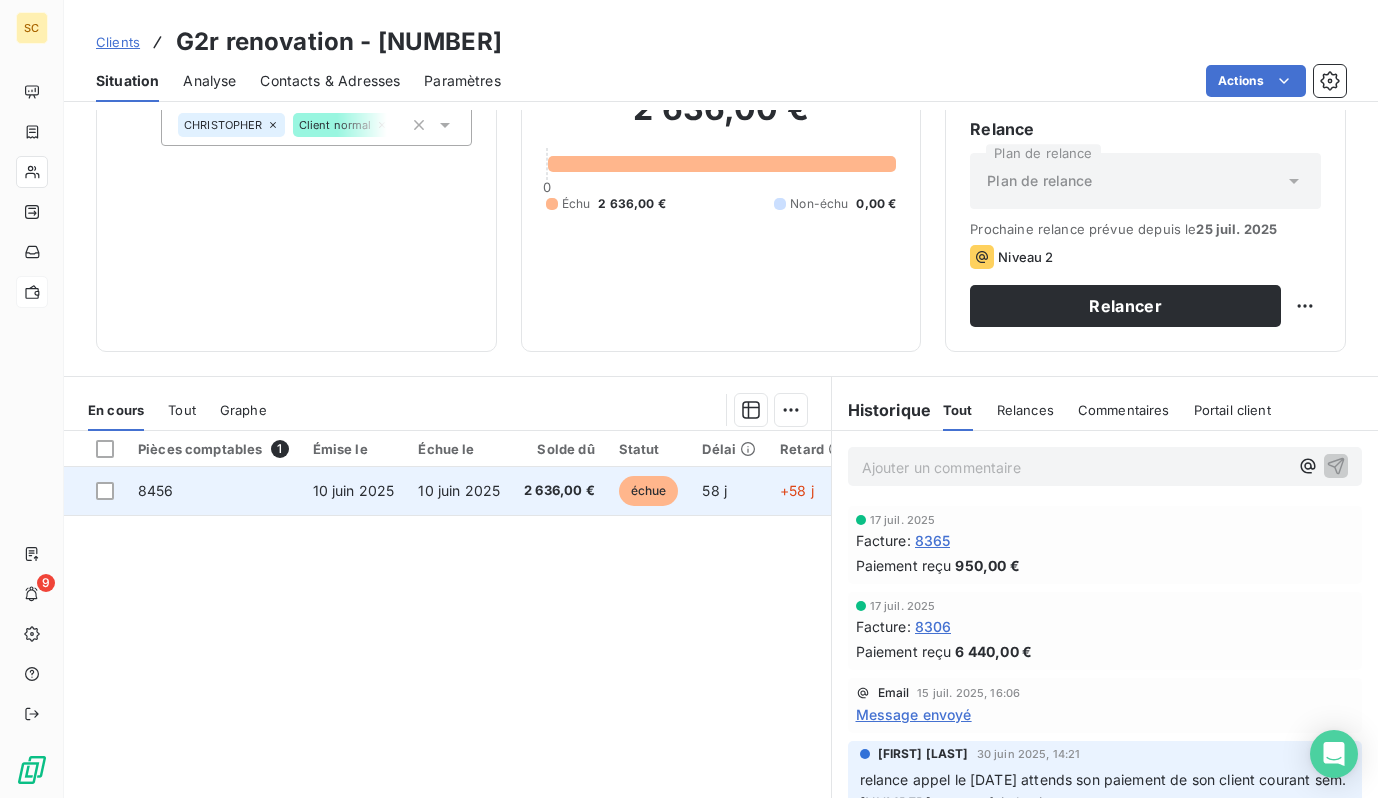 click on "10 juin 2025" at bounding box center [459, 491] 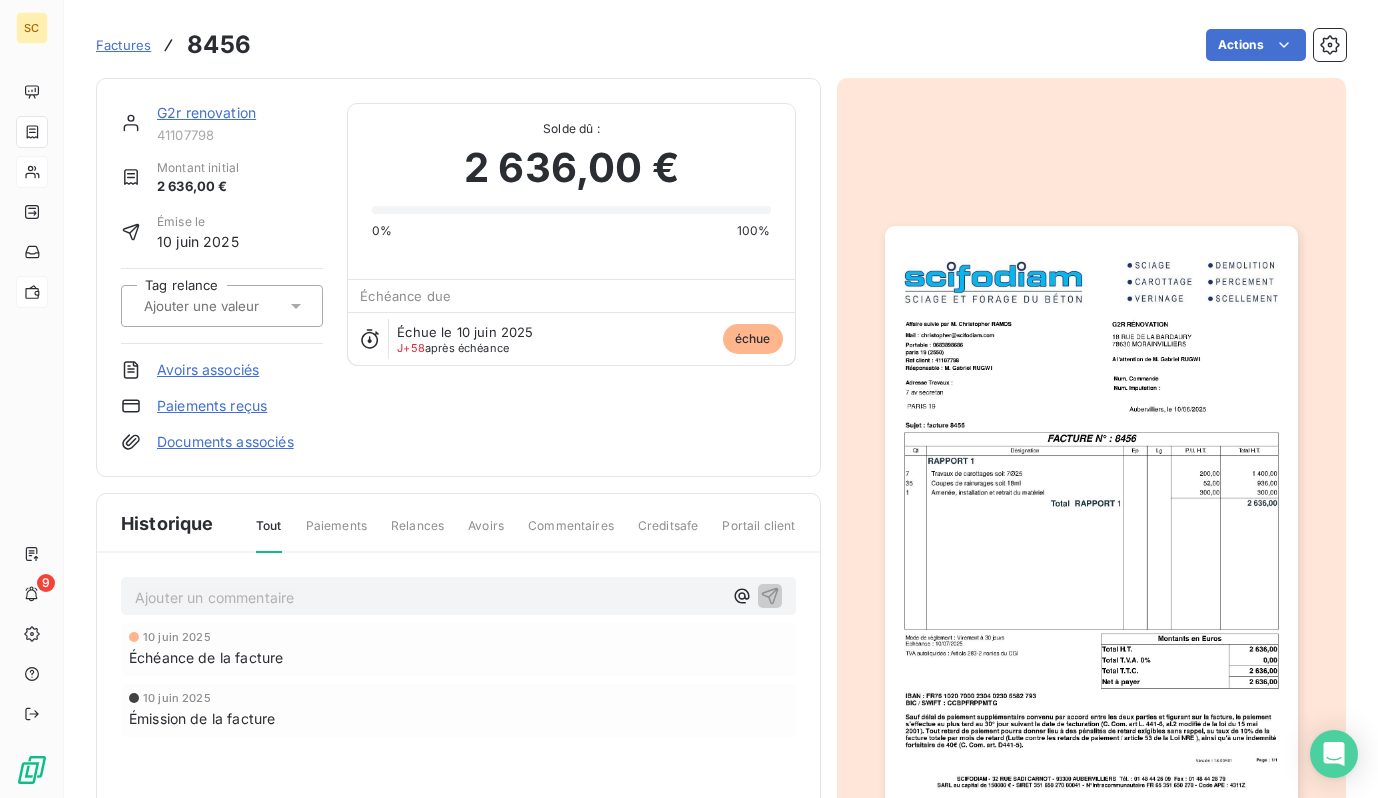 click at bounding box center [1091, 518] 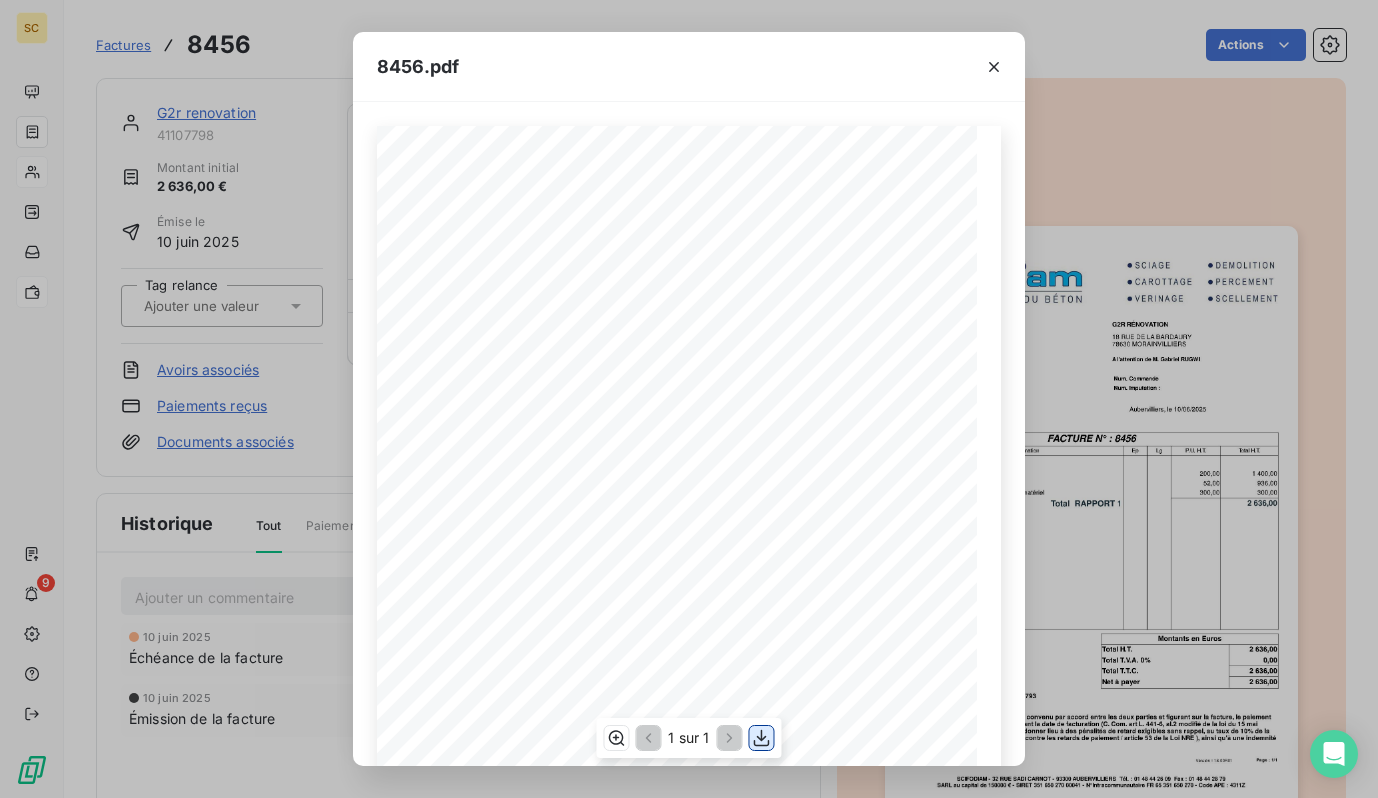 click at bounding box center (762, 738) 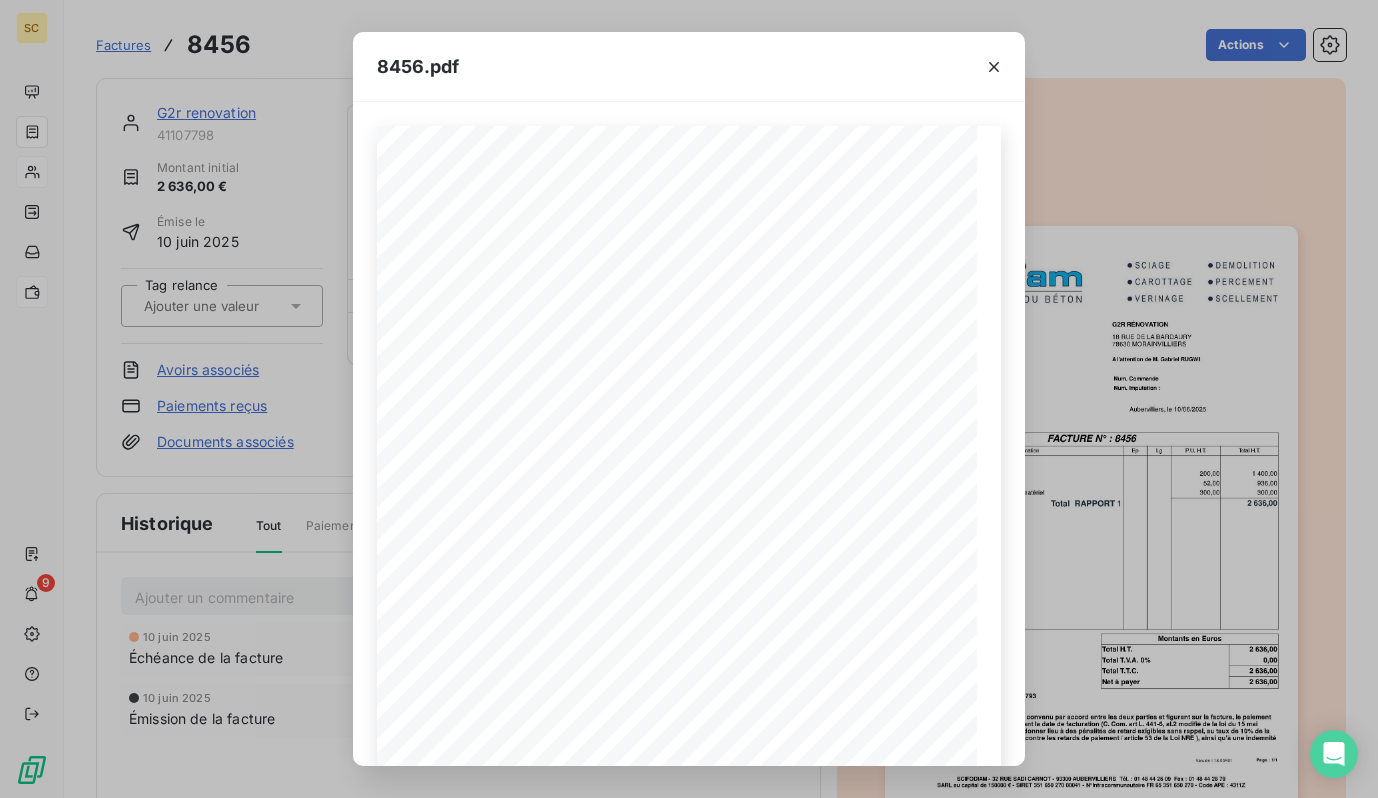 click on "8456.pdf Qt   Désignation   Ep   Lg   P.U. H.T.   Total H.T. Version : 18.00R01   Page : 1/1 SCIFODIAM - 32 RUE SADI CARNOT - 93300 AUBERVILLIERS Tél. : [PHONE] Fax : [PHONE] SARL au capital de 150000 € - SIRET [SSN] - N°Intracommunautaire FR 65 351 650 270 - Code APE : 4311Z IBAN : FR76 1020 7000 2304 0230 6582 793 BIC / SWIFT : CCBPFRPPMTG Sauf délai de paiement supplémentaire convenu par accord entre les deux parties et figurant sur la facture, le paiement s'effectue au plus tard au 30° jour suivant la date de facturation (C. Com. art L. 441-6, al.2 modifié de la loi du 15 mai 2001). Tout retard de paiement pourra donner lieu à des pénalités de retard exigibles sans rappel, au taux de 10% de la facture totale par mois de retard (Lutte contre les retards de paiement / article 53 de la Loi NRE ), ainsi qu'à une indemnité forfaitaire de 40€ (C. Com. art. D441-5). Mode de règlement : Virement à 30 jours Echéance : 10/07/2025 Net à payer   2 636,00 Total T.T.C." at bounding box center (689, 399) 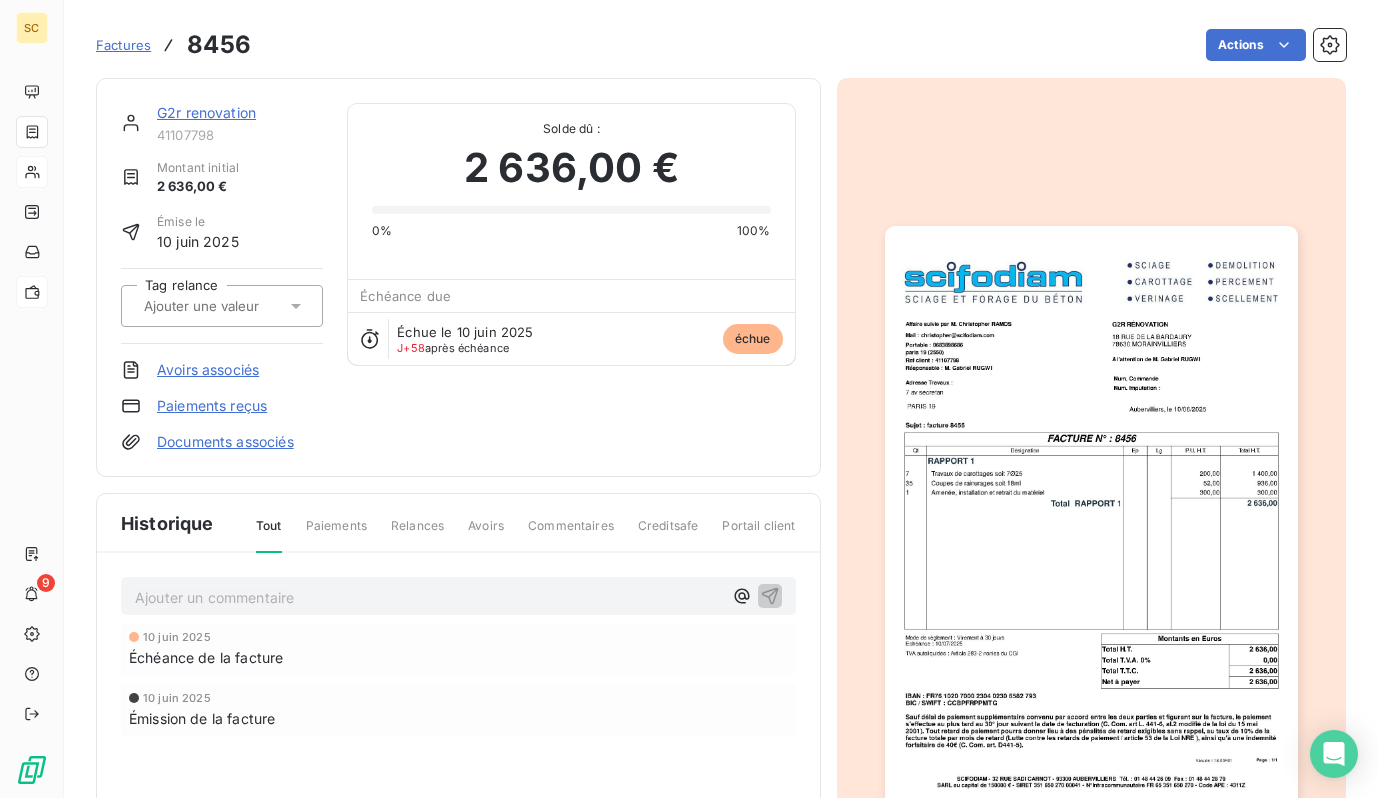 click on "G2r renovation" at bounding box center [206, 112] 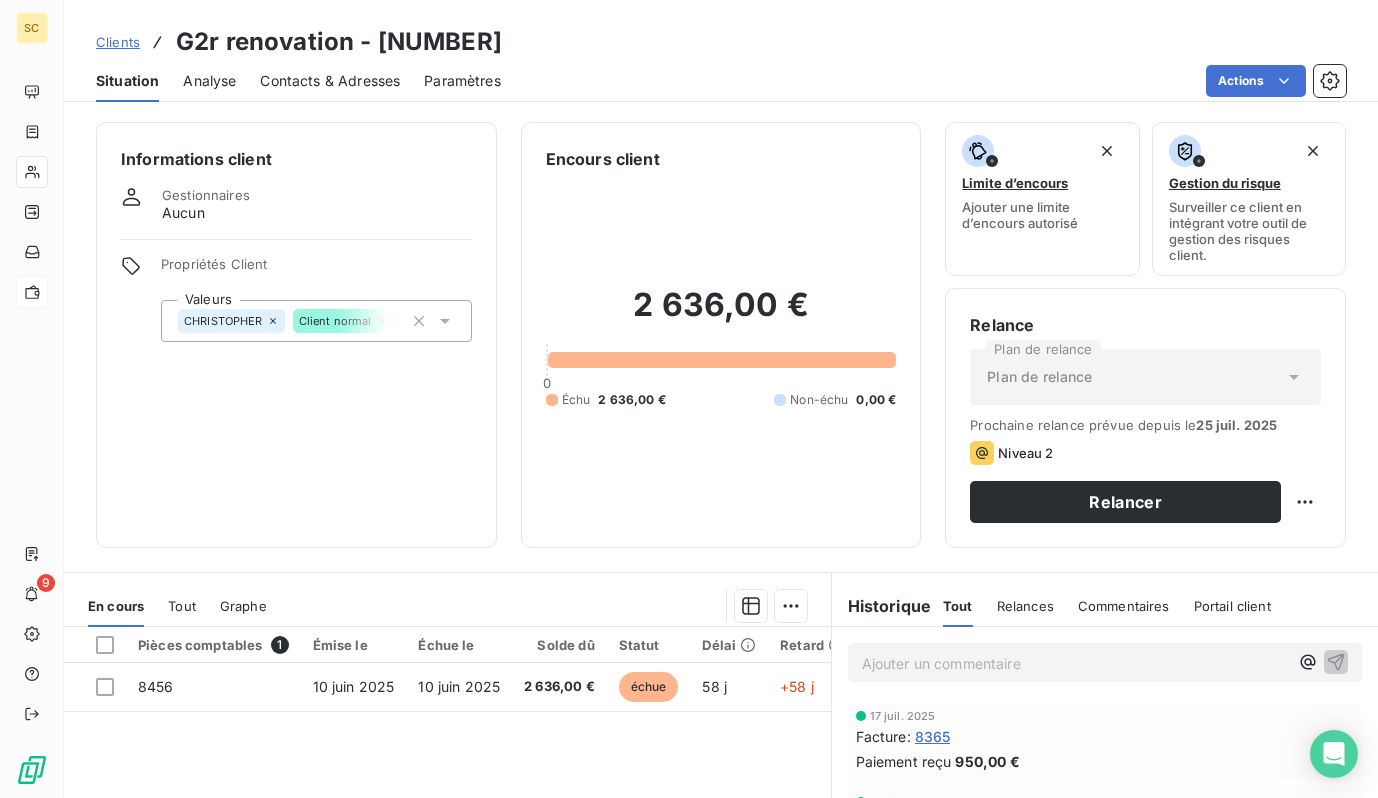 click on "Ajouter un commentaire ﻿" at bounding box center [1105, 662] 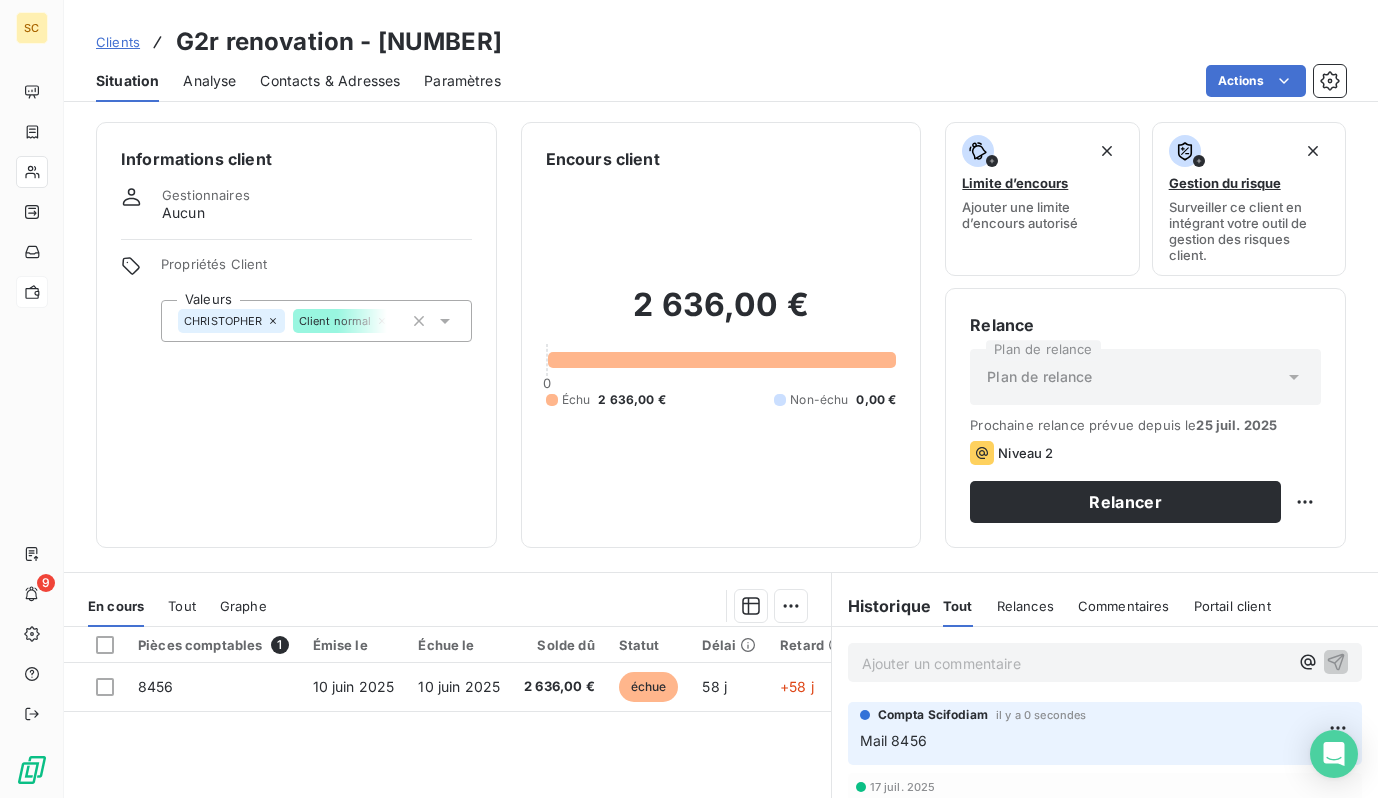 click on "Clients" at bounding box center [118, 42] 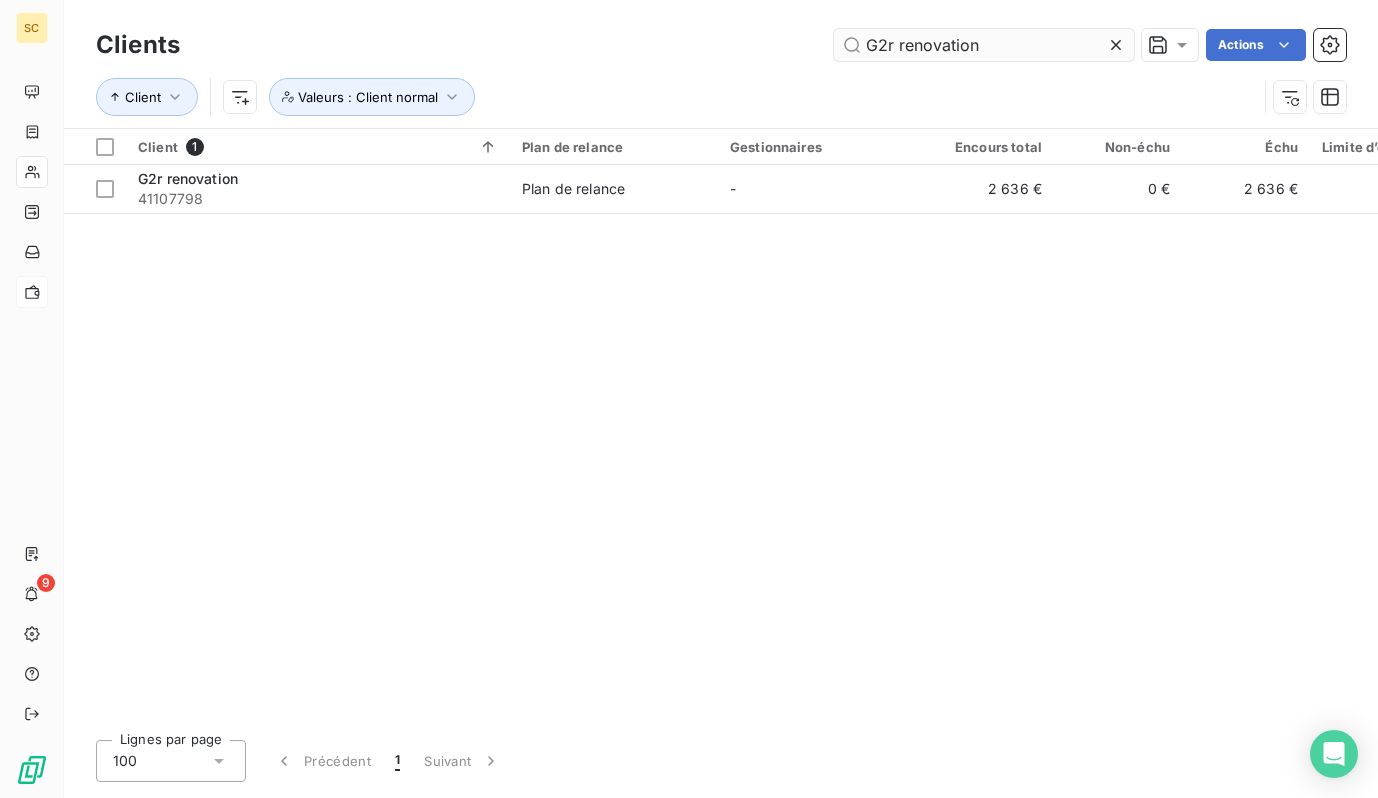 click on "Clients G2r renovation Actions" at bounding box center (721, 45) 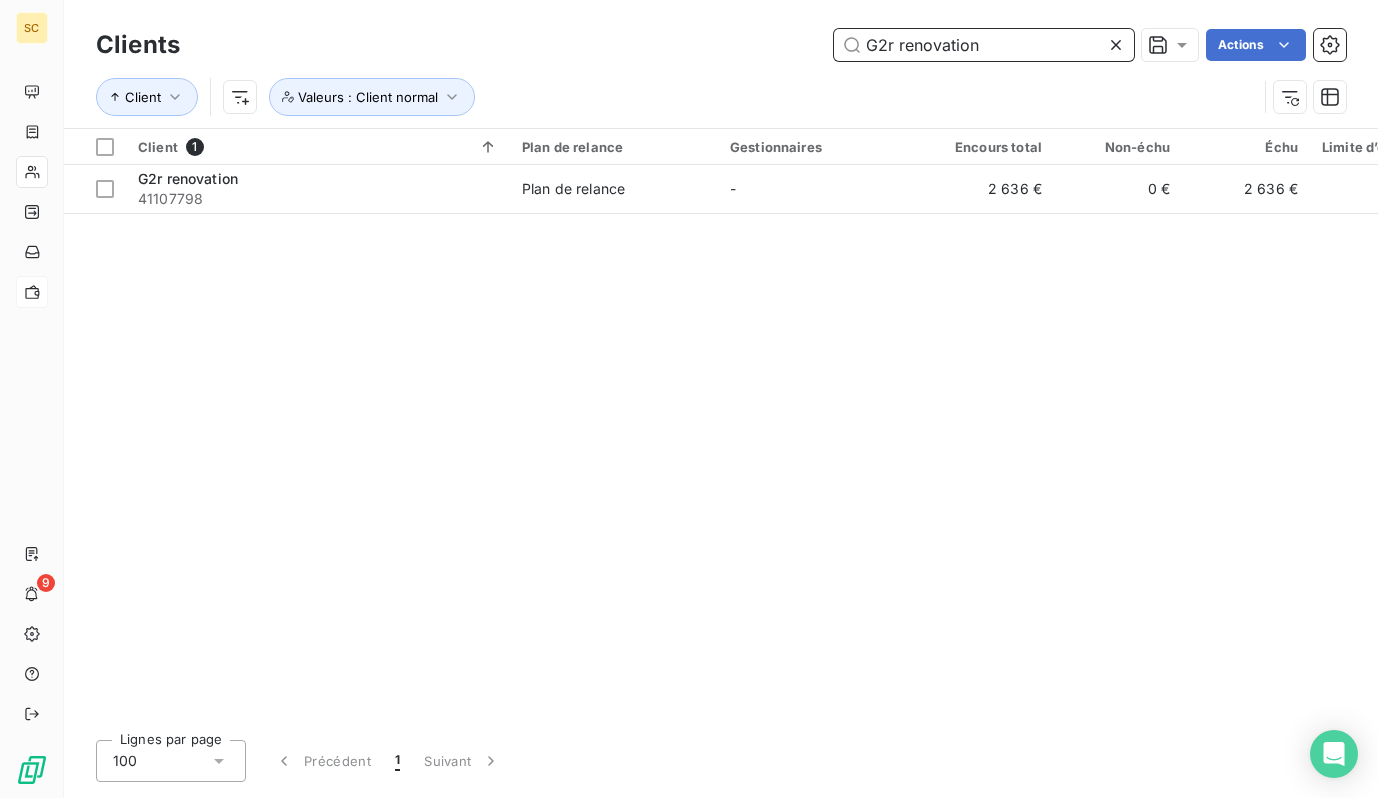 click on "G2r renovation" at bounding box center (984, 45) 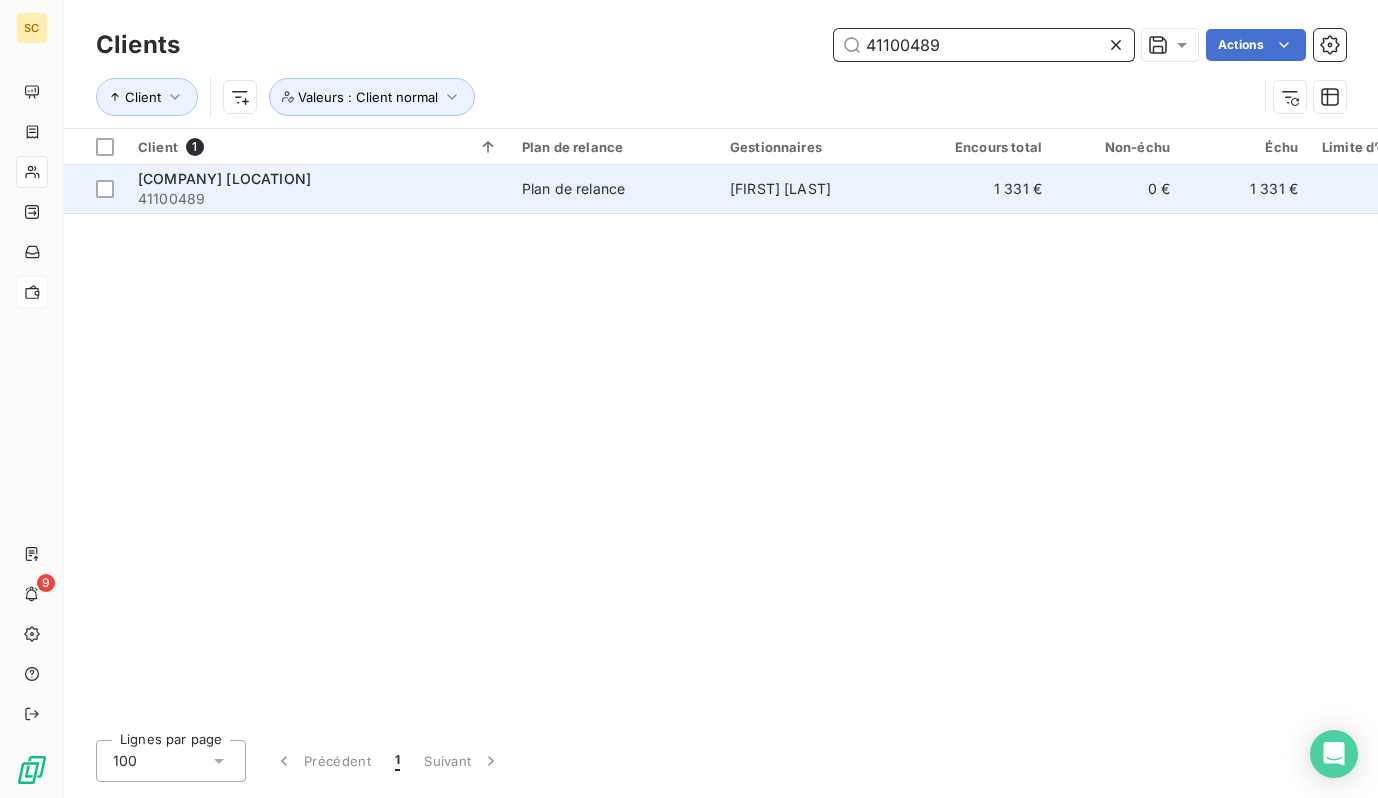 type on "41100489" 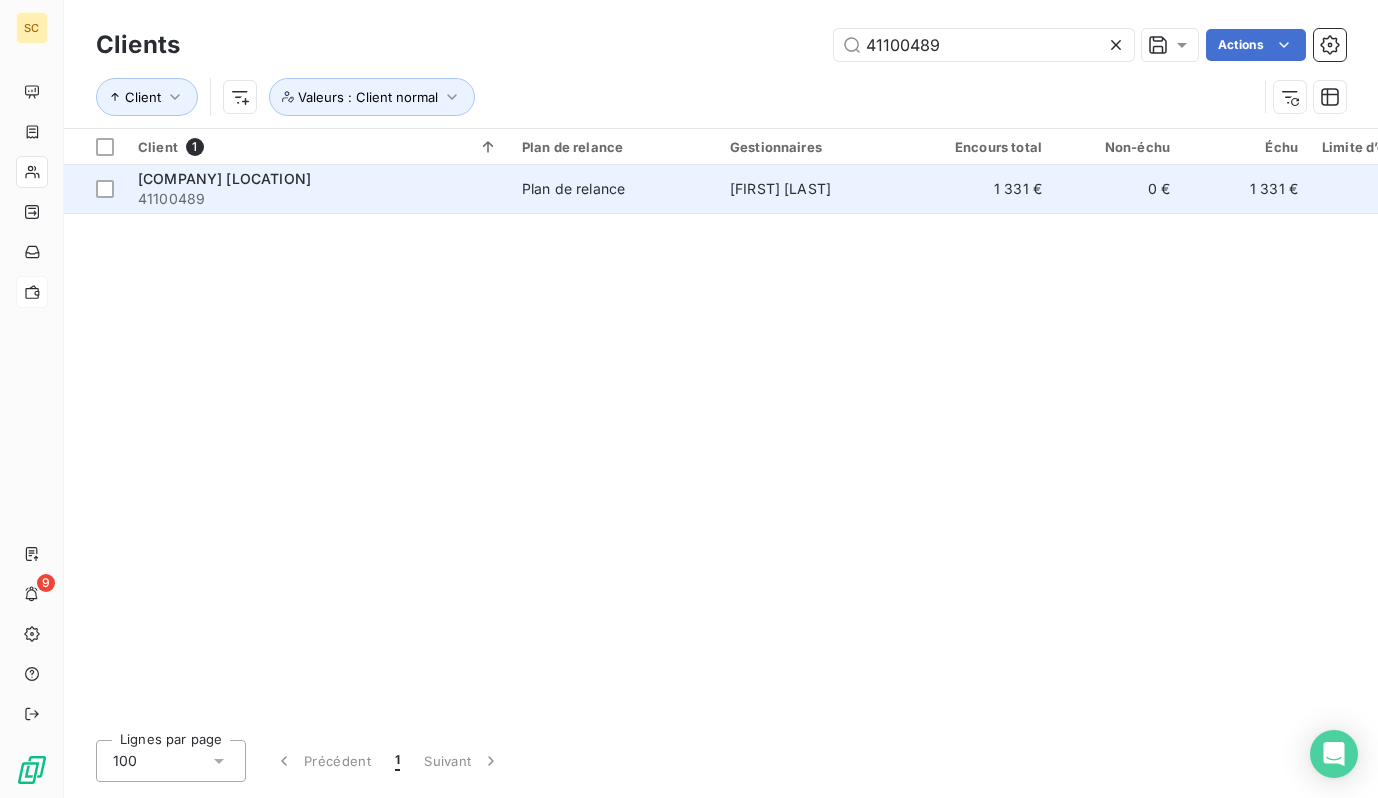 click on "Ineo services idf [NUMBER]" at bounding box center (318, 189) 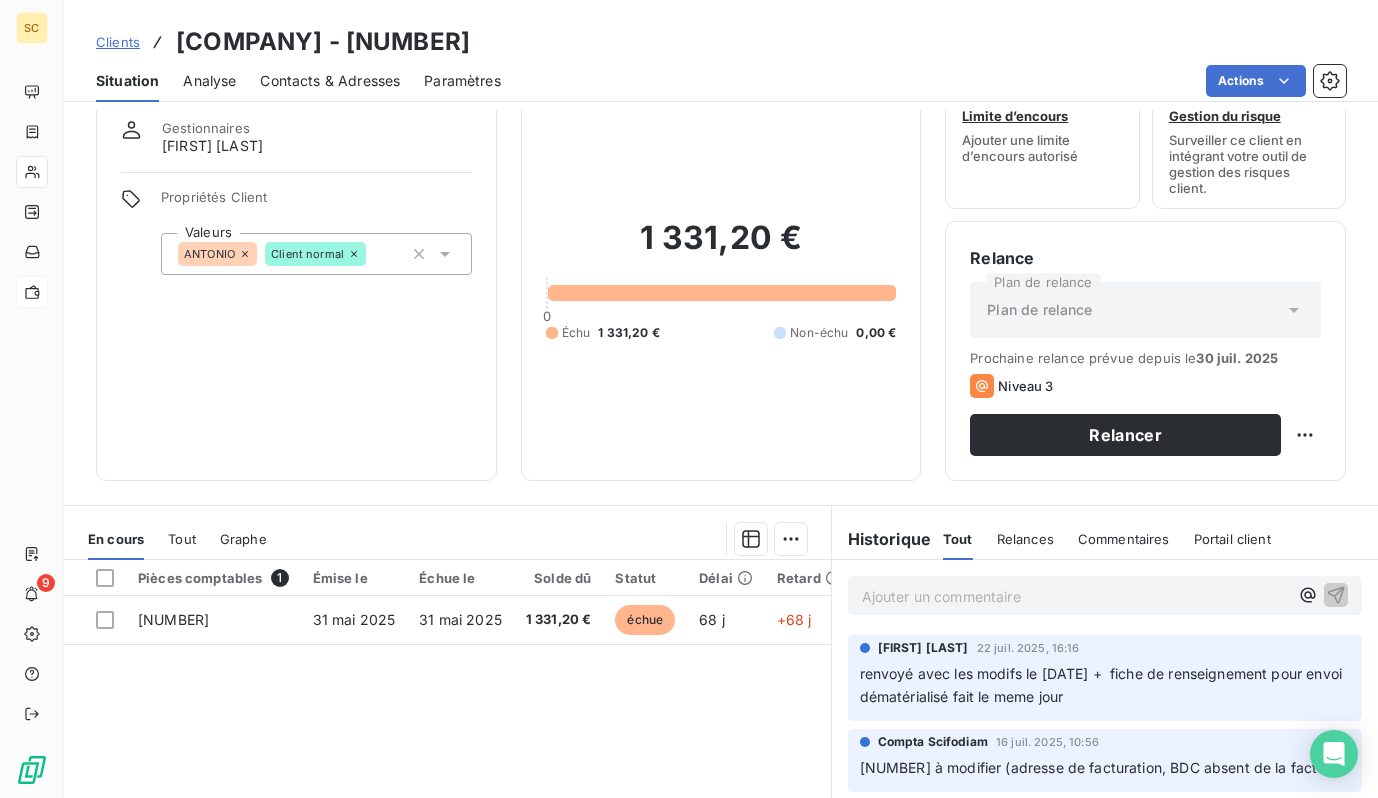 scroll, scrollTop: 69, scrollLeft: 0, axis: vertical 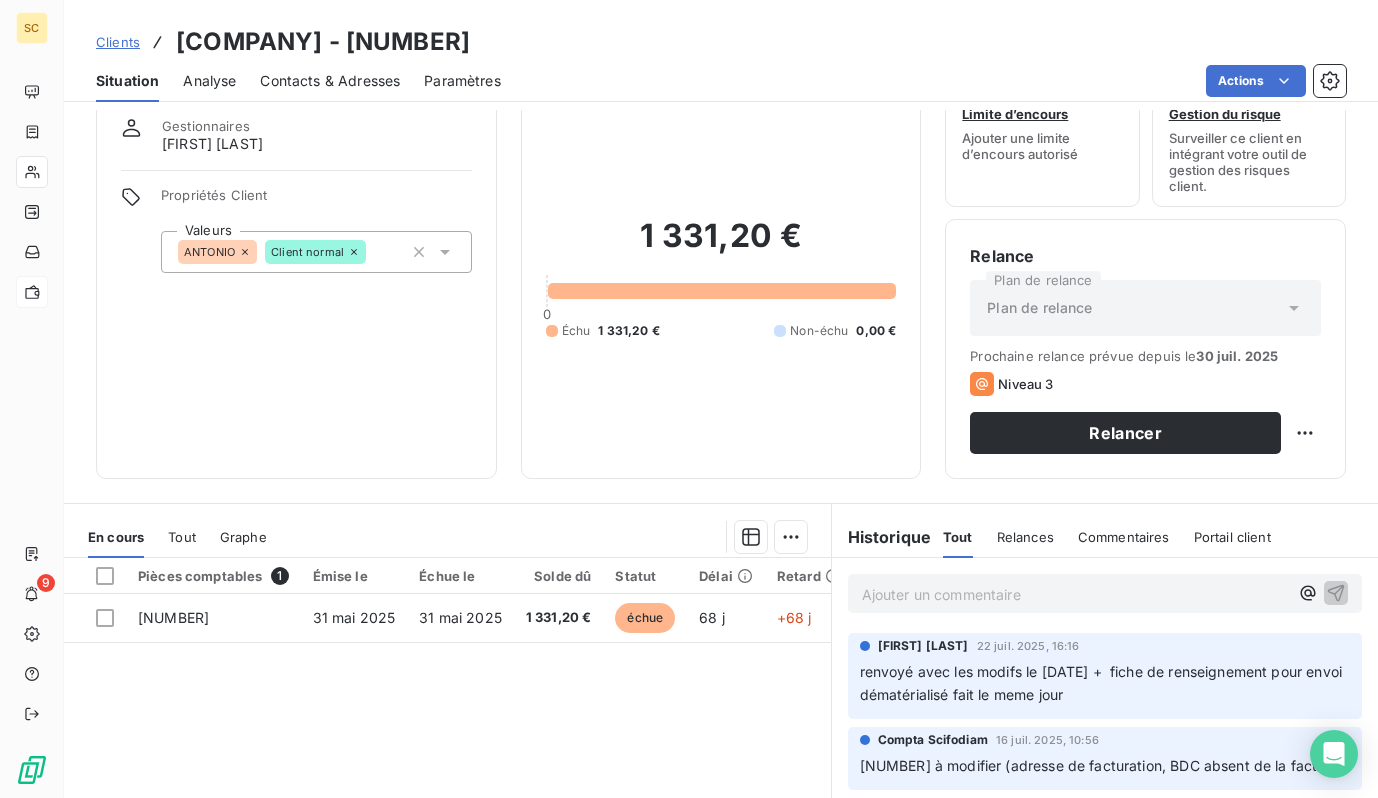 drag, startPoint x: 577, startPoint y: 44, endPoint x: 191, endPoint y: 30, distance: 386.2538 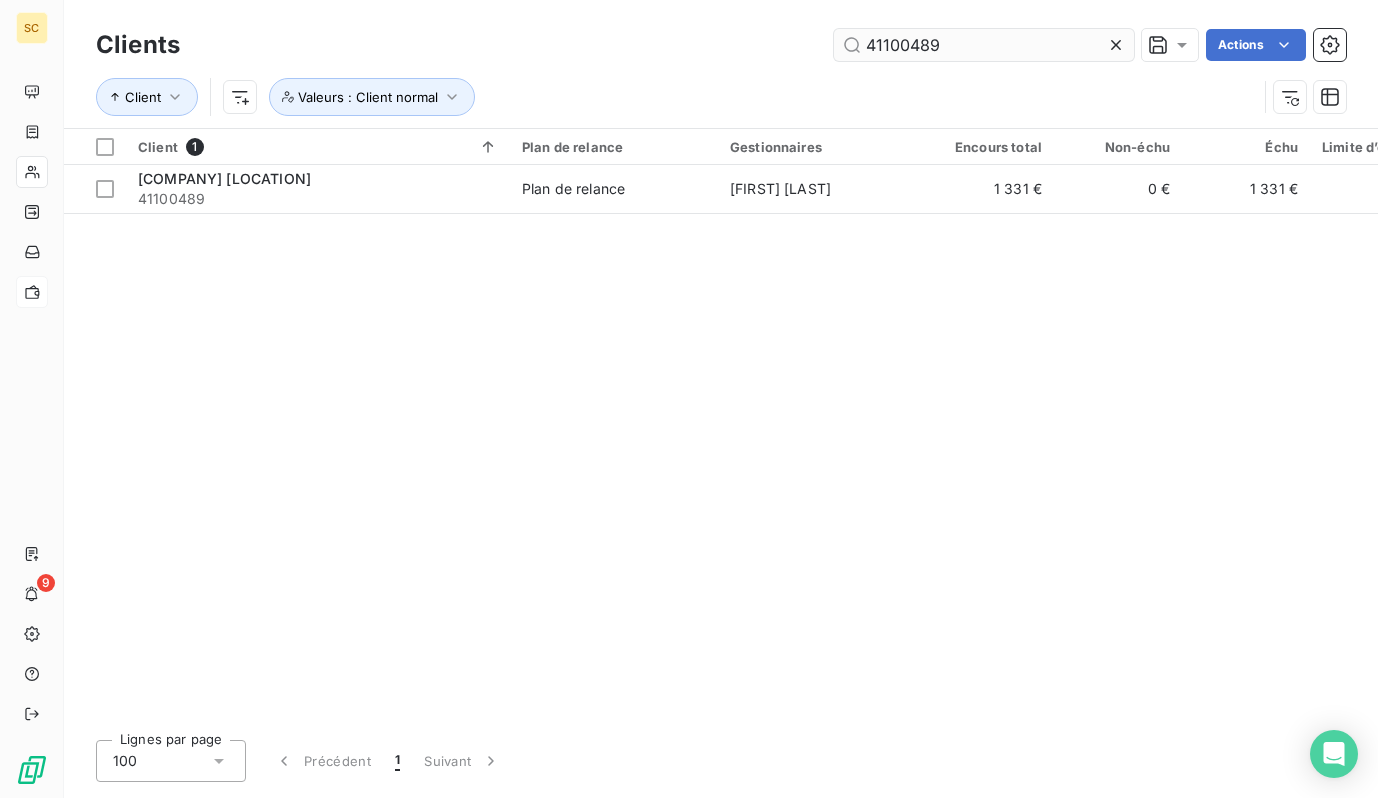 click on "41100489" at bounding box center [984, 45] 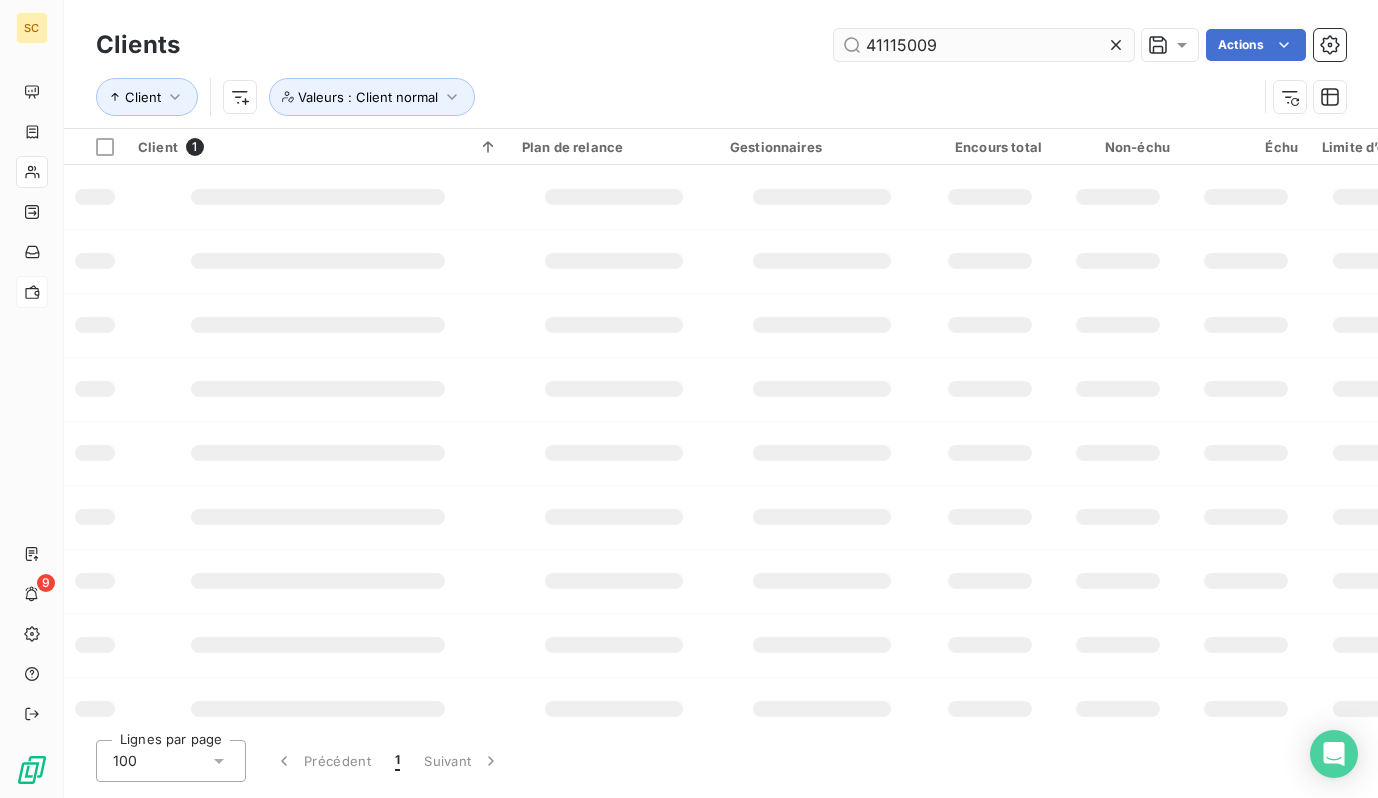 type on "41115009" 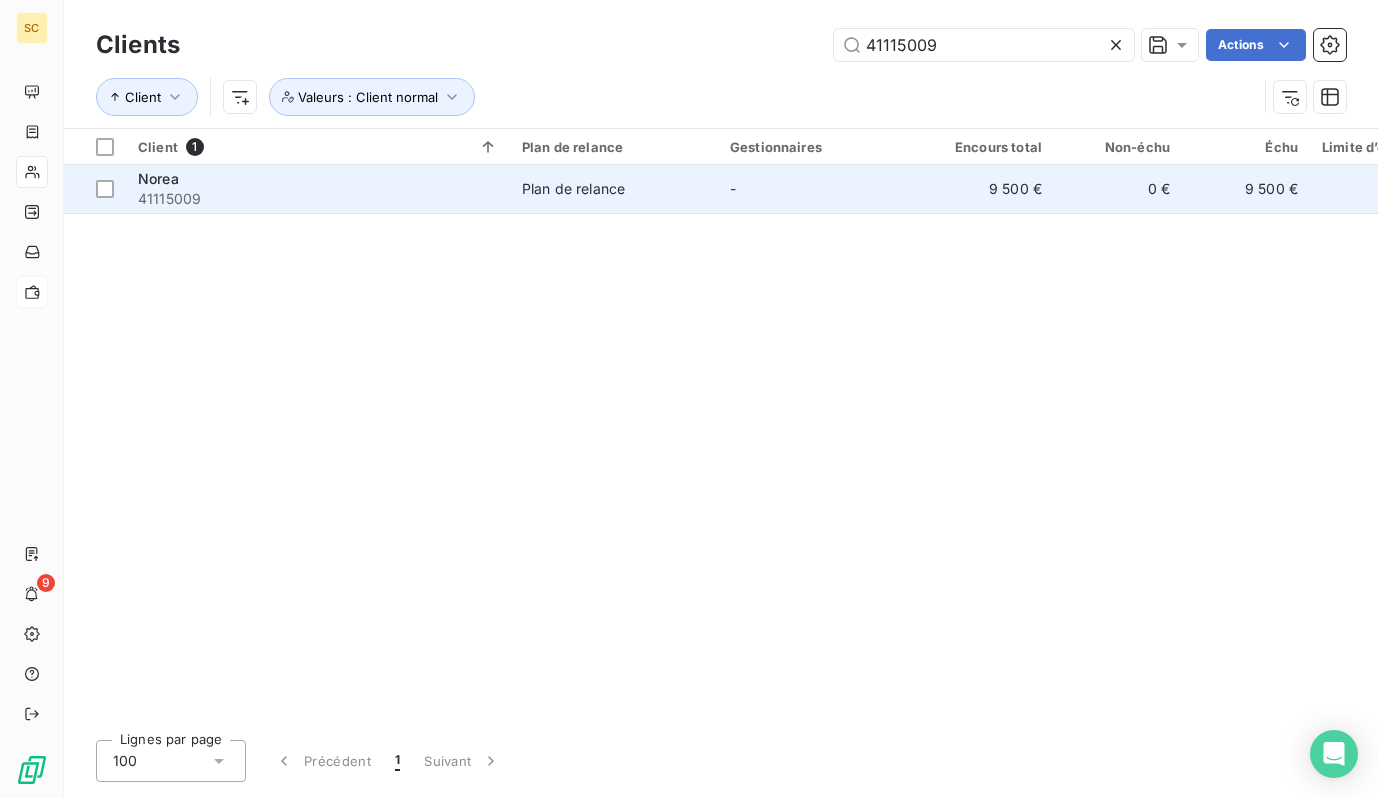 click on "41115009" at bounding box center [318, 199] 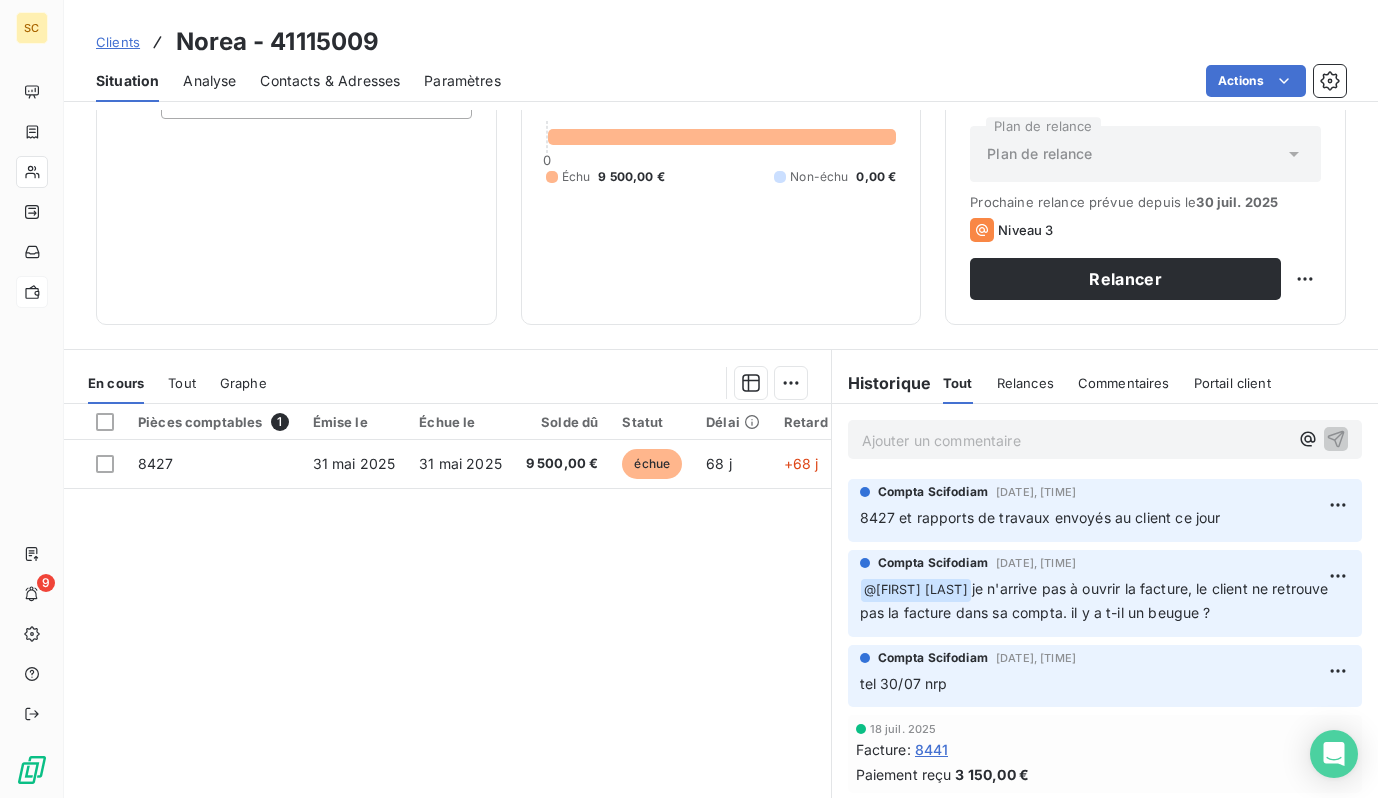 scroll, scrollTop: 224, scrollLeft: 0, axis: vertical 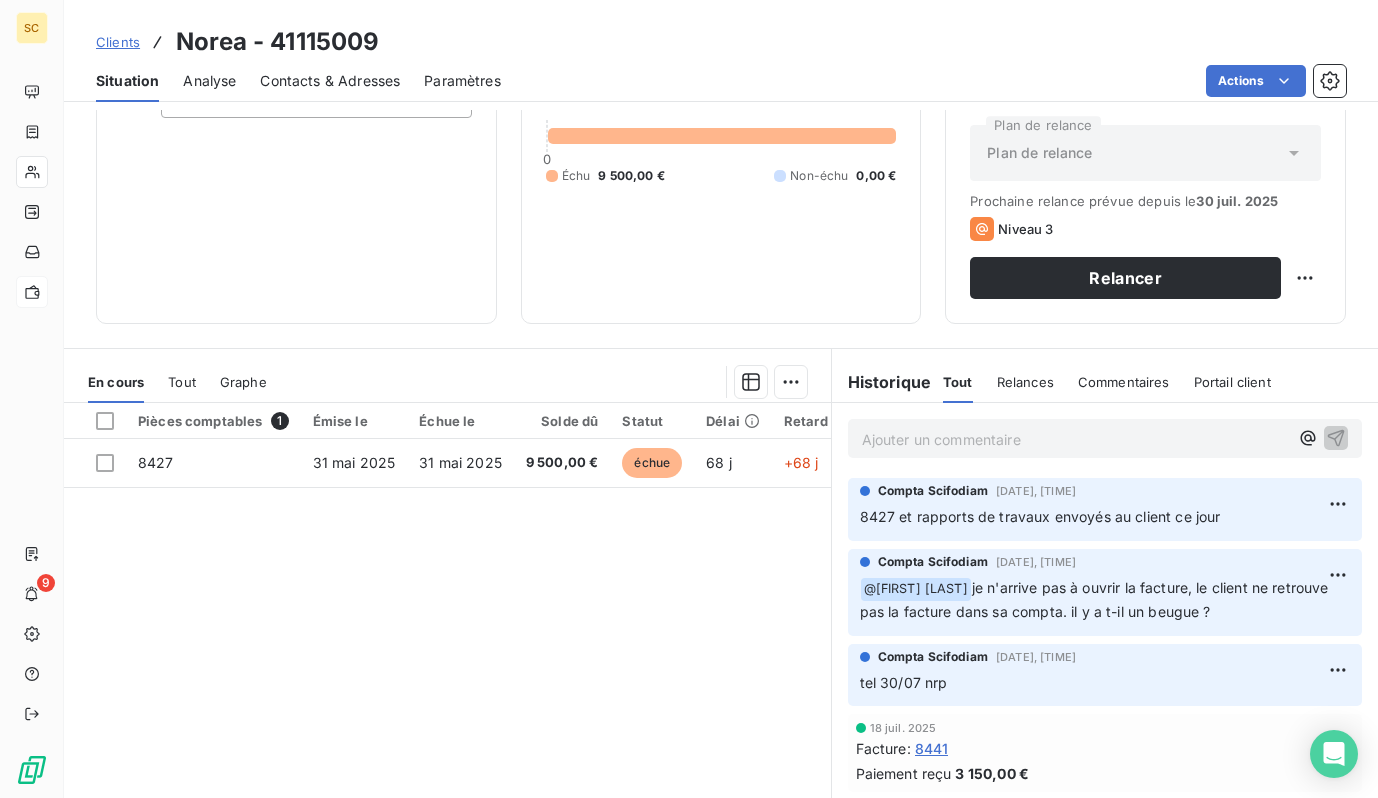 click on "Norea - 41115009" at bounding box center [277, 42] 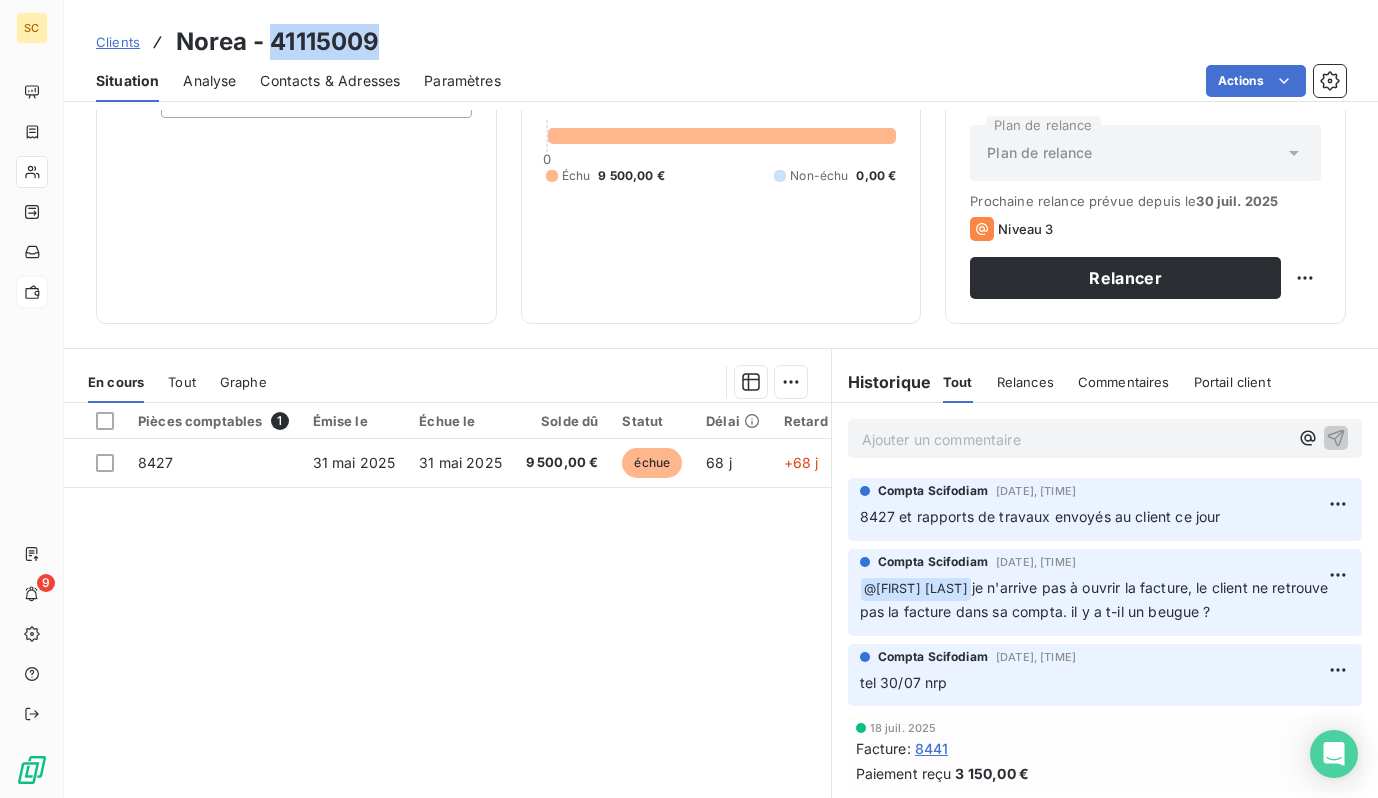 click on "Norea - 41115009" at bounding box center [277, 42] 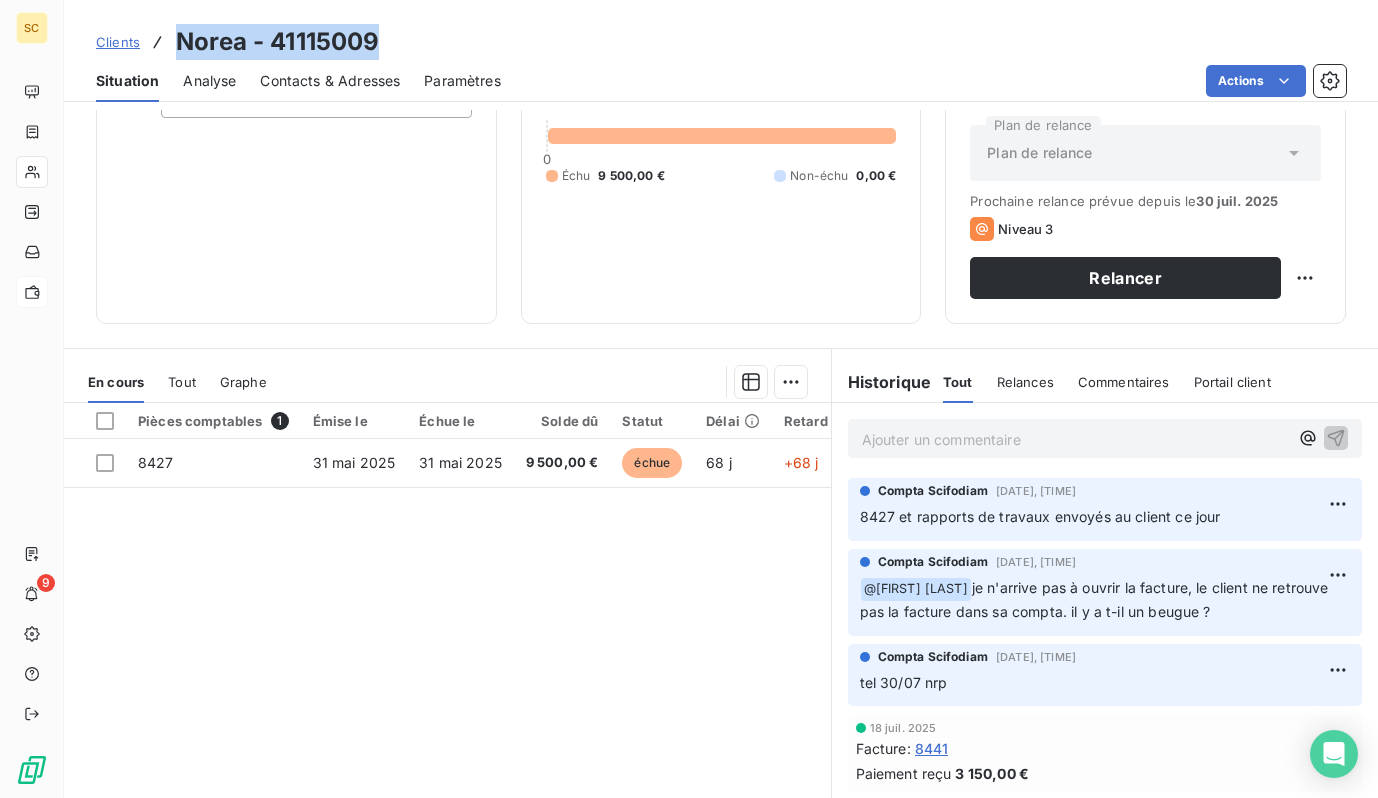 click on "Norea - 41115009" at bounding box center (277, 42) 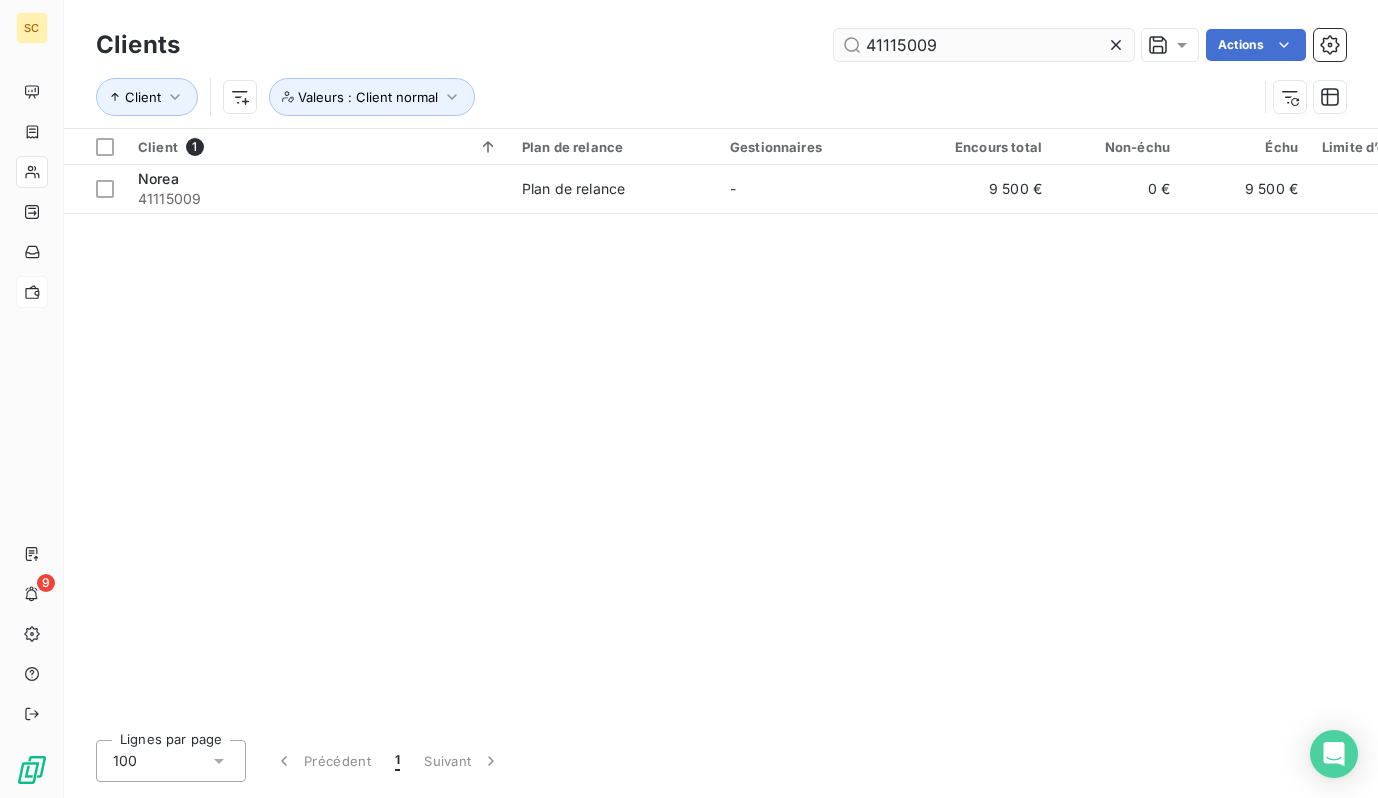 click on "41115009" at bounding box center (984, 45) 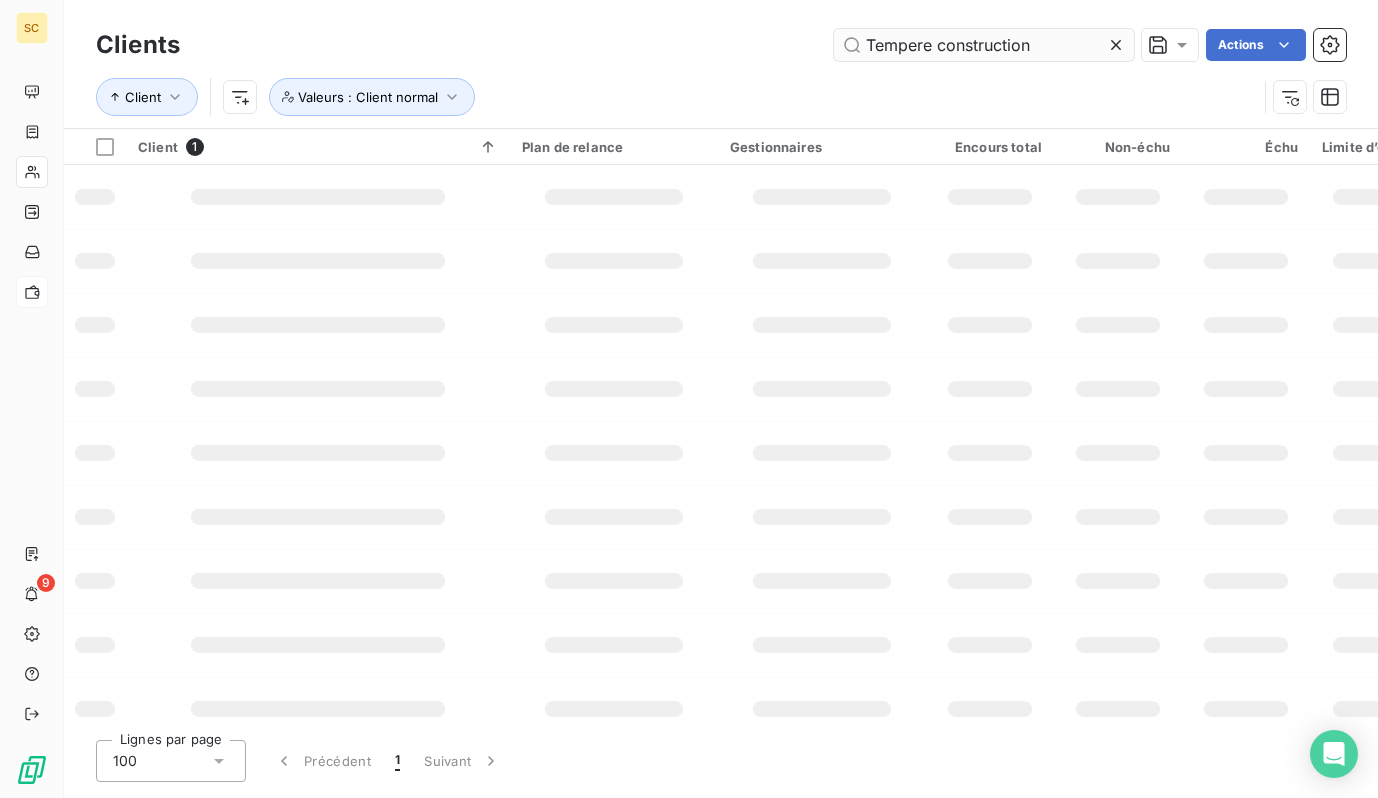 type on "Tempere construction" 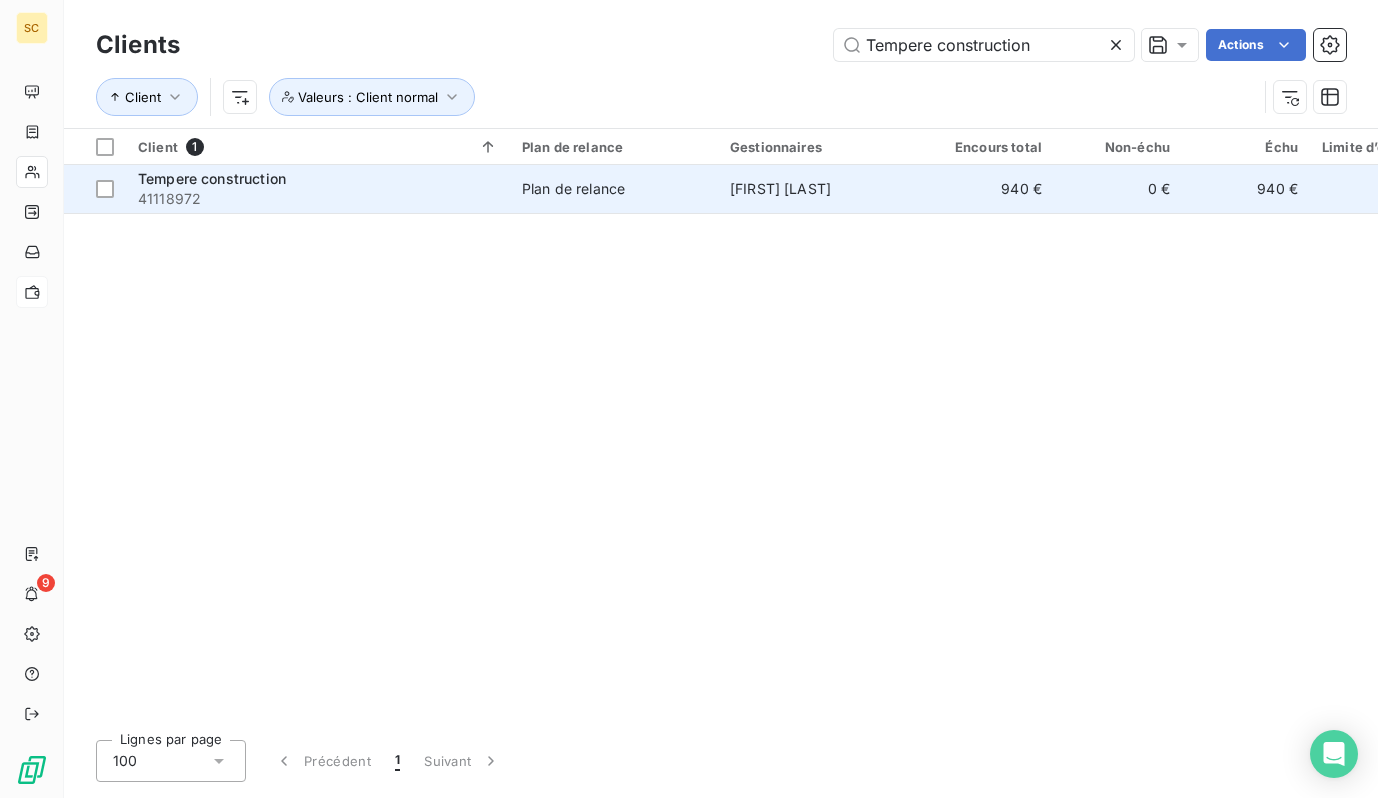 click on "Tempere construction" at bounding box center [318, 179] 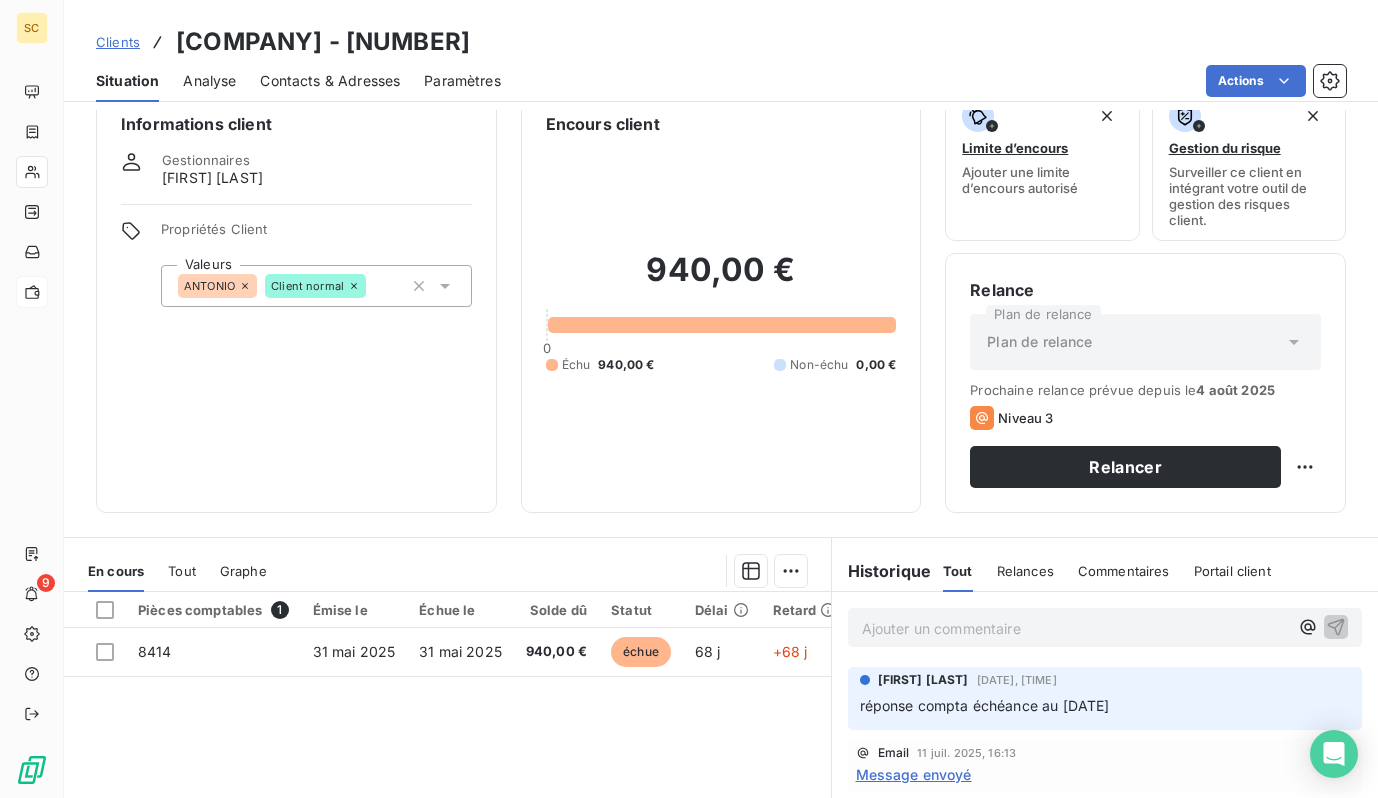 scroll, scrollTop: 33, scrollLeft: 0, axis: vertical 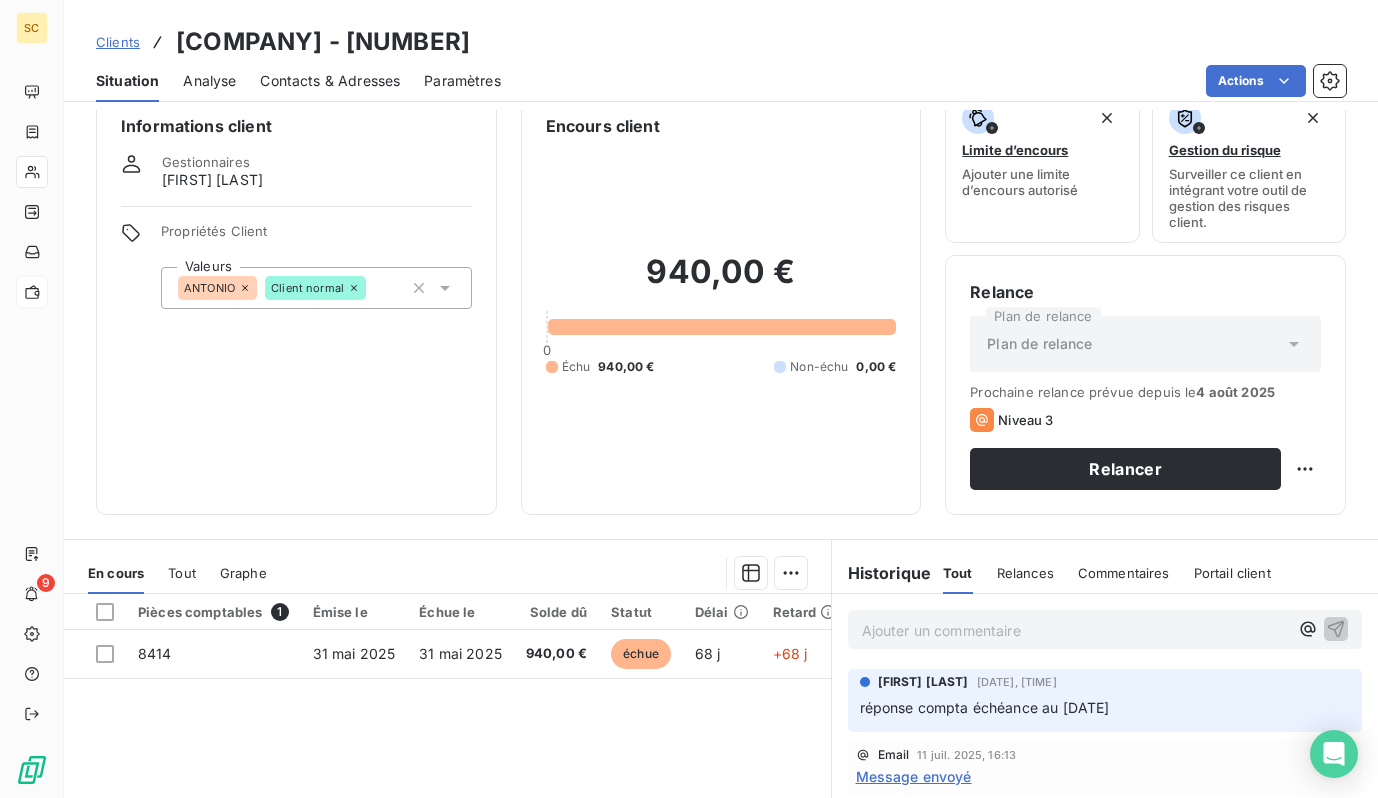 click on "Contacts & Adresses" at bounding box center (330, 81) 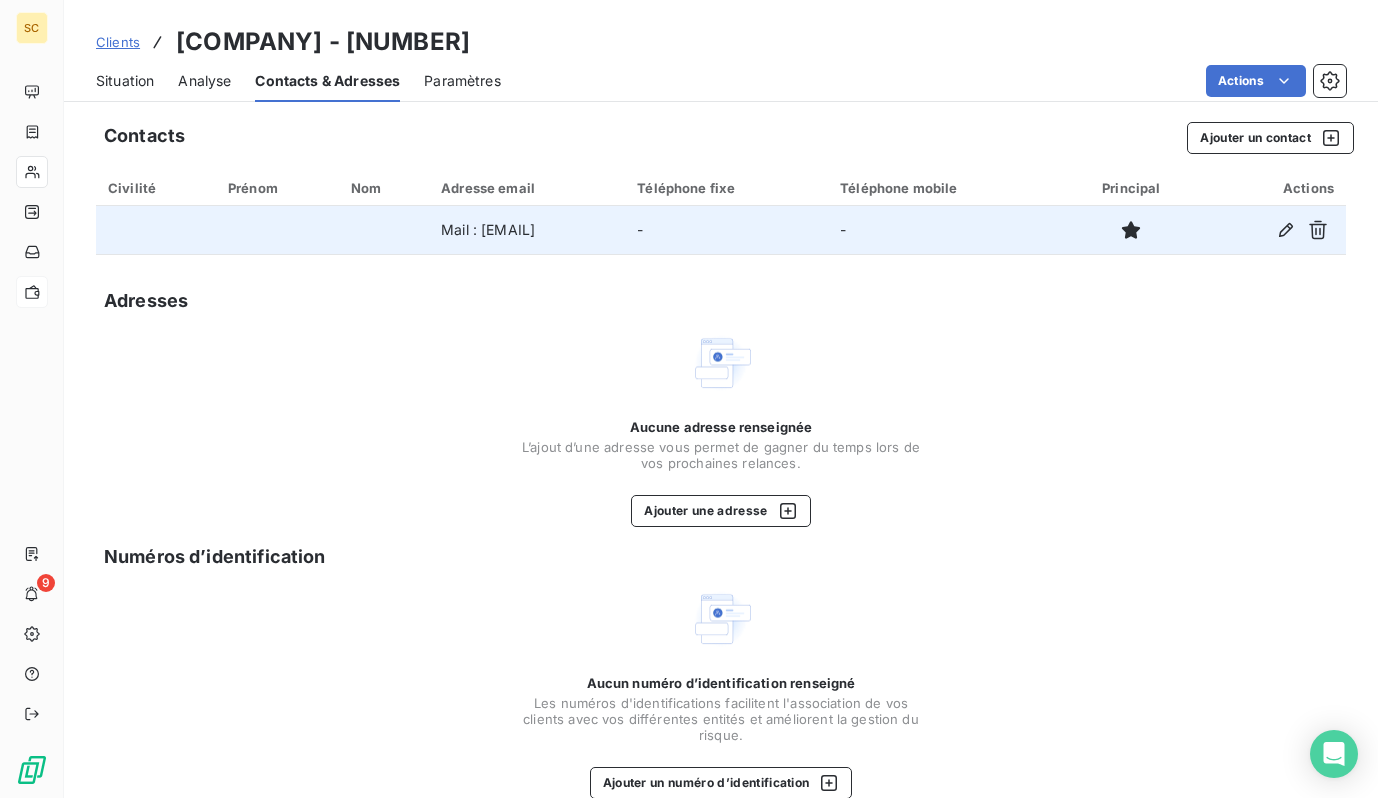 drag, startPoint x: 556, startPoint y: 238, endPoint x: 390, endPoint y: 240, distance: 166.01205 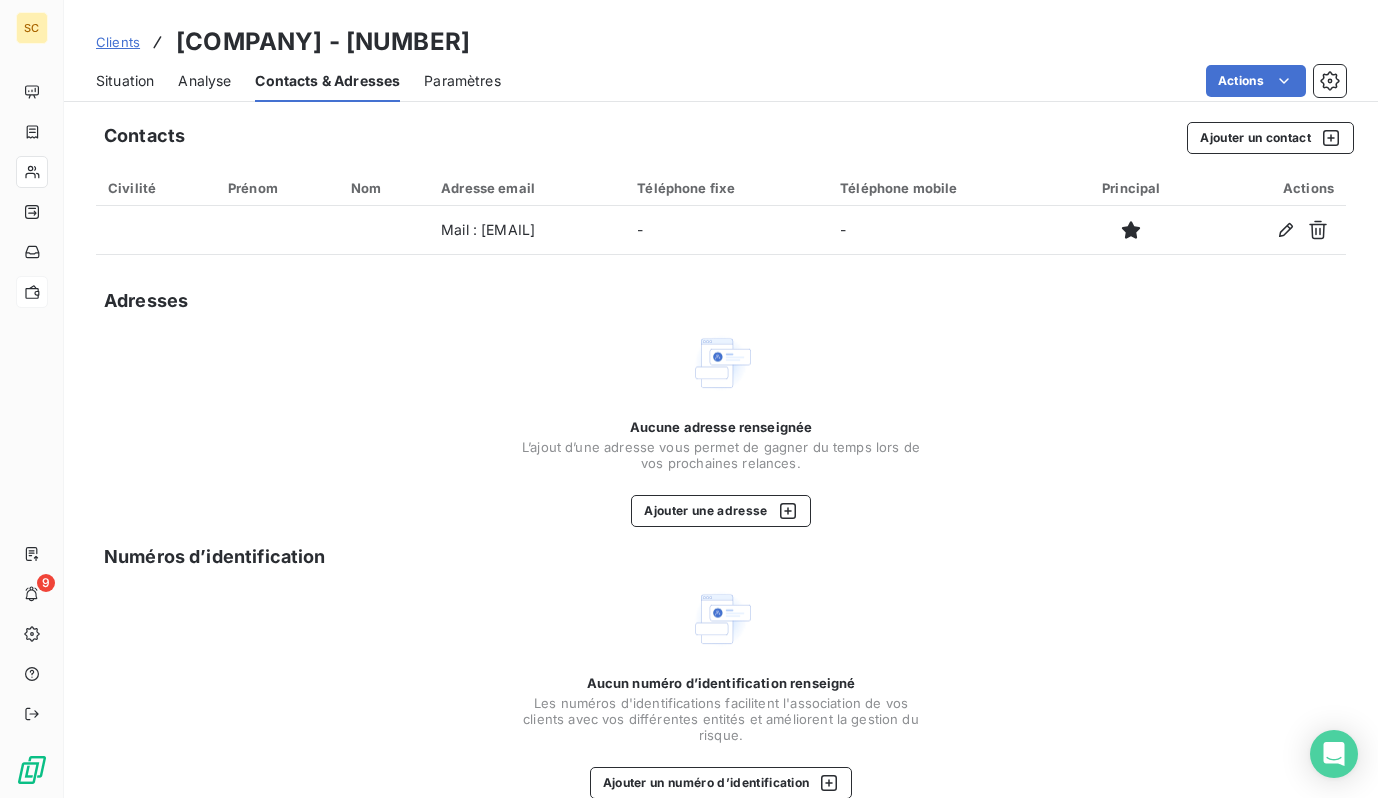 click on "Situation" at bounding box center (125, 81) 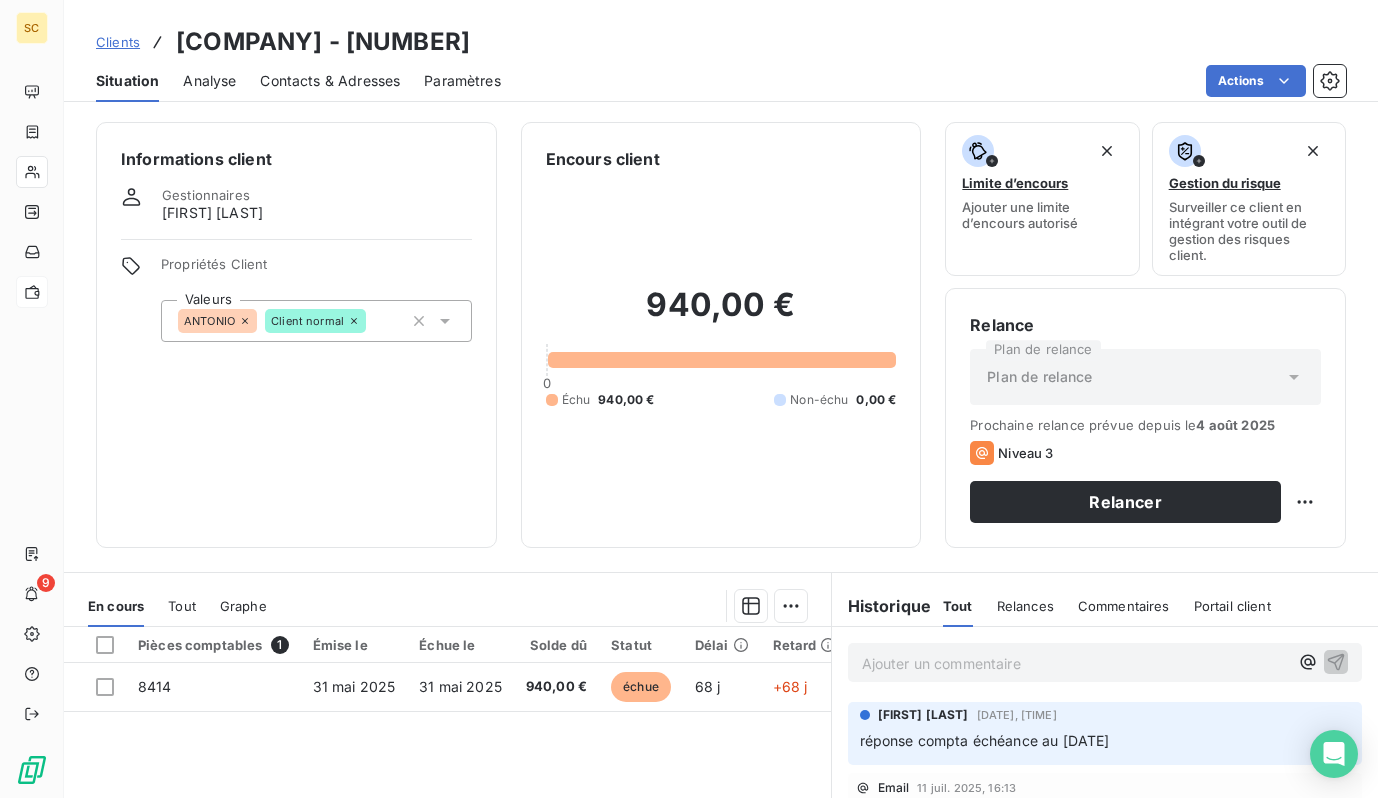 drag, startPoint x: 563, startPoint y: 43, endPoint x: 180, endPoint y: 40, distance: 383.01175 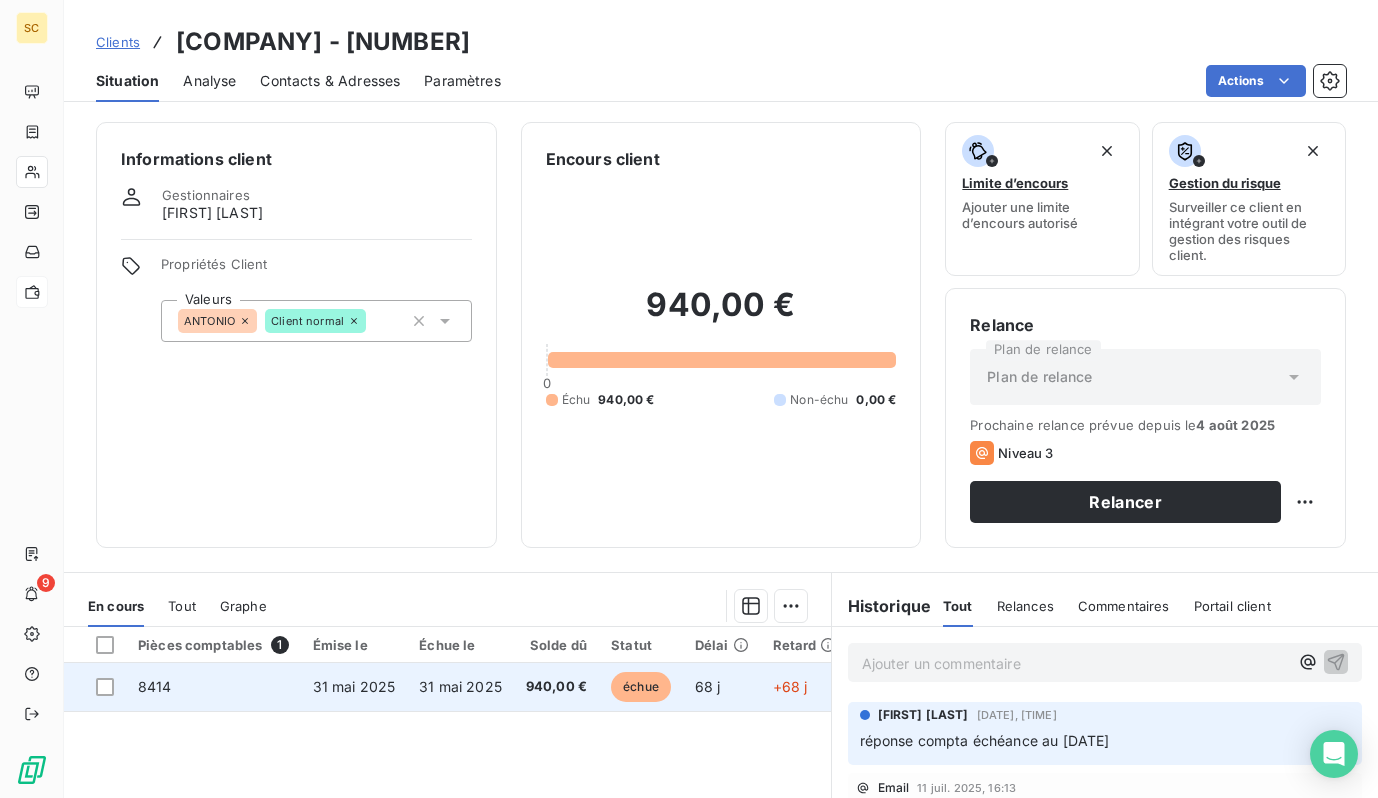 click on "31 mai 2025" at bounding box center (460, 686) 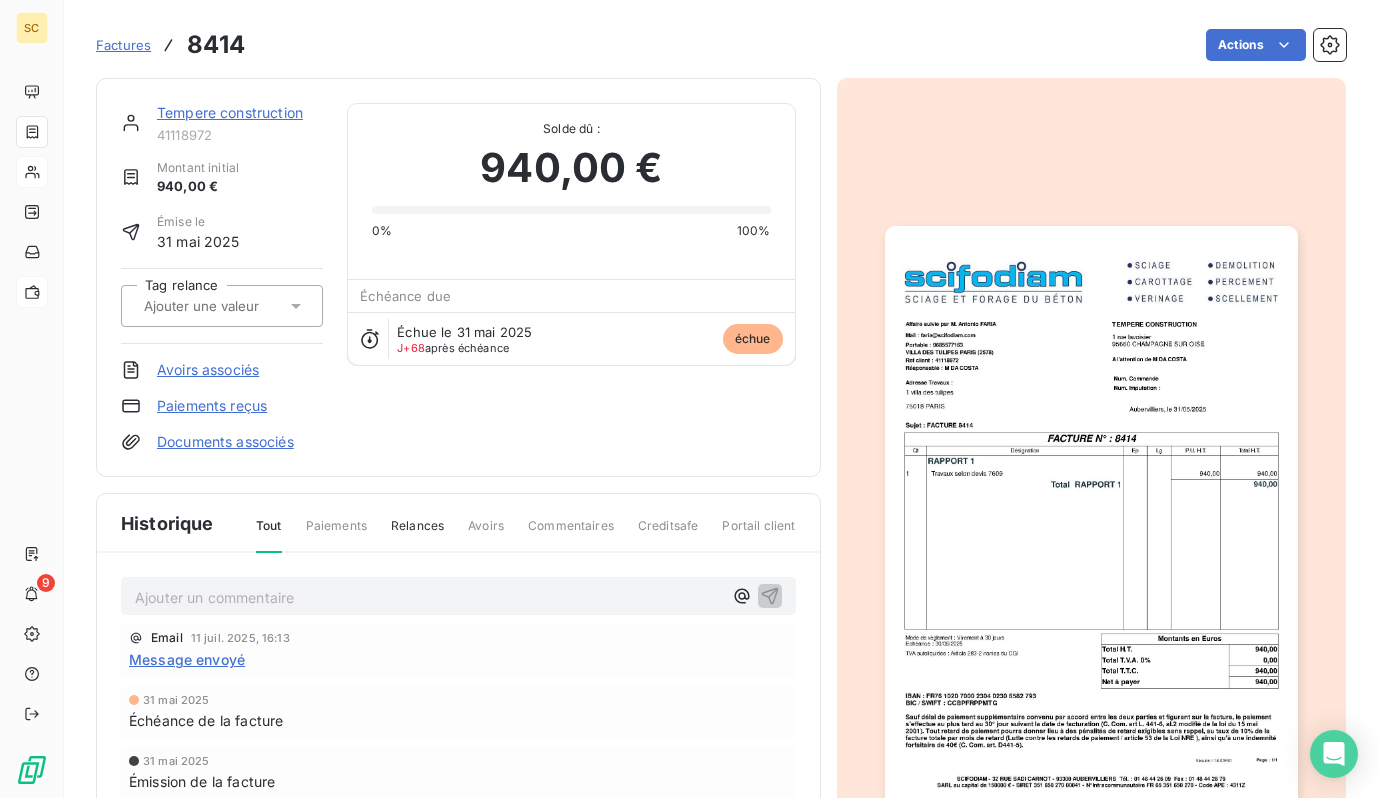 click at bounding box center [1091, 518] 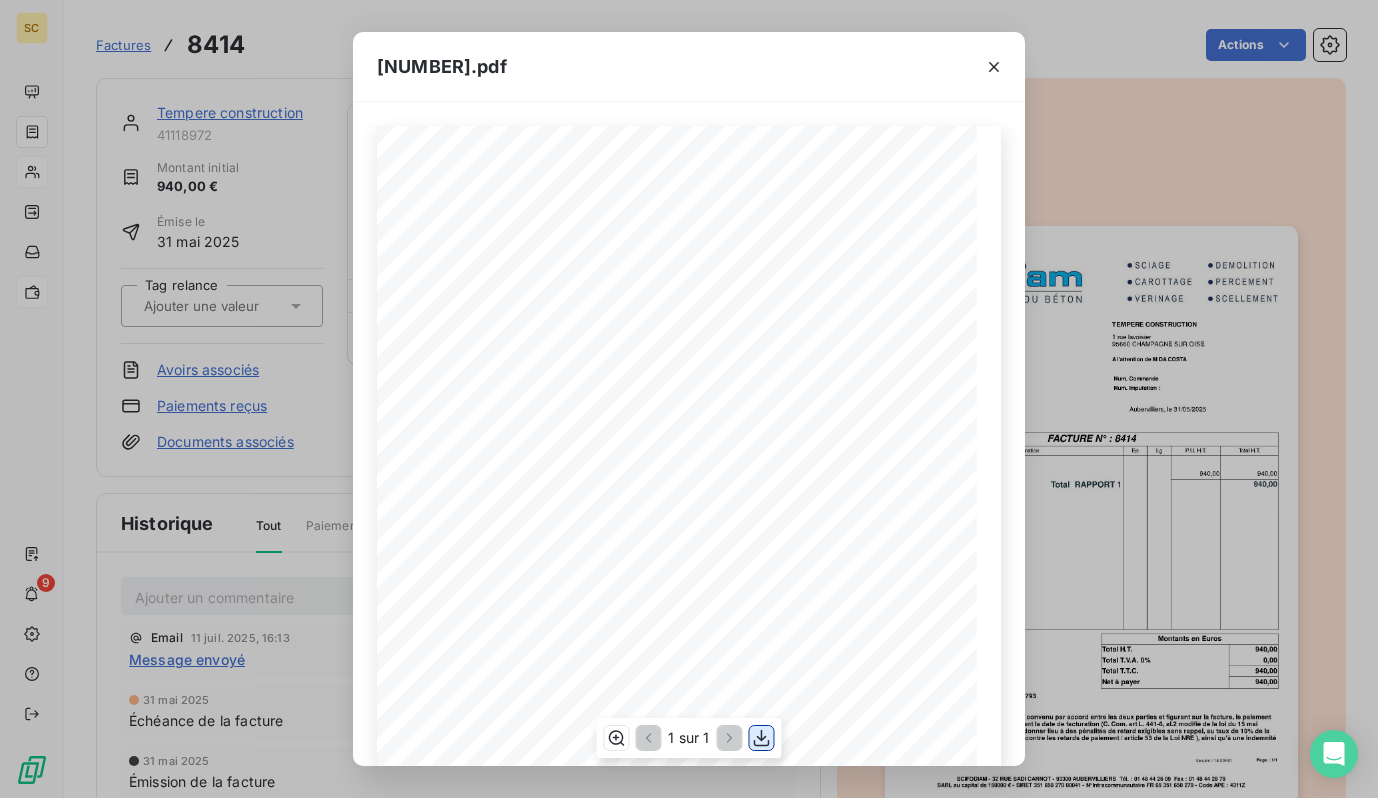 click 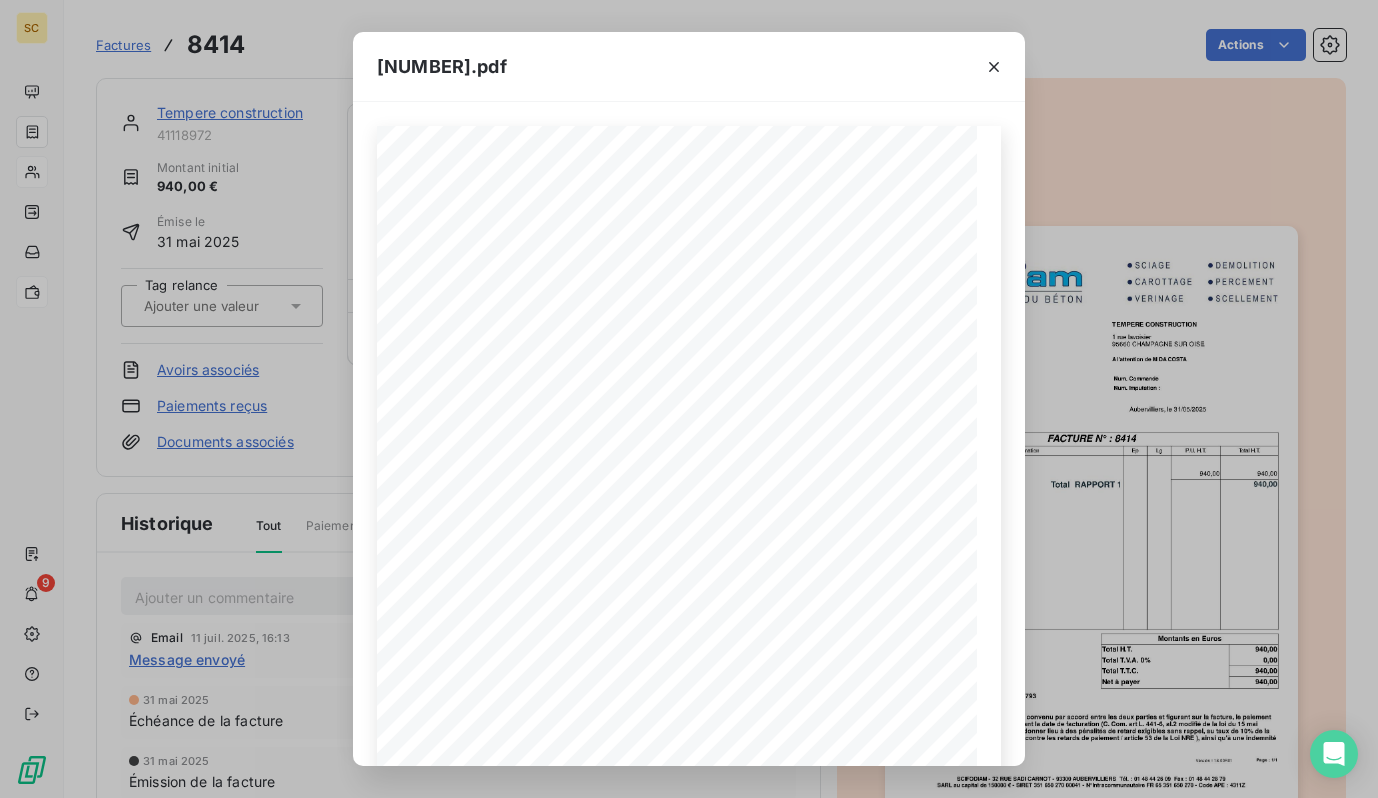 drag, startPoint x: 1155, startPoint y: 297, endPoint x: 1144, endPoint y: 295, distance: 11.18034 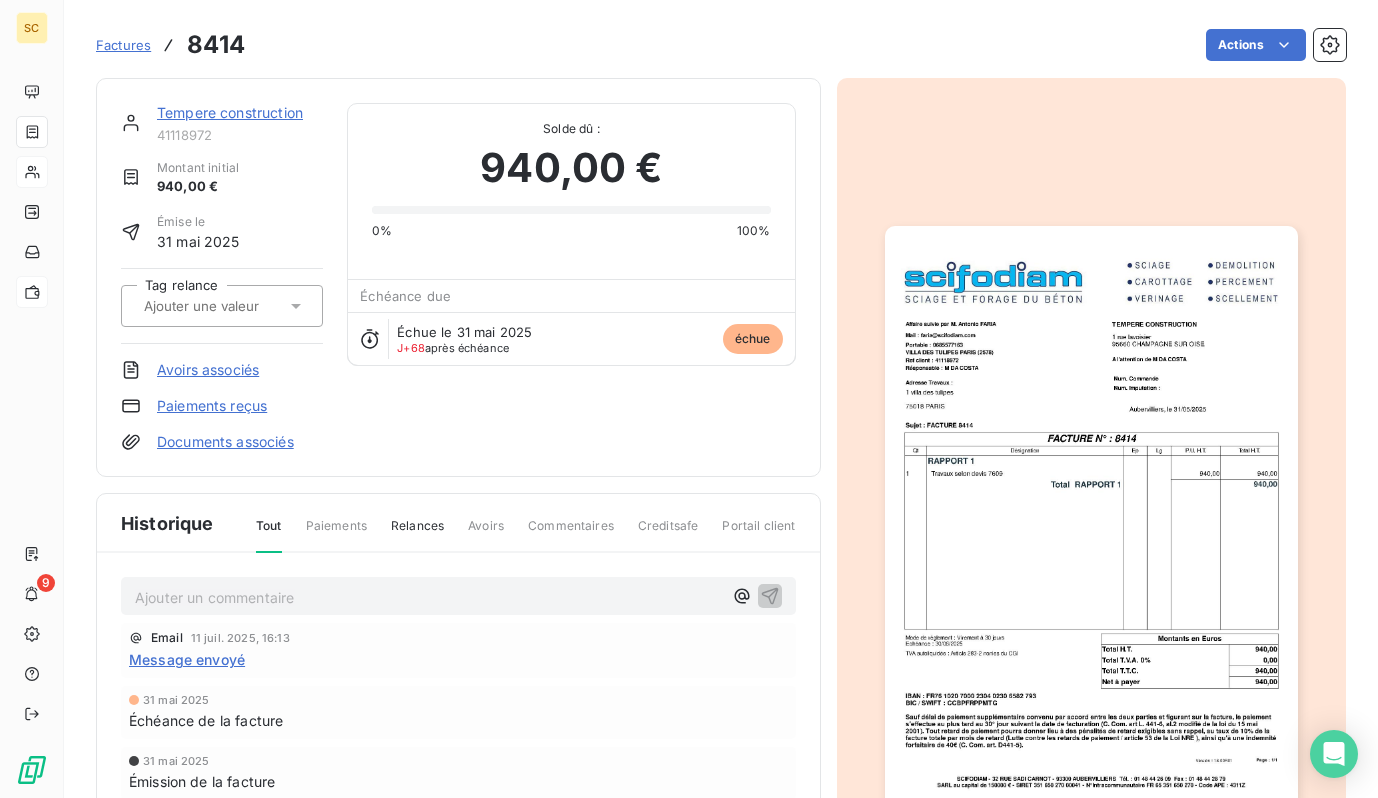 click on "Tempere construction" at bounding box center [230, 112] 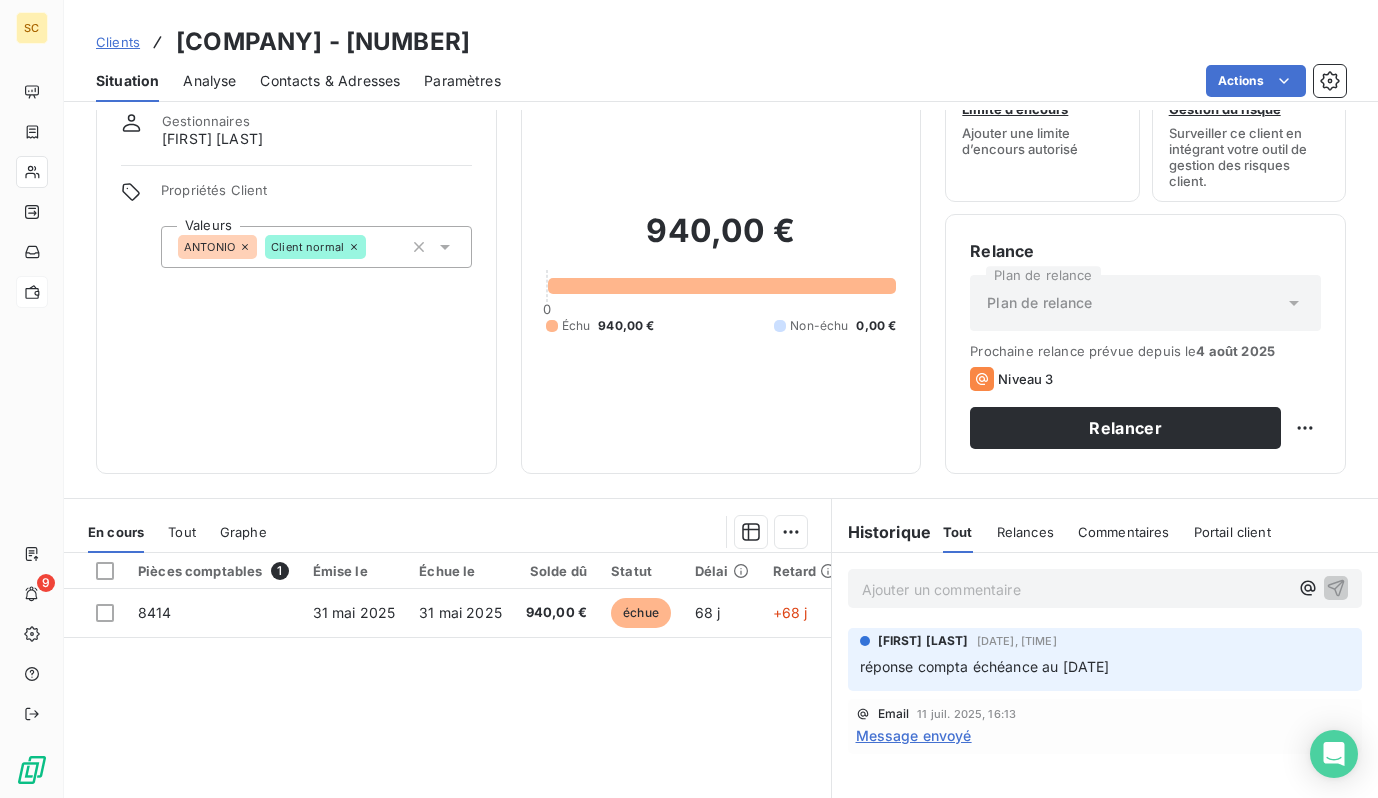 scroll, scrollTop: 70, scrollLeft: 0, axis: vertical 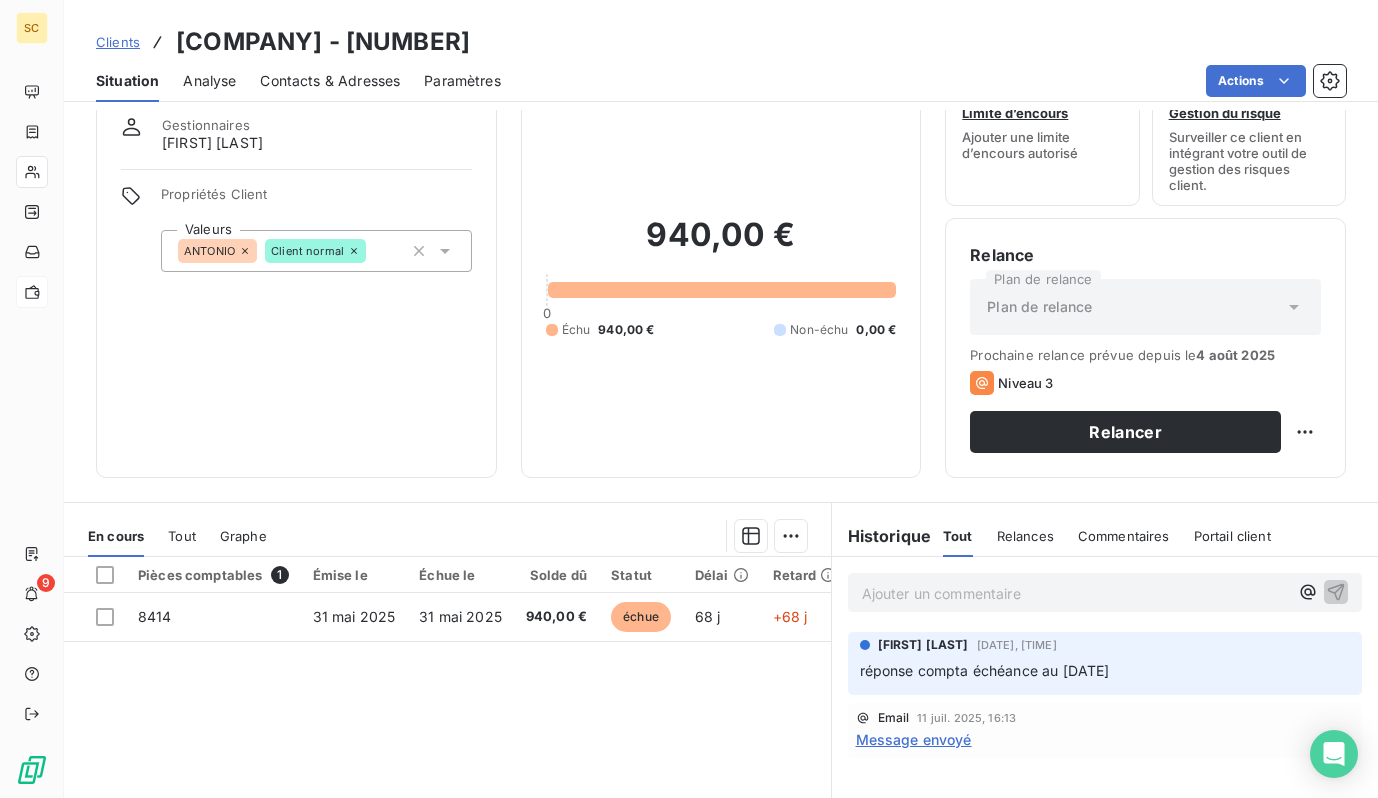 click on "Clients" at bounding box center [118, 42] 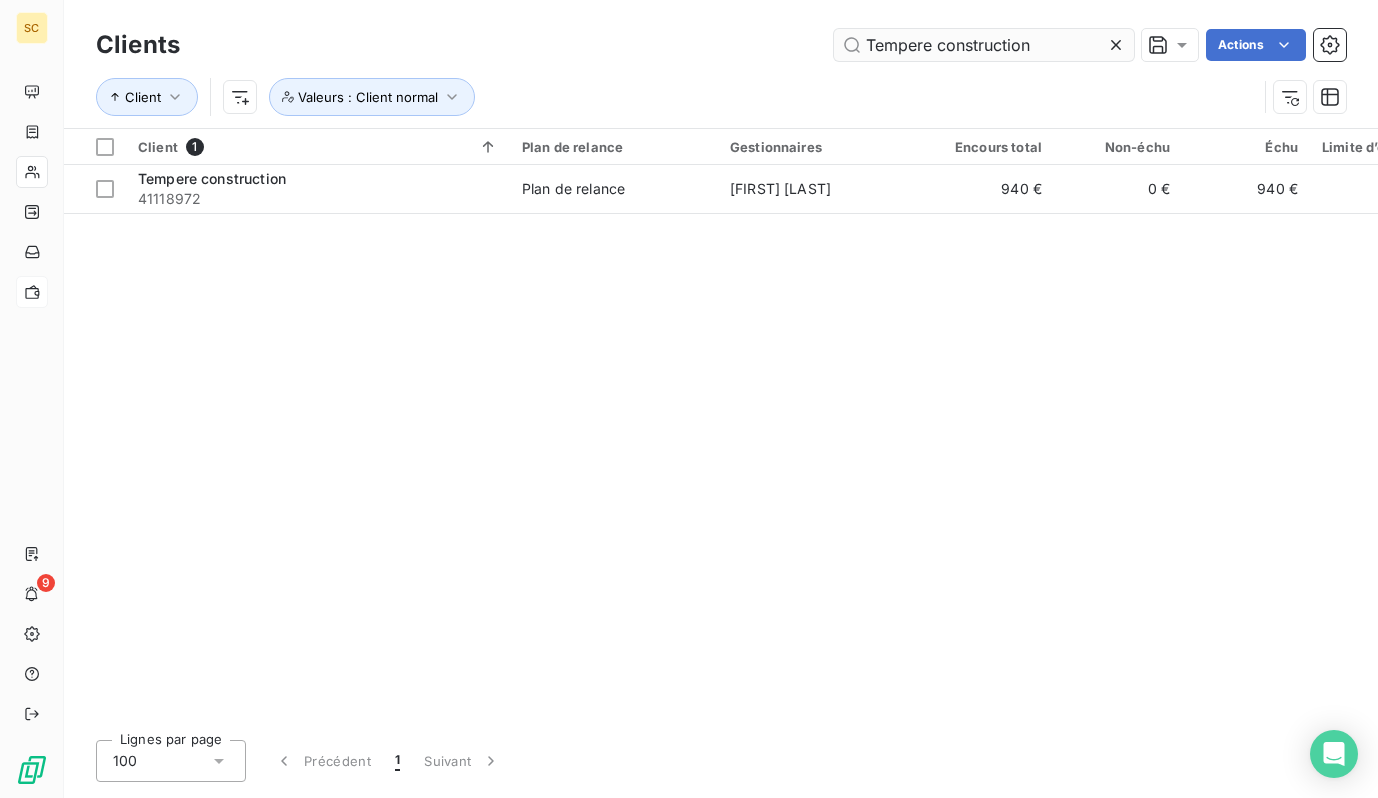 click on "Tempere construction" at bounding box center (984, 45) 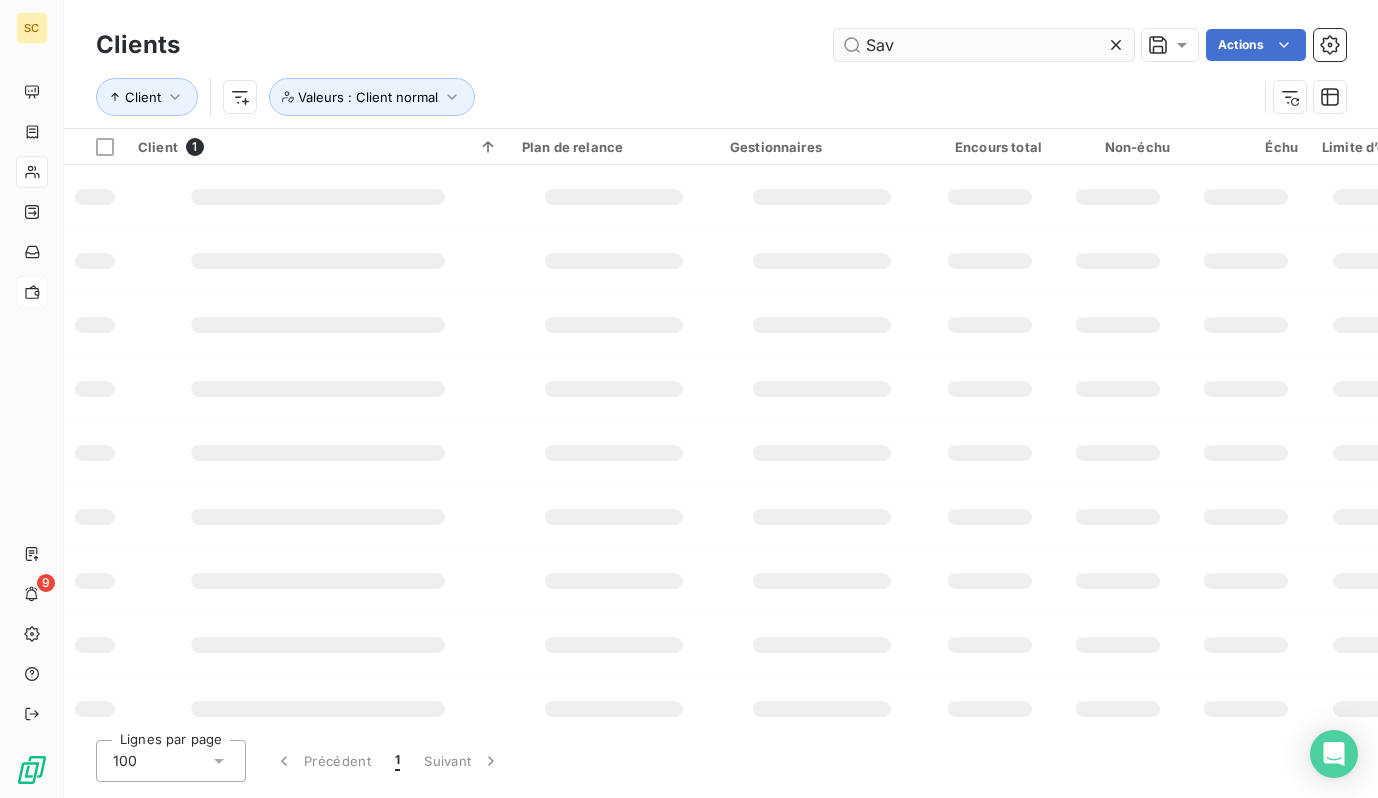 type on "Sav" 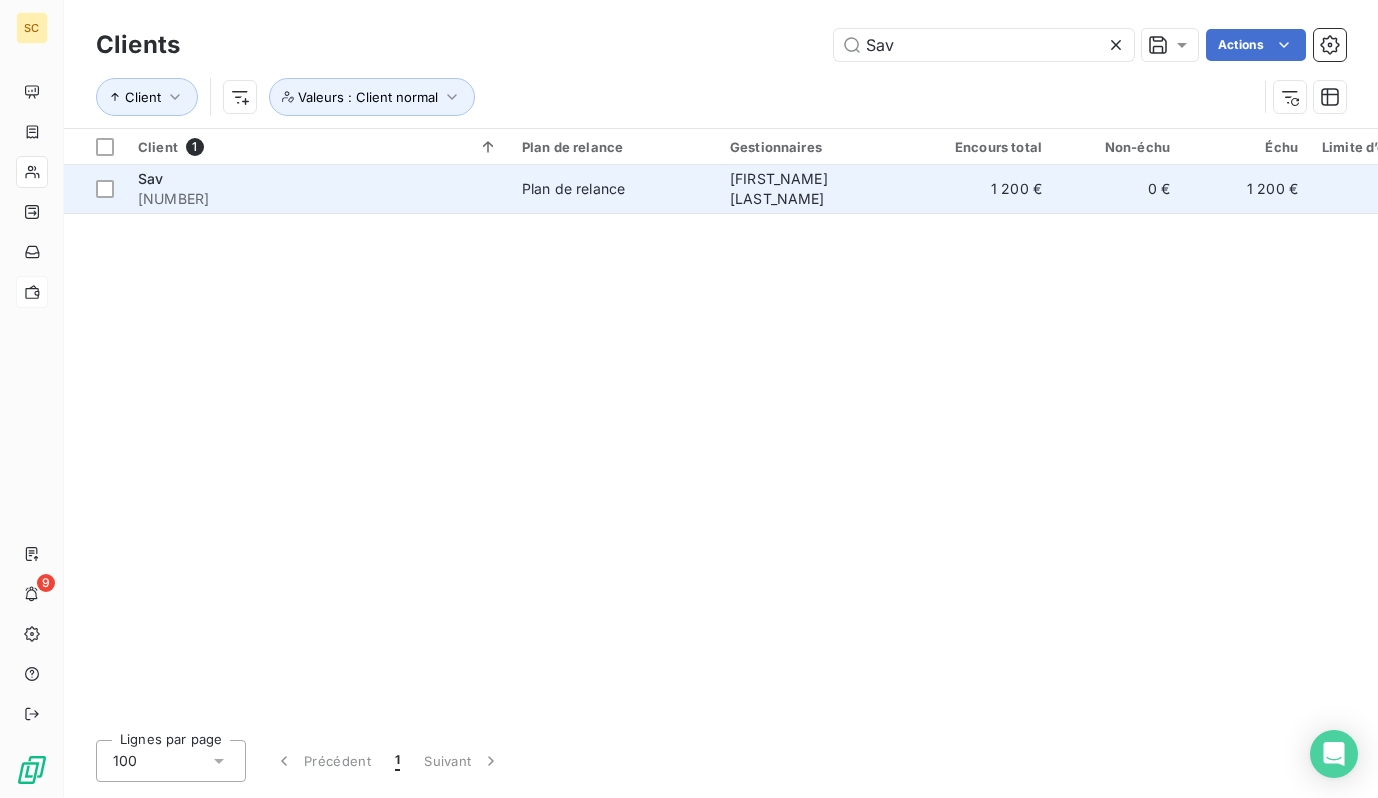 click on "[NUMBER]" at bounding box center (318, 199) 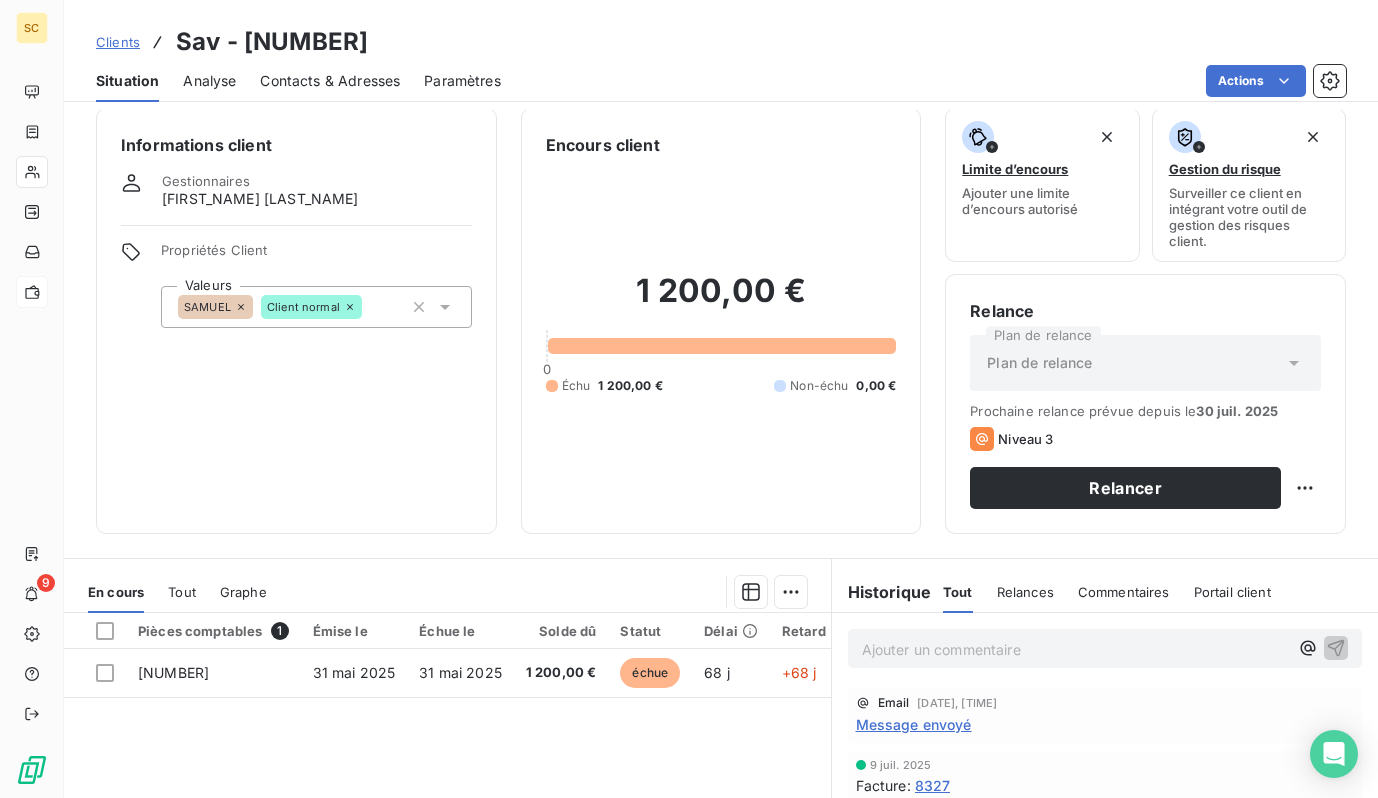 scroll, scrollTop: 8, scrollLeft: 0, axis: vertical 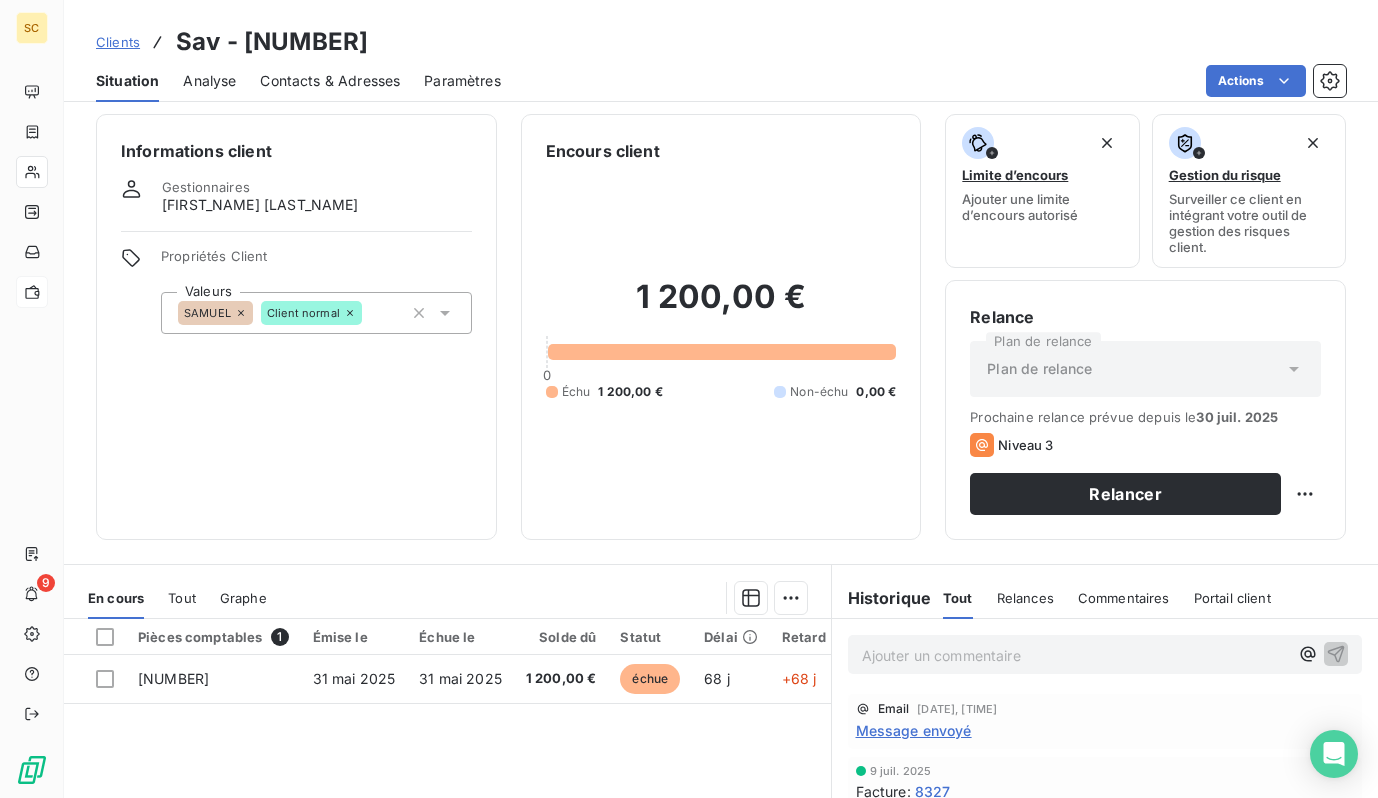 click on "Contacts & Adresses" at bounding box center [330, 81] 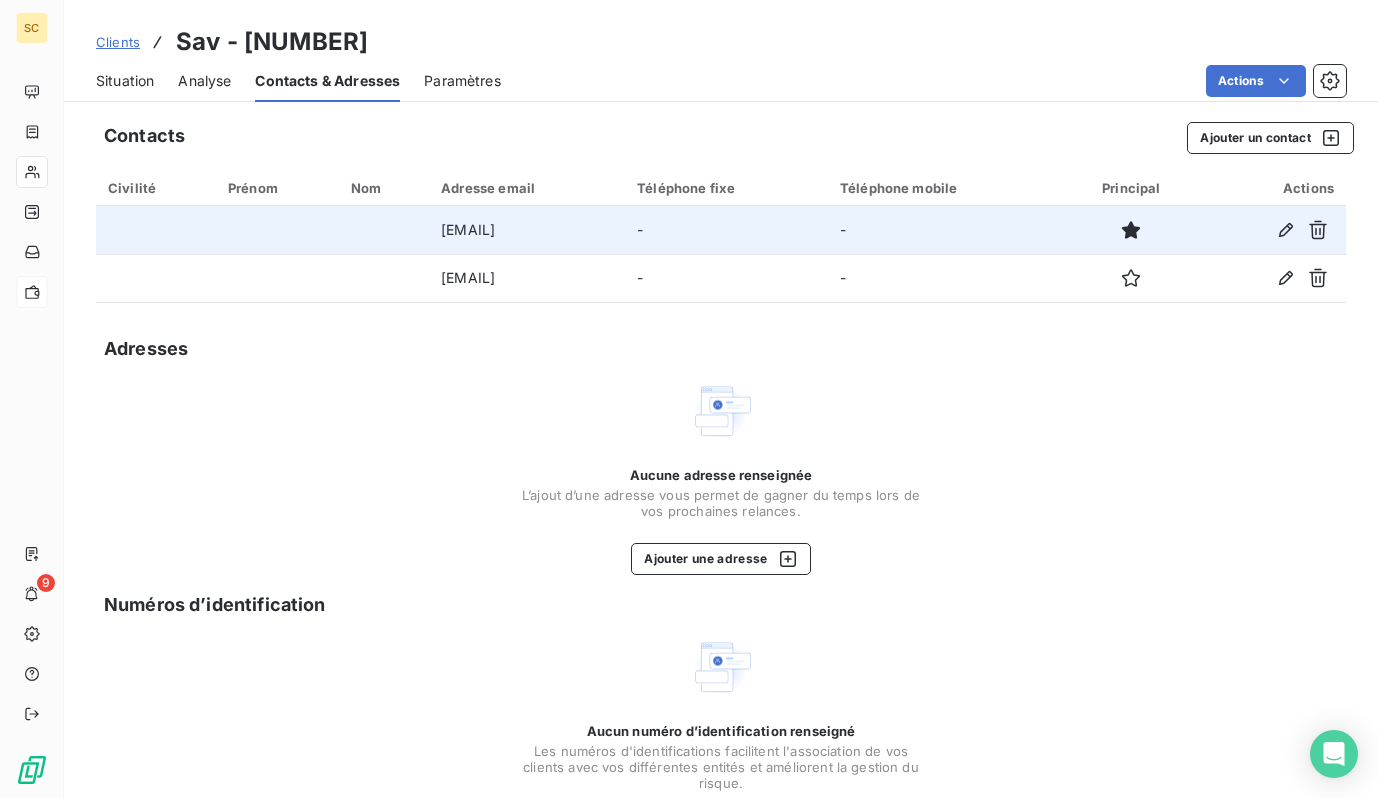 drag, startPoint x: 618, startPoint y: 236, endPoint x: 356, endPoint y: 231, distance: 262.0477 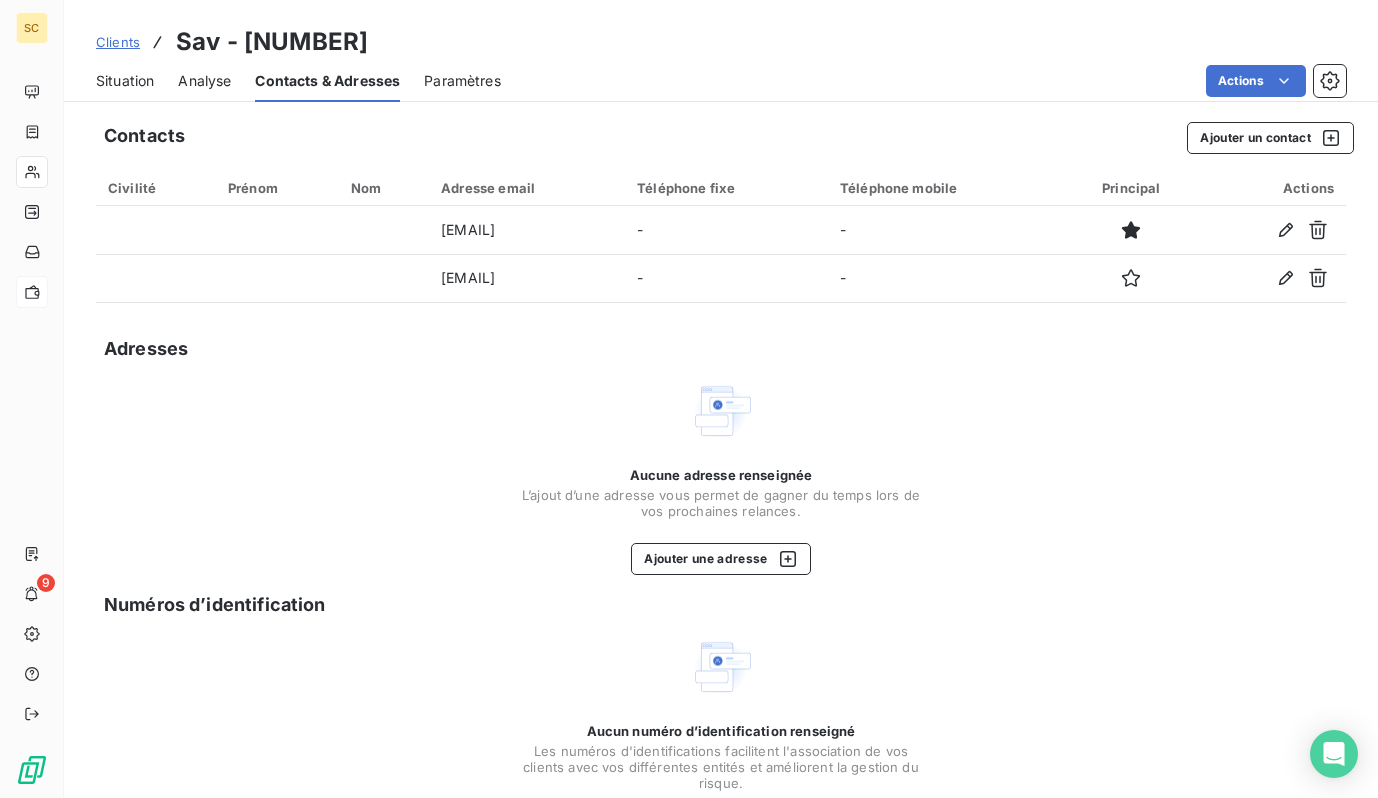 copy on "[EMAIL]" 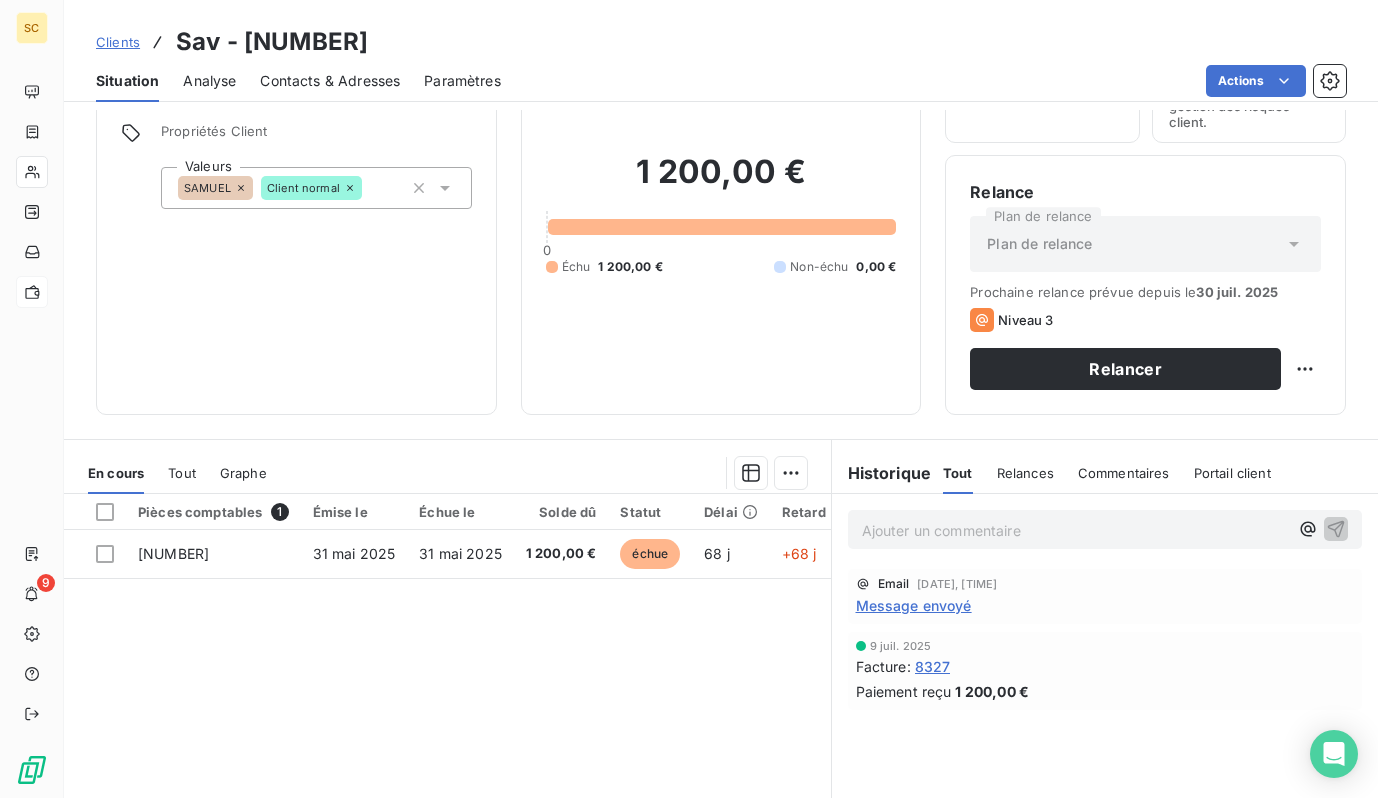 scroll, scrollTop: 116, scrollLeft: 0, axis: vertical 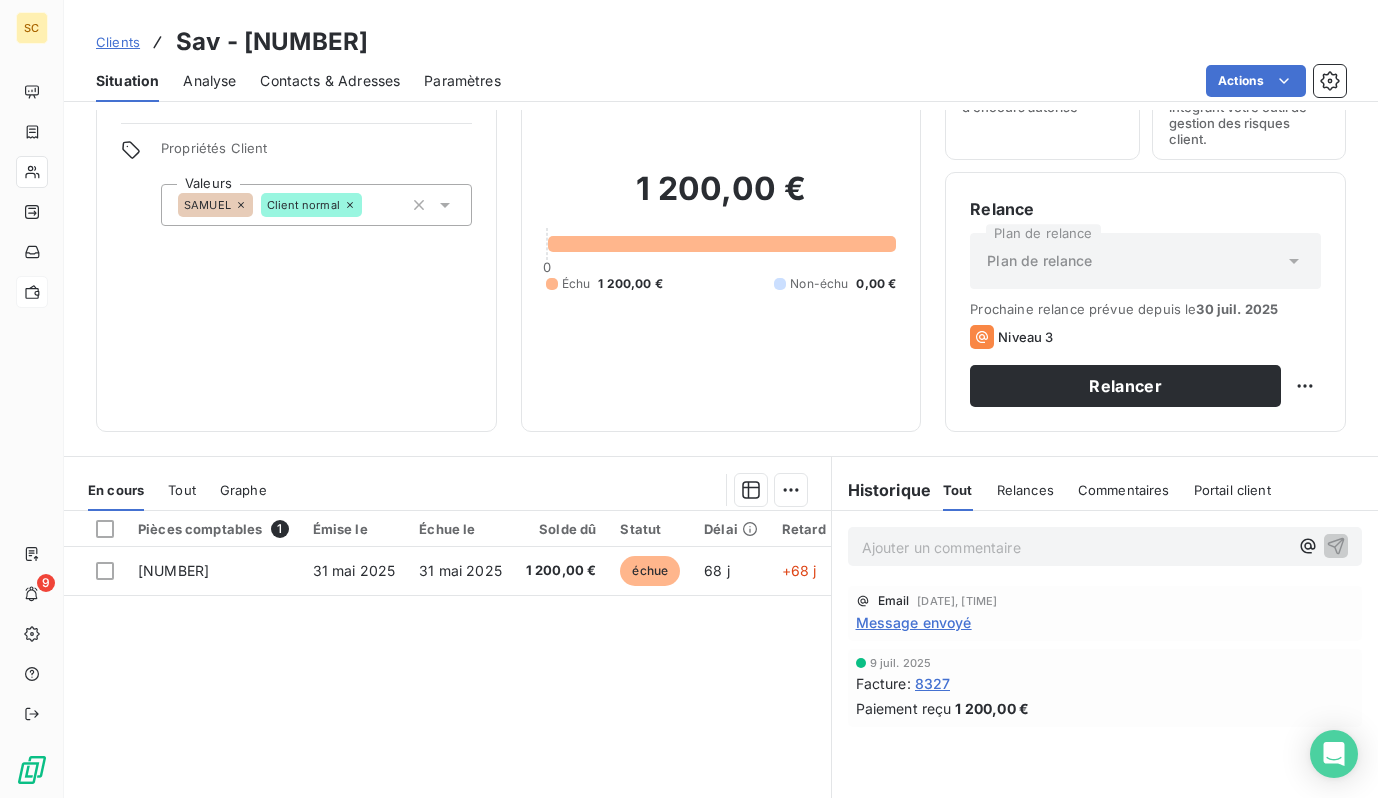 click on "Sav - [NUMBER]" at bounding box center (272, 42) 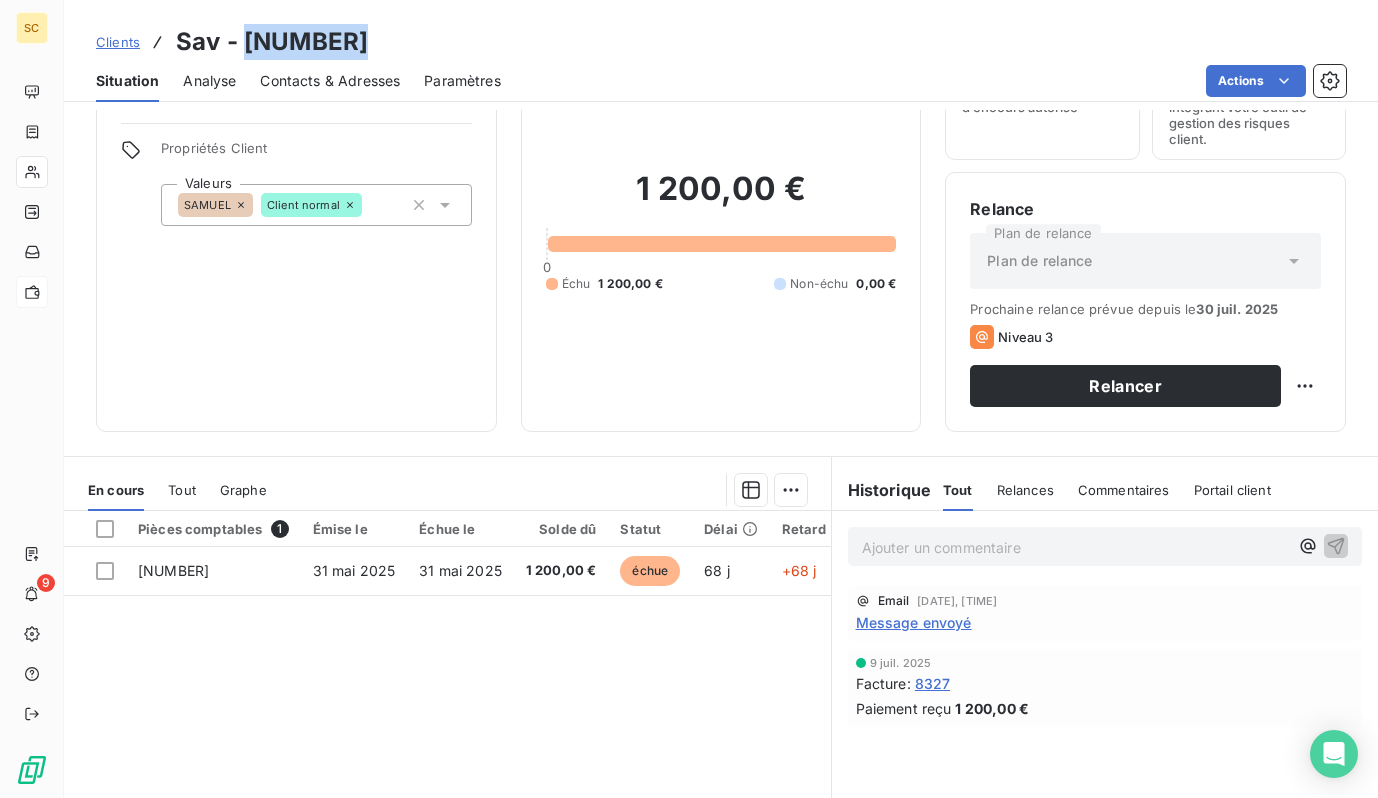 click on "Sav - [NUMBER]" at bounding box center (272, 42) 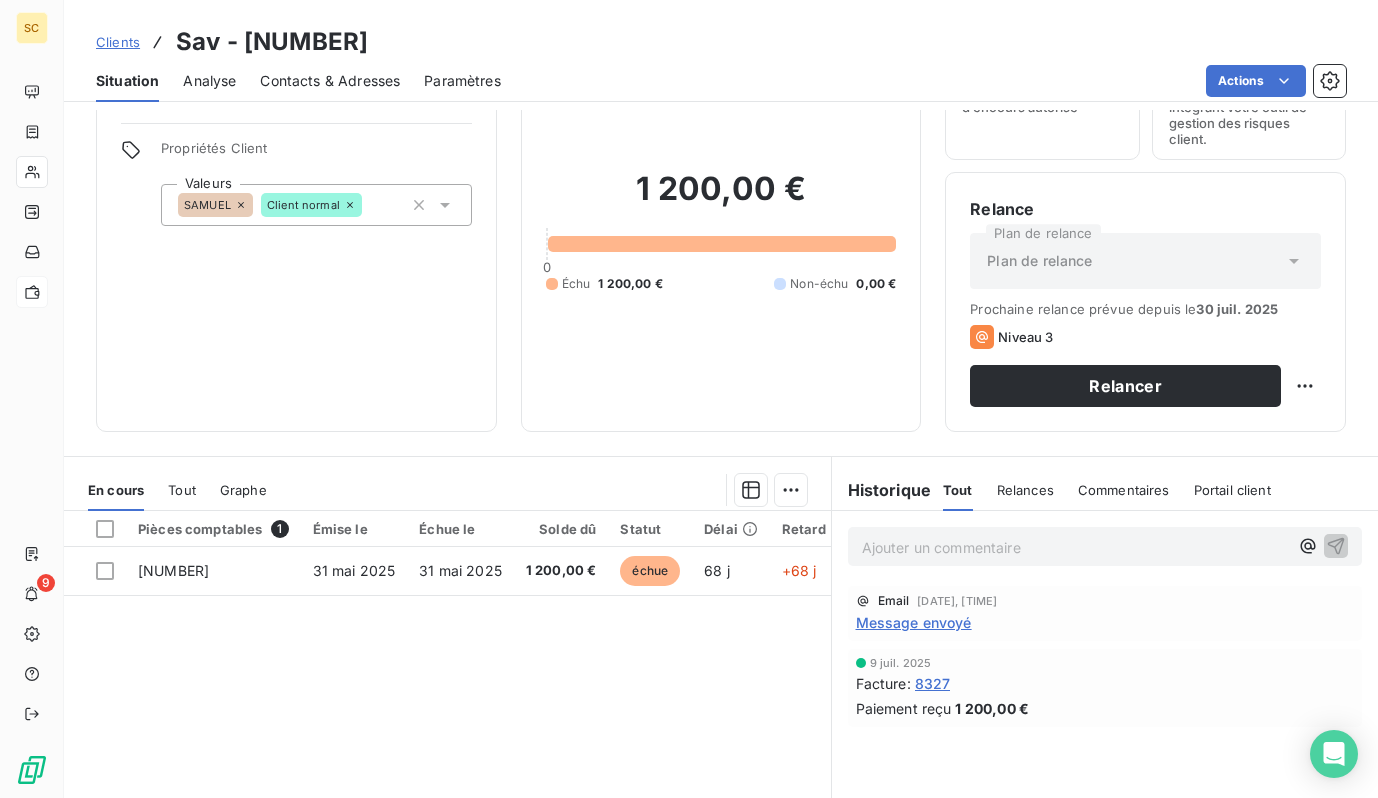 click on "Sav - [NUMBER]" at bounding box center (272, 42) 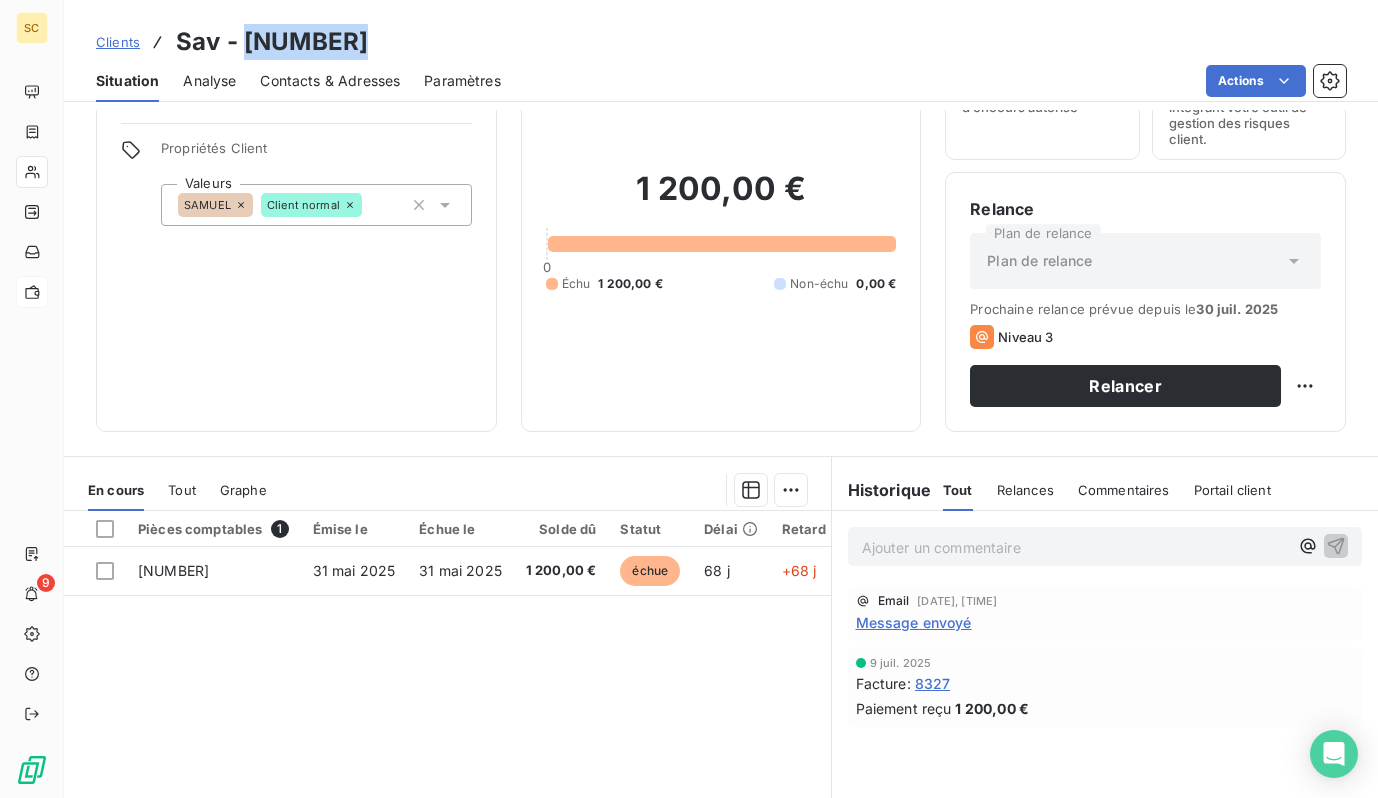 click on "Sav - [NUMBER]" at bounding box center [272, 42] 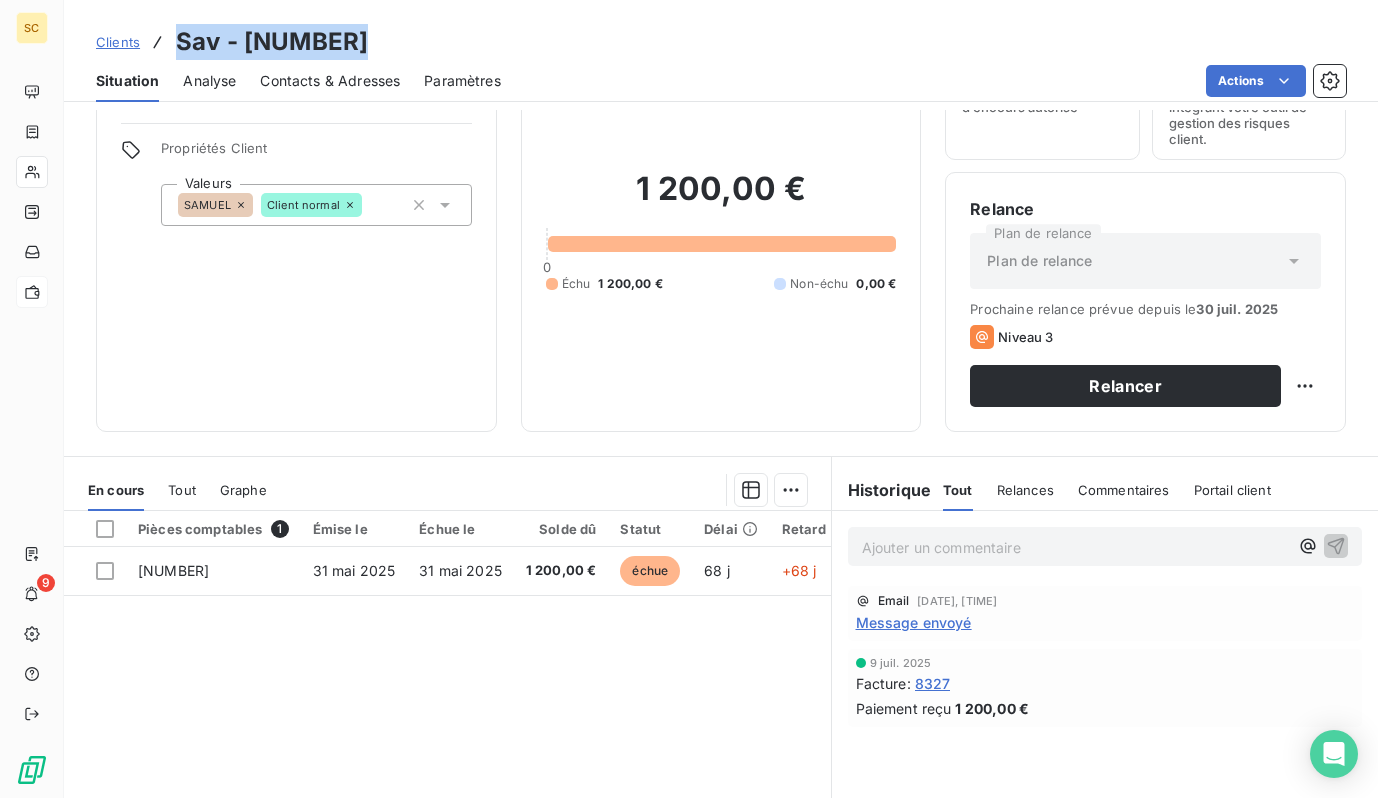 click on "Sav - [NUMBER]" at bounding box center [272, 42] 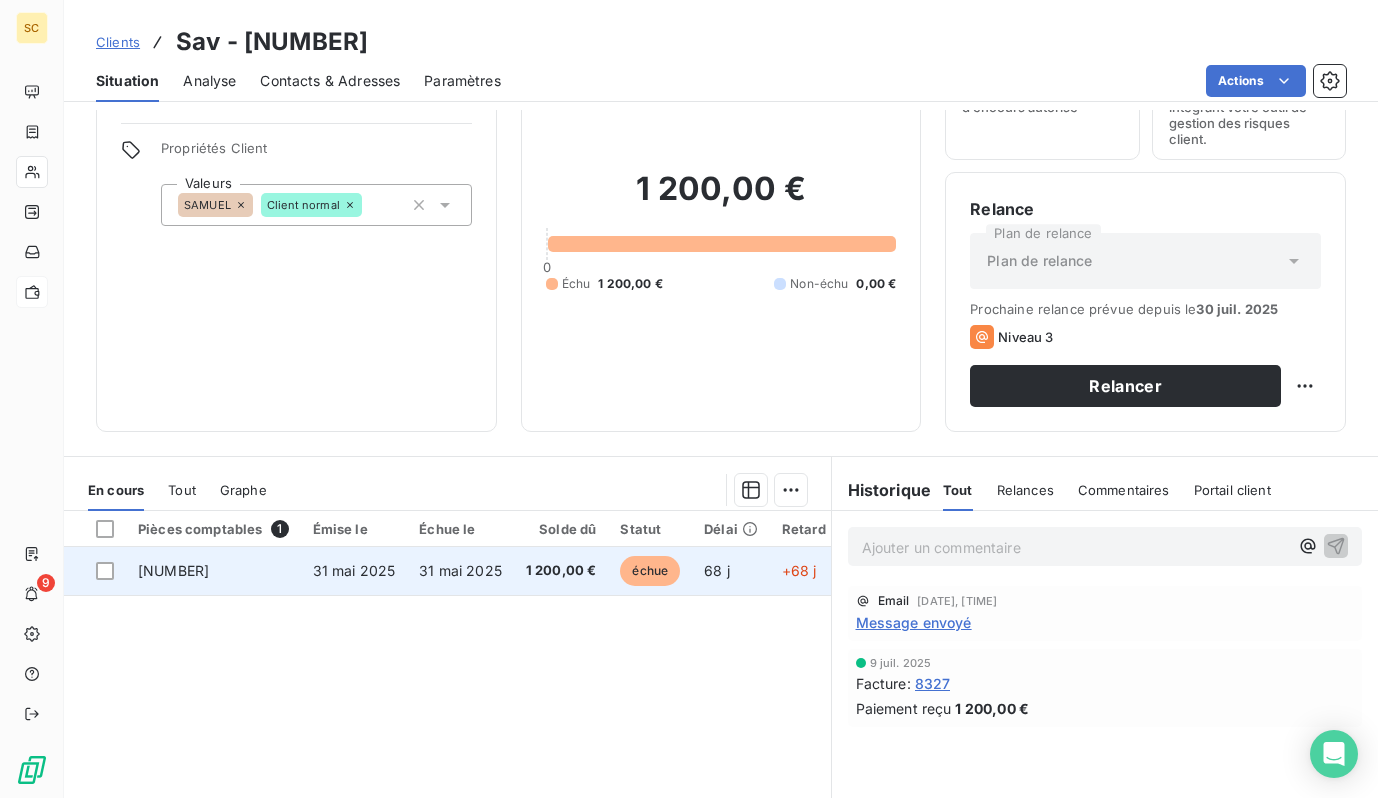 click on "1 200,00 €" at bounding box center [561, 571] 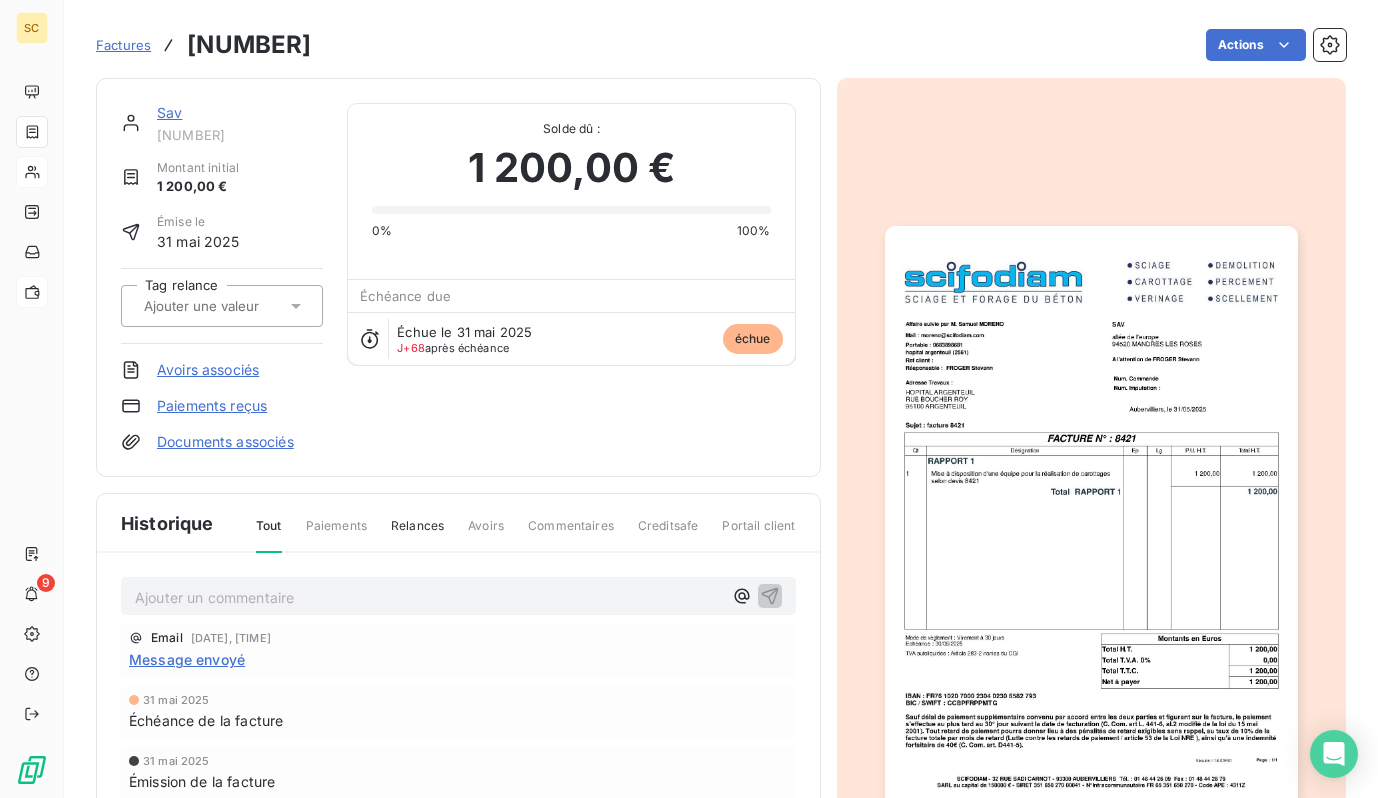 click at bounding box center [1091, 518] 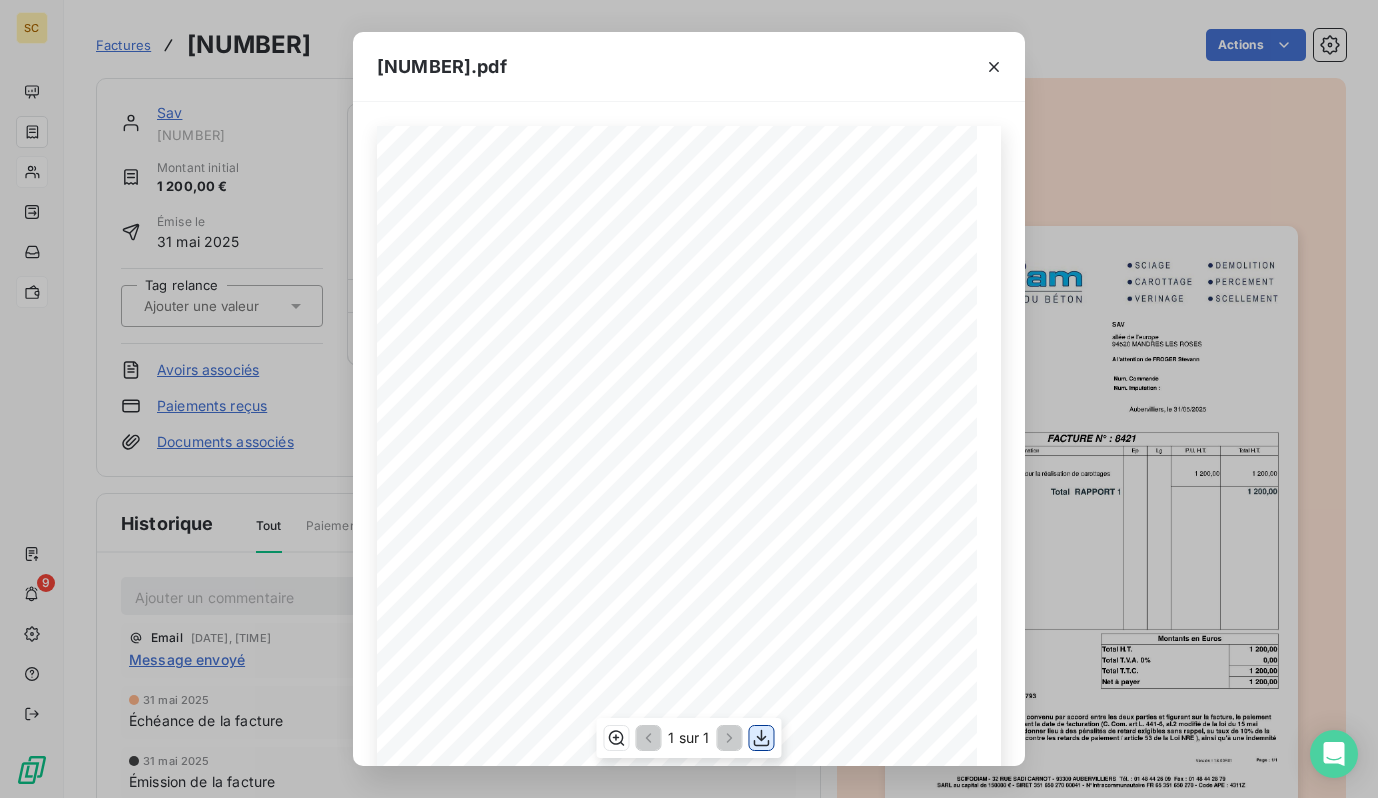 click 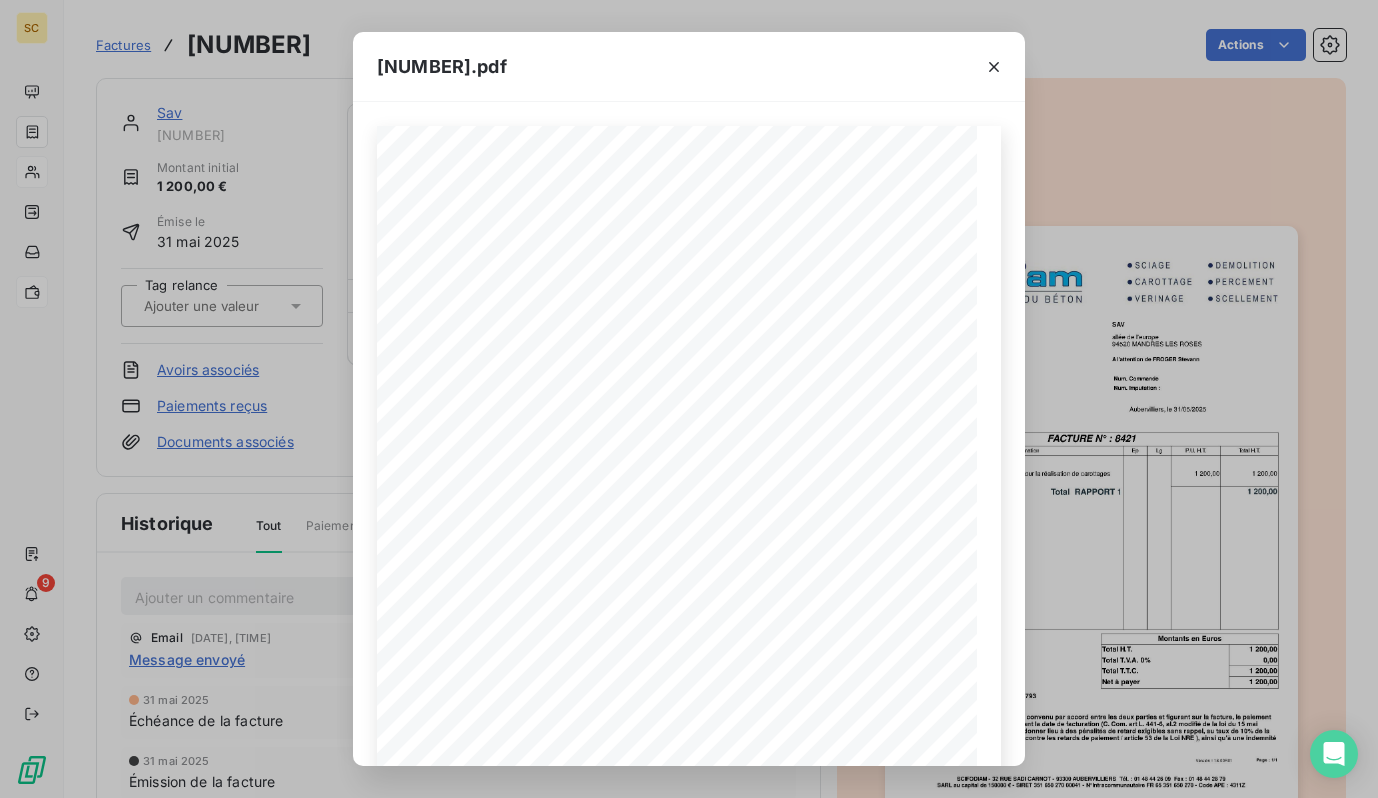 click on "SCIFODIAM - [NUMBER] [STREET] - [POSTAL_CODE] [CITY] Tél. : [PHONE] Fax : [PHONE] SARL au capital de [MONEY] € - SIRET [NUMBER] - N°Intracommunautaire [NUMBER] - Code APE : [CODE] IBAN : [IBAN] BIC / SWIFT : [SWIFT] Sauf délai de paiement supplémentaire convenu par accord entre les deux parties et figurant sur la facture, le paiement s'effectue au plus tard au [DAYS]° jour suivant la date de facturation (C. Com. art L. [NUMBER], al.[NUMBER] modifié de la loi du [DATE]). Tout retard de paiement pourra donner lieu à des pénalités de retard exigibles sans rappel, au taux de [PERCENT]% de la facture totale par mois de retard (Lutte contre les retards de paiement / article [NUMBER] de la Loi NRE ), ainsi qu'à une indemnité forfaitaire de [MONEY]€ (C. Com. art. D[NUMBER]). Mode de règlement : Virement à [DAYS] jours [ECHEANCE] : [DATE] Net à payer [MONEY] Total T.T.C." at bounding box center [689, 399] 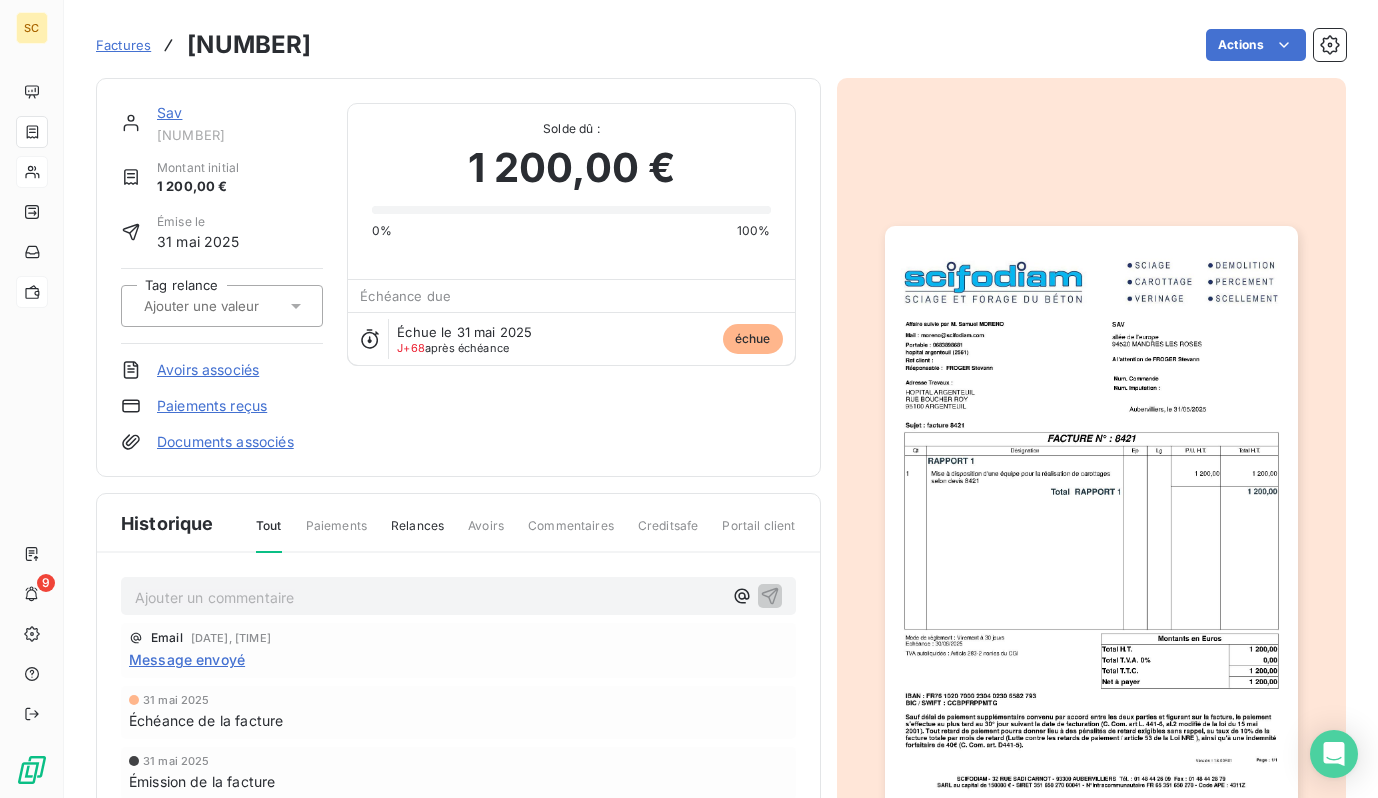 click on "Factures" at bounding box center [123, 45] 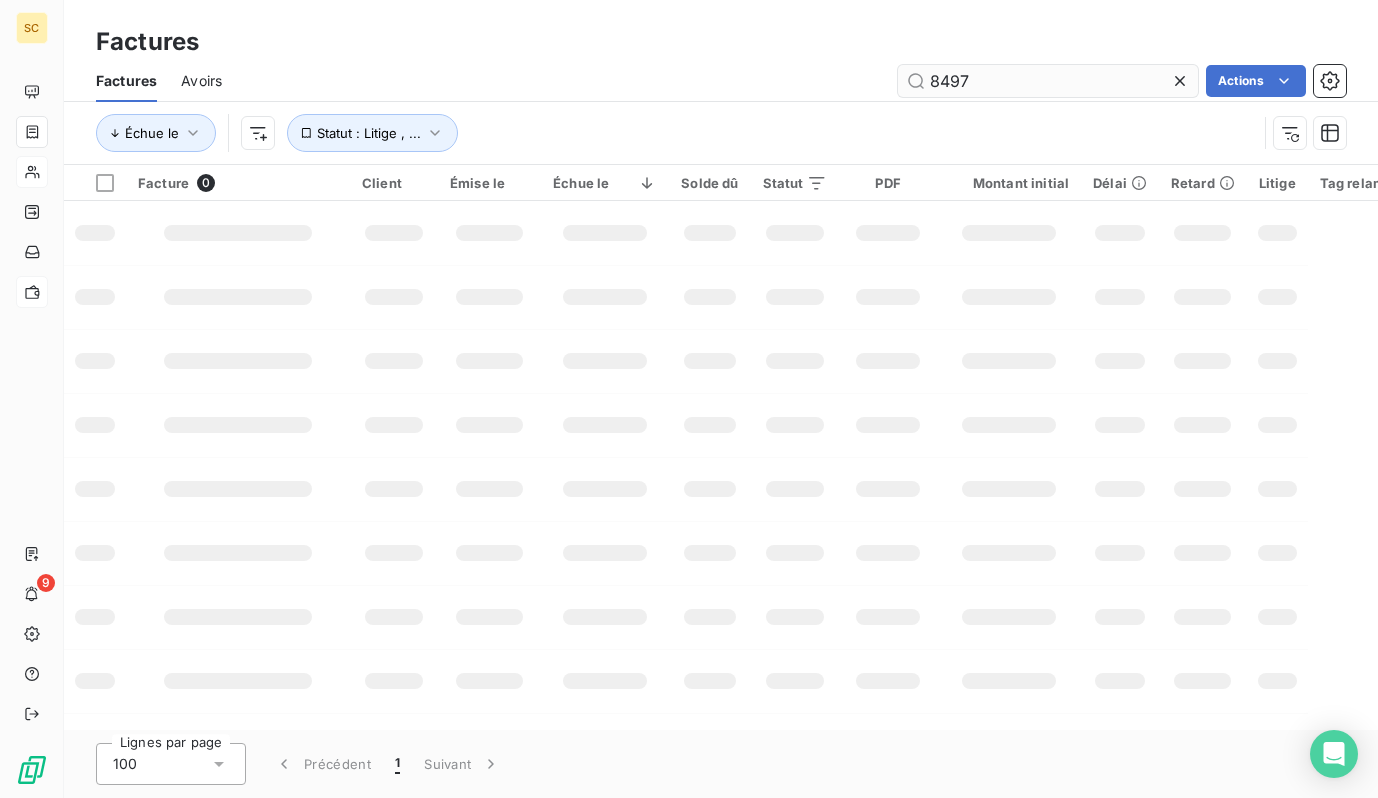 click on "8497" at bounding box center (1048, 81) 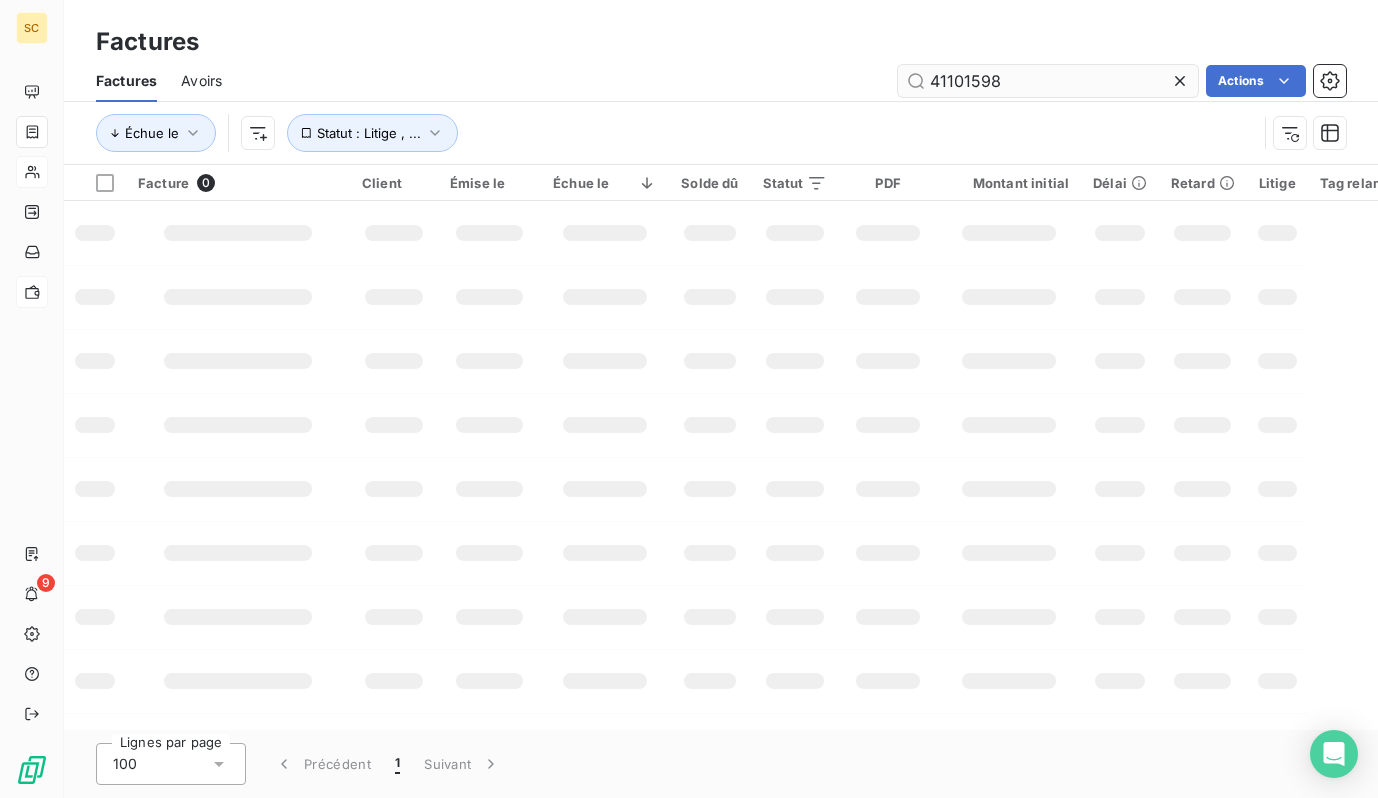 type on "41101598" 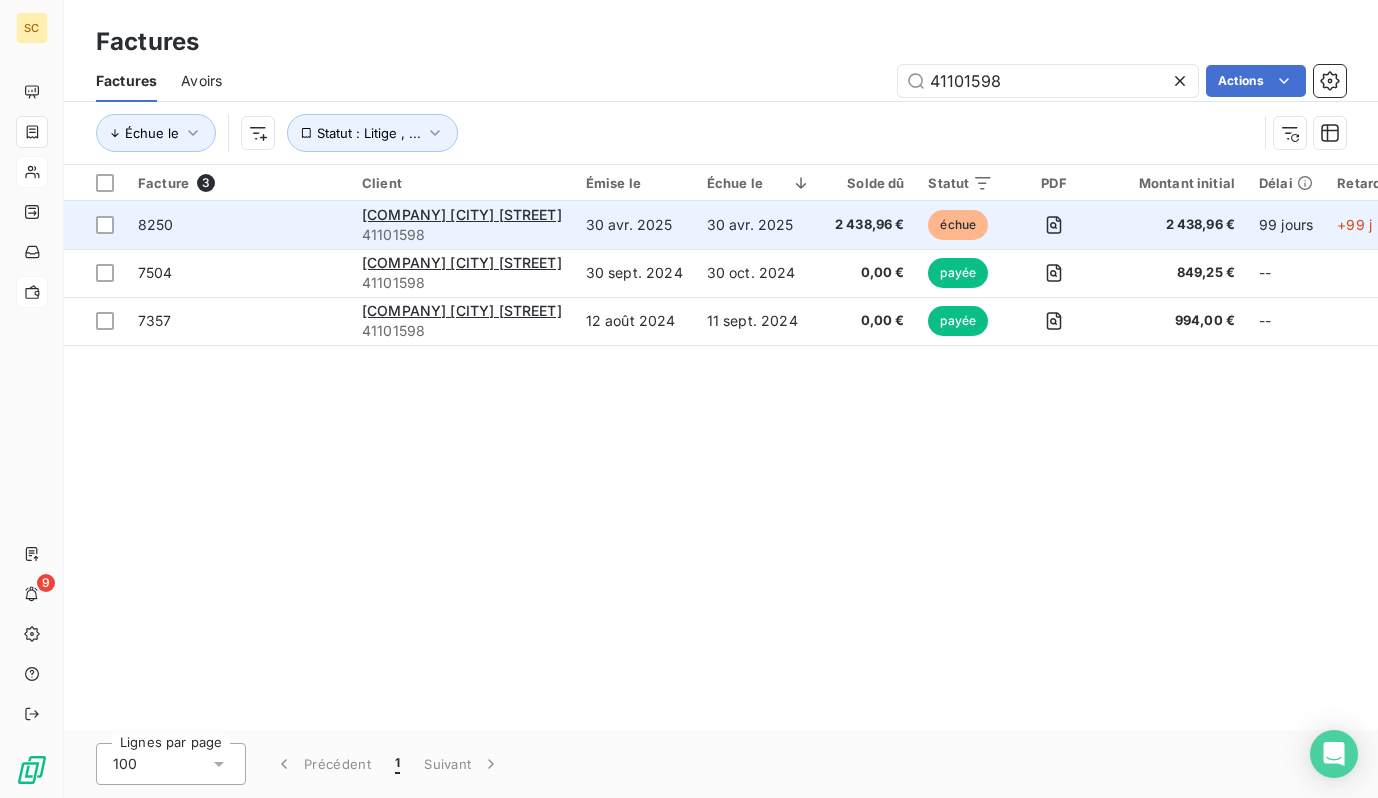 click on "8250" at bounding box center [238, 225] 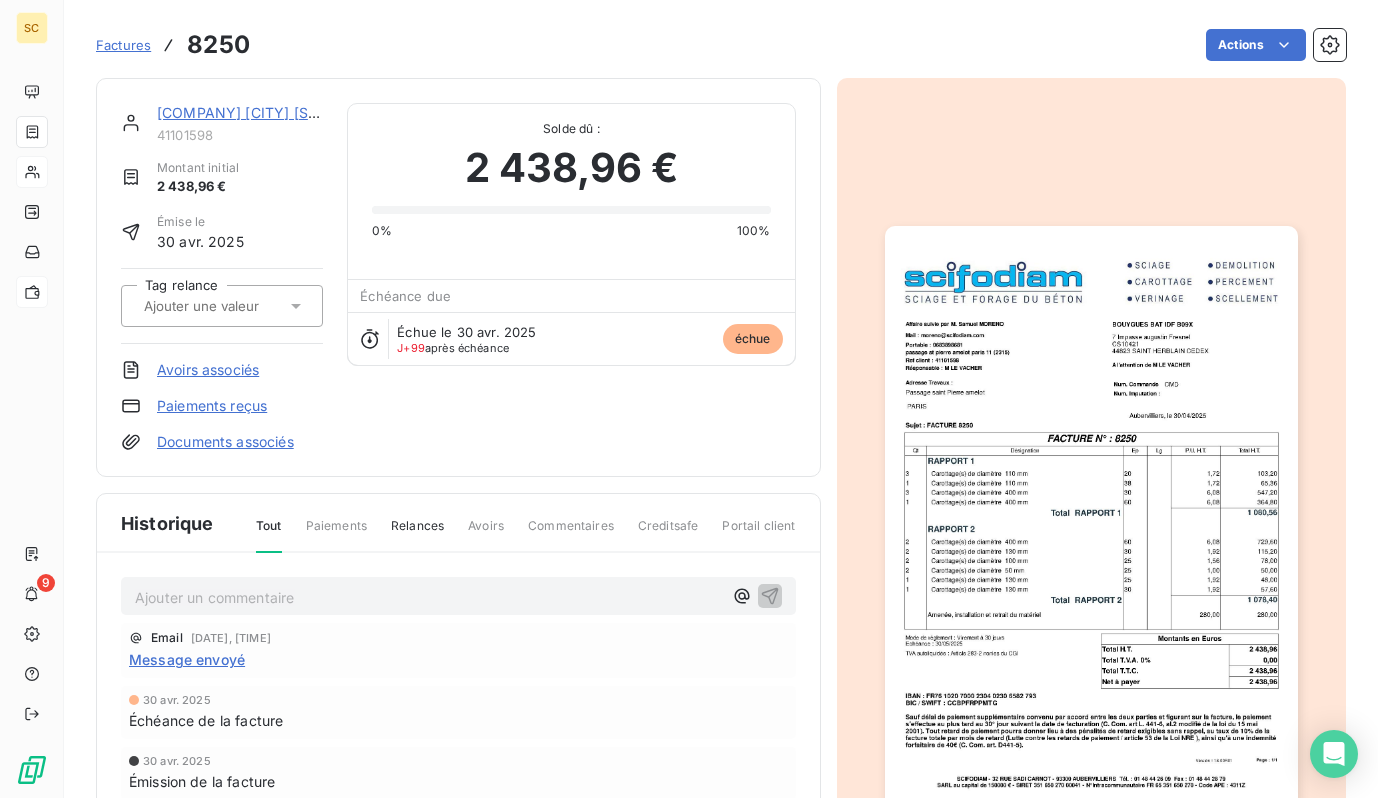 click on "[COMPANY] [CITY] [STREET]" at bounding box center (257, 112) 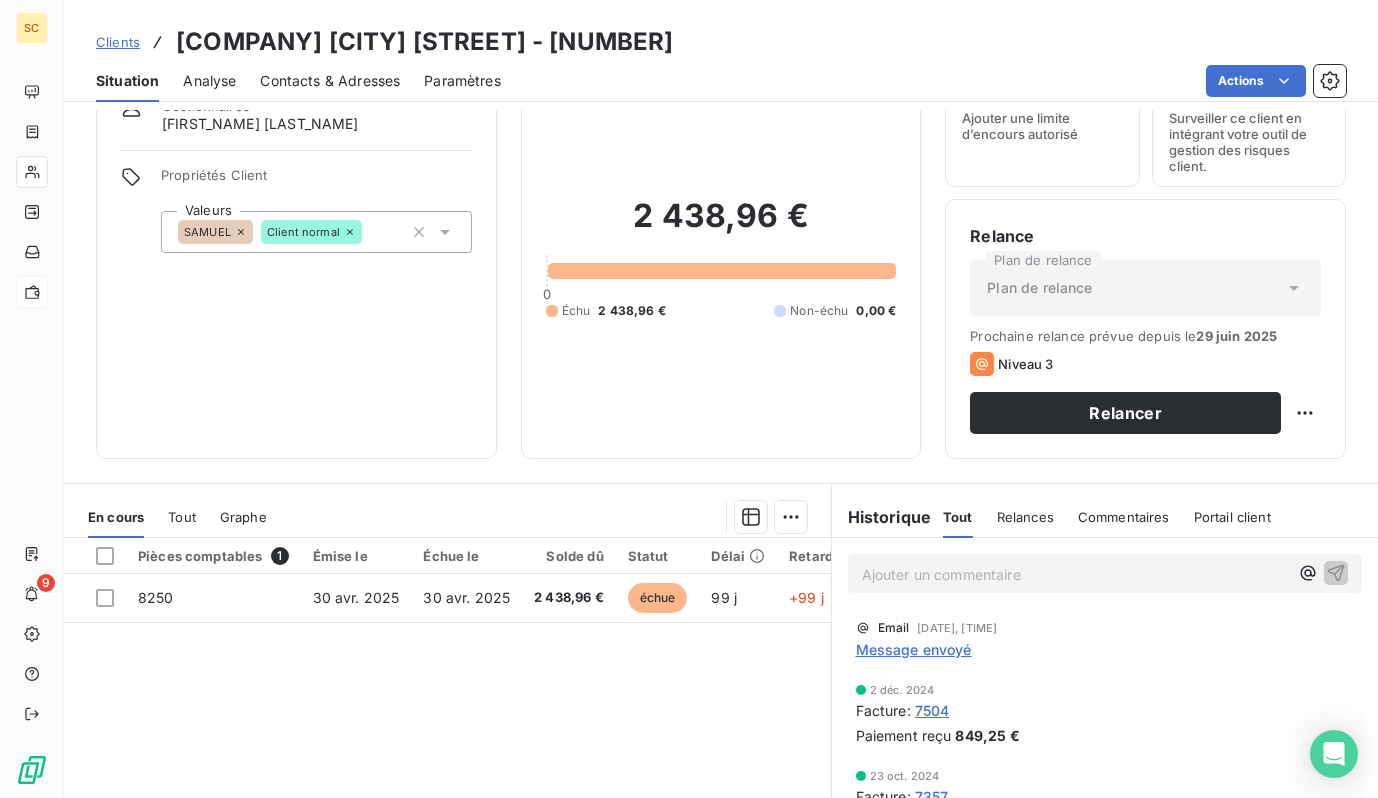scroll, scrollTop: 52, scrollLeft: 0, axis: vertical 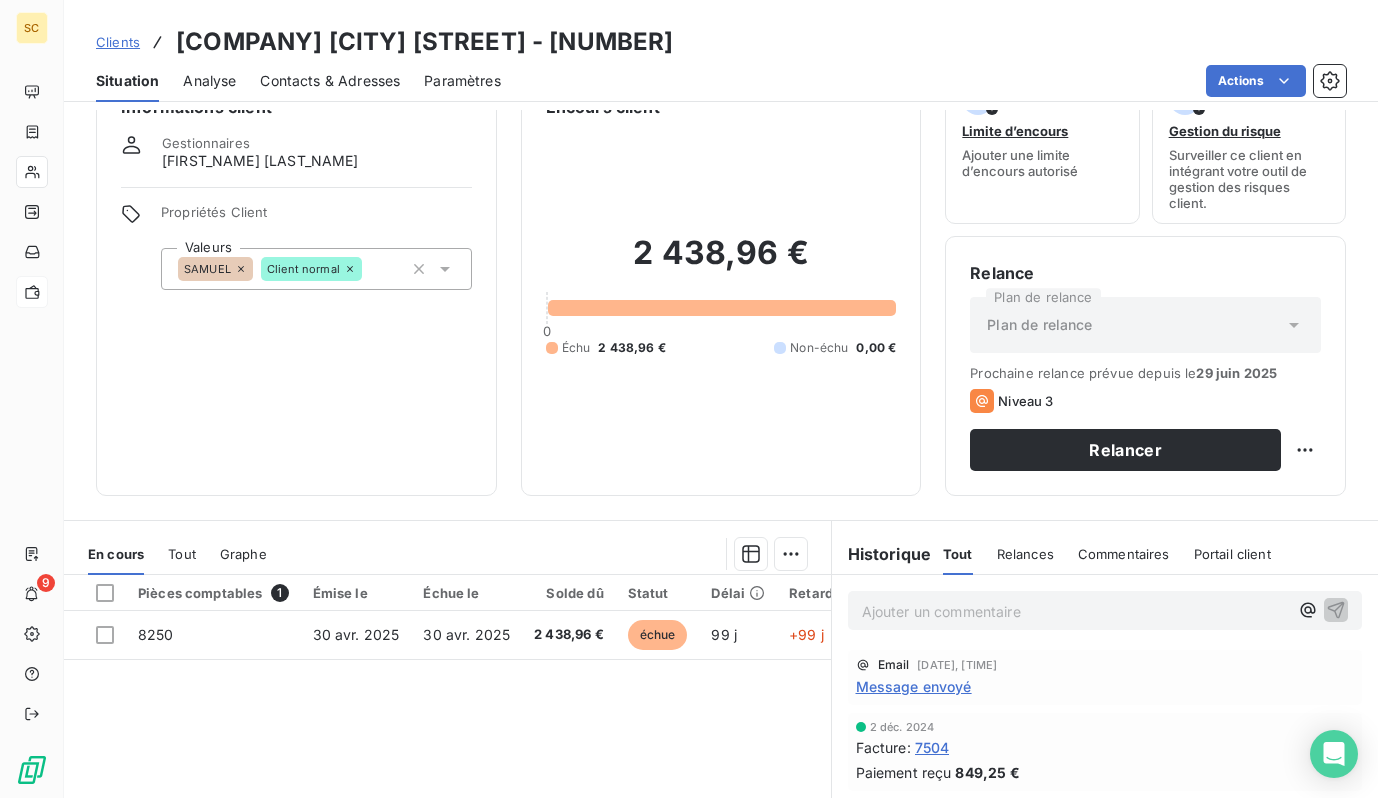 click on "Contacts & Adresses" at bounding box center (330, 81) 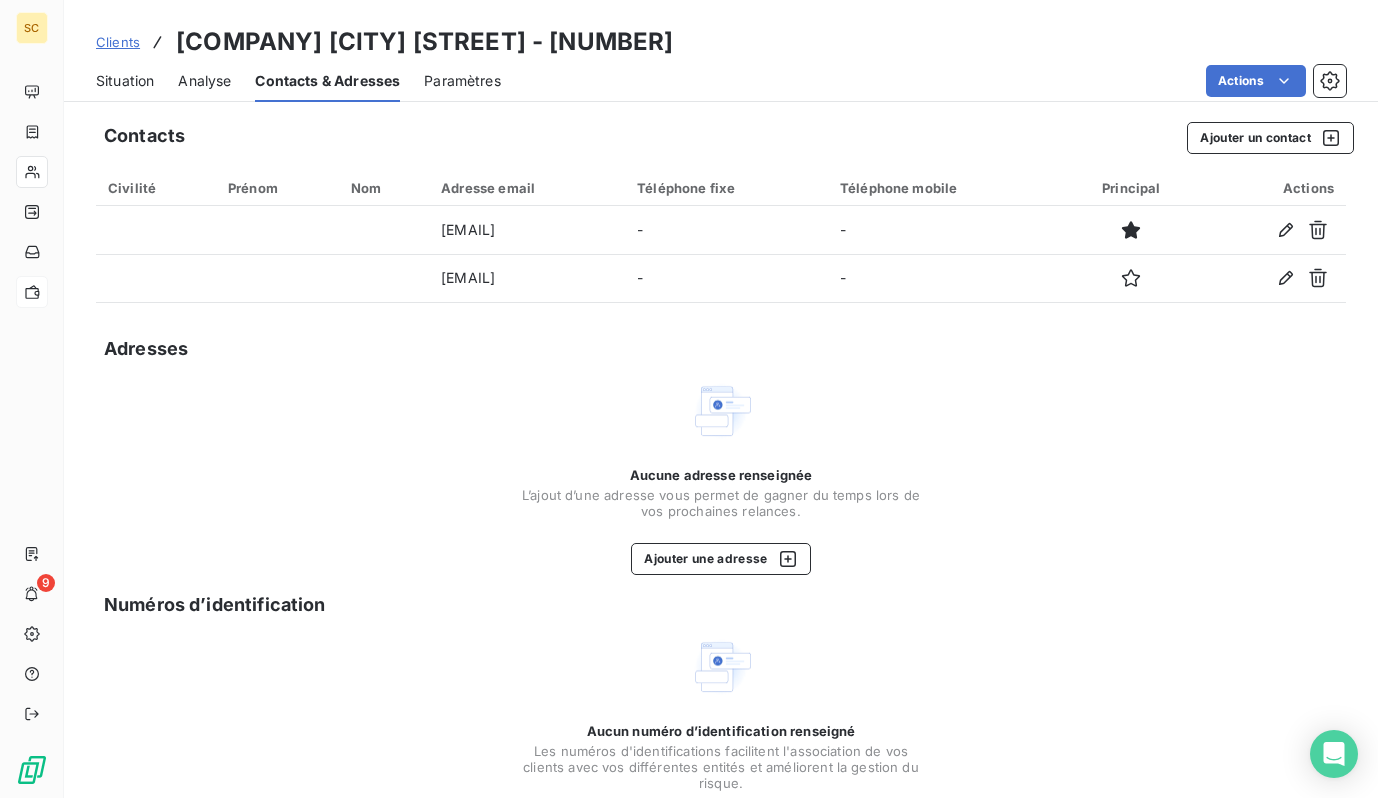click on "Clients" at bounding box center (118, 42) 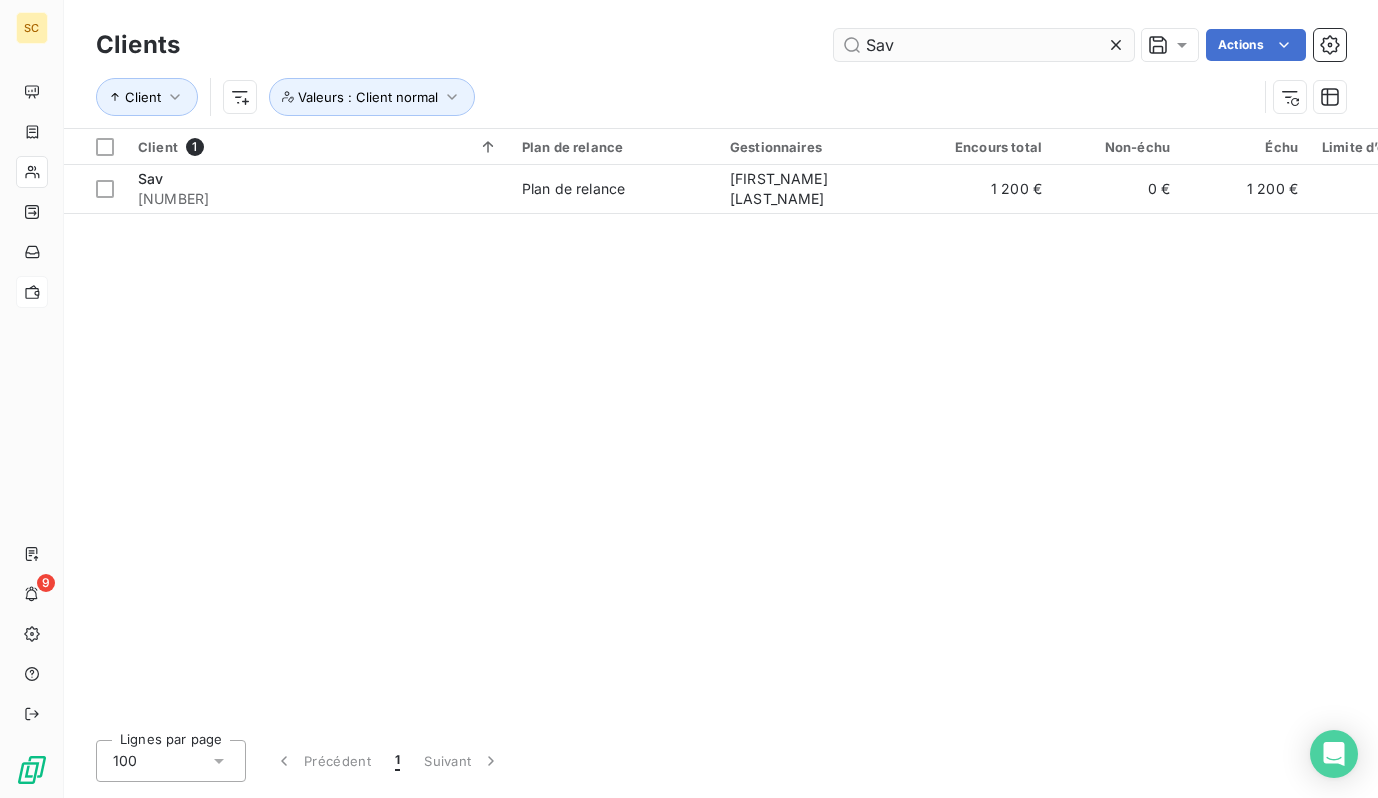 click on "Sav" at bounding box center (984, 45) 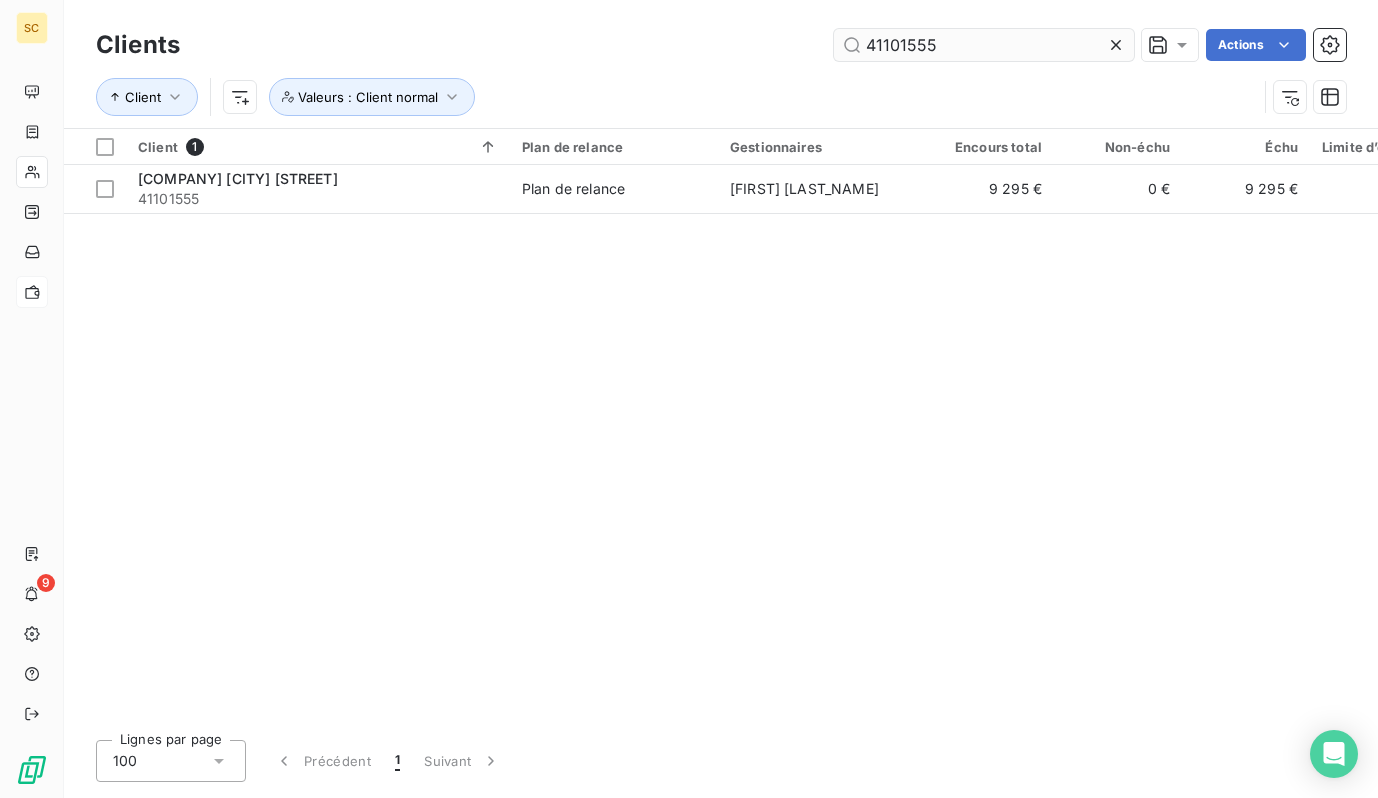 type on "41101555" 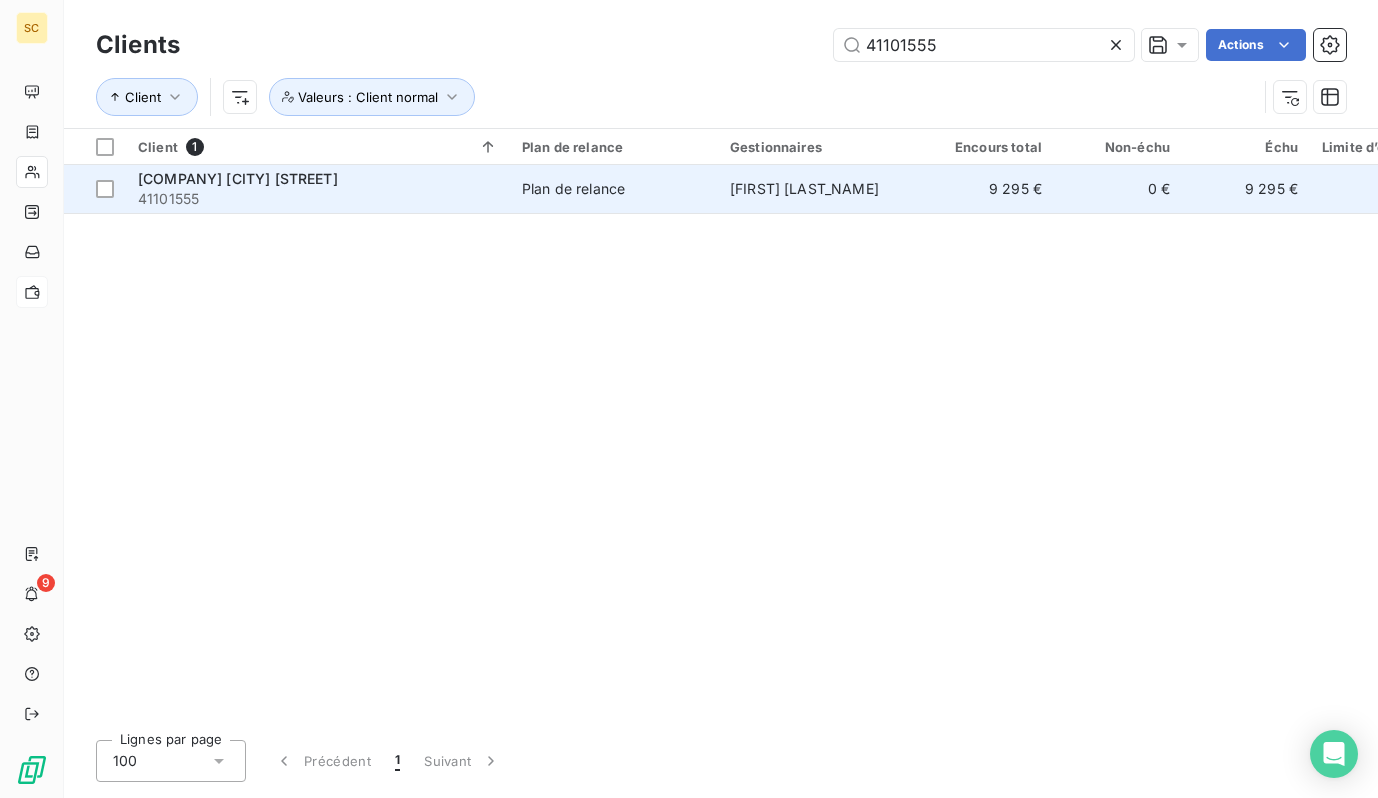 click on "[COMPANY] [CITY] [STREET]" at bounding box center [318, 179] 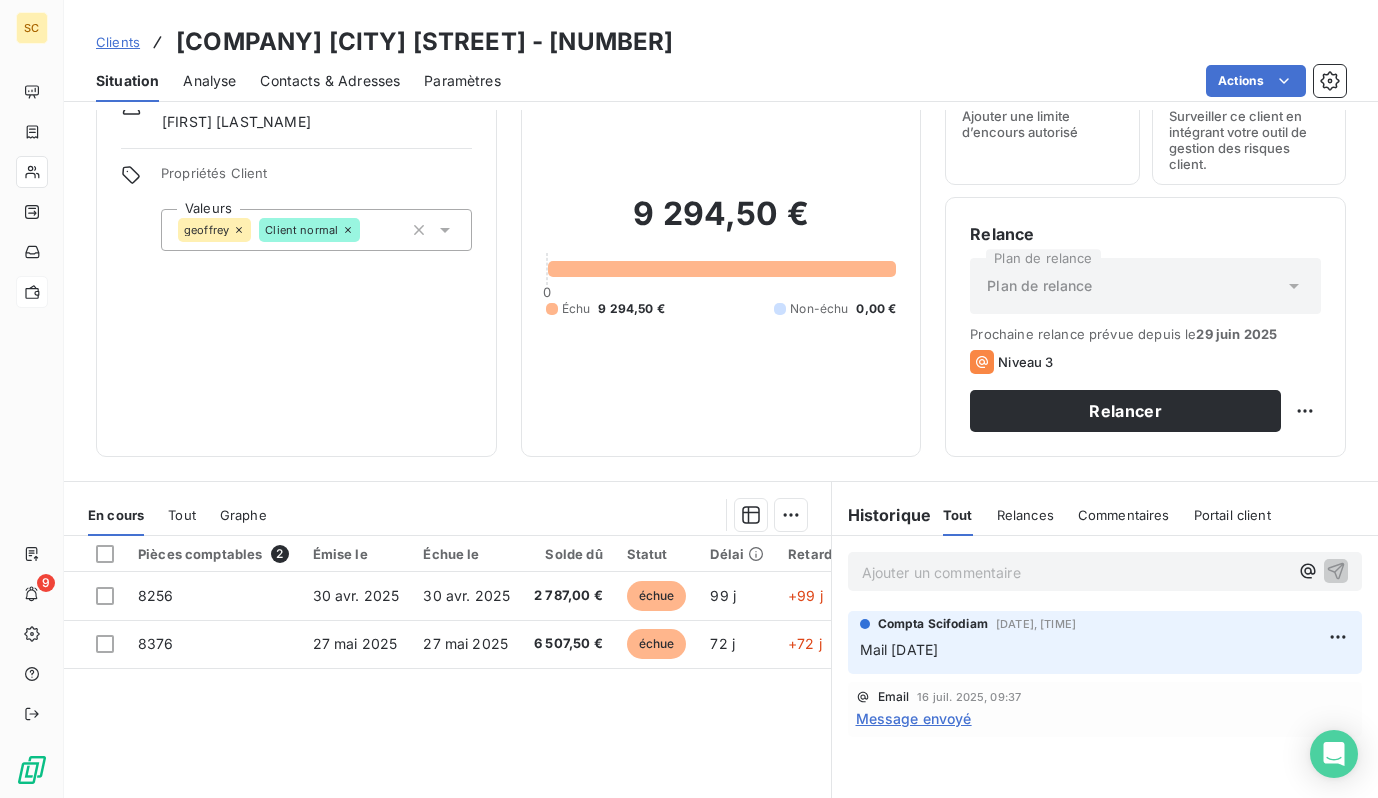 scroll, scrollTop: 95, scrollLeft: 0, axis: vertical 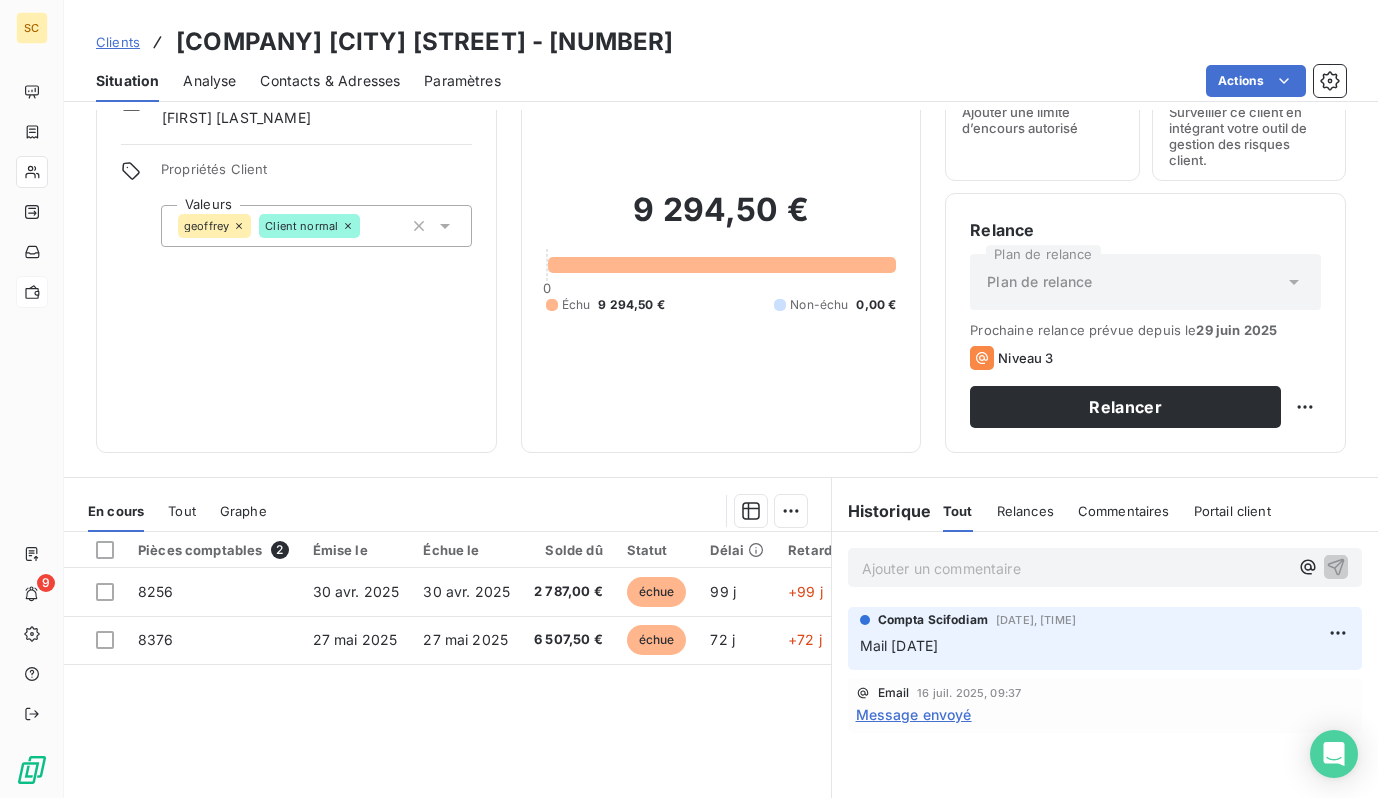 click on "Clients" at bounding box center [118, 42] 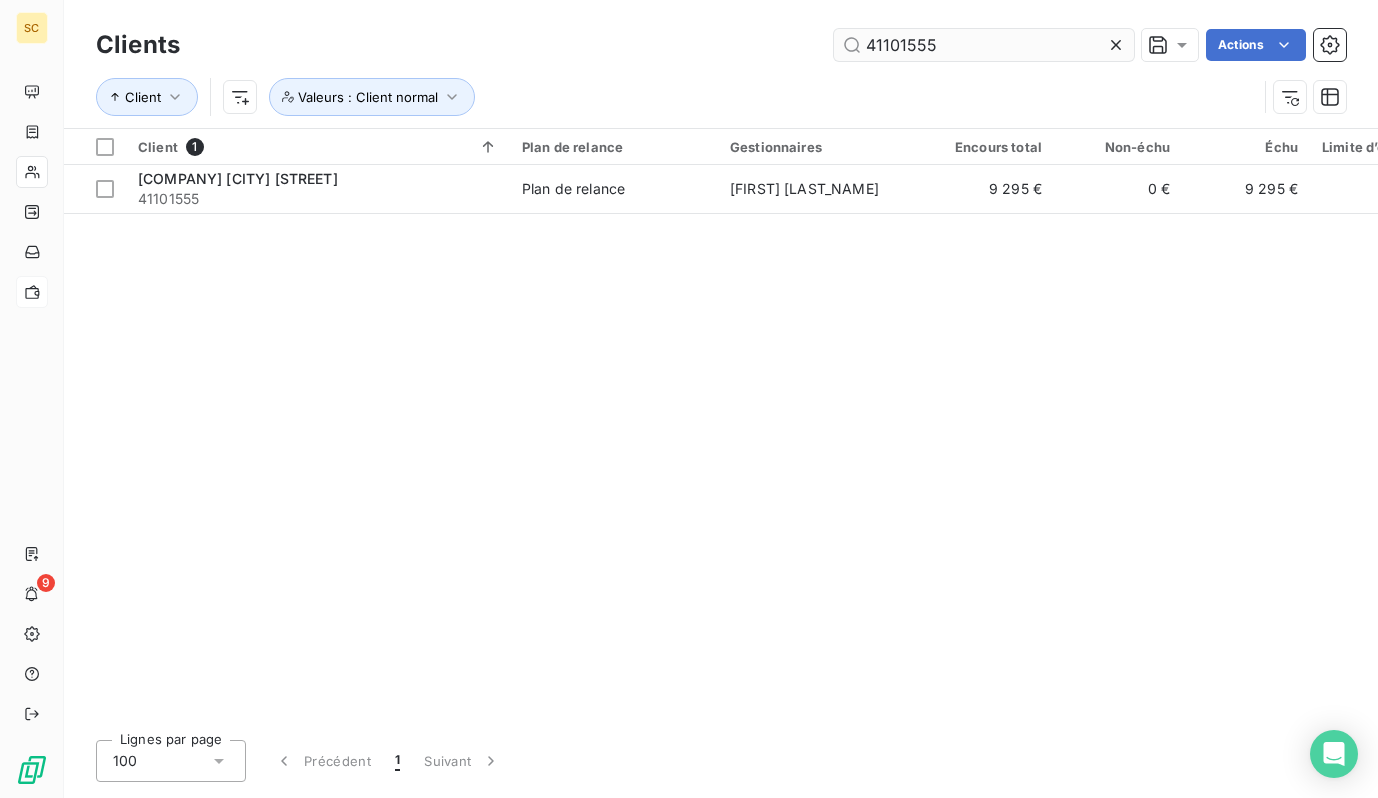 click on "41101555" at bounding box center [984, 45] 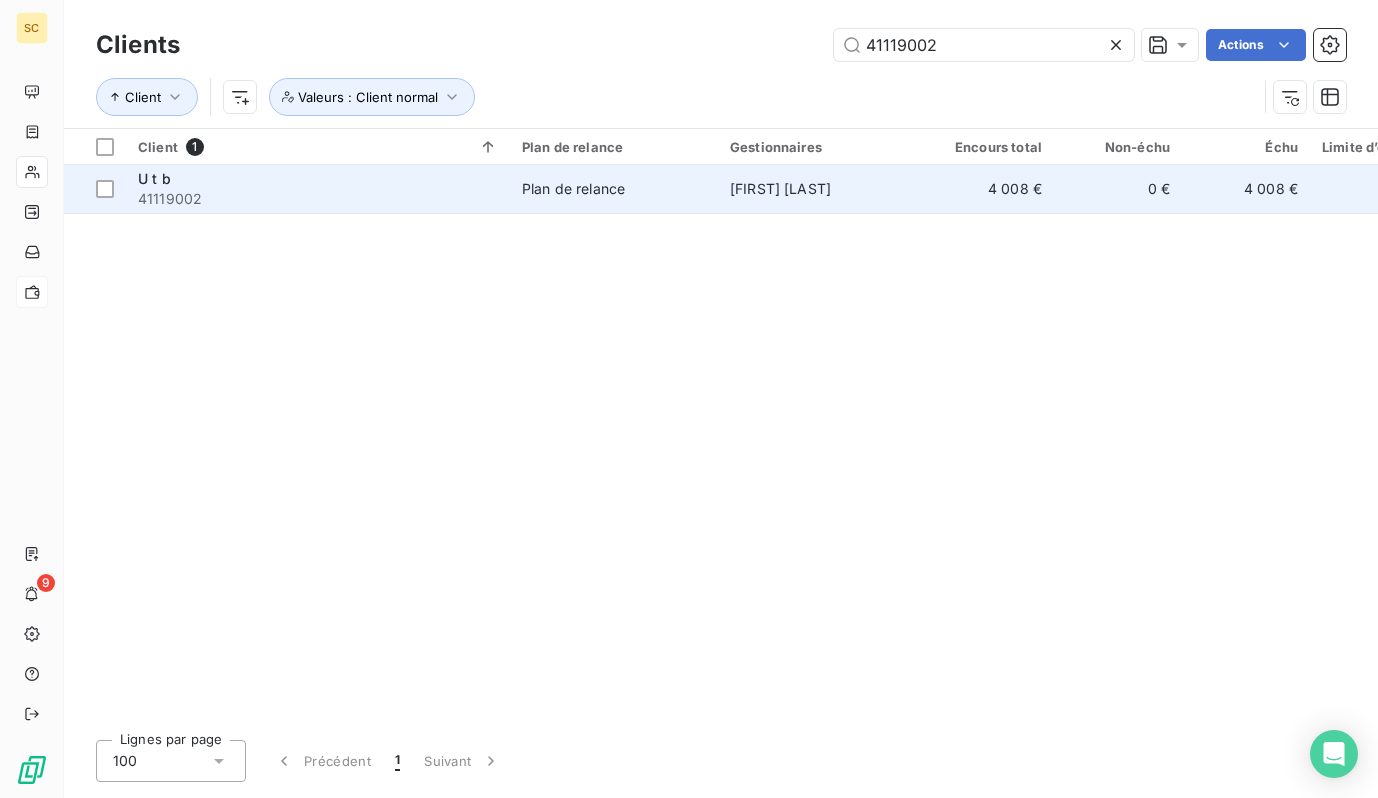 type on "41119002" 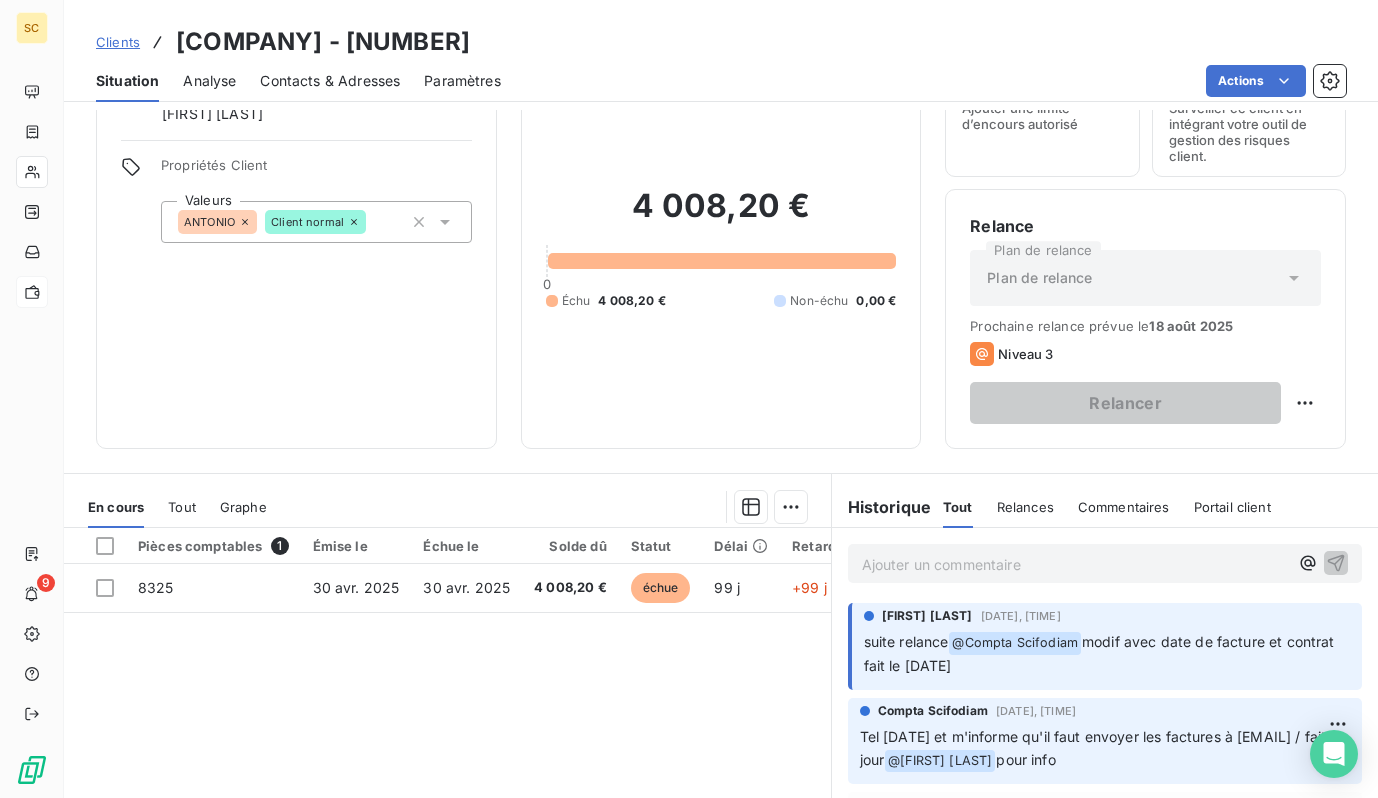 scroll, scrollTop: 112, scrollLeft: 0, axis: vertical 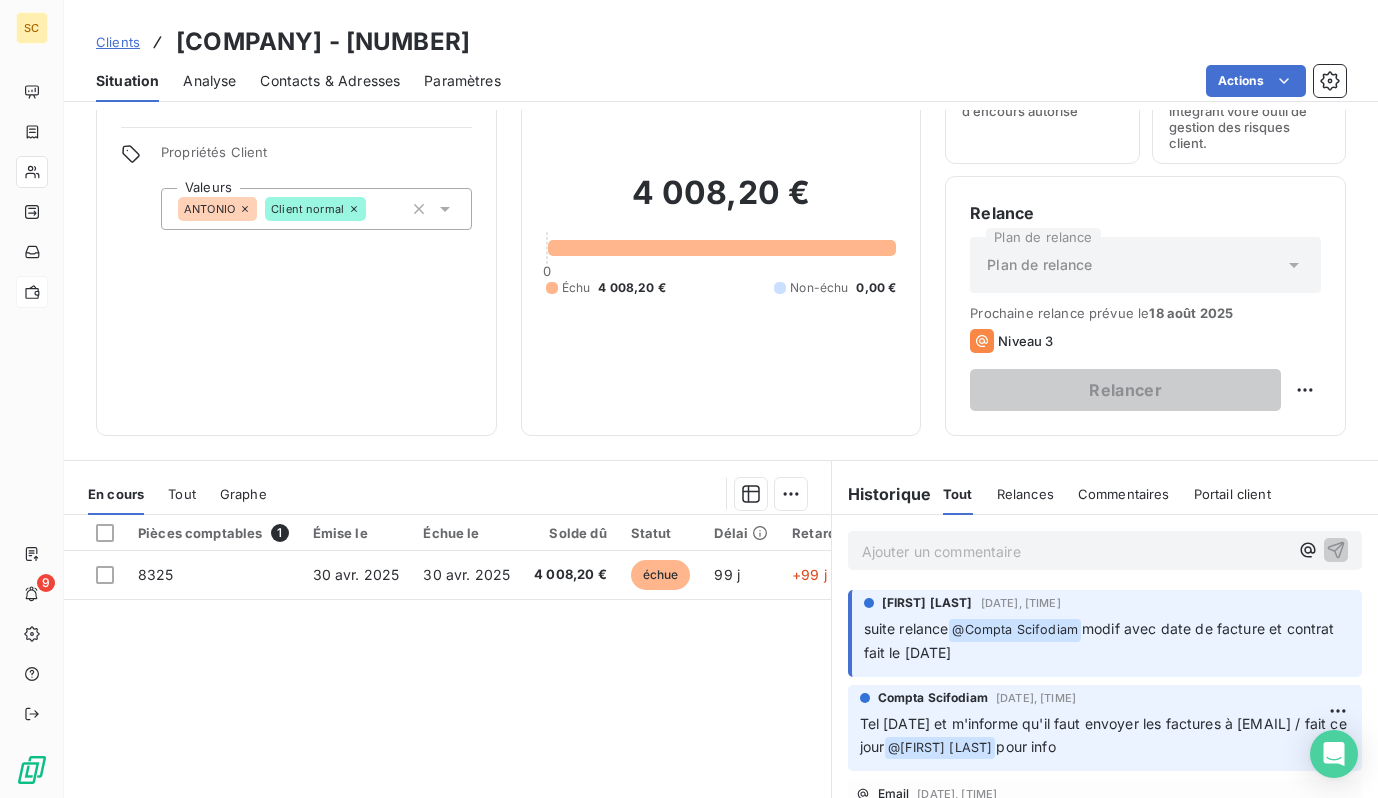 click on "Clients" at bounding box center (118, 42) 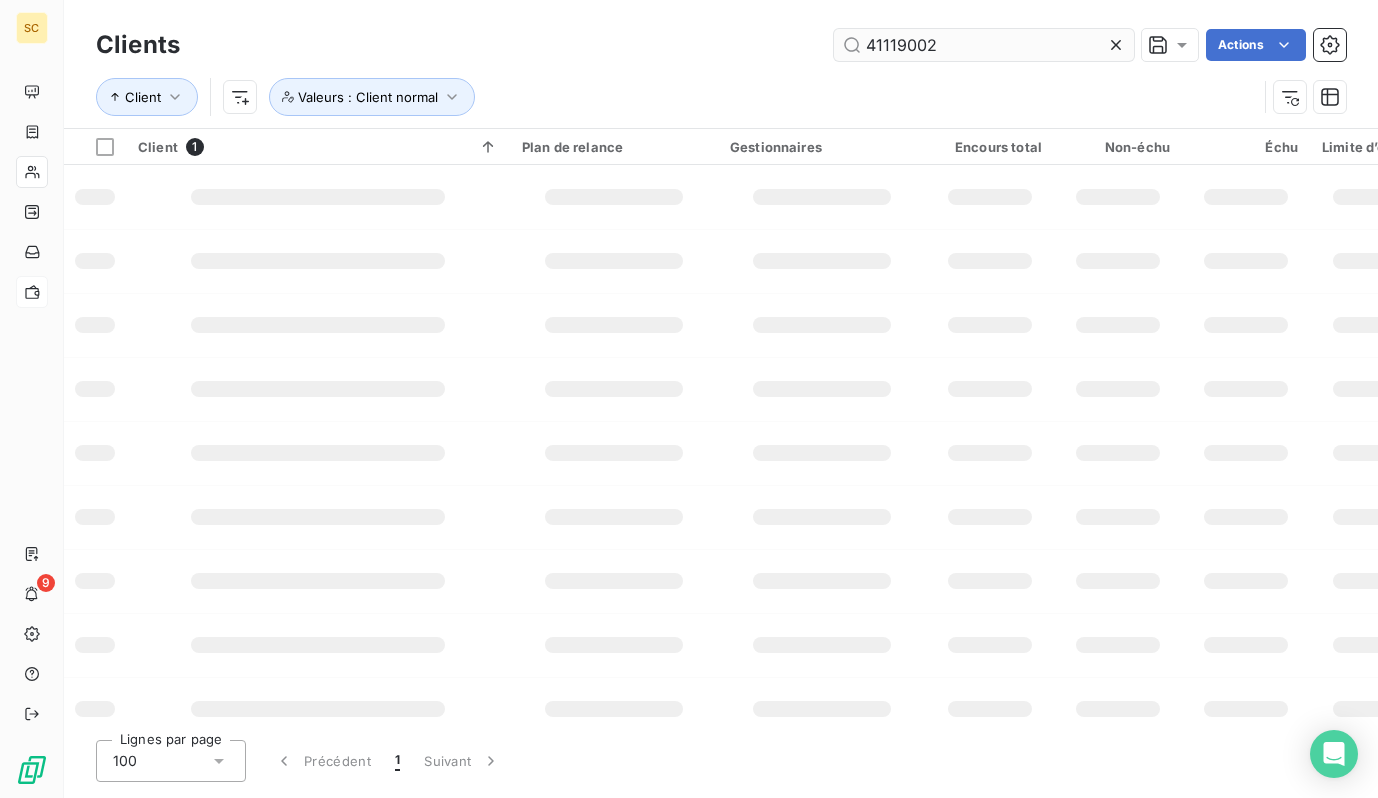click on "41119002" at bounding box center (984, 45) 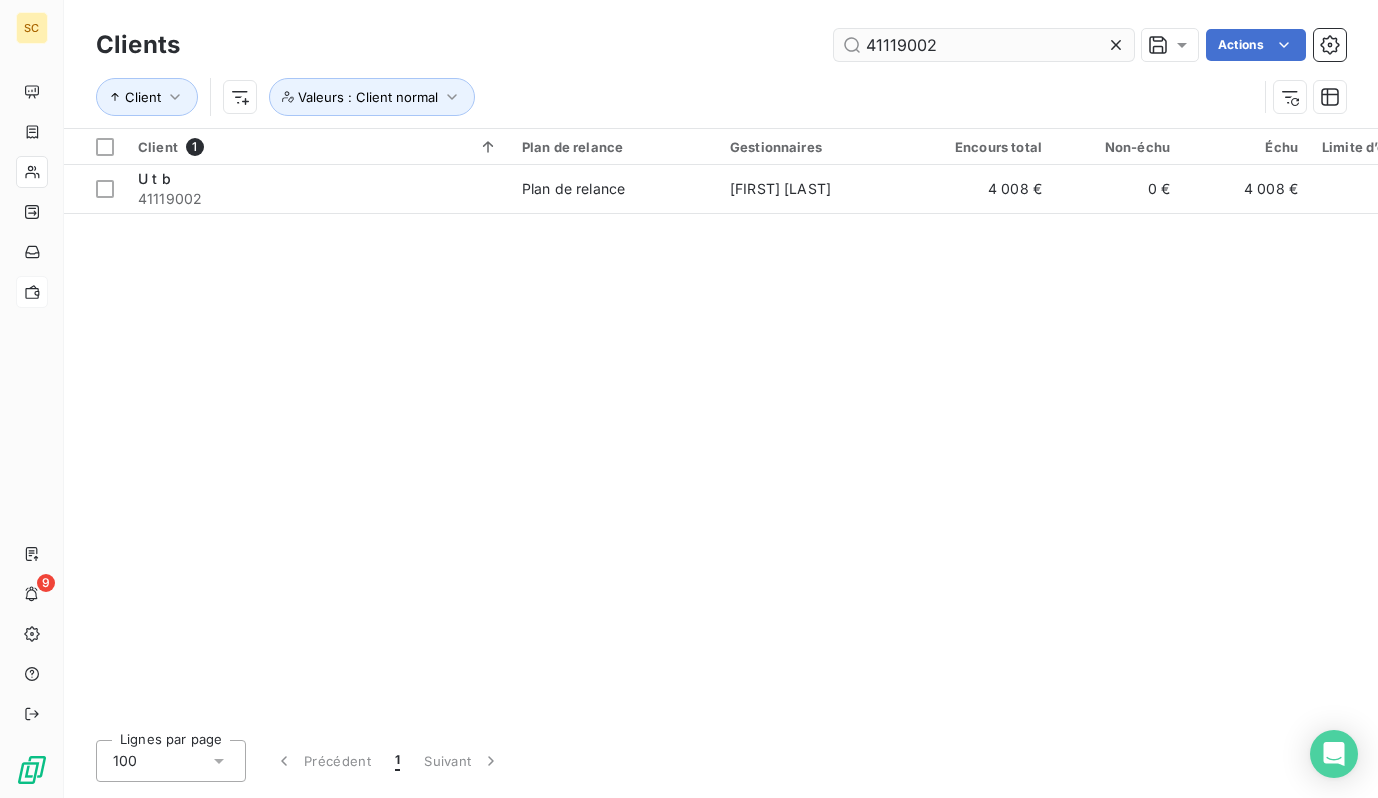 click on "41119002" at bounding box center (984, 45) 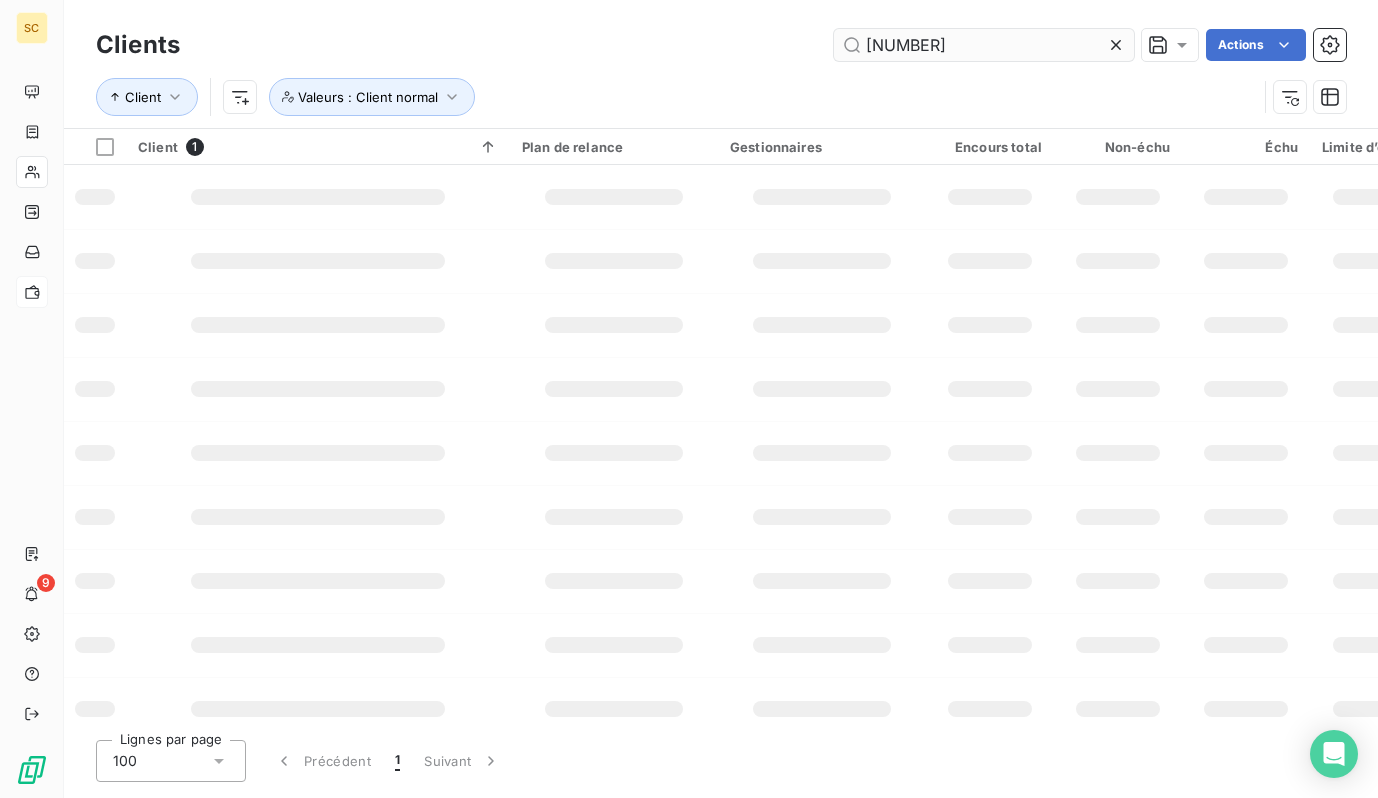 type on "[NUMBER]" 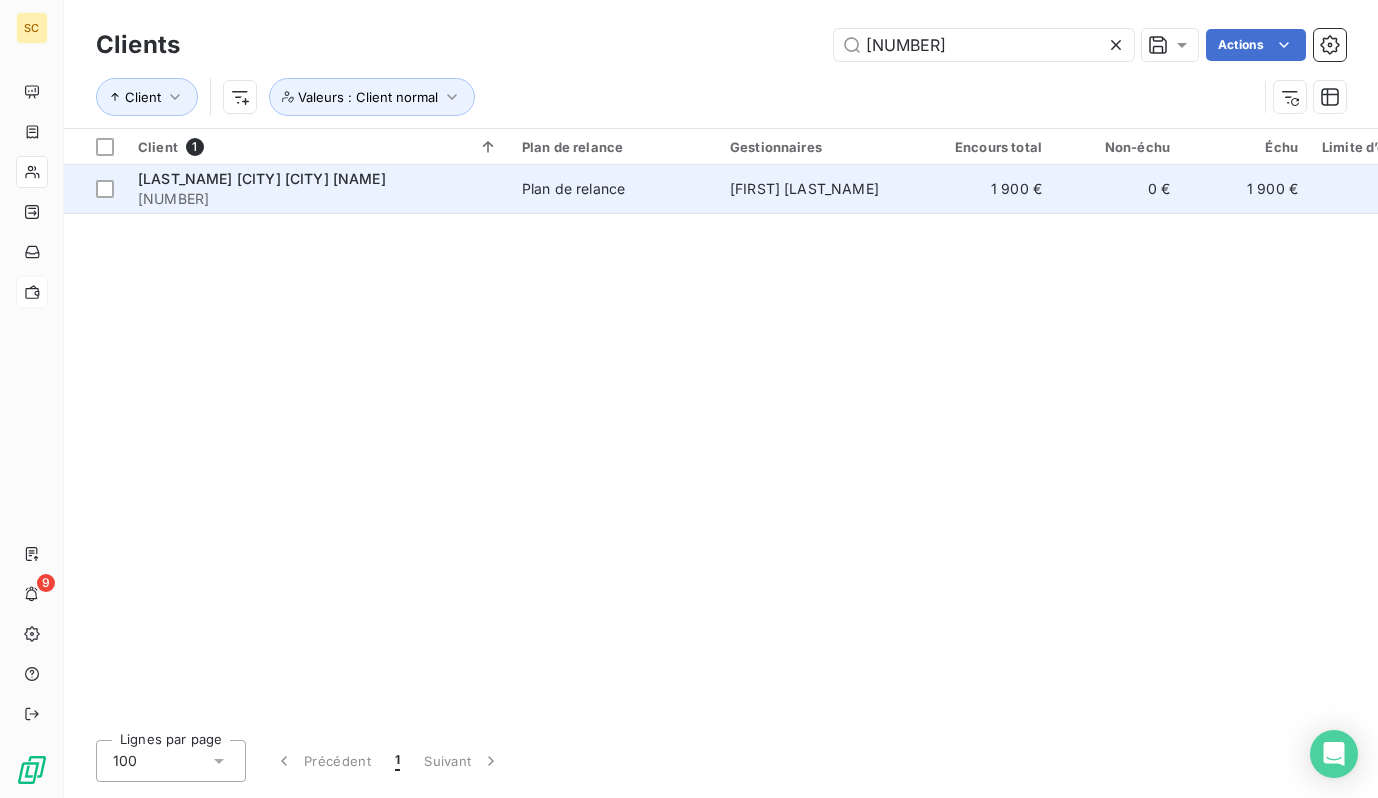 click on "[NUMBER]" at bounding box center (318, 199) 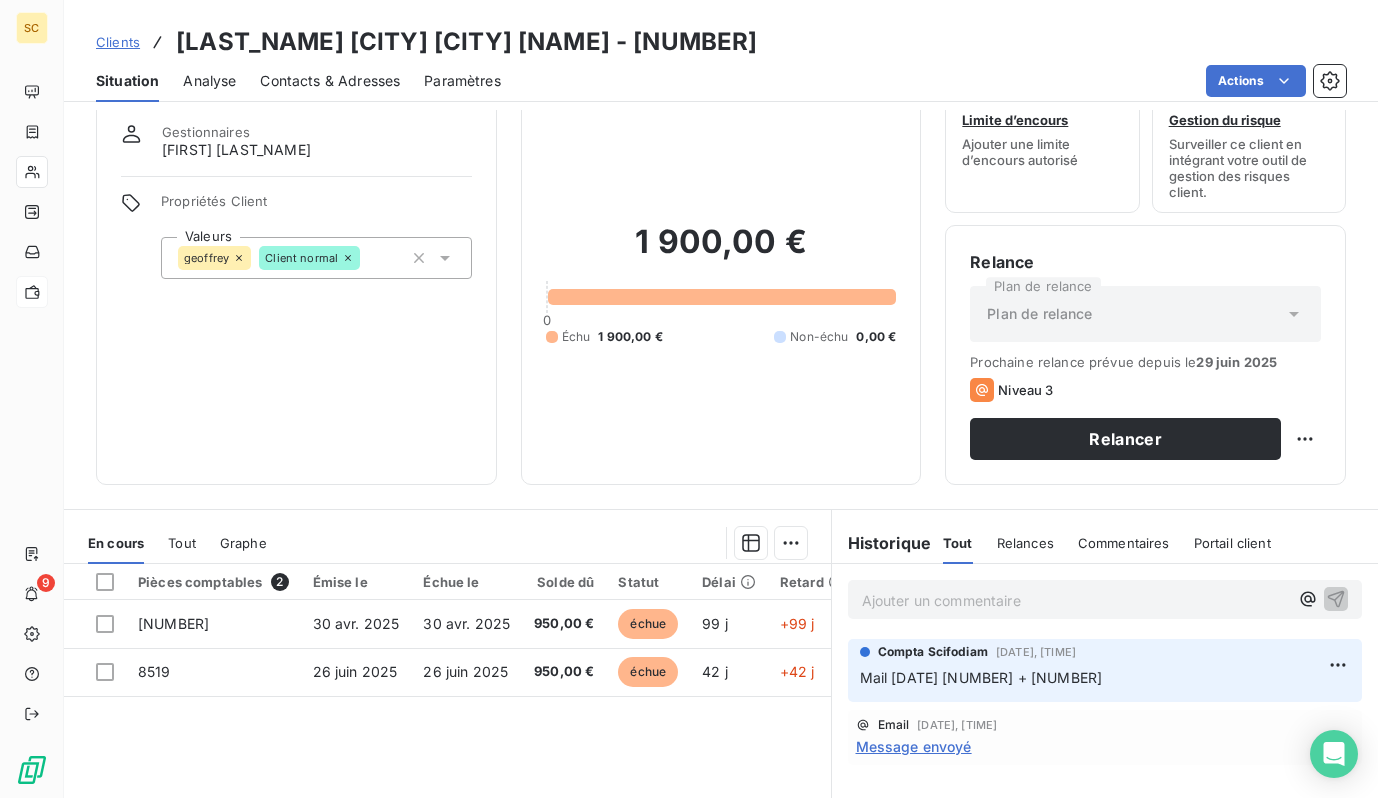 scroll, scrollTop: 71, scrollLeft: 0, axis: vertical 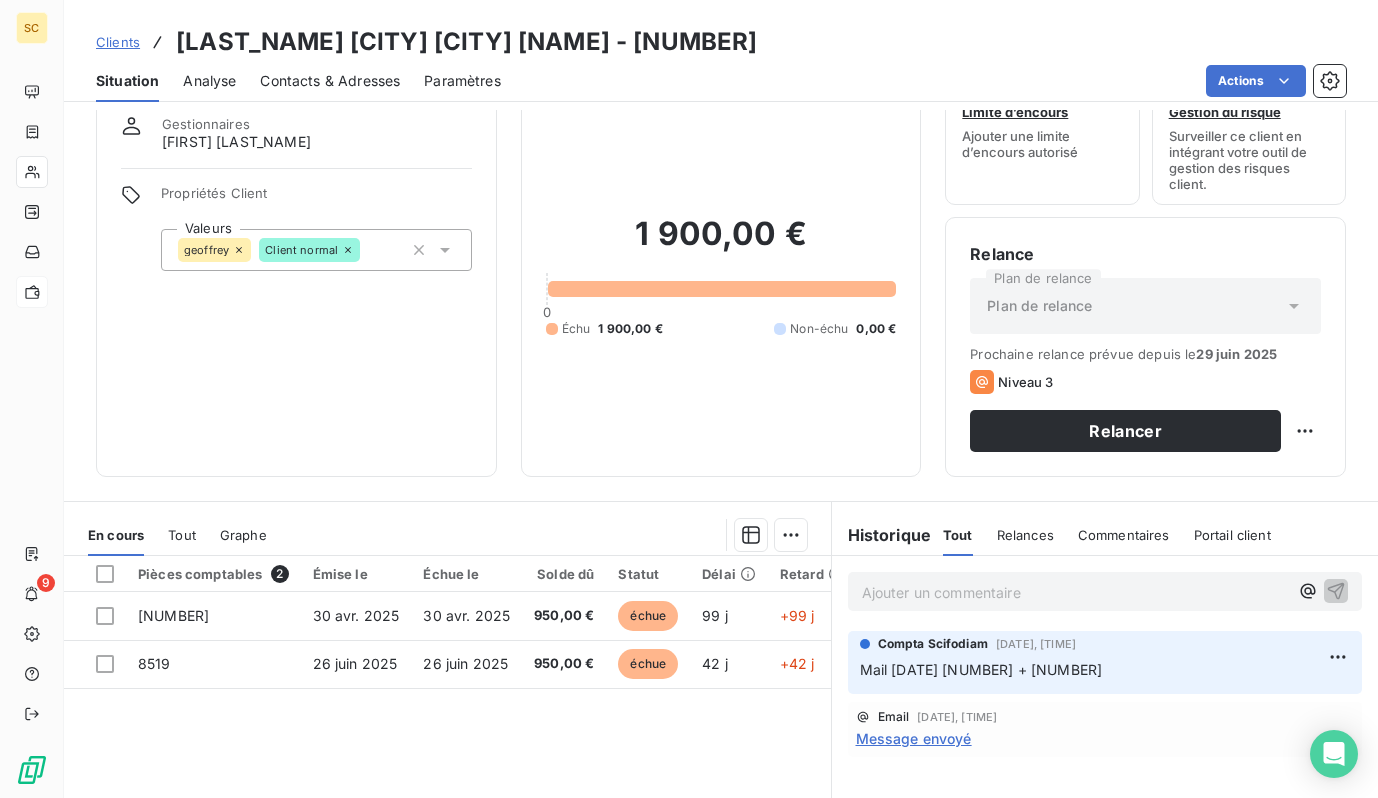 click on "Clients" at bounding box center [118, 42] 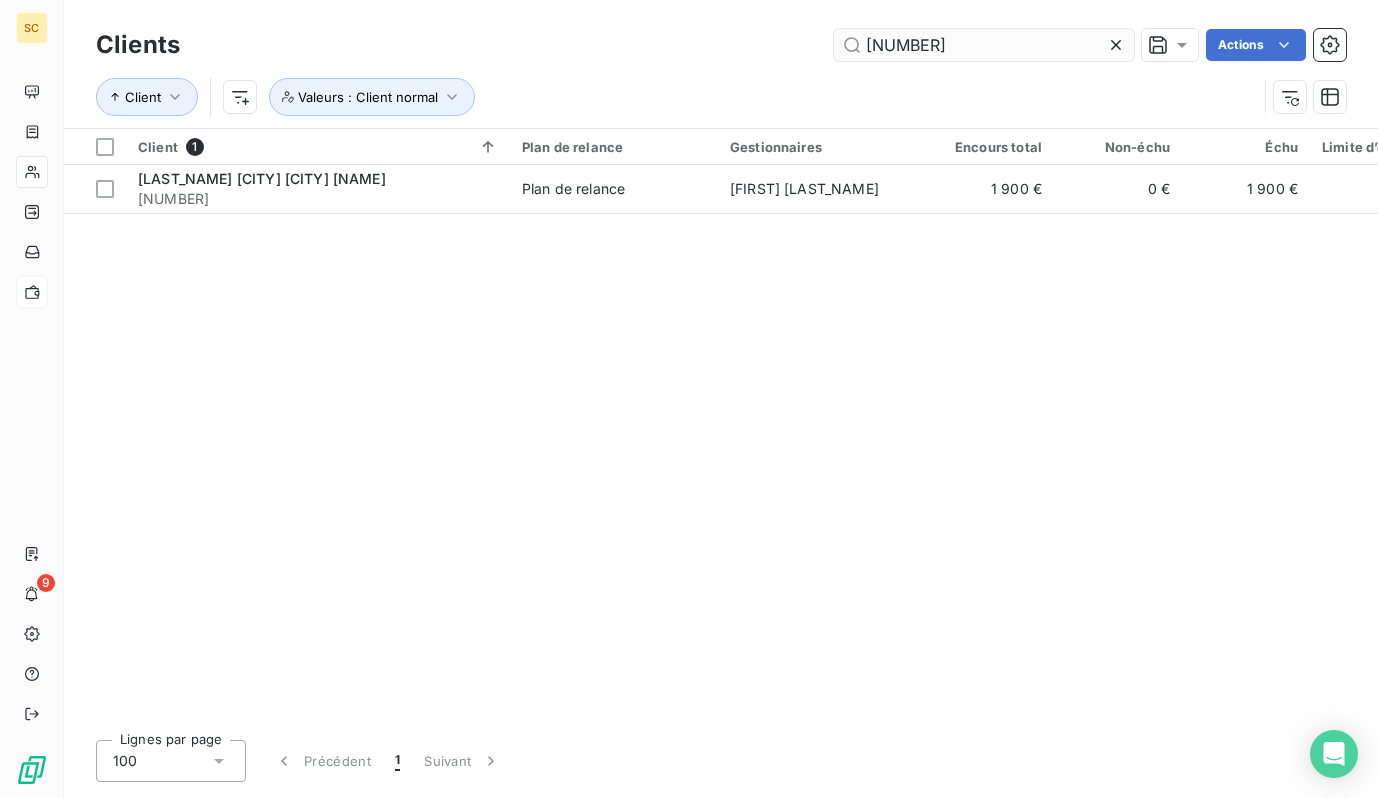 click on "[NUMBER]" at bounding box center [984, 45] 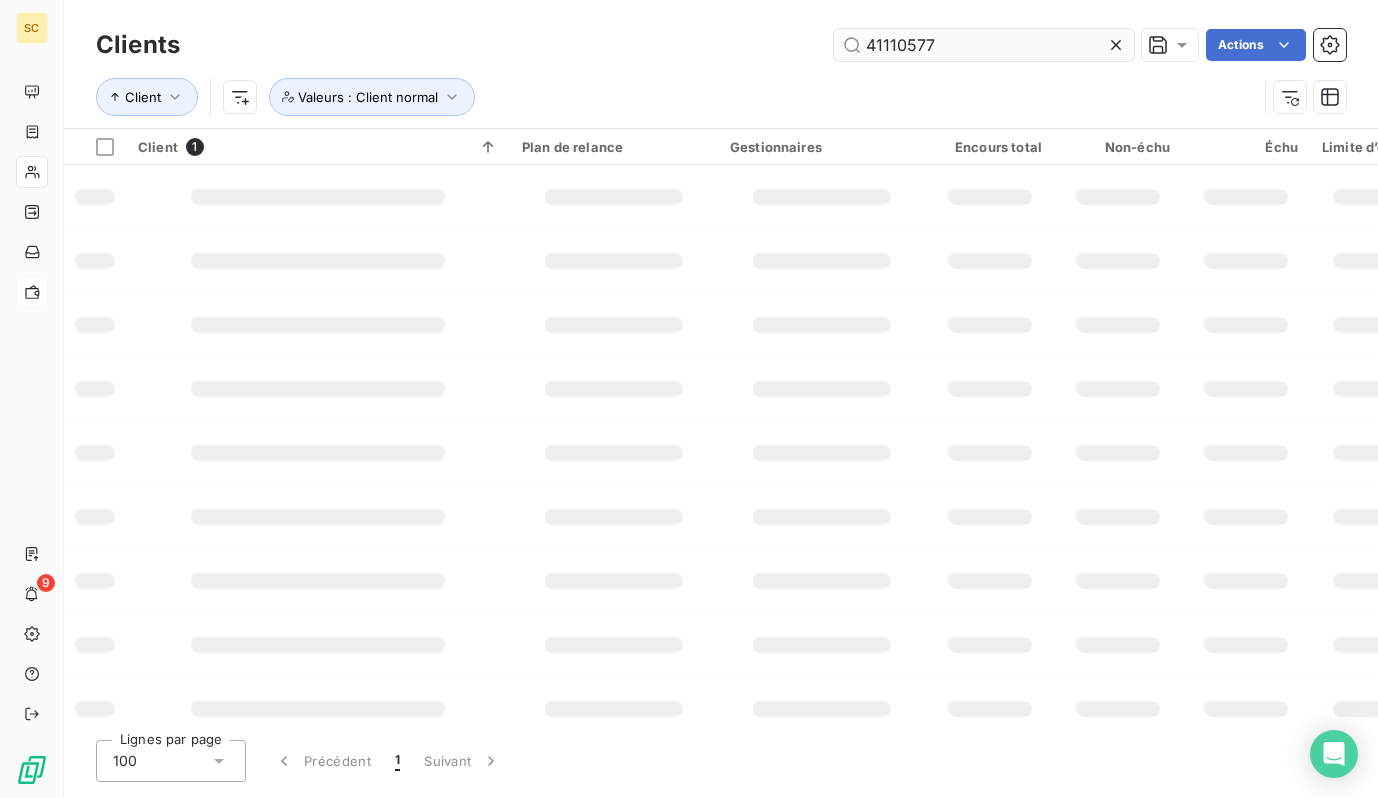 type on "41110577" 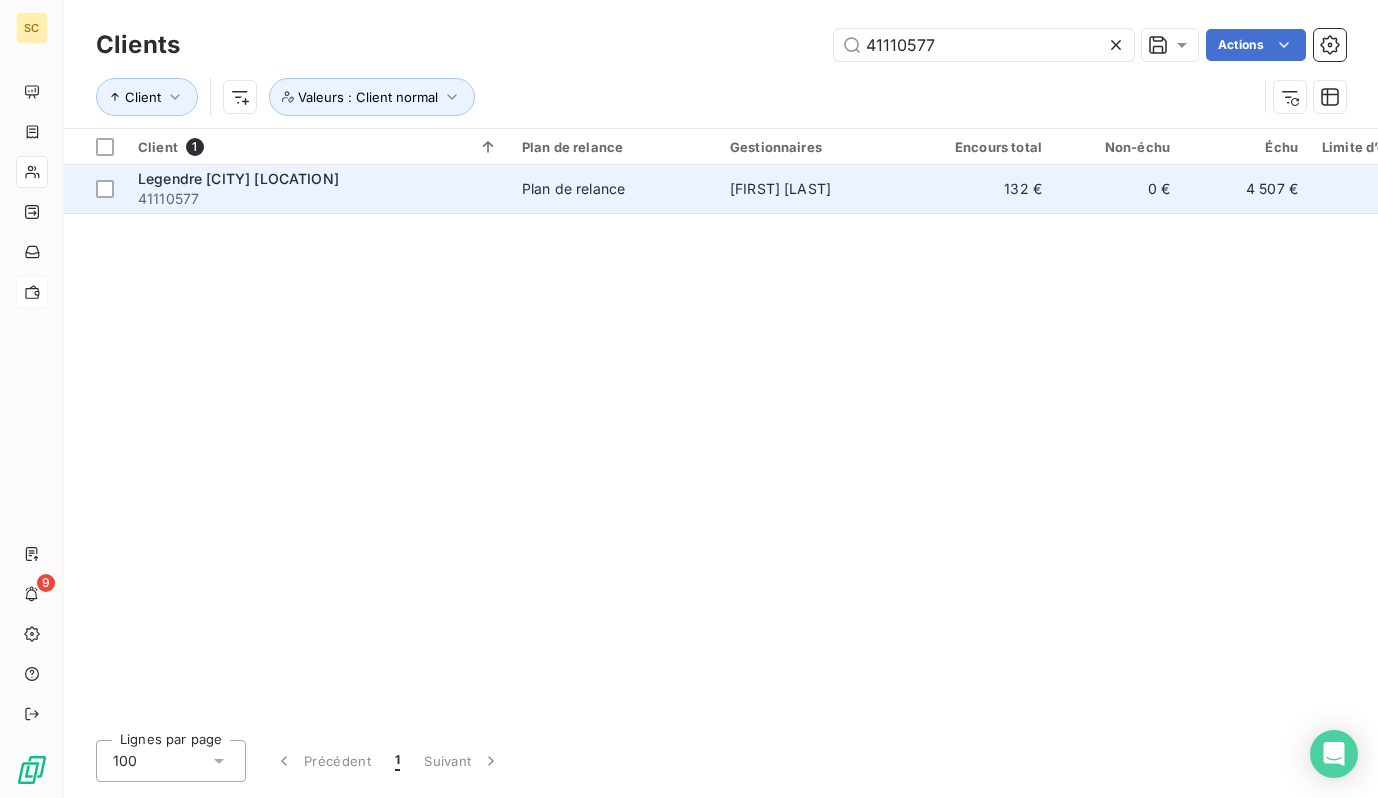 click on "Plan de relance" at bounding box center (573, 189) 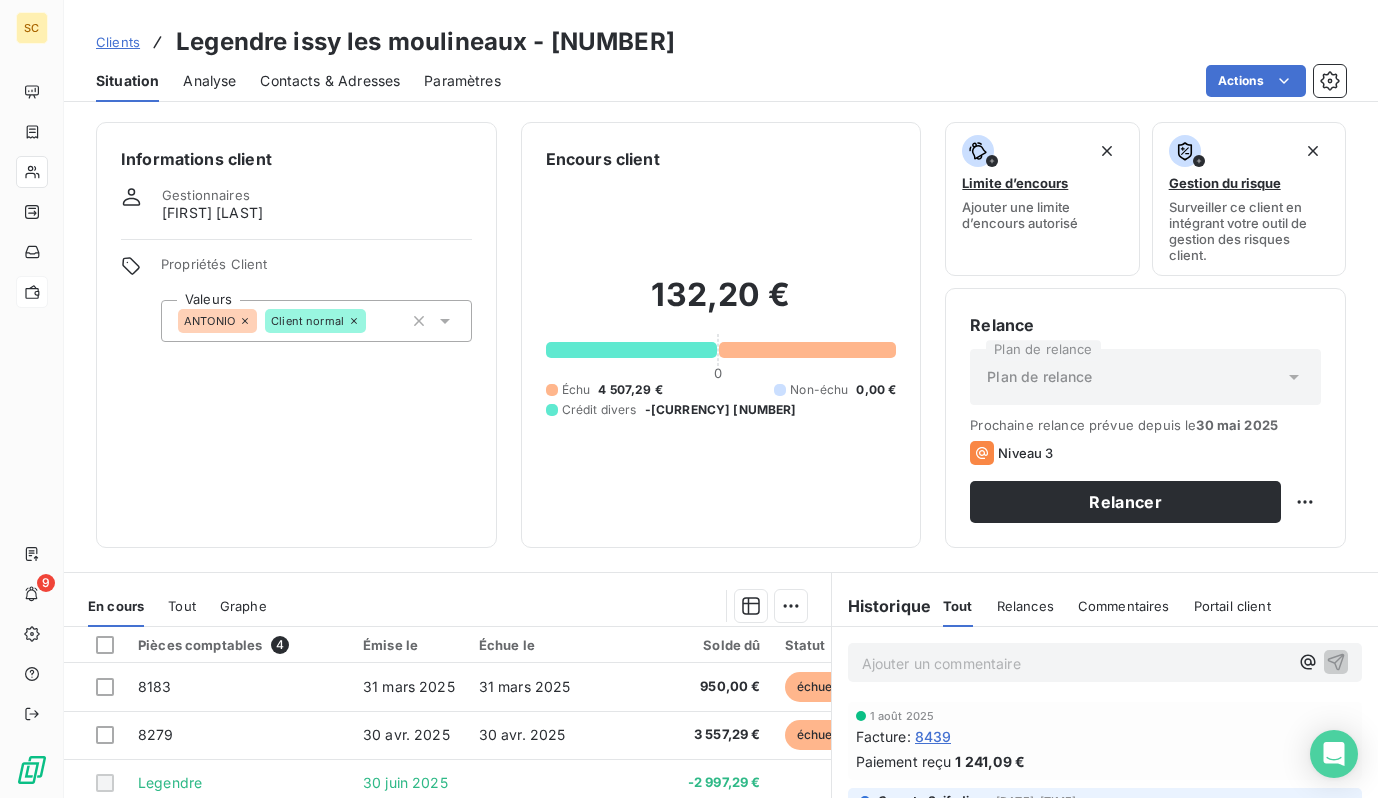 scroll, scrollTop: 274, scrollLeft: 0, axis: vertical 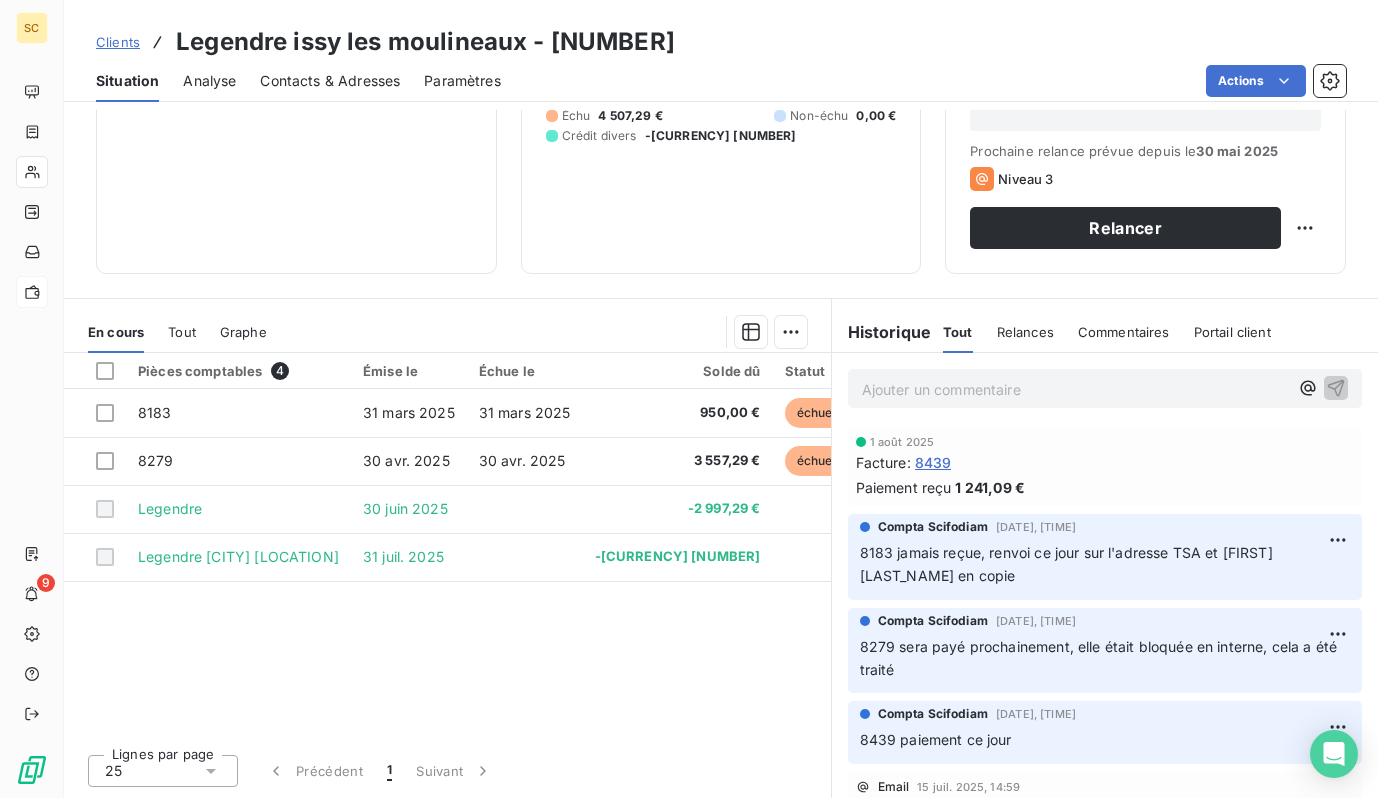 click on "Clients" at bounding box center [118, 42] 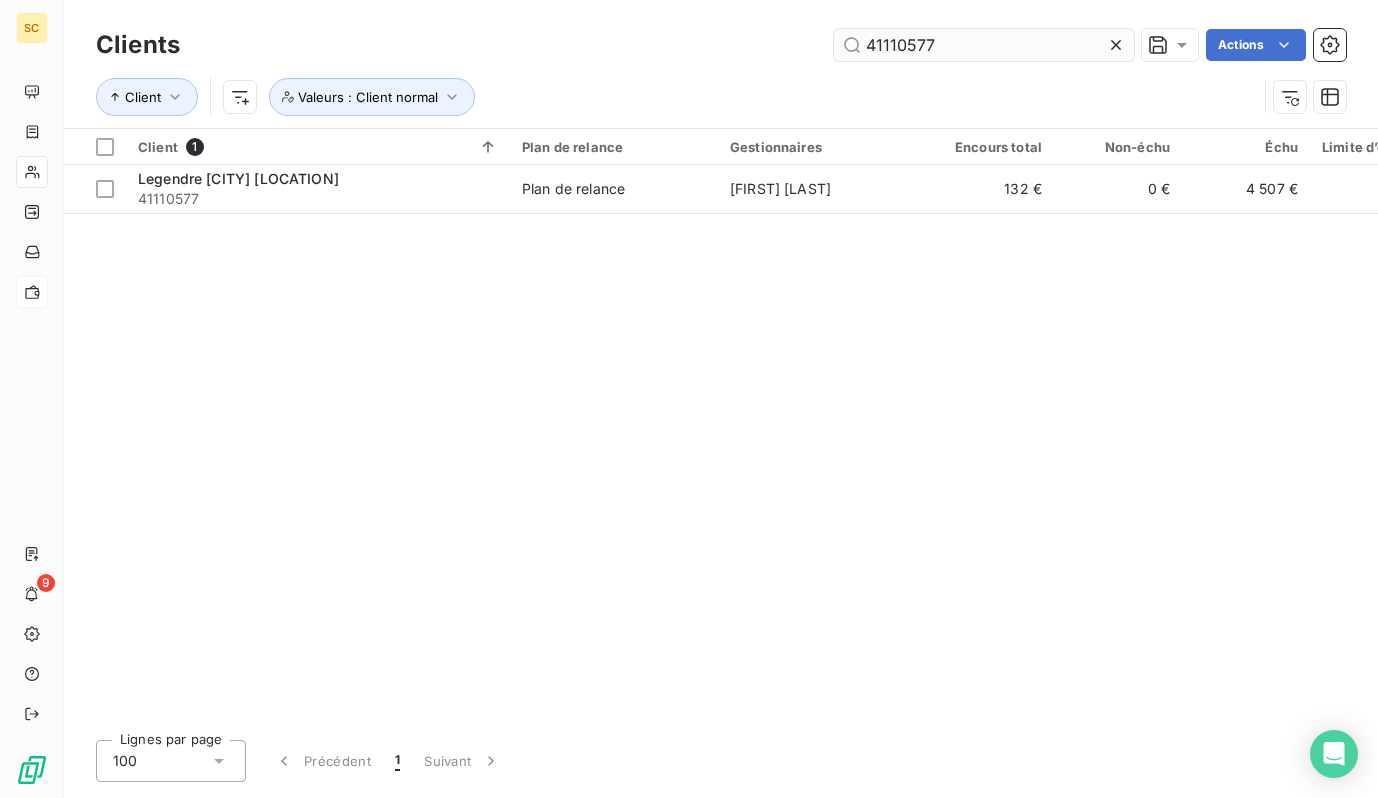 click on "41110577" at bounding box center (984, 45) 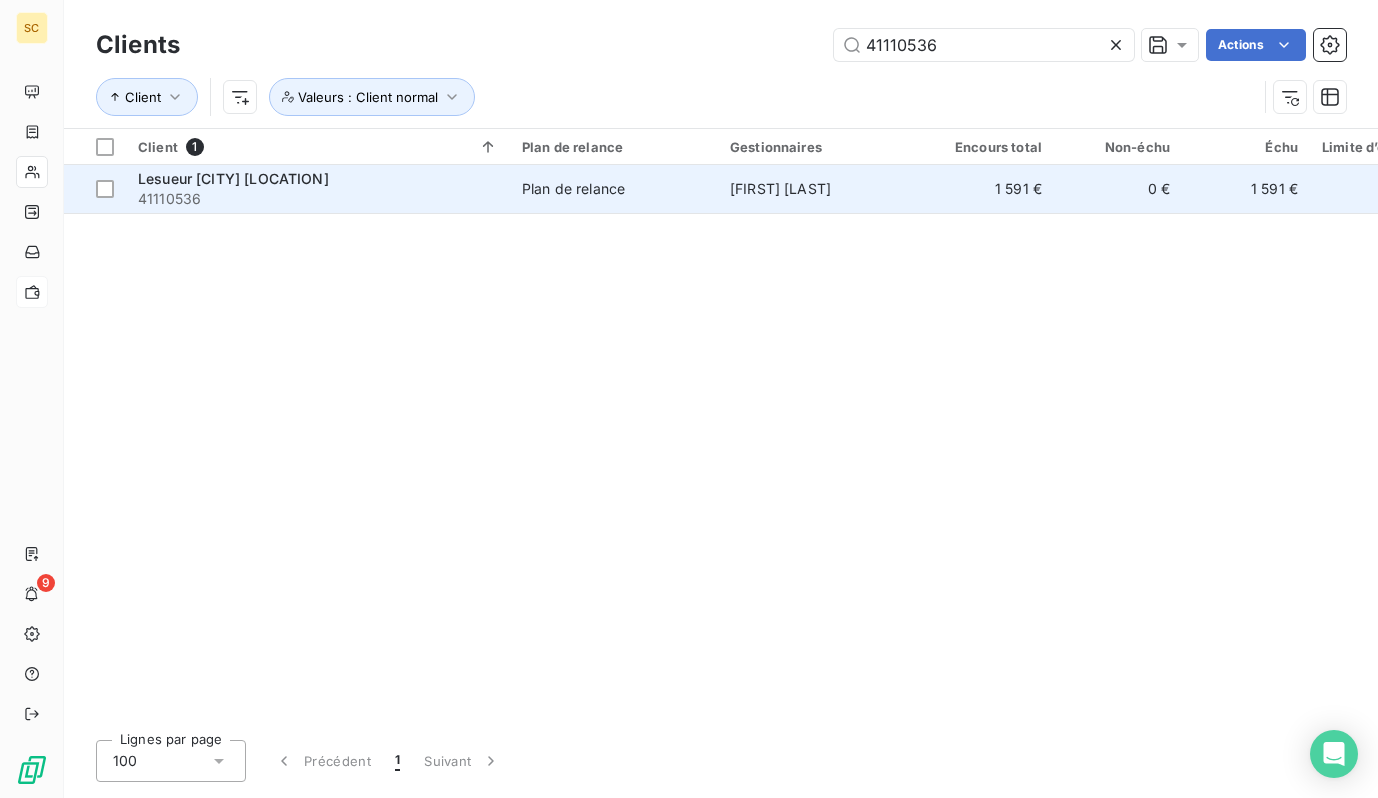 type on "41110536" 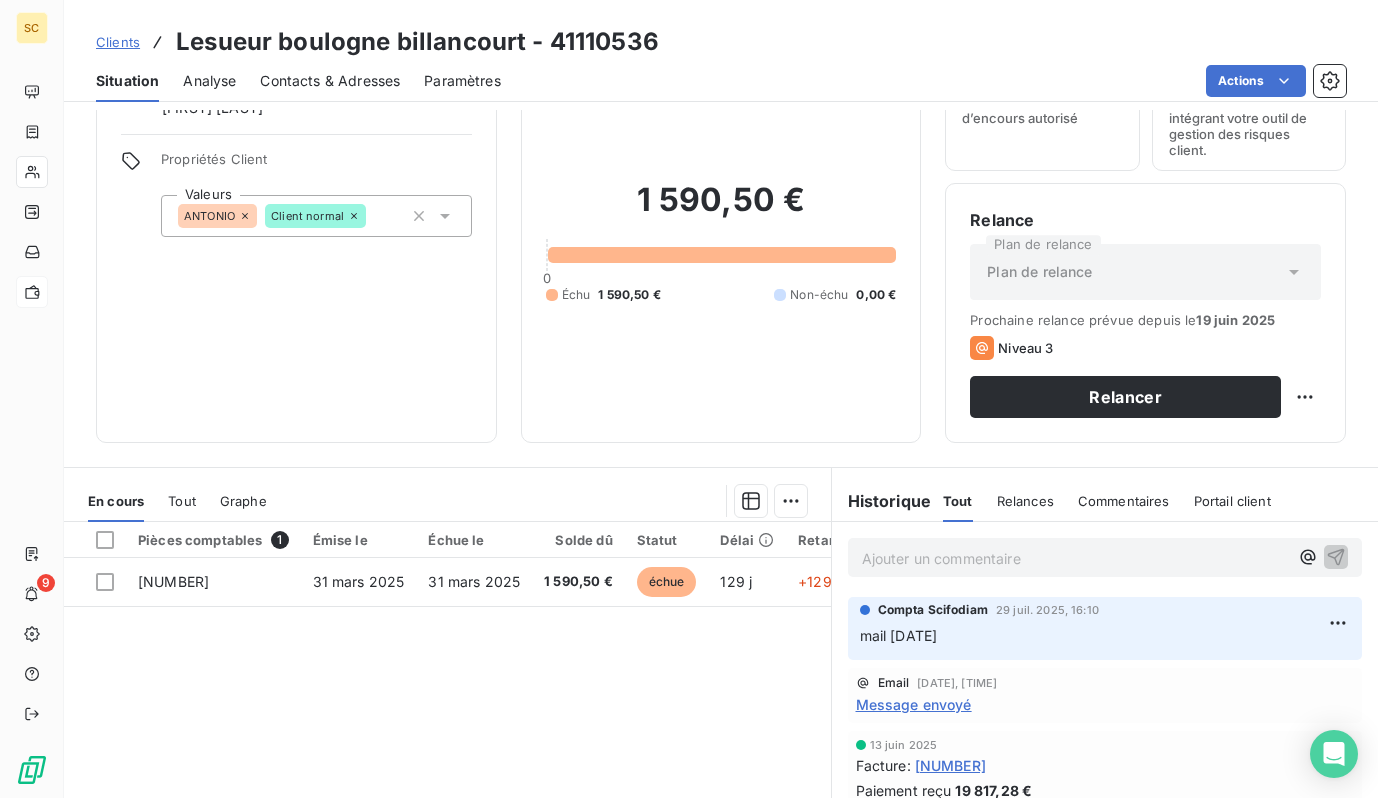 scroll, scrollTop: 107, scrollLeft: 0, axis: vertical 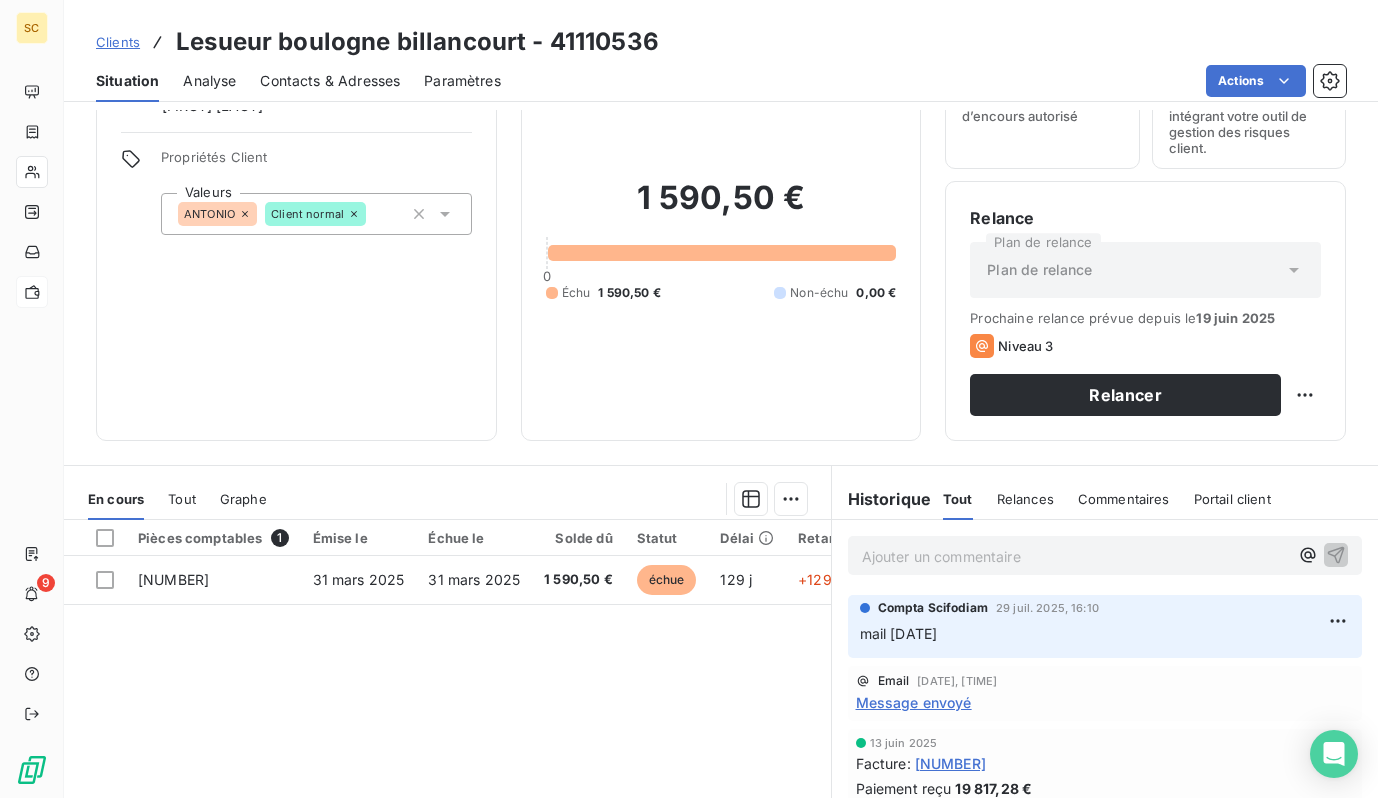 click on "Clients" at bounding box center (118, 42) 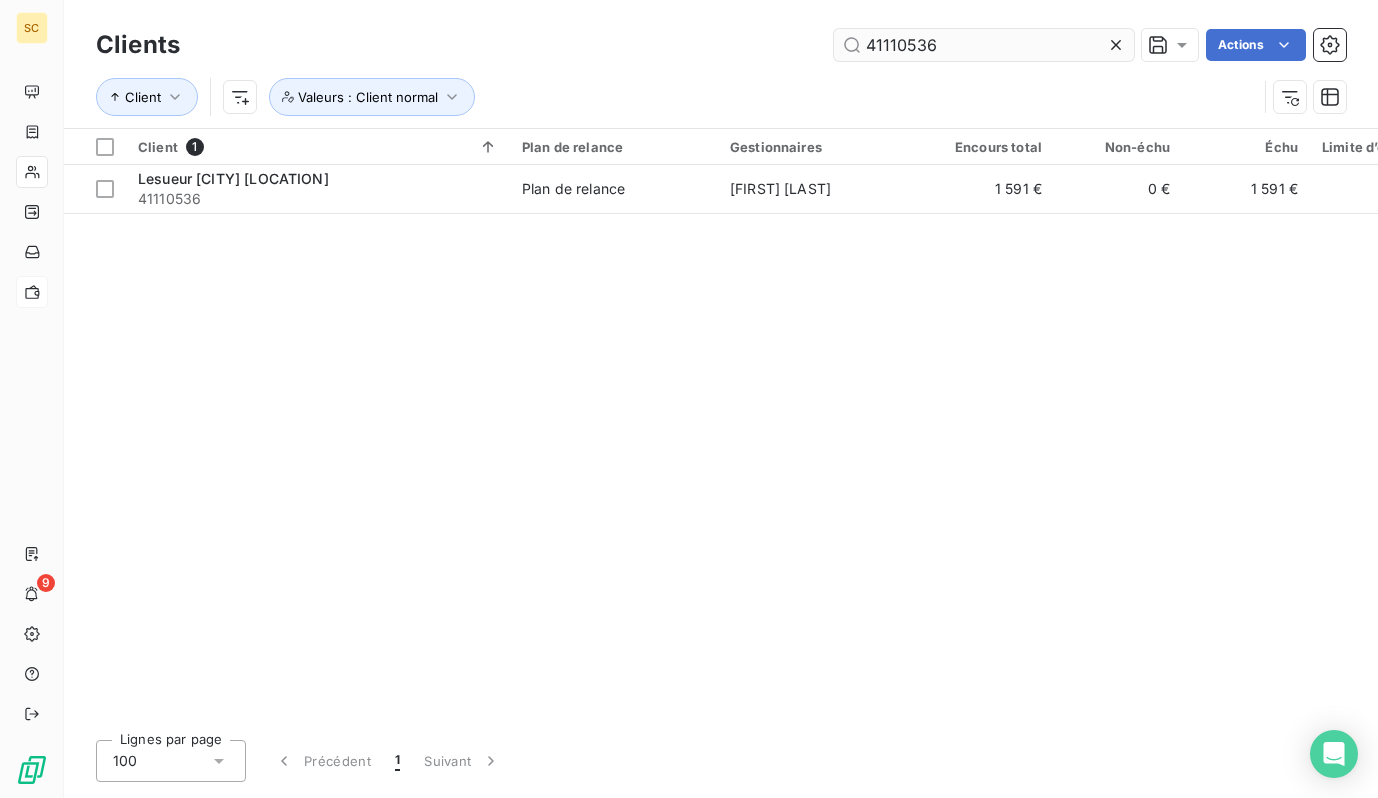 click on "41110536" at bounding box center (984, 45) 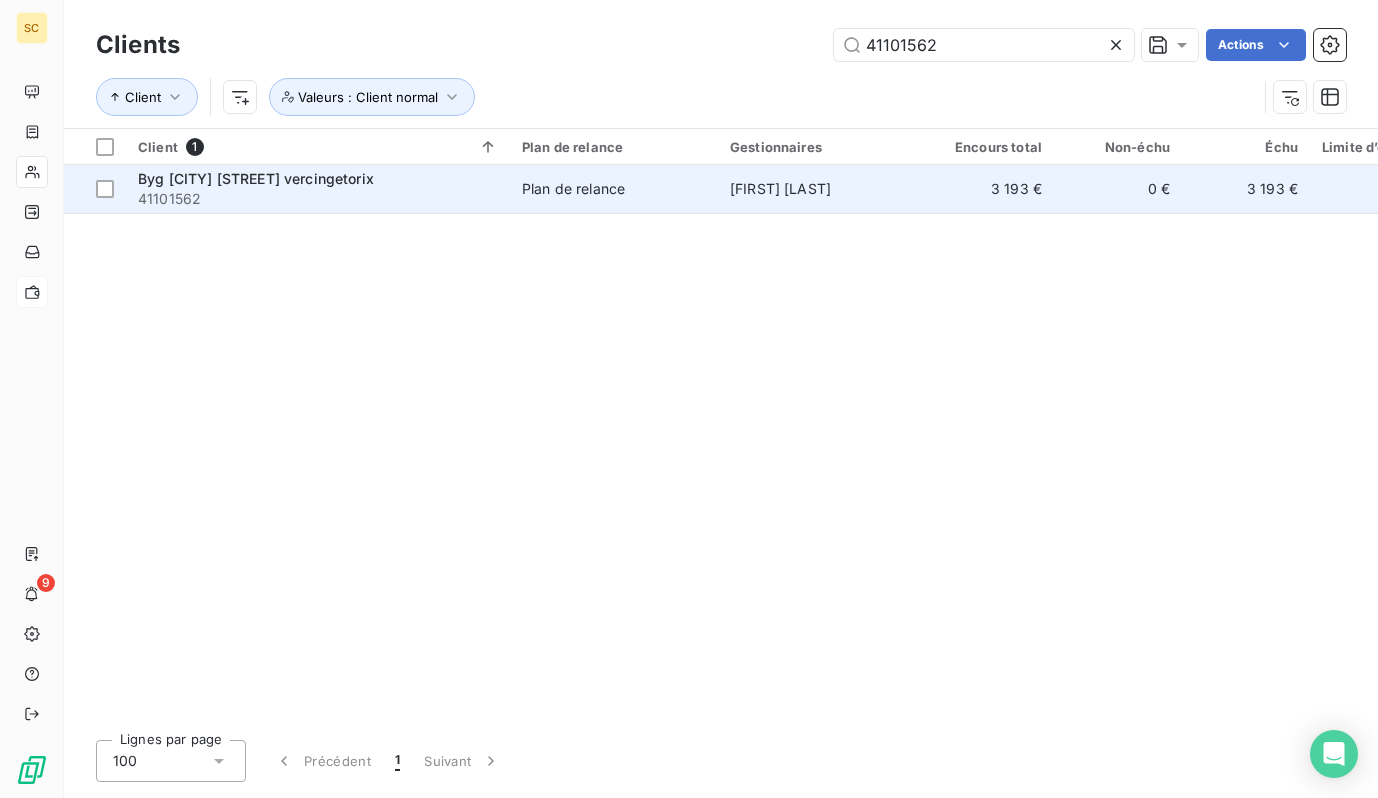 type on "41101562" 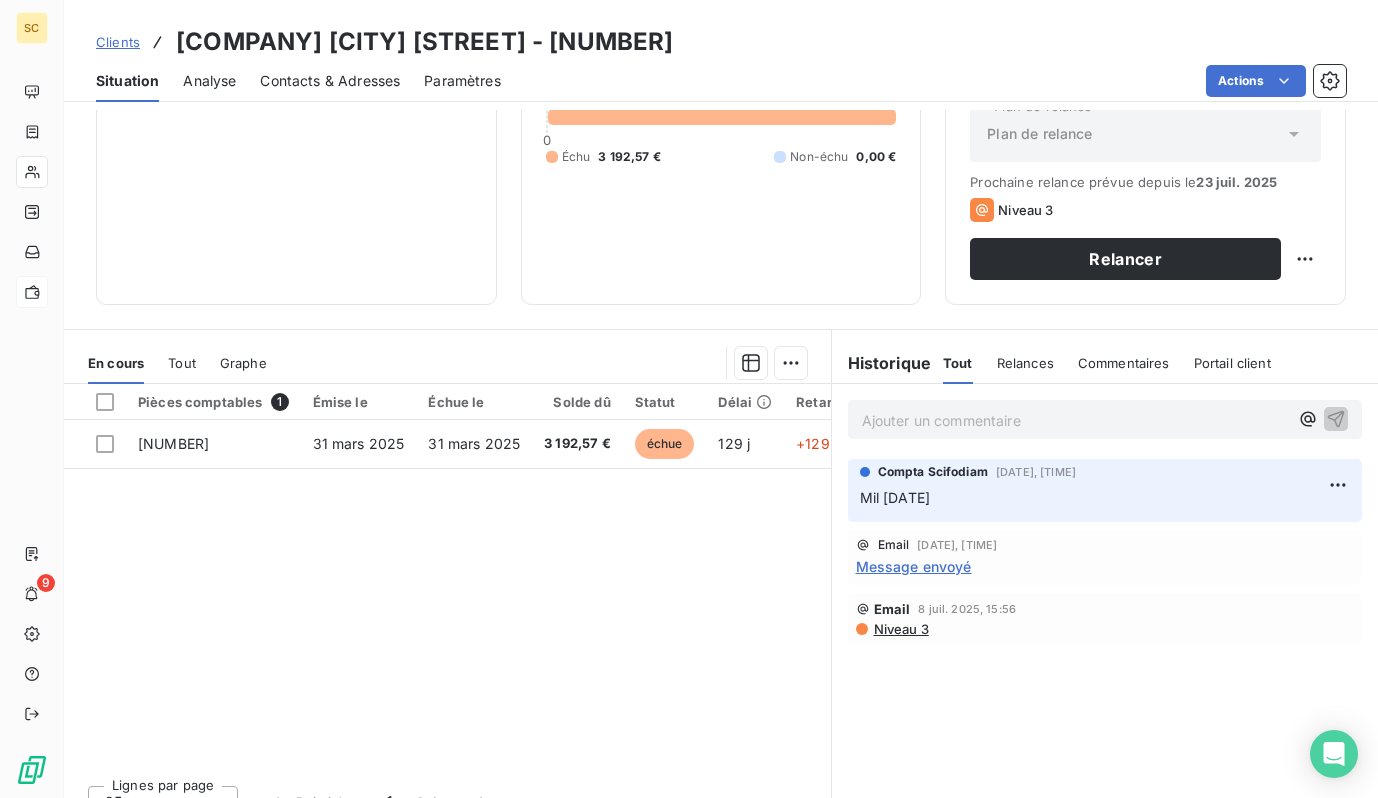 scroll, scrollTop: 274, scrollLeft: 0, axis: vertical 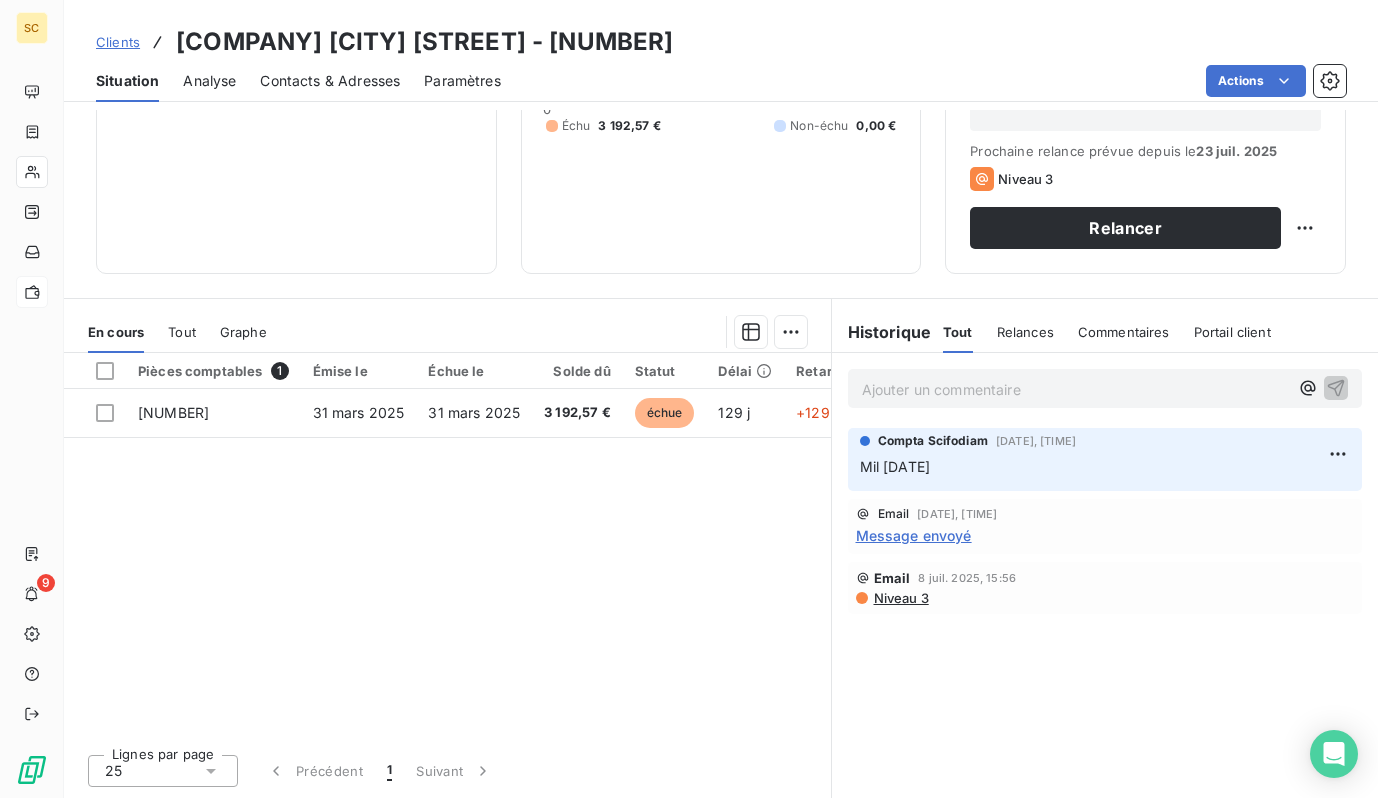 click on "Clients" at bounding box center (118, 42) 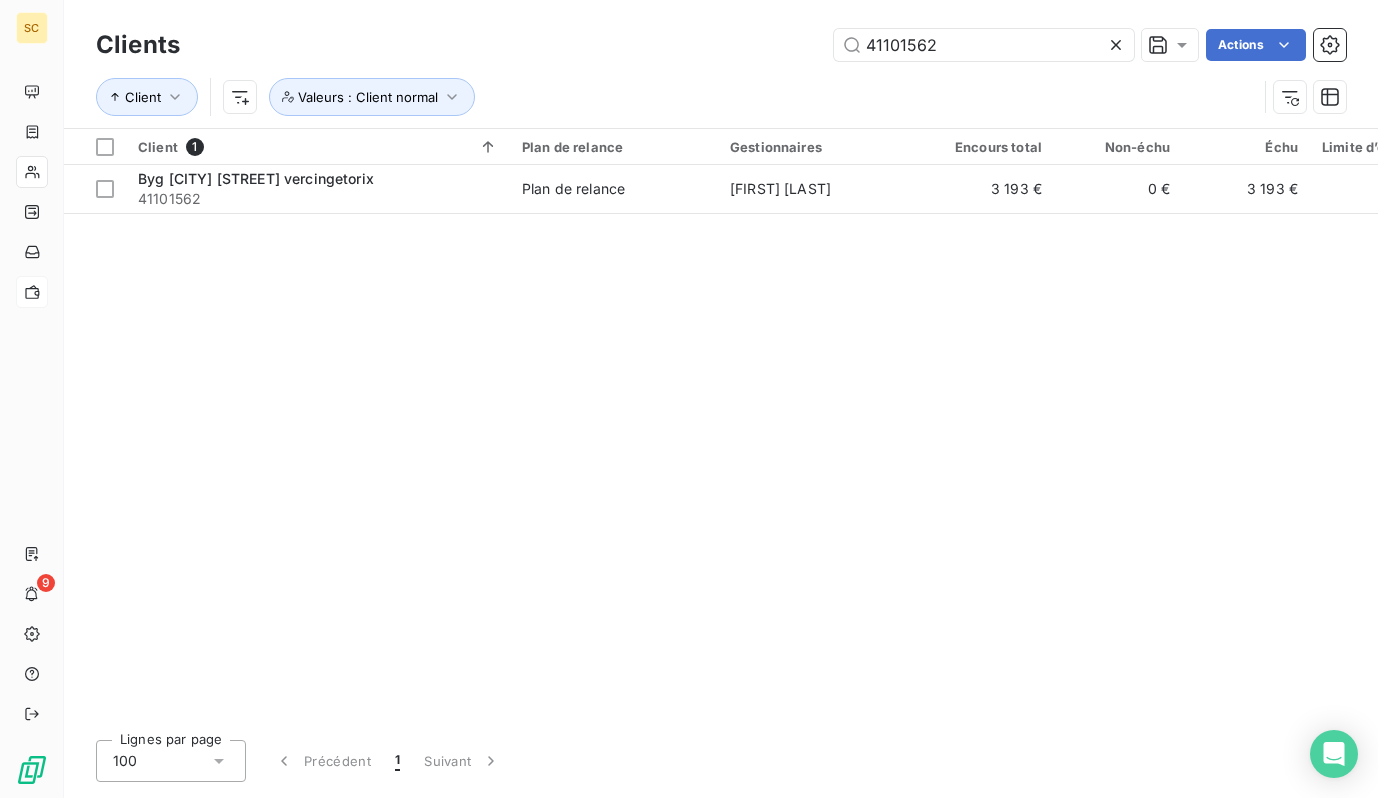 click on "Clients [NUMBER] Actions" at bounding box center (721, 45) 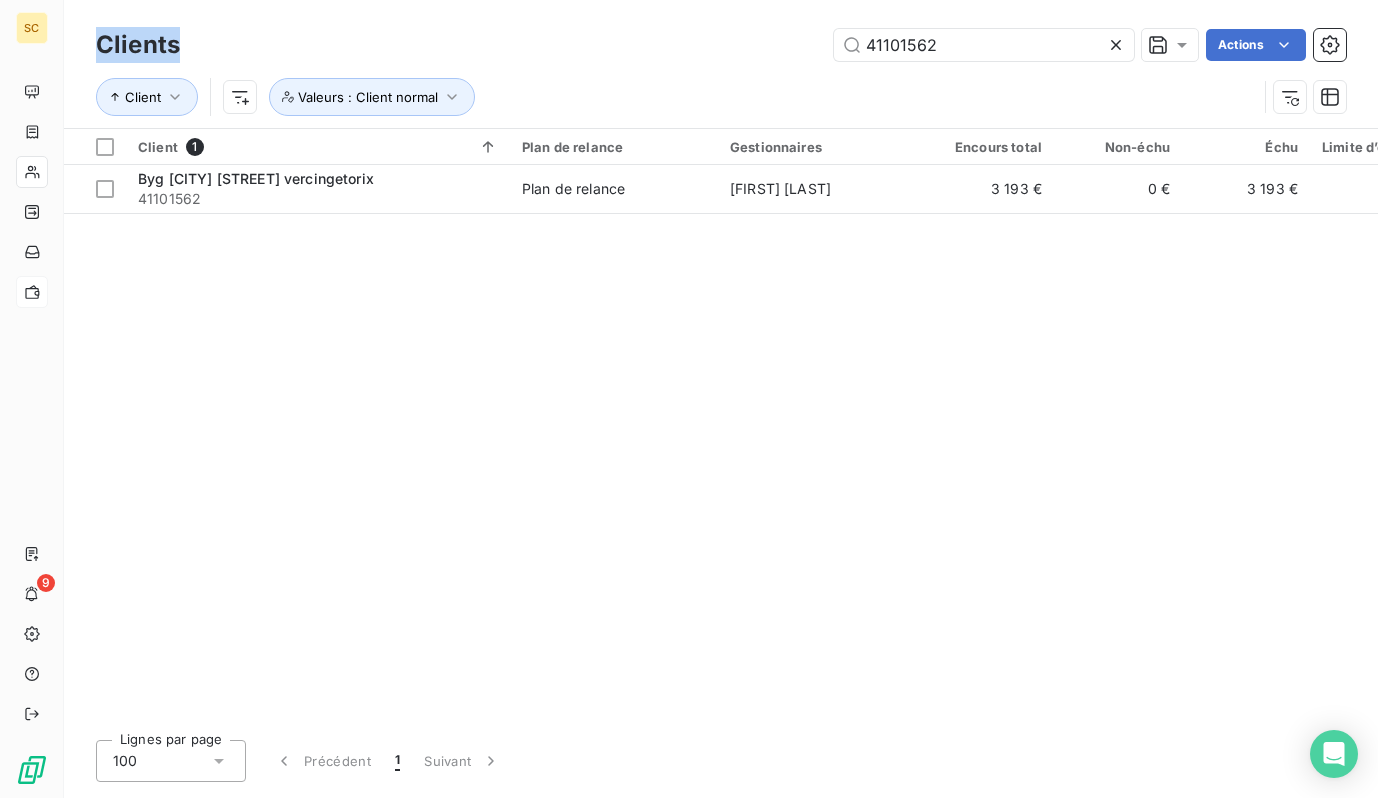 click on "Clients [NUMBER] Actions" at bounding box center [721, 45] 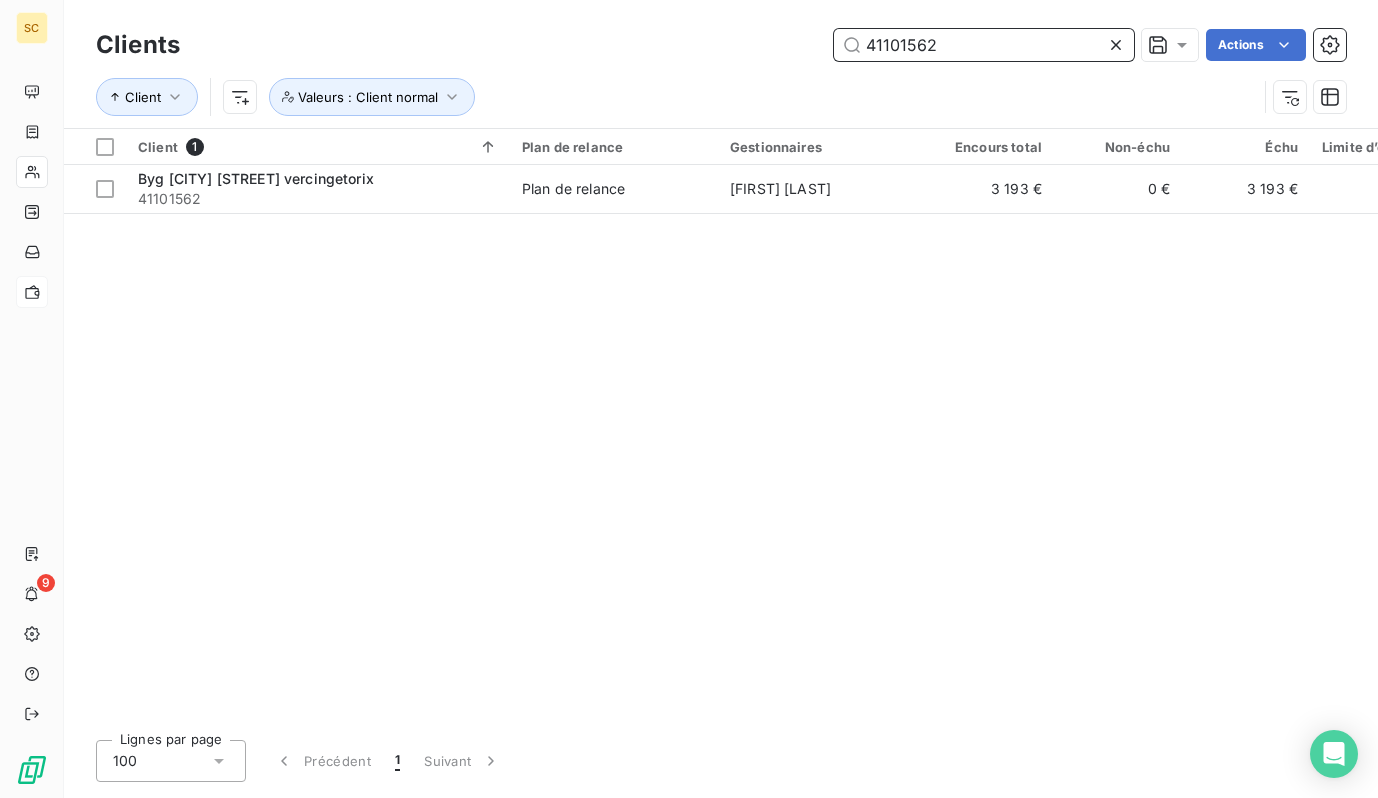 click on "41101562" at bounding box center [984, 45] 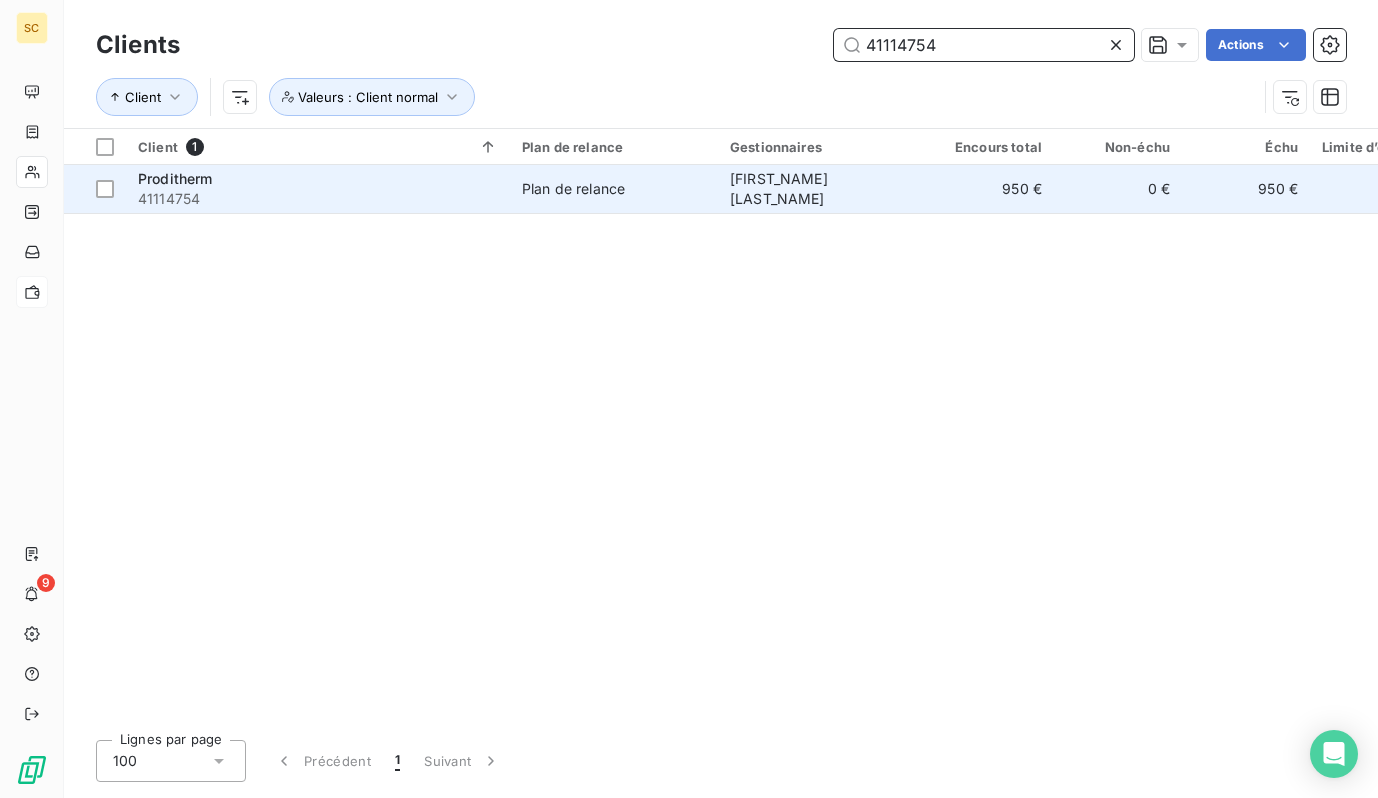 type on "41114754" 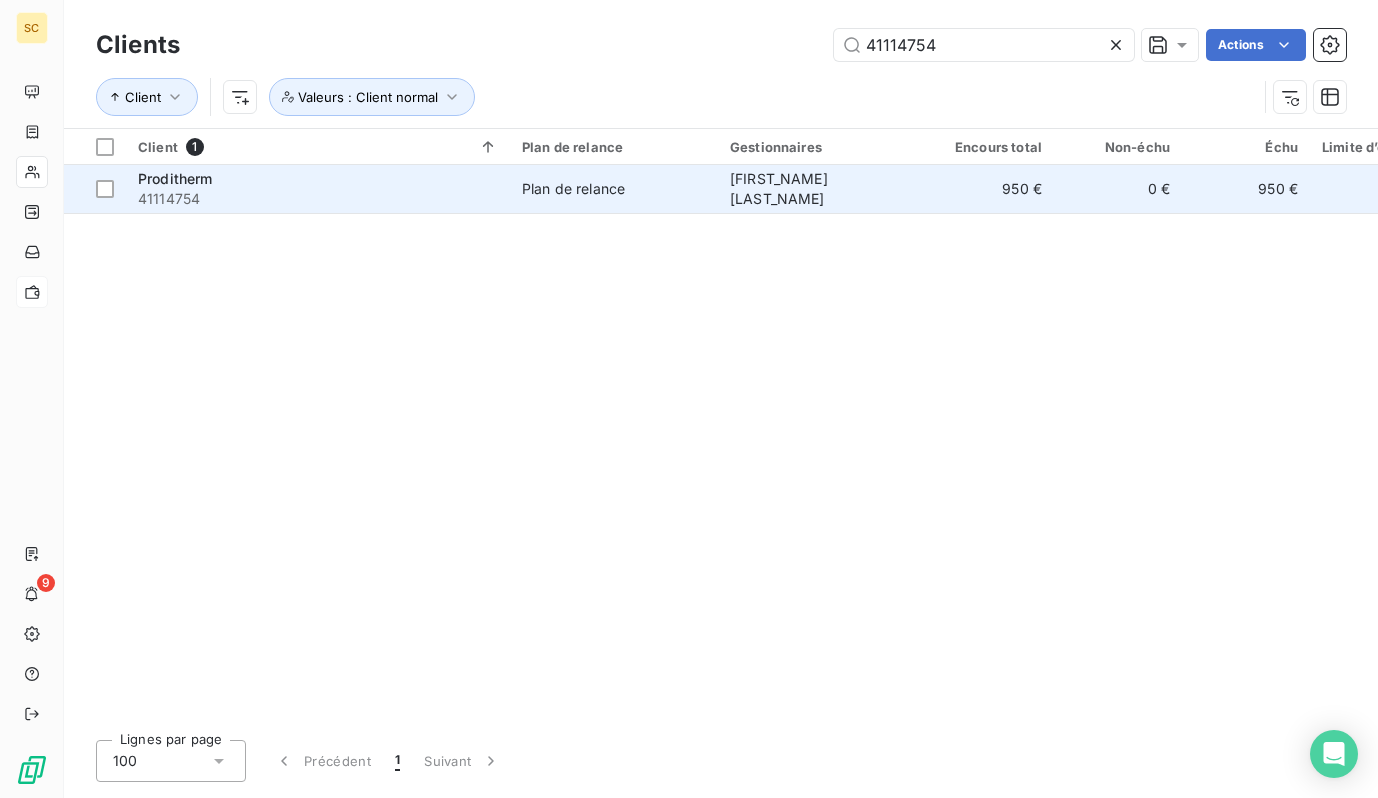 click on "Proditherm" at bounding box center [318, 179] 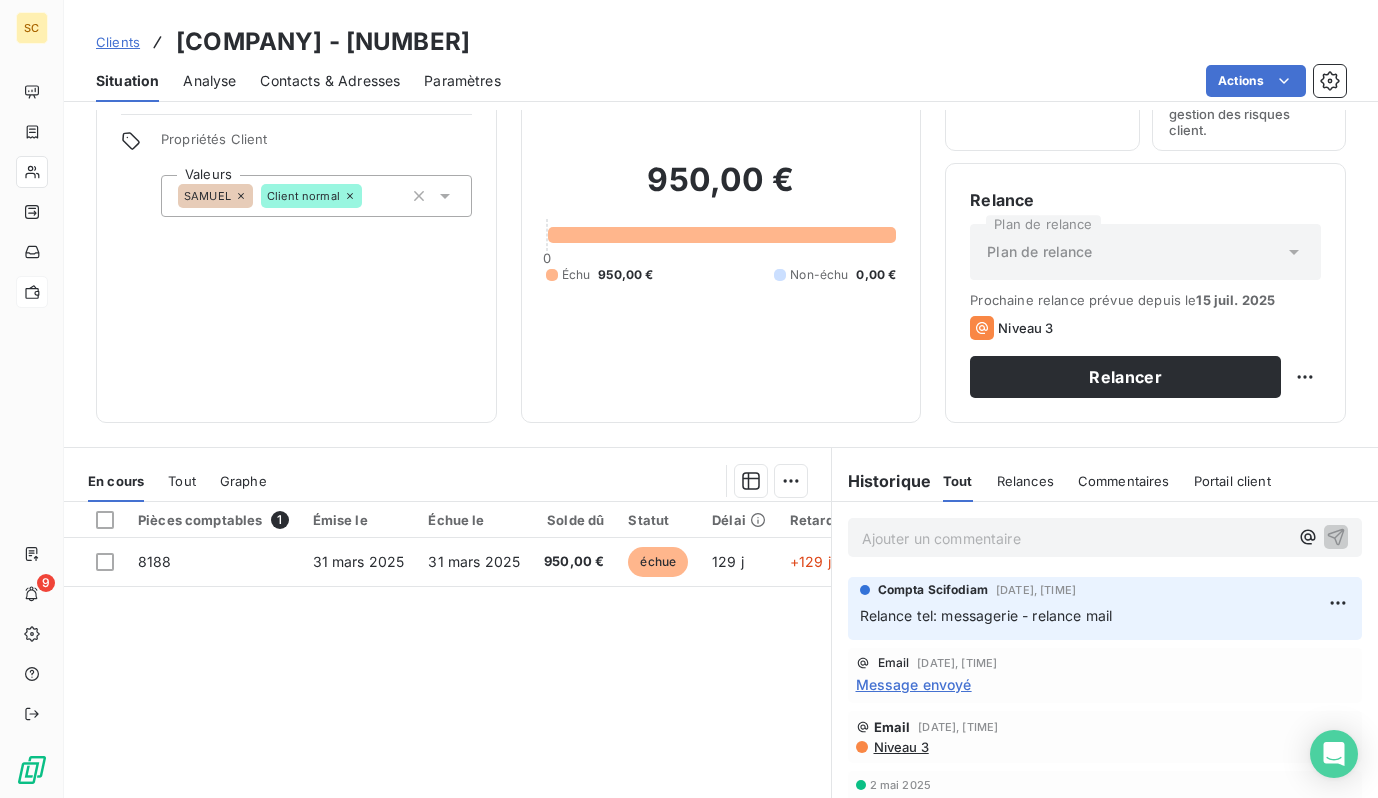 scroll, scrollTop: 124, scrollLeft: 0, axis: vertical 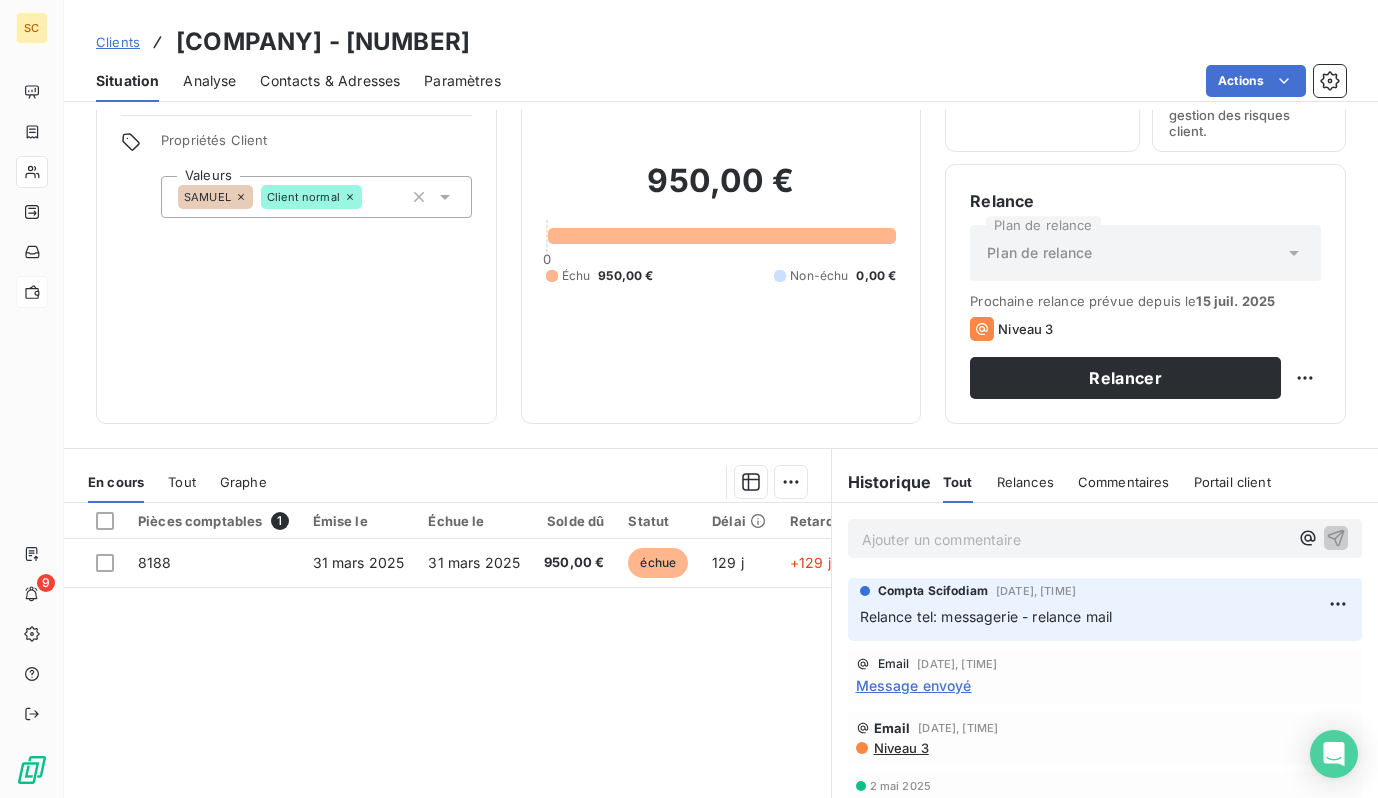 click on "Clients" at bounding box center [118, 42] 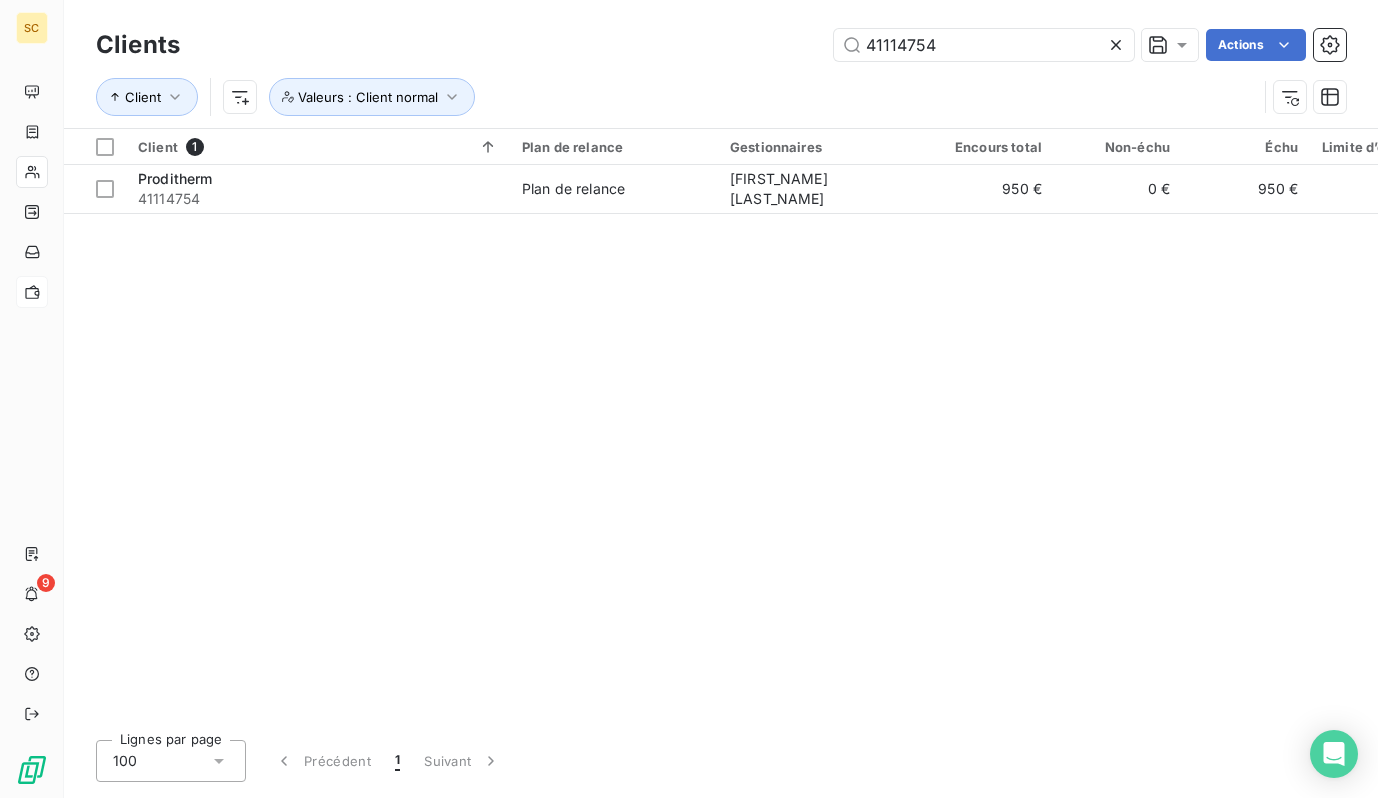 click on "Clients [NUMBER] Actions" at bounding box center (721, 45) 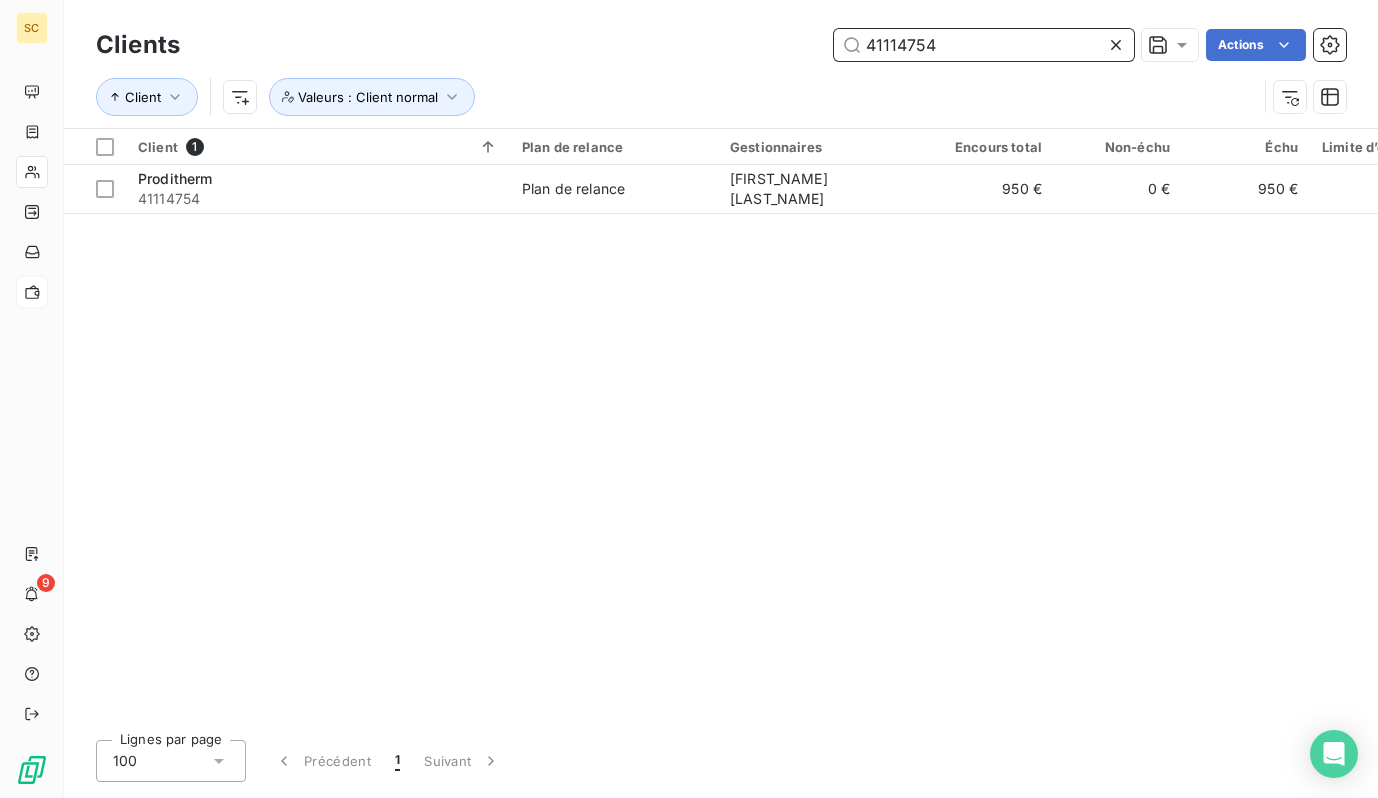 click on "41114754" at bounding box center [984, 45] 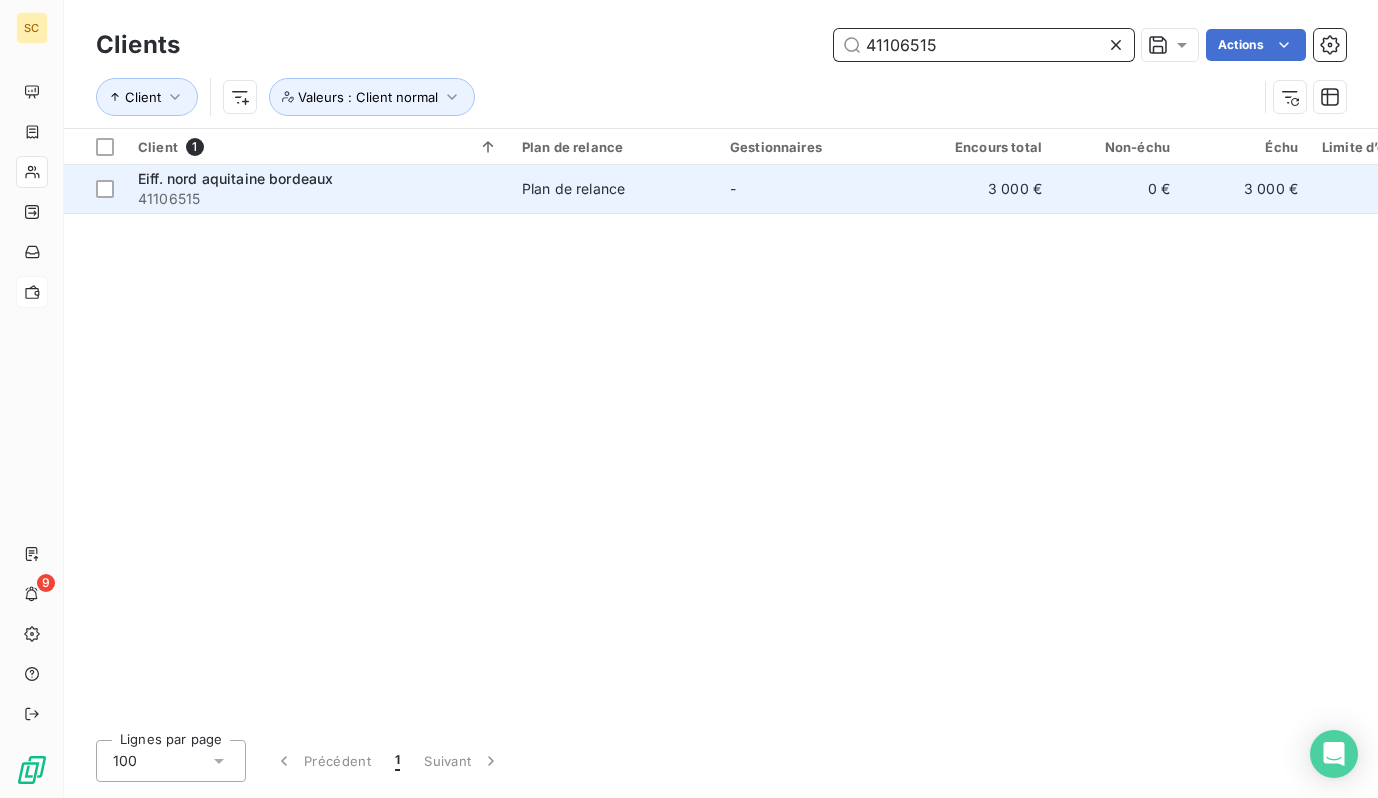 type on "41106515" 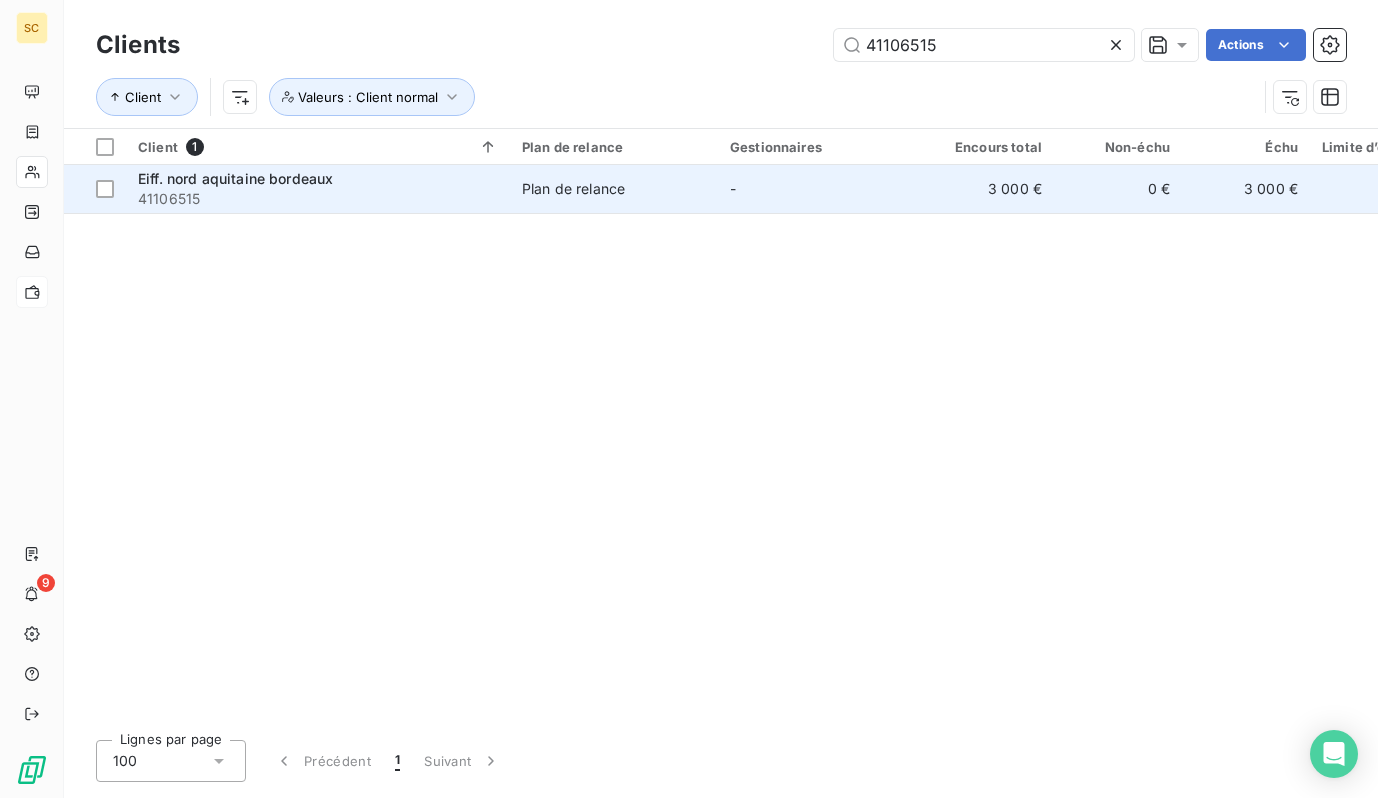 click on "41106515" at bounding box center (318, 199) 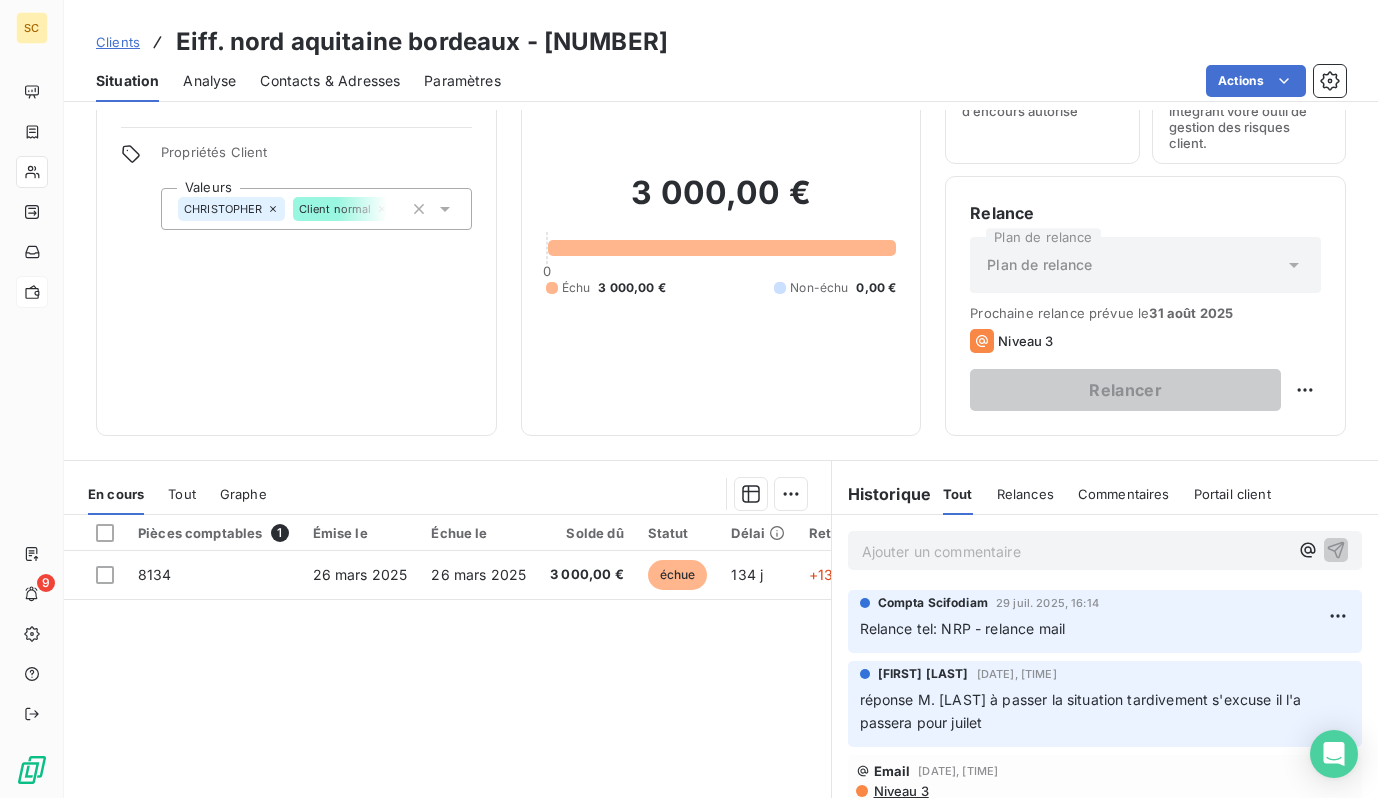scroll, scrollTop: 113, scrollLeft: 0, axis: vertical 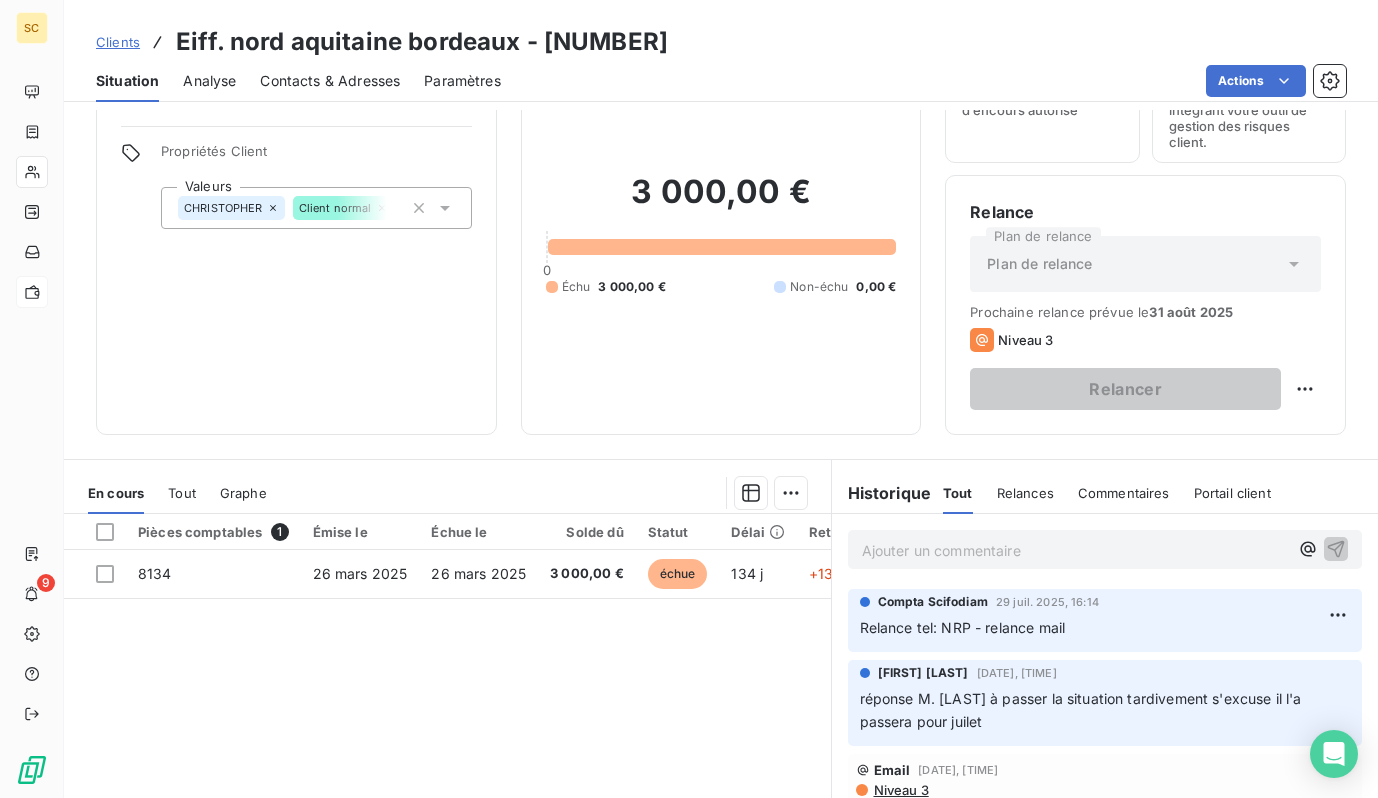 click on "Clients" at bounding box center (118, 42) 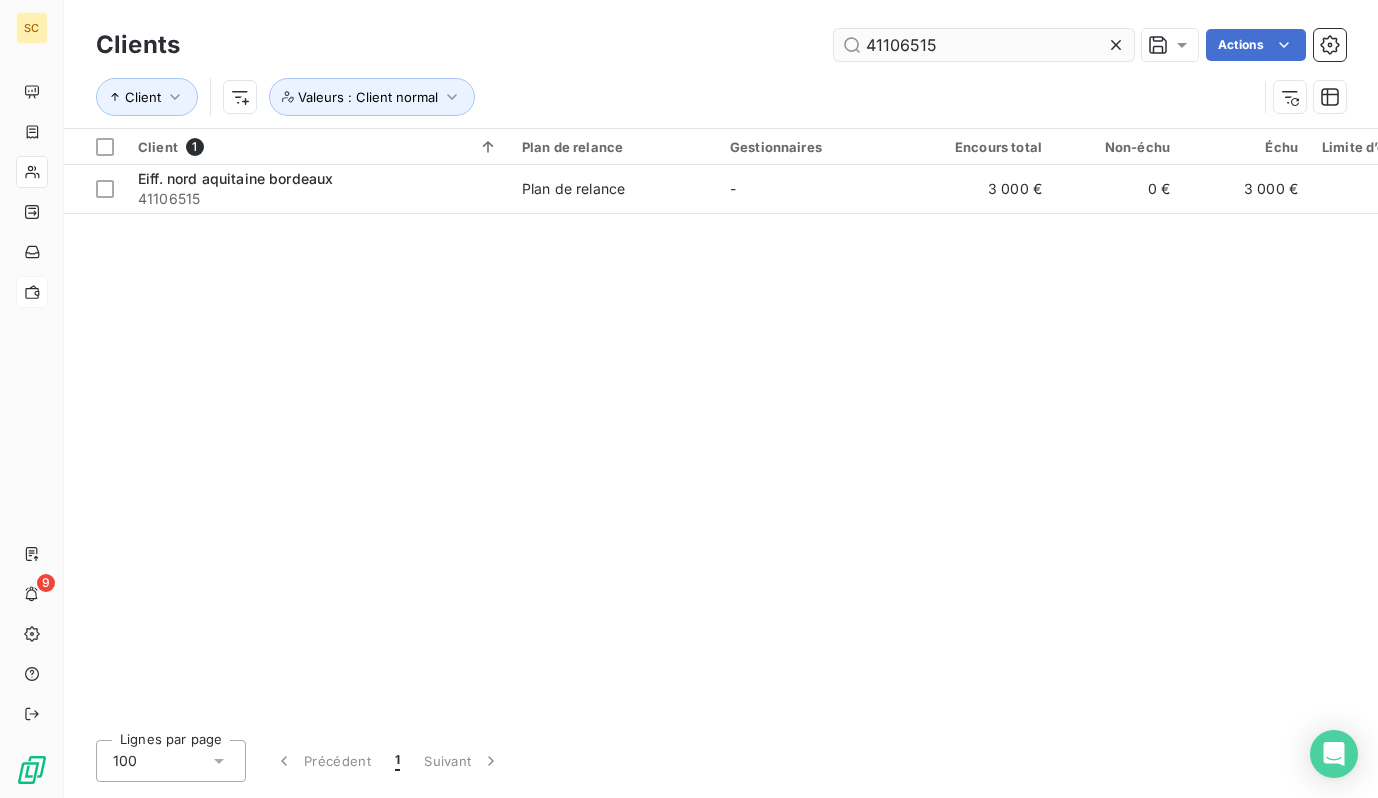 click on "41106515" at bounding box center (984, 45) 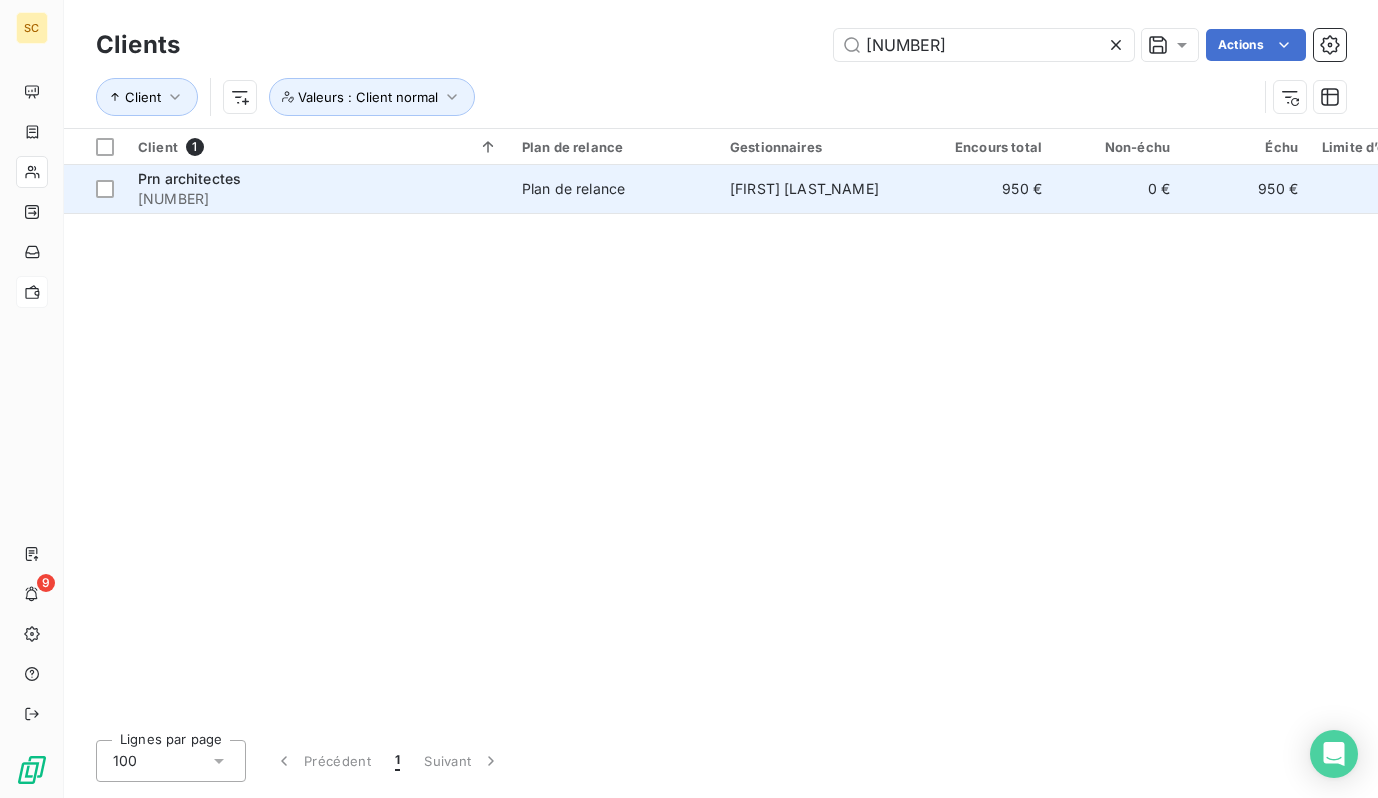 type on "[NUMBER]" 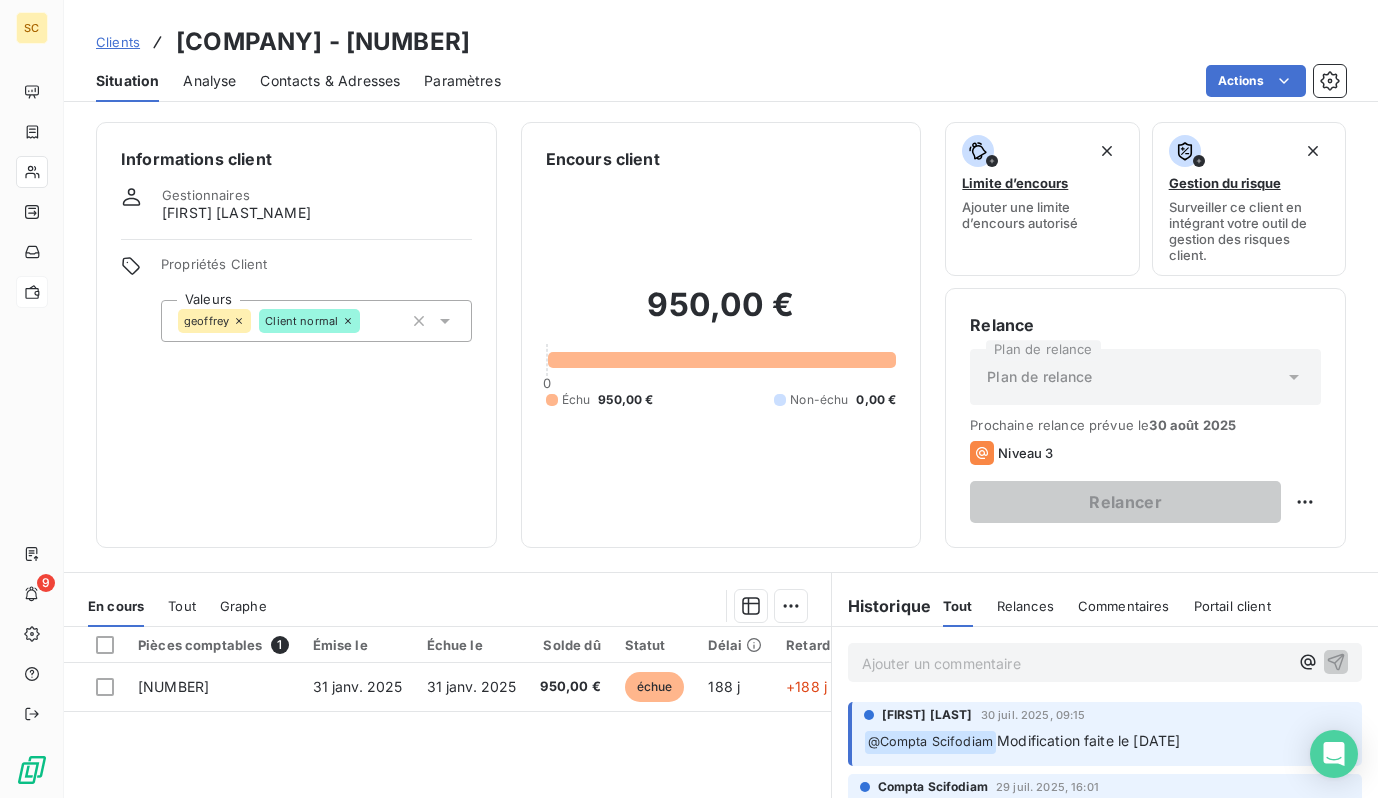 scroll, scrollTop: 149, scrollLeft: 0, axis: vertical 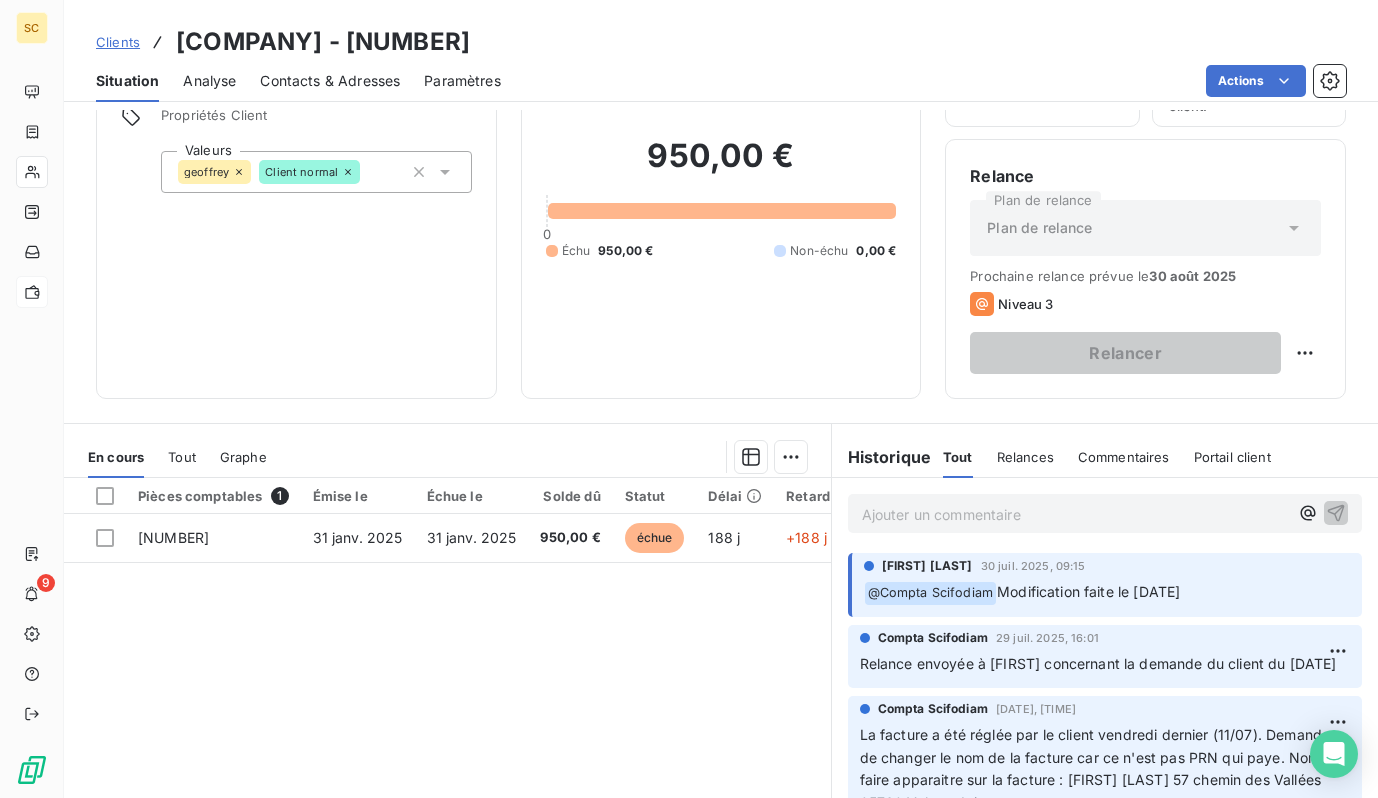 click on "Clients" at bounding box center (118, 42) 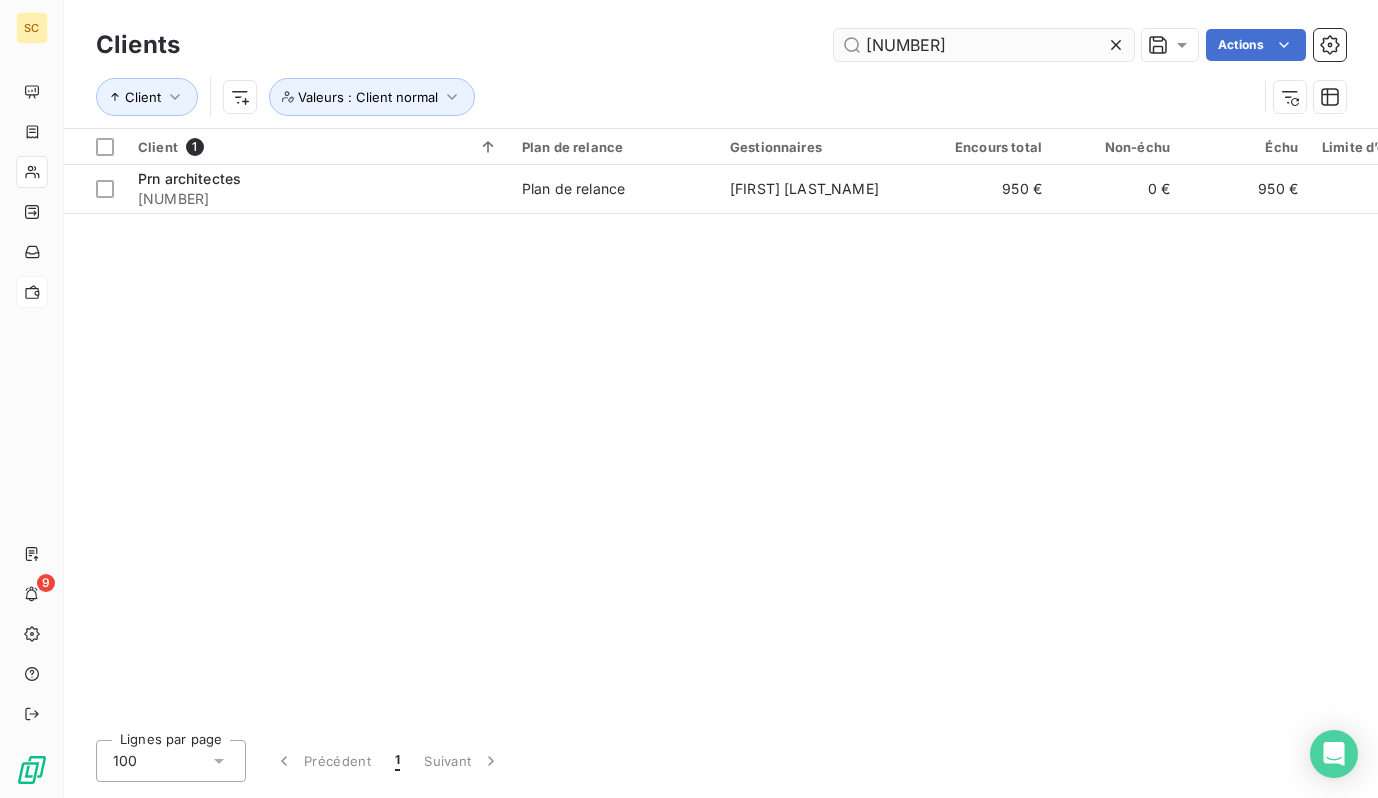 click on "[NUMBER]" at bounding box center (984, 45) 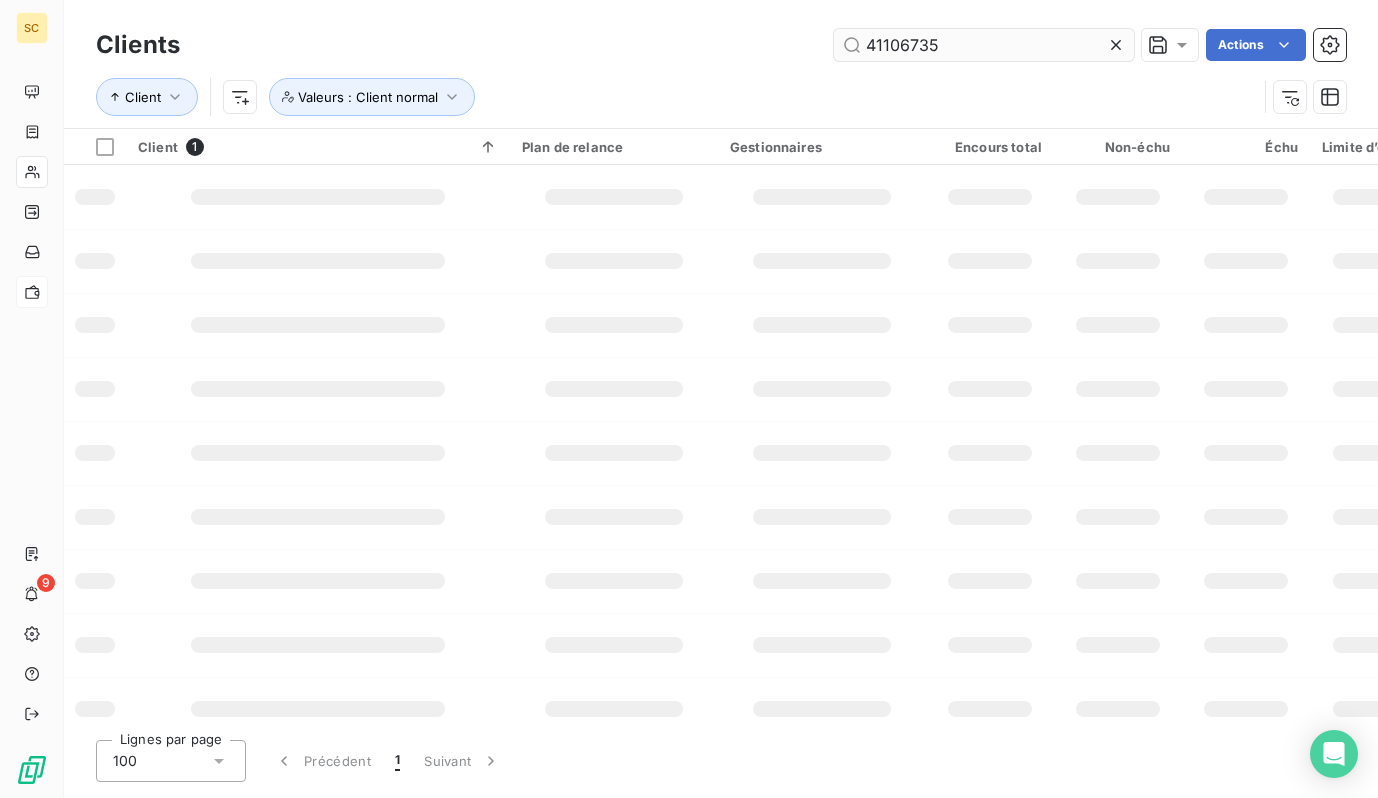 type on "41106735" 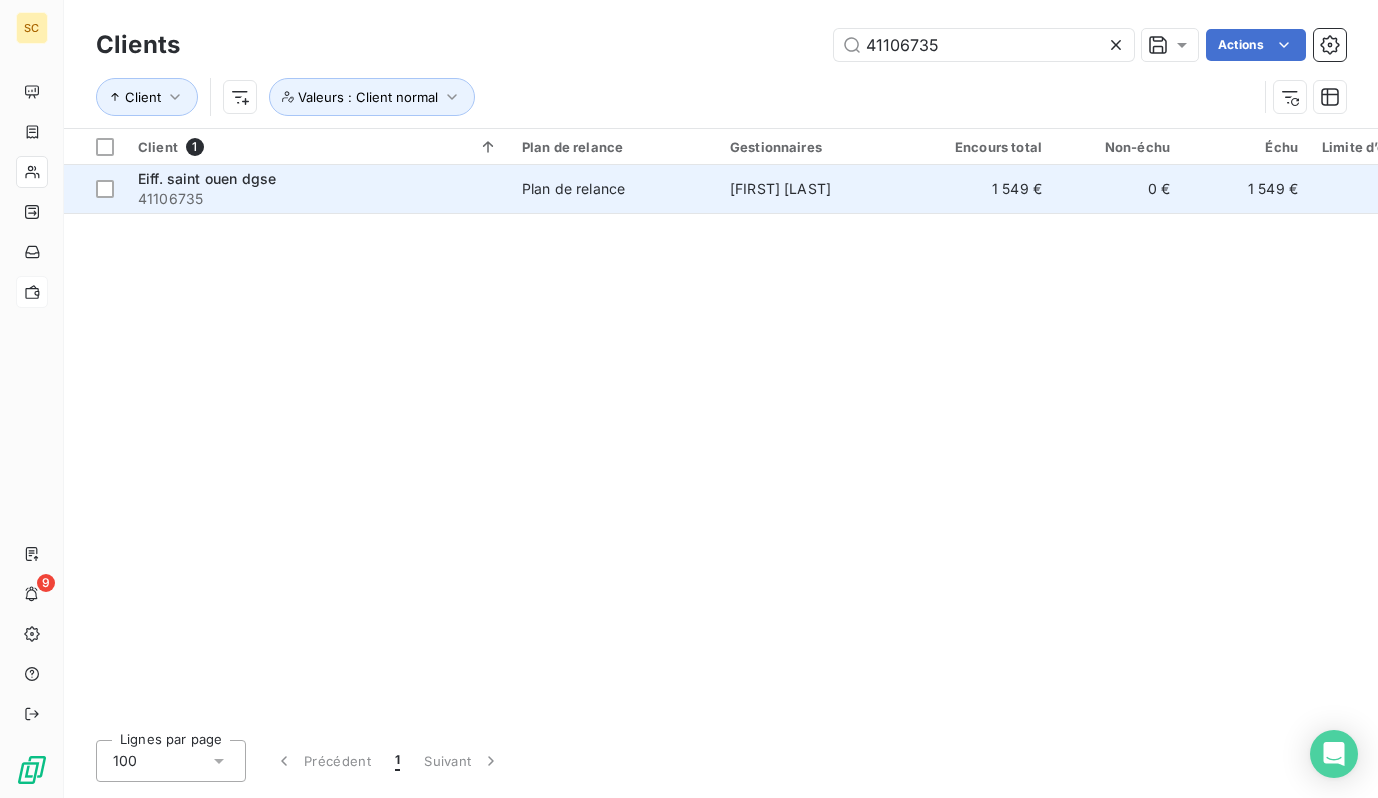 click on "41106735" at bounding box center (318, 199) 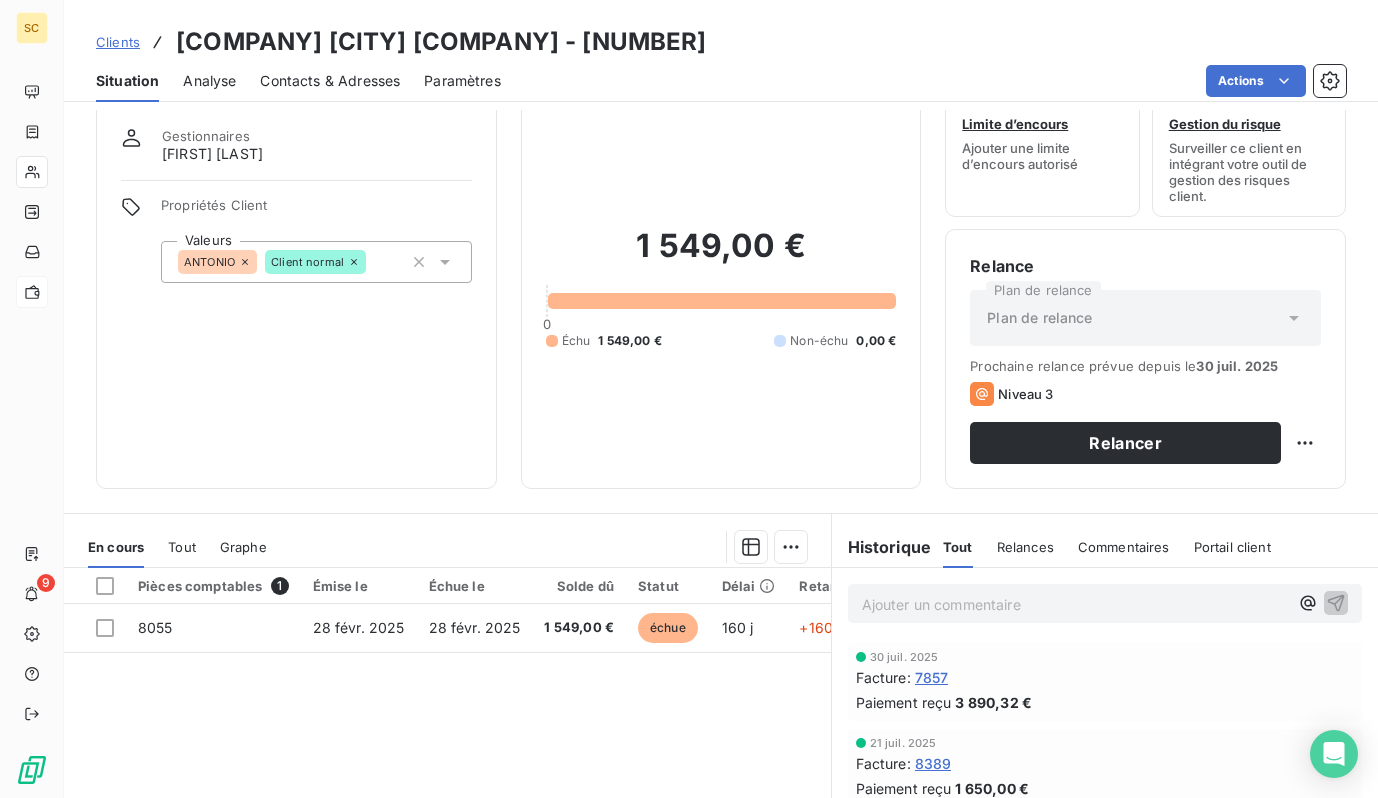 scroll, scrollTop: 103, scrollLeft: 0, axis: vertical 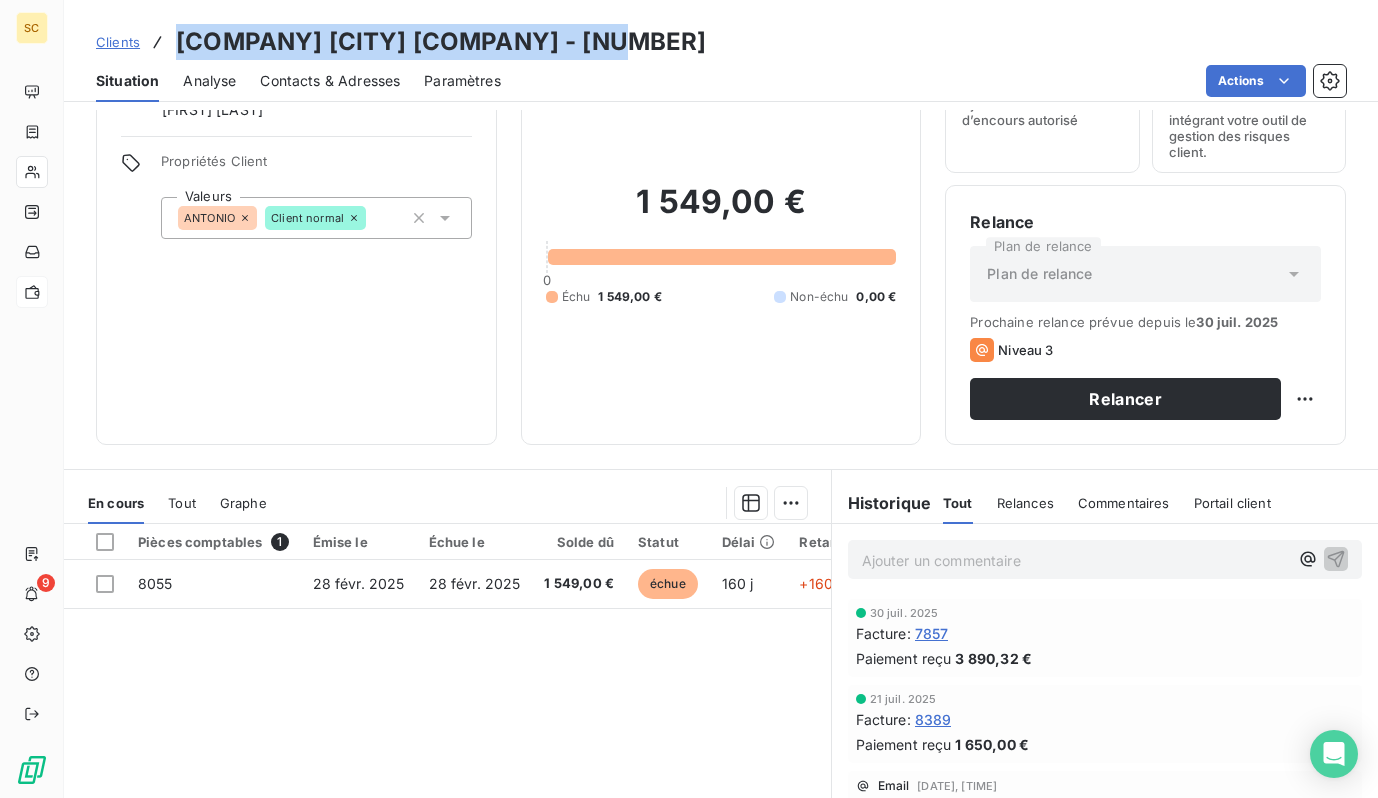 drag, startPoint x: 483, startPoint y: 45, endPoint x: 158, endPoint y: 47, distance: 325.00616 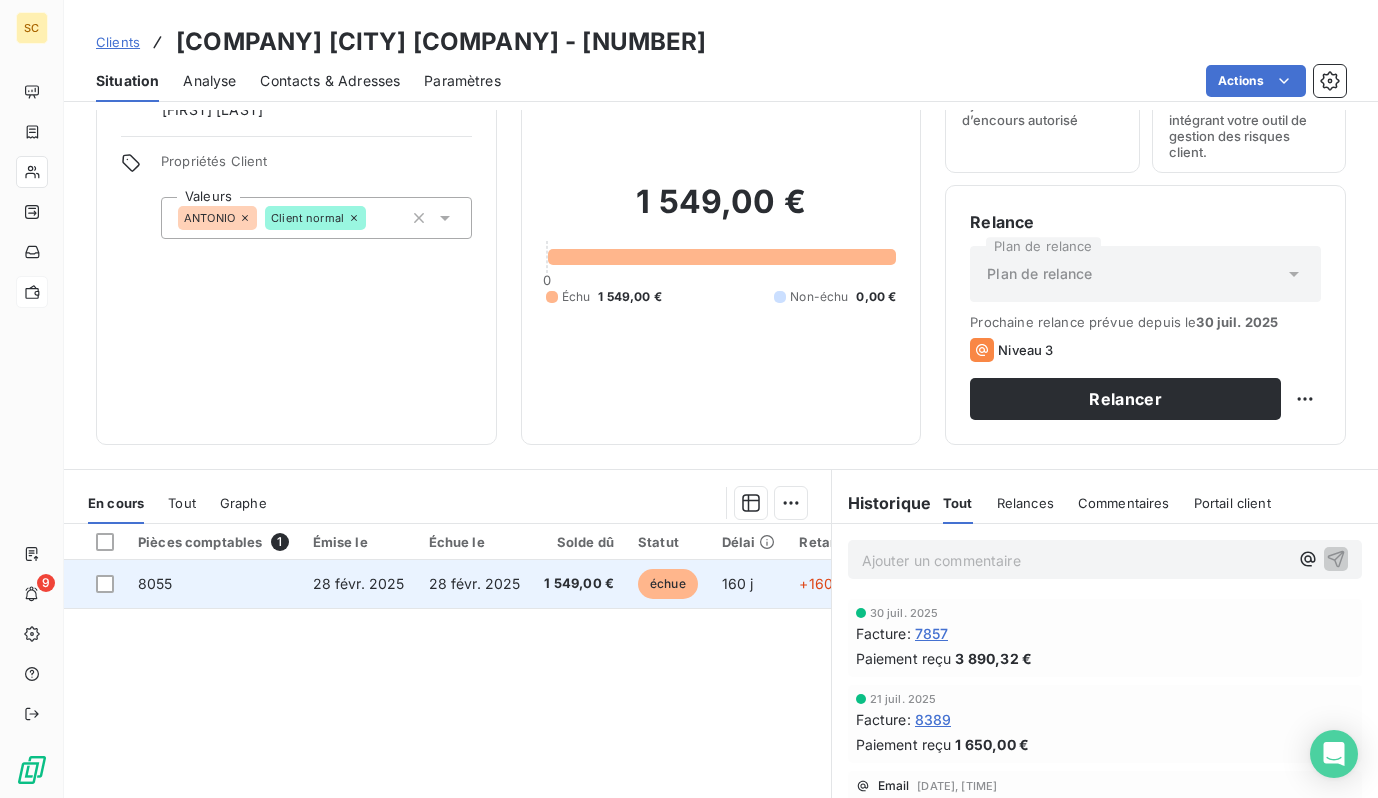 click on "8055" at bounding box center [213, 584] 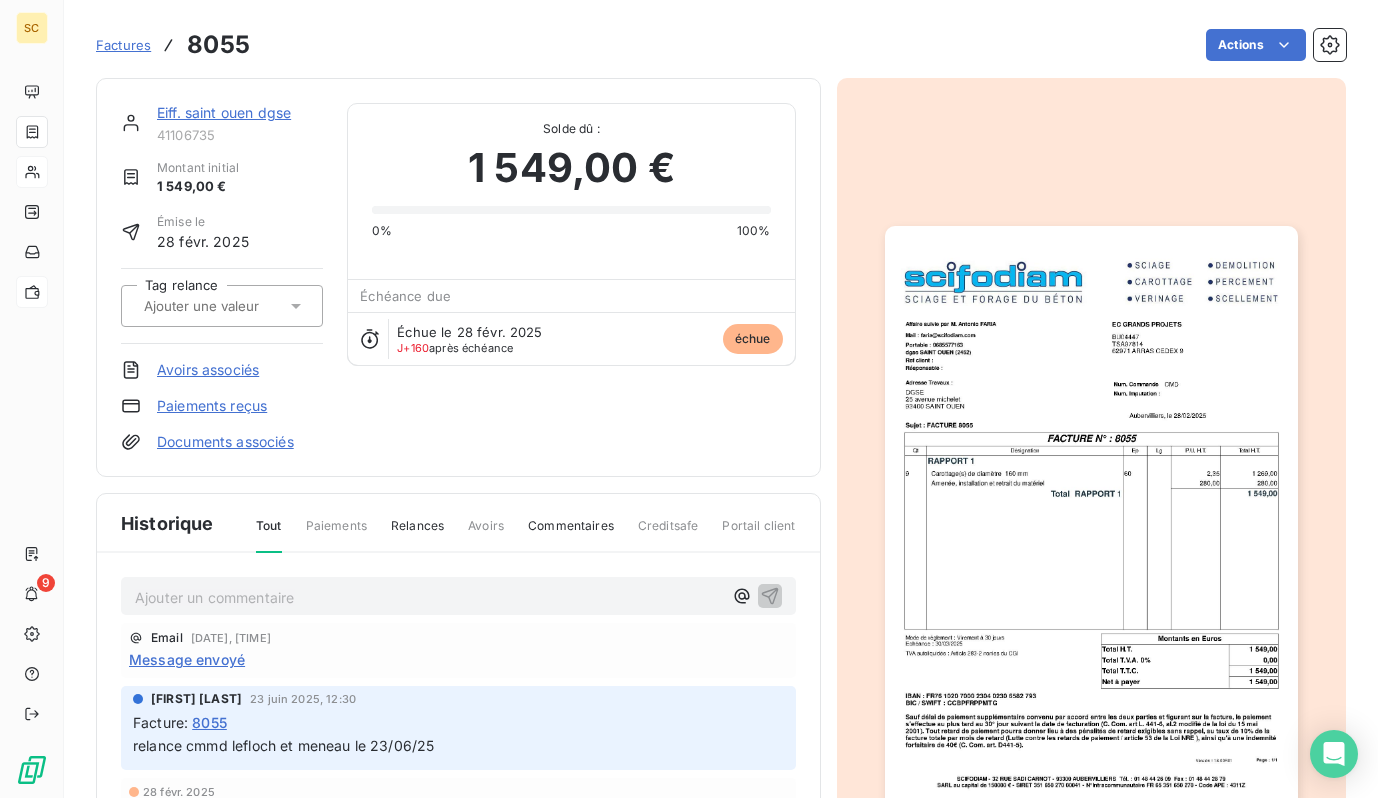 click at bounding box center [1091, 518] 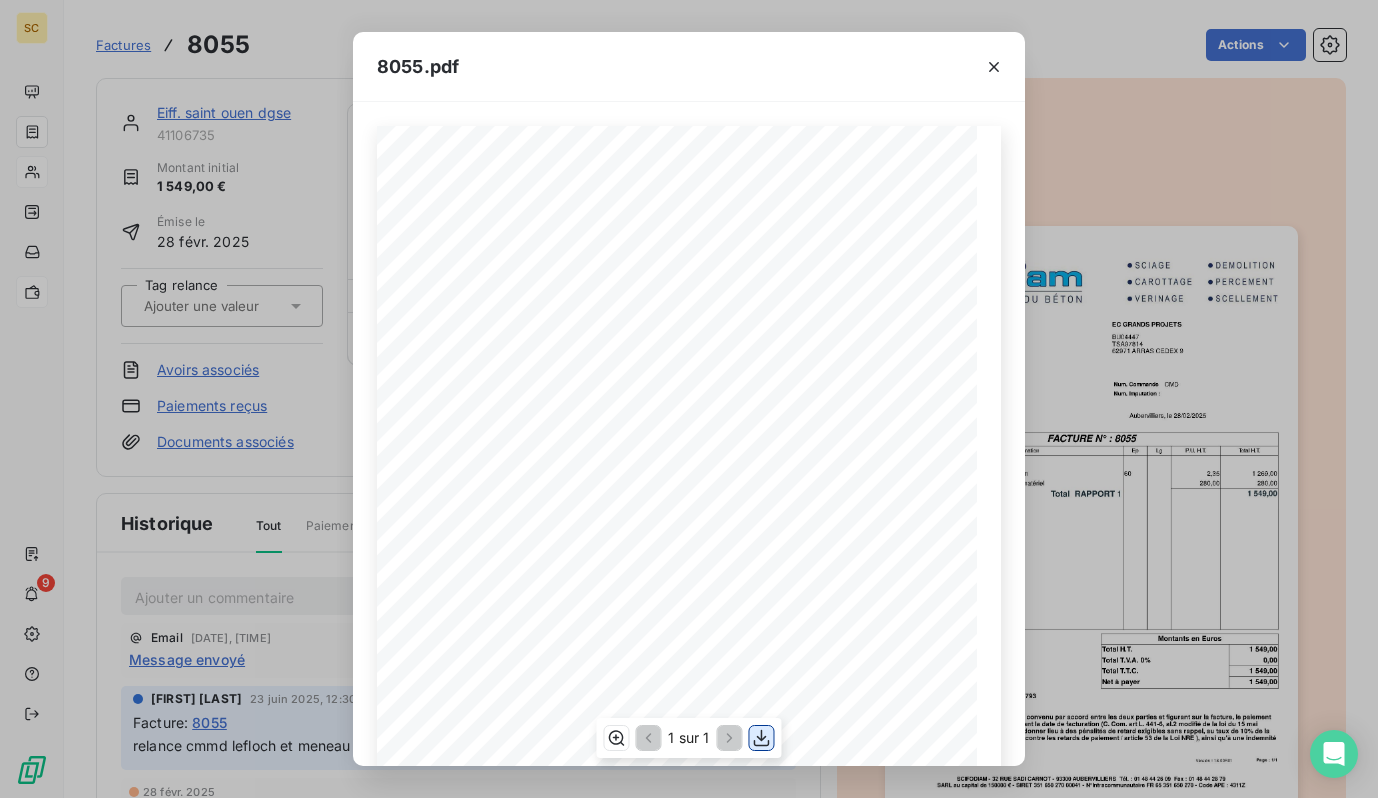 click 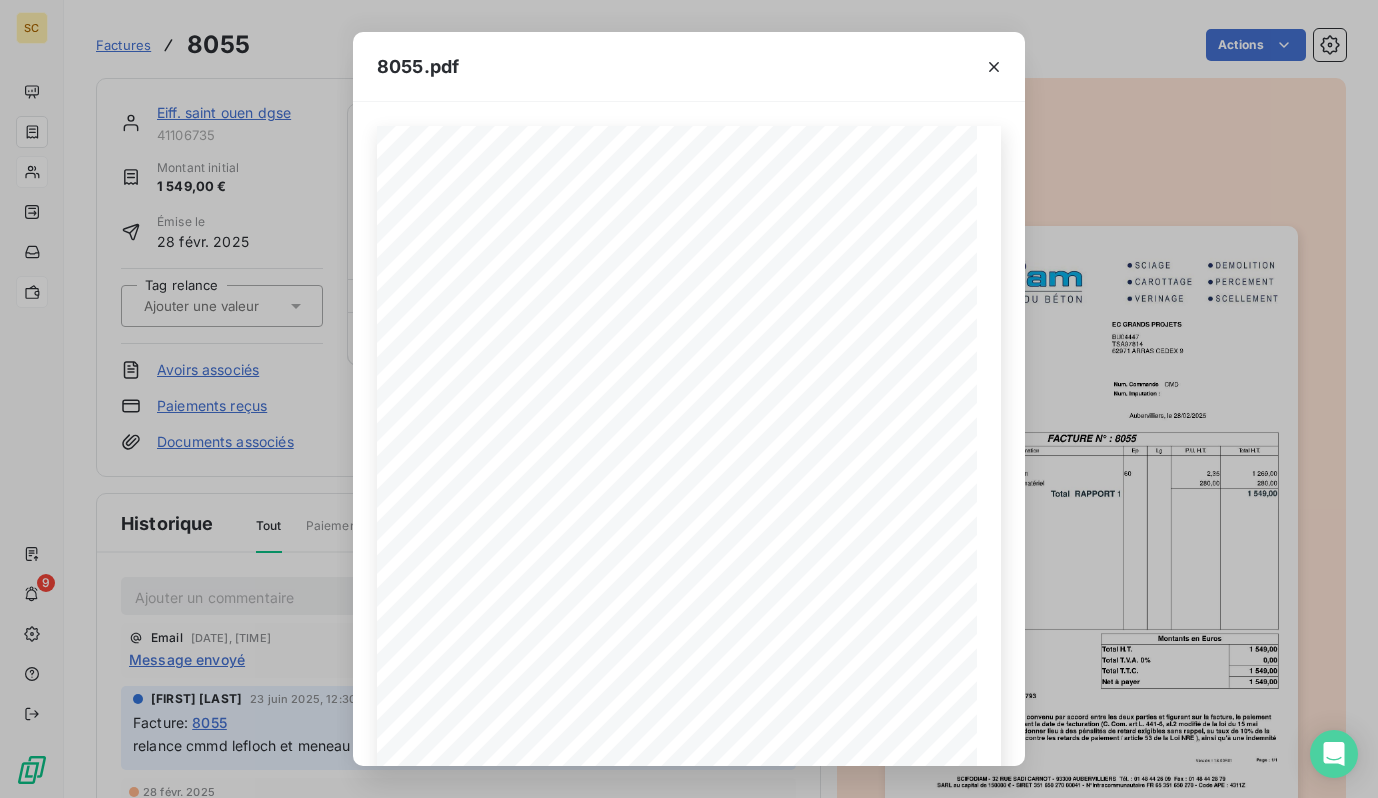 click on "Version : 18.00R01   Page : 1/1 SCIFODIAM - [NUMBER] [STREET] - [POSTAL_CODE] [CITY] Tél. : [PHONE] Fax : [PHONE] SARL au capital de 150000 € - SIRET 351 650 270 00041 - N°Intracommunautaire FR 65 351 650 270 - Code APE : 4311Z IBAN : [IBAN] BIC / SWIFT : CCBPFRPPMTG Sauf délai de paiement supplémentaire convenu par accord entre les deux parties et figurant sur la facture, le paiement s'effectue au plus tard au 30° jour suivant la date de facturation (C. Com. art L. 441-6, al.2 modifié de la loi du 15 mai 2001). Tout retard de paiement pourra donner lieu à des pénalités de retard exigibles sans rappel, au taux de 10% de la facture totale par mois de retard (Lutte contre les retards de paiement / article 53 de la Loi NRE ), ainsi qu'à une indemnité forfaitaire de 40€ (C. Com. art. D441-5). Mode de règlement : Virement à 30 jours Echéance : [DATE] Net à payer   [PRICE] Total T.T.C." at bounding box center (689, 399) 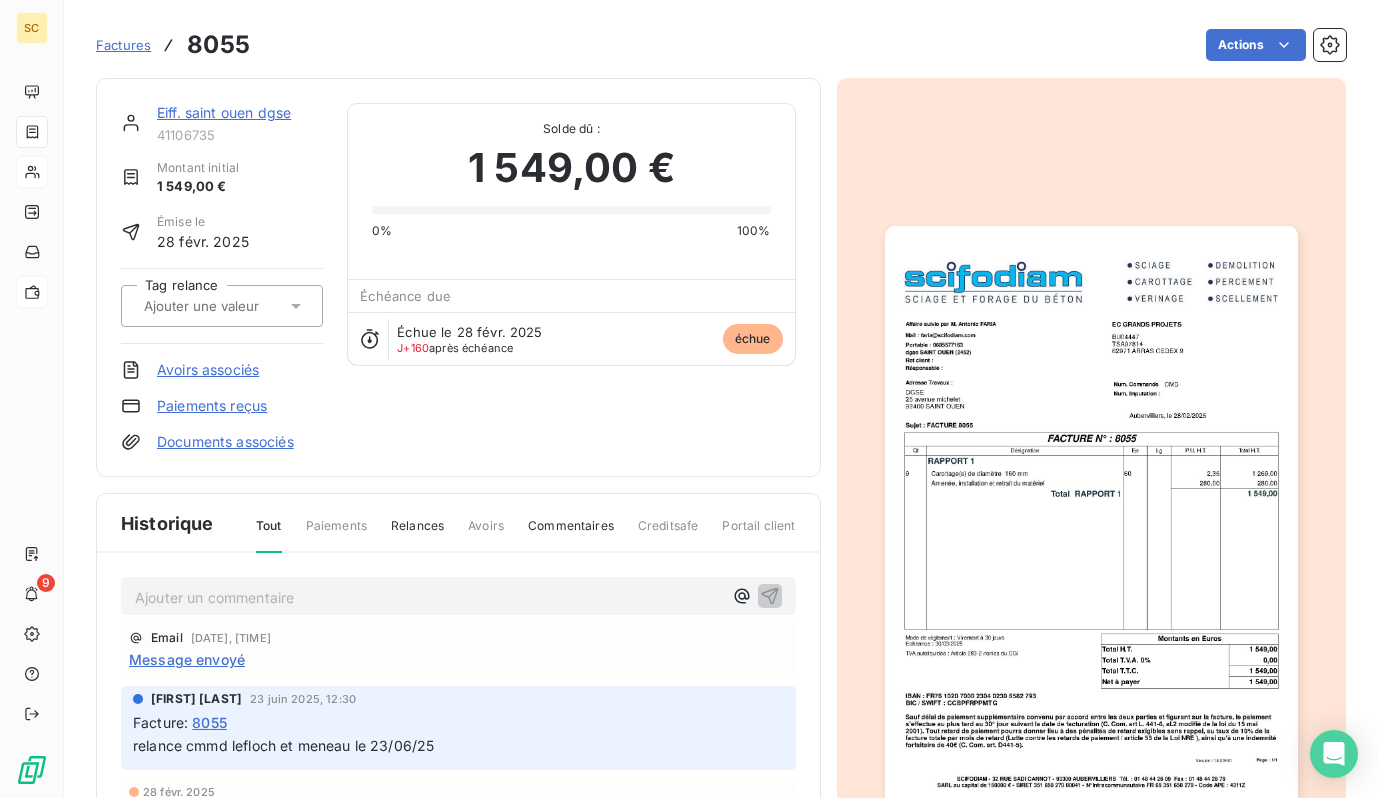 click on "Factures" at bounding box center (123, 45) 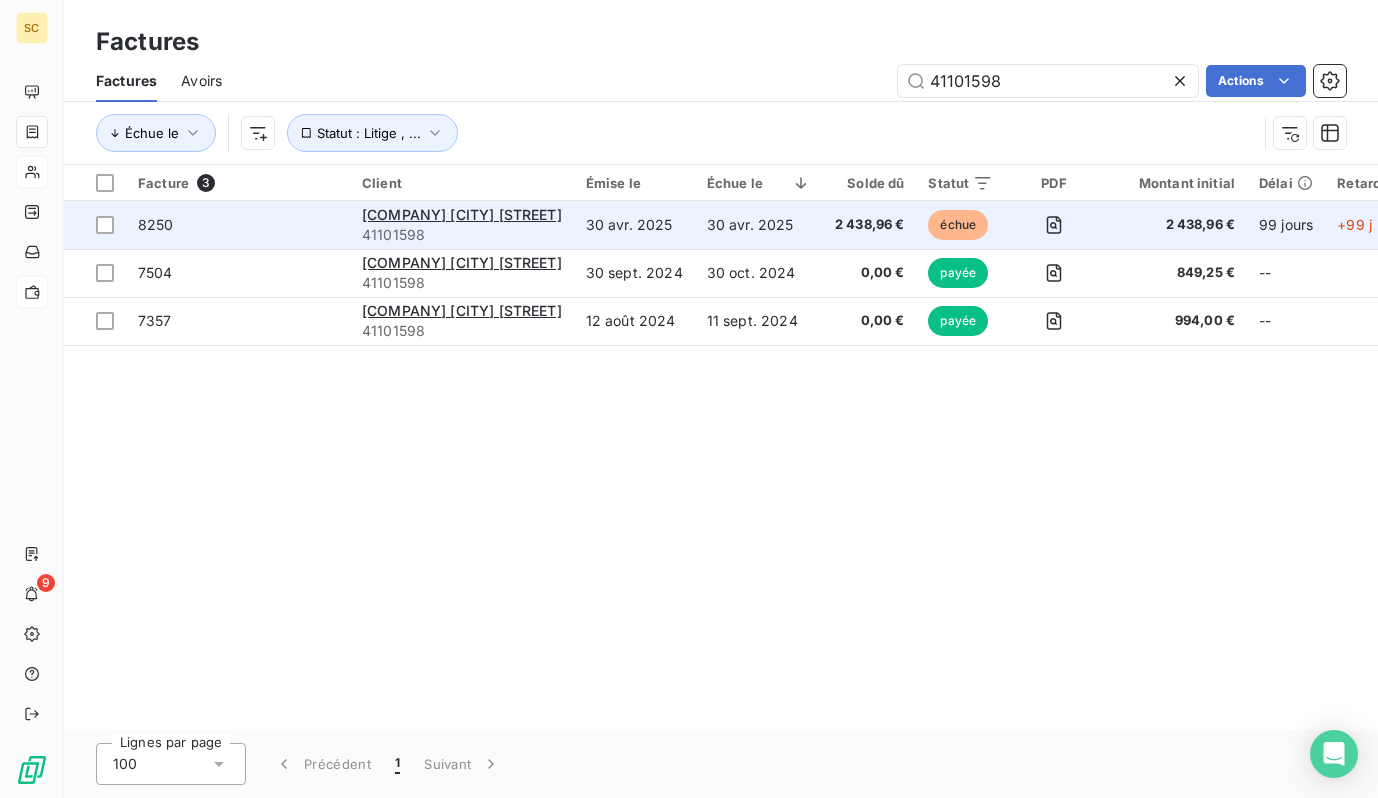 click on "8250" at bounding box center [238, 225] 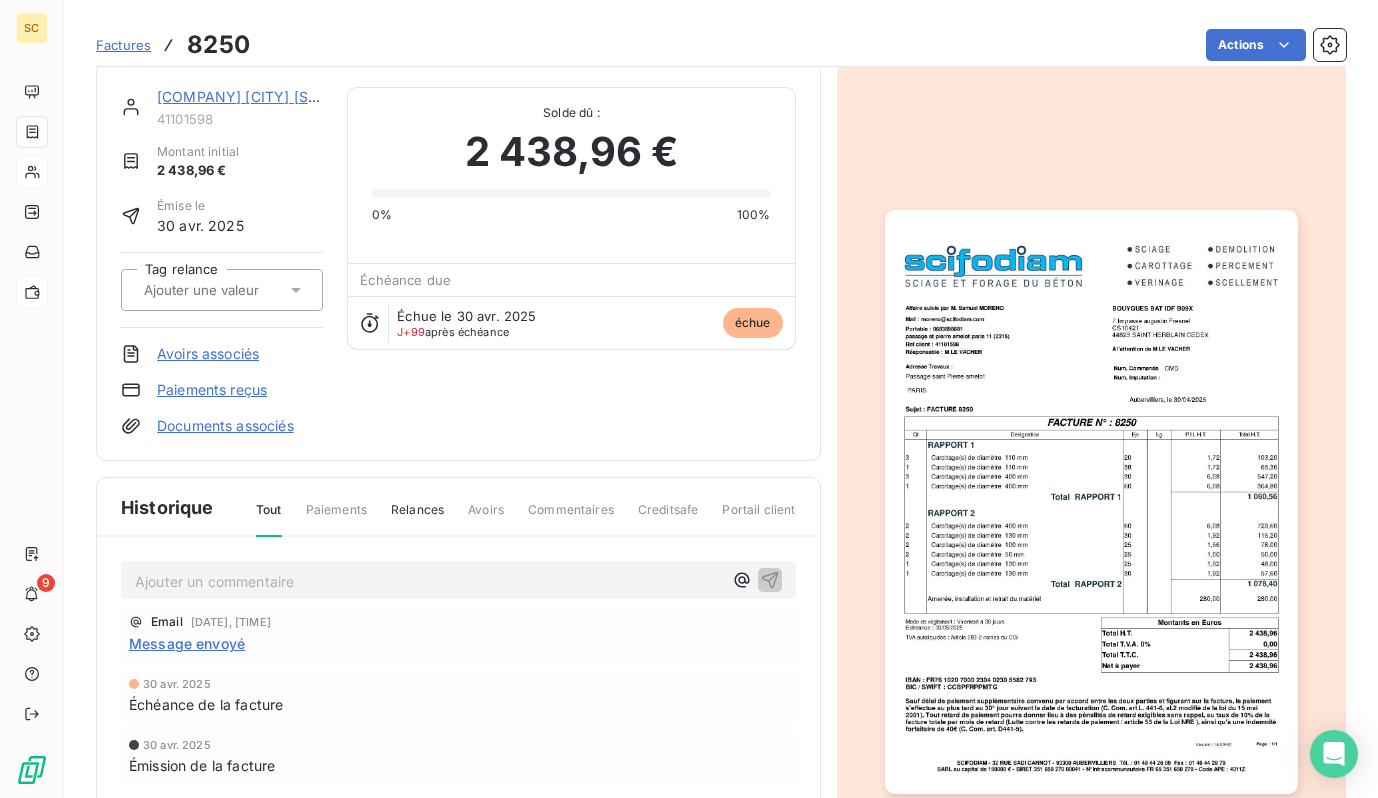 scroll, scrollTop: 29, scrollLeft: 0, axis: vertical 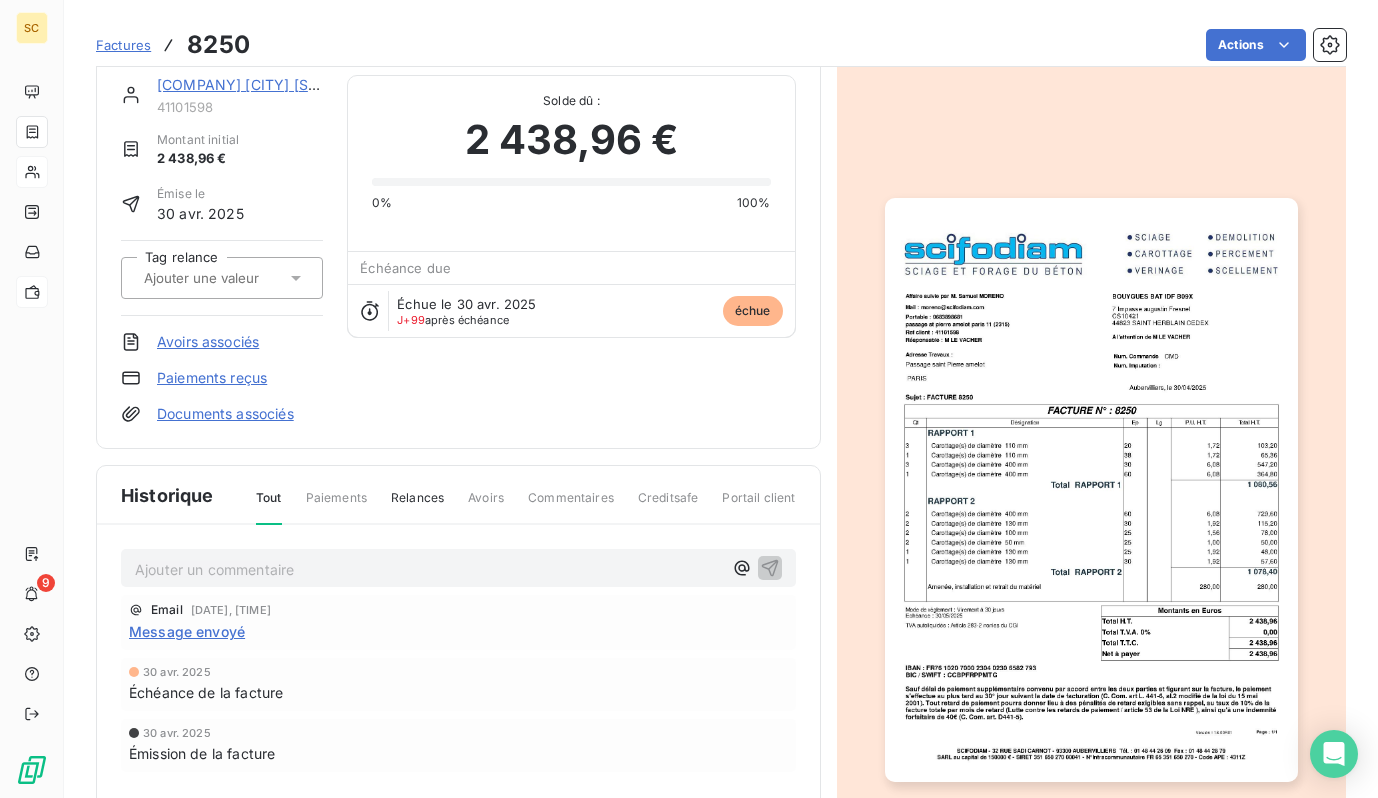 click on "[COMPANY] [CITY] [STREET]" at bounding box center (257, 84) 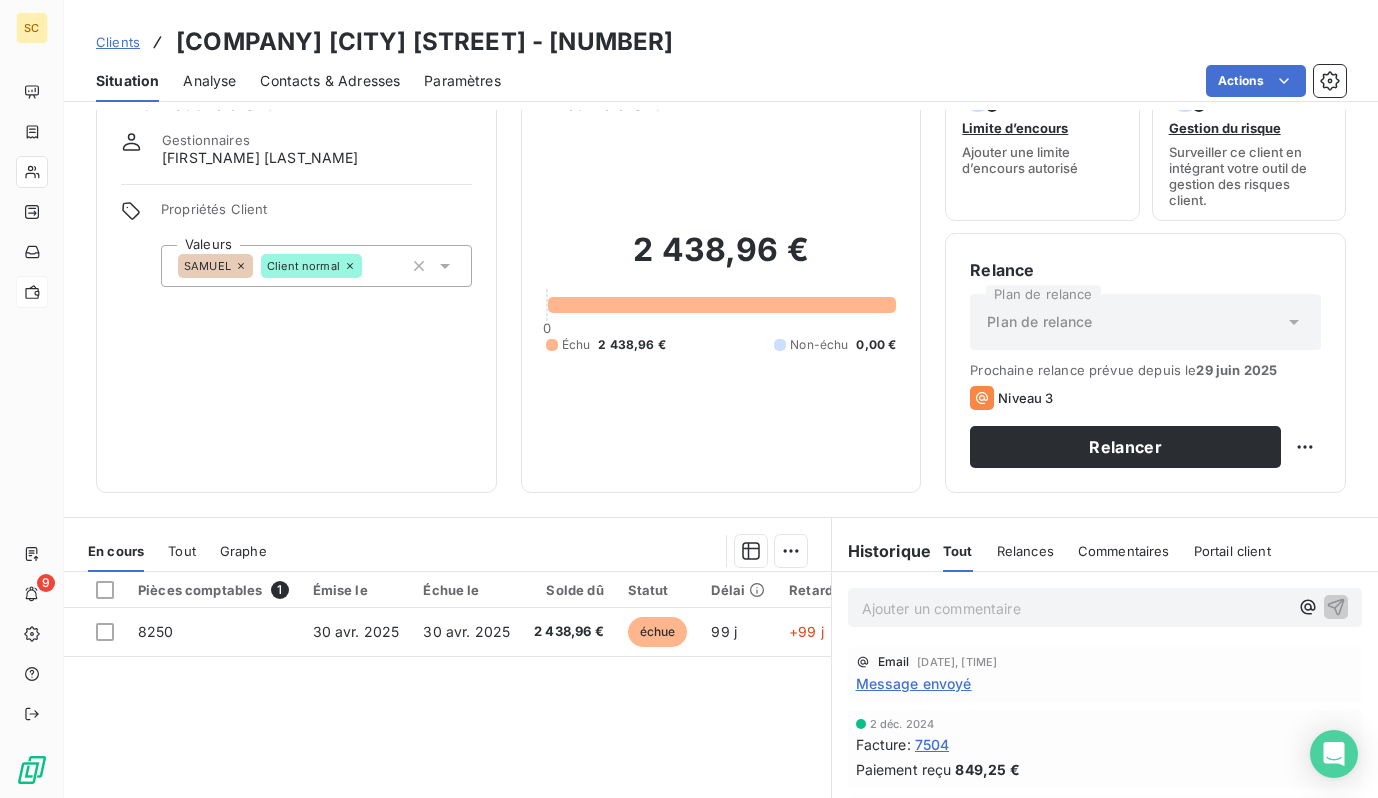 scroll, scrollTop: 63, scrollLeft: 0, axis: vertical 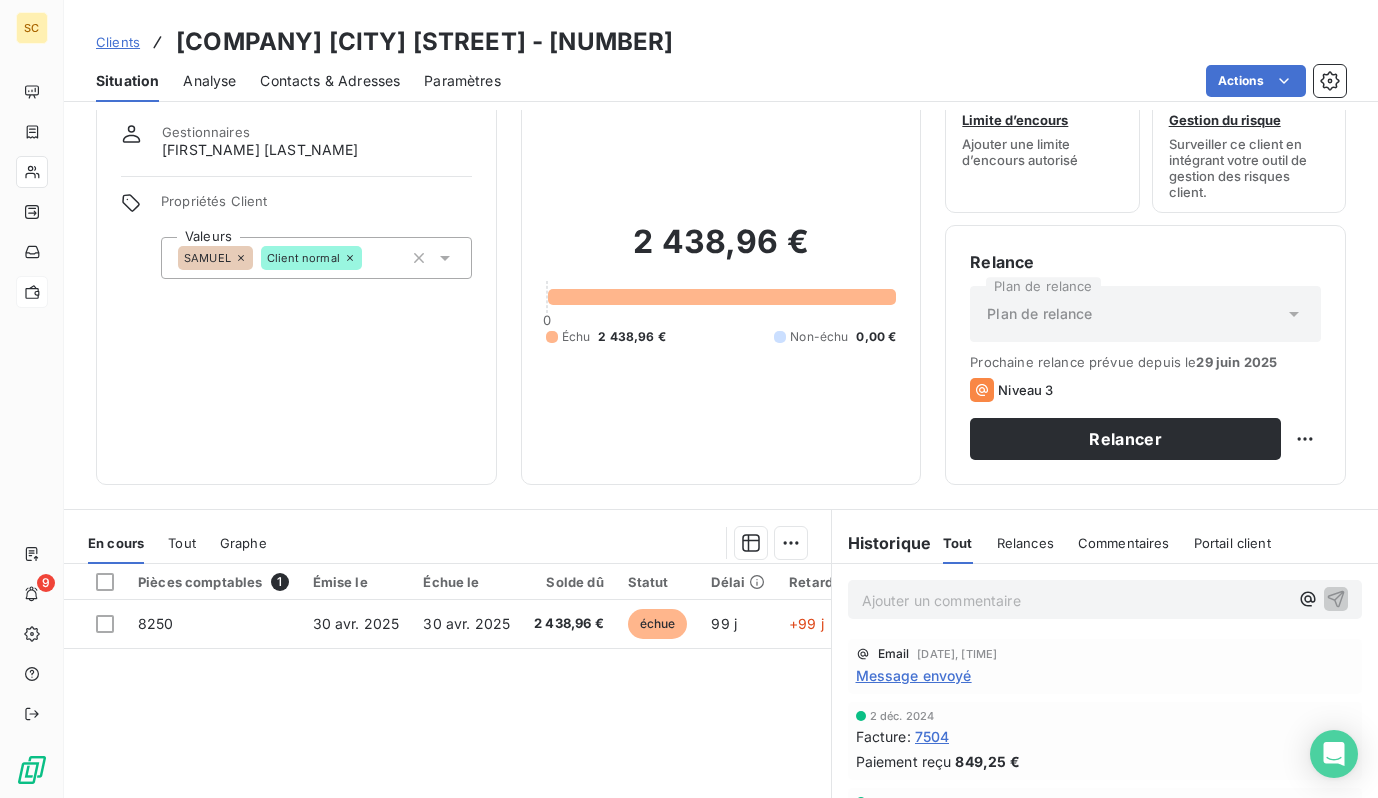 click on "Clients" at bounding box center (118, 42) 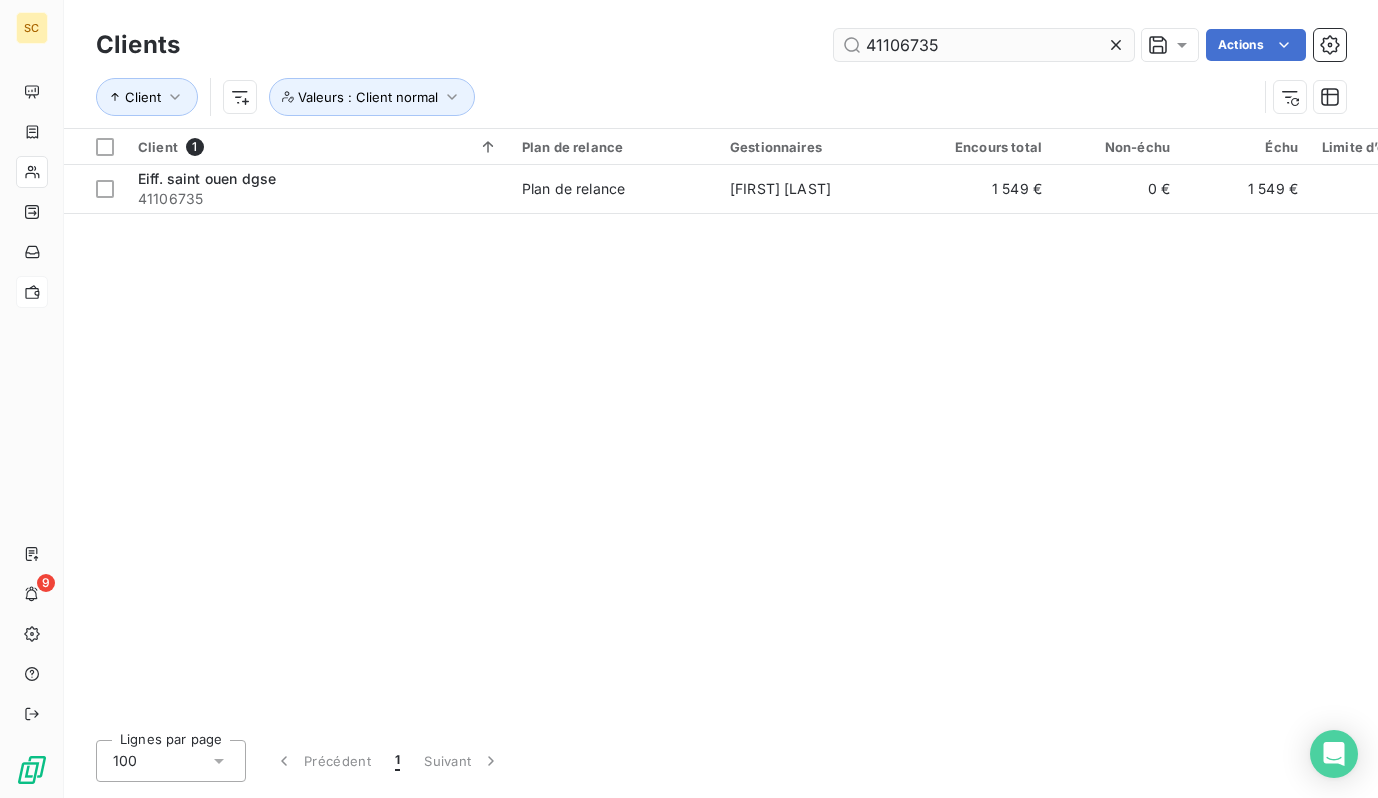 click on "41106735" at bounding box center [984, 45] 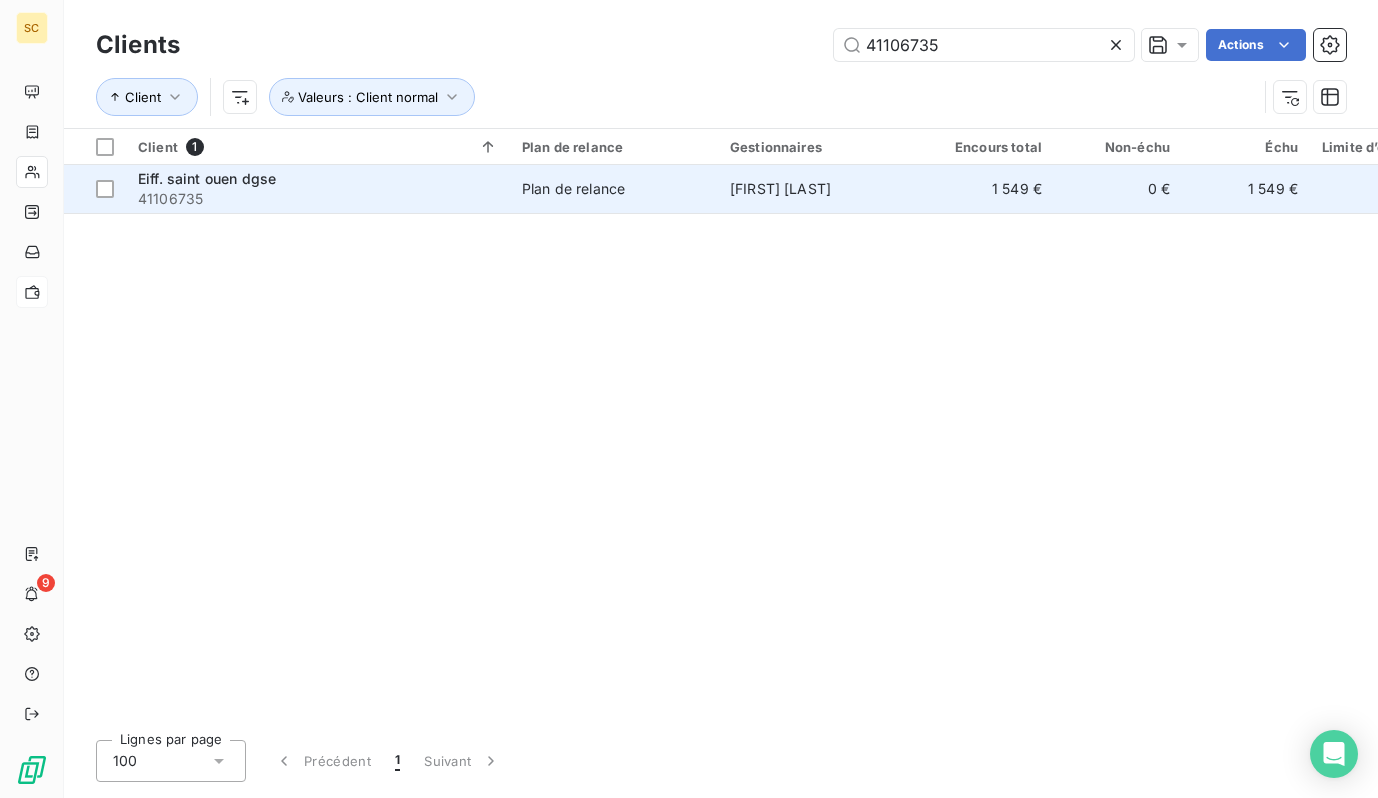 click on "Eiff. saint ouen dgse" at bounding box center (318, 179) 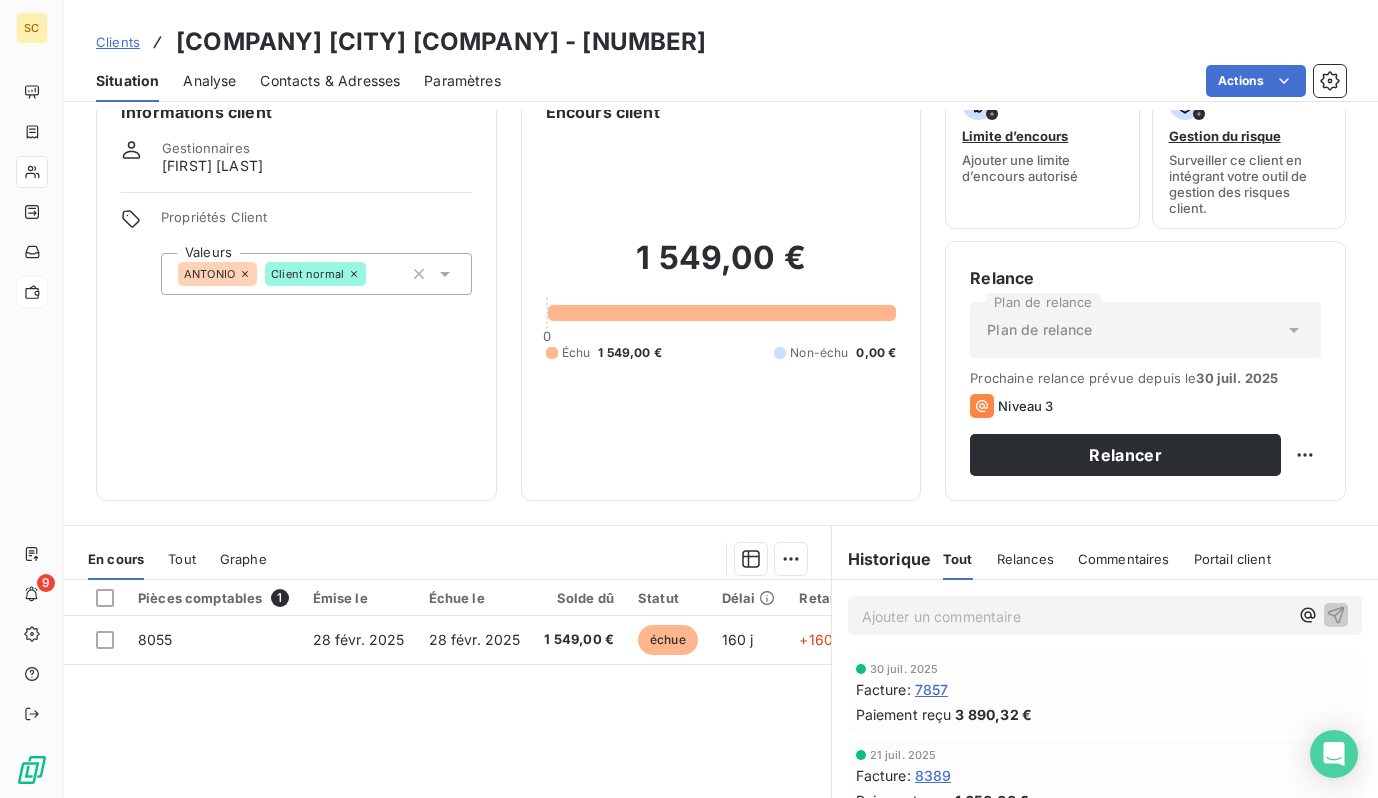 scroll, scrollTop: 57, scrollLeft: 0, axis: vertical 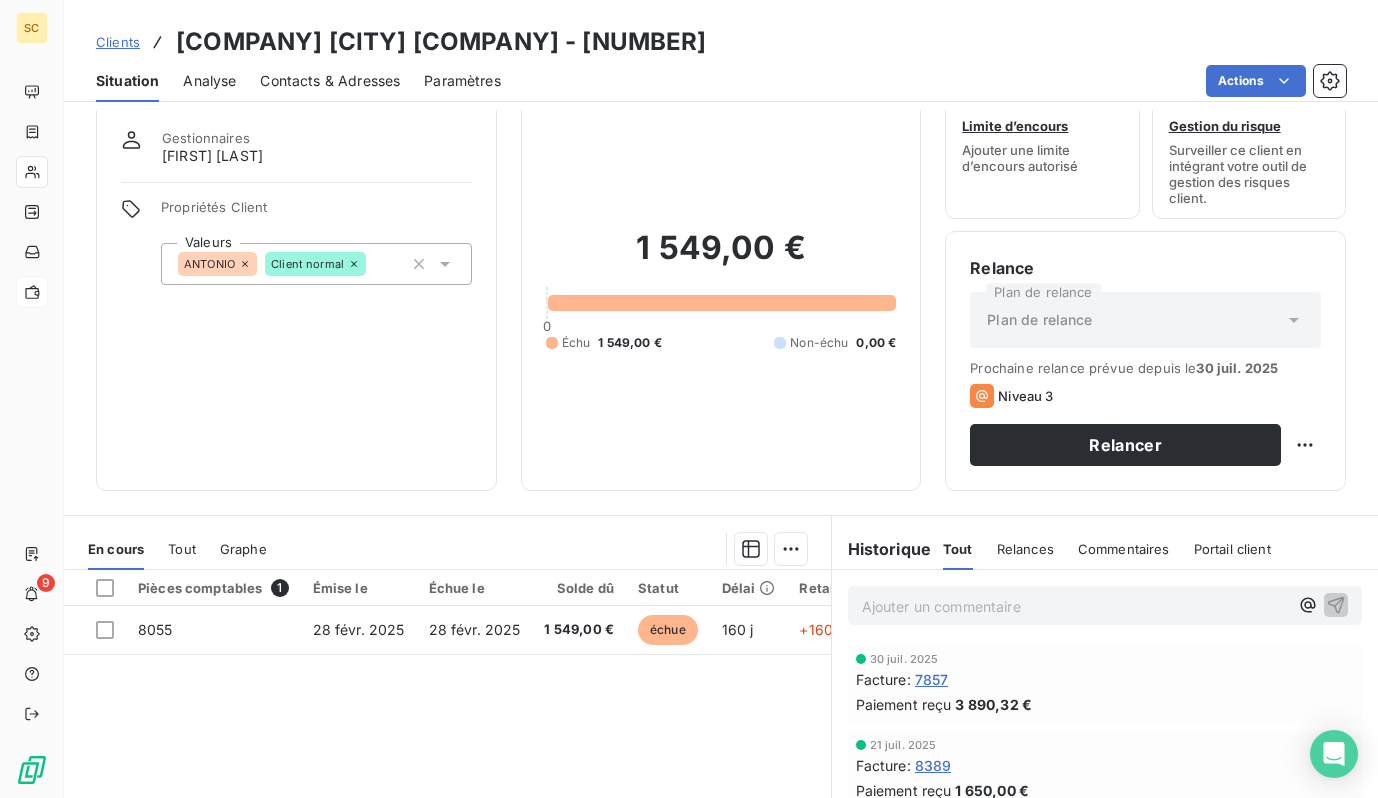 click on "Contacts & Adresses" at bounding box center (330, 81) 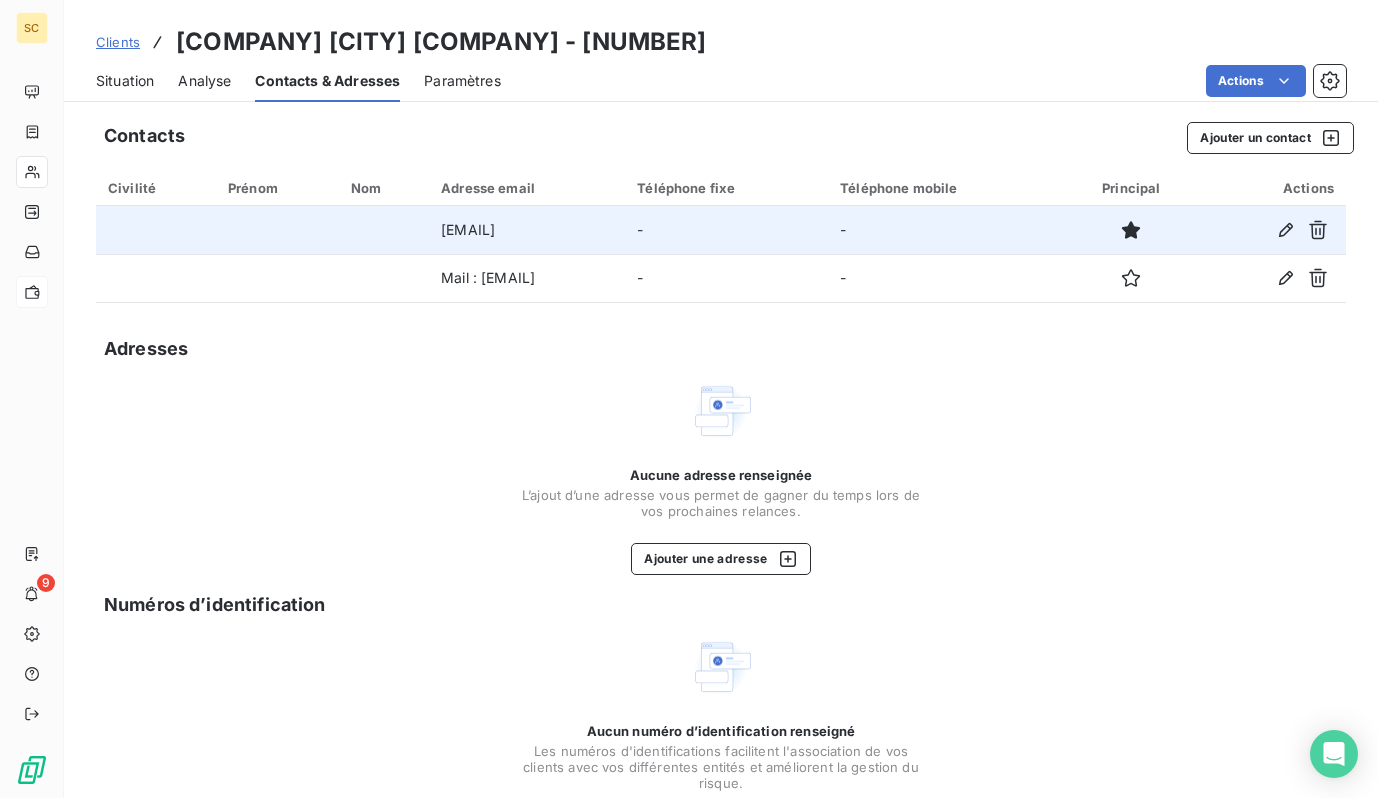drag, startPoint x: 629, startPoint y: 237, endPoint x: 355, endPoint y: 234, distance: 274.01642 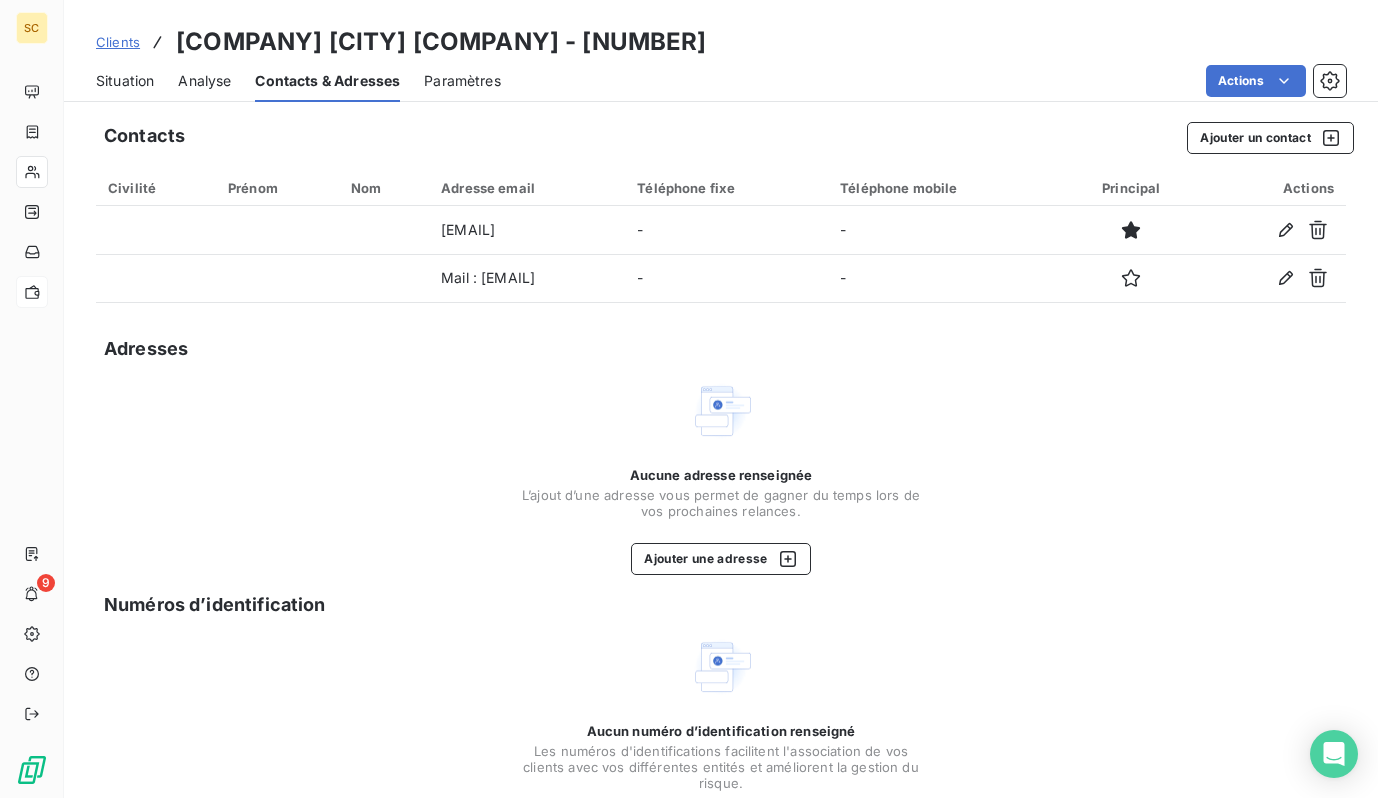 copy on "[EMAIL]" 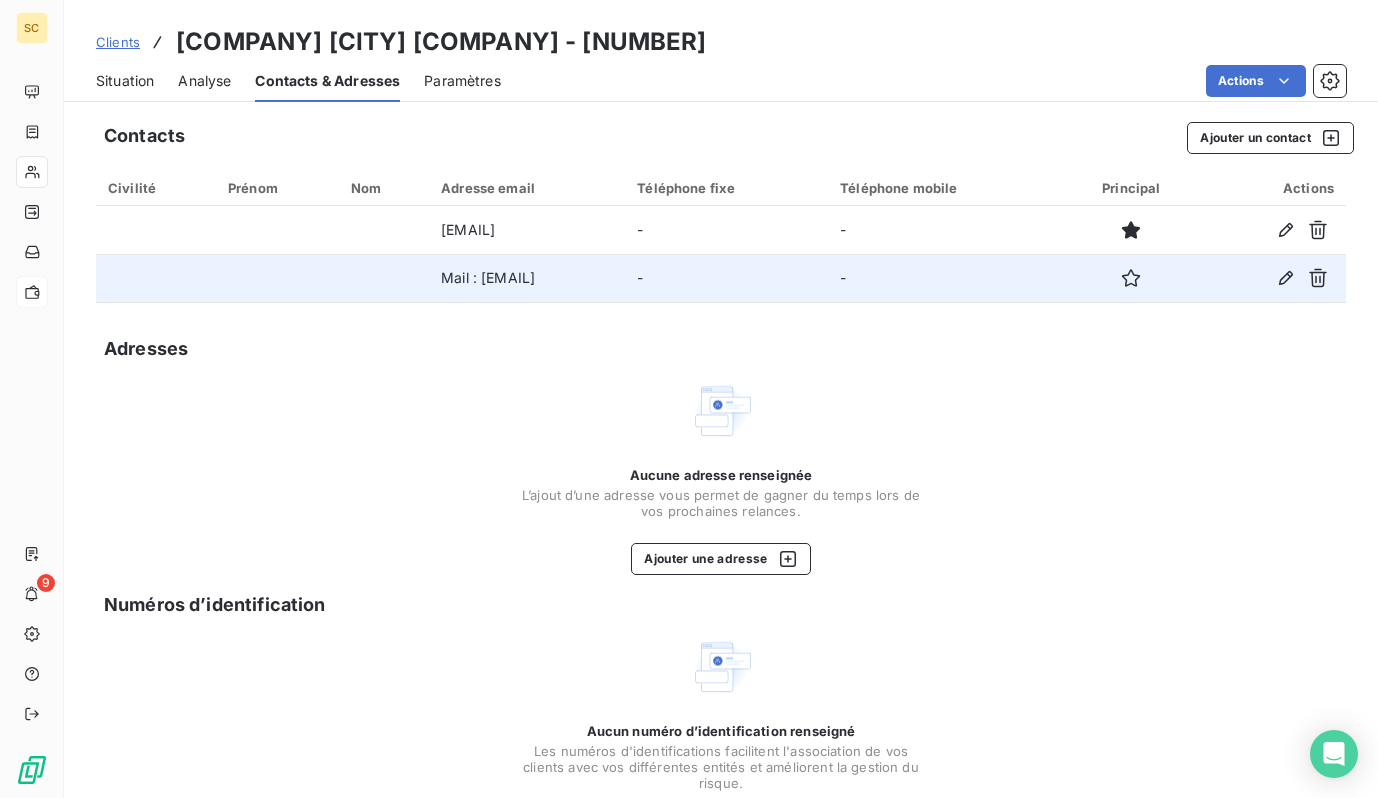 drag, startPoint x: 487, startPoint y: 283, endPoint x: 390, endPoint y: 286, distance: 97.04638 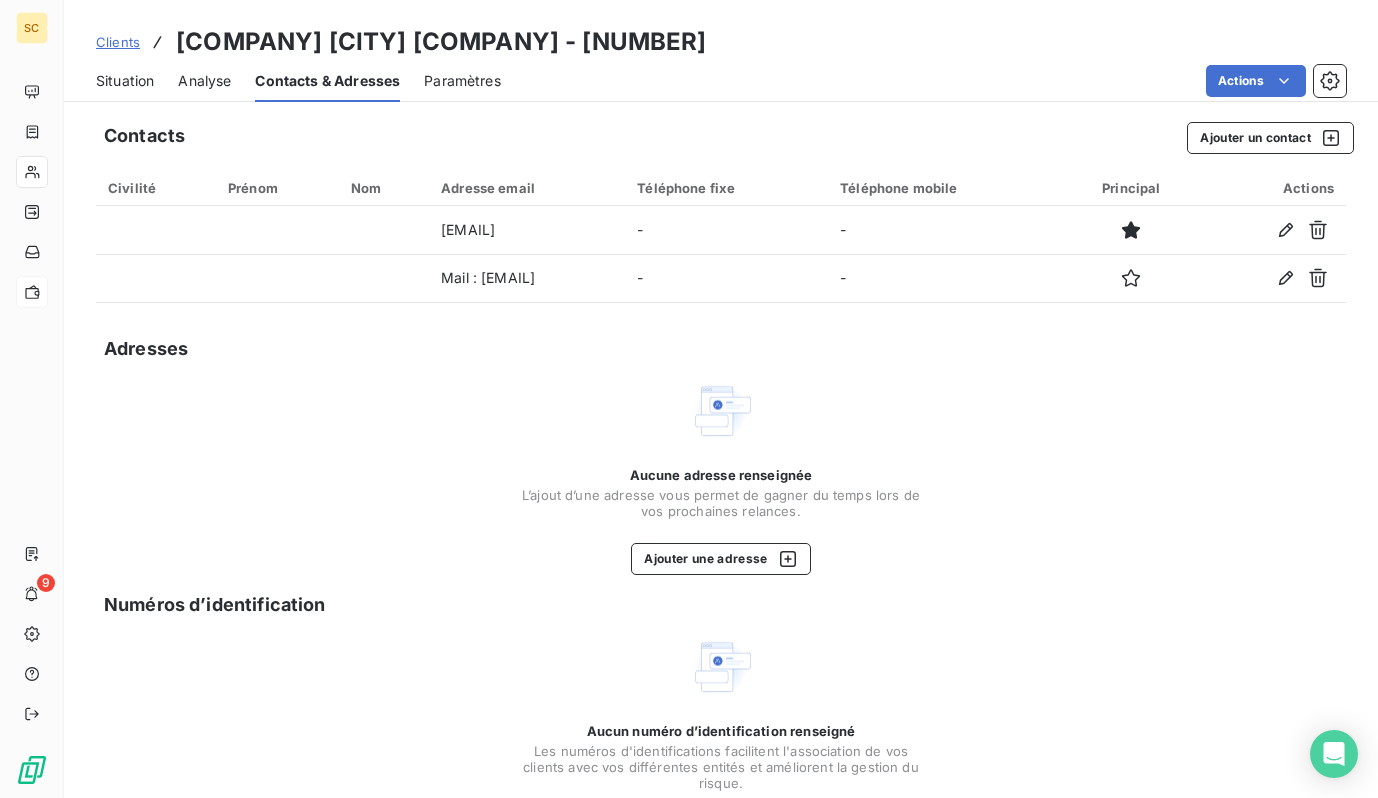 copy on "Mail : [EMAIL]" 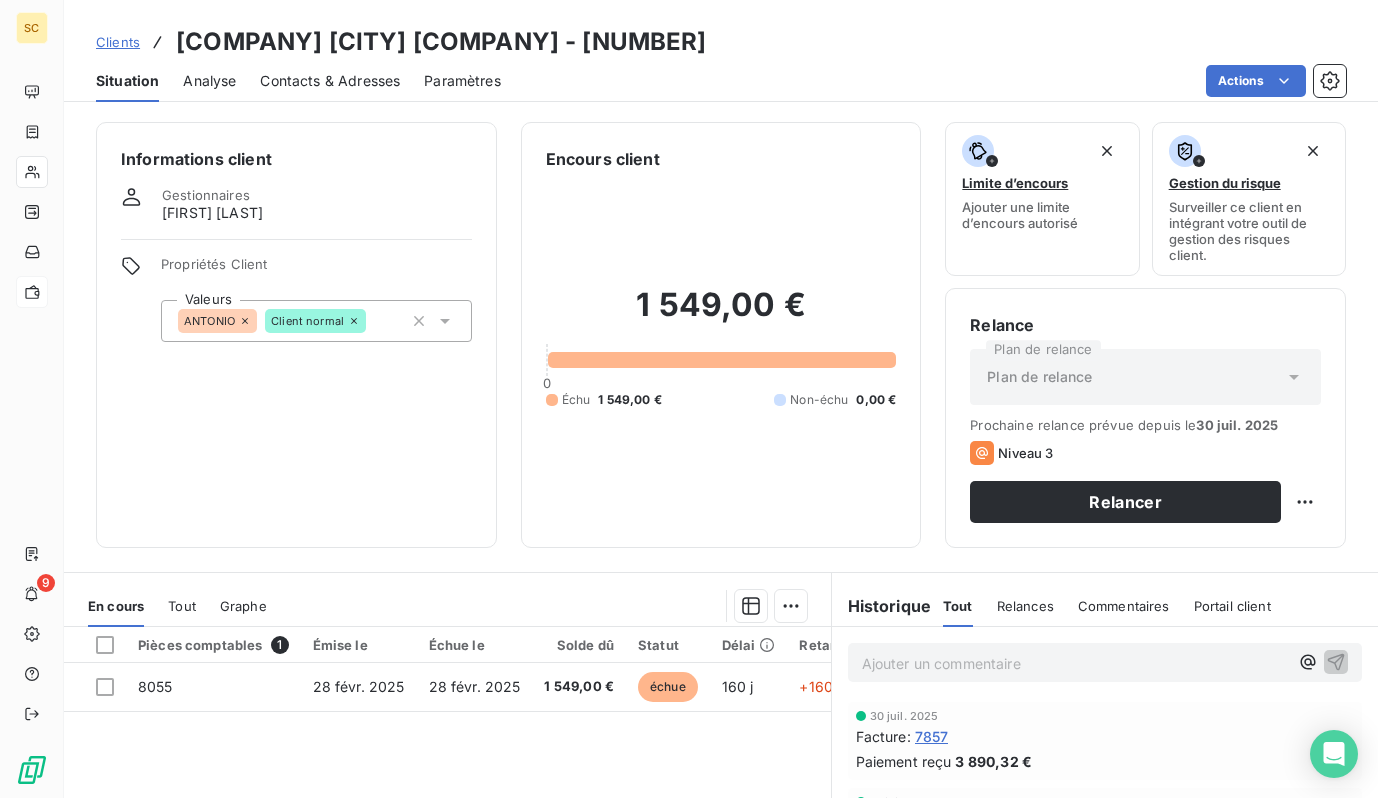 click on "Clients" at bounding box center (118, 42) 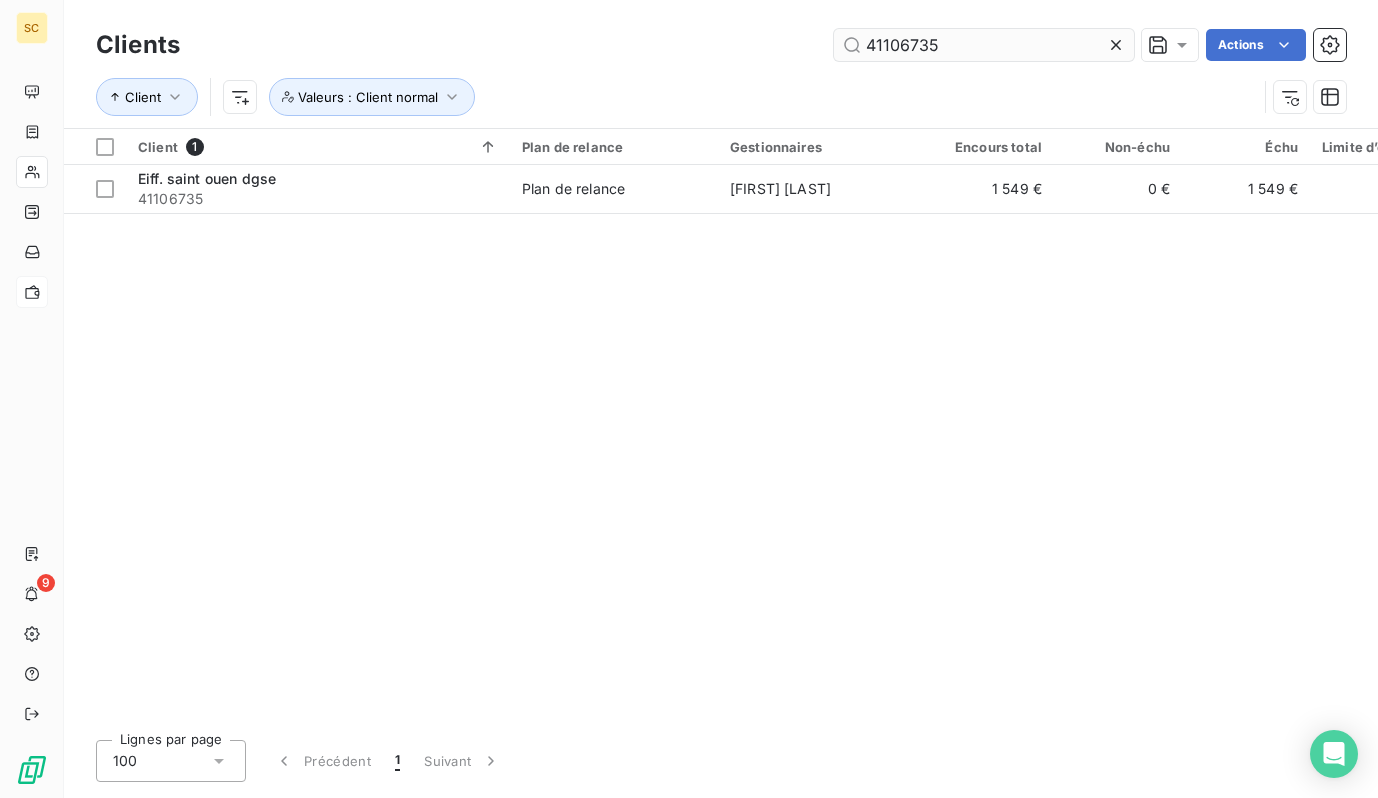 click on "41106735" at bounding box center [984, 45] 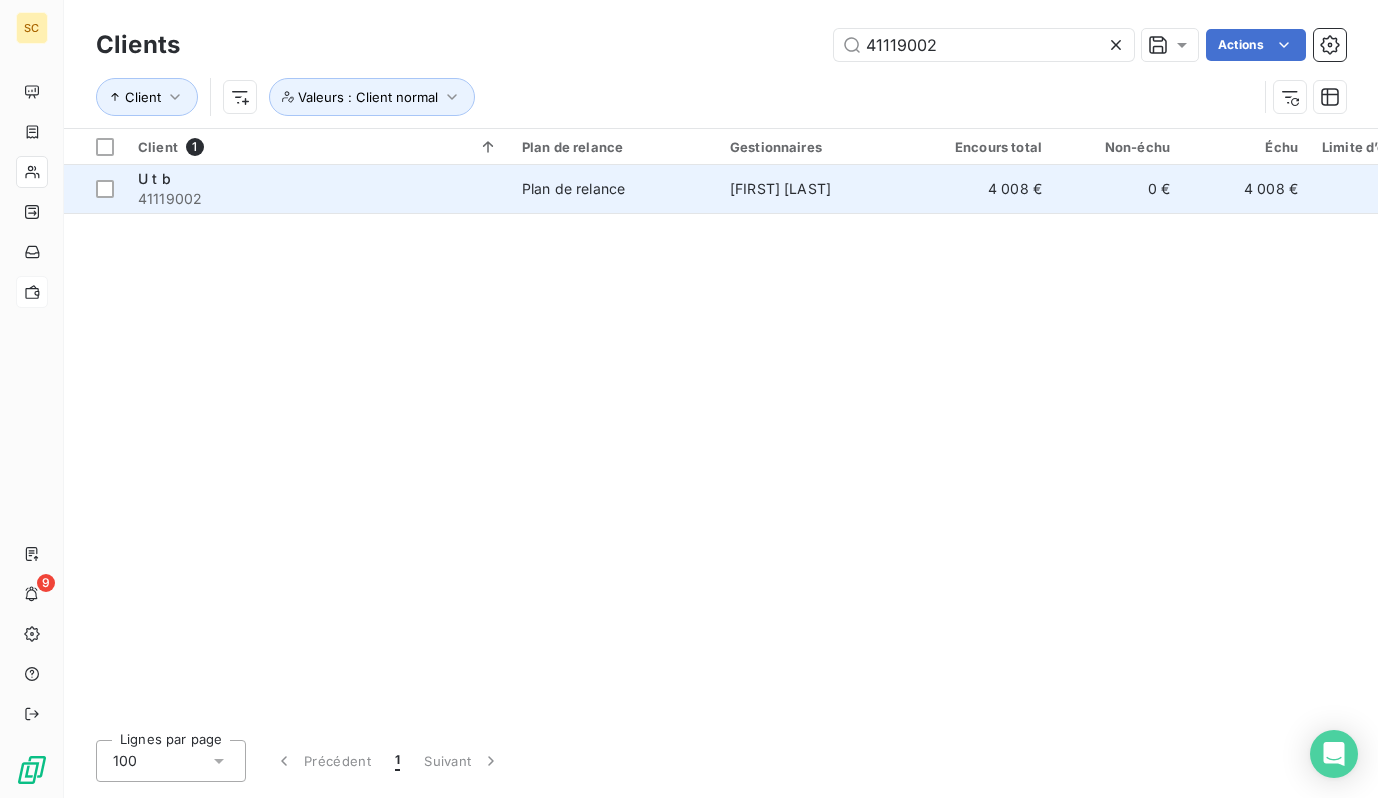 type on "41119002" 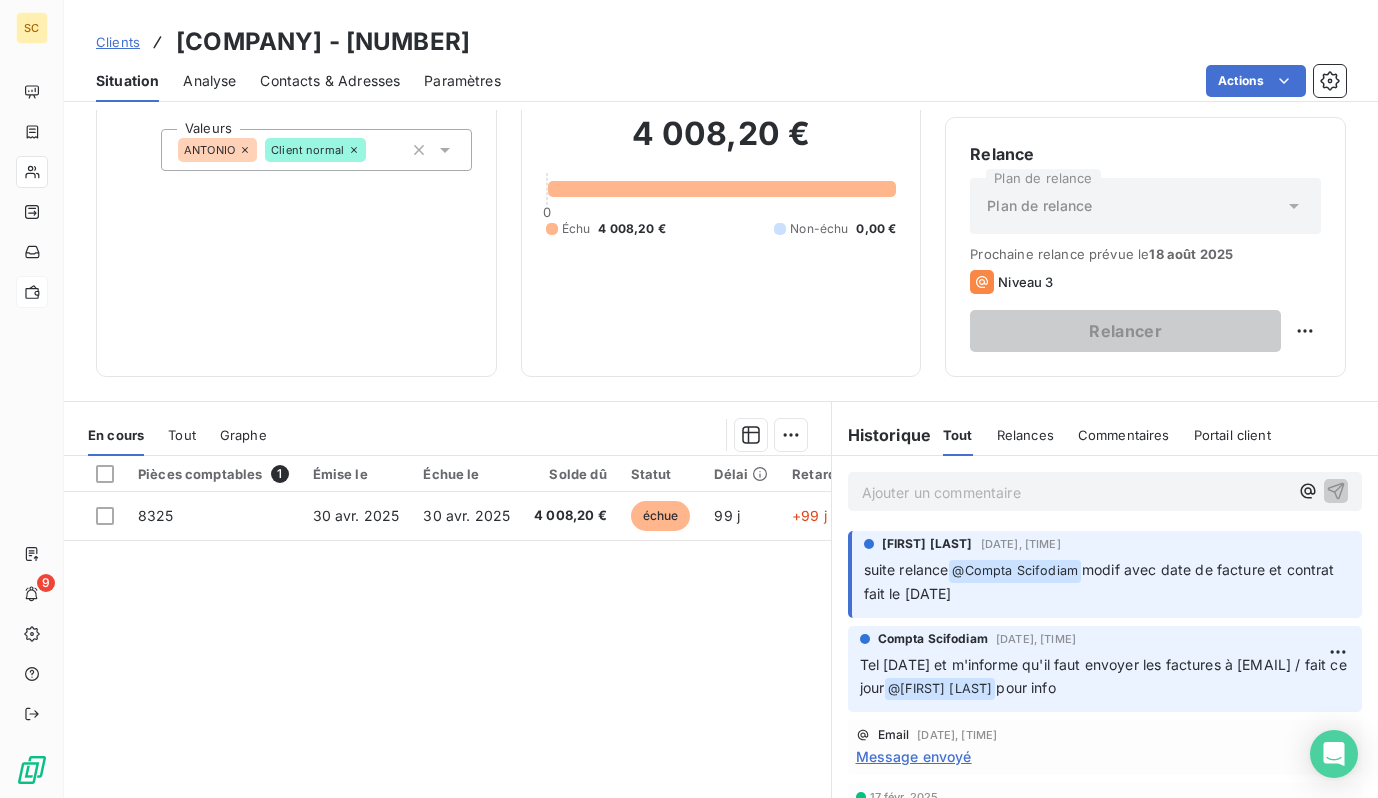 scroll, scrollTop: 274, scrollLeft: 0, axis: vertical 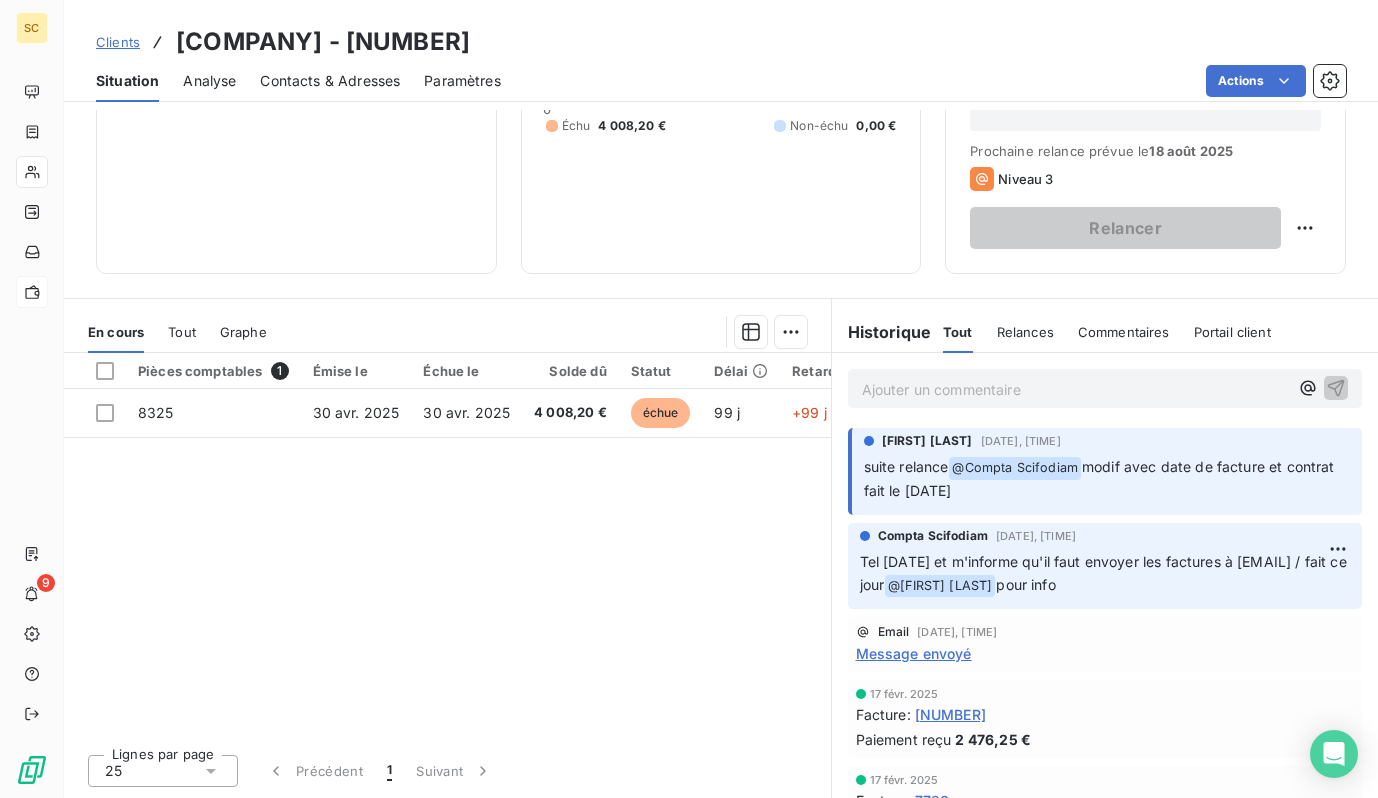 click on "Clients" at bounding box center (118, 42) 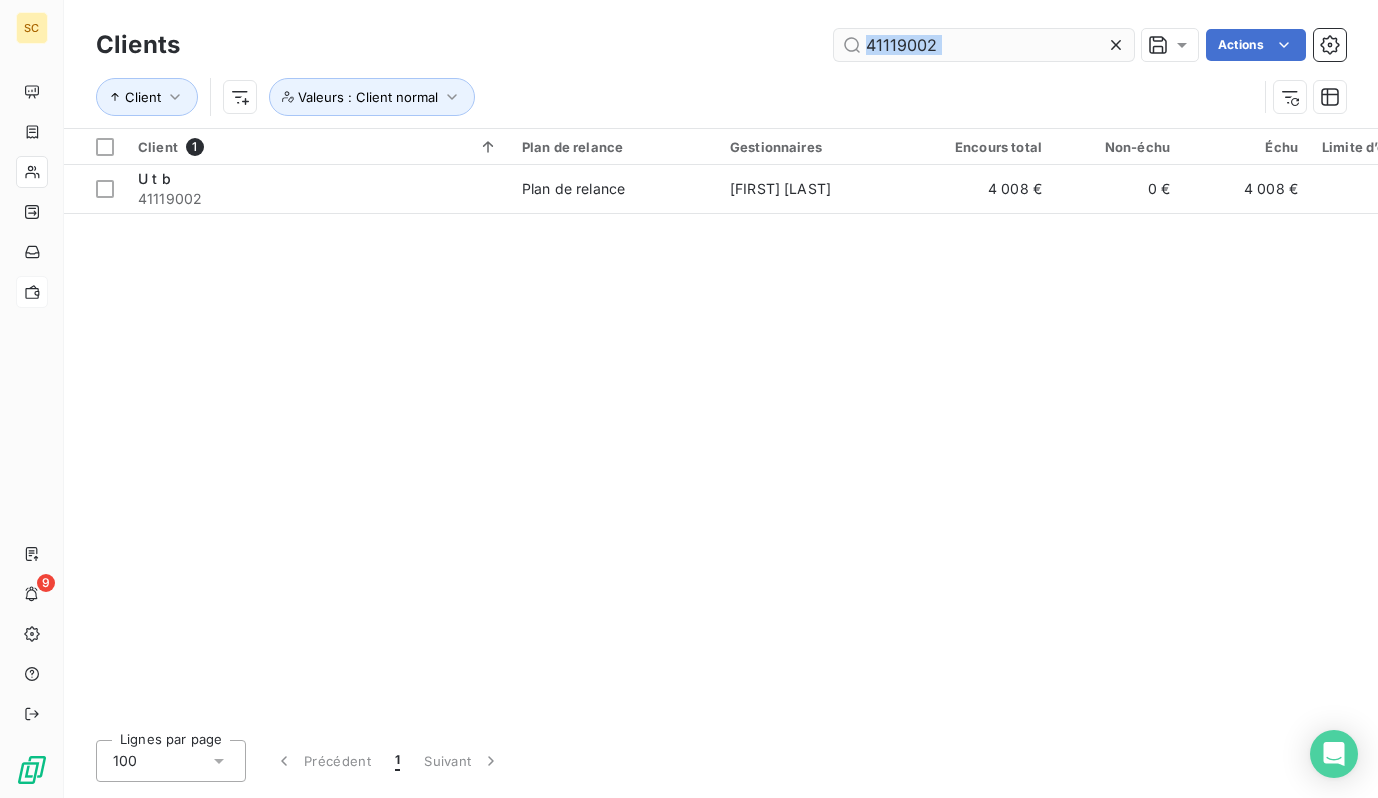 drag, startPoint x: 1107, startPoint y: 53, endPoint x: 1035, endPoint y: 41, distance: 72.99315 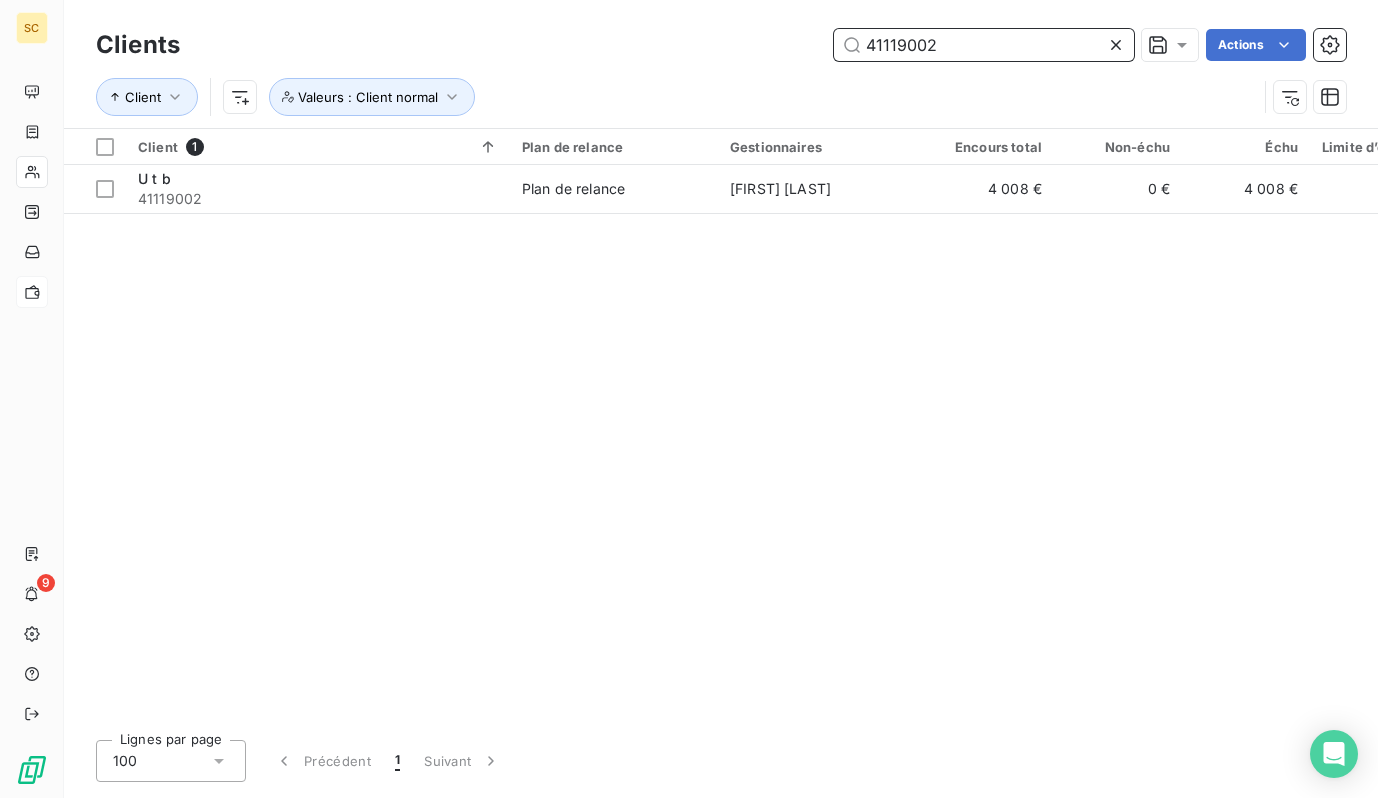 click on "41119002" at bounding box center (984, 45) 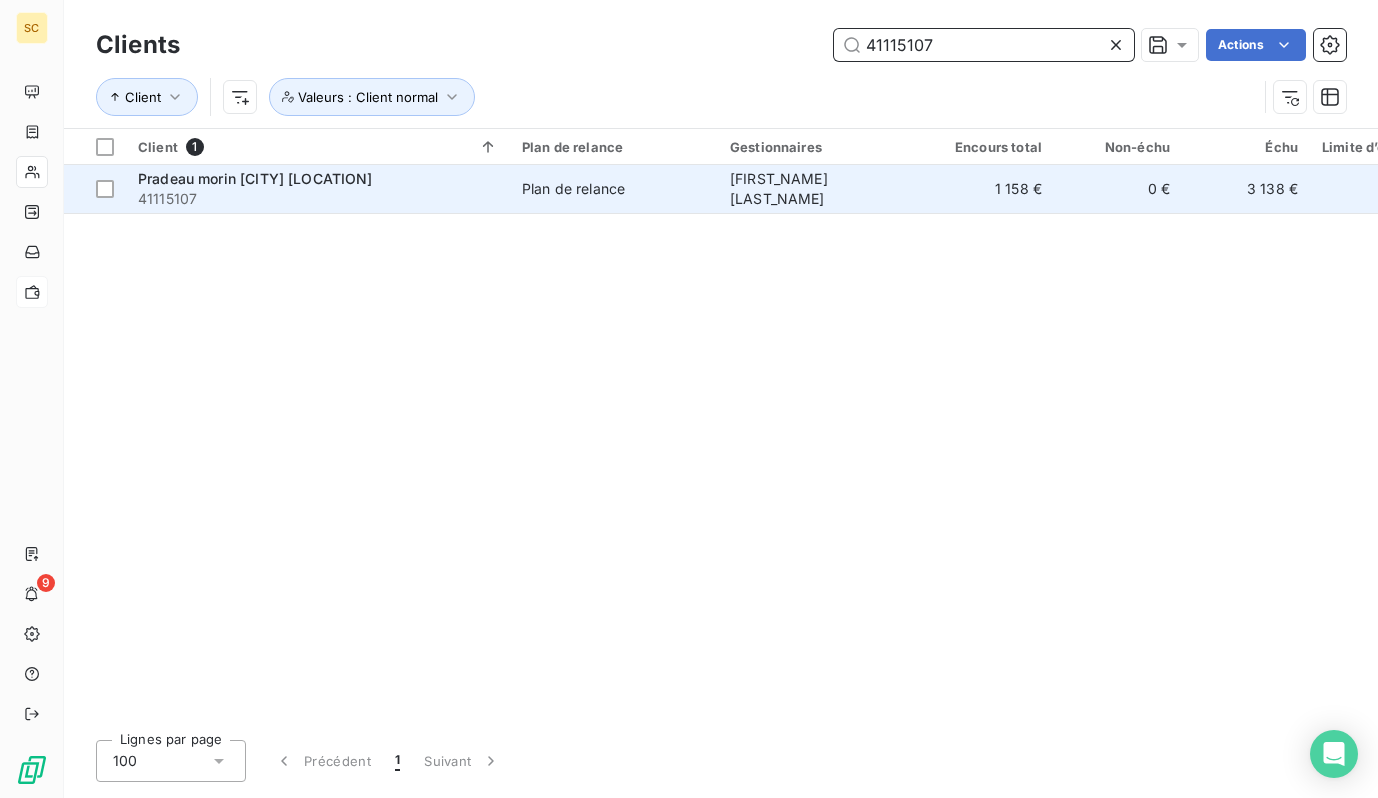 type on "41115107" 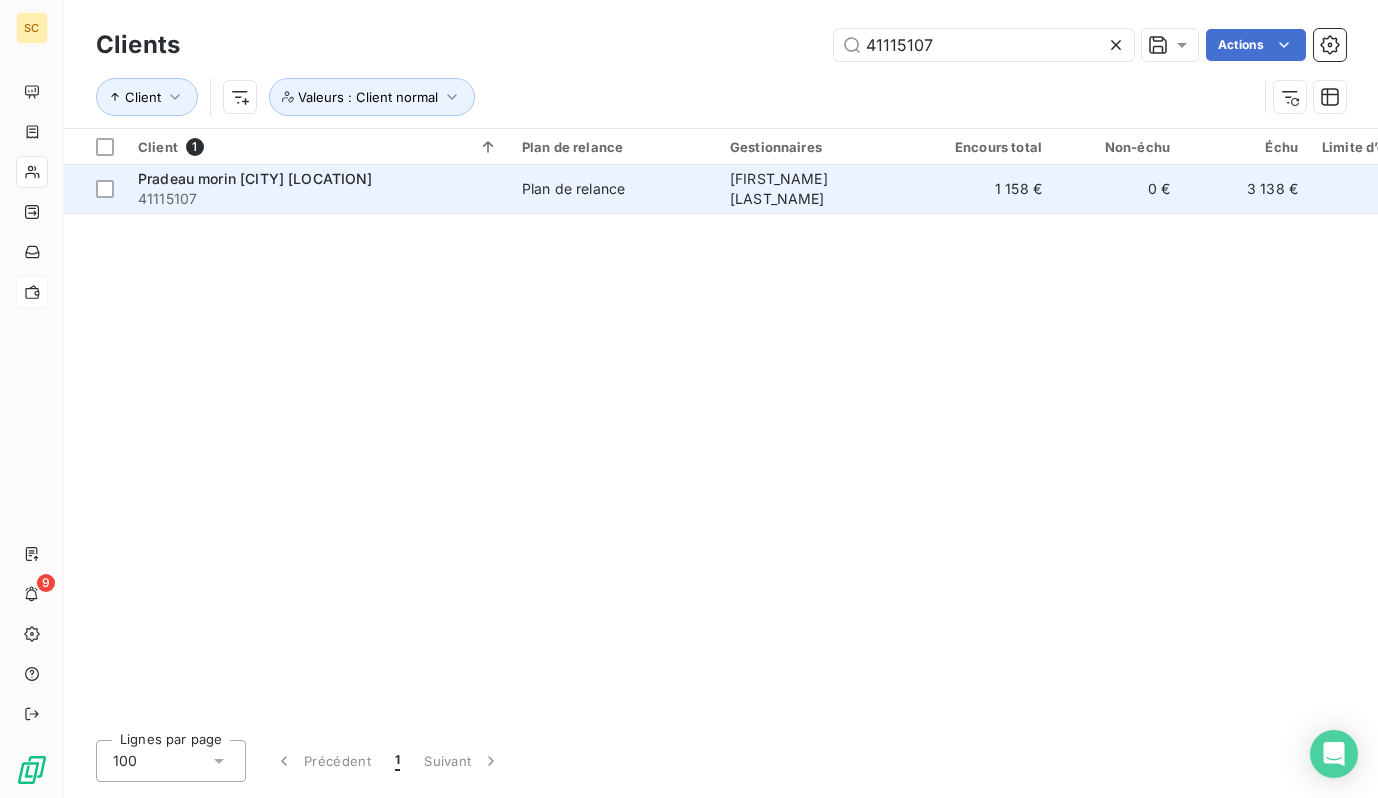 click on "41115107" at bounding box center [318, 199] 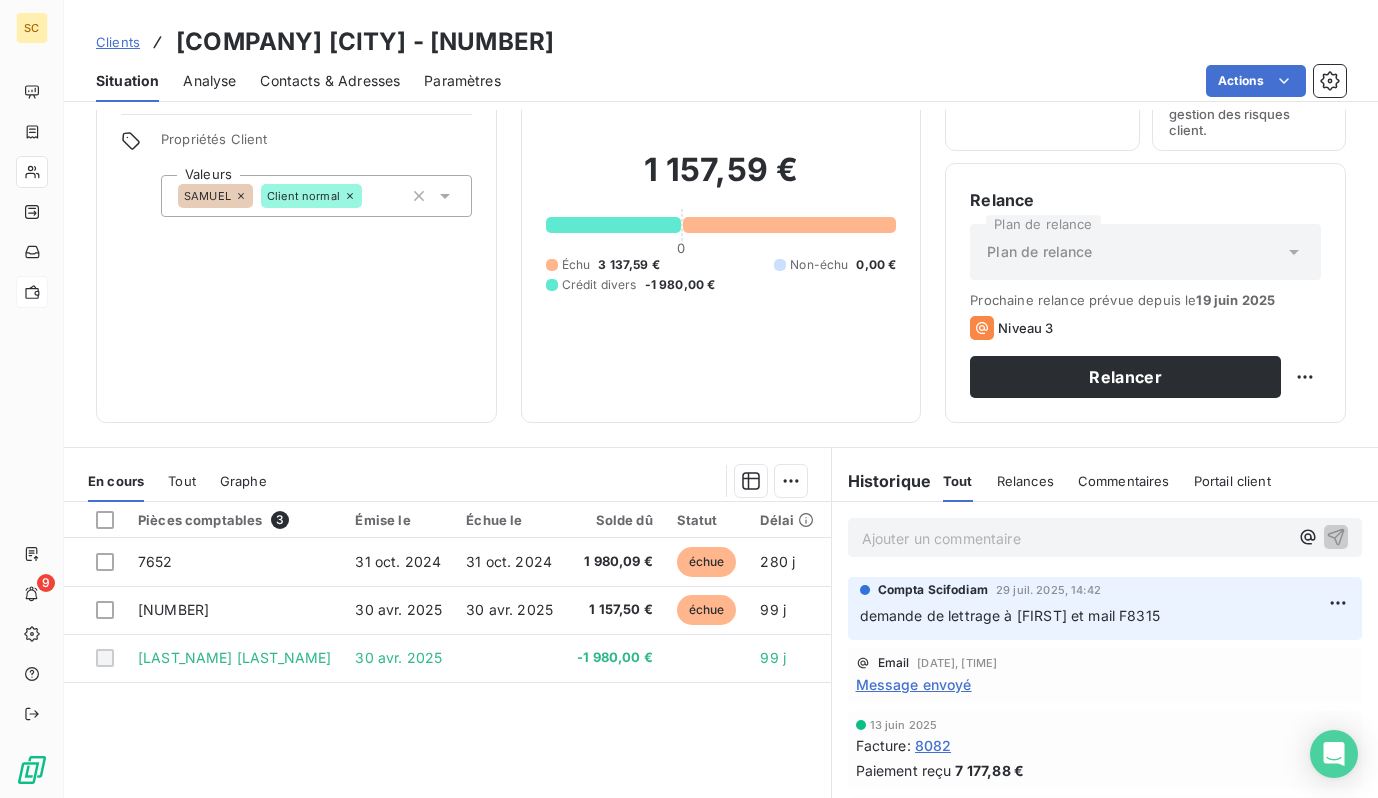 scroll, scrollTop: 274, scrollLeft: 0, axis: vertical 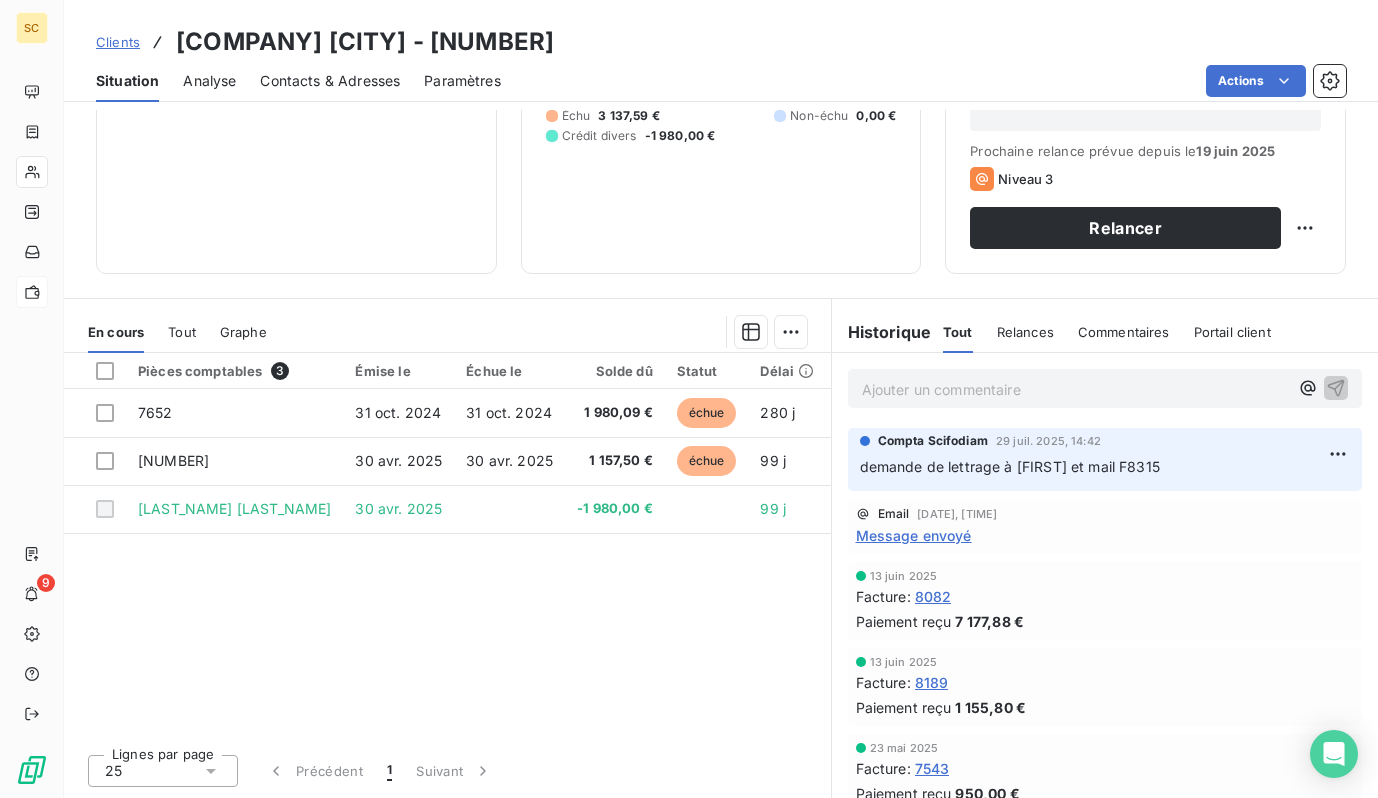 click on "Clients" at bounding box center (118, 42) 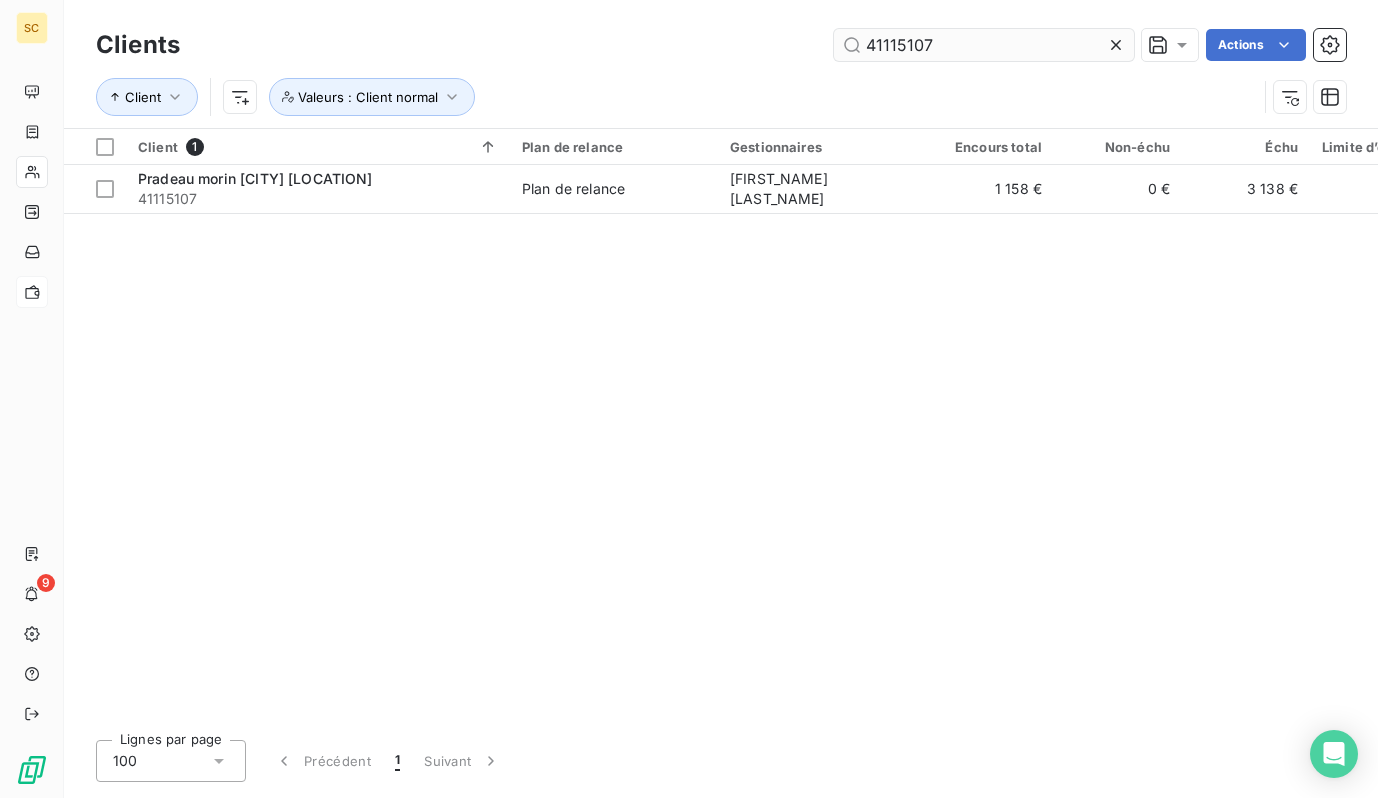 click on "41115107" at bounding box center [984, 45] 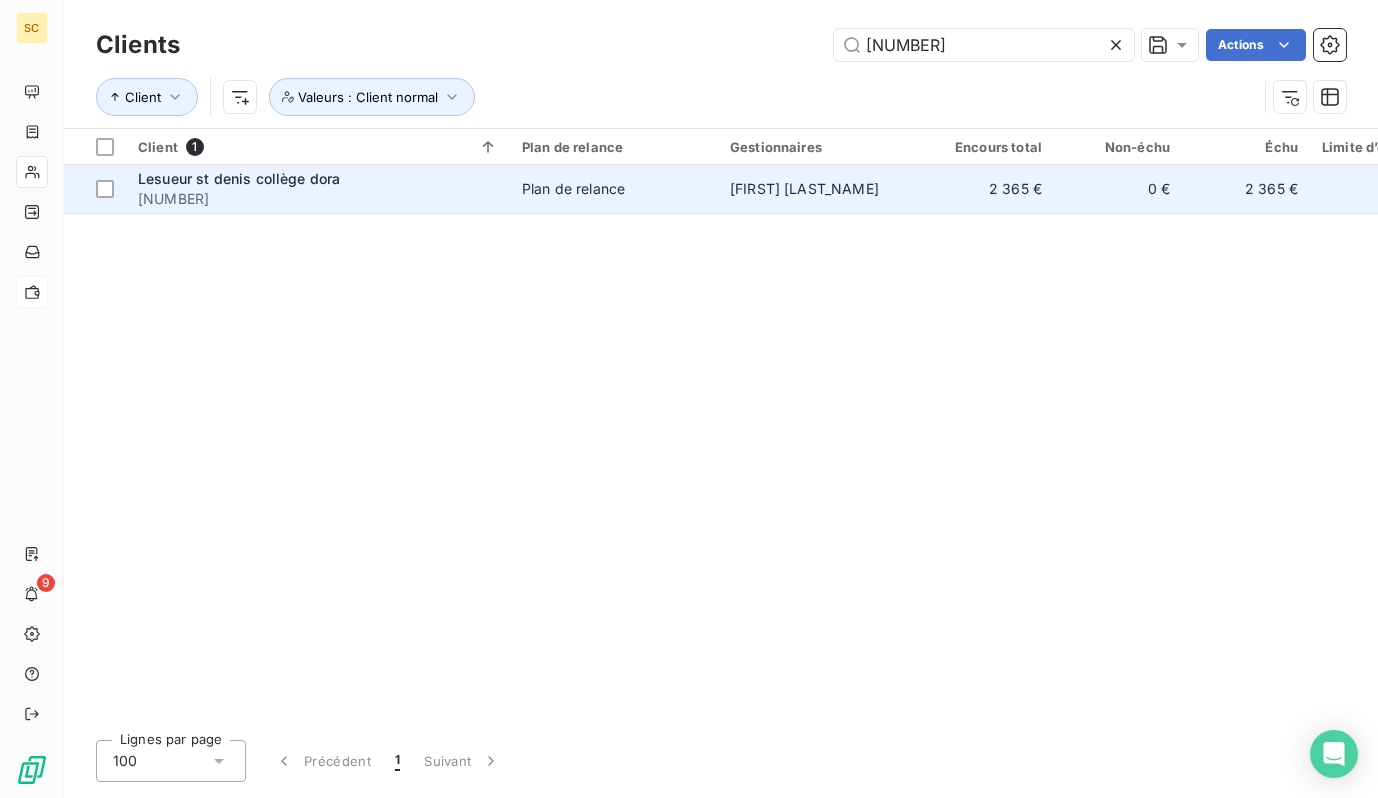type on "[NUMBER]" 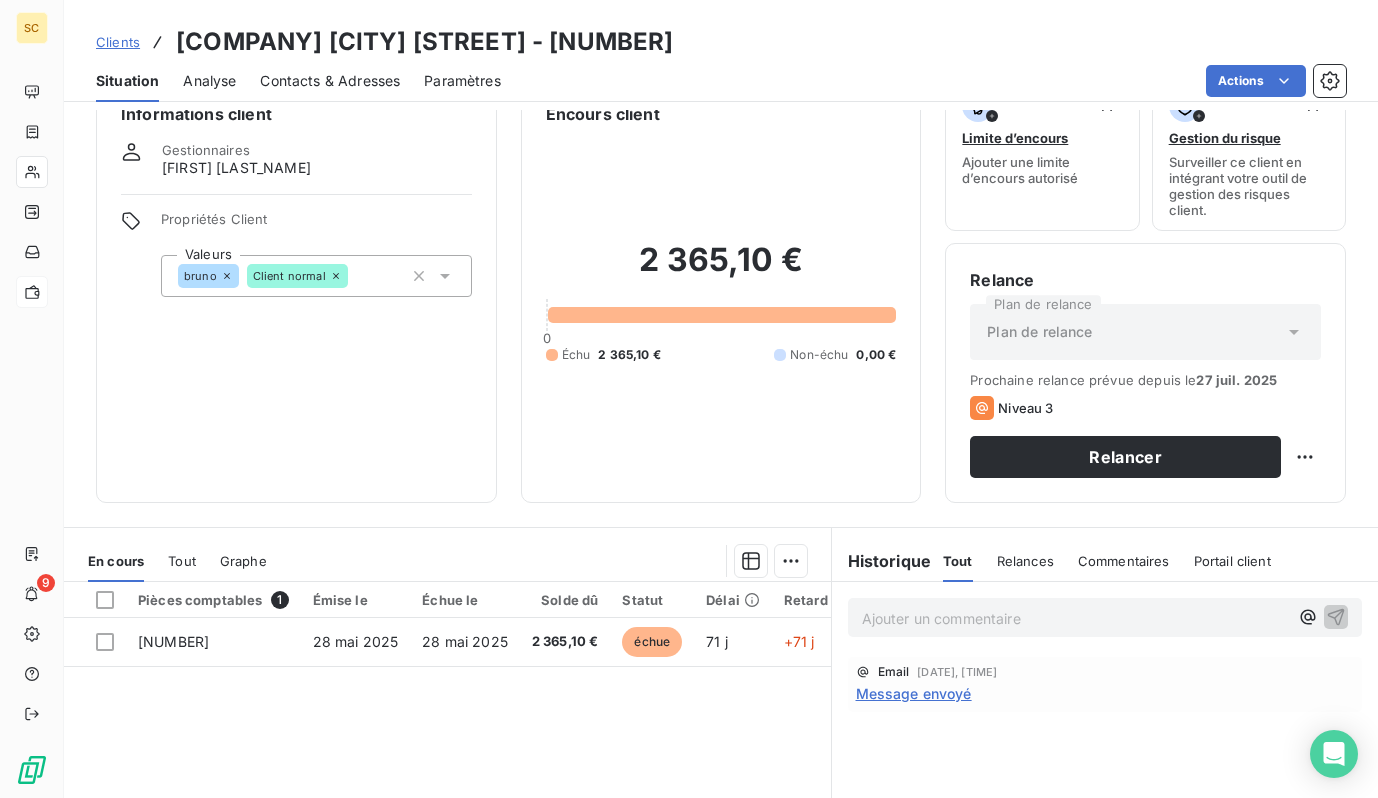scroll, scrollTop: 22, scrollLeft: 0, axis: vertical 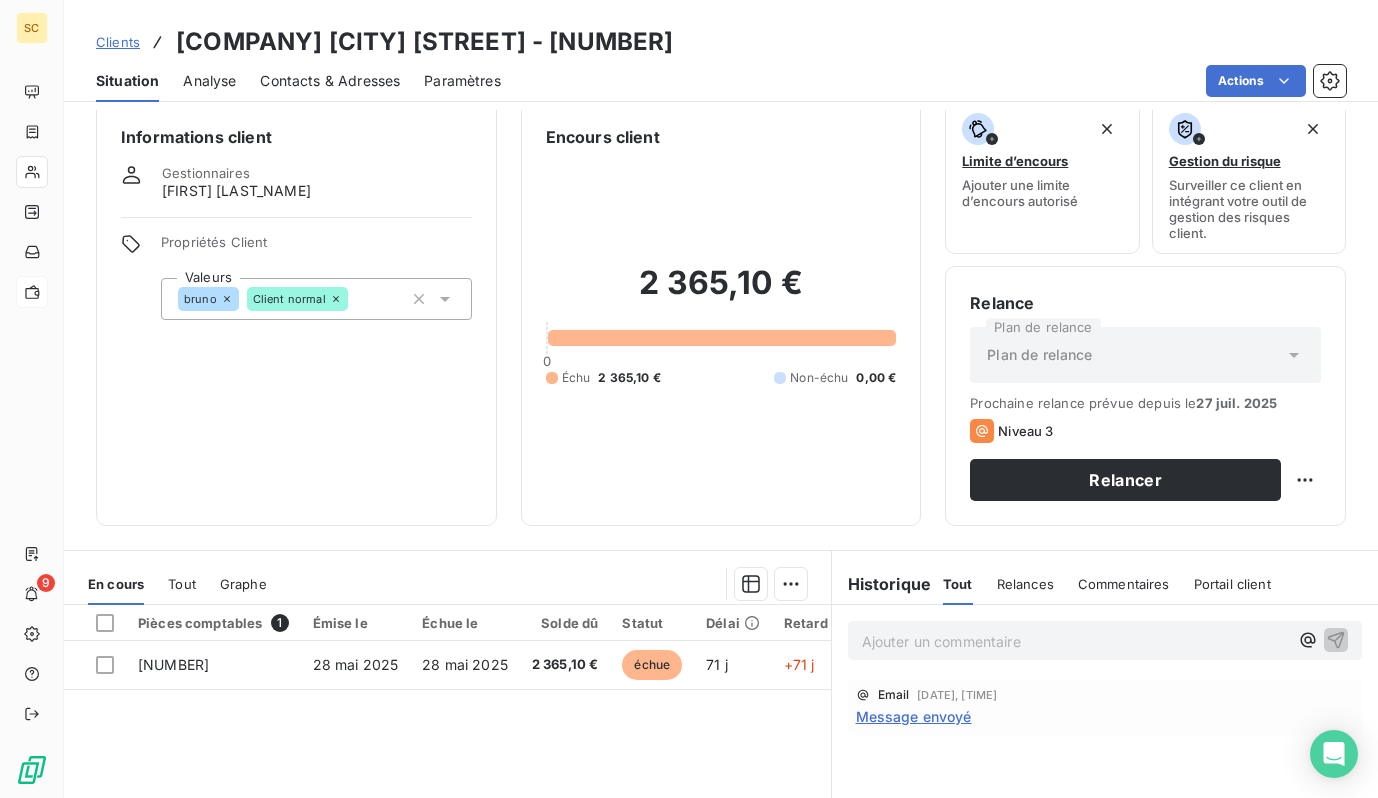 click on "Contacts & Adresses" at bounding box center [330, 81] 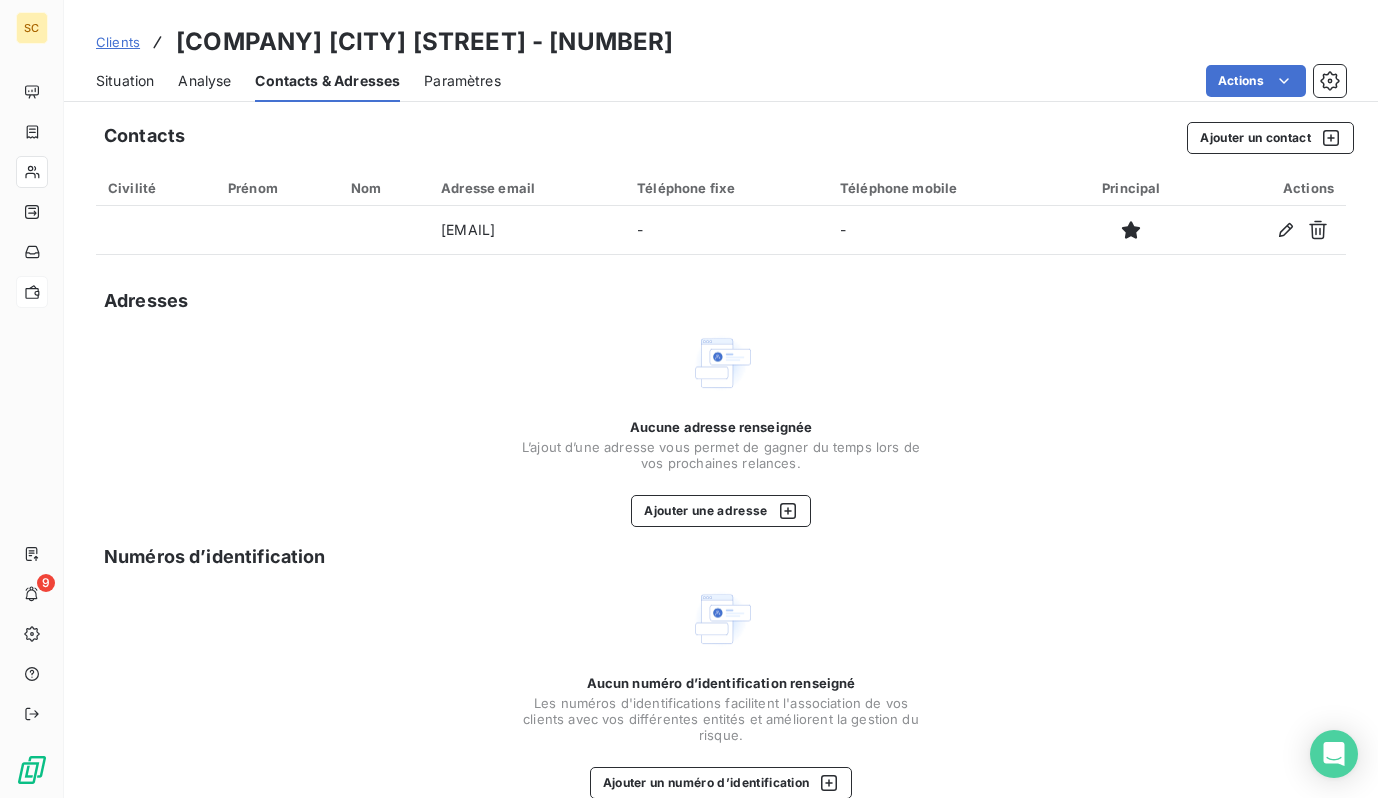 drag, startPoint x: 687, startPoint y: 232, endPoint x: 458, endPoint y: 93, distance: 267.8843 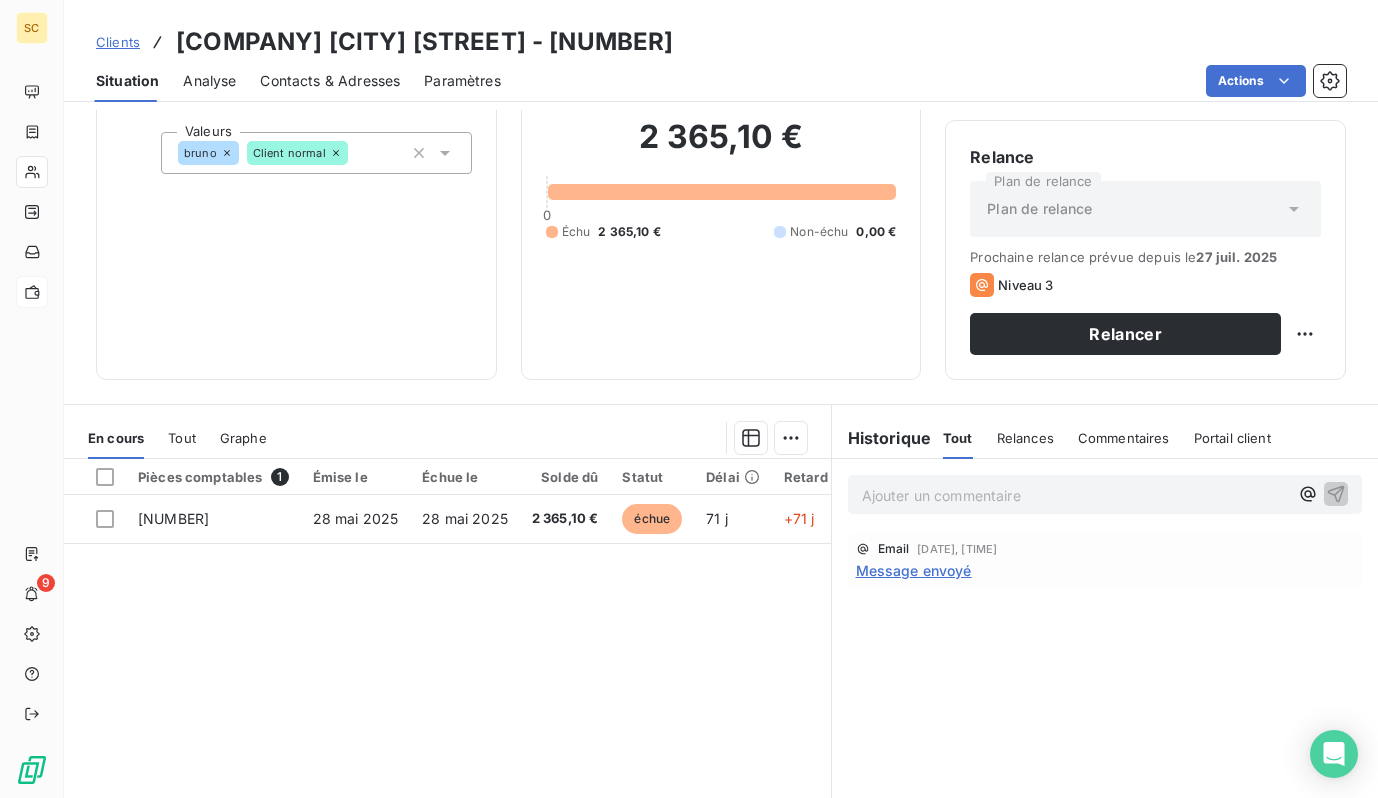 scroll, scrollTop: 274, scrollLeft: 0, axis: vertical 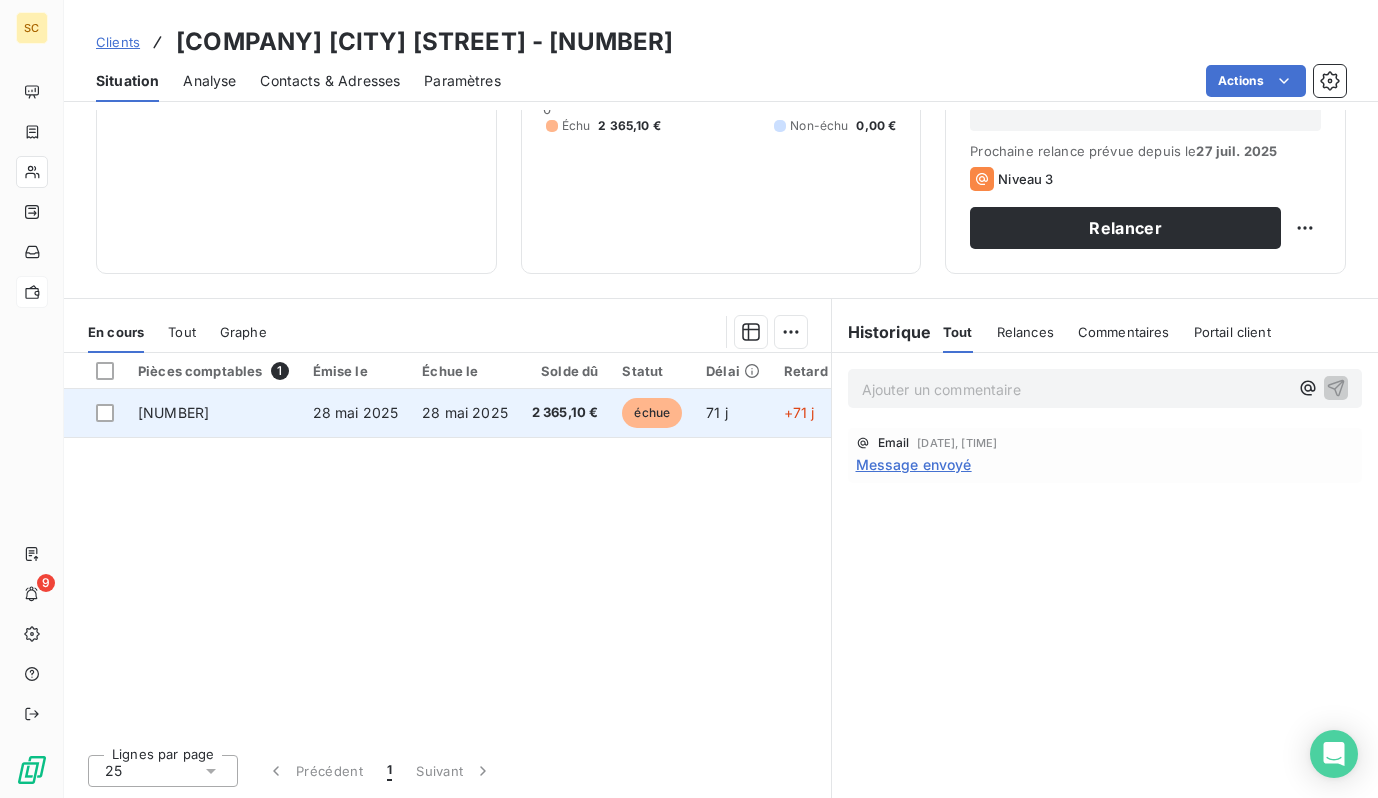 click on "28 mai 2025" at bounding box center [465, 412] 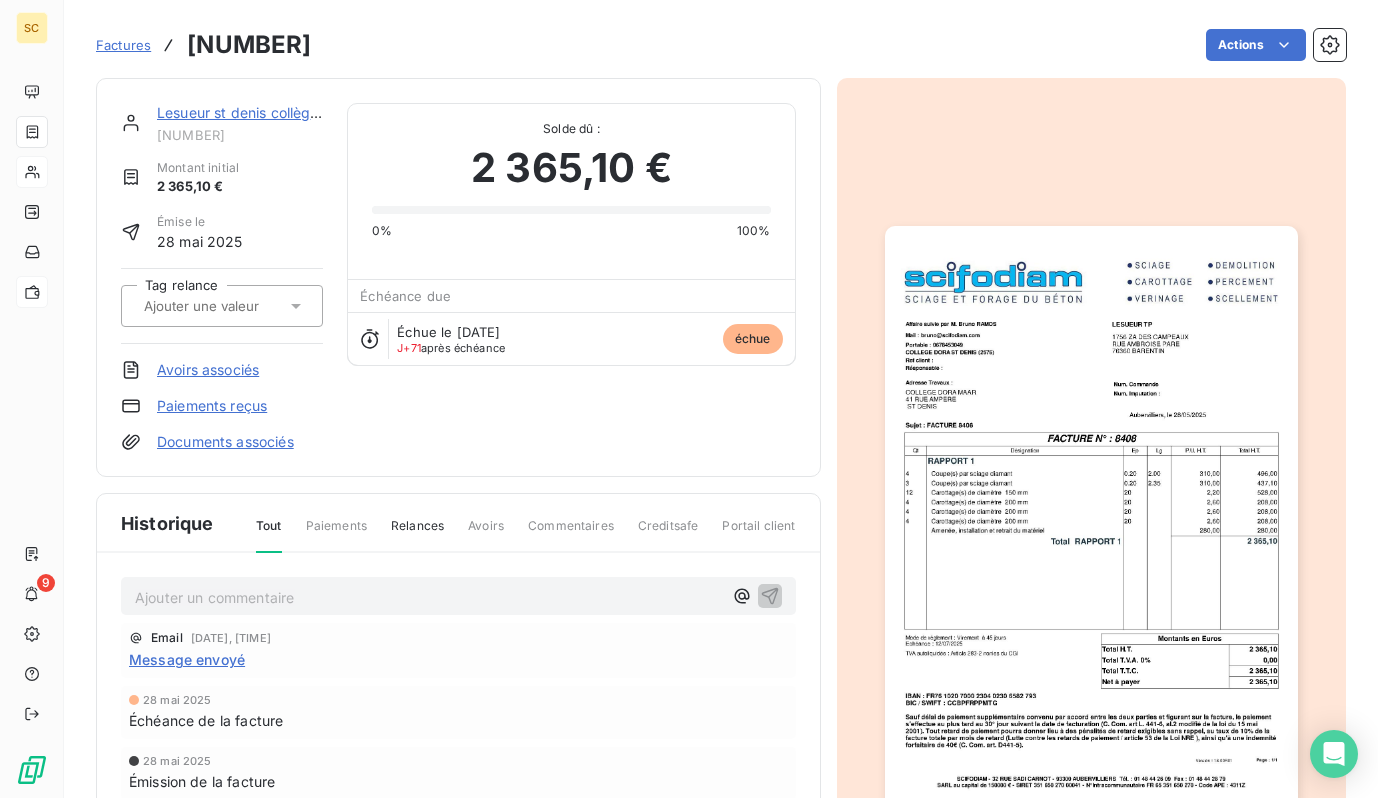 click at bounding box center (1091, 518) 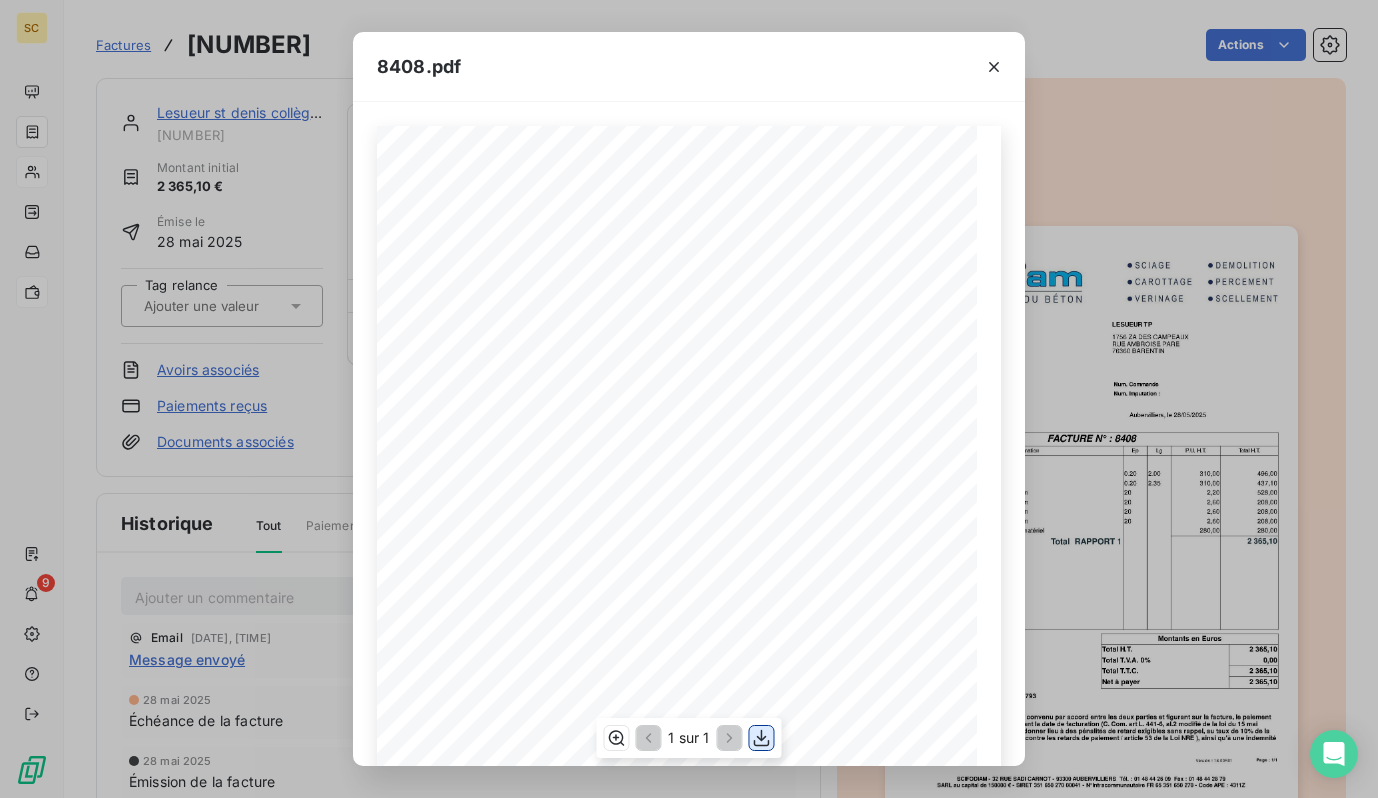 click 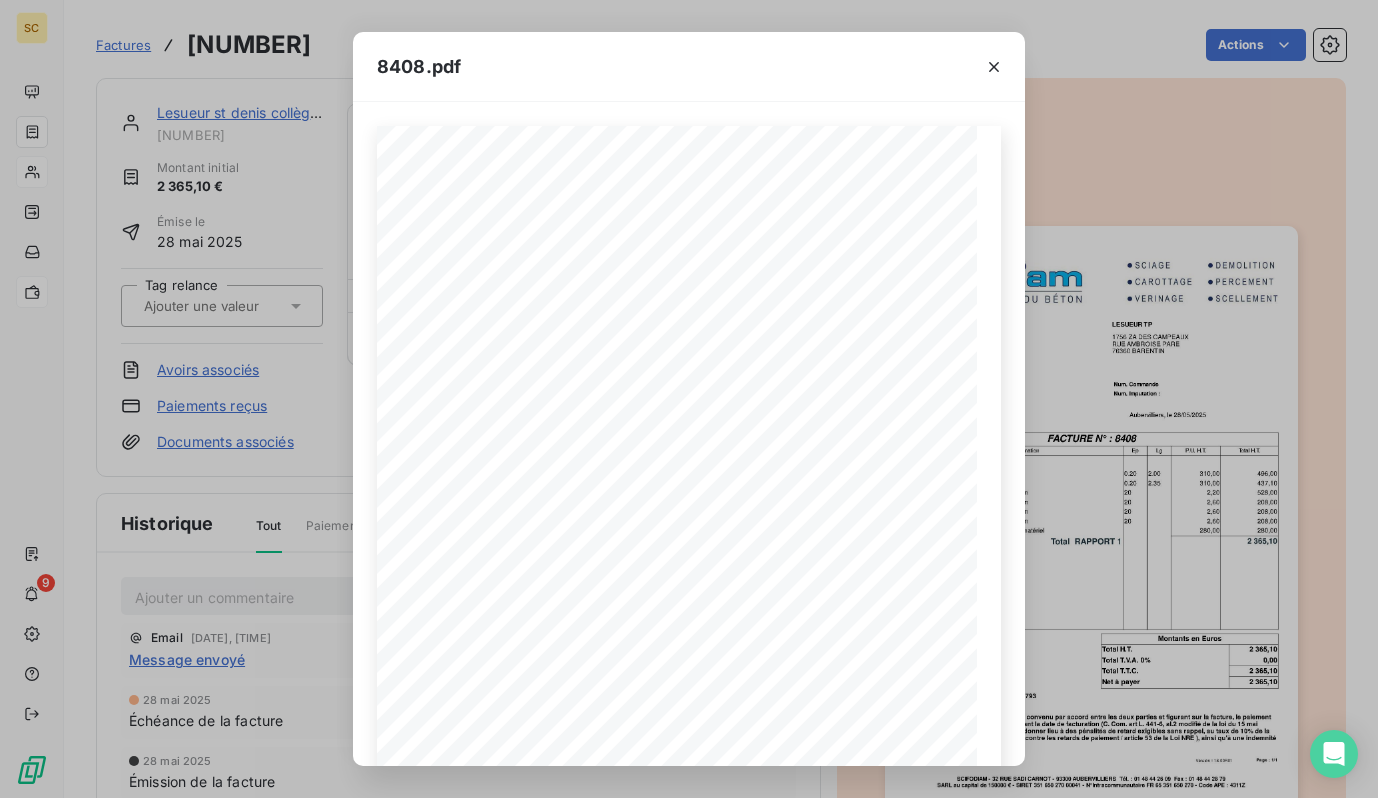 click on "[COMPANY] - [NUMBER] [STREET] - [POSTAL_CODE] [CITY] Tél. : [PHONE] Fax : [PHONE] SARL au capital de [PRICE] € - SIRET [NUMBER] - N°Intracommunautaire [COUNTRY_CODE] [NUMBER] - Code APE : [CODE] IBAN : [IBAN] BIC / SWIFT : [BIC] Sauf délai de paiement supplémentaire convenu par accord entre les deux parties et figurant sur la facture, le paiement s'effectue au plus tard au 30° jour suivant la date de facturation (C. Com. art L. [NUMBER] [NUMBER] modifié de la loi du [DATE]). Tout retard de paiement pourra donner lieu à des pénalités de retard exigibles sans rappel, au taux de 10% de la facture totale par mois de retard (Lutte contre les retards de paiement / article [NUMBER] de la Loi NRE ), ainsi qu'à une indemnité forfaitaire de [PRICE]€ (C. Com. art. D[NUMBER]-[NUMBER]). Mode de règlement : Virement à [DAYS] jours Echéance : [DATE] Net à payer   [PRICE] Total T.T.C." at bounding box center (689, 399) 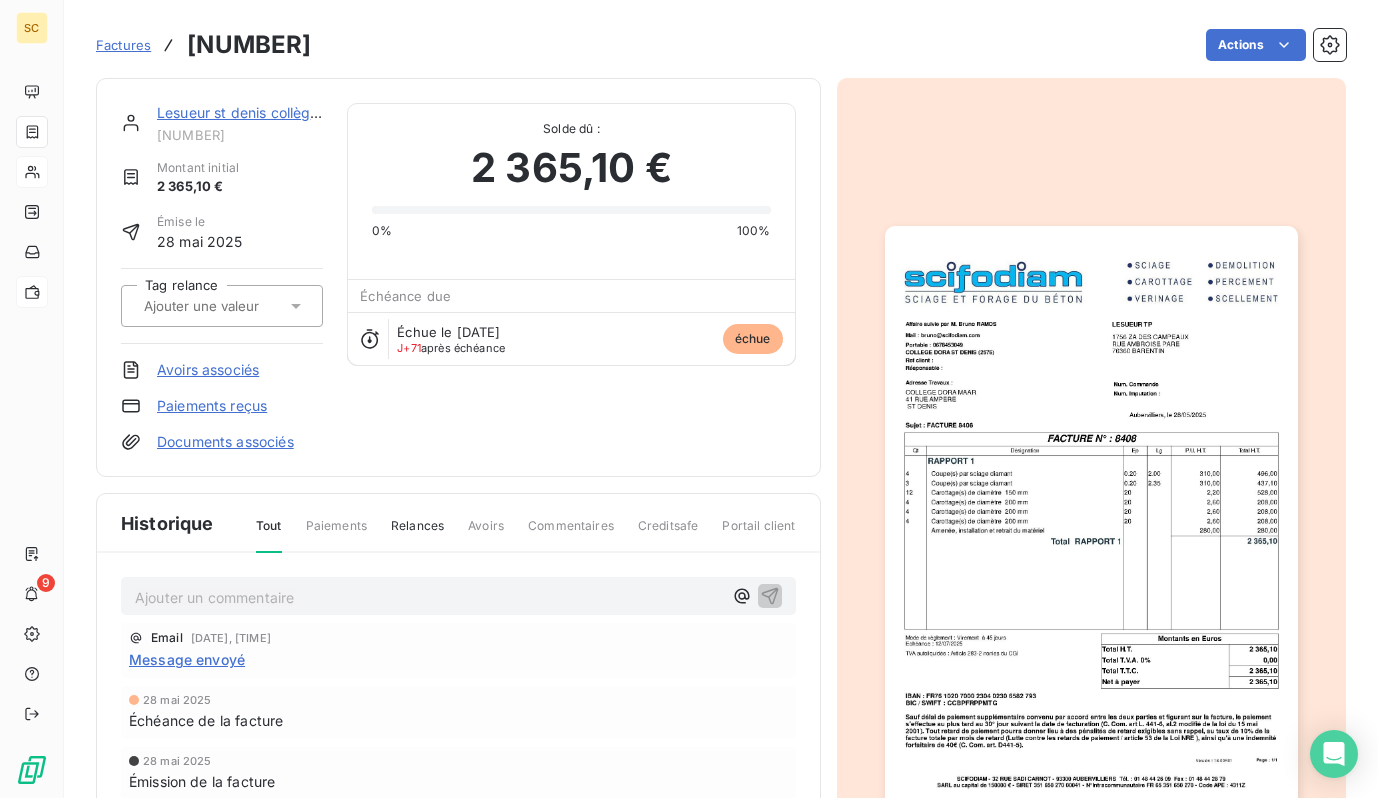 click on "Factures" at bounding box center (123, 45) 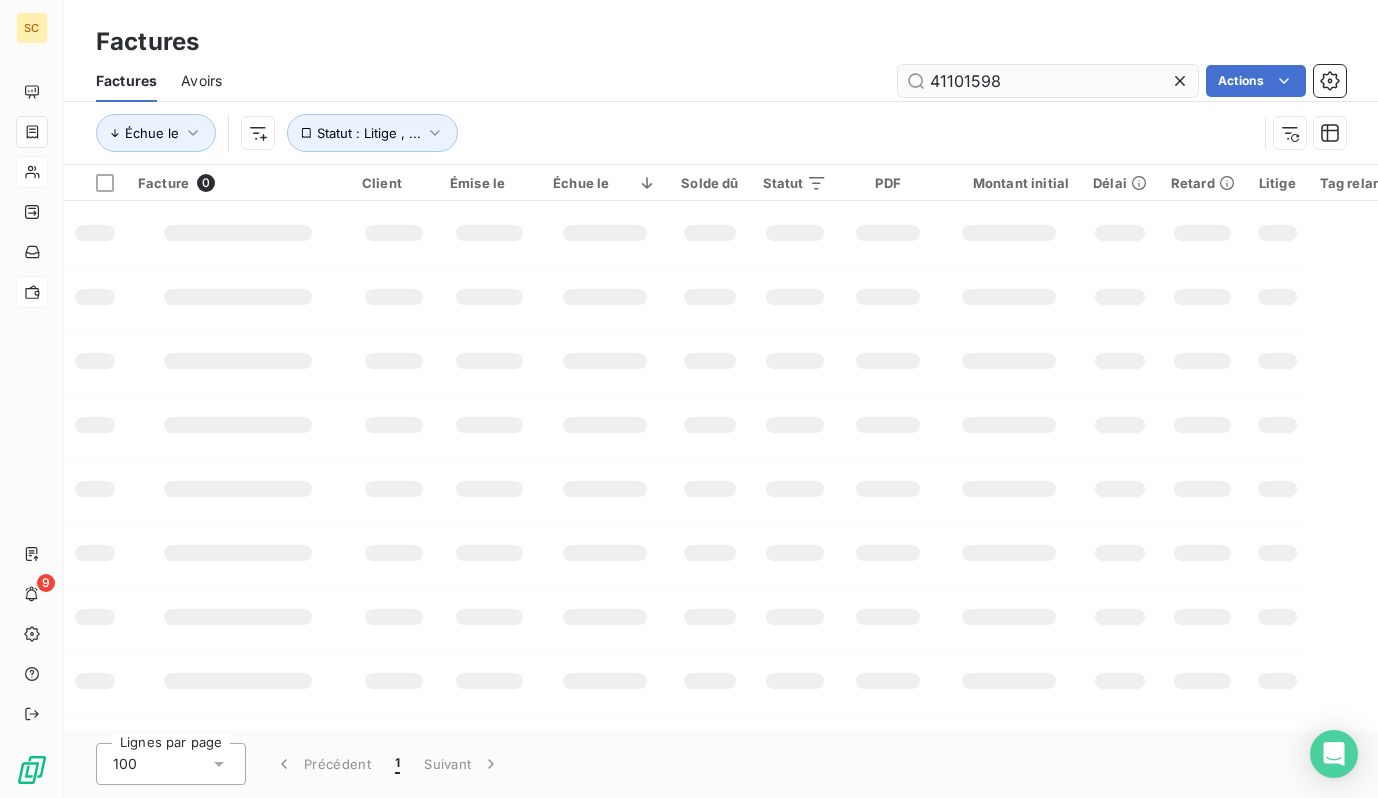 click on "41101598" at bounding box center (1048, 81) 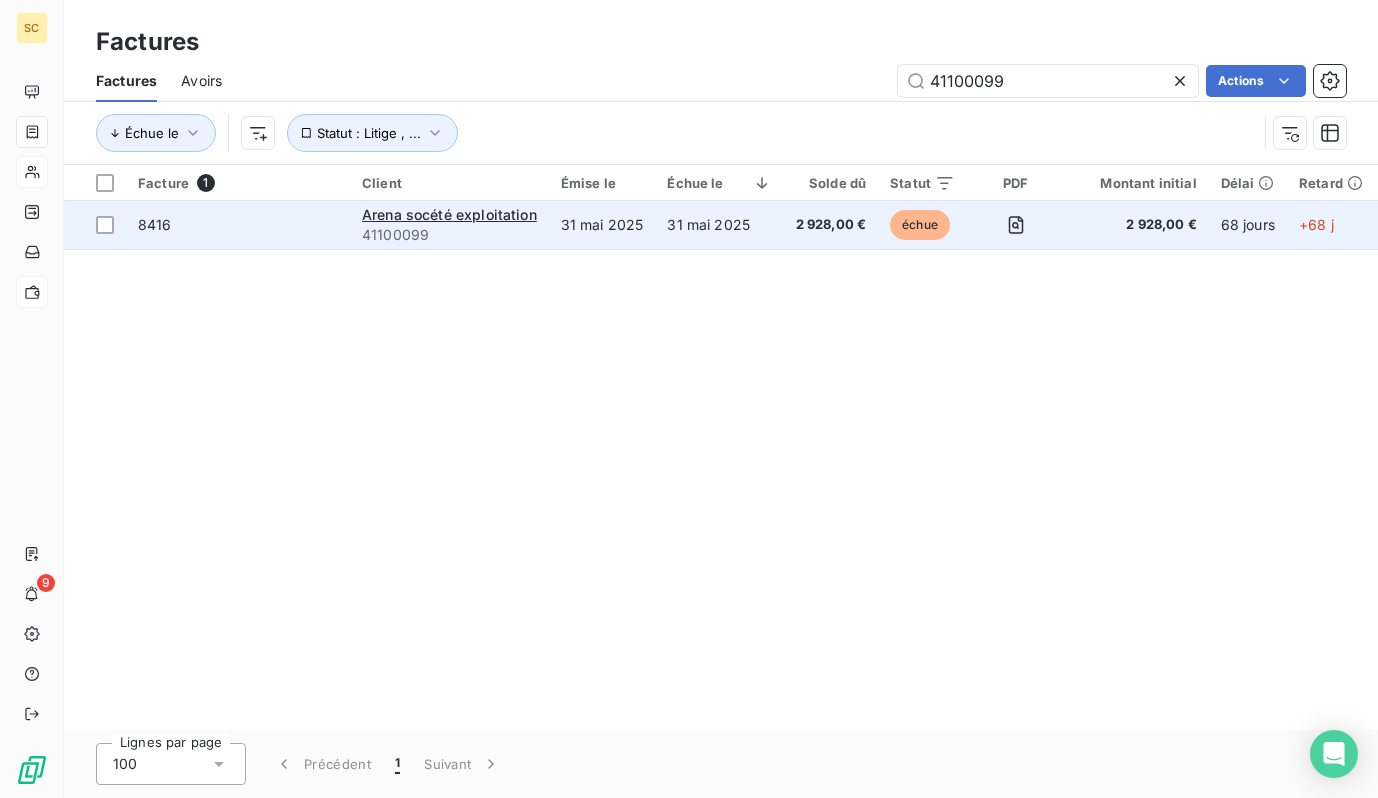 type on "41100099" 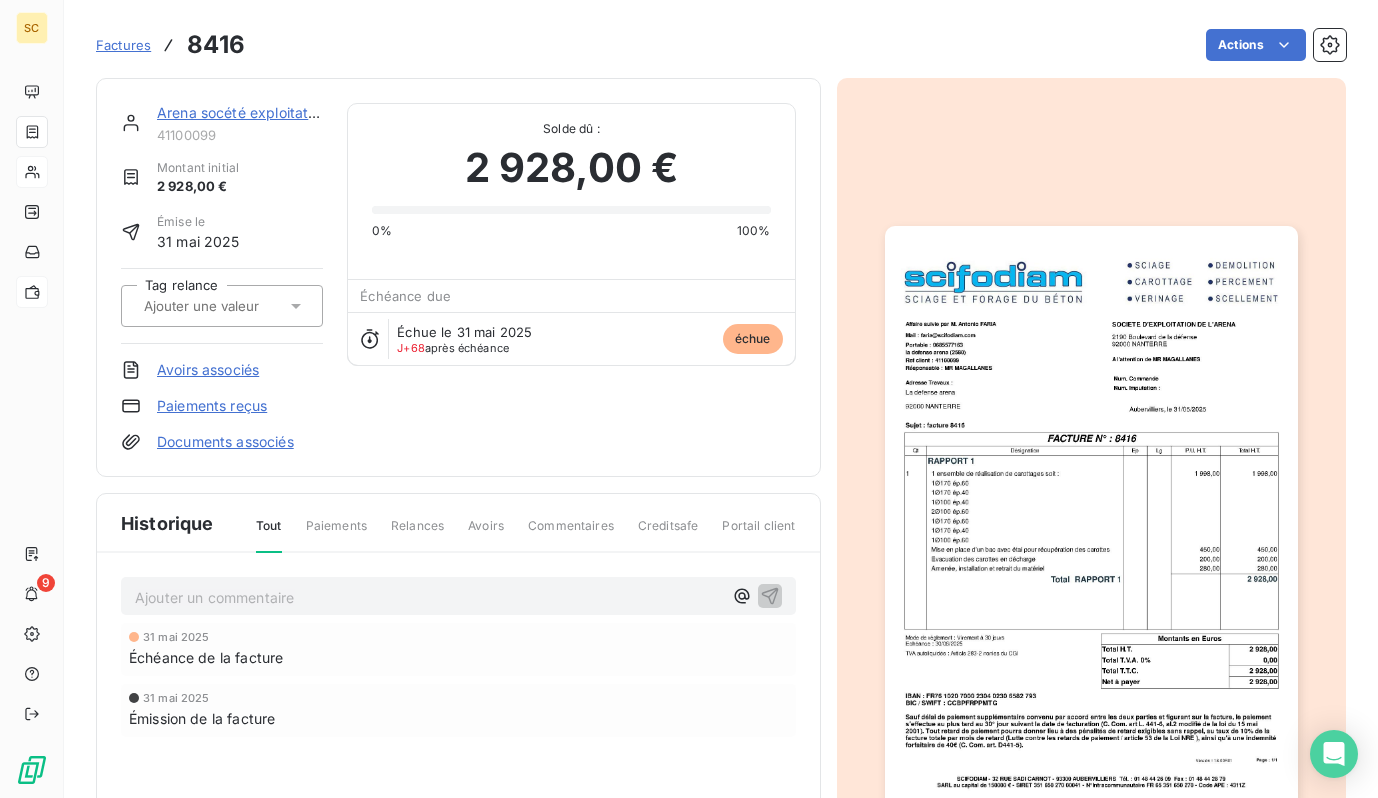 click on "Arena socété exploitation" at bounding box center [242, 112] 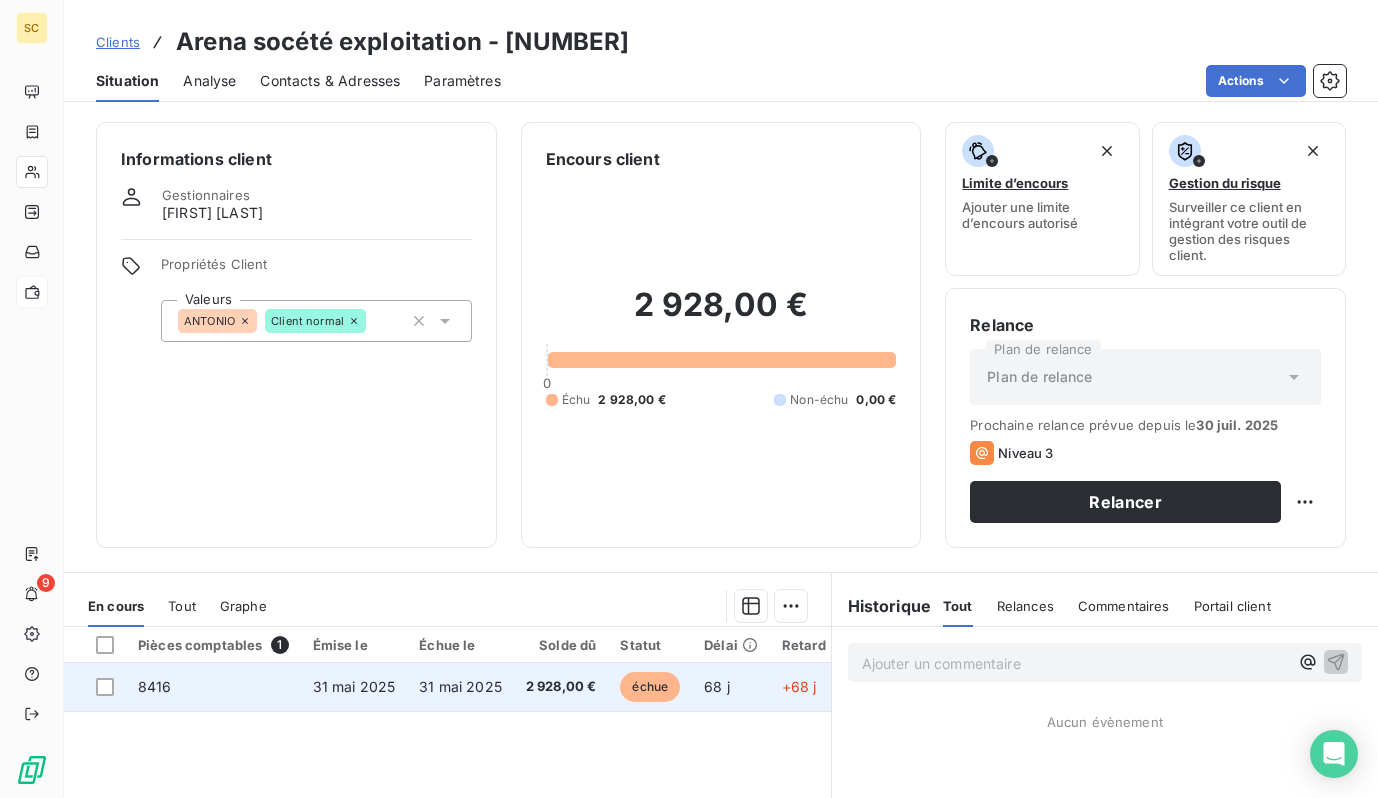 click on "31 mai 2025" at bounding box center (460, 687) 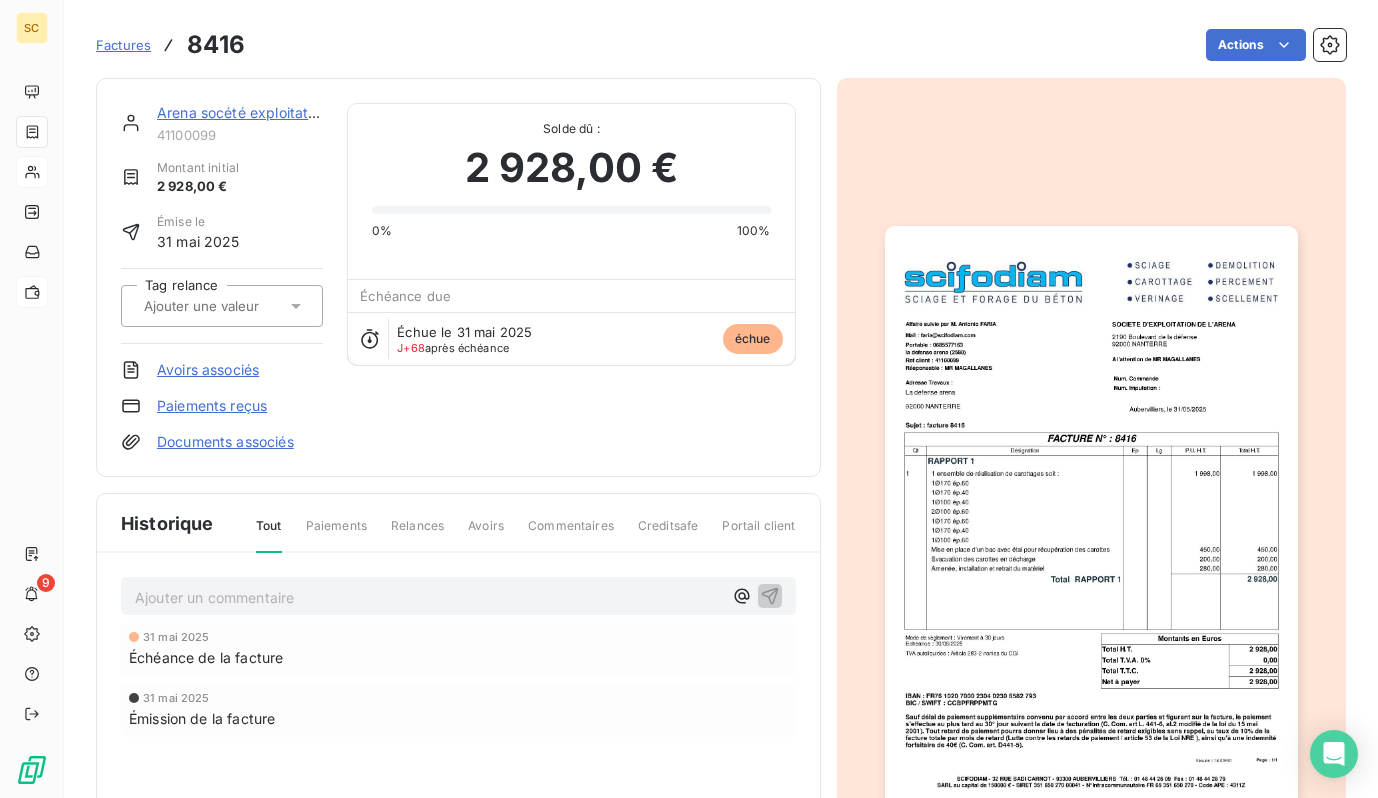 click at bounding box center [1091, 518] 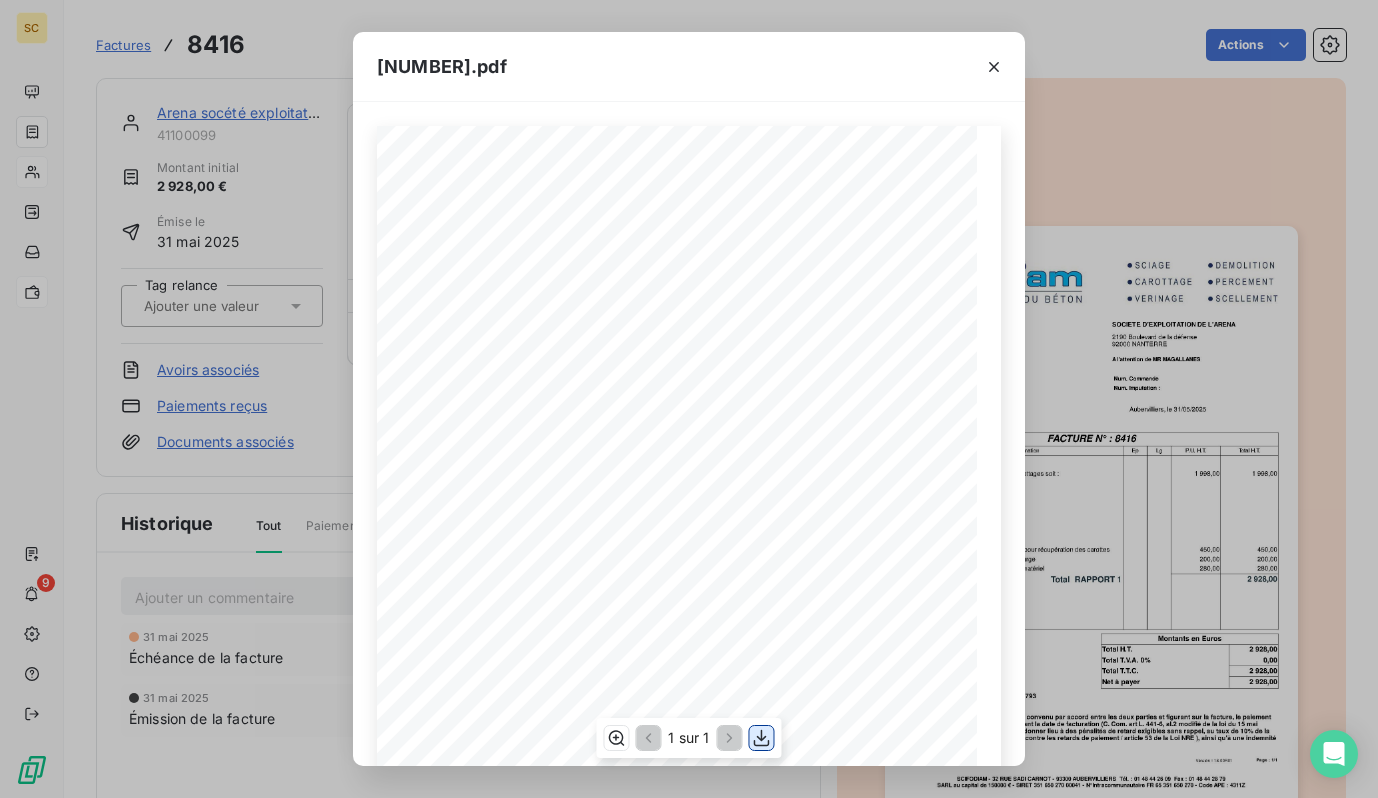 click 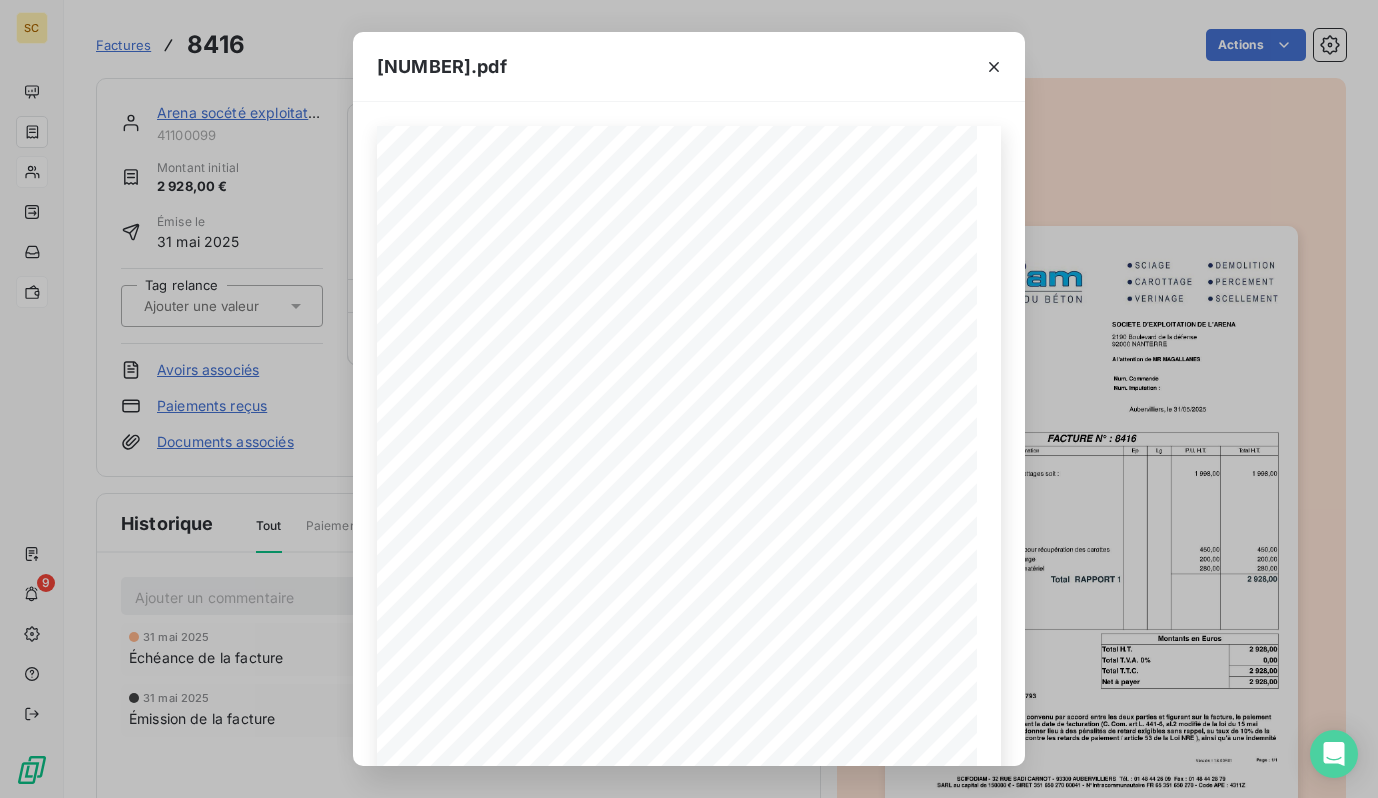 click on "[NUMBER] [NUMBER]   Page : [NUMBER]/[NUMBER] SCIFODIAM - [NUMBER] [STREET] [NAME] - [POSTAL_CODE] [CITY] Tél. : [PHONE] Fax : [PHONE] SARL au capital de [NUMBER] € - SIRET [NUMBER] [NUMBER] - N°Intracommunautaire FR [NUMBER] [NUMBER] - Code APE : [NUMBER] IBAN : [NUMBER] [NUMBER] BIC / SWIFT : [NUMBER] Sauf délai de paiement supplémentaire convenu par accord entre les deux parties et figurant sur la facture, le paiement s'effectue au plus tard au [NUMBER]° jour suivant la date de facturation (C. Com. art L. [NUMBER]-, al.[NUMBER] modifié de la loi du [DATE] ). Tout retard de paiement pourra donner lieu à des pénalités de retard exigibles sans rappel, au taux de [NUMBER]% de la facture totale par mois de retard (Lutte contre les retards de paiement / article [NUMBER] de la Loi NRE ), ainsi qu'à une indemnité forfaitaire de [NUMBER]€ (C. Com. art. D[NUMBER]-[NUMBER]). Mode de règlement : Virement à [NUMBER] jours Echéance : [DATE] Net à payer   [NUMBER] Total T.T.C." at bounding box center [689, 399] 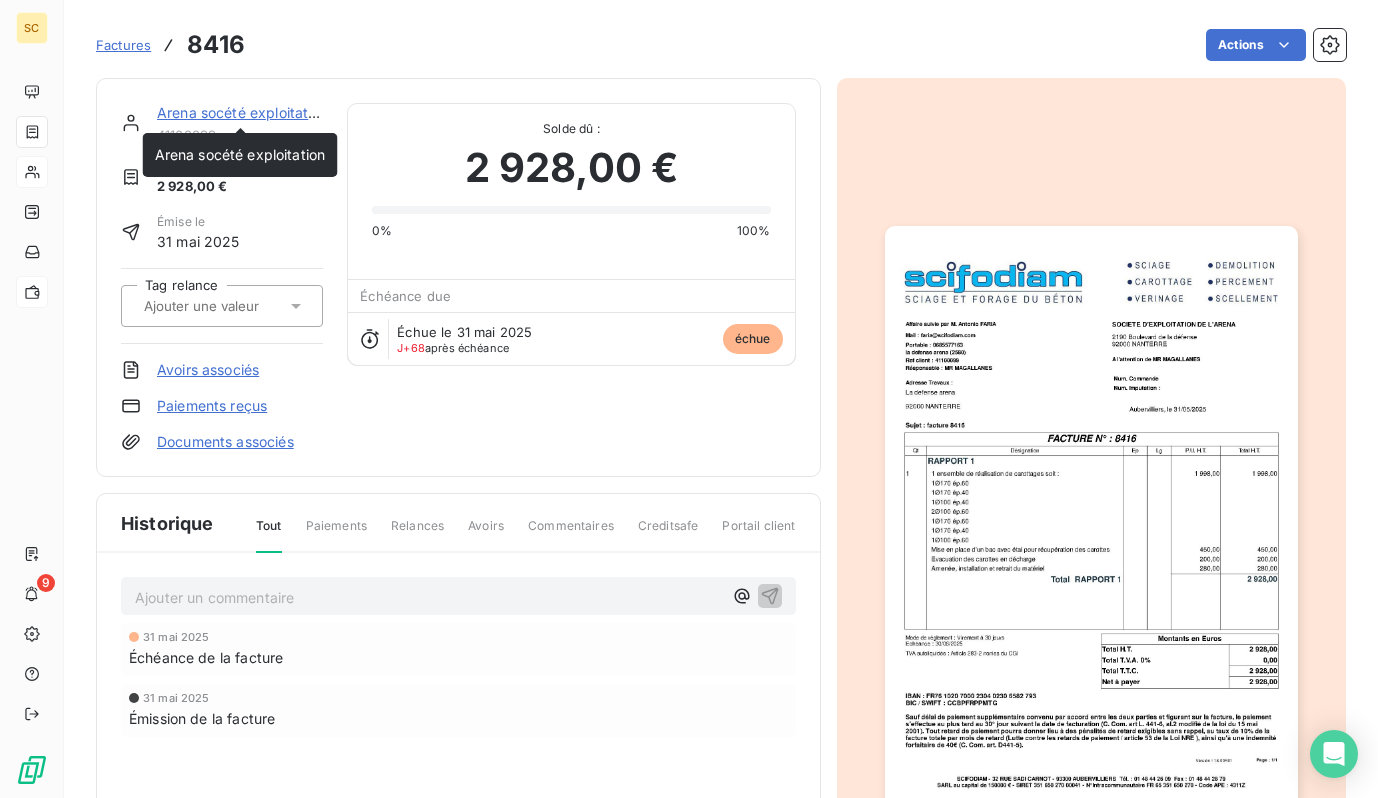 click on "Arena socété exploitation" at bounding box center (242, 112) 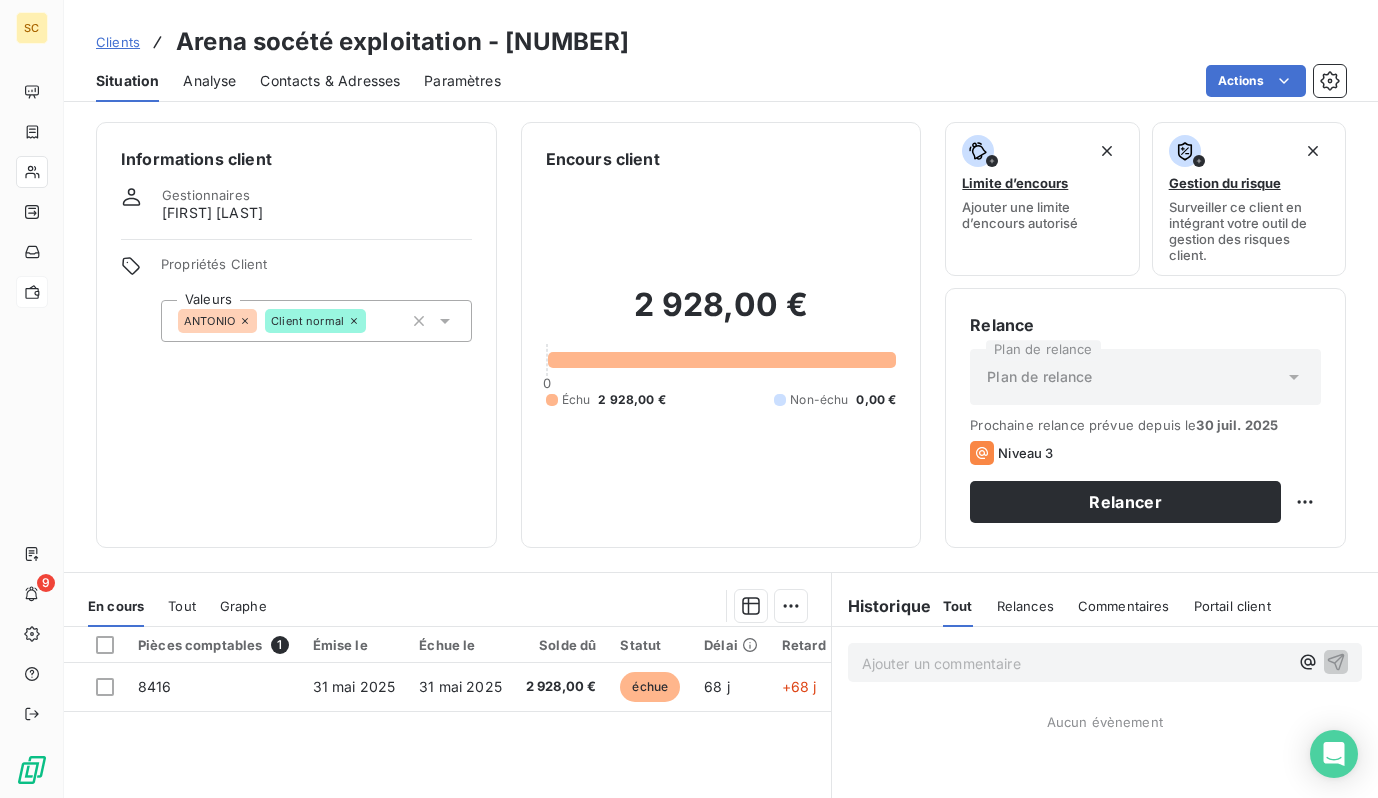 drag, startPoint x: 339, startPoint y: 82, endPoint x: 361, endPoint y: 97, distance: 26.627054 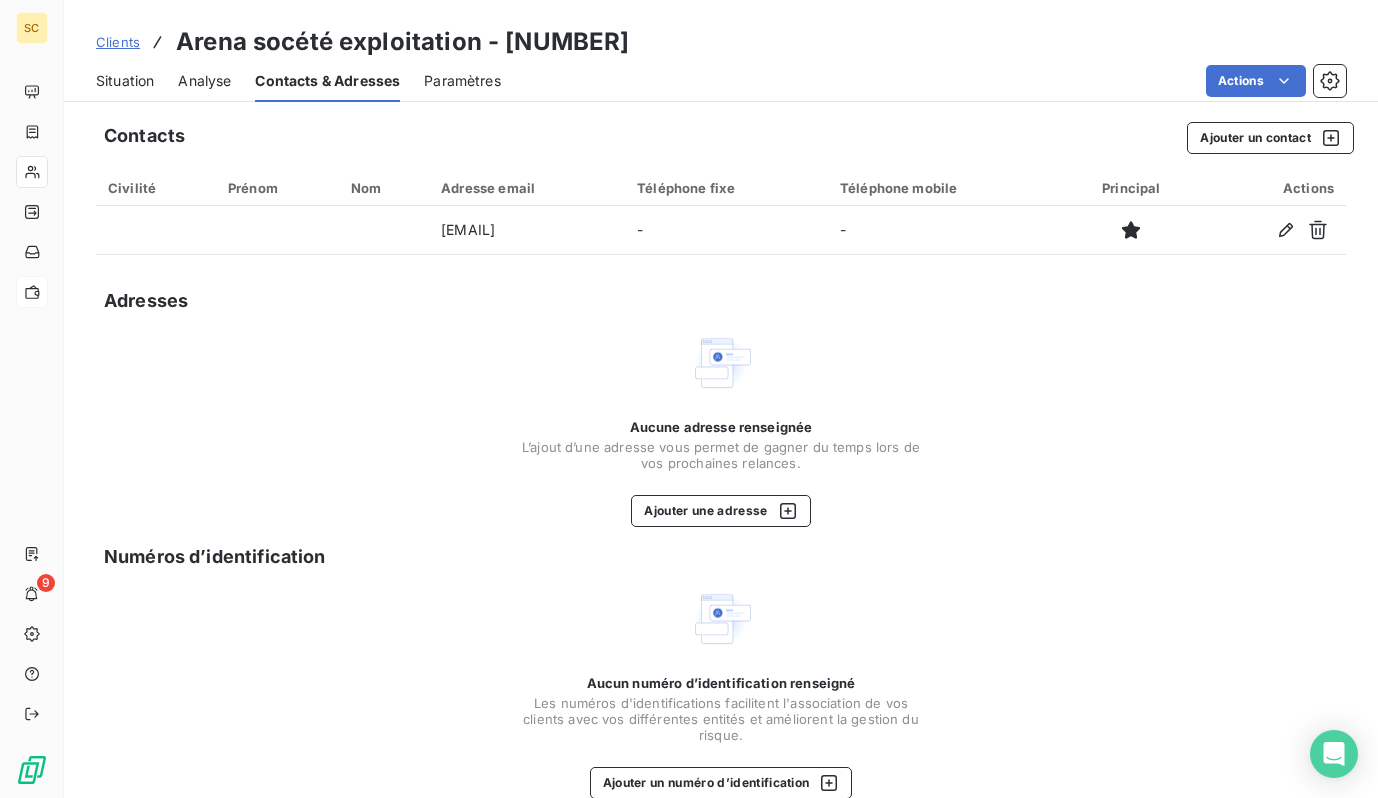 drag, startPoint x: 572, startPoint y: 215, endPoint x: 396, endPoint y: 181, distance: 179.25401 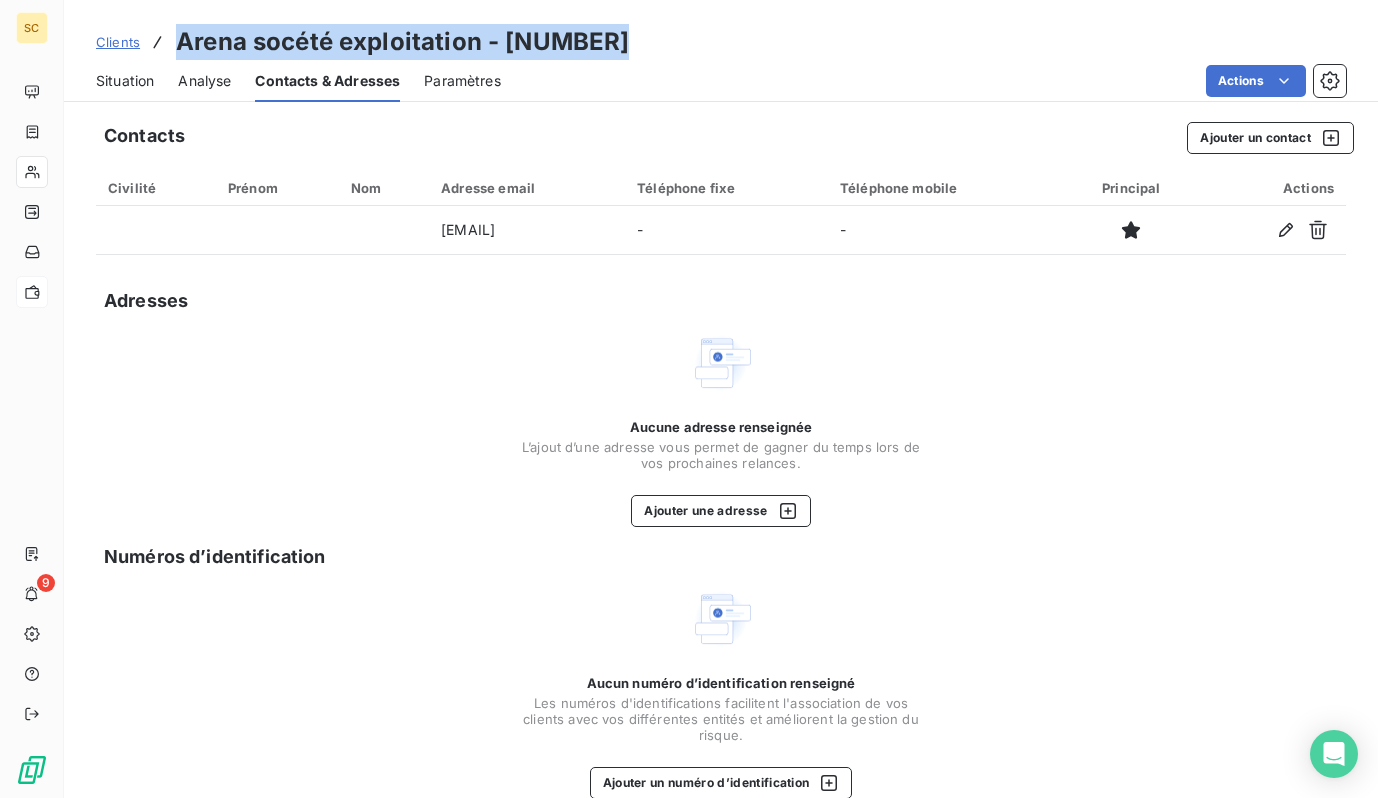 drag, startPoint x: 448, startPoint y: 42, endPoint x: 305, endPoint y: 12, distance: 146.11298 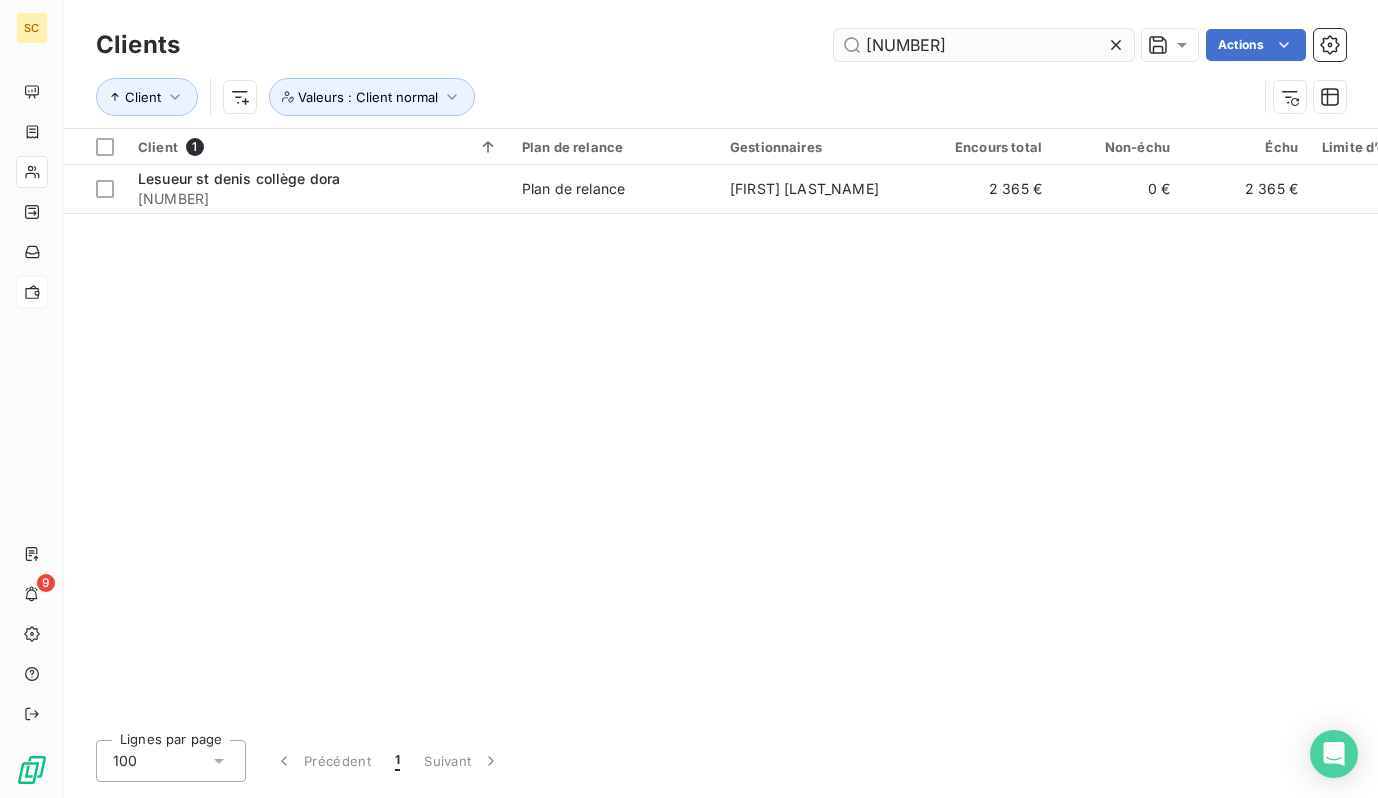 click on "[NUMBER]" at bounding box center (984, 45) 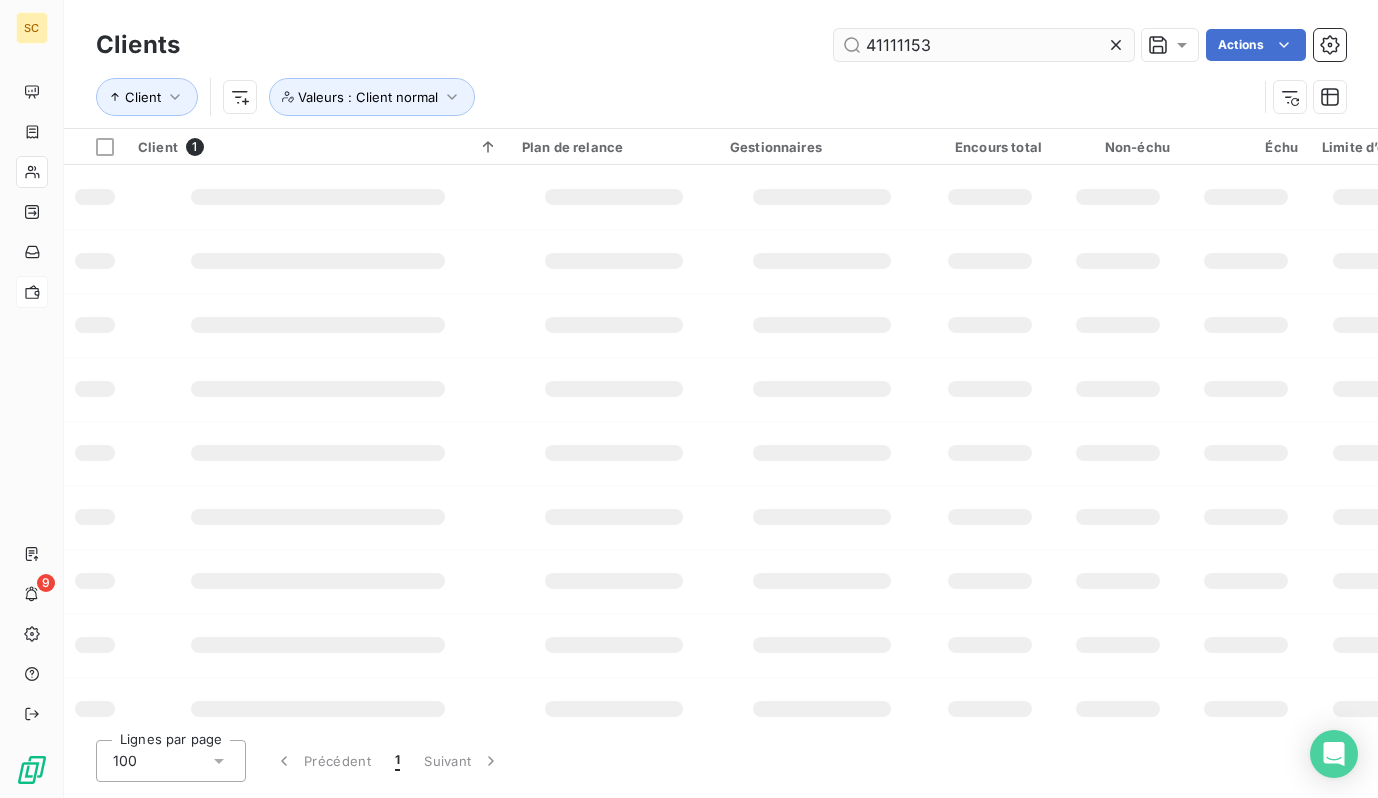 type on "41111153" 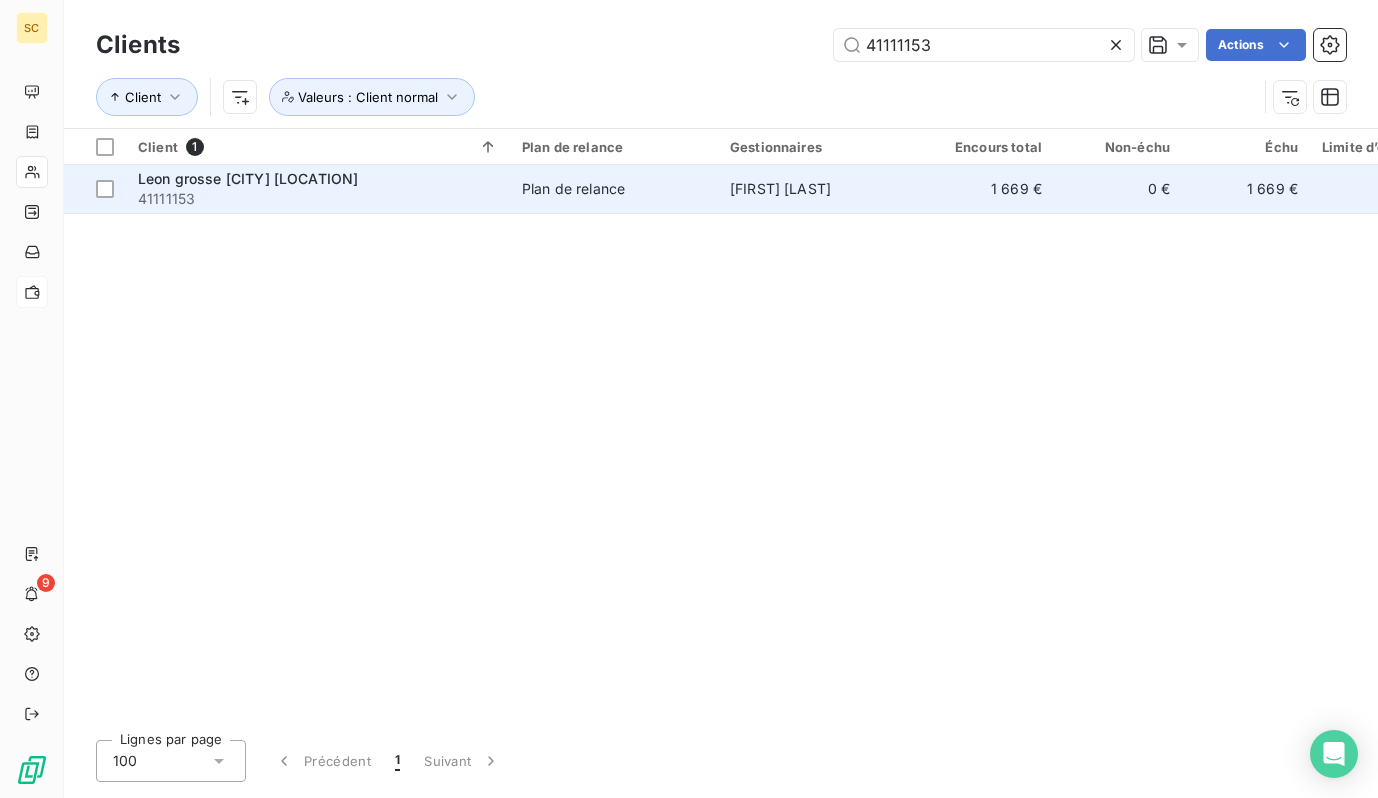 click on "41111153" at bounding box center [318, 199] 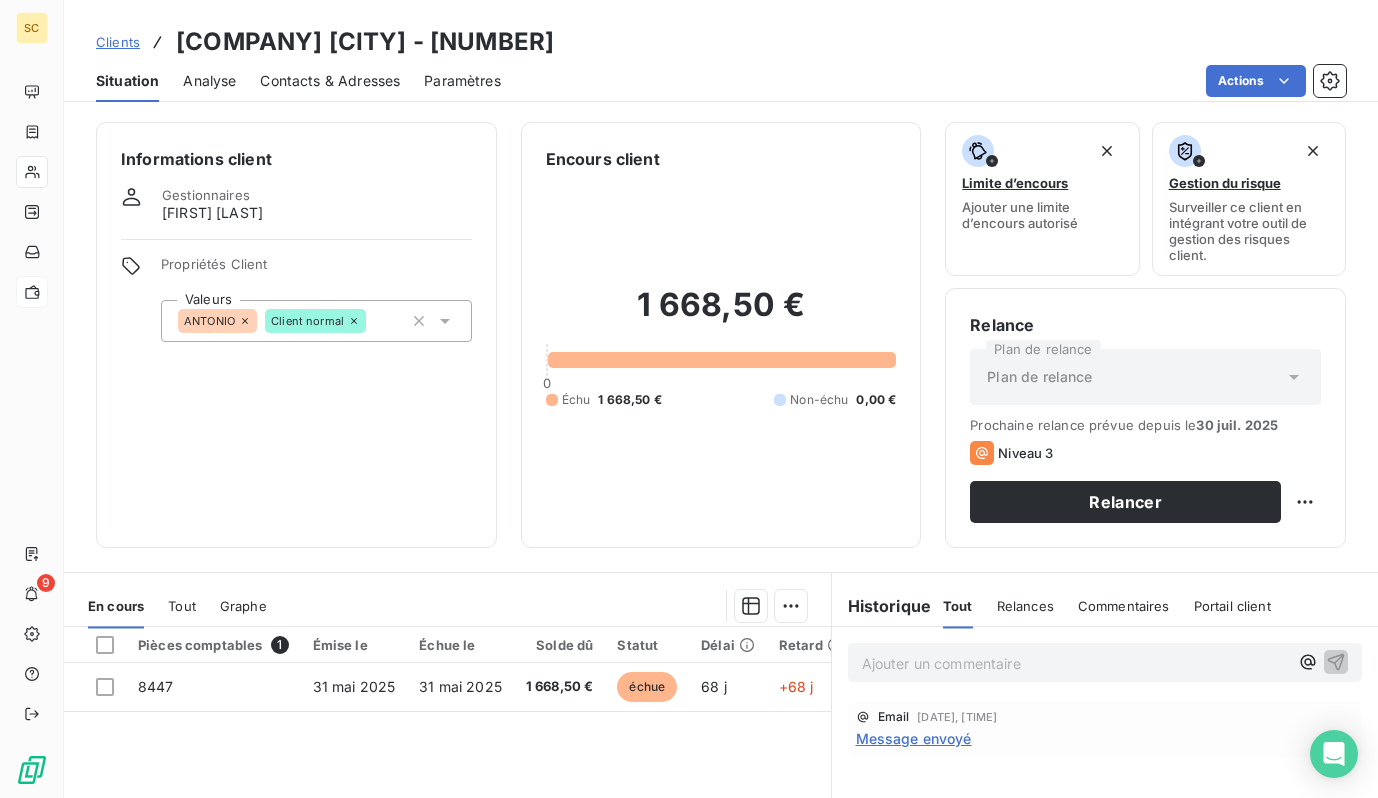 scroll, scrollTop: 209, scrollLeft: 0, axis: vertical 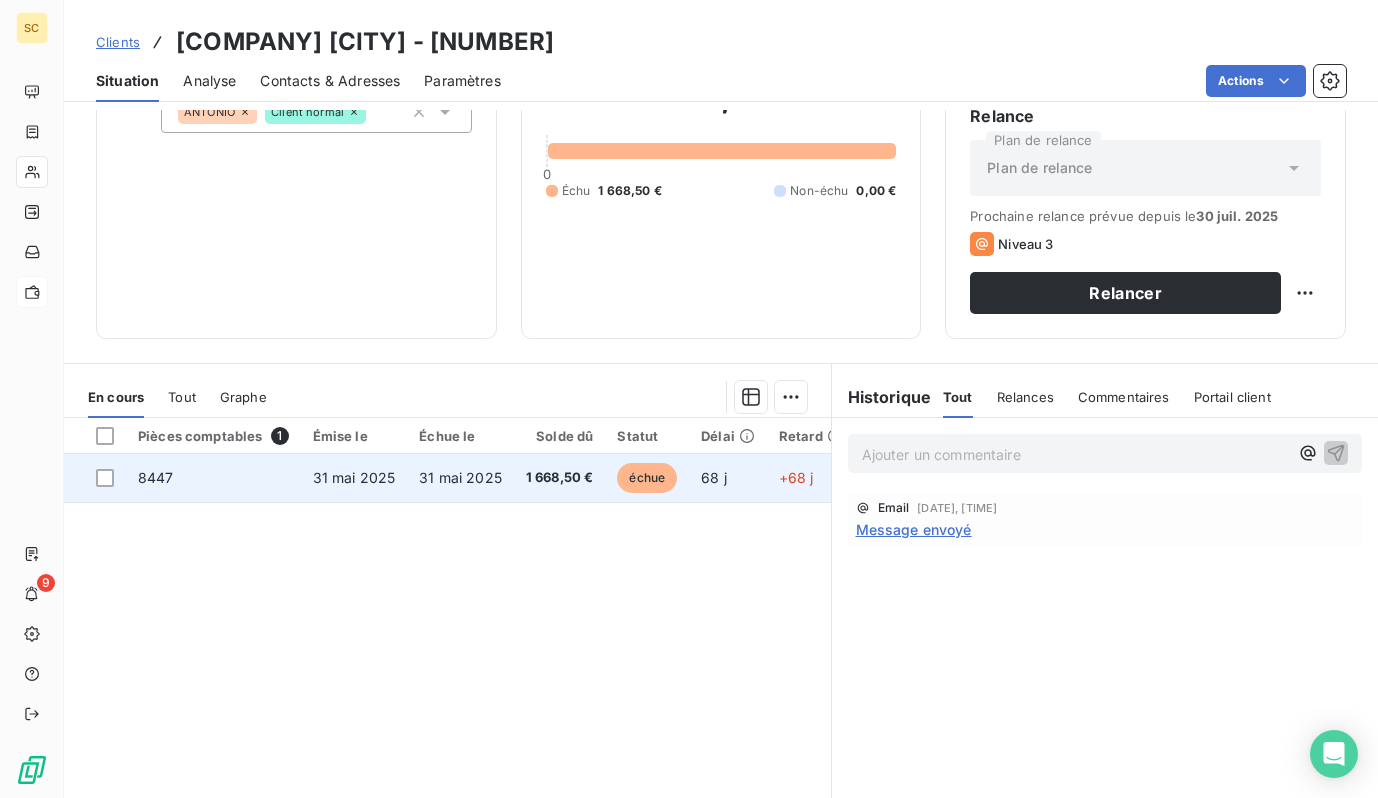 click on "31 mai 2025" at bounding box center (354, 477) 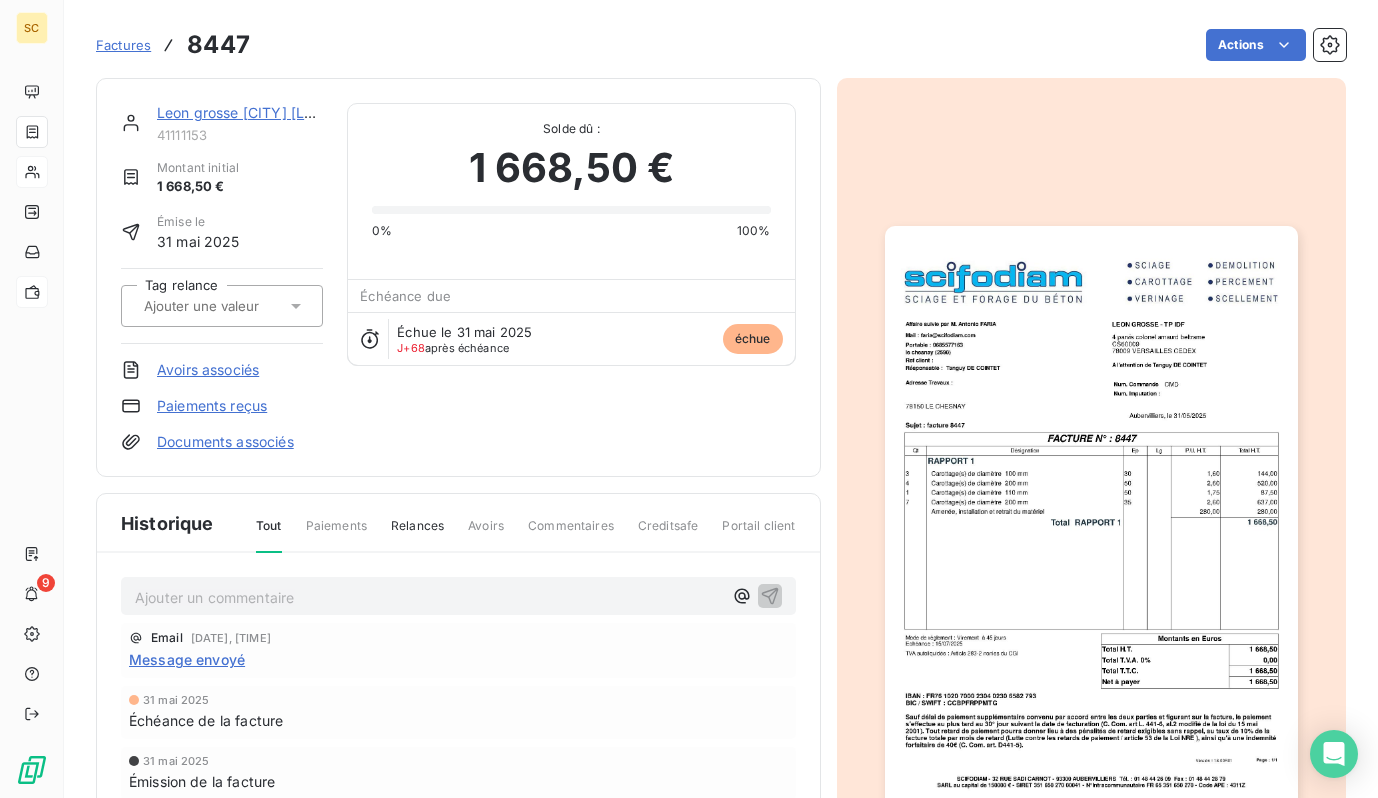 click at bounding box center (1091, 518) 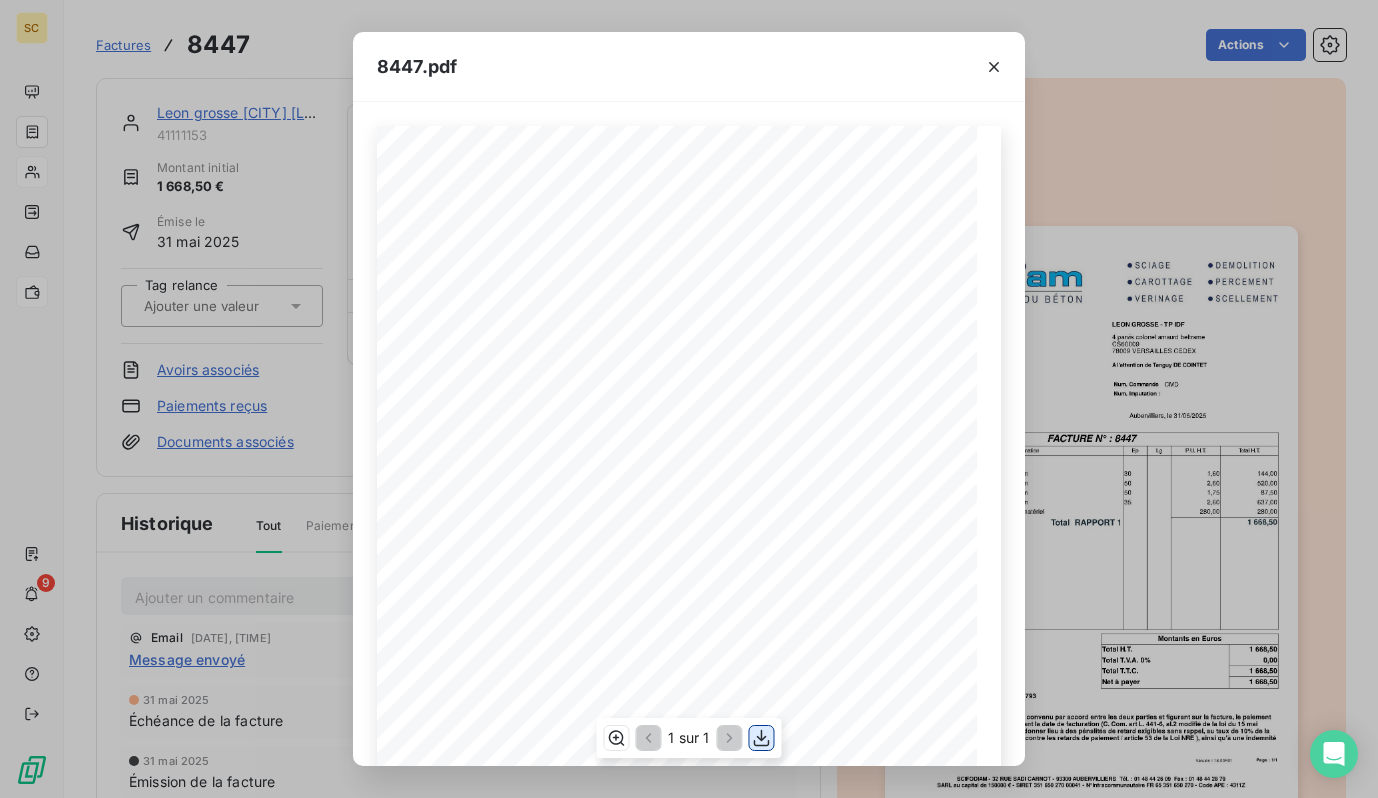 click 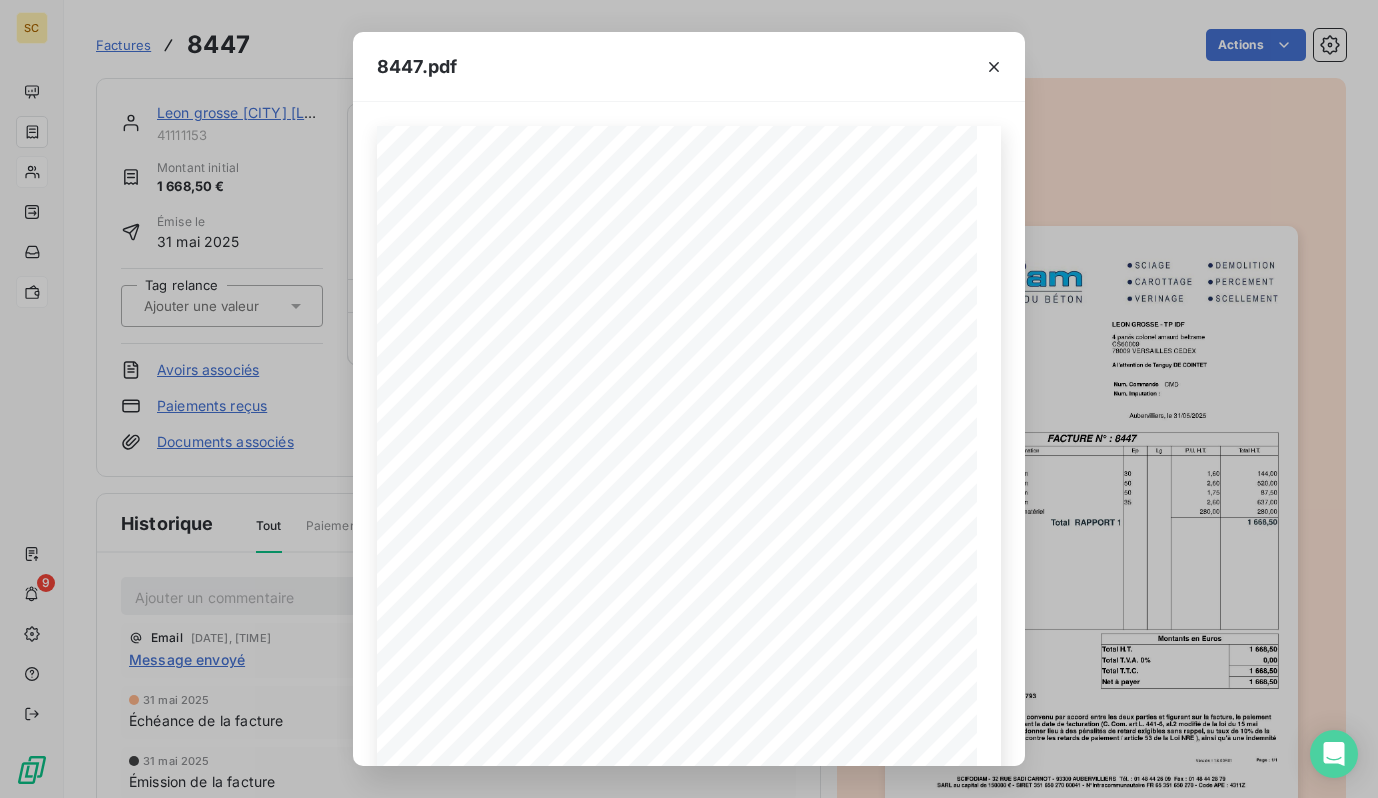 click on "SCIFODIAM - [NUMBER] [STREET] - [POSTAL_CODE] [CITY] Tél. : [PHONE] Fax : [PHONE] SARL au capital de [MONEY] € - SIRET [NUMBER] - N°Intracommunautaire [NUMBER] - Code APE : [CODE] IBAN : [IBAN] BIC / SWIFT : [SWIFT] Sauf délai de paiement supplémentaire convenu par accord entre les deux parties et figurant sur la facture, le paiement s'effectue au plus tard au [DAYS]° jour suivant la date de facturation (C. Com. art L. [NUMBER], al.[NUMBER] modifié de la loi du [DATE]). Tout retard de paiement pourra donner lieu à des pénalités de retard exigibles sans rappel, au taux de [PERCENT]% de la facture totale par mois de retard (Lutte contre les retards de paiement / article [NUMBER] de la Loi NRE ), ainsi qu'à une indemnité forfaitaire de [MONEY]€ (C. Com. art. D[NUMBER]). Mode de règlement : Virement à [DAYS] jours [ECHEANCE] : [DATE] Net à payer [MONEY] Total T.T.C." at bounding box center (689, 399) 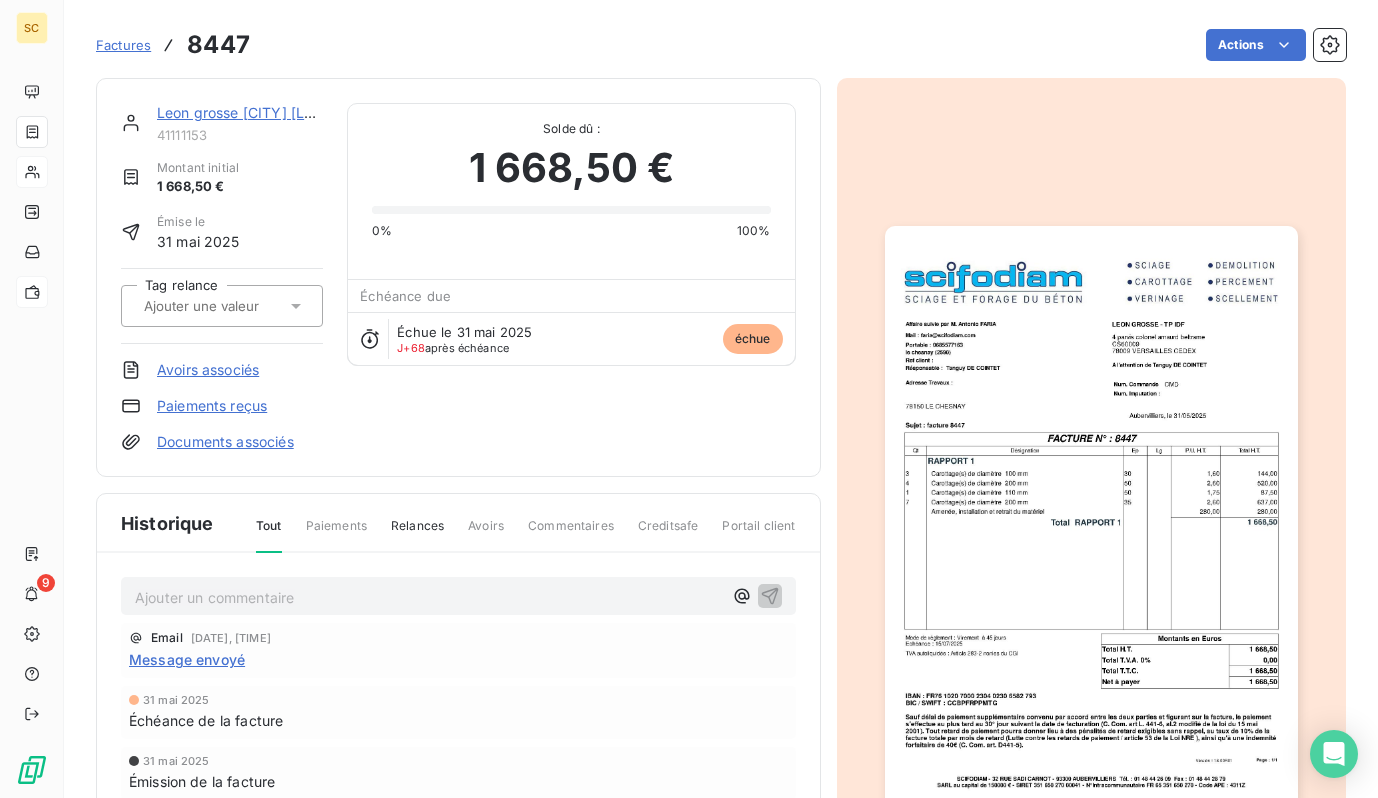 click on "Leon grosse [CITY] [LOCATION]" at bounding box center (266, 112) 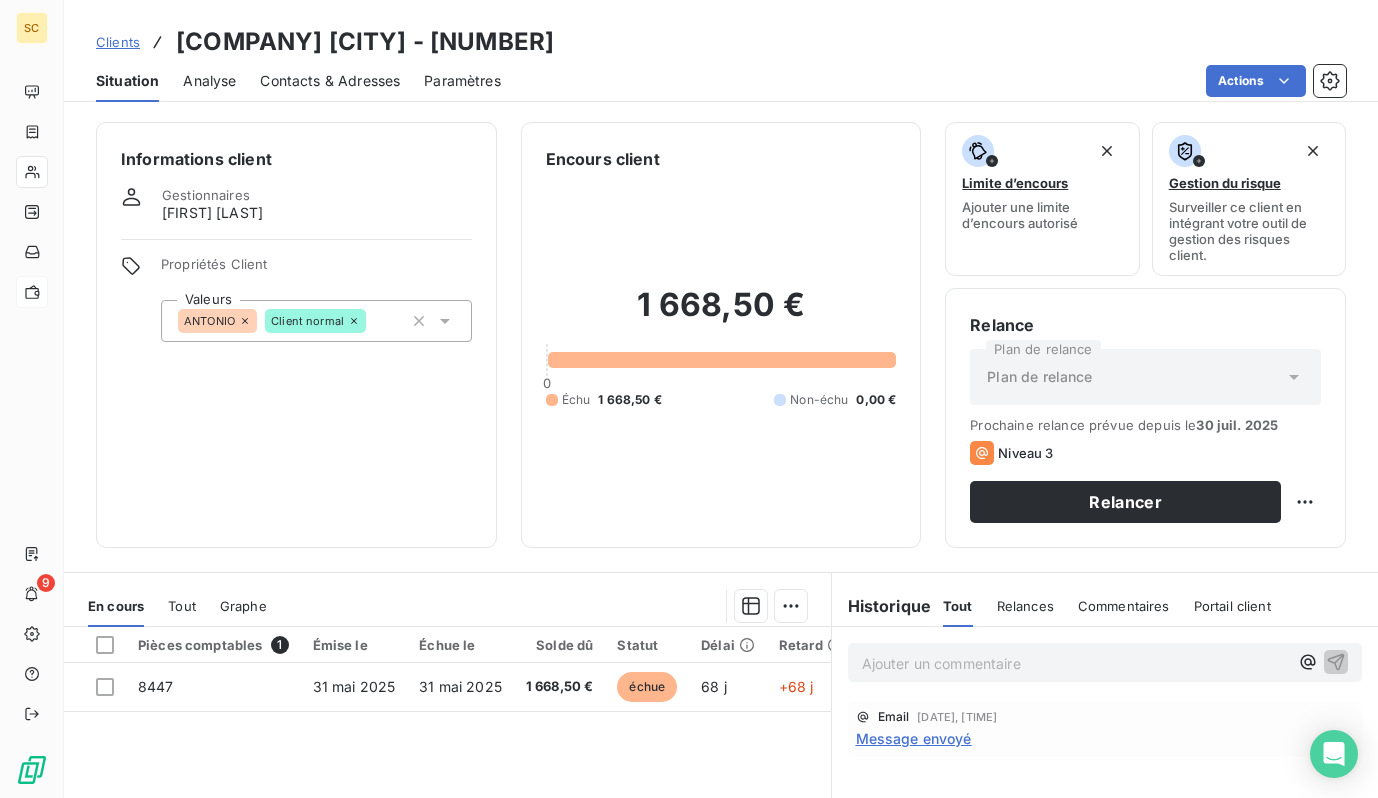 click on "Contacts & Adresses" at bounding box center (330, 81) 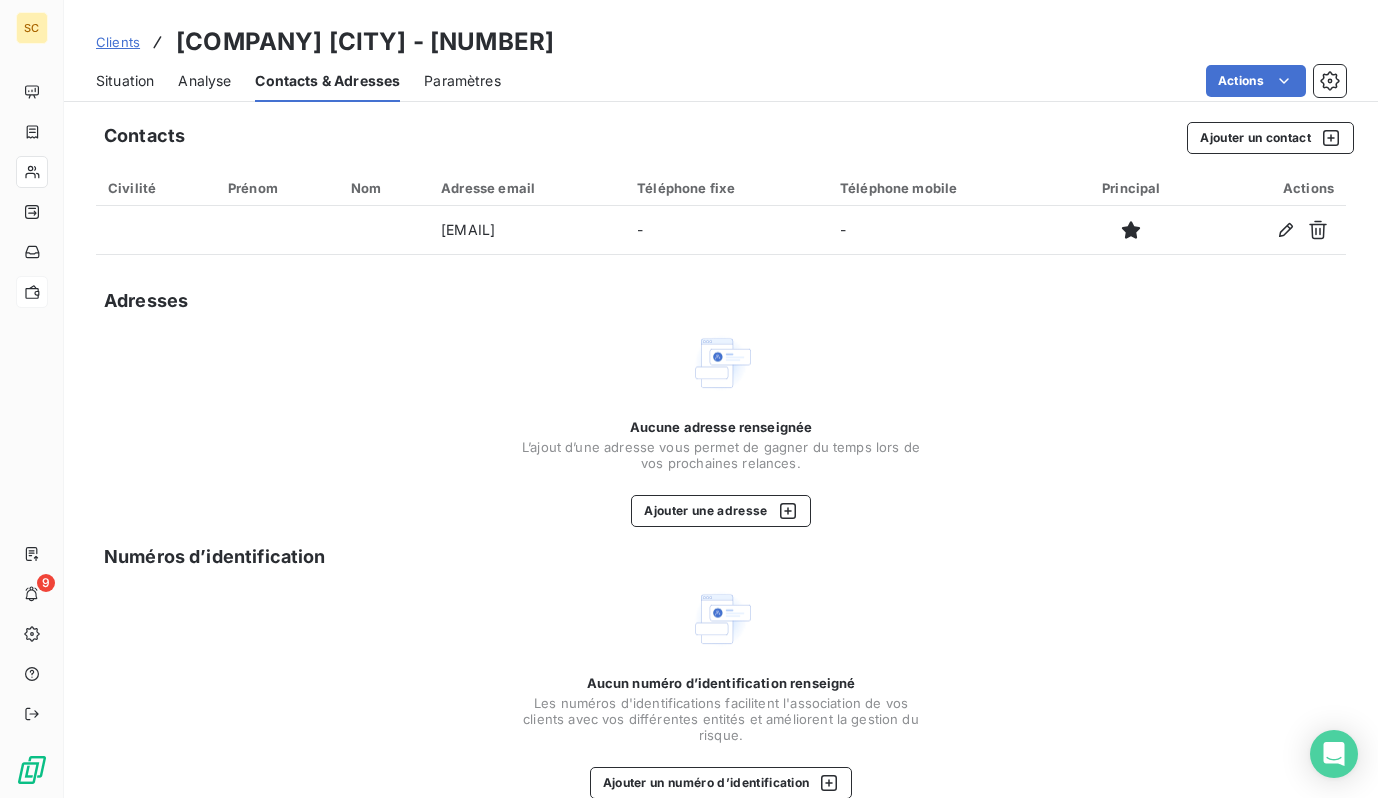drag, startPoint x: 607, startPoint y: 226, endPoint x: 329, endPoint y: 205, distance: 278.79202 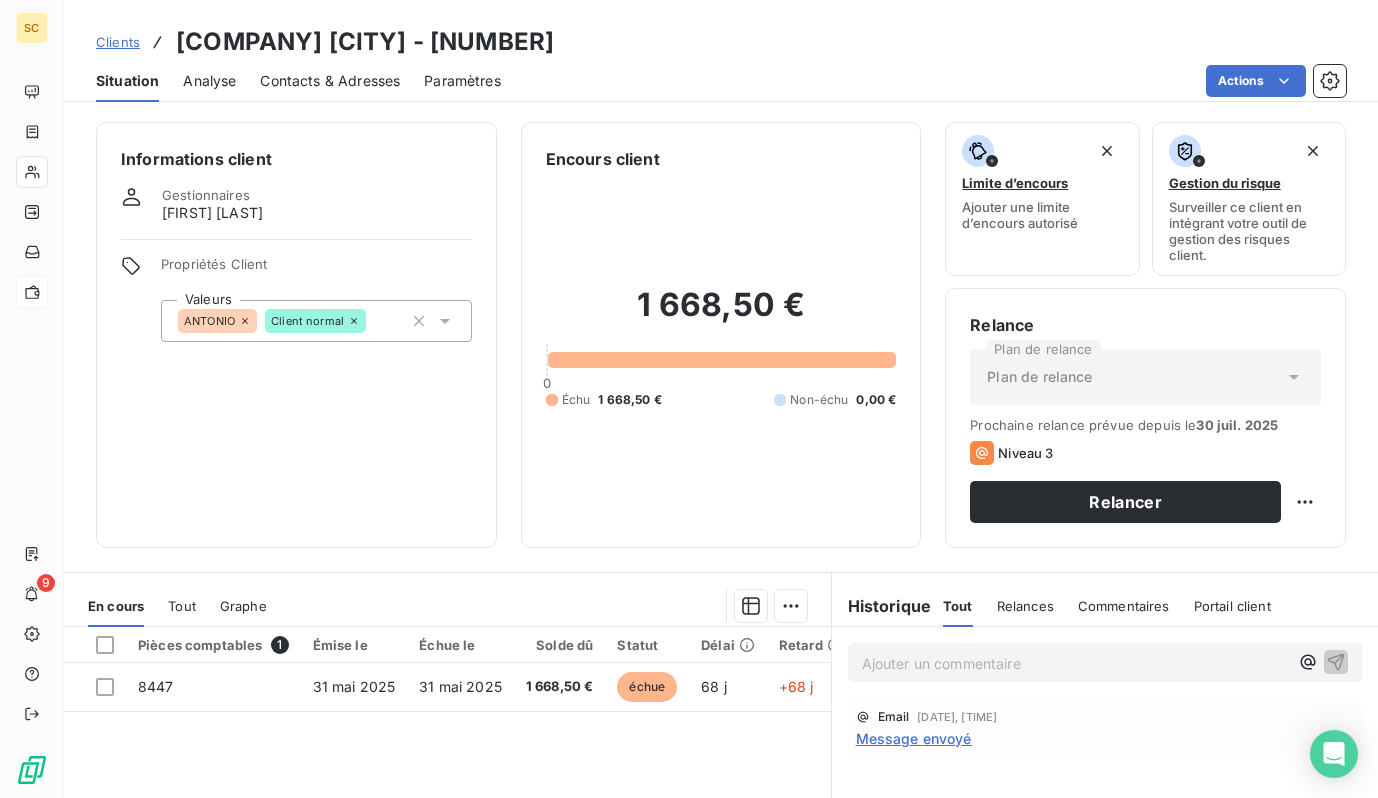 drag, startPoint x: 569, startPoint y: 41, endPoint x: 181, endPoint y: 43, distance: 388.00516 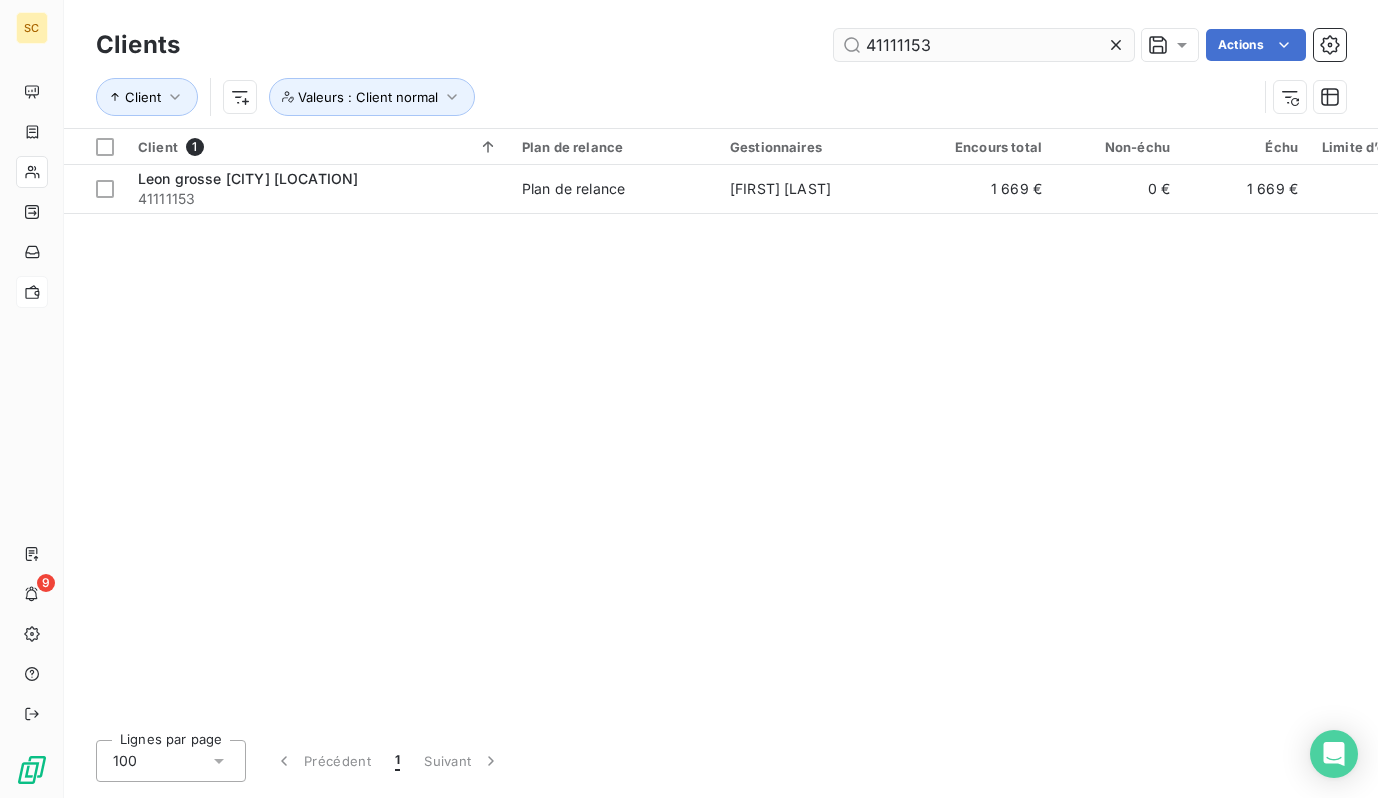 click on "41111153" at bounding box center (984, 45) 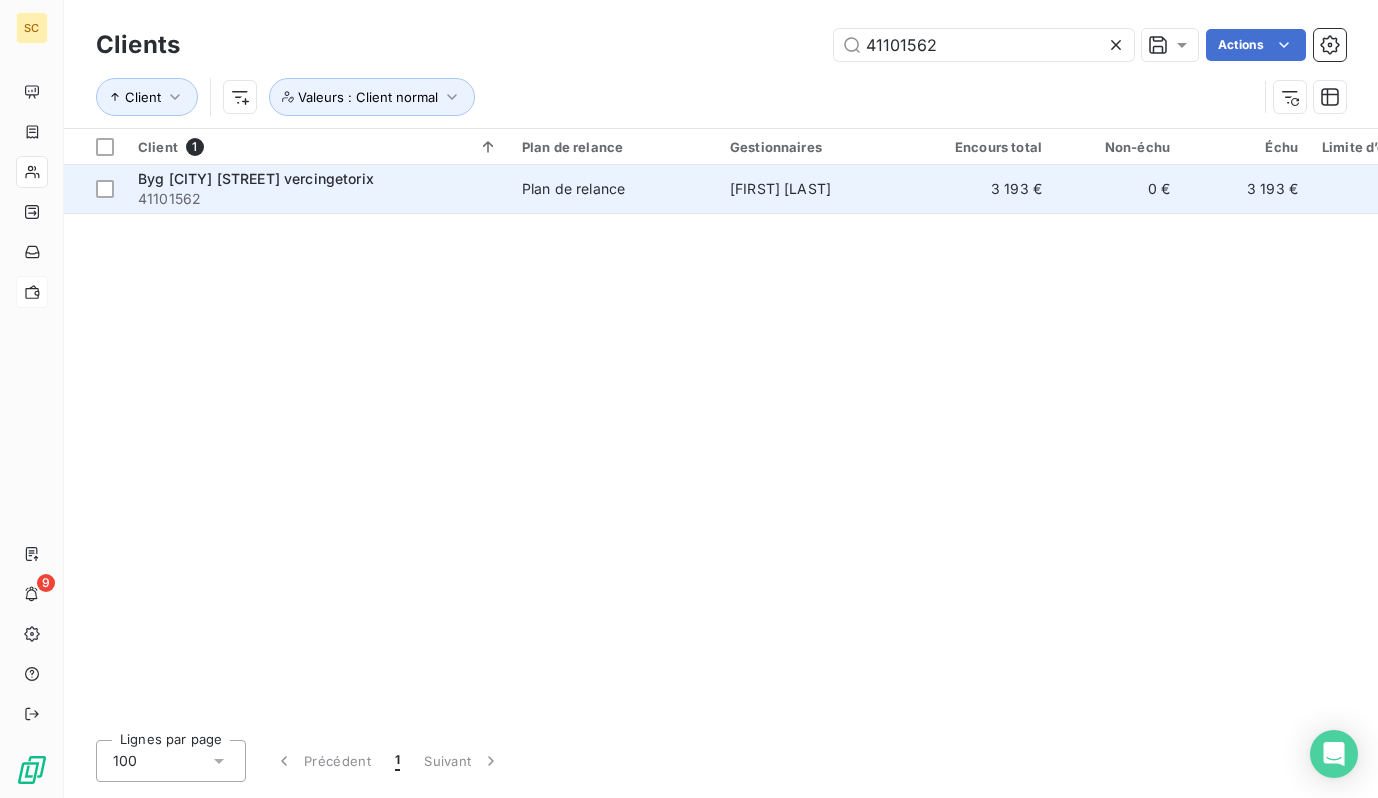 type on "41101562" 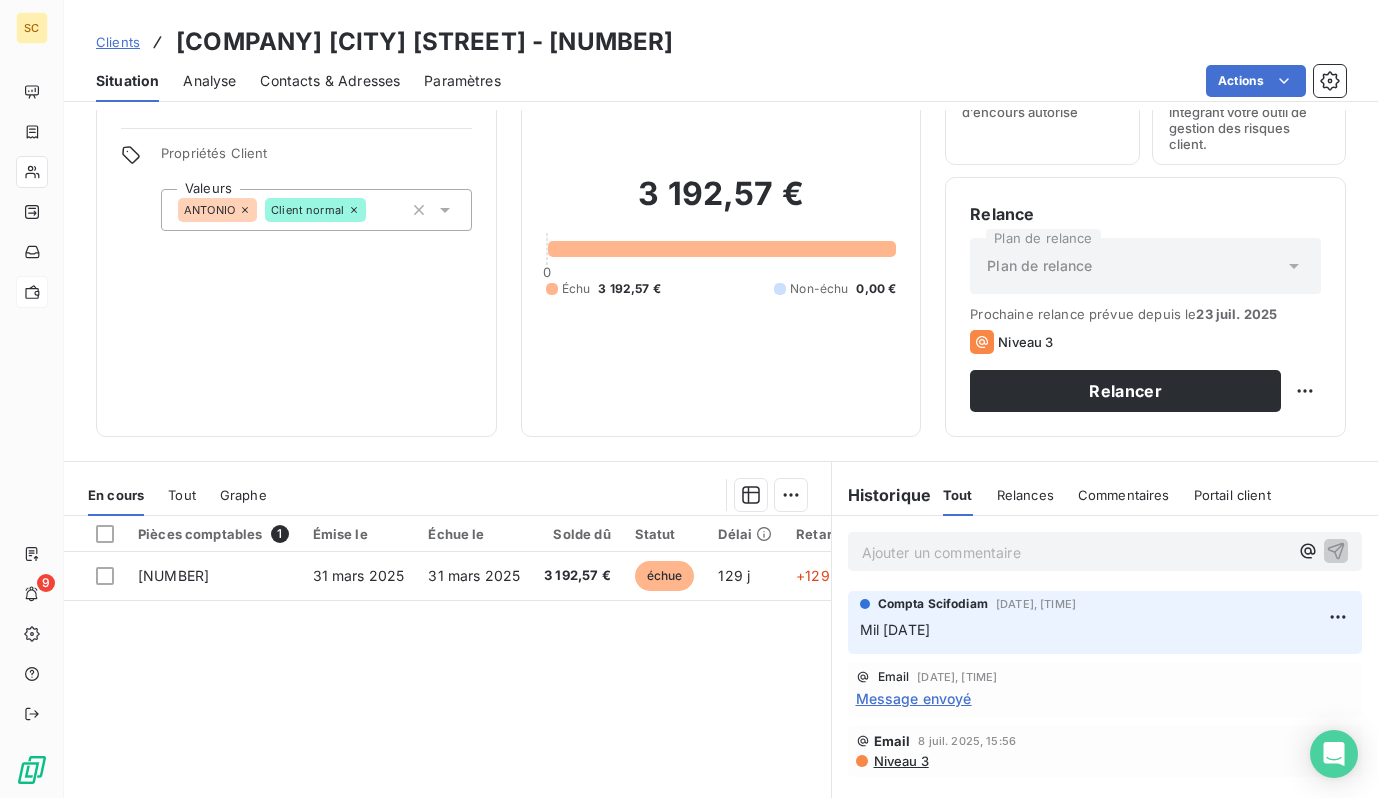 scroll, scrollTop: 115, scrollLeft: 0, axis: vertical 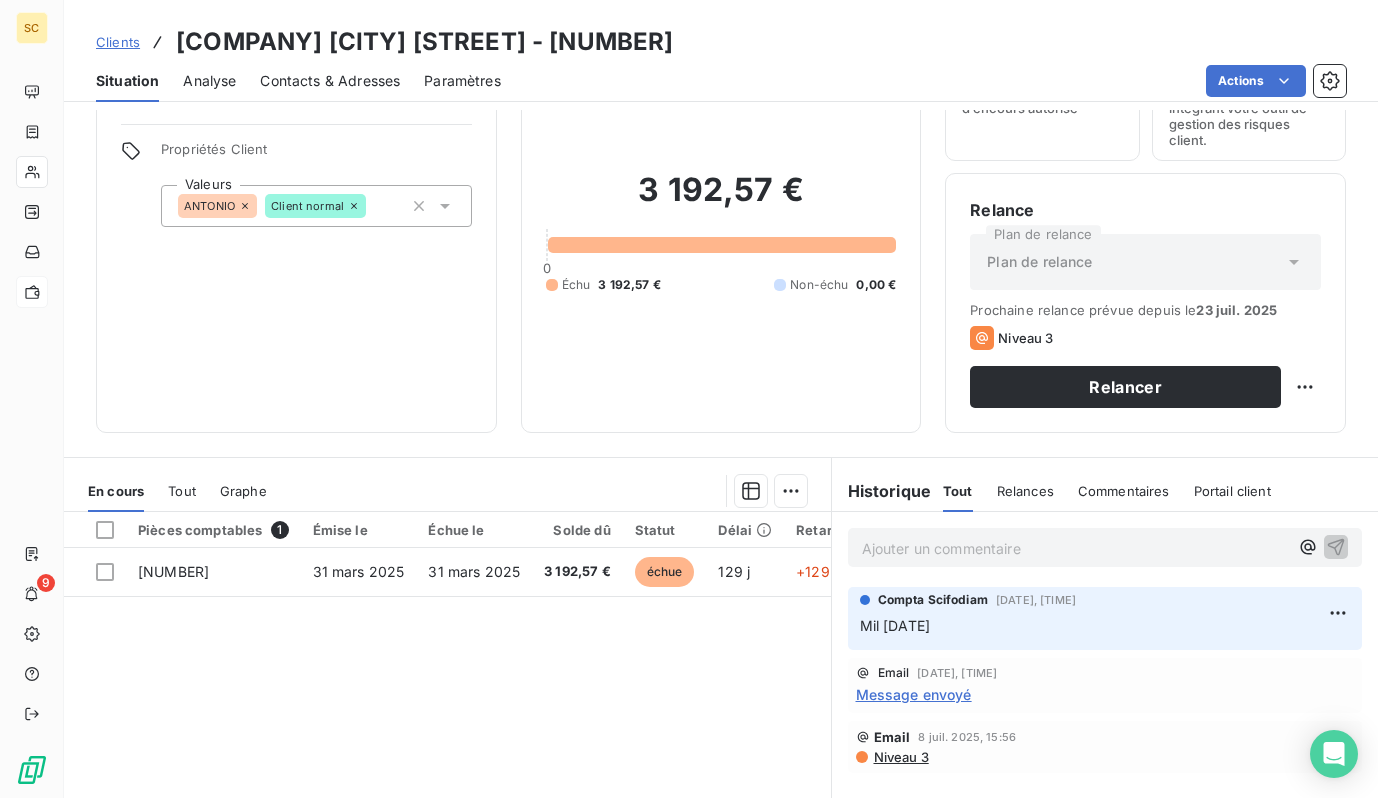 drag, startPoint x: 662, startPoint y: 43, endPoint x: 559, endPoint y: 45, distance: 103.01942 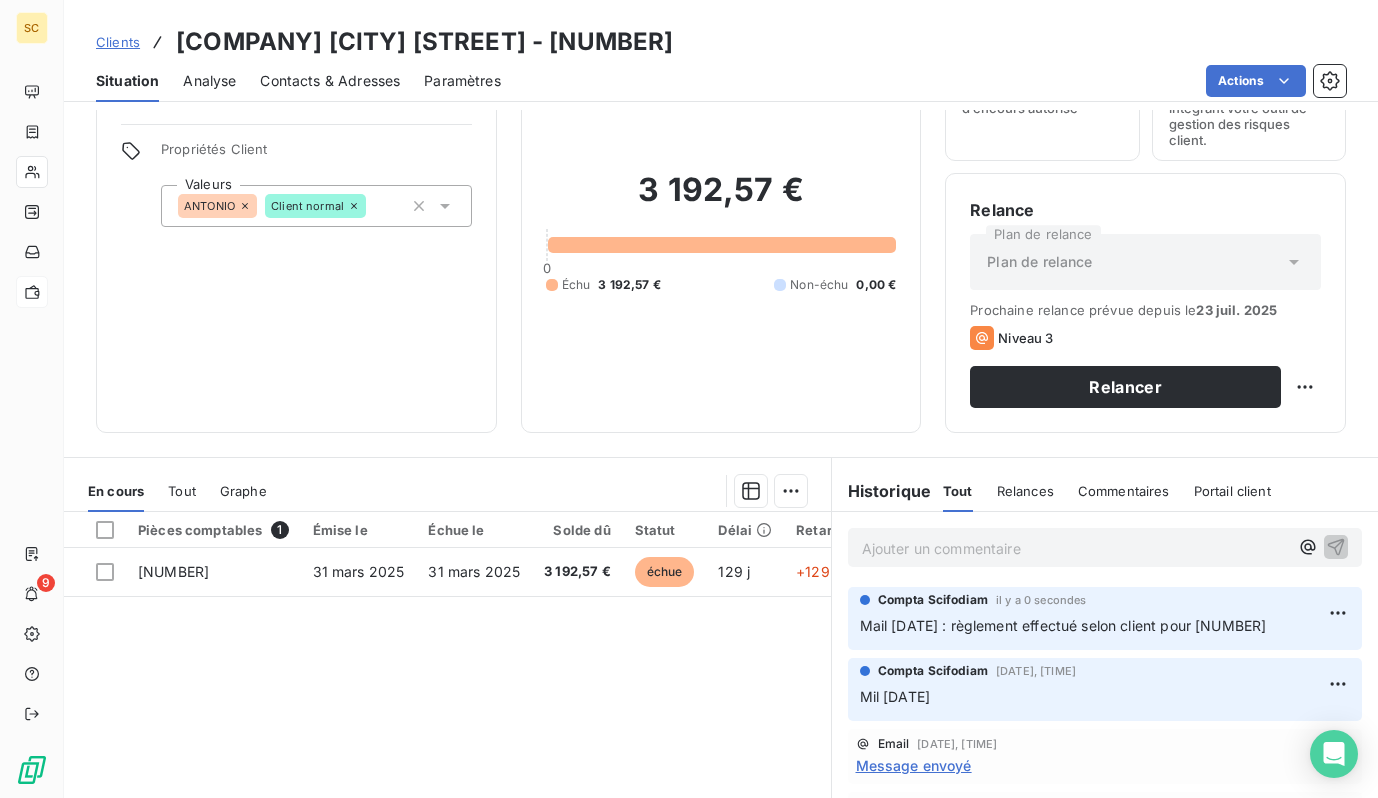 click on "Clients" at bounding box center (118, 42) 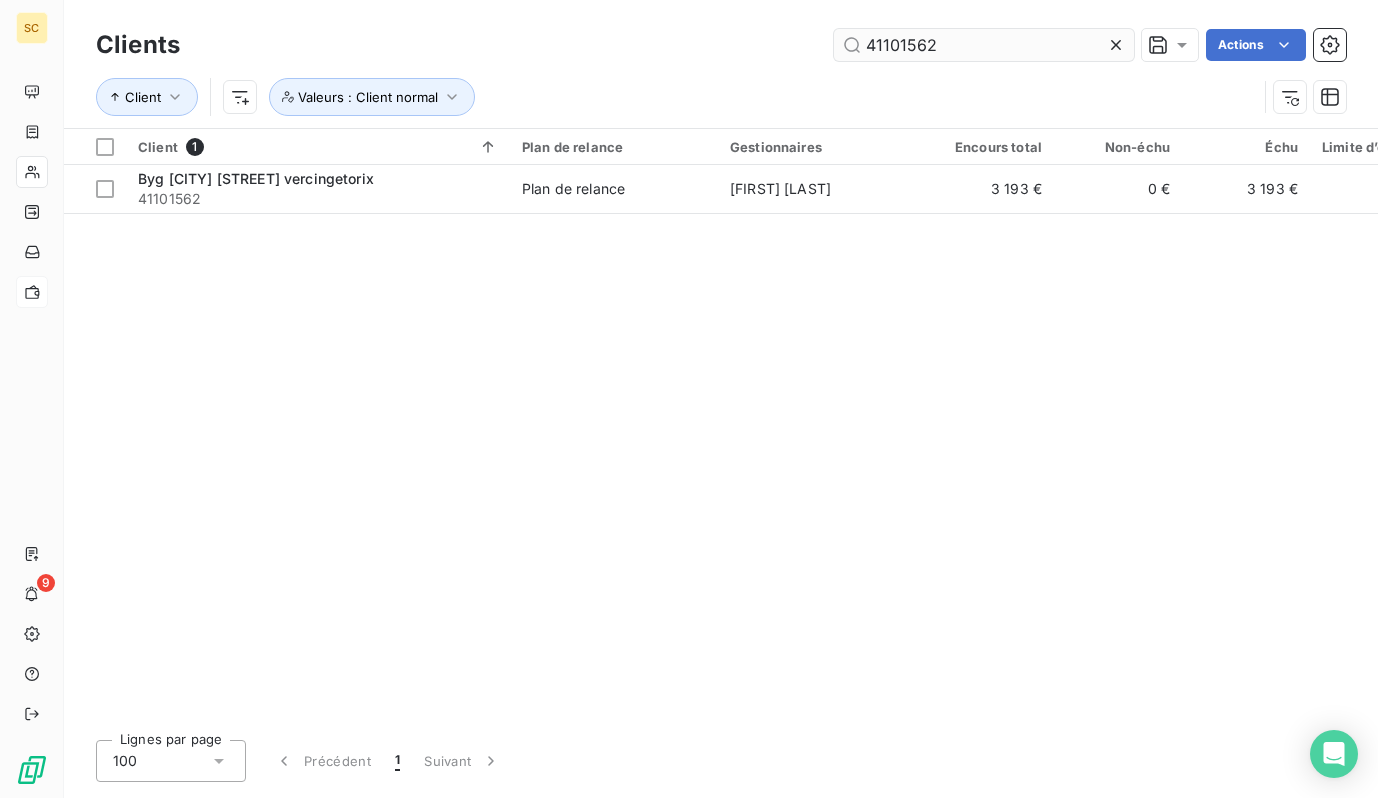 click on "41101562" at bounding box center [984, 45] 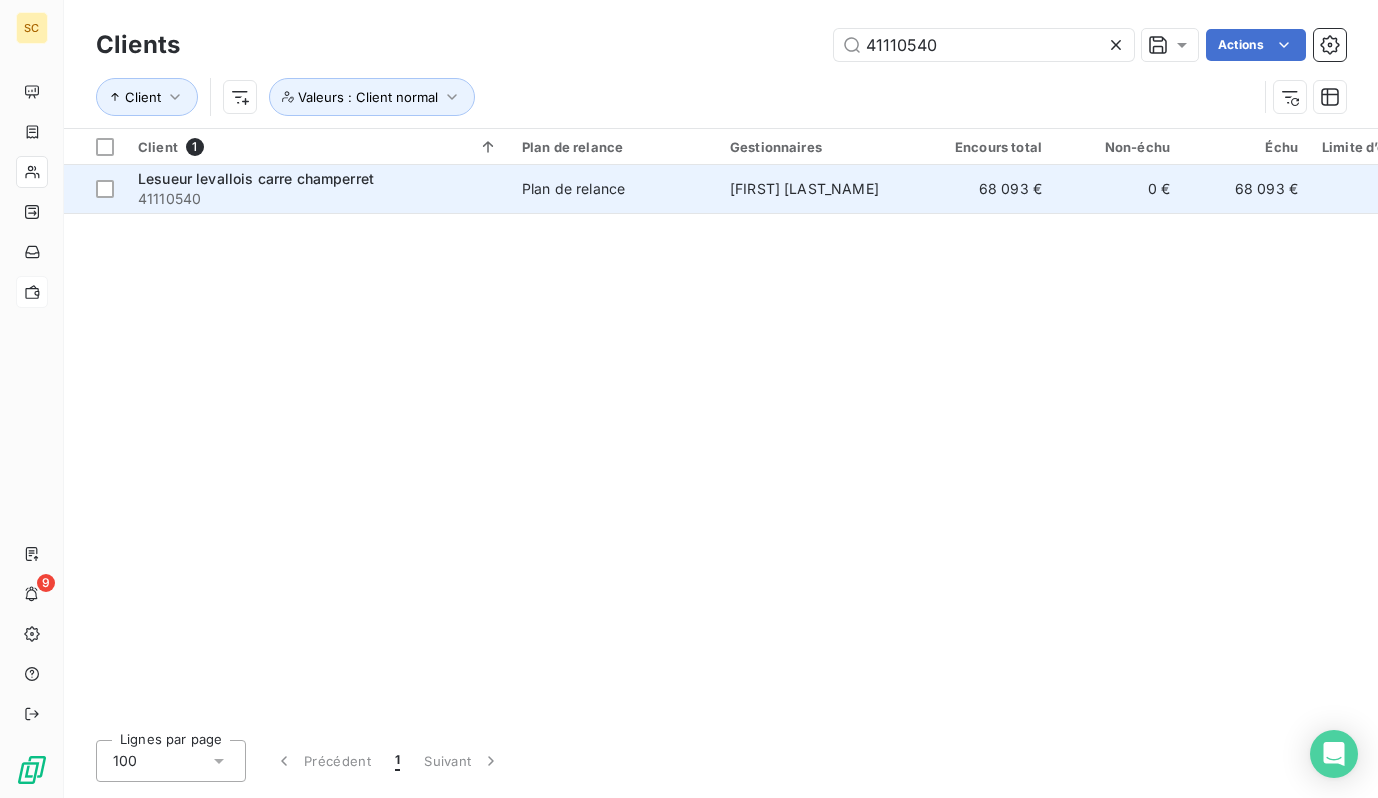 type on "41110540" 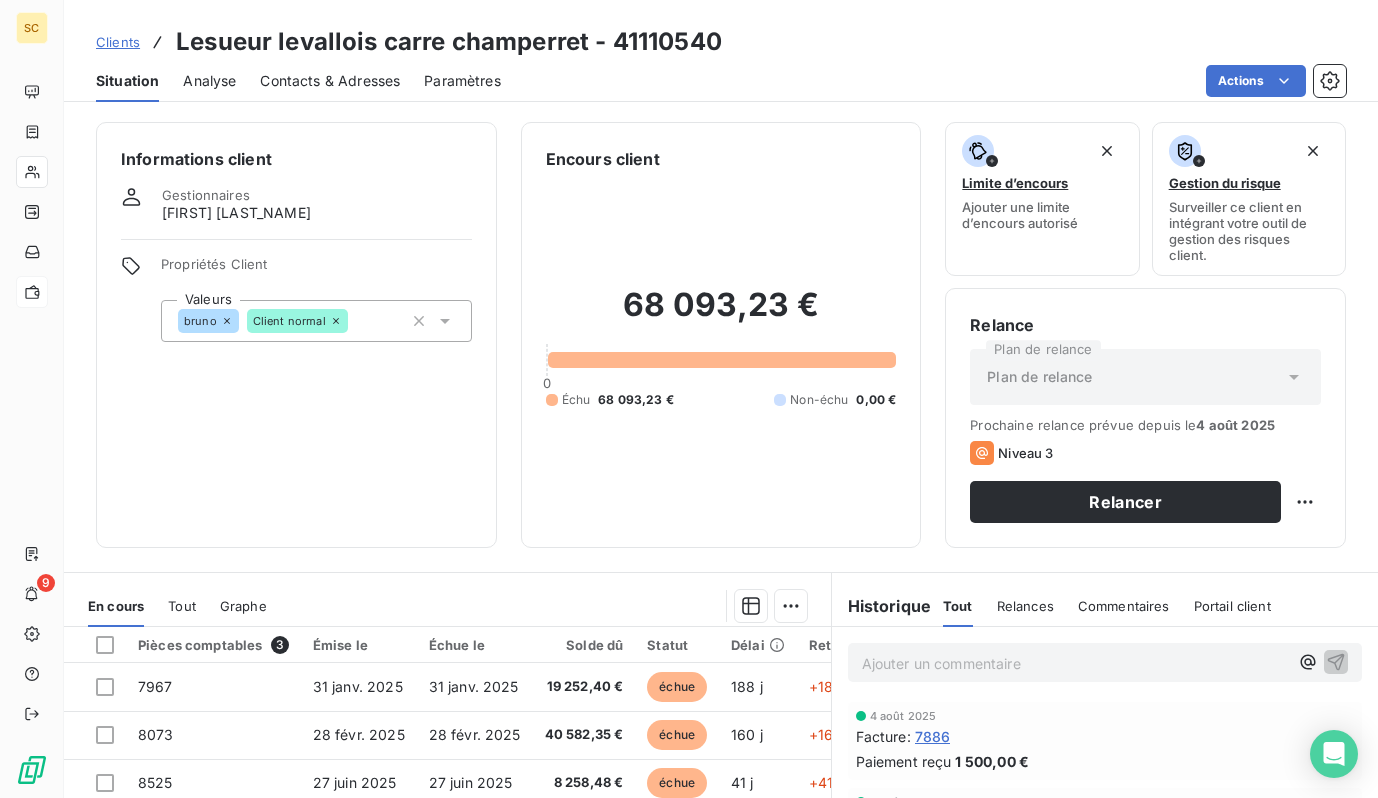 scroll, scrollTop: 274, scrollLeft: 0, axis: vertical 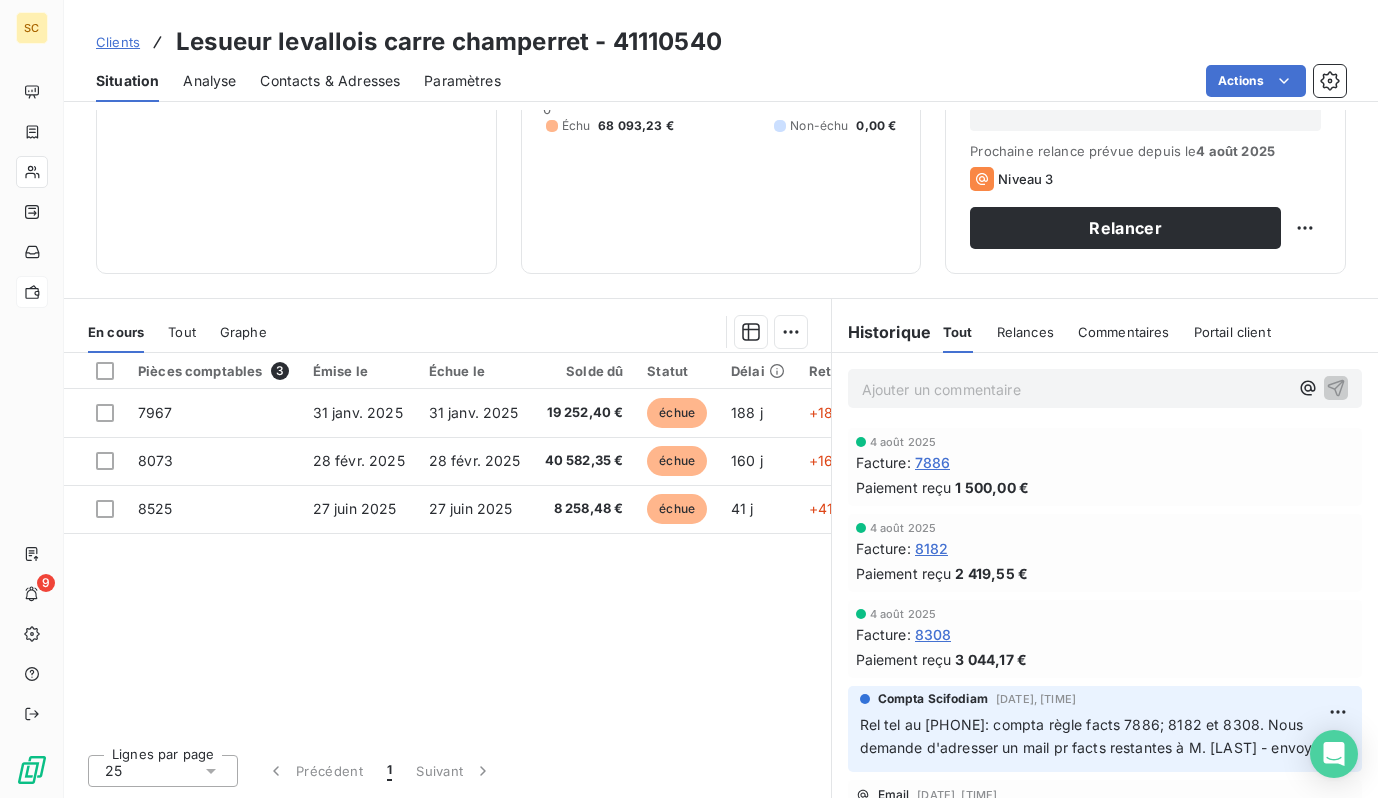 click on "Clients" at bounding box center (118, 42) 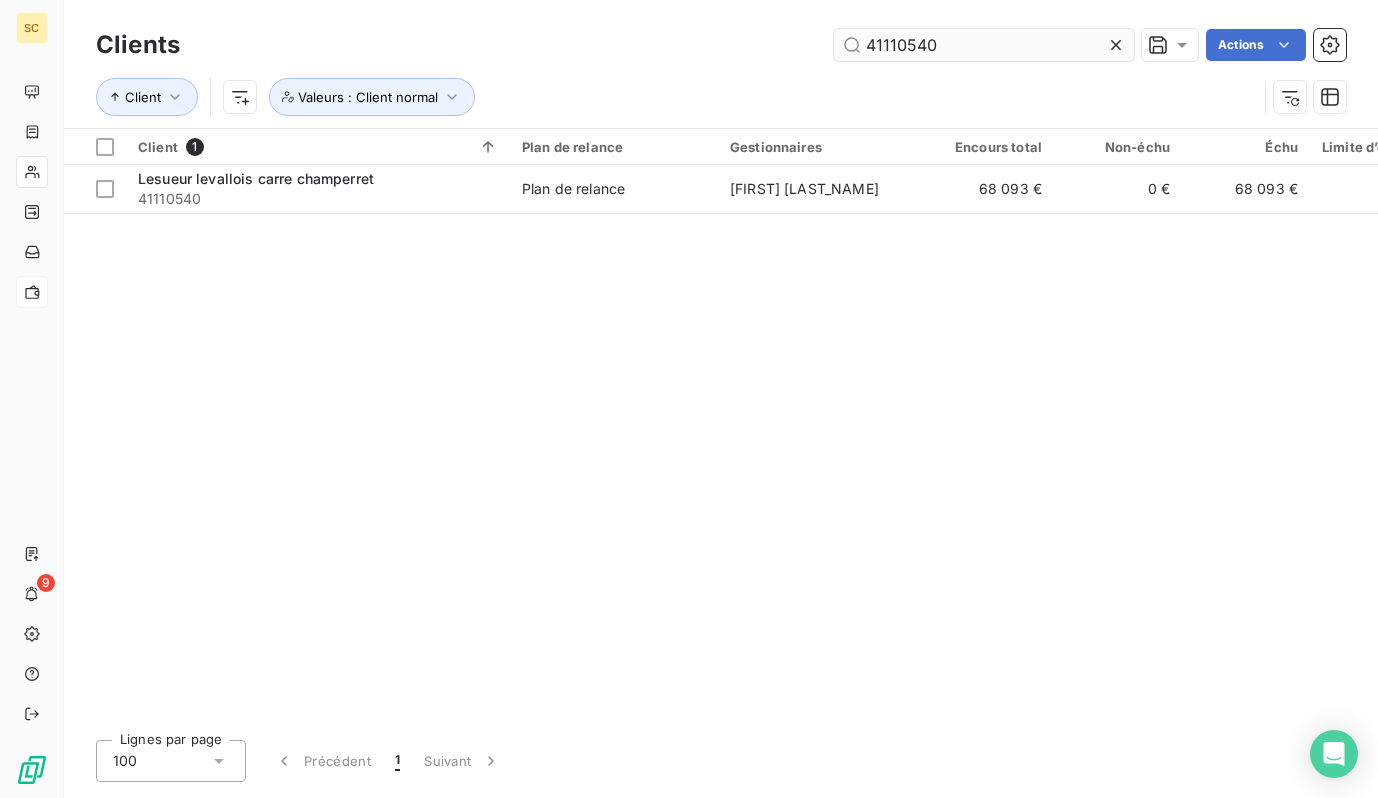 click on "41110540" at bounding box center [984, 45] 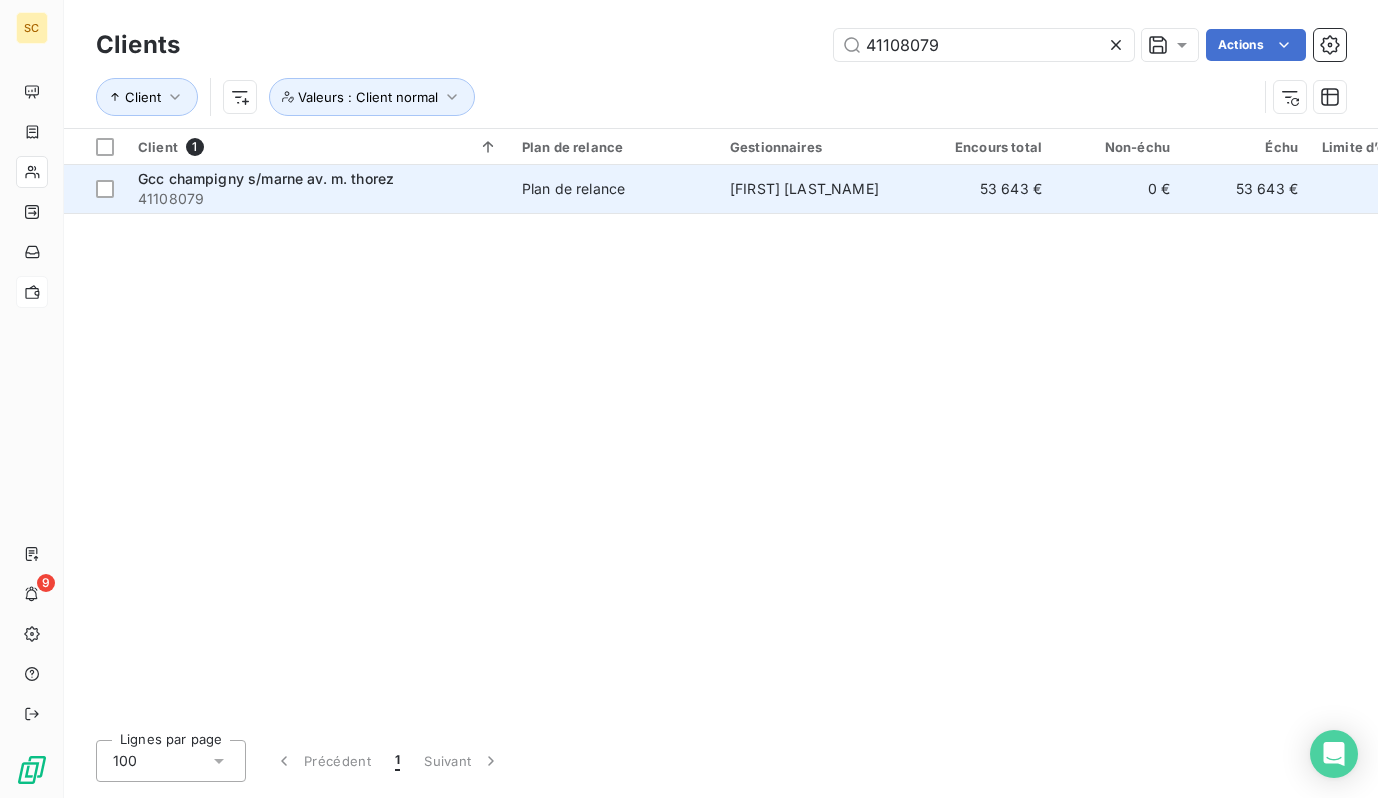 type on "41108079" 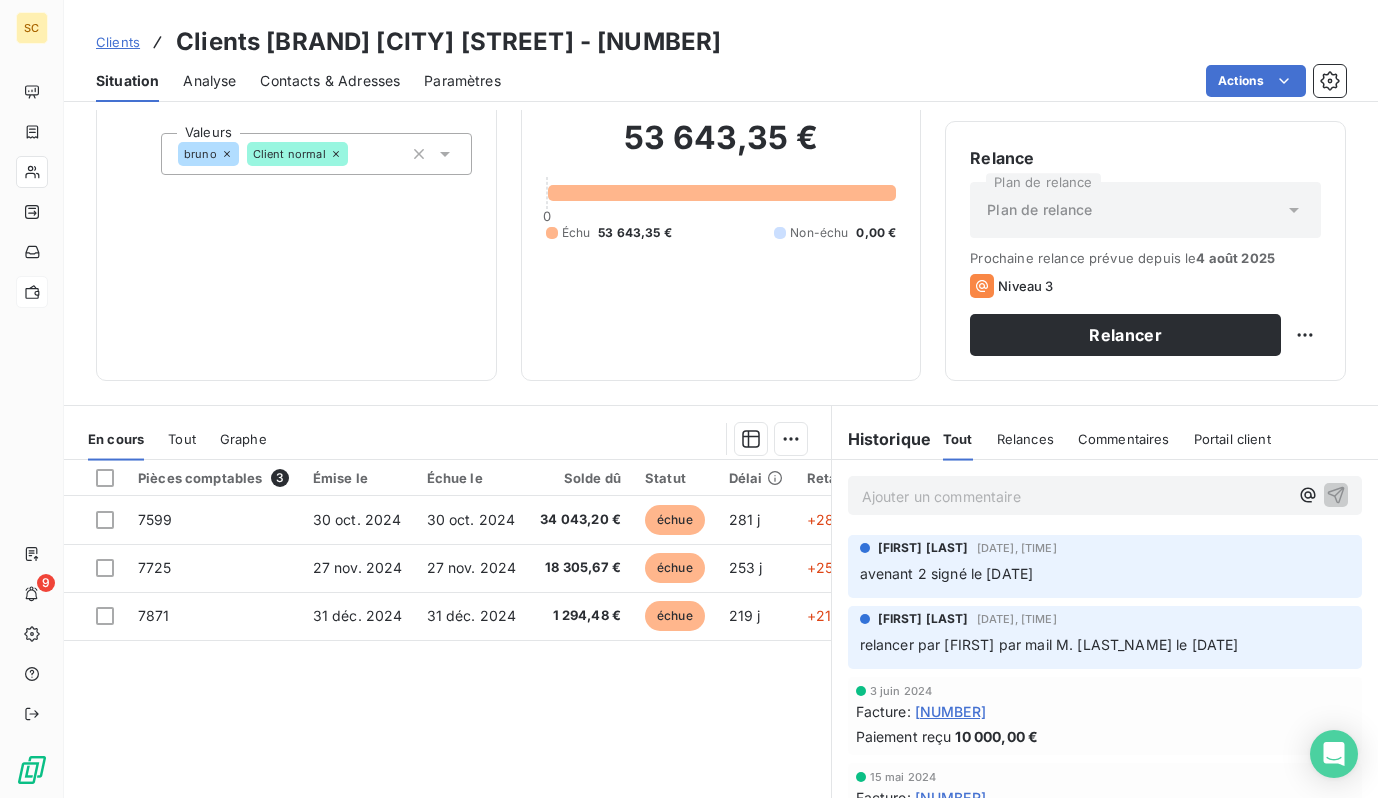 scroll, scrollTop: 274, scrollLeft: 0, axis: vertical 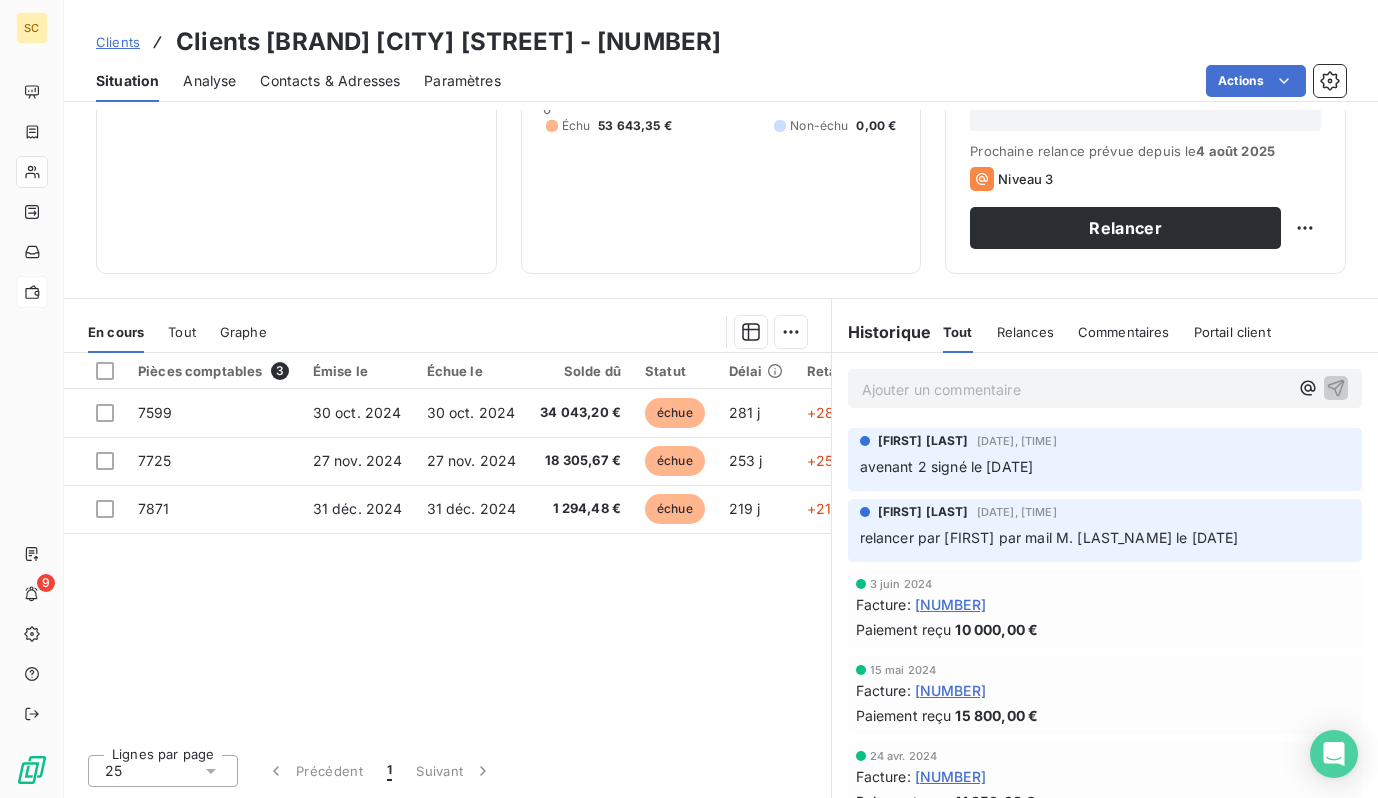 click on "Contacts & Adresses" at bounding box center (330, 81) 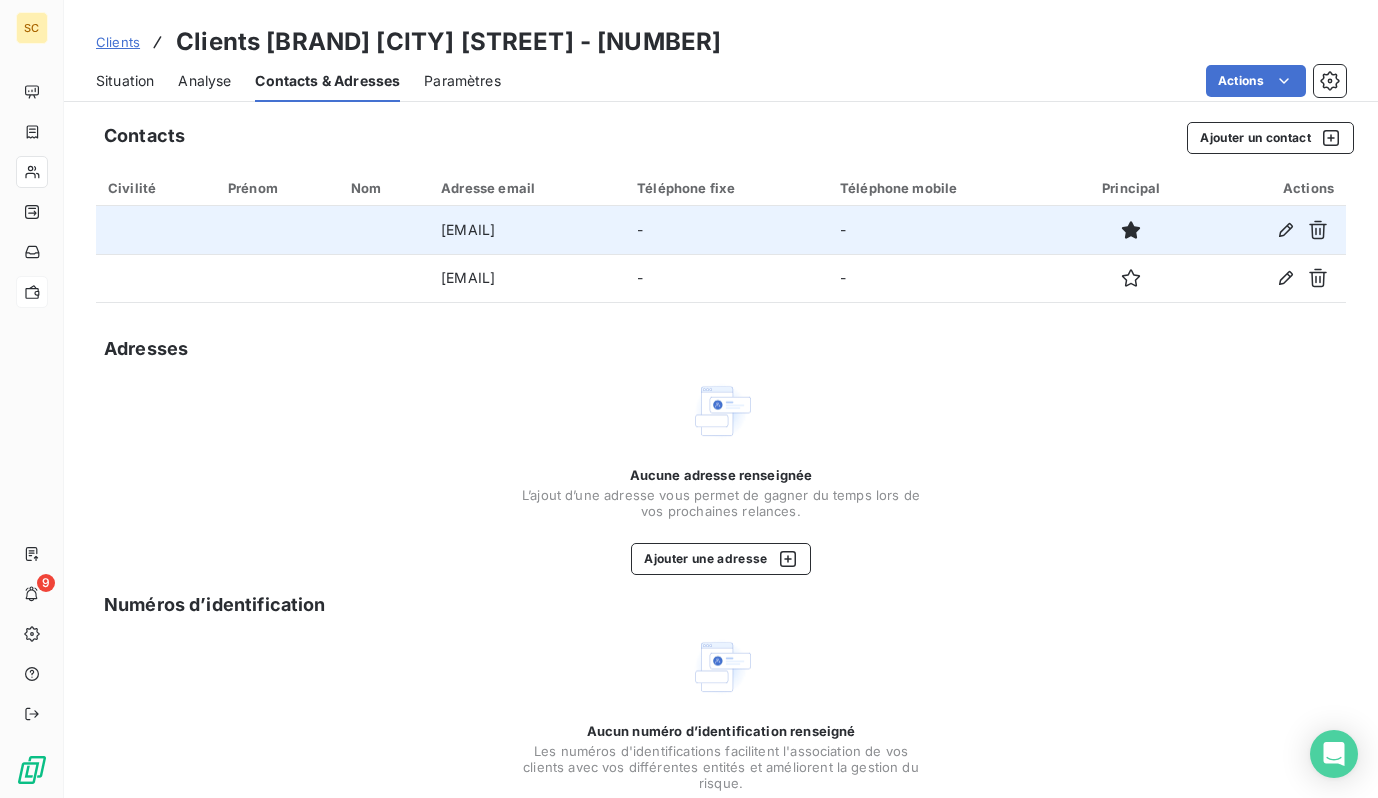 drag, startPoint x: 657, startPoint y: 230, endPoint x: 355, endPoint y: 233, distance: 302.0149 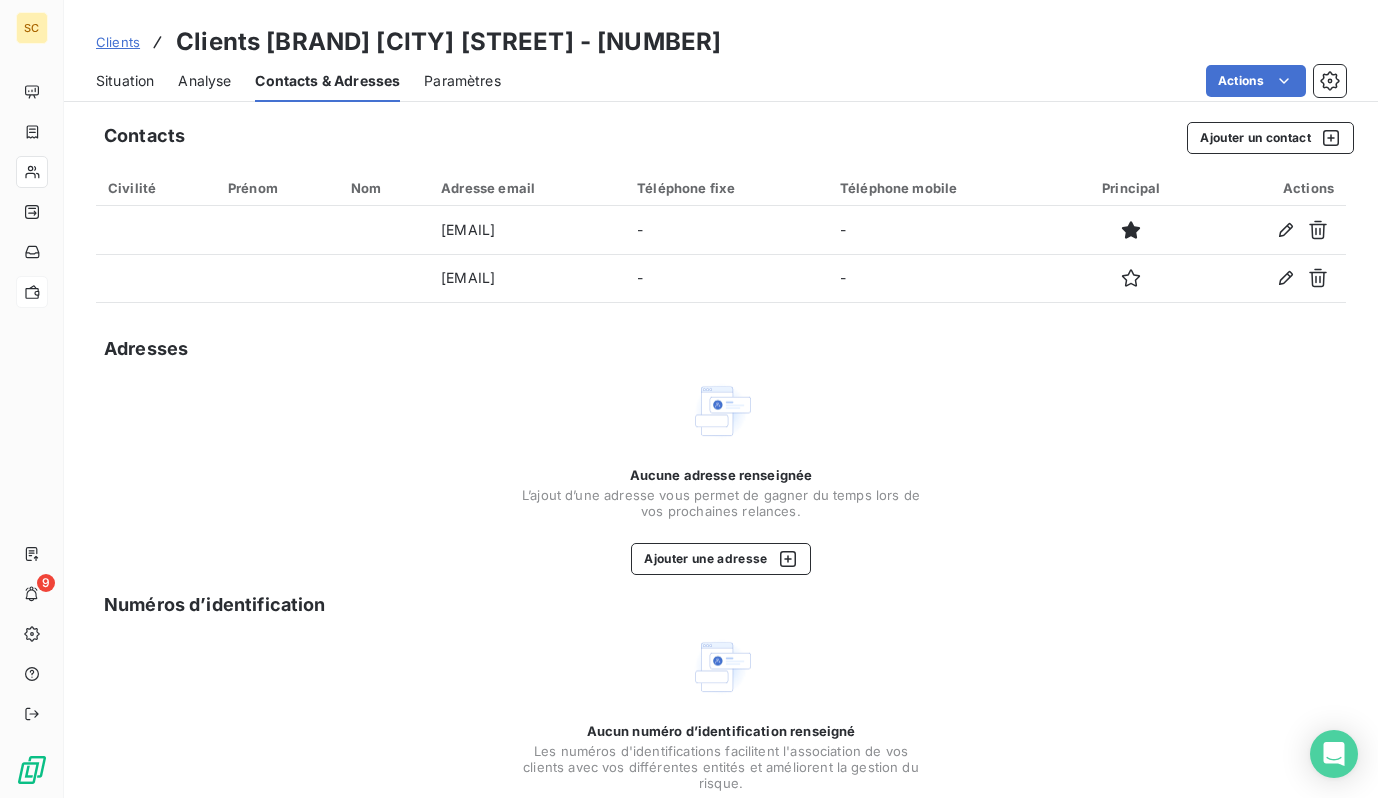 drag, startPoint x: 892, startPoint y: 37, endPoint x: 182, endPoint y: 39, distance: 710.0028 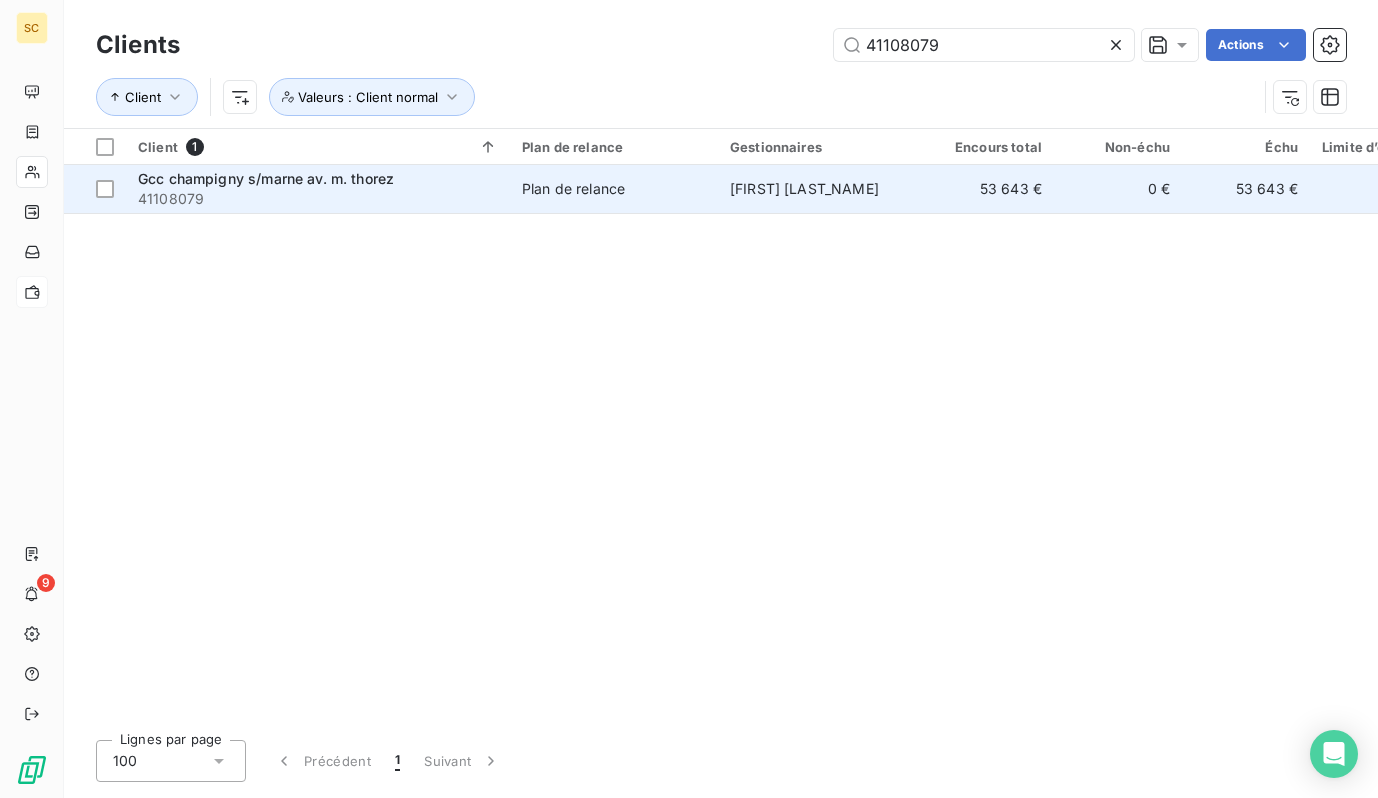 click on "41108079" at bounding box center (318, 199) 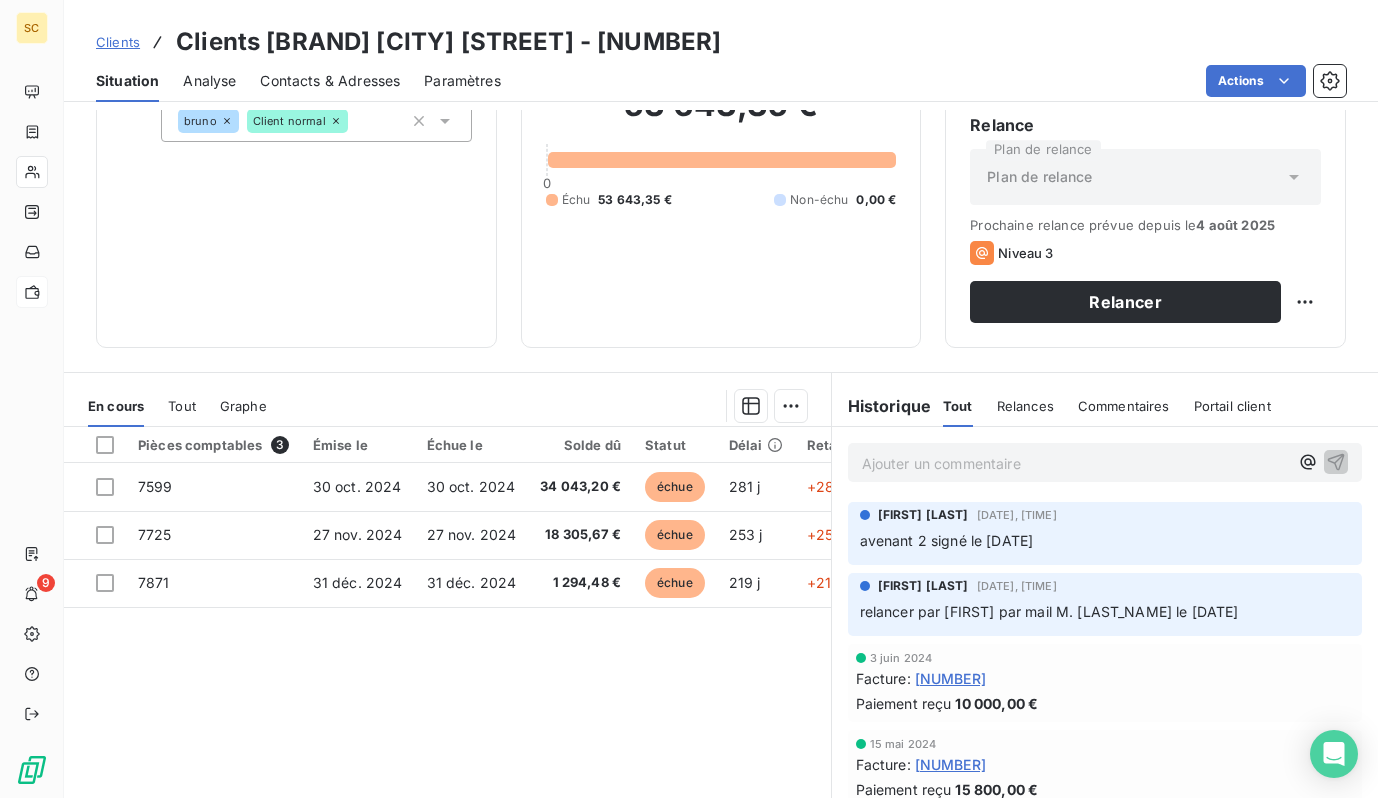 scroll, scrollTop: 201, scrollLeft: 0, axis: vertical 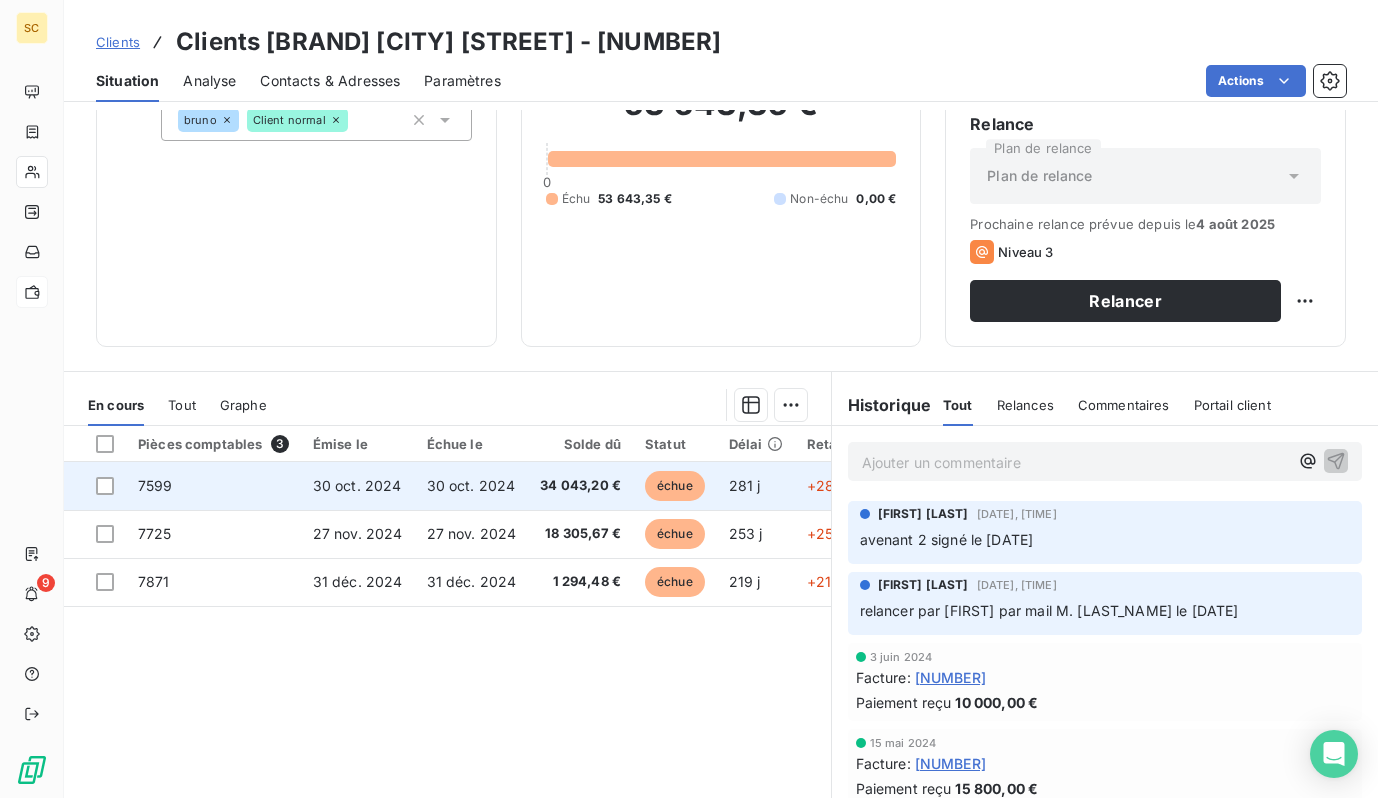 click on "7599" at bounding box center [213, 486] 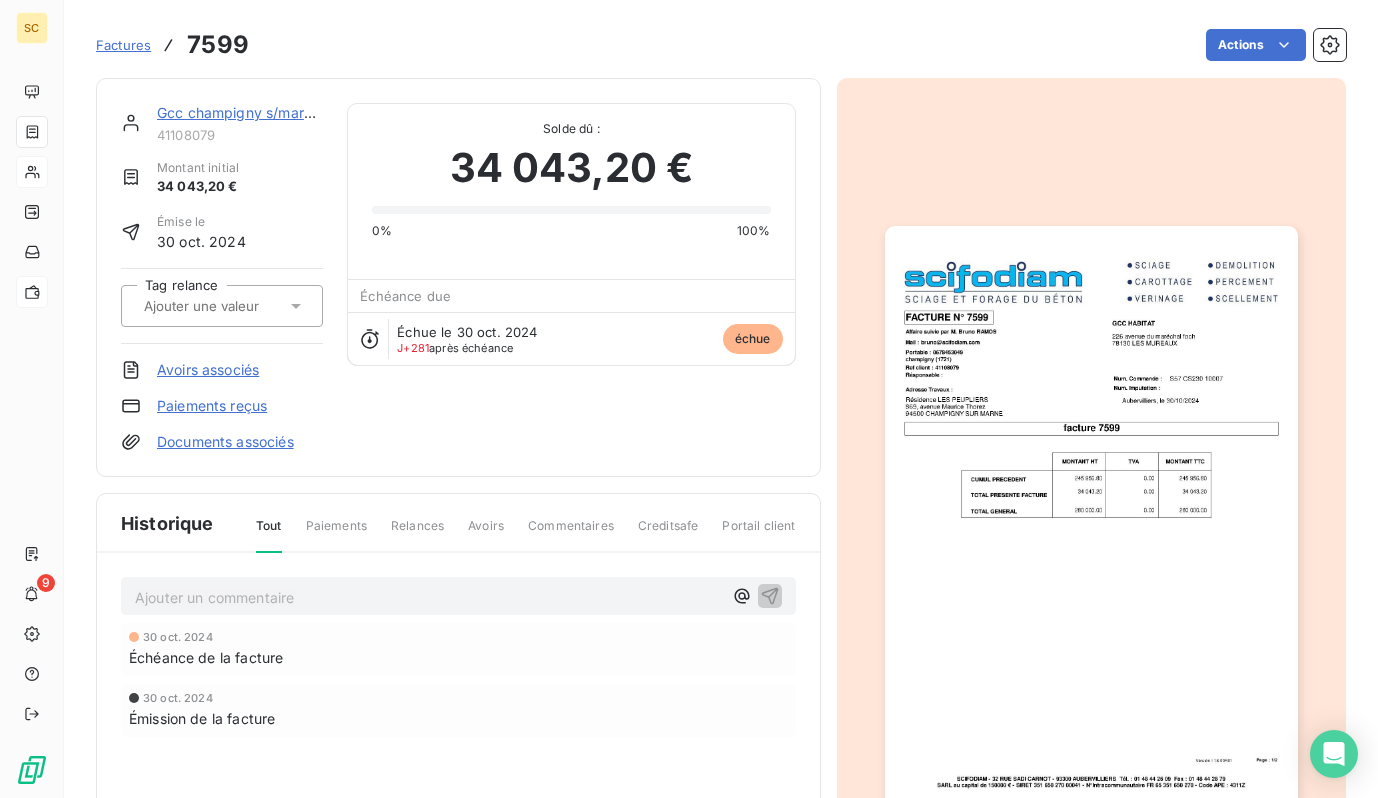 click at bounding box center (1091, 518) 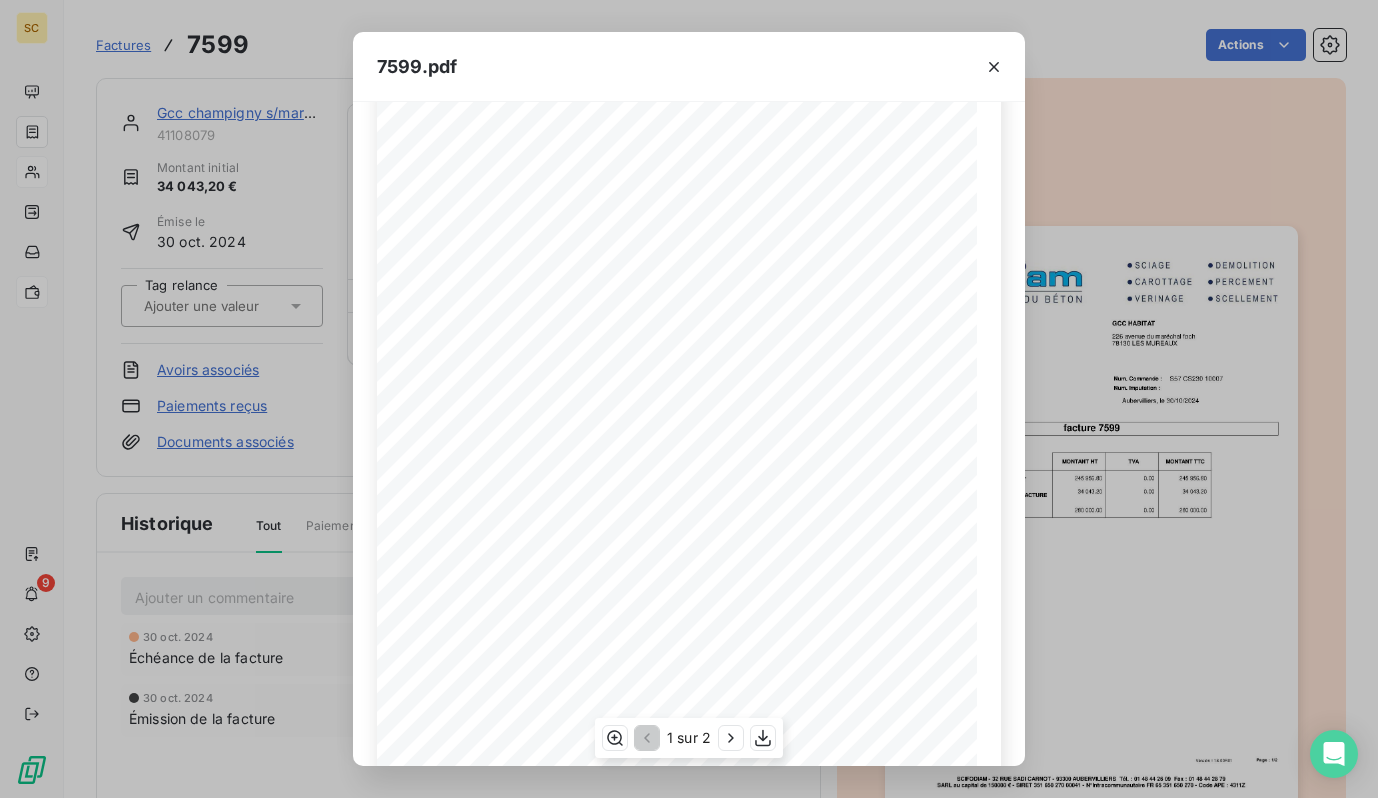 scroll, scrollTop: 58, scrollLeft: 0, axis: vertical 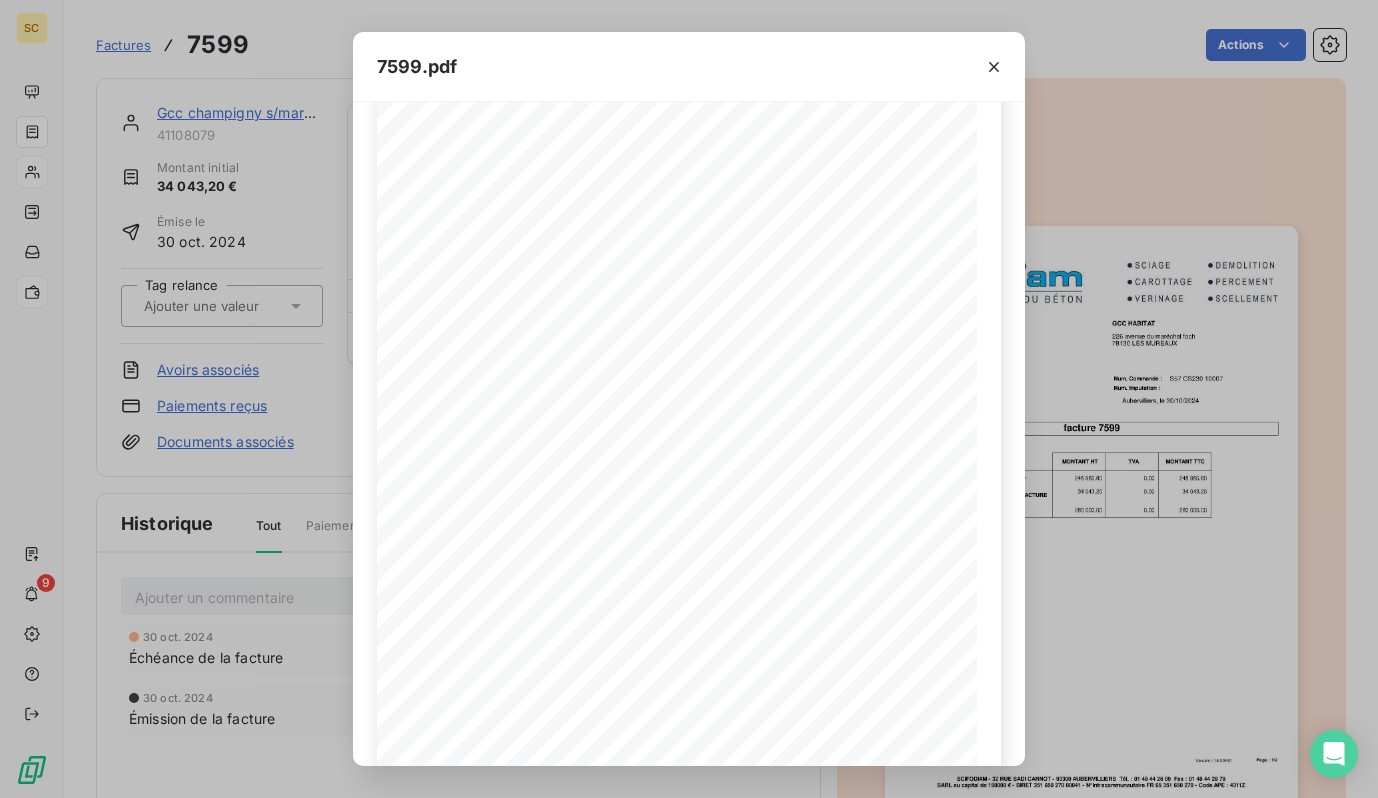 click on "7599.pdf Version : 18.00R01   Page : 1/2 SCIFODIAM - 32 RUE SADI CARNOT - 93300 AUBERVILLIERS Tél. : [PHONE] Fax : [PHONE] SARL au capital de 150000 € - SIRET [SSN] 00041 - N°Intracommunautaire FR 65 351 650 270 - Code APE : 4311Z FACTURE N° 7599   GCC HABITAT Affaire suivie par M. [LAST]   226 avenue du maréchal foch 78130 LES MUREAUX Mail : [EMAIL] Portable : [PHONE] champigny (1721) Ref client : 41108079 Résponsable :   Num. Commande :   S57 CS230 10007 Num. Imputation : Adresse Travaux : Aubervilliers, le 30/10/2024 Résidence LES PEUPLIERS 869, avenue Maurice Thorez 94500 CHAMPIGNY SUR MARNE facture 7599 MONTANT HT   TVA   MONTANT TTC 245 956.80   0.00   245 956.80 CUMUL PRECEDENT 34 043.20   0.00   34 043.20 TOTAL PRESENTE FACTURE 280 000.00   0.00   280 000.00 TOTAL GENERAL Version : 18.00R01   Page : 1/2 SCIFODIAM - 32 RUE SADI CARNOT - 93300 AUBERVILLIERS Tél. : [PHONE] Fax : [PHONE] FACTURE N° 7599   GCC HABITAT   78130 LES MUREAUX" at bounding box center (689, 399) 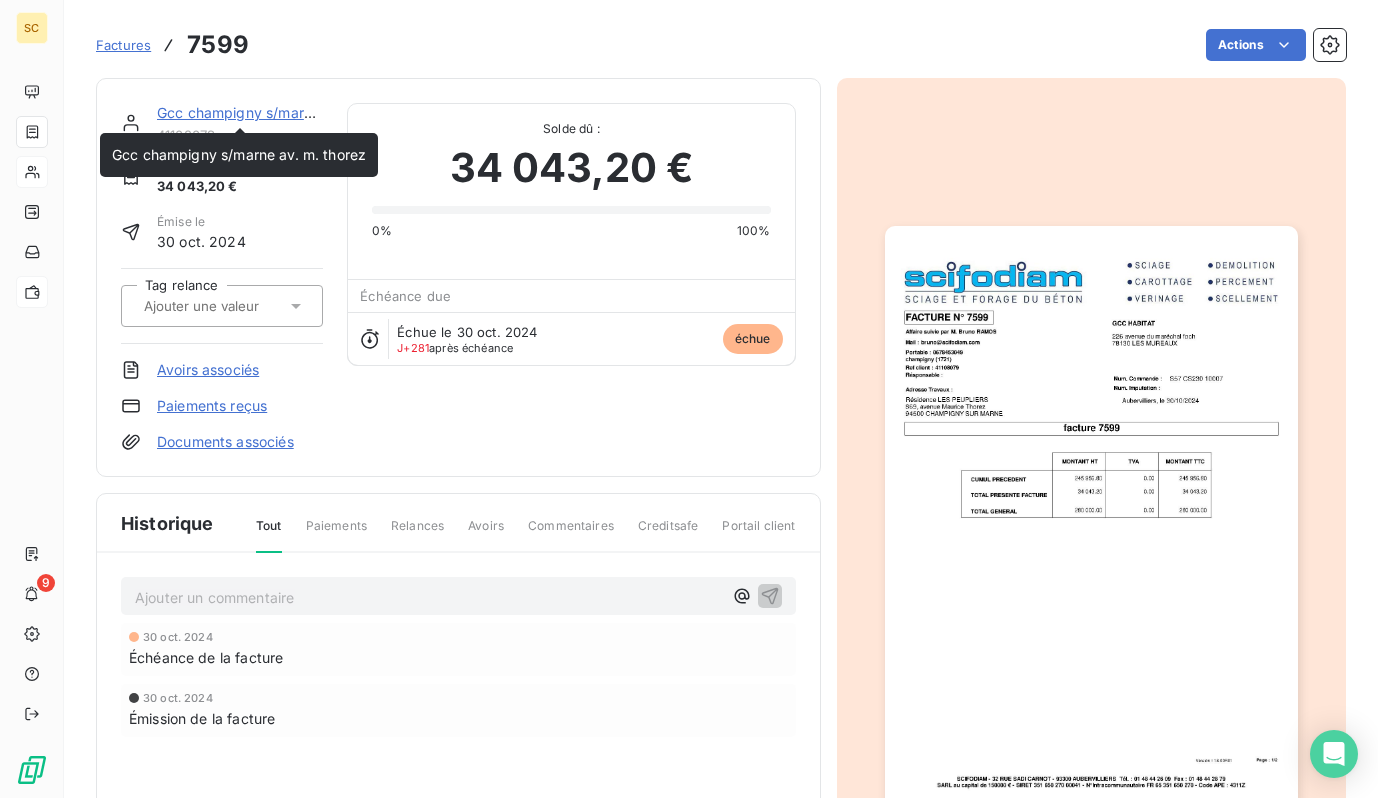 click on "Gcc champigny s/marne av. m. thorez" at bounding box center [284, 112] 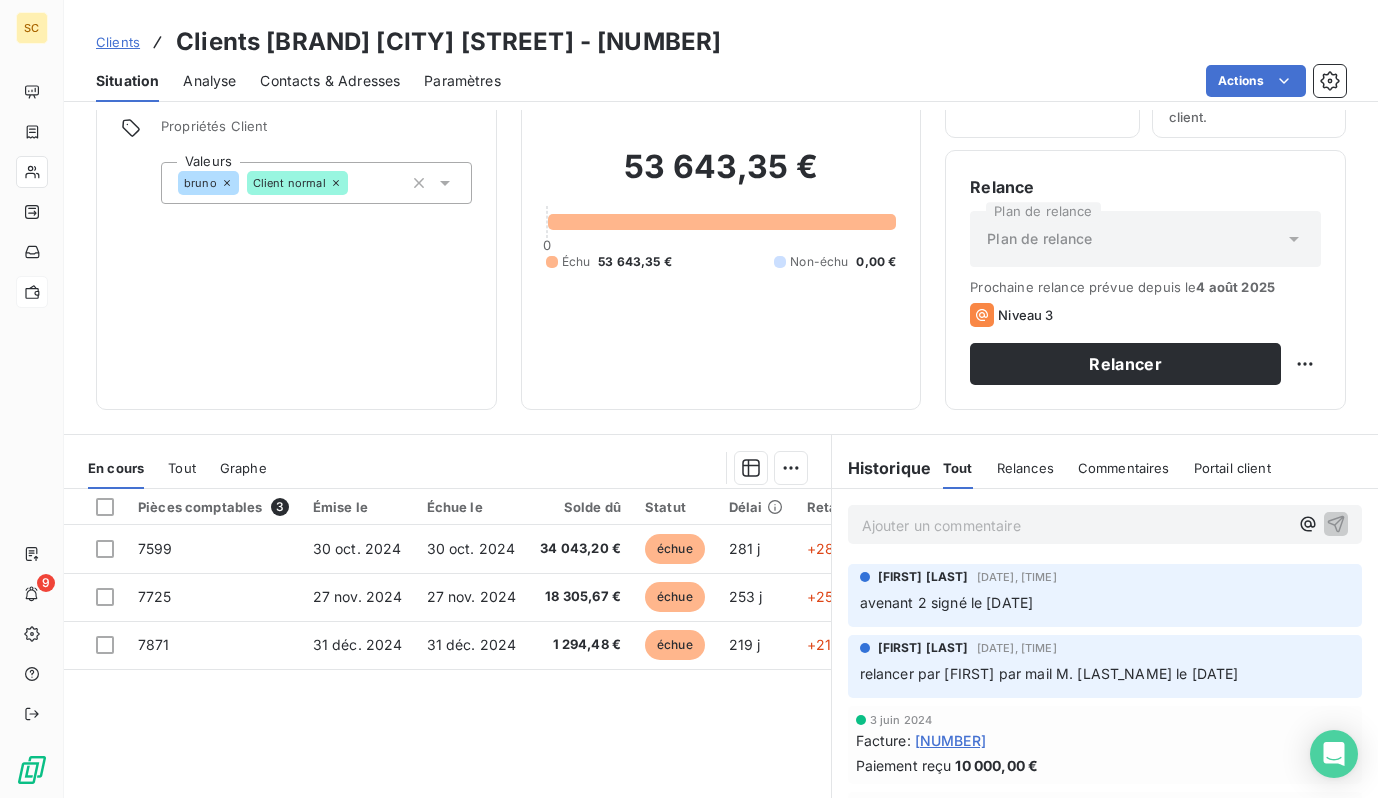 scroll, scrollTop: 274, scrollLeft: 0, axis: vertical 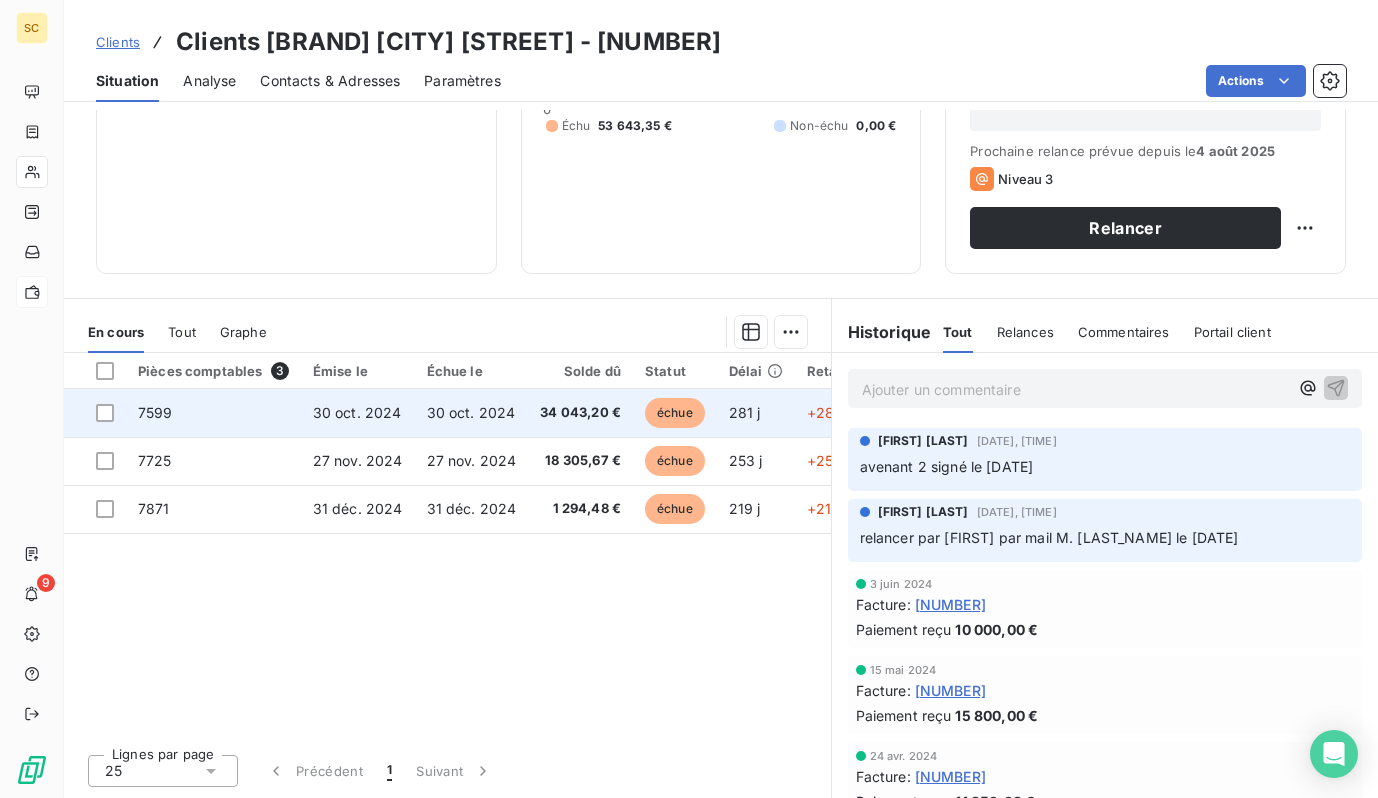 click on "7599" at bounding box center (213, 413) 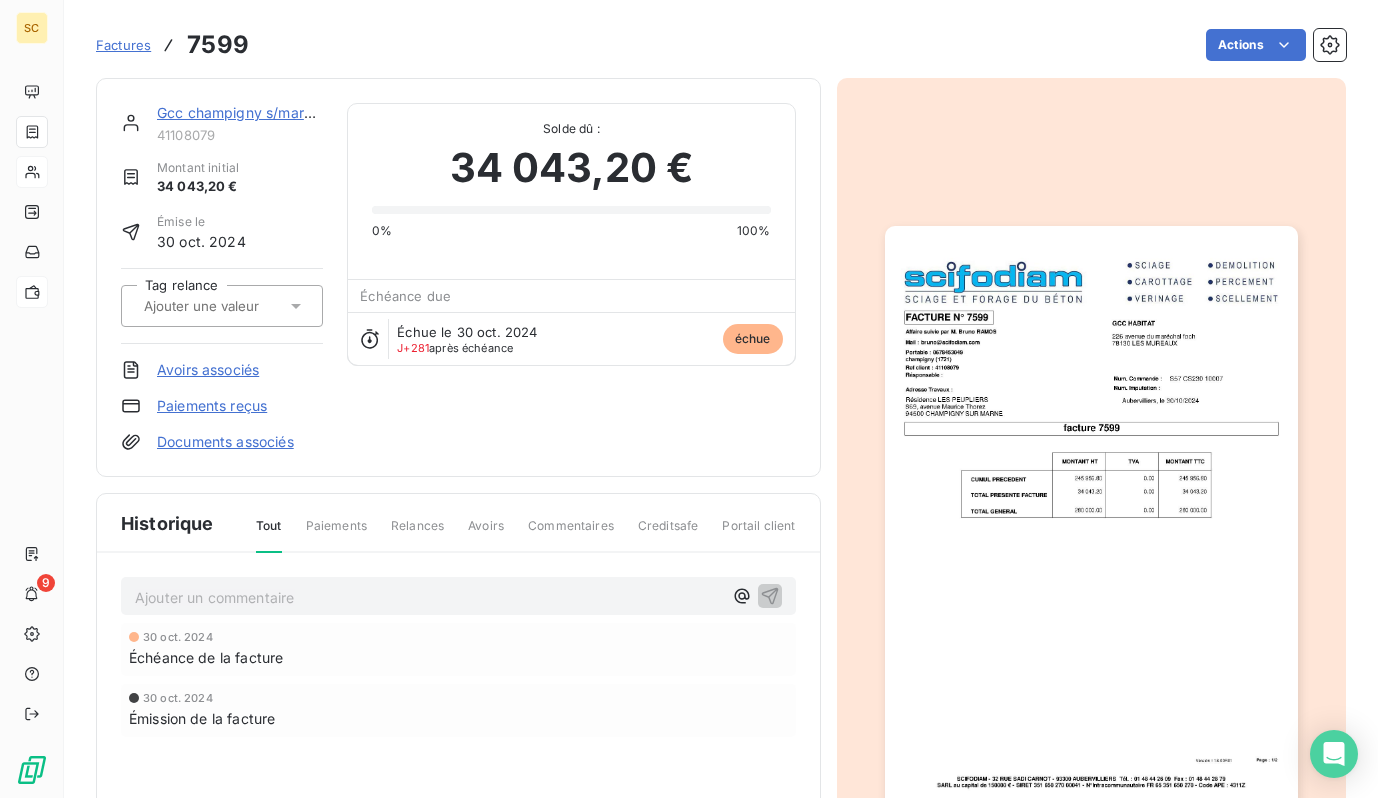 click at bounding box center (1091, 518) 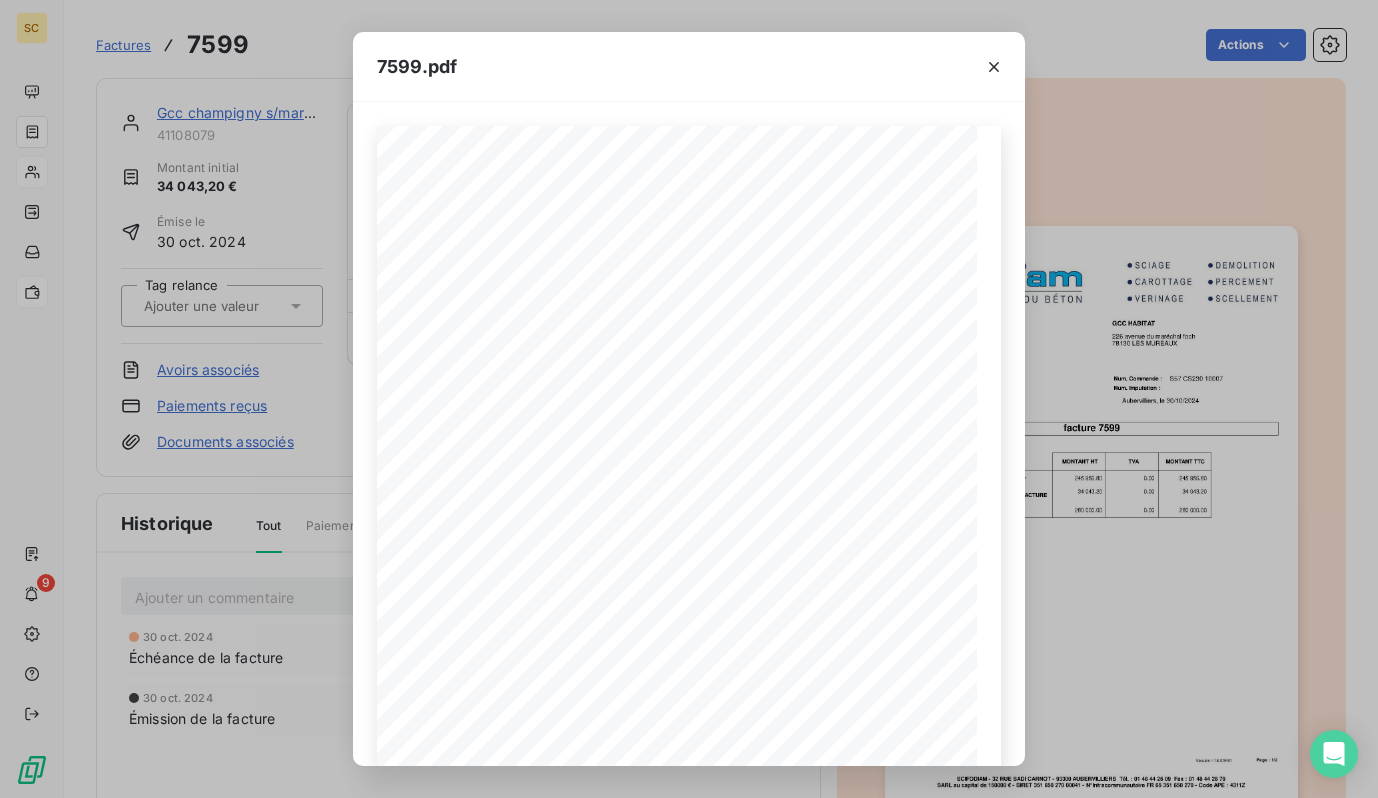 drag, startPoint x: 1145, startPoint y: 545, endPoint x: 1119, endPoint y: 540, distance: 26.476404 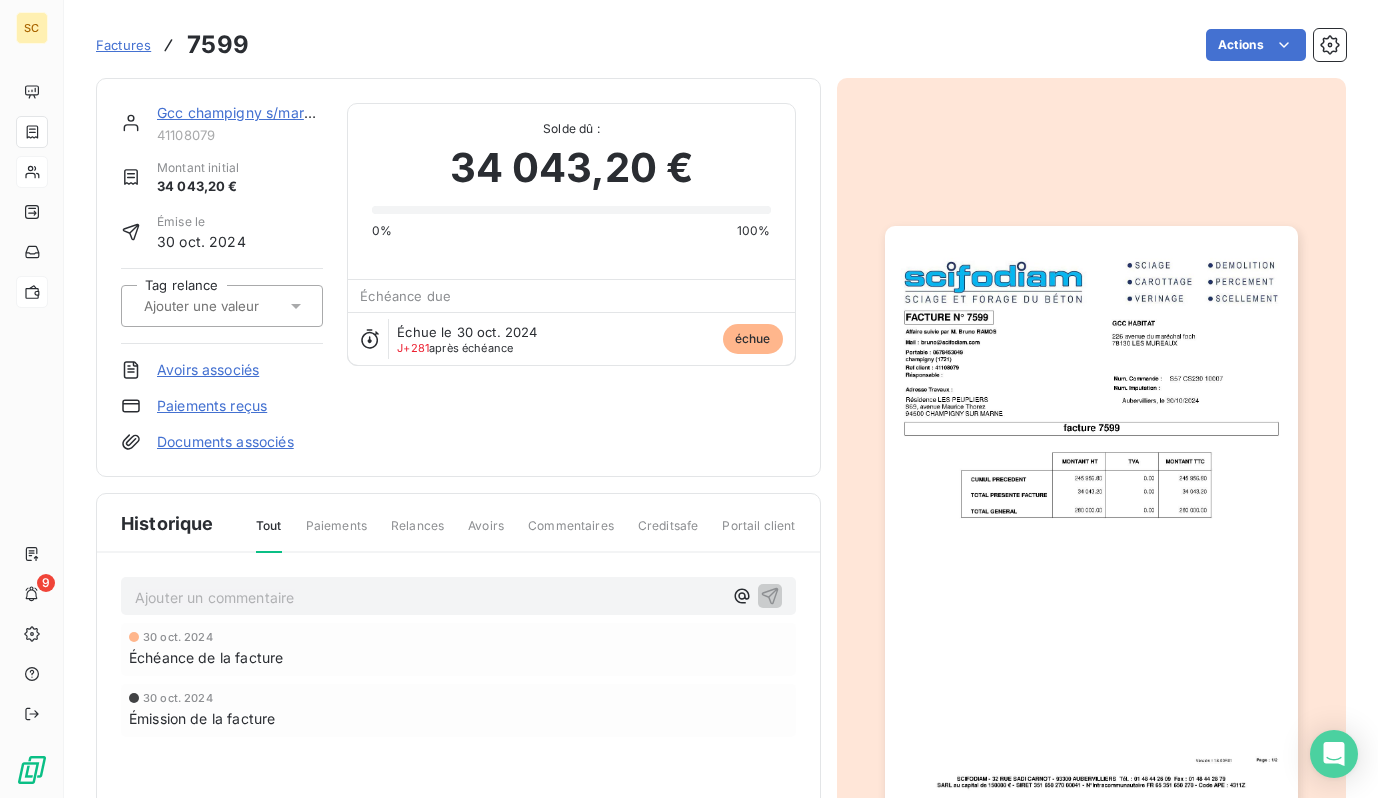 click on "Gcc champigny s/marne av. m. thorez" at bounding box center [284, 112] 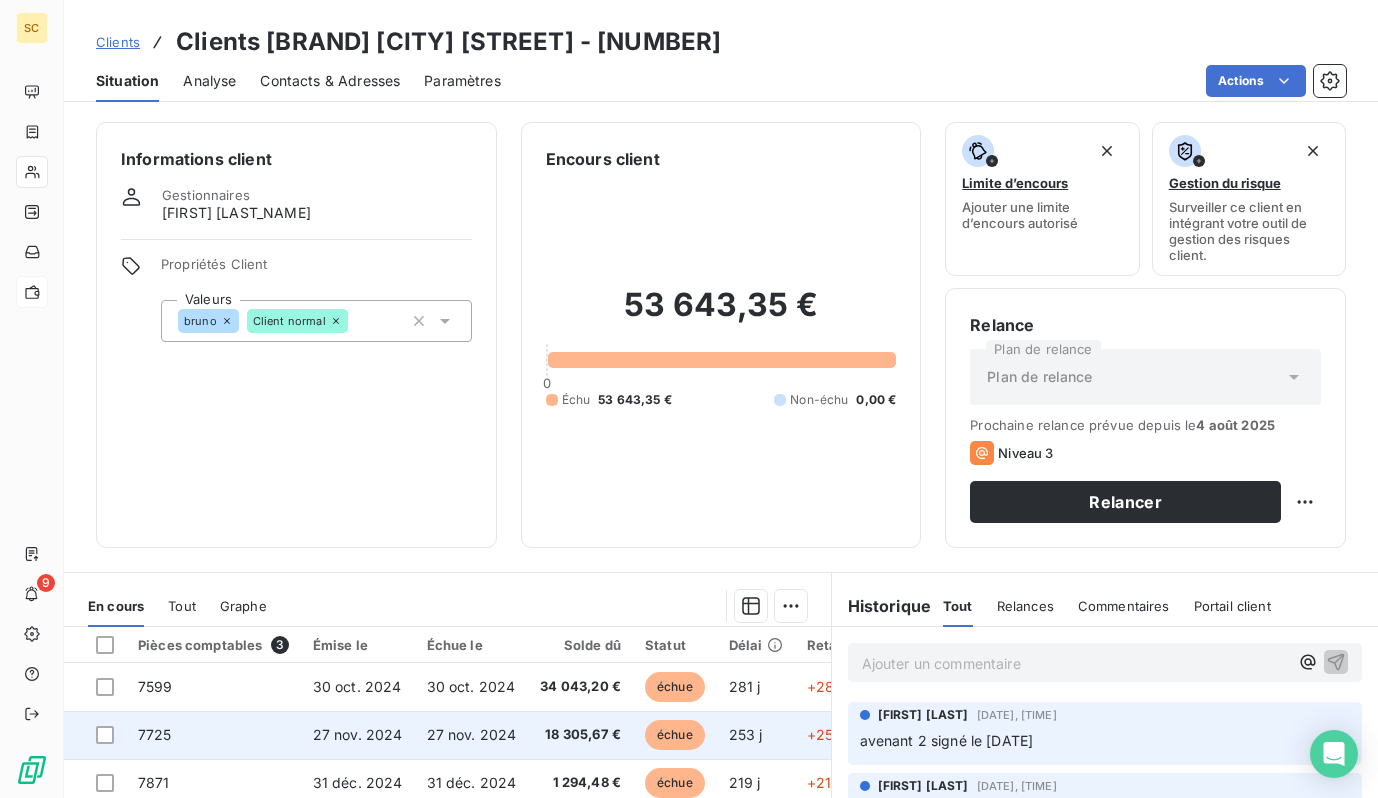 click on "27 nov. 2024" at bounding box center [358, 735] 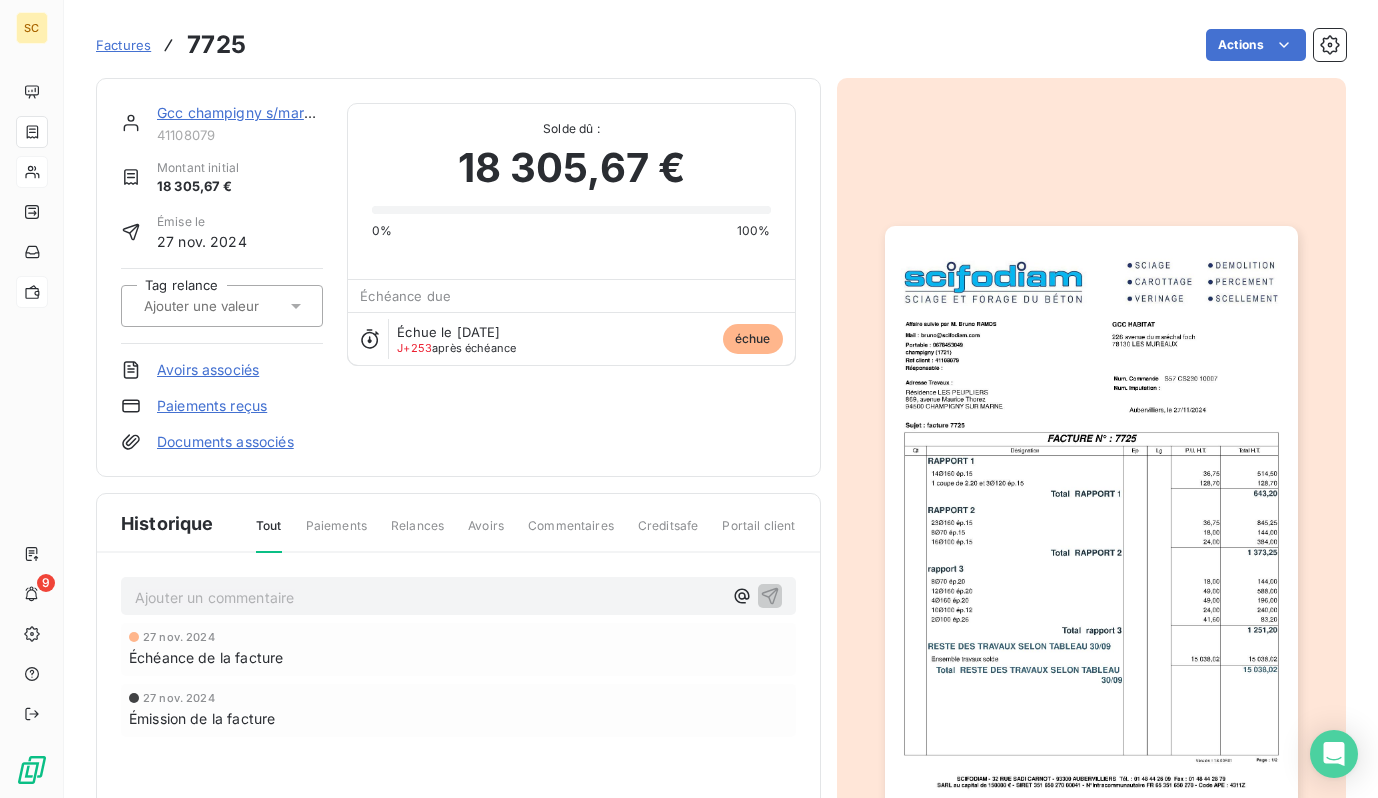 click at bounding box center (1091, 518) 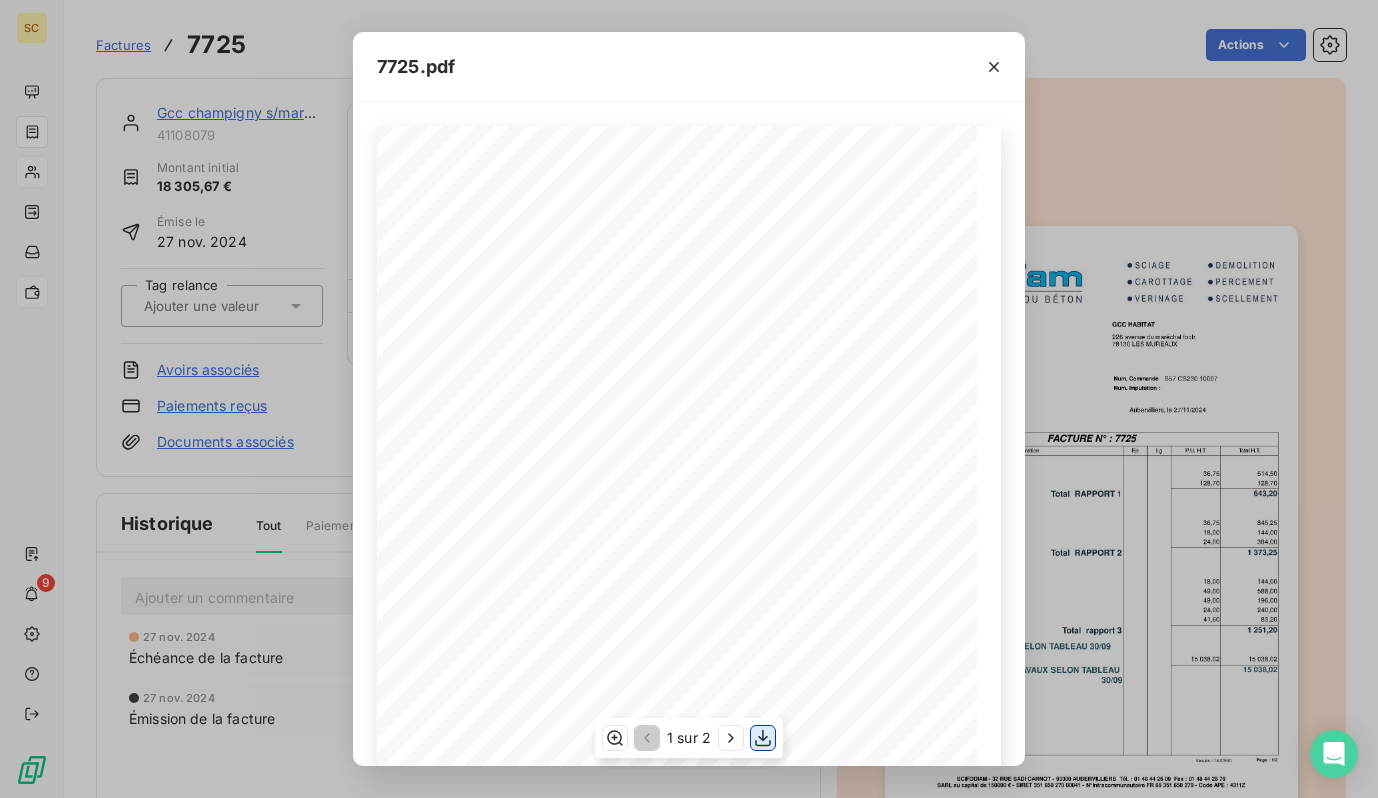 click 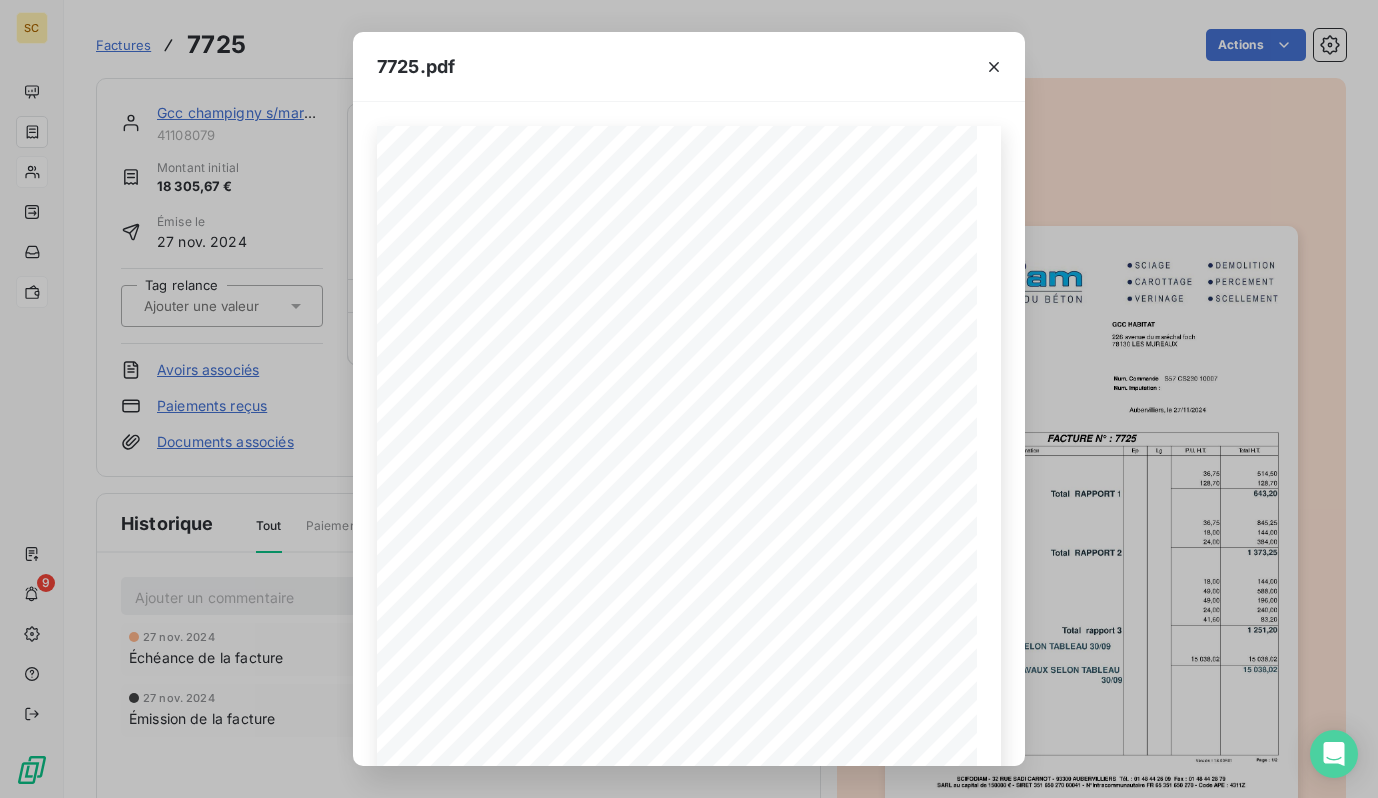 drag, startPoint x: 194, startPoint y: 143, endPoint x: 201, endPoint y: 112, distance: 31.780497 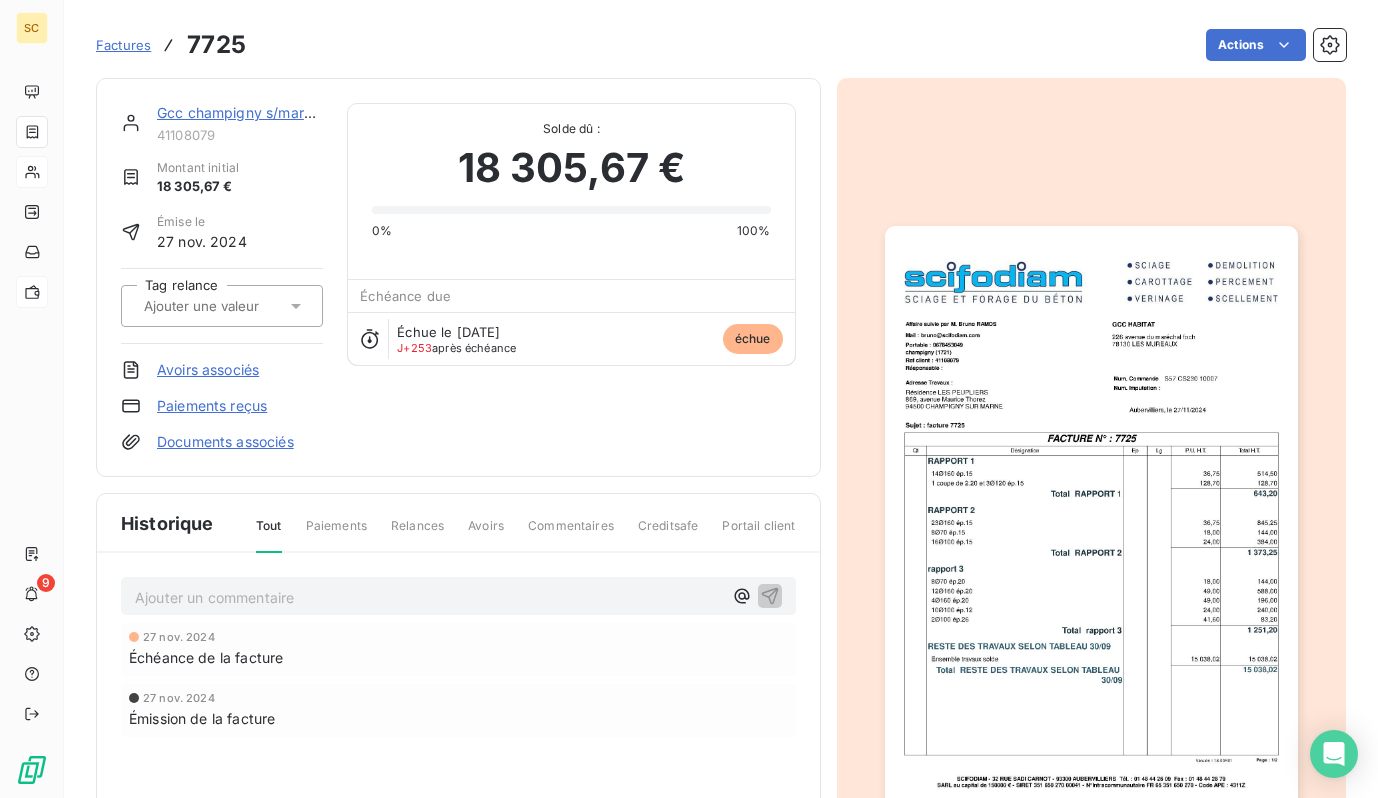 click on "Gcc champigny s/marne av. m. thorez" at bounding box center [284, 112] 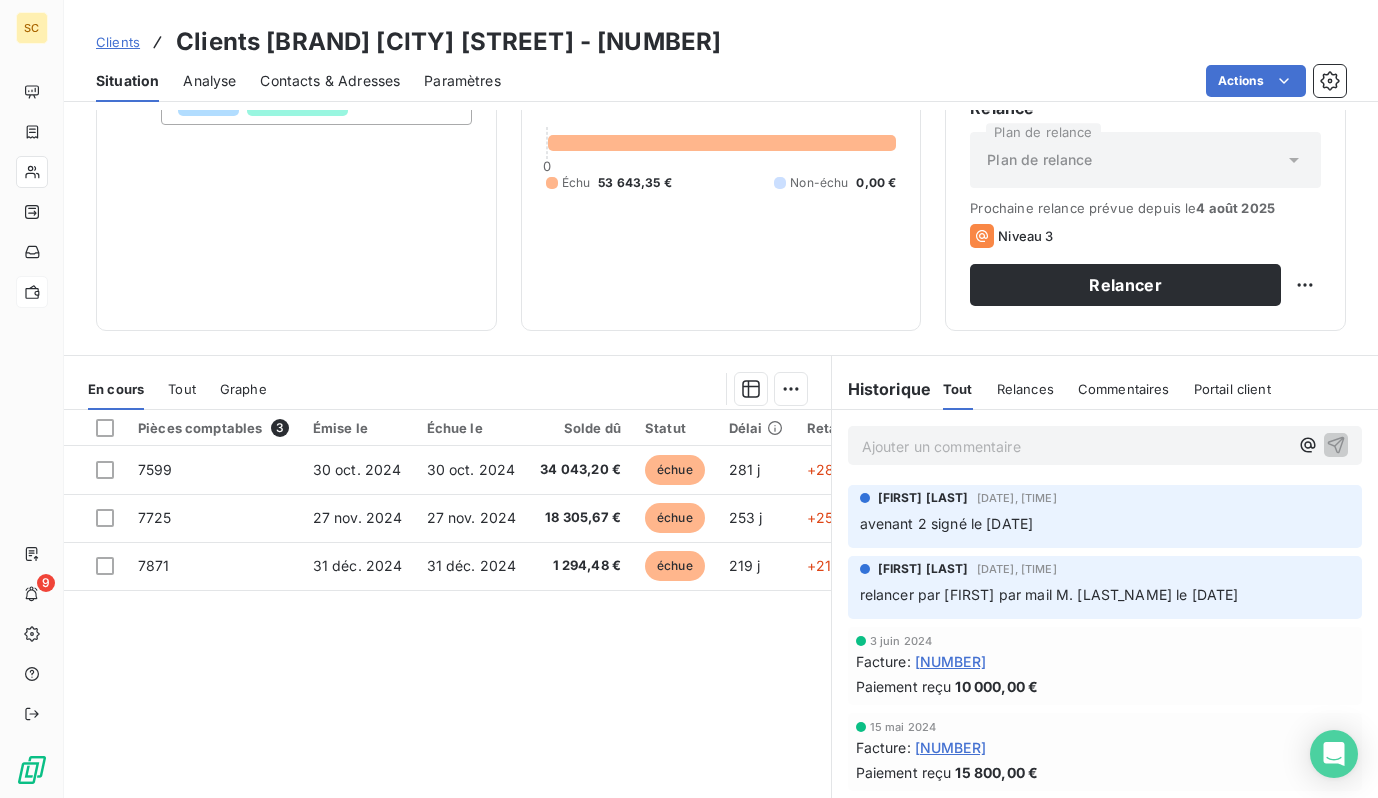 scroll, scrollTop: 274, scrollLeft: 0, axis: vertical 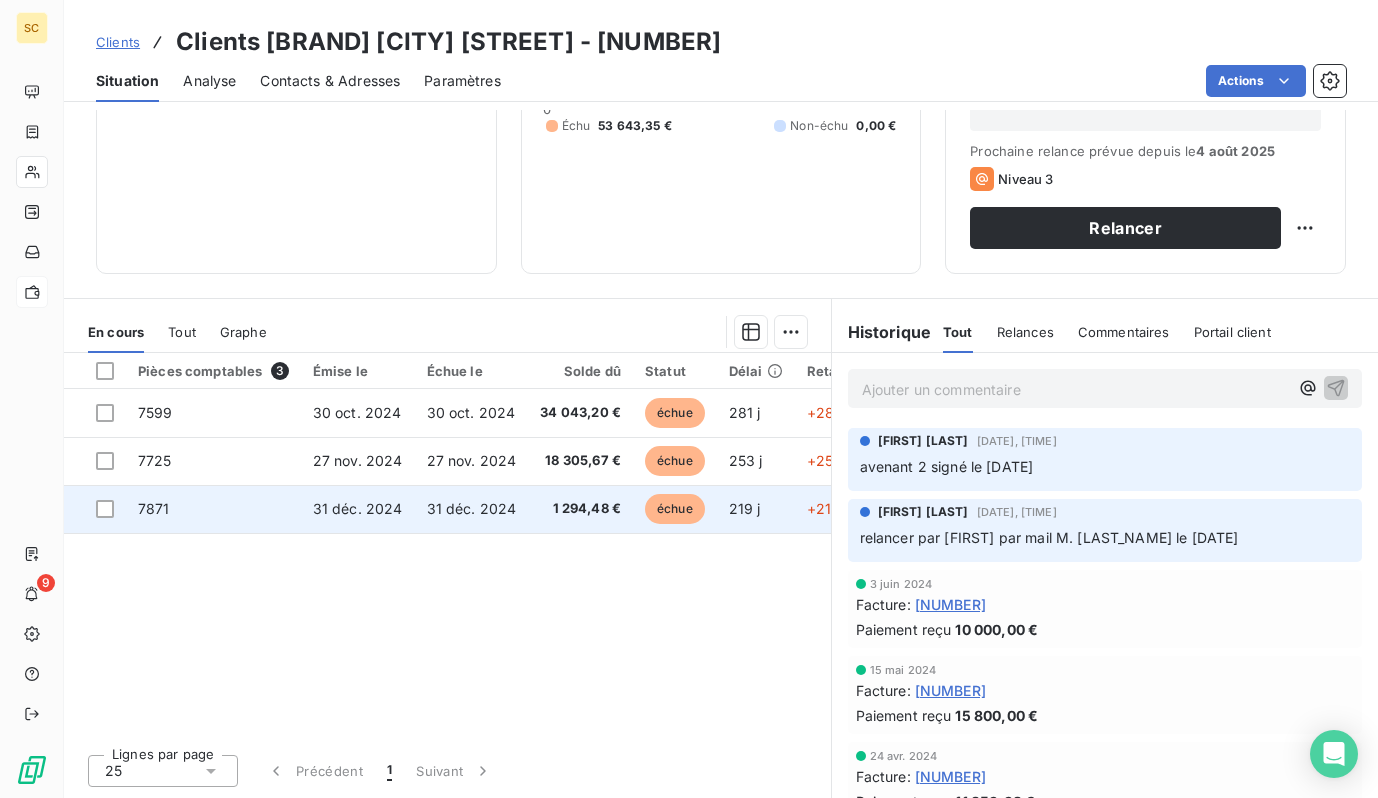 click on "31 déc. 2024" at bounding box center (358, 508) 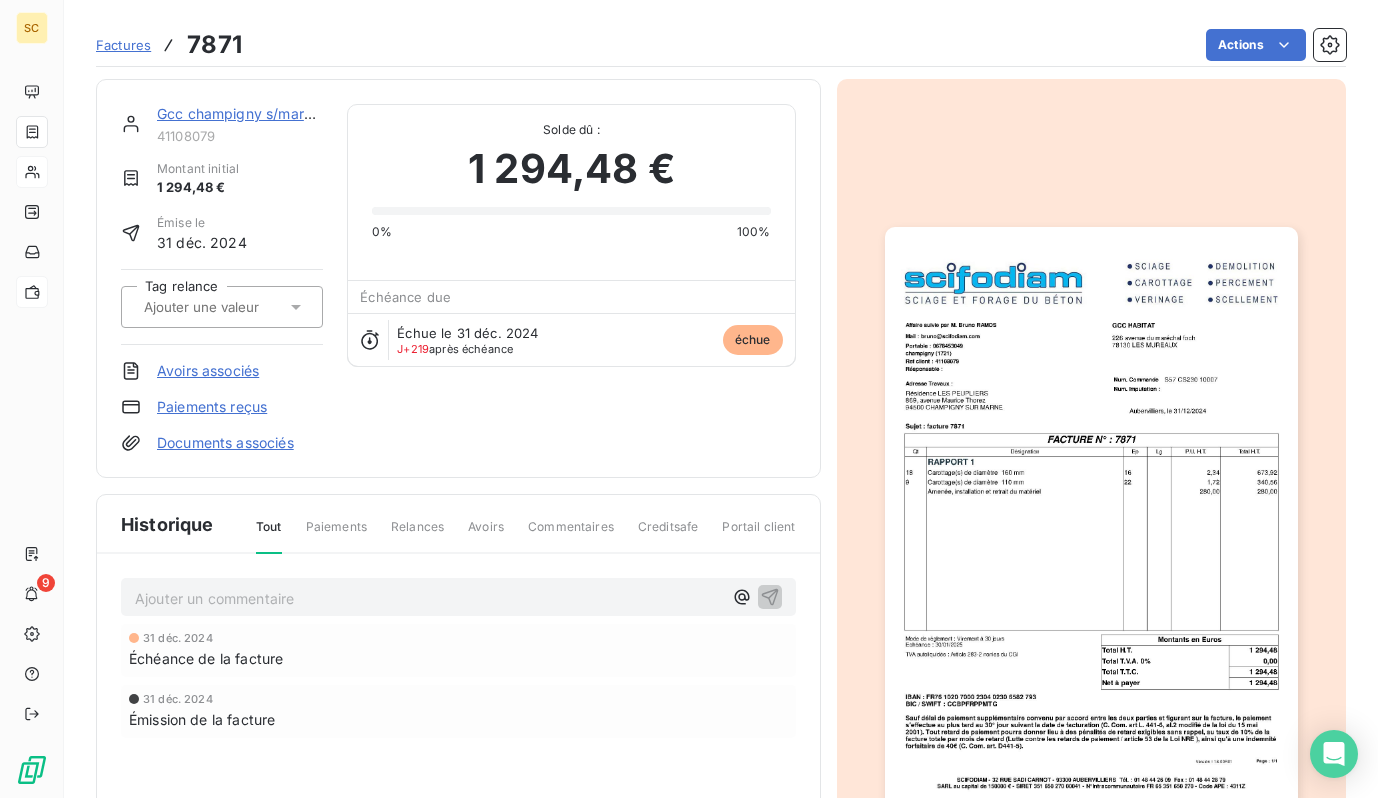 scroll, scrollTop: 192, scrollLeft: 0, axis: vertical 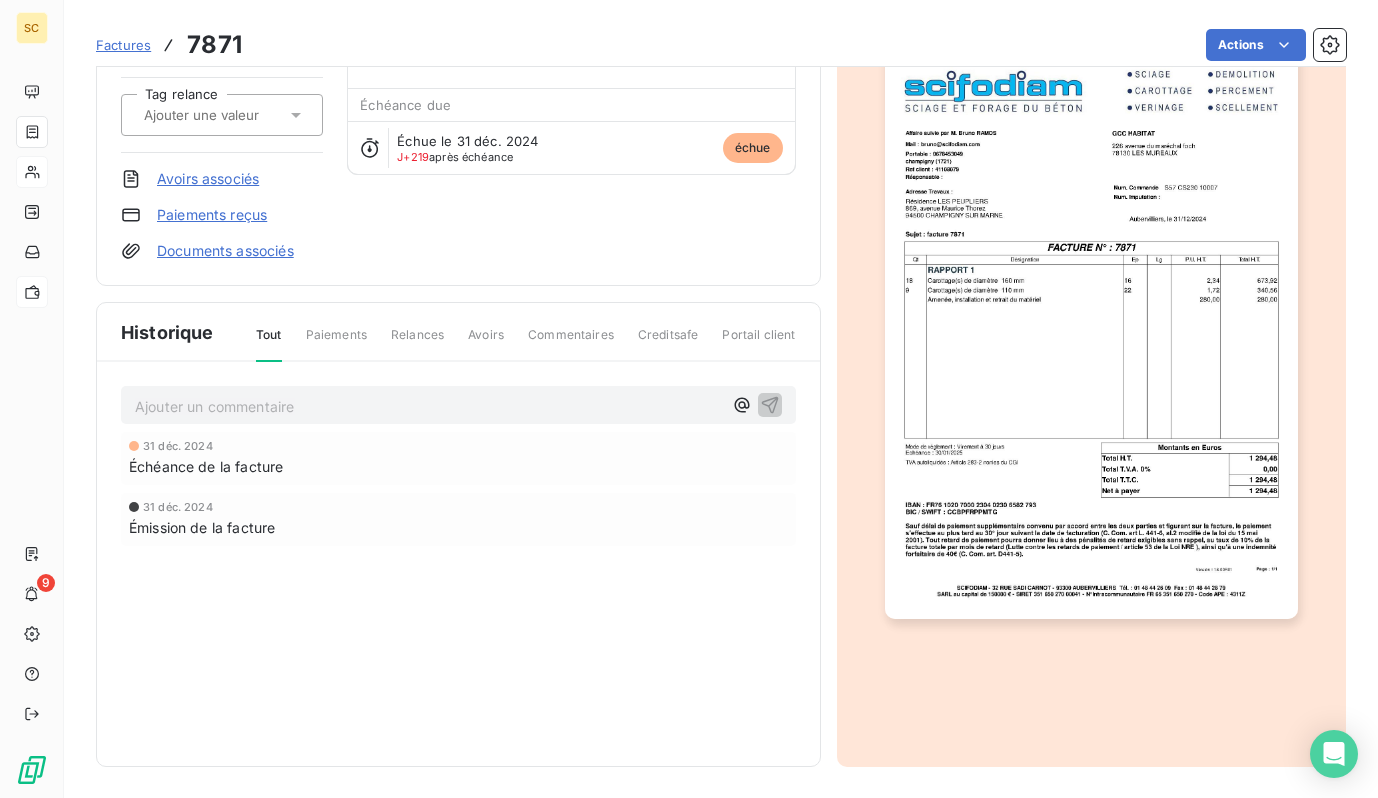 click at bounding box center [1091, 327] 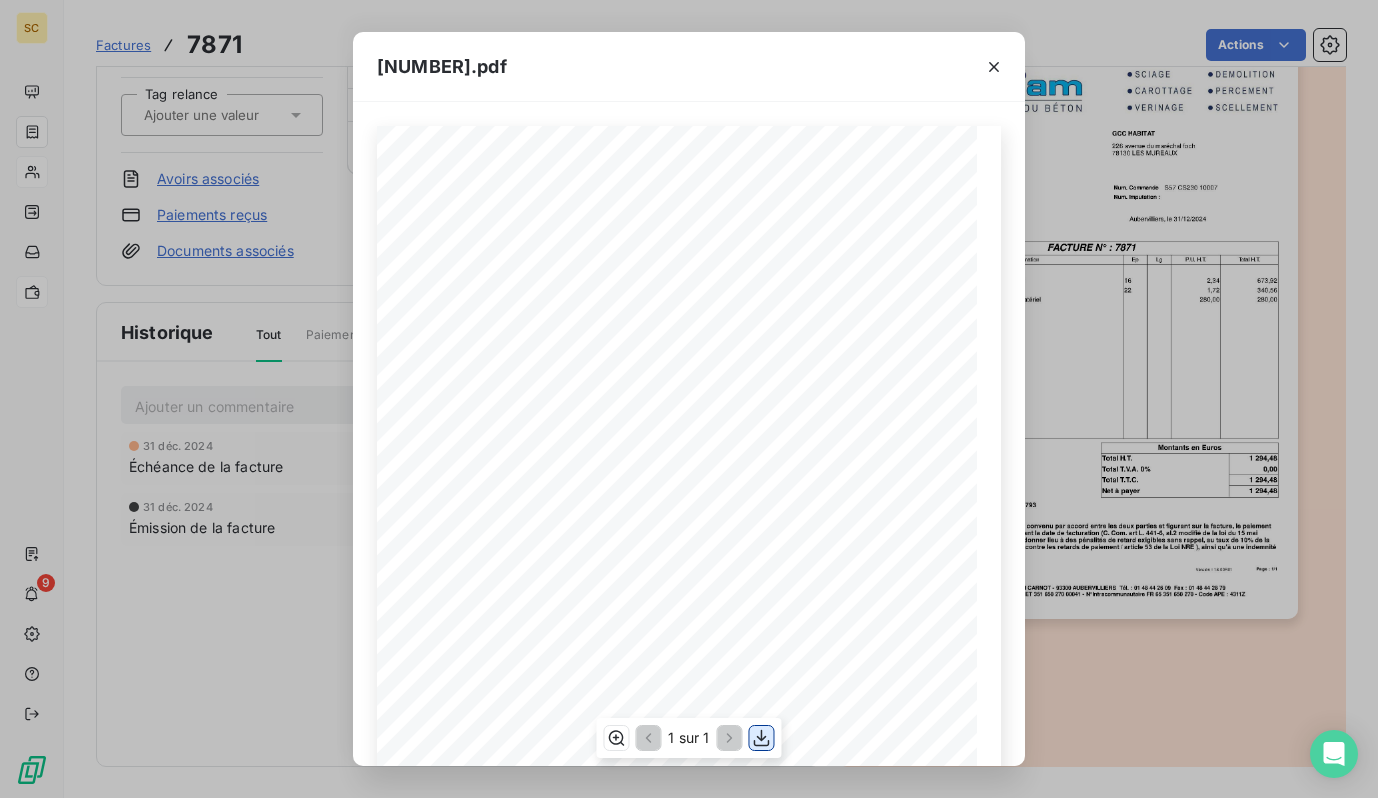click 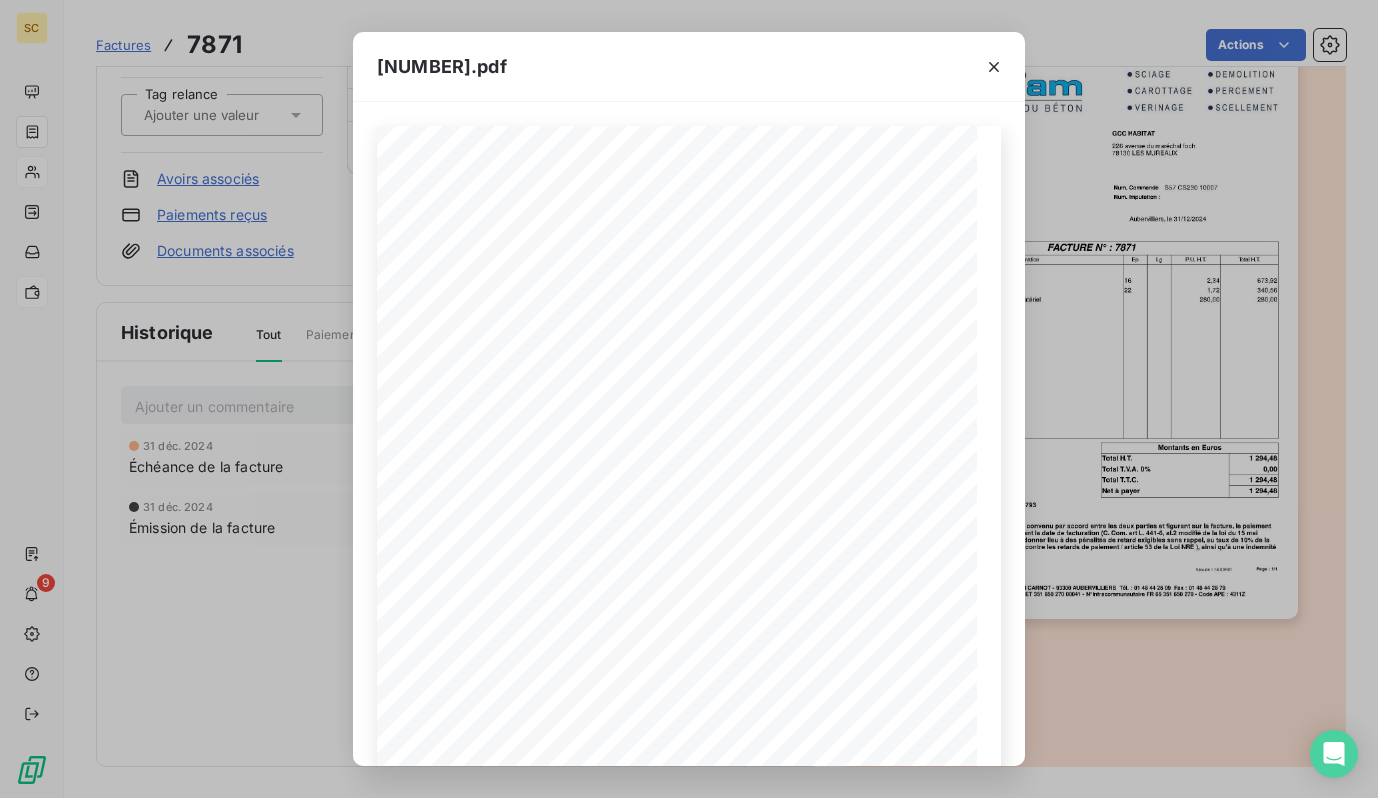 click on "SCIFODIAM - [NUMBER] [STREET] - [POSTAL_CODE] [CITY] Tél. : [PHONE] Fax : [PHONE] SARL au capital de [MONEY] € - SIRET [NUMBER] - N°Intracommunautaire [NUMBER] - Code APE : [CODE] IBAN : [IBAN] BIC / SWIFT : [SWIFT] Sauf délai de paiement supplémentaire convenu par accord entre les deux parties et figurant sur la facture, le paiement s'effectue au plus tard au [DAYS]° jour suivant la date de facturation (C. Com. art L. [NUMBER], al.[NUMBER] modifié de la loi du [DATE]). Tout retard de paiement pourra donner lieu à des pénalités de retard exigibles sans rappel, au taux de [PERCENT]% de la facture totale par mois de retard (Lutte contre les retards de paiement / article [NUMBER] de la Loi NRE ), ainsi qu'à une indemnité forfaitaire de [MONEY]€ (C. Com. art. D[NUMBER]). Mode de règlement : Virement à [DAYS] jours [ECHEANCE] : [DATE] Net à payer [MONEY] Total T.T.C." at bounding box center (689, 399) 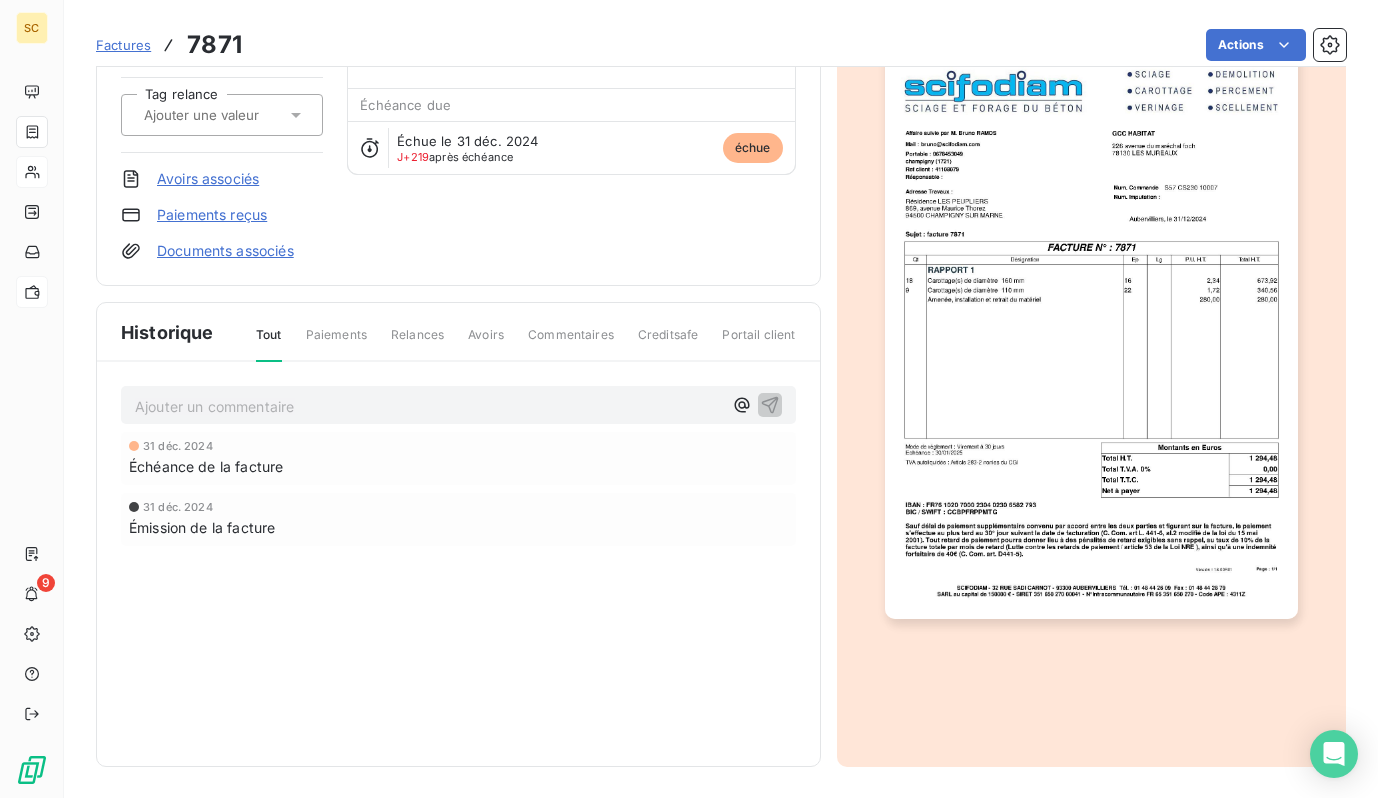 click on "Factures" at bounding box center [123, 45] 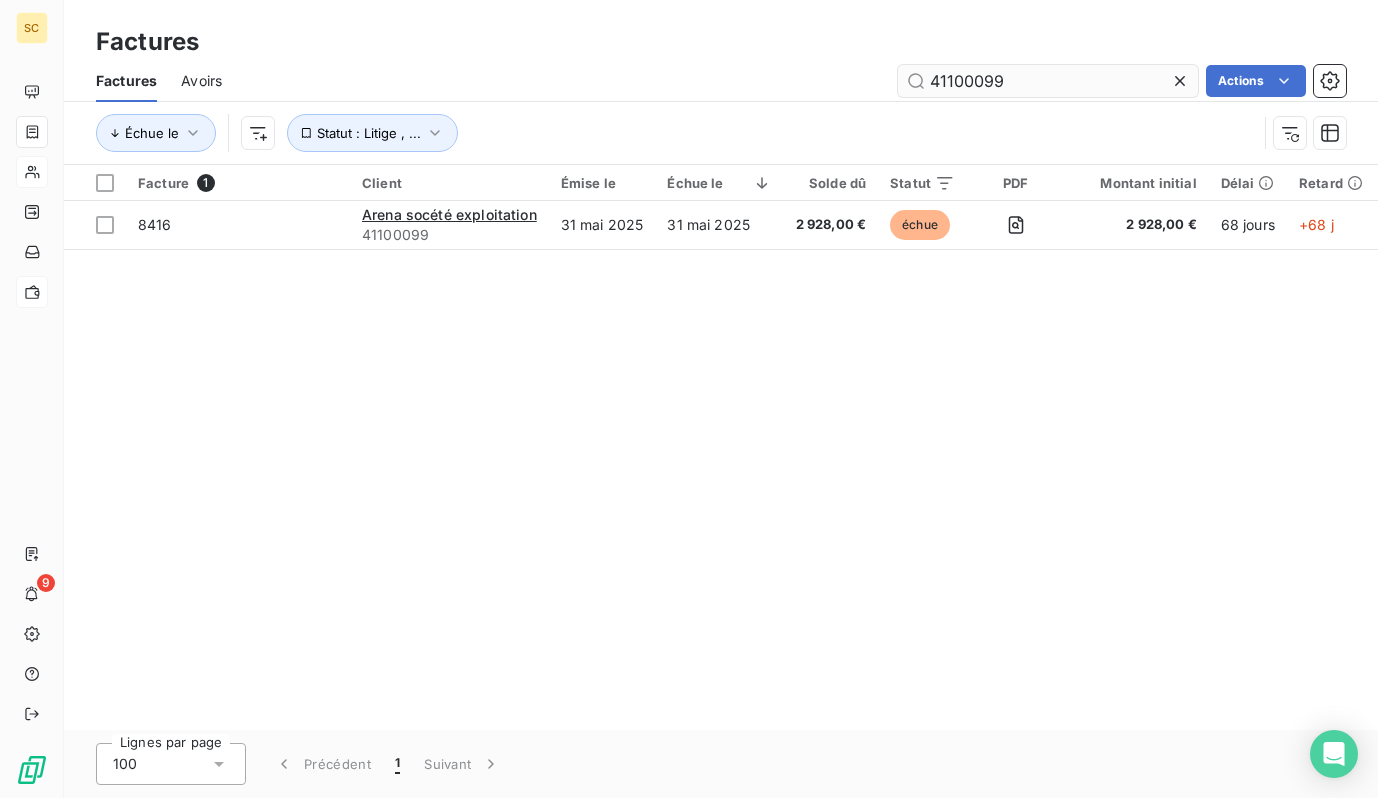 click on "41100099" at bounding box center (1048, 81) 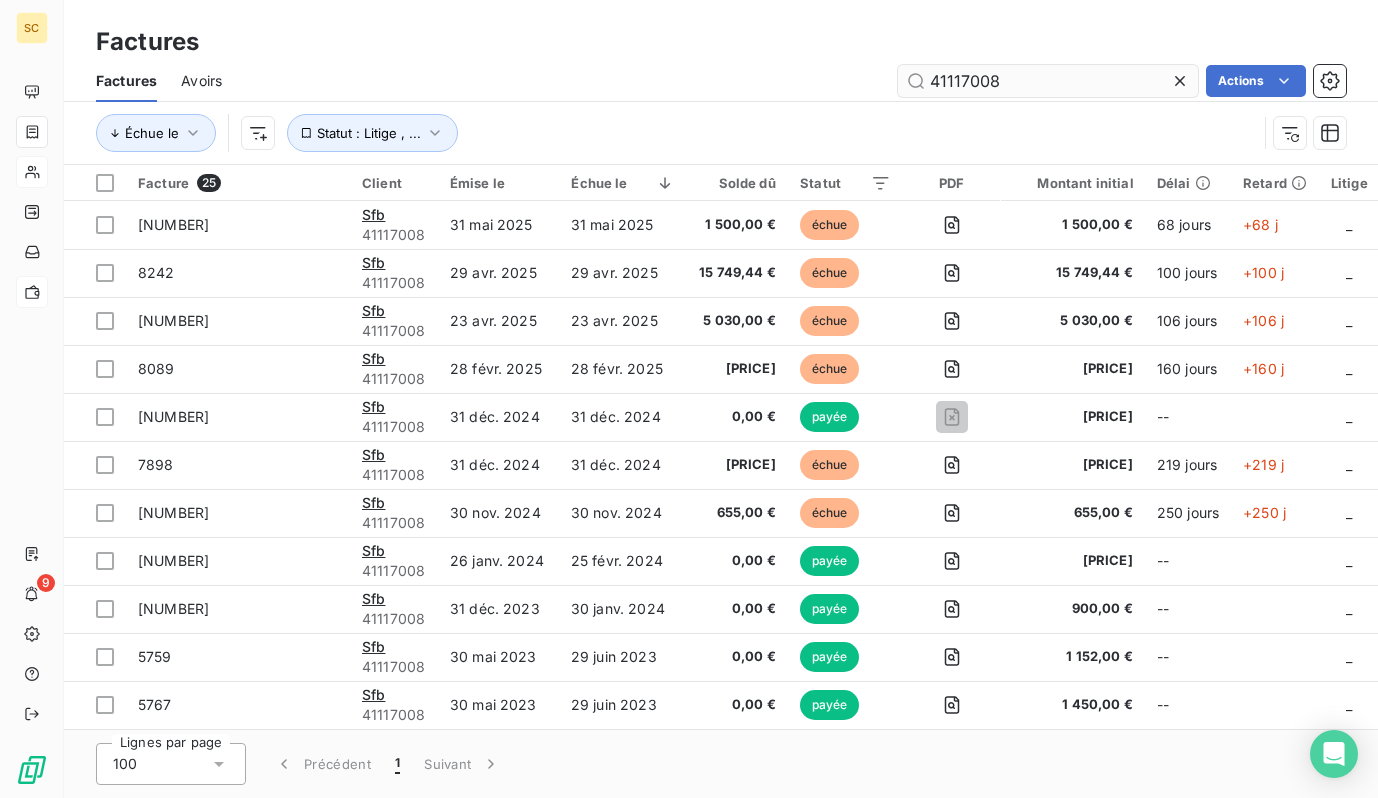 type on "41117008" 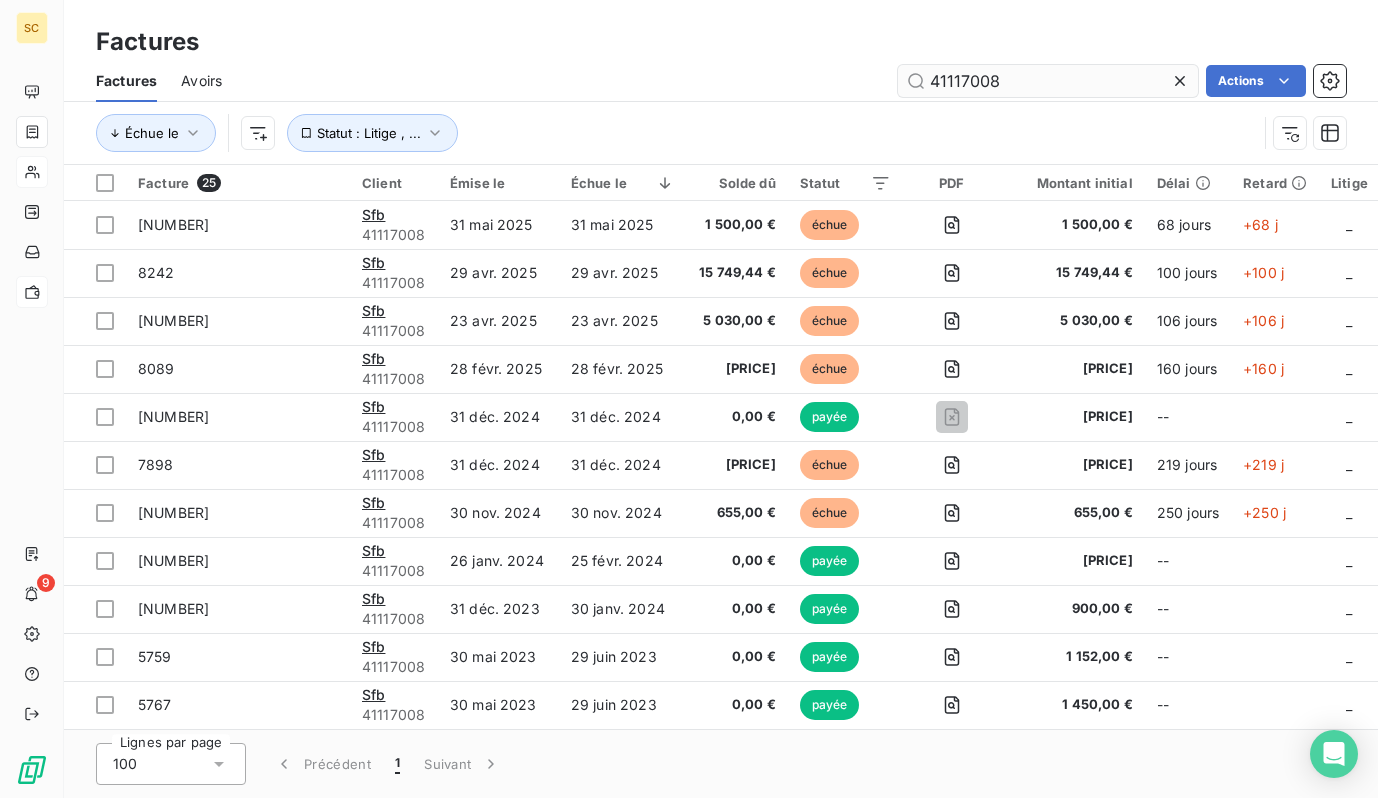 click on "41117008" at bounding box center (1048, 81) 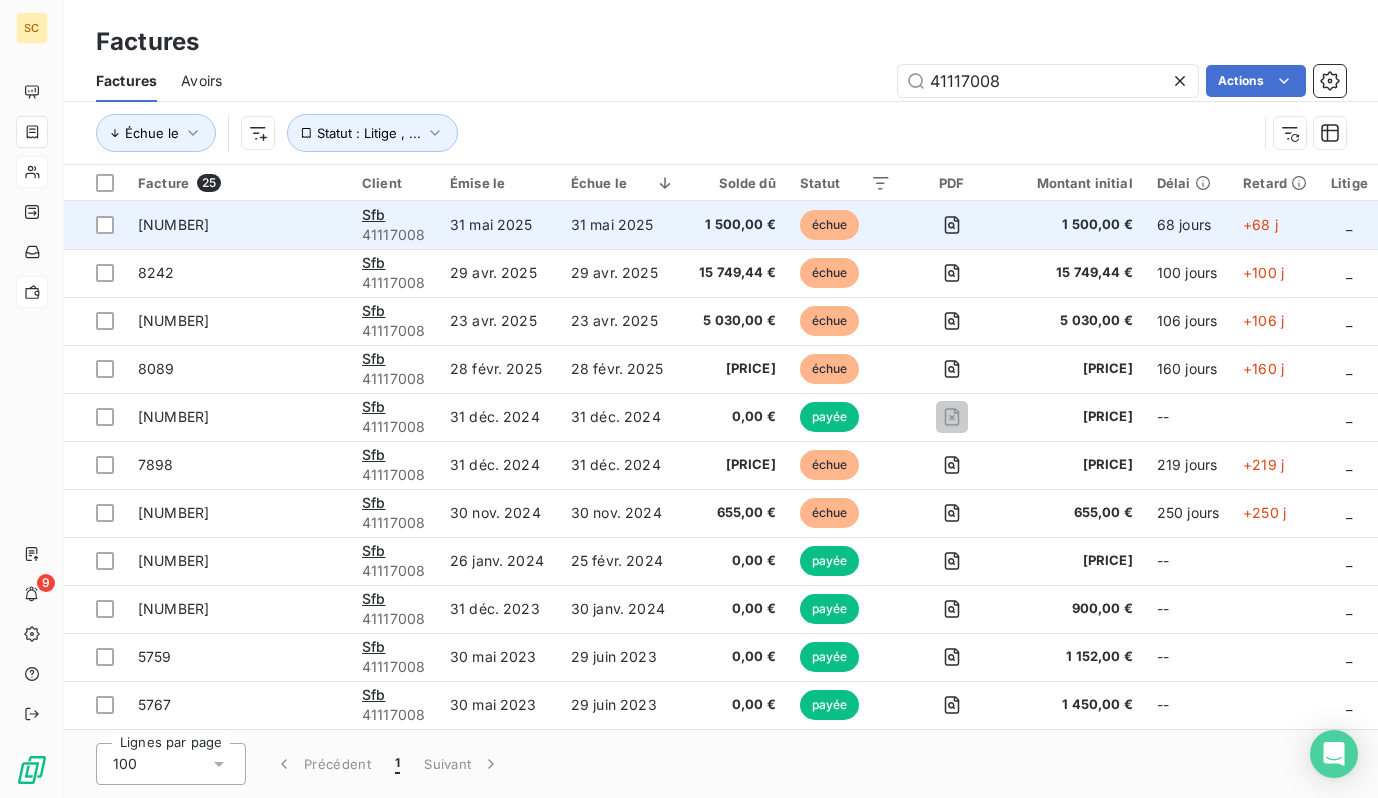 click on "Sfb 41114754" at bounding box center (394, 225) 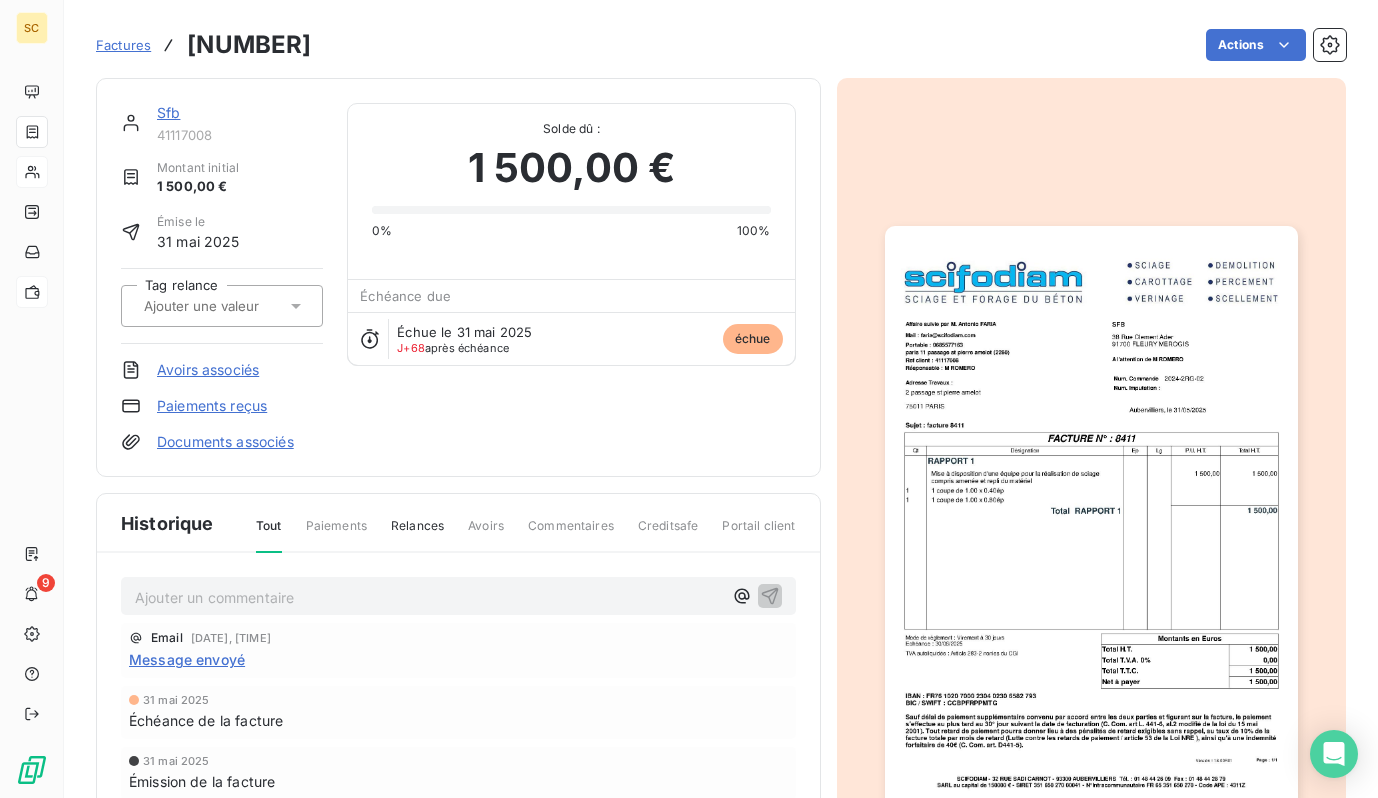 click on "Sfb" at bounding box center (240, 113) 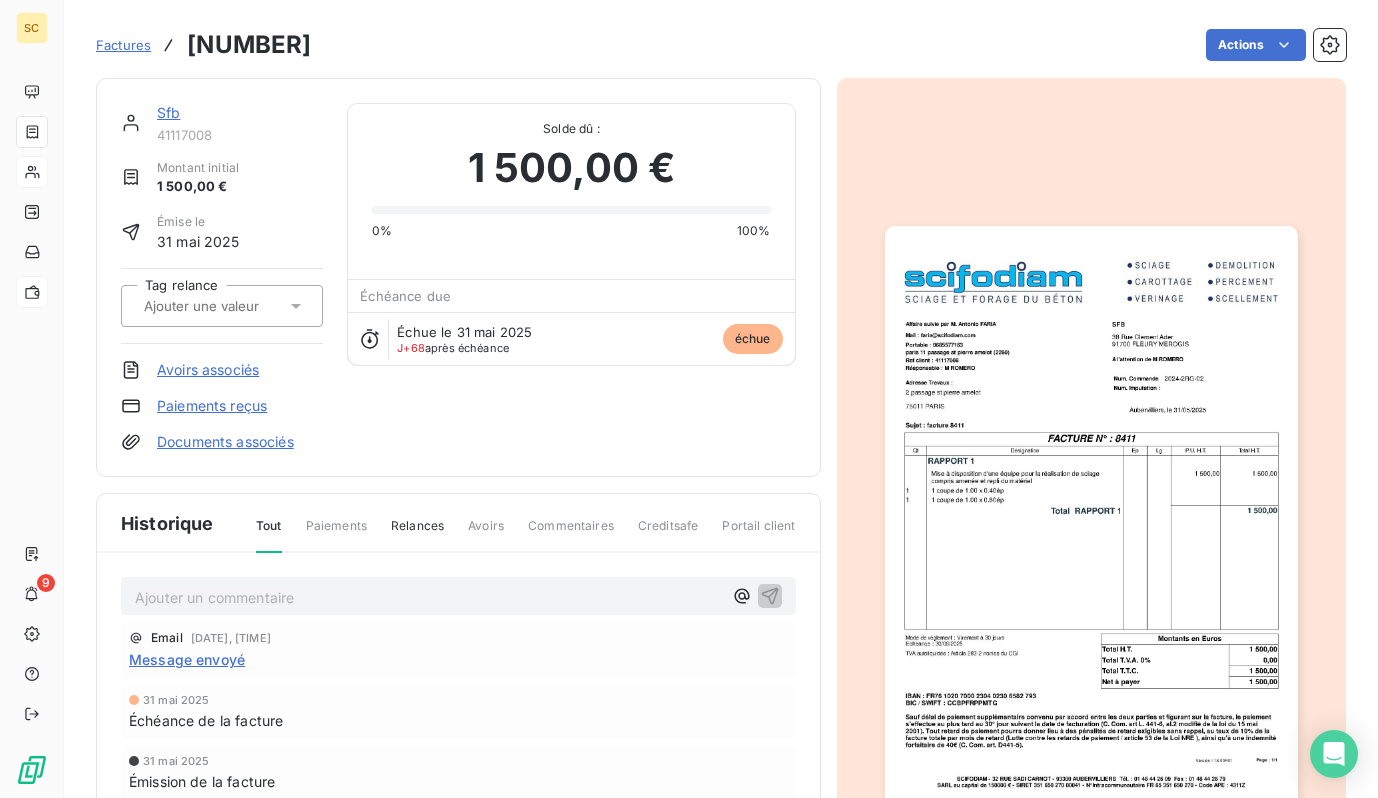 click on "Sfb" at bounding box center (168, 112) 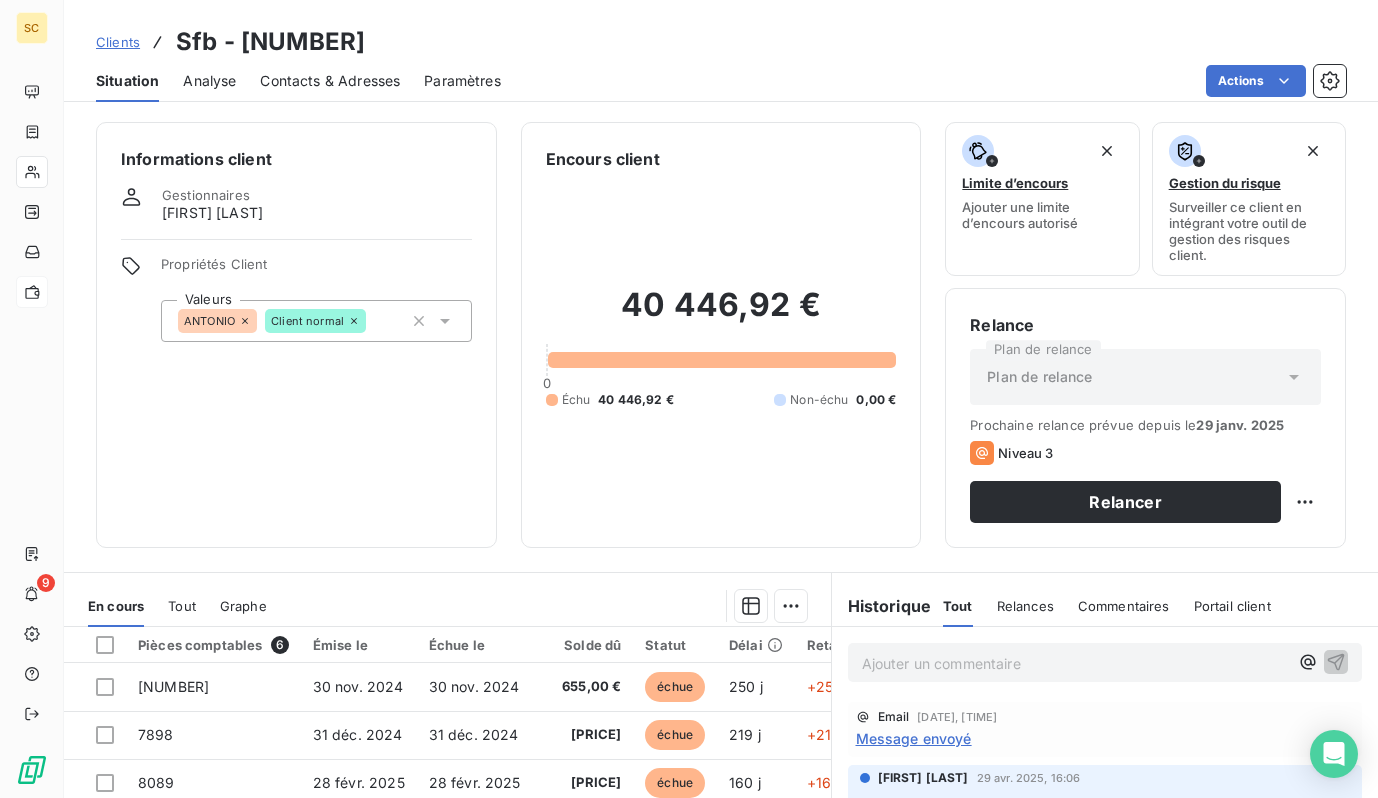 scroll, scrollTop: 274, scrollLeft: 0, axis: vertical 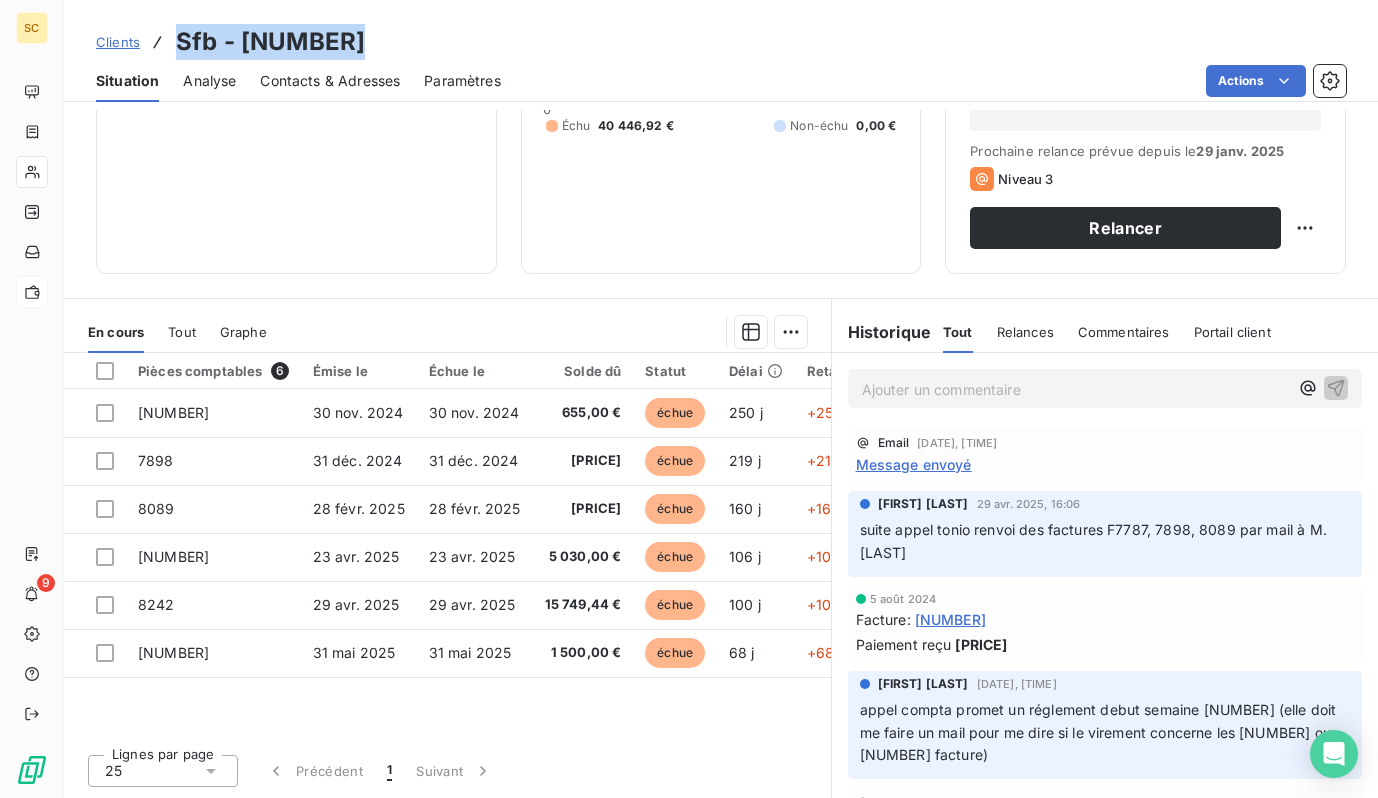drag, startPoint x: 365, startPoint y: 41, endPoint x: 173, endPoint y: 43, distance: 192.01042 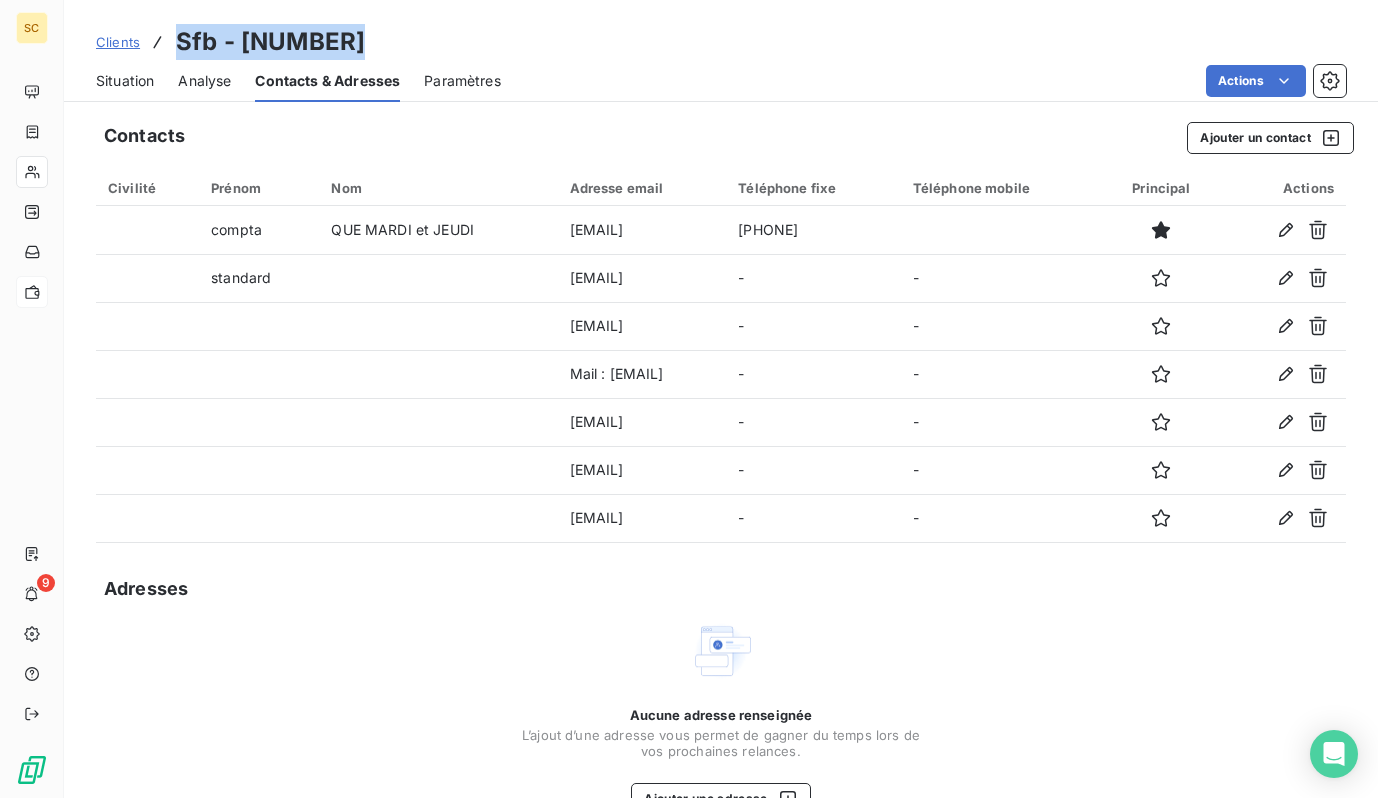 drag, startPoint x: 750, startPoint y: 233, endPoint x: 549, endPoint y: 182, distance: 207.36923 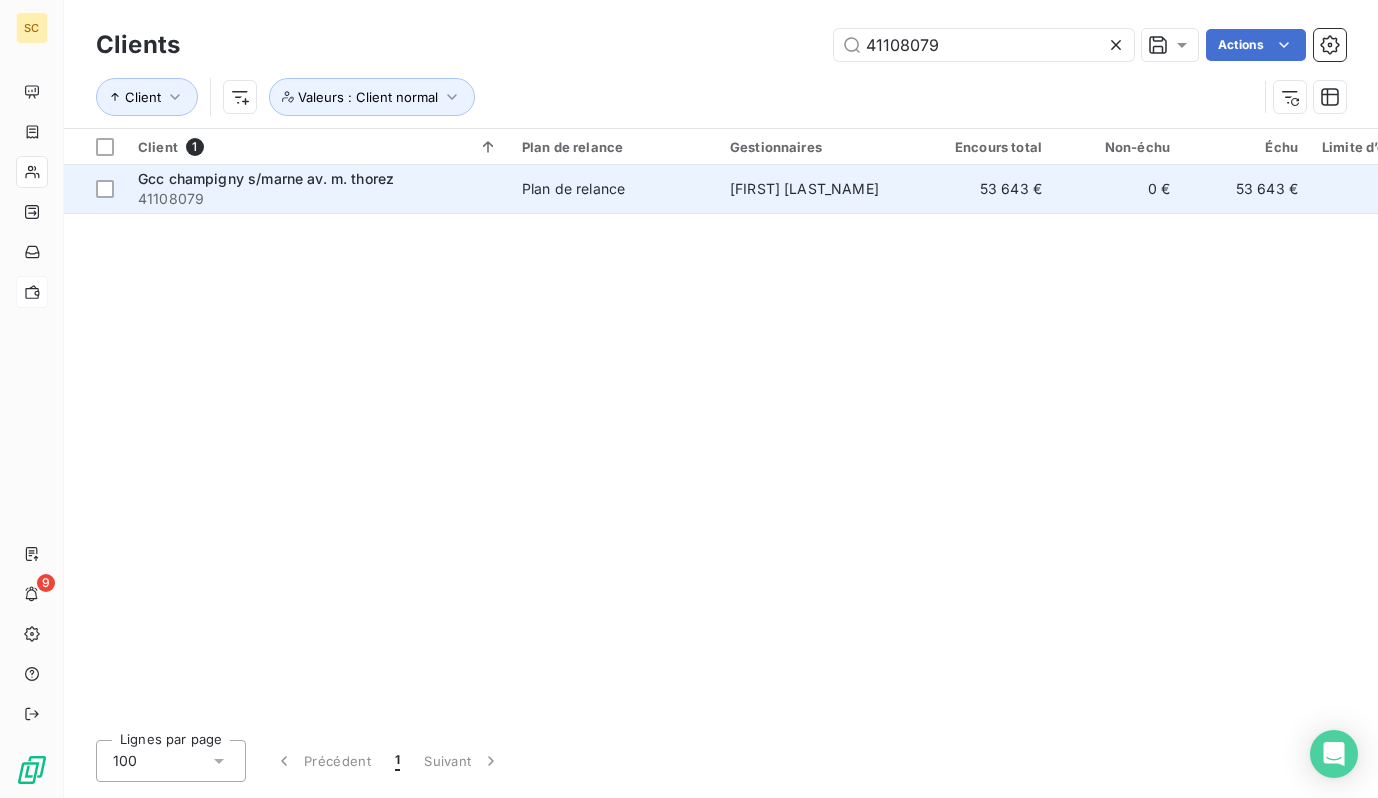 click on "Gcc champigny s/marne av. m. thorez" at bounding box center (266, 178) 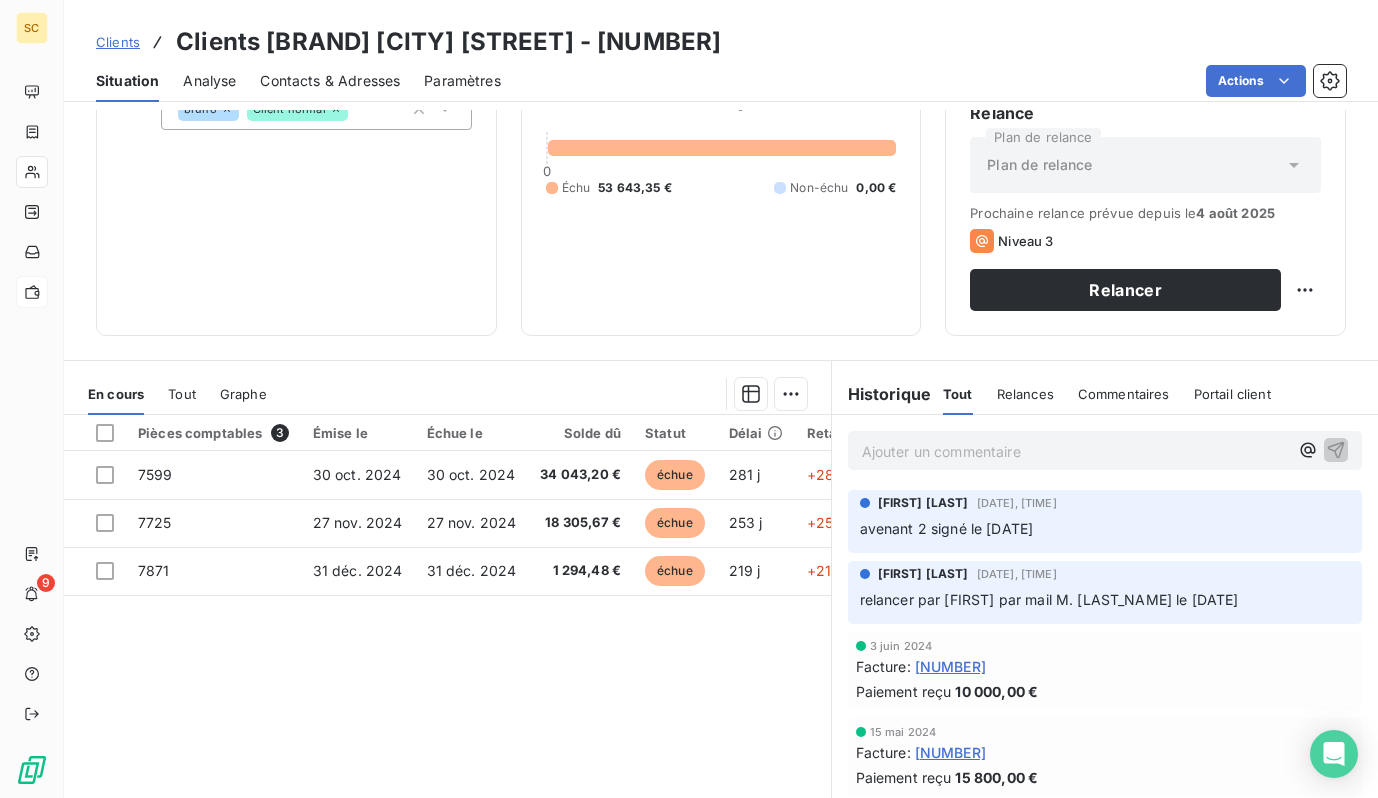 scroll, scrollTop: 274, scrollLeft: 0, axis: vertical 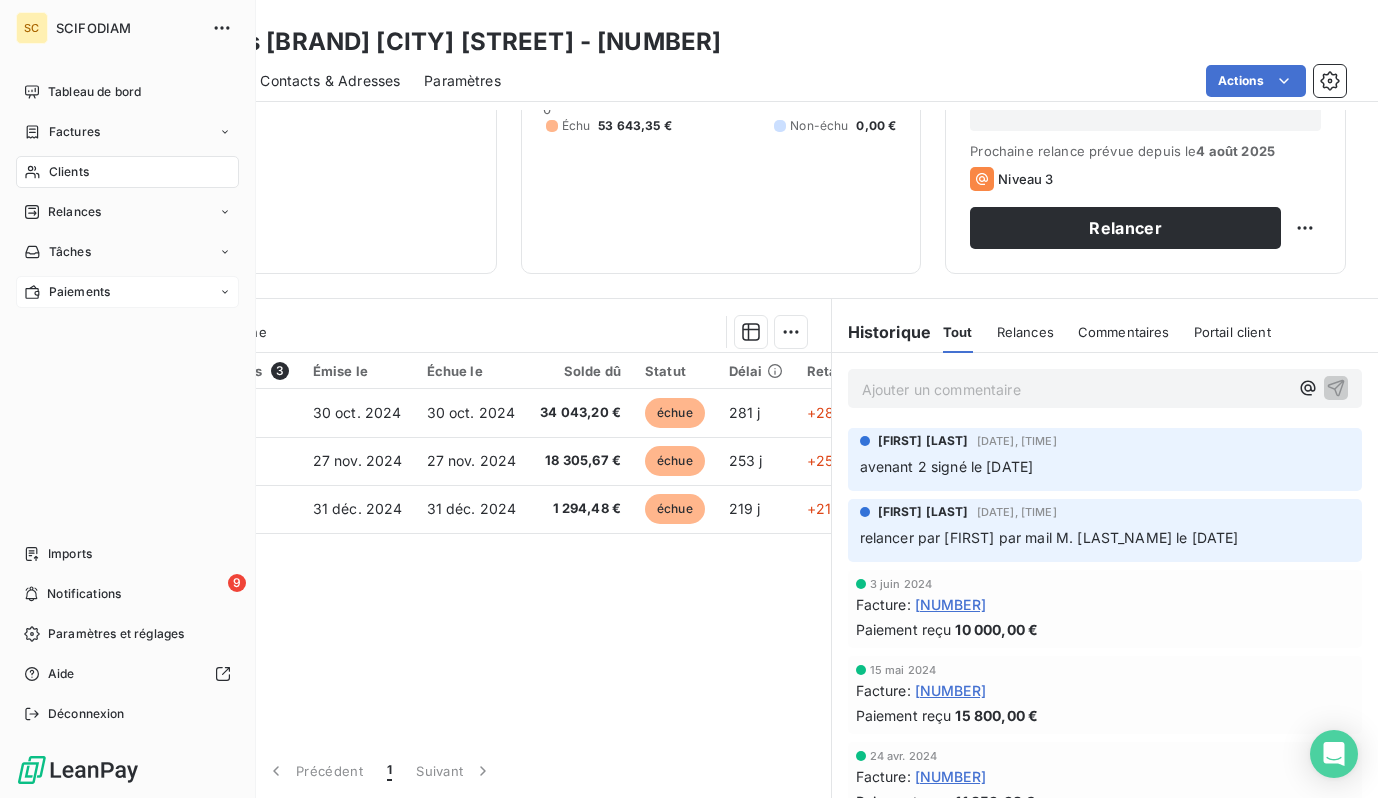 click on "SCIFODIAM" at bounding box center [128, 28] 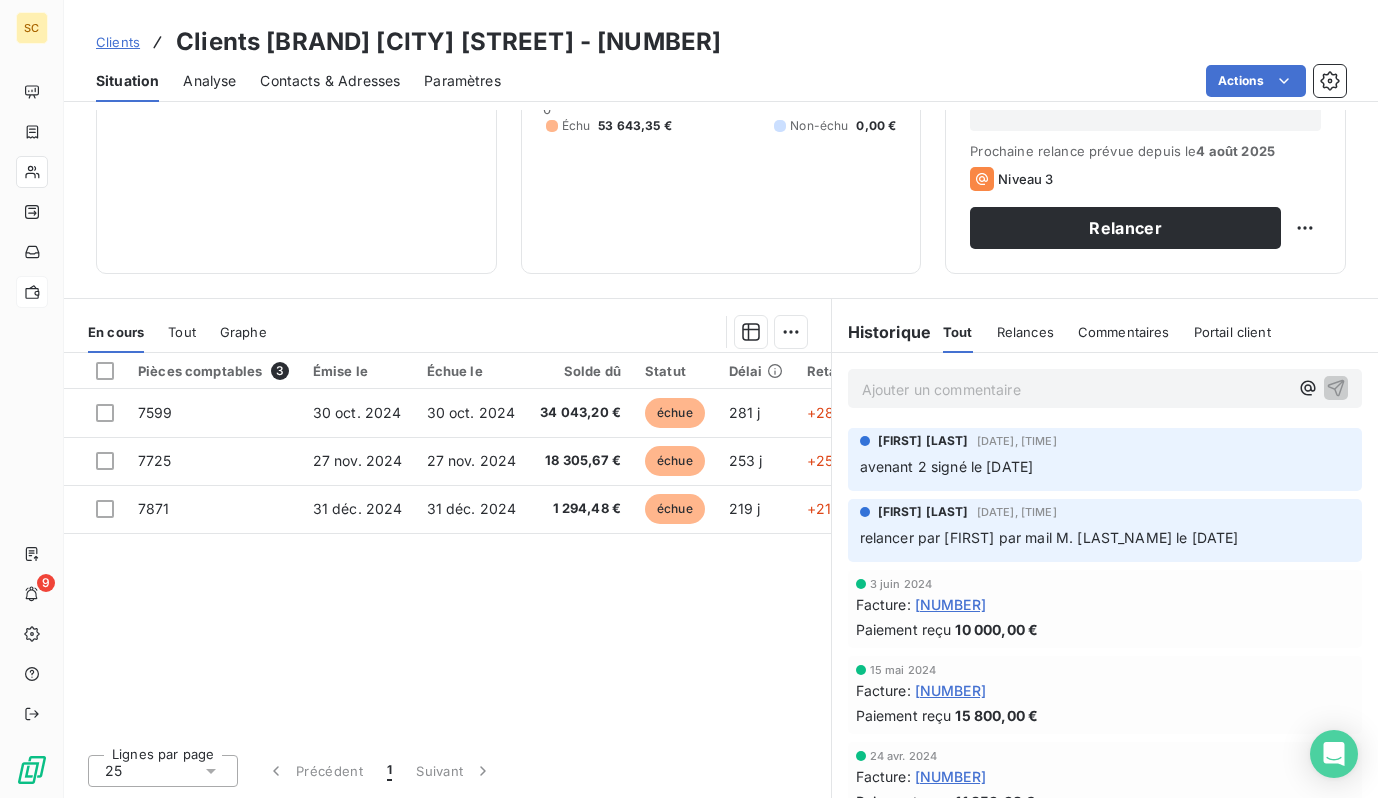 click on "Clients [COMPANY] [CITY] [STREET] - [NUMBER]" at bounding box center [721, 42] 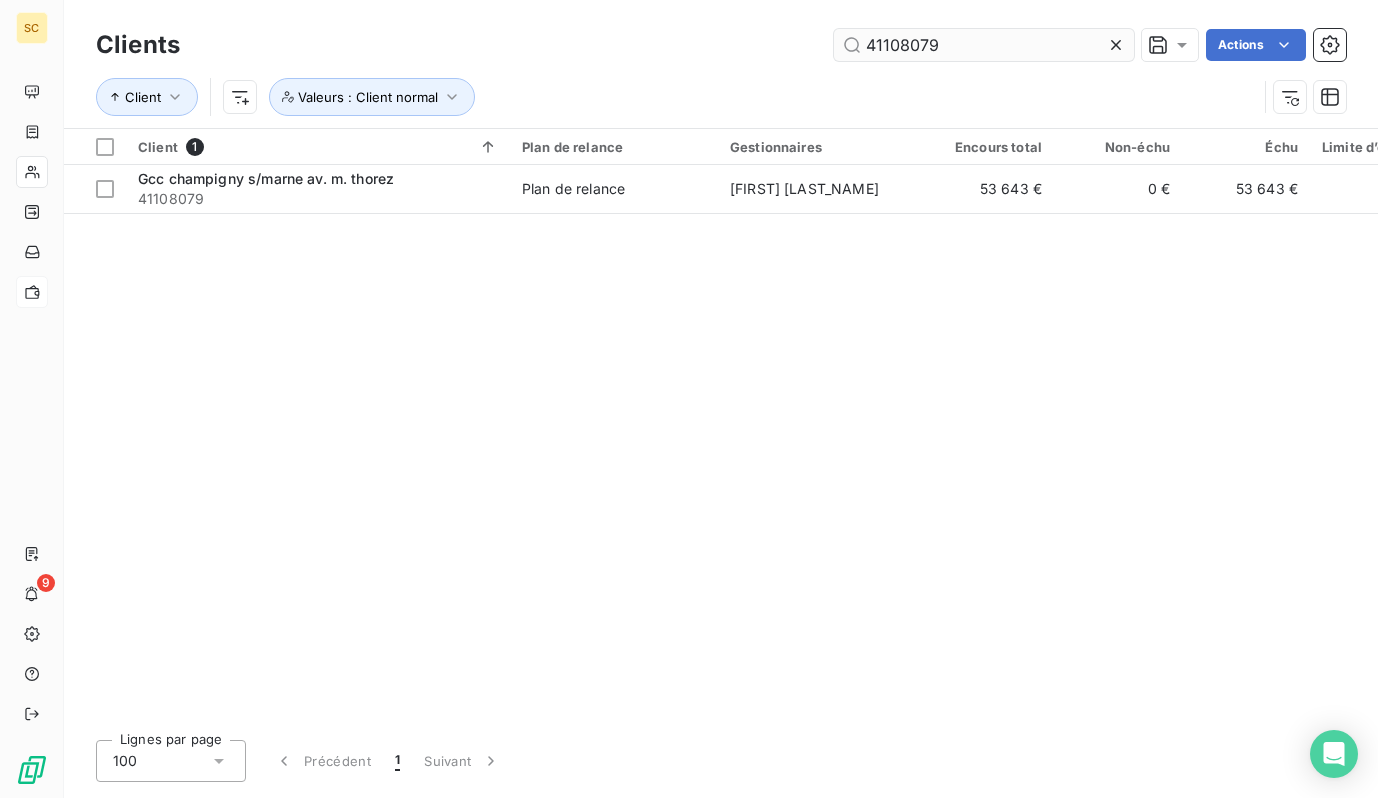 click on "41108079" at bounding box center [984, 45] 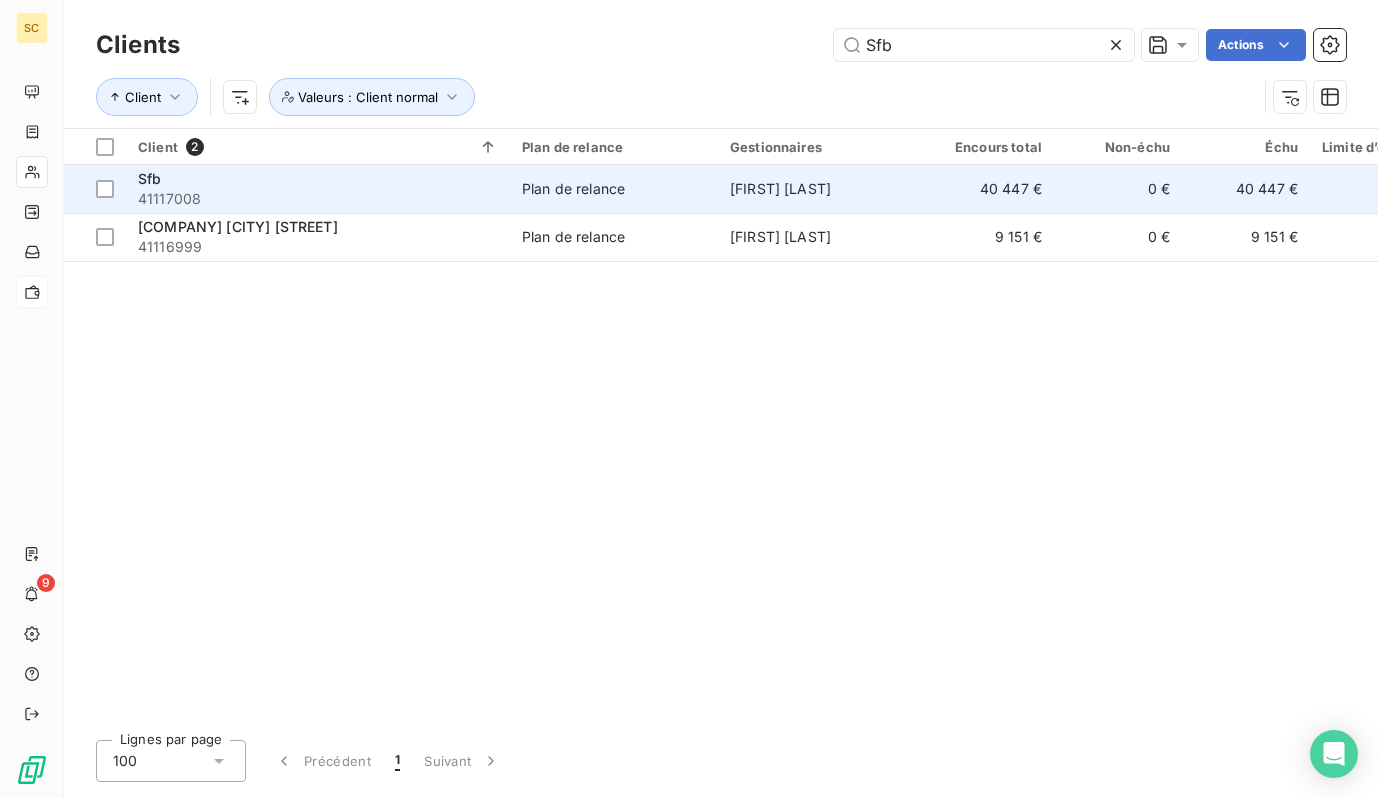 type on "Sfb" 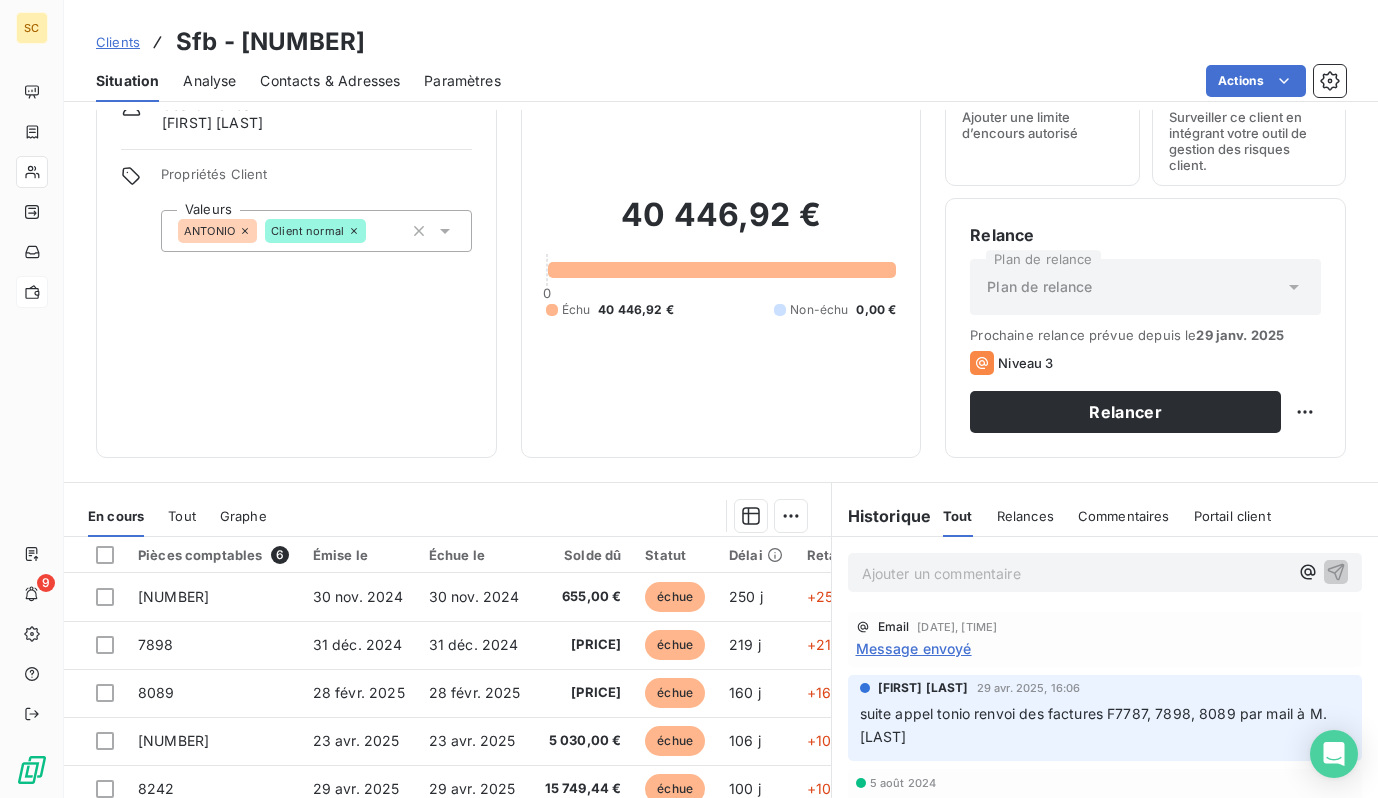 scroll, scrollTop: 200, scrollLeft: 0, axis: vertical 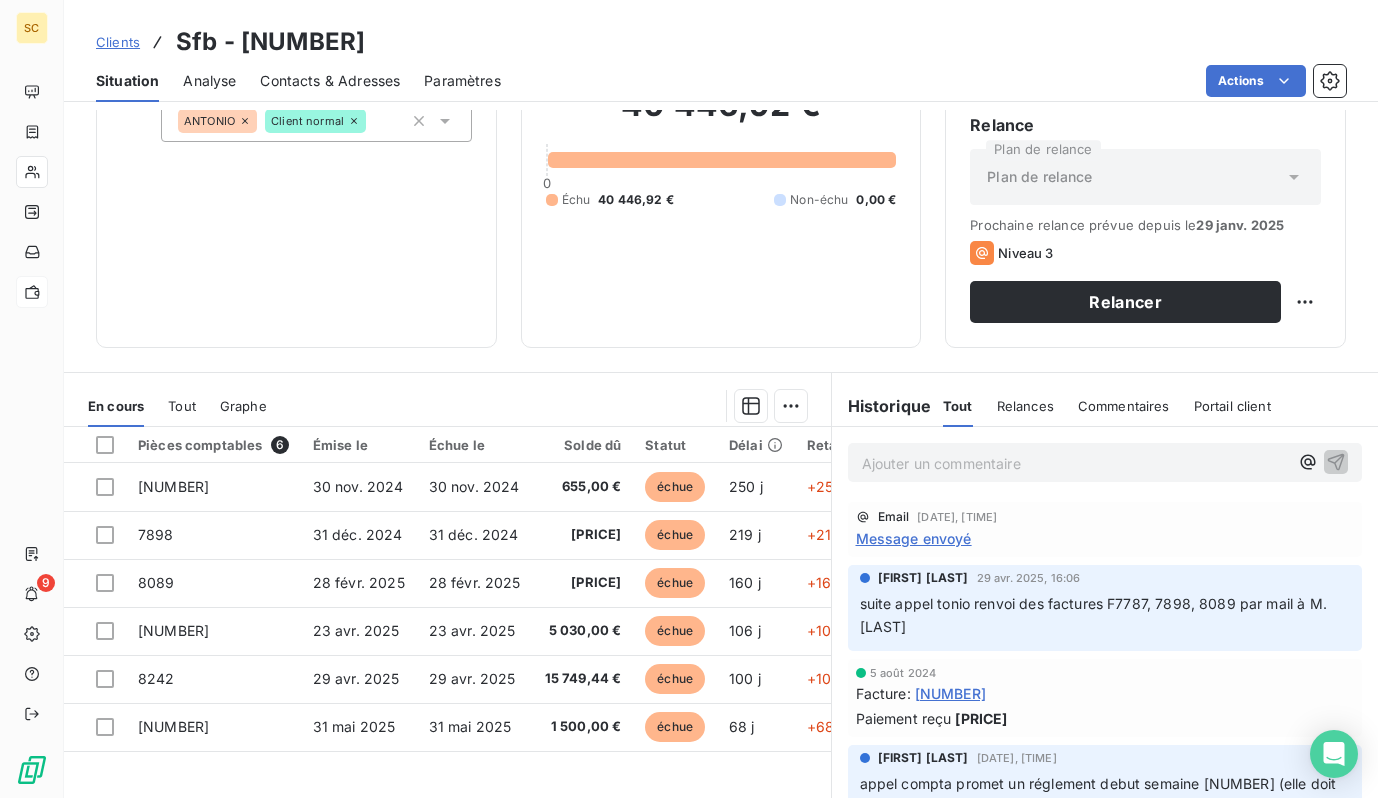 click on "Clients" at bounding box center [118, 42] 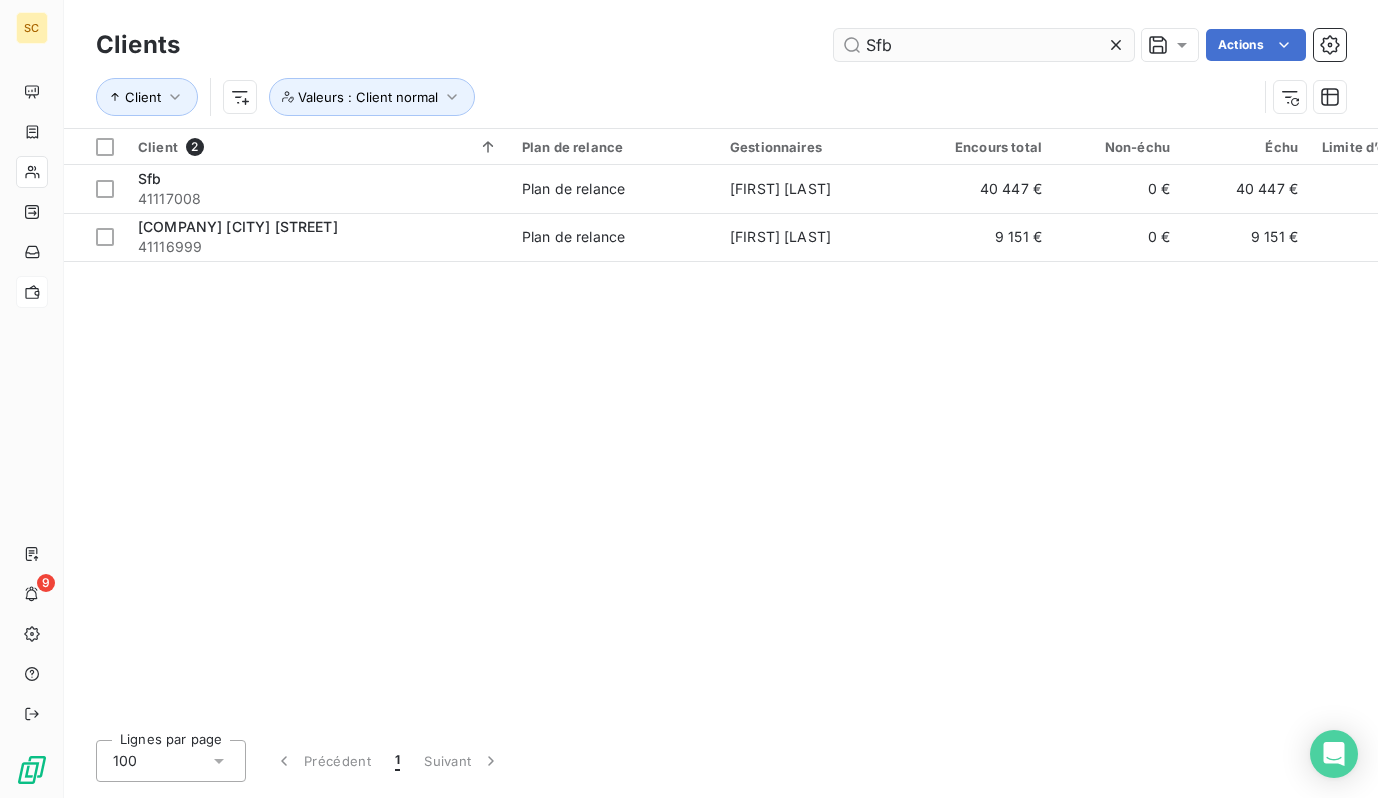 click on "Sfb" at bounding box center (984, 45) 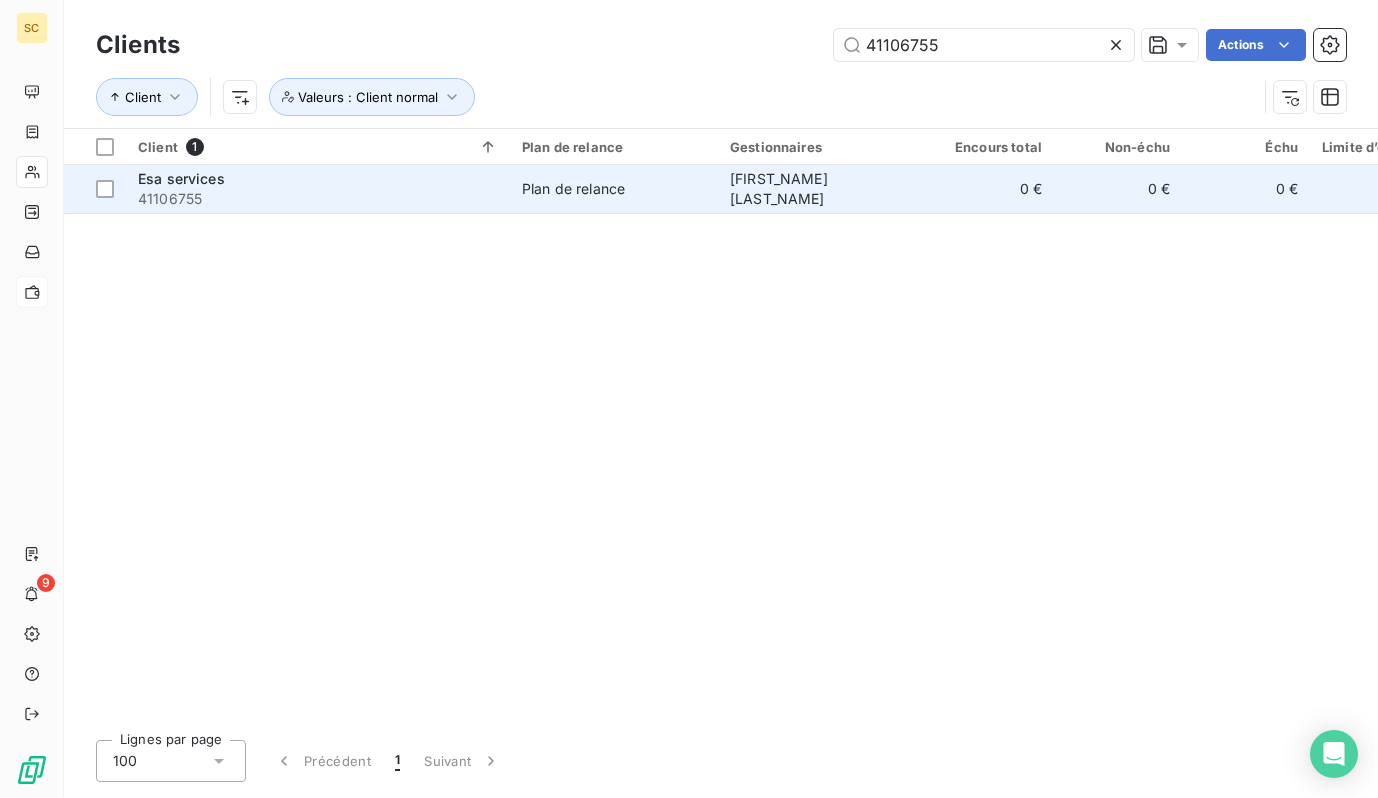 type on "41106755" 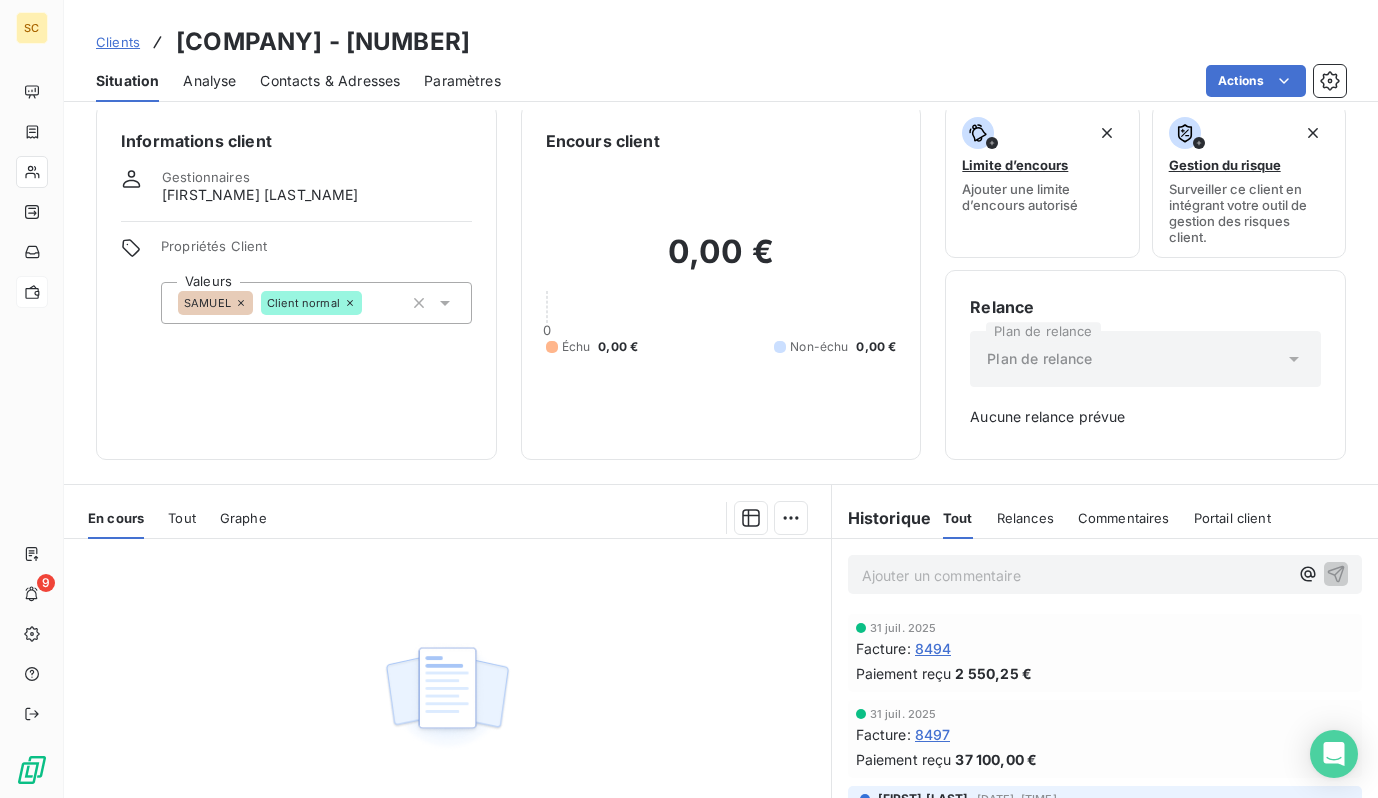 scroll, scrollTop: 0, scrollLeft: 0, axis: both 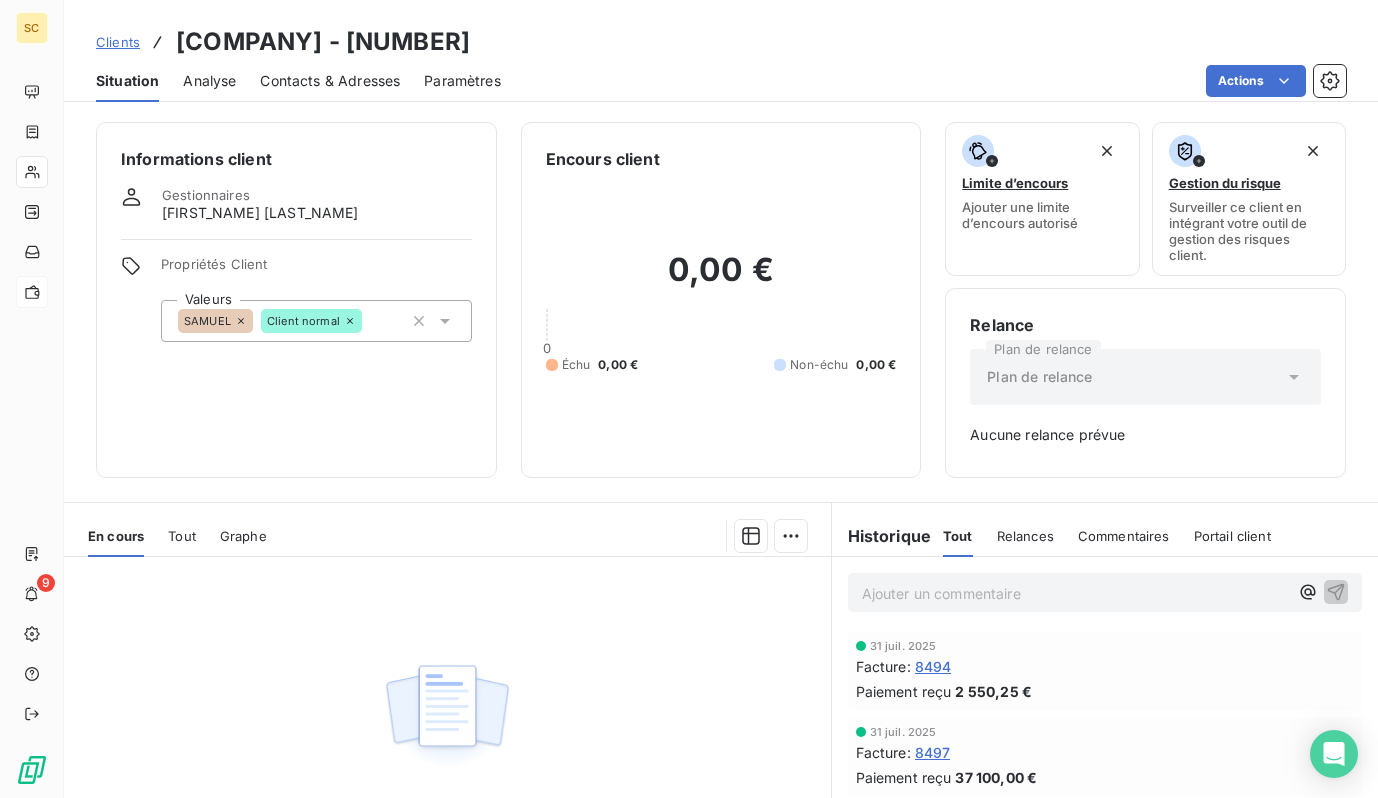 click on "Clients" at bounding box center [118, 42] 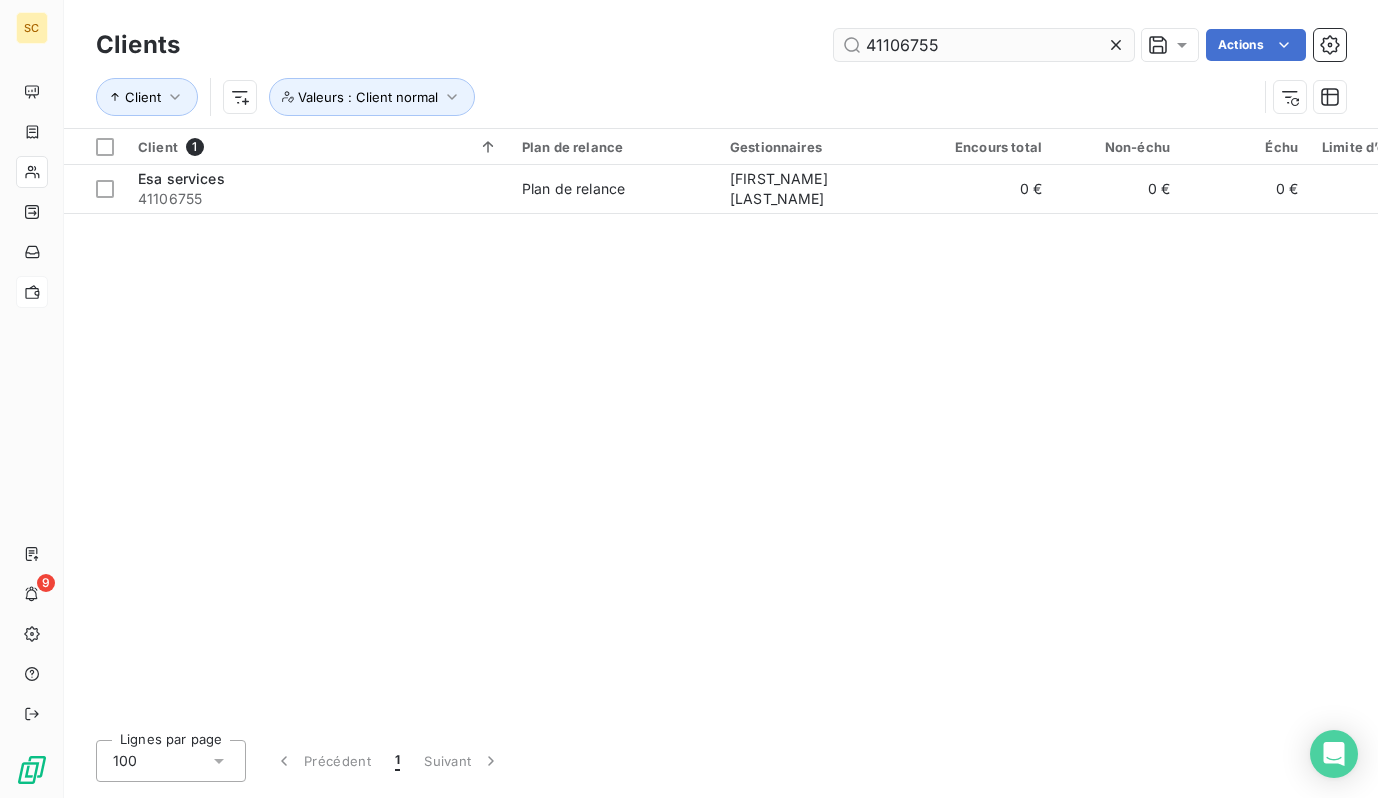 click on "41106755" at bounding box center (984, 45) 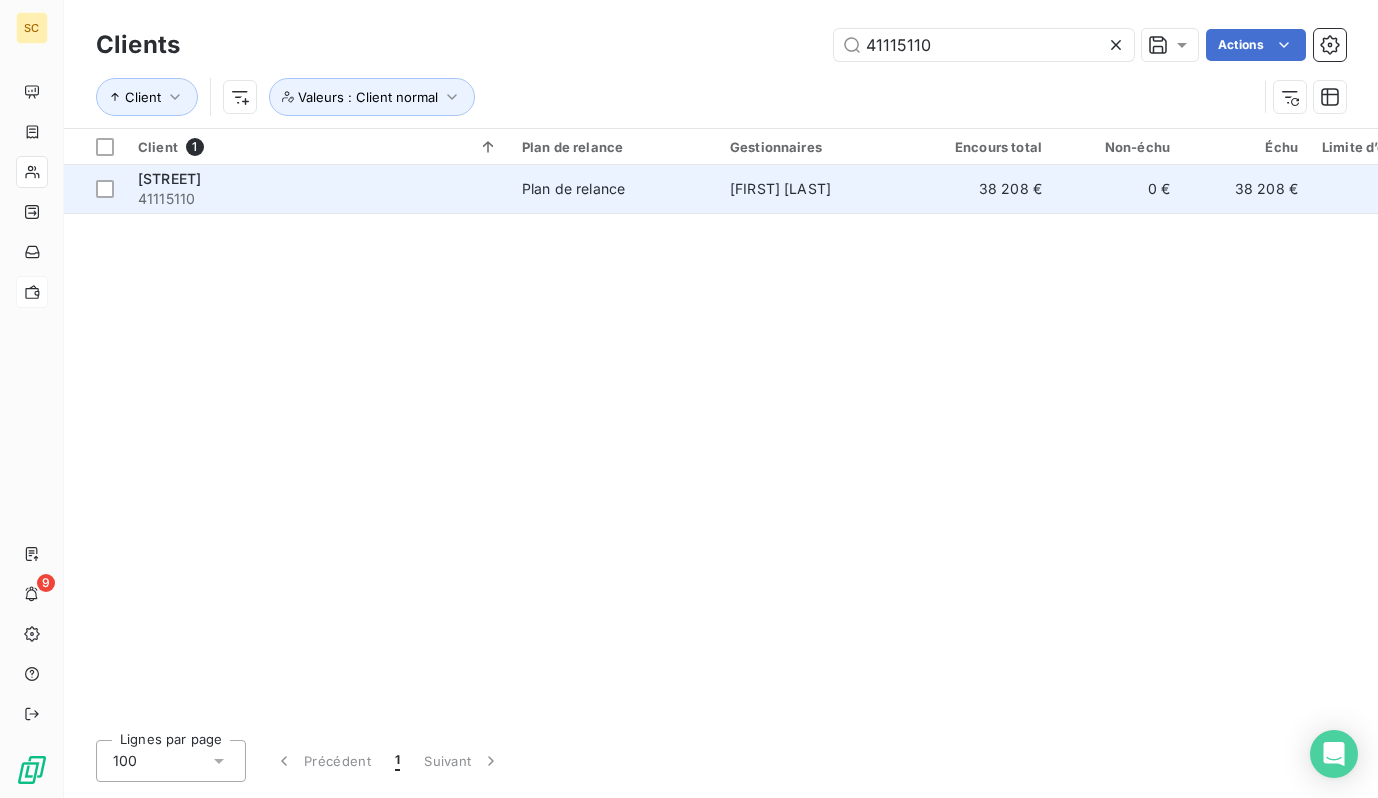 type on "41115110" 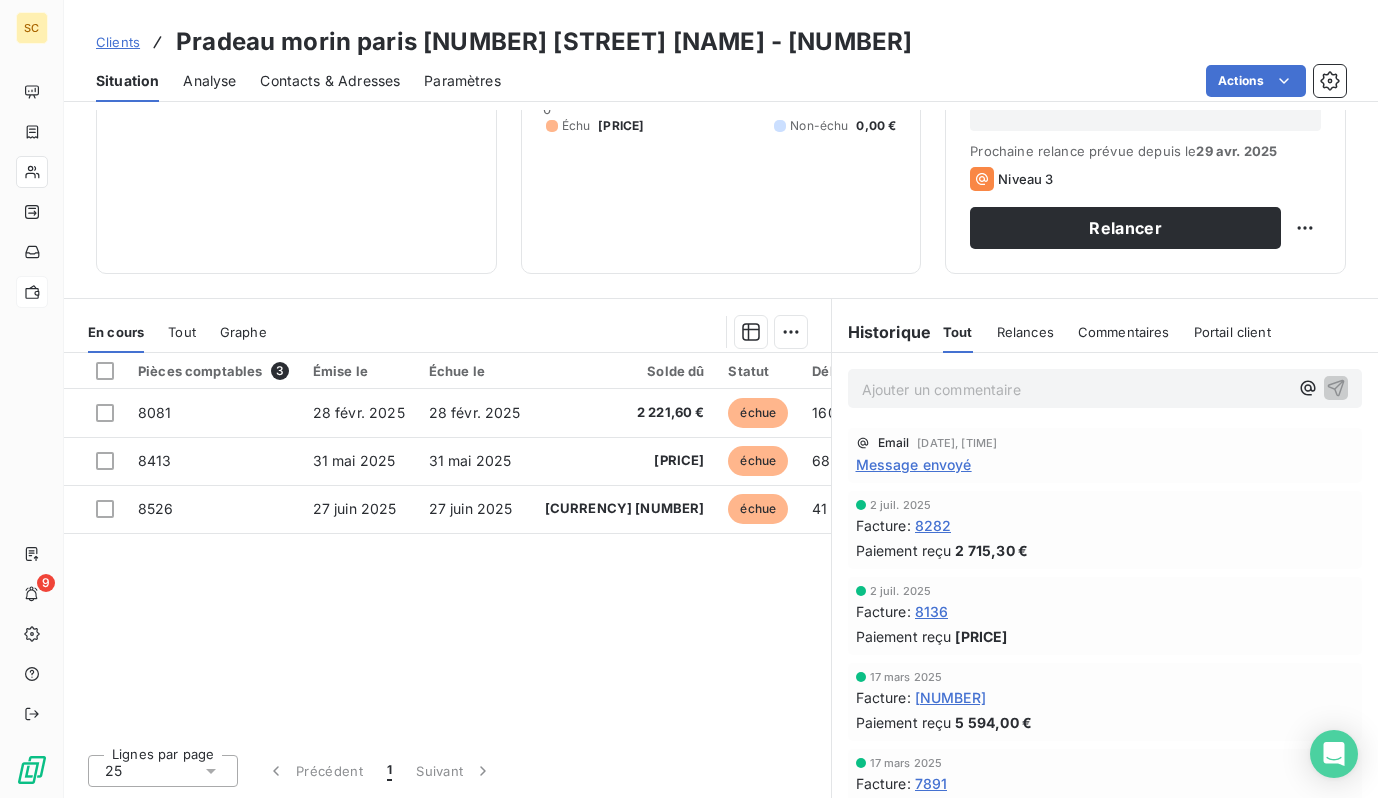 scroll, scrollTop: 236, scrollLeft: 0, axis: vertical 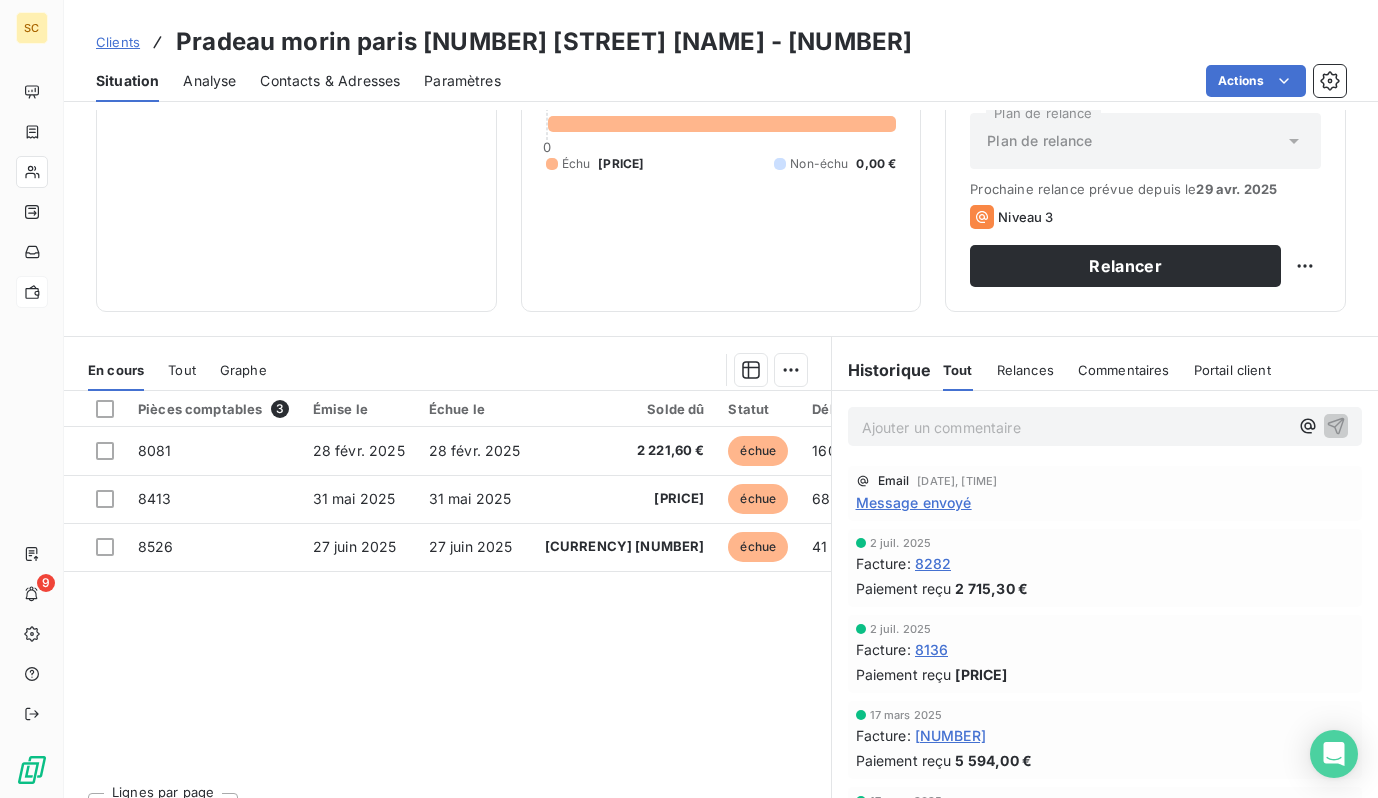 click on "Contacts & Adresses" at bounding box center [330, 81] 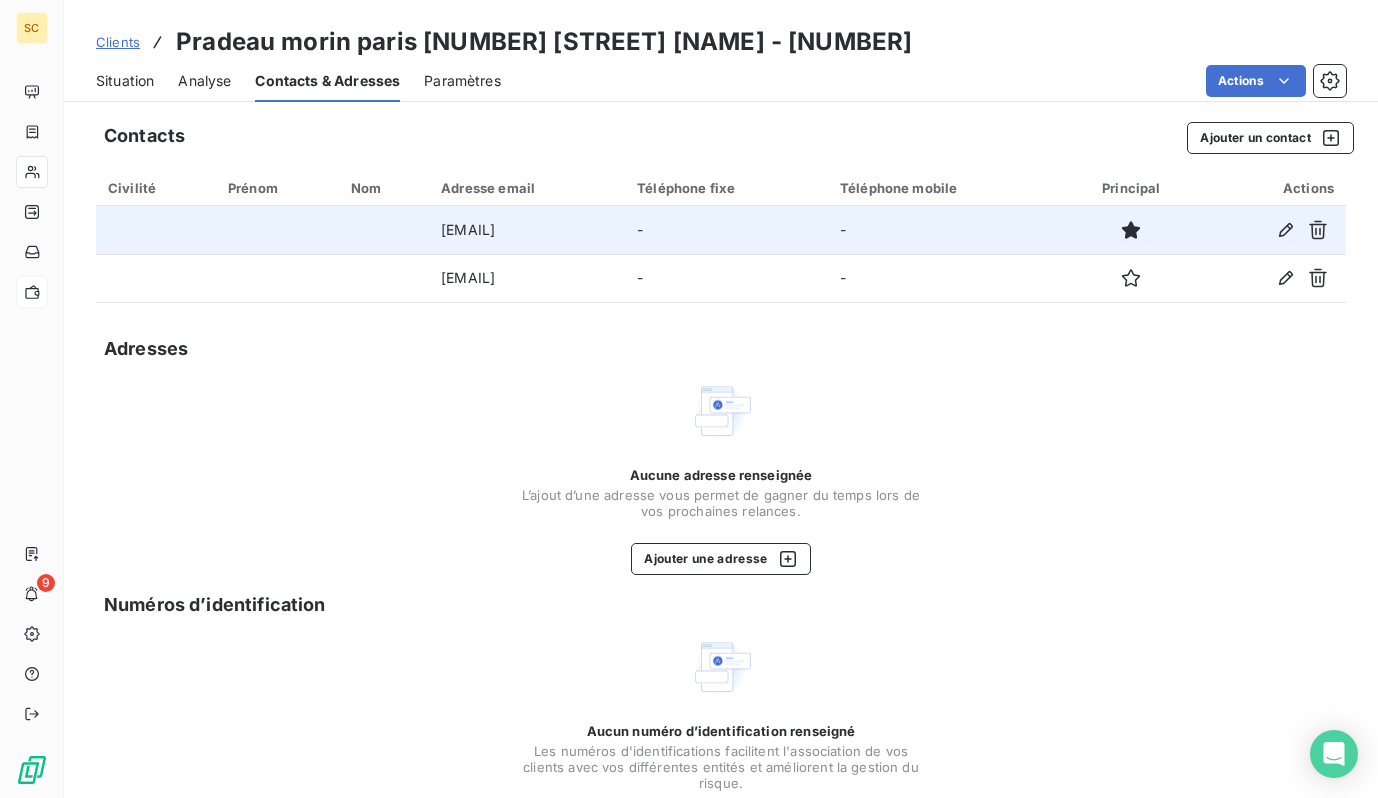 drag, startPoint x: 640, startPoint y: 221, endPoint x: 370, endPoint y: 225, distance: 270.02963 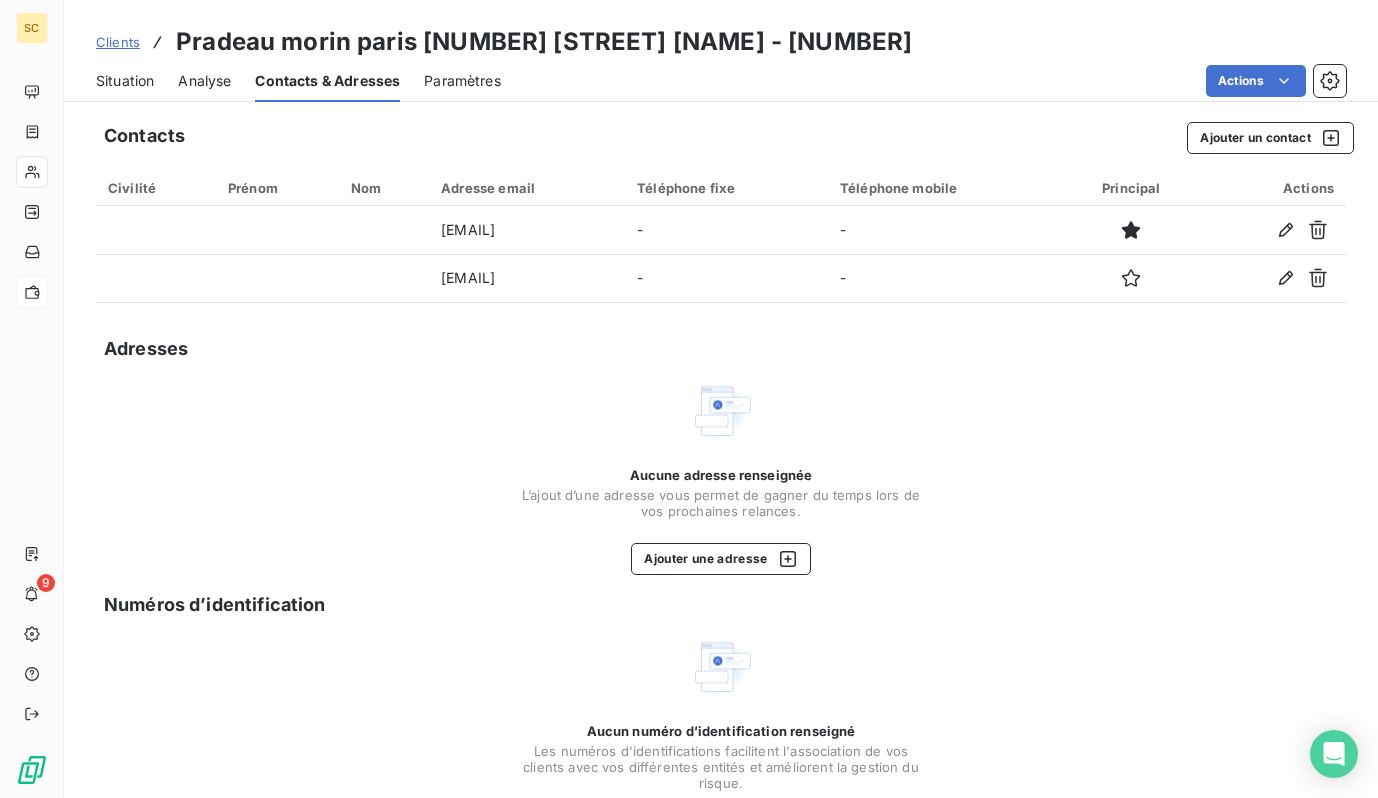 scroll, scrollTop: 3, scrollLeft: 0, axis: vertical 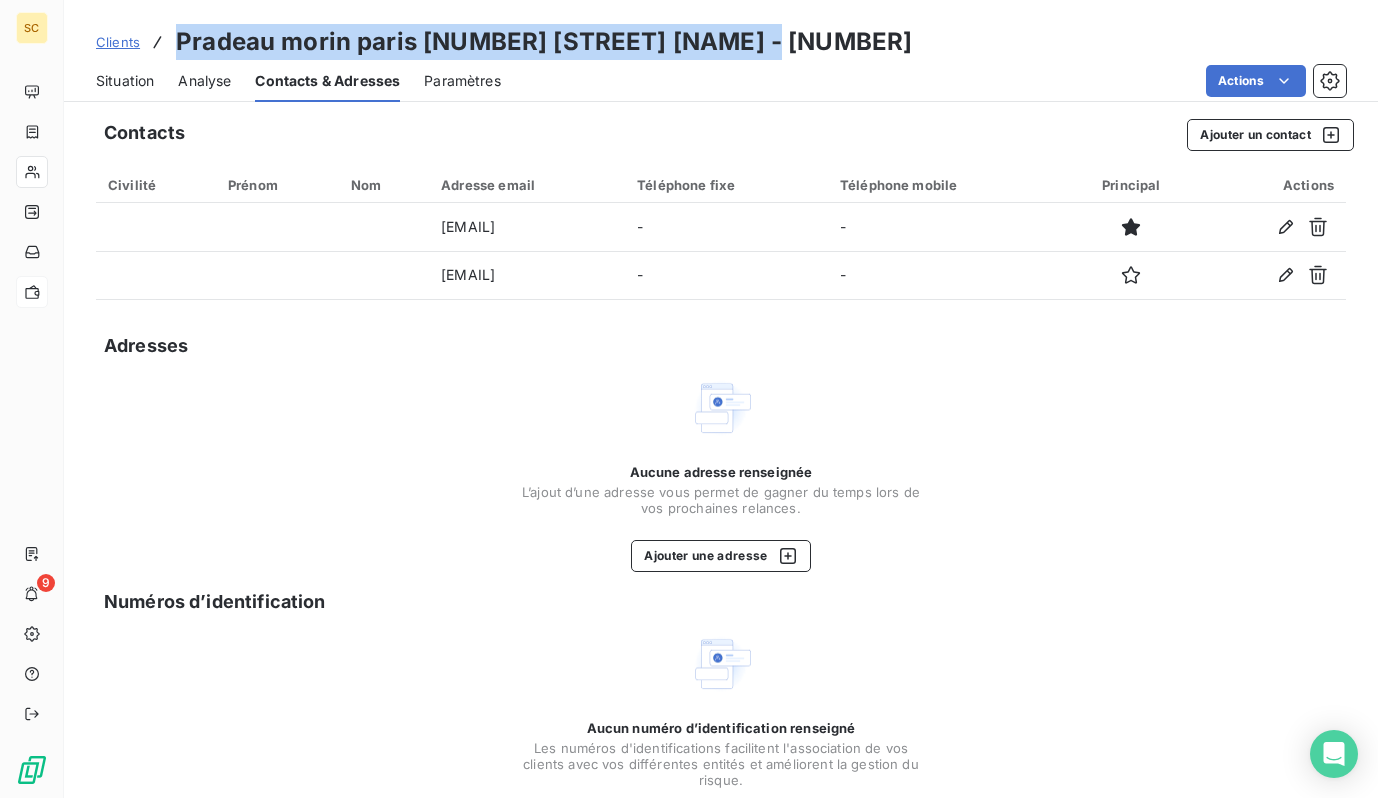 drag, startPoint x: 764, startPoint y: 48, endPoint x: 177, endPoint y: 50, distance: 587.0034 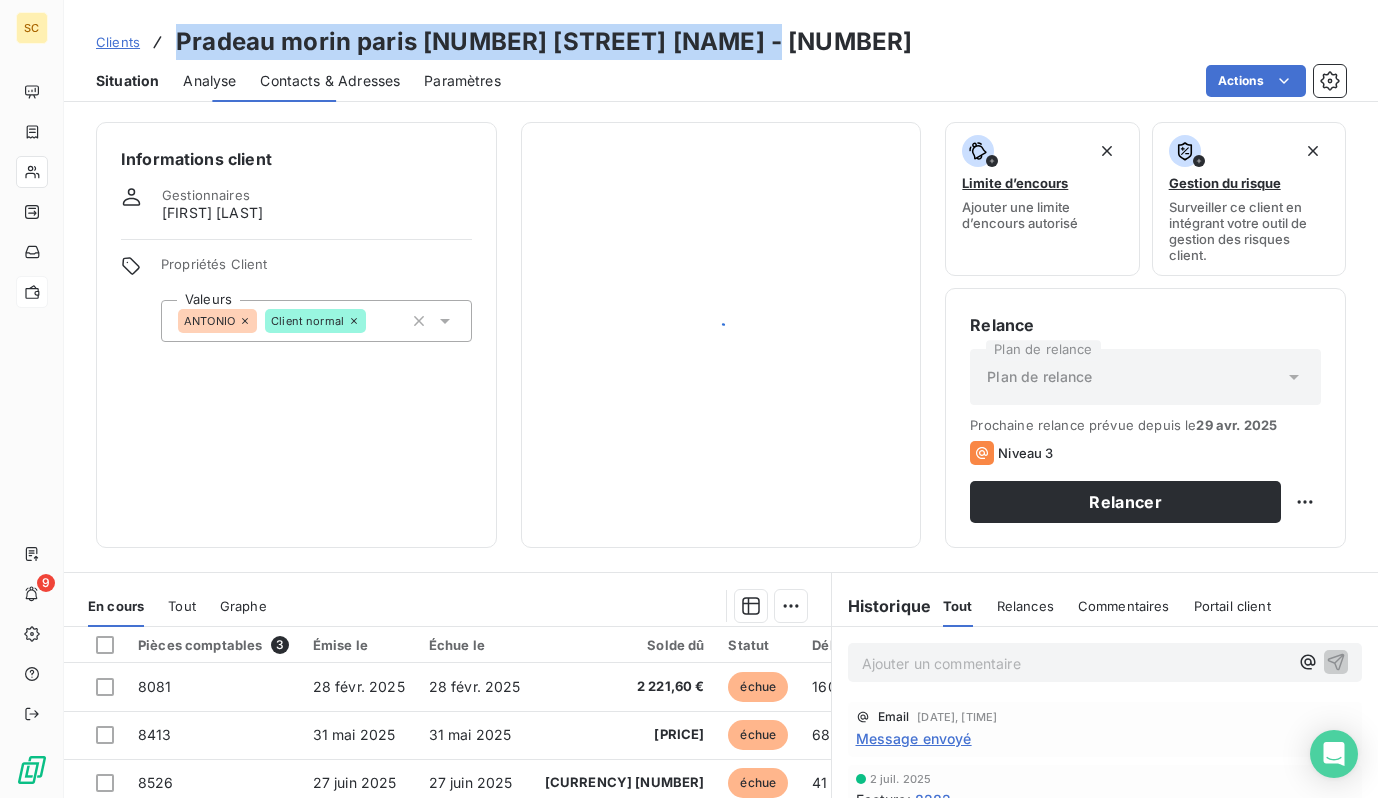 scroll, scrollTop: 0, scrollLeft: 0, axis: both 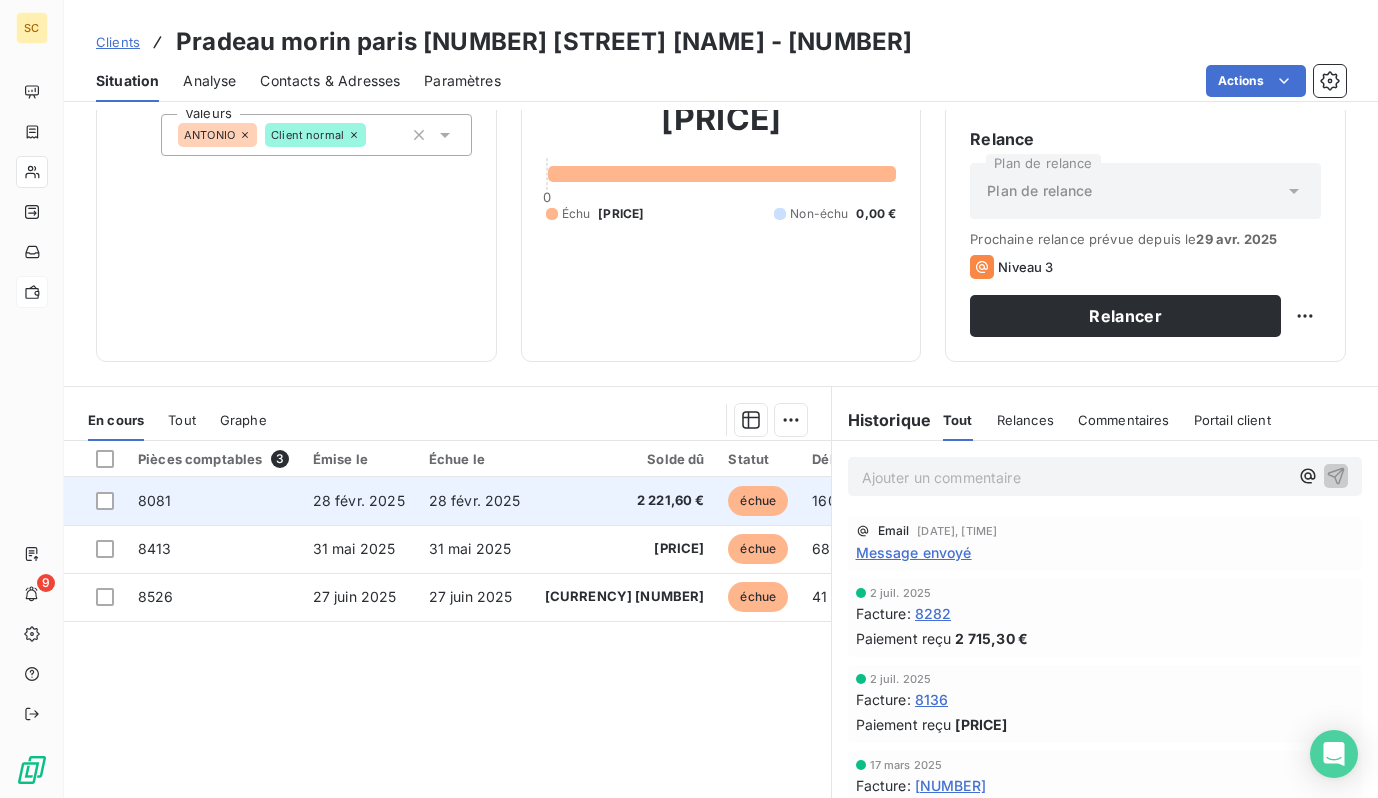 click on "28 févr. 2025" at bounding box center (475, 501) 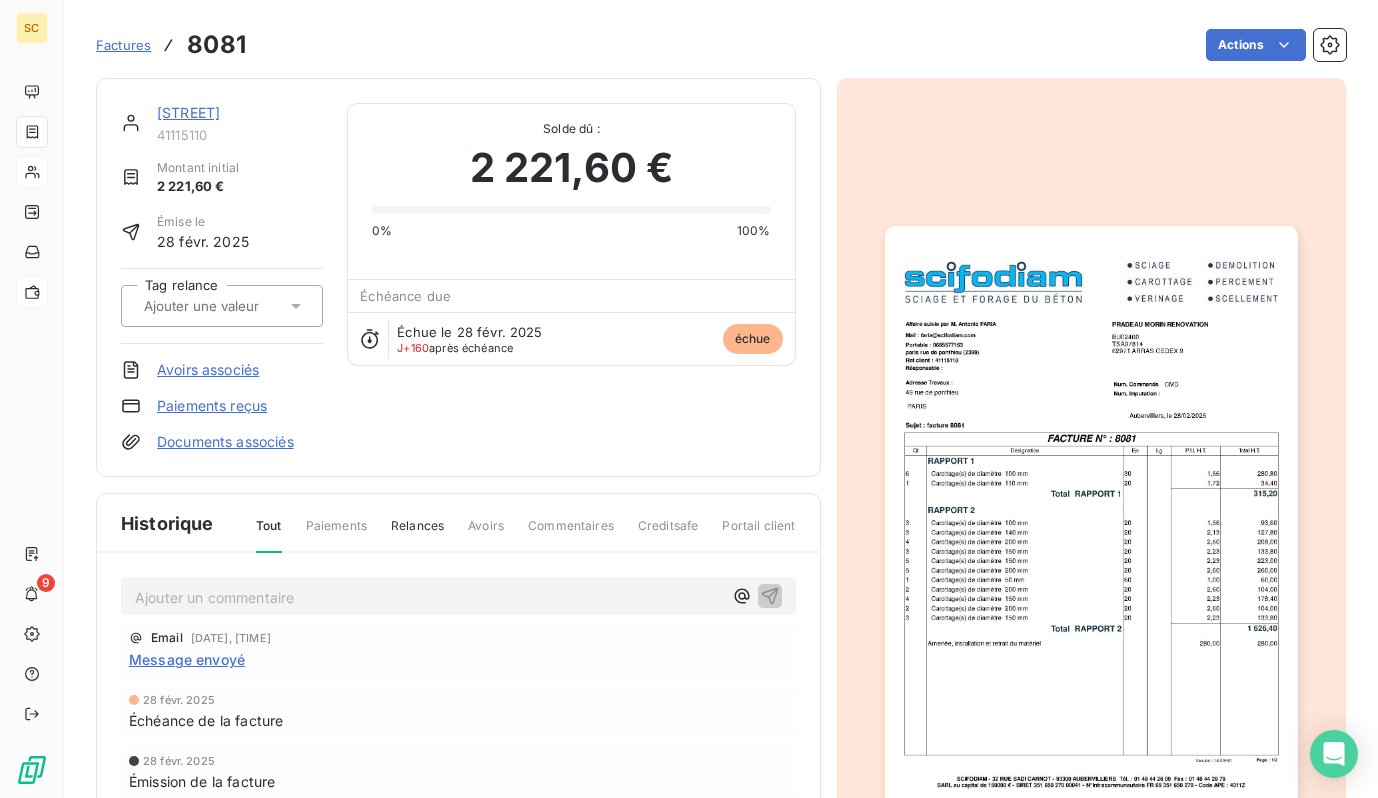 click at bounding box center [1091, 518] 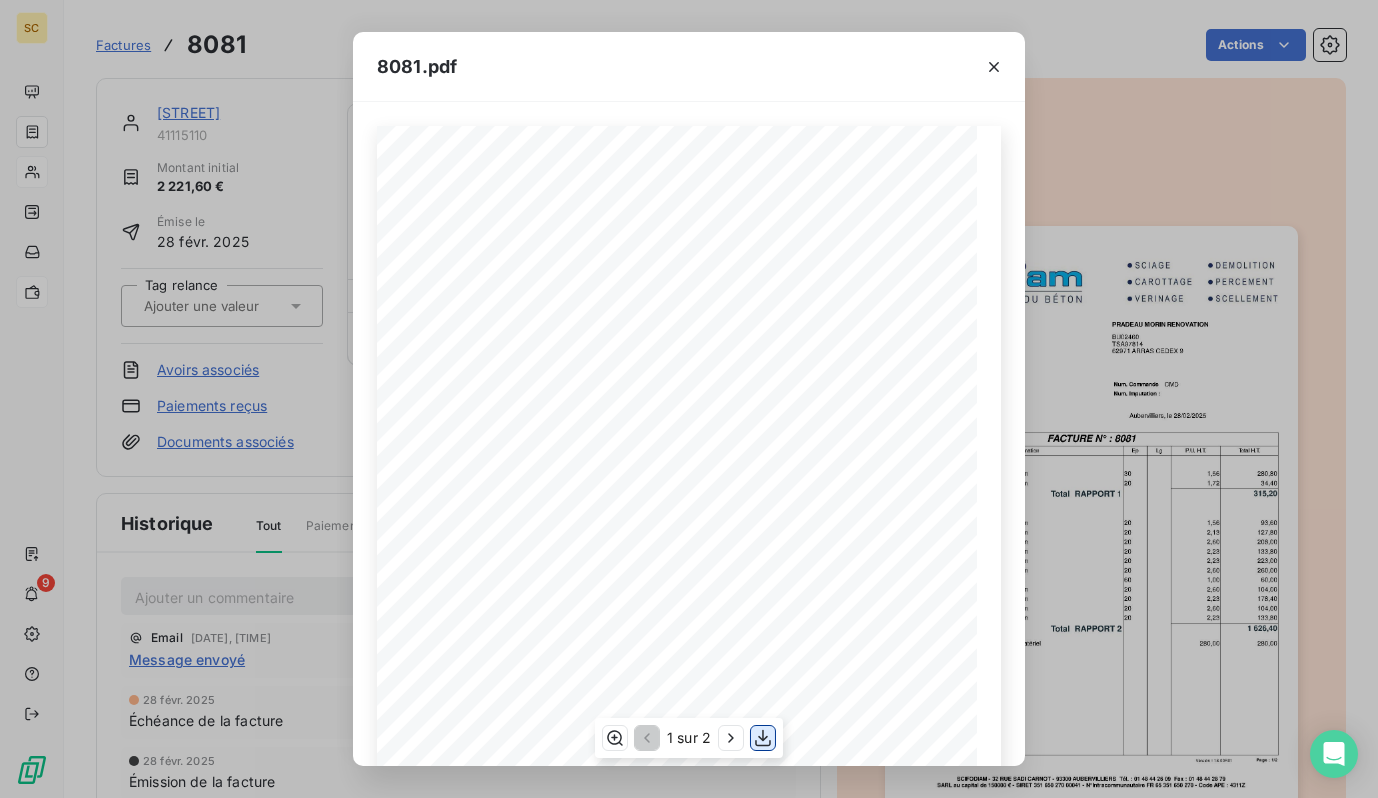 click 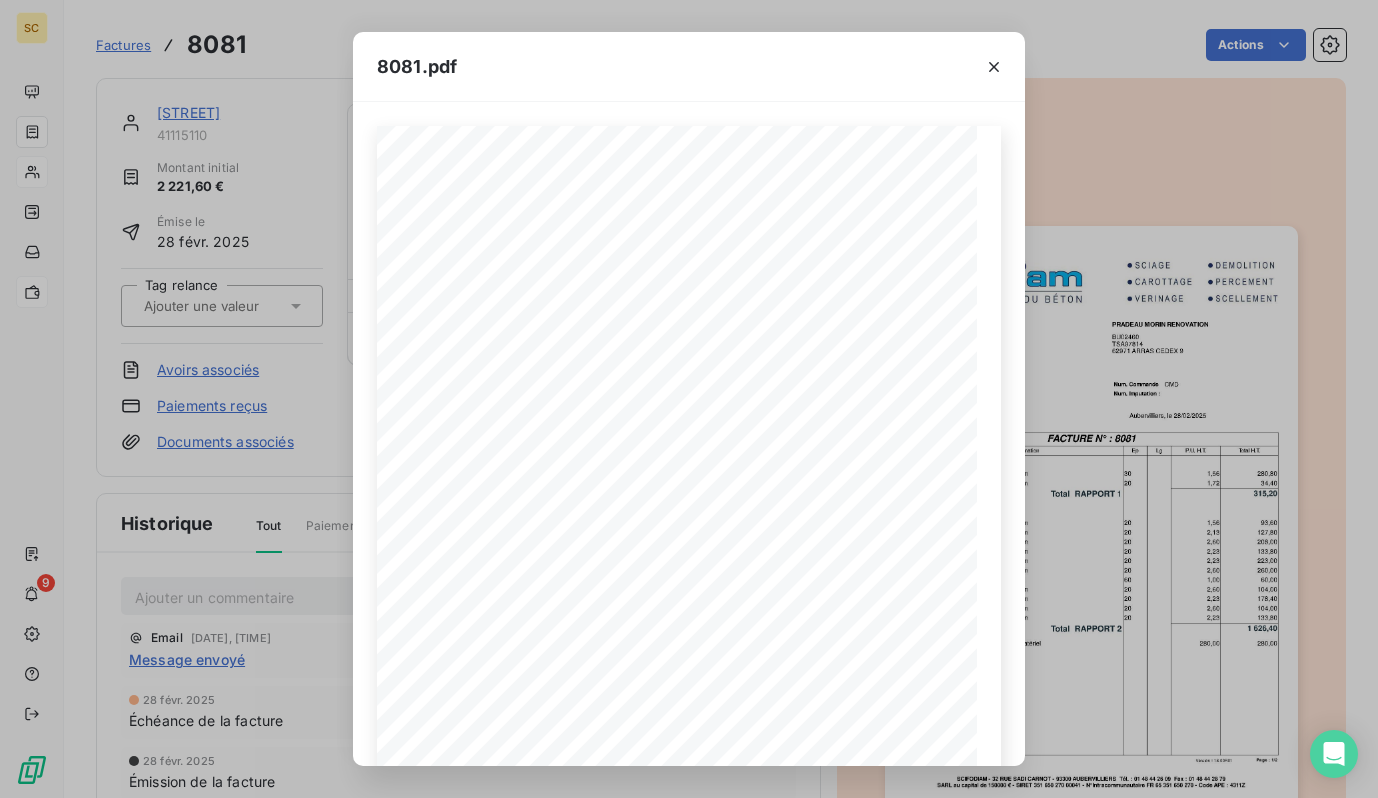 click on "8081.pdf Qt   Désignation   Ep   Lg   P.U. H.T.   Total H.T. Version : 18.00R01   Page : 1/2 SCIFODIAM - 32 RUE SADI CARNOT - [POSTAL_CODE] [CITY] Tél. : [PHONE] Fax : [PHONE] SARL au capital de 150000 € - SIRET 351 650 270 00041 - N°Intracommunautaire FR 65 351 650 270 - Code APE : 4311Z Amenée, installation et retrait du matériel   280,00   280,00 Total RAPPORT 2   1 626,40 3   Carottage(s) de diamètre 150 mm   20   2,23   133,80 2   Carottage(s) de diamètre 200 mm   20   2,60   104,00 4   Carottage(s) de diamètre 150 mm   20   2,23   178,40 2   Carottage(s) de diamètre 200 mm   20   2,60   104,00 1   Carottage(s) de diamètre 50 mm   60   1,00   60,00 5   Carottage(s) de diamètre 200 mm   20   2,60   260,00 5   Carottage(s) de diamètre 150 mm   20   2,23   223,00 3   Carottage(s) de diamètre 150 mm   20   2,23   133,80 4   Carottage(s) de diamètre 200 mm   20   2,60   208,00 3   Carottage(s) de diamètre 140 mm   20   2,13   127,80 3   Carottage(s) de diamètre 100 mm   20" at bounding box center (689, 399) 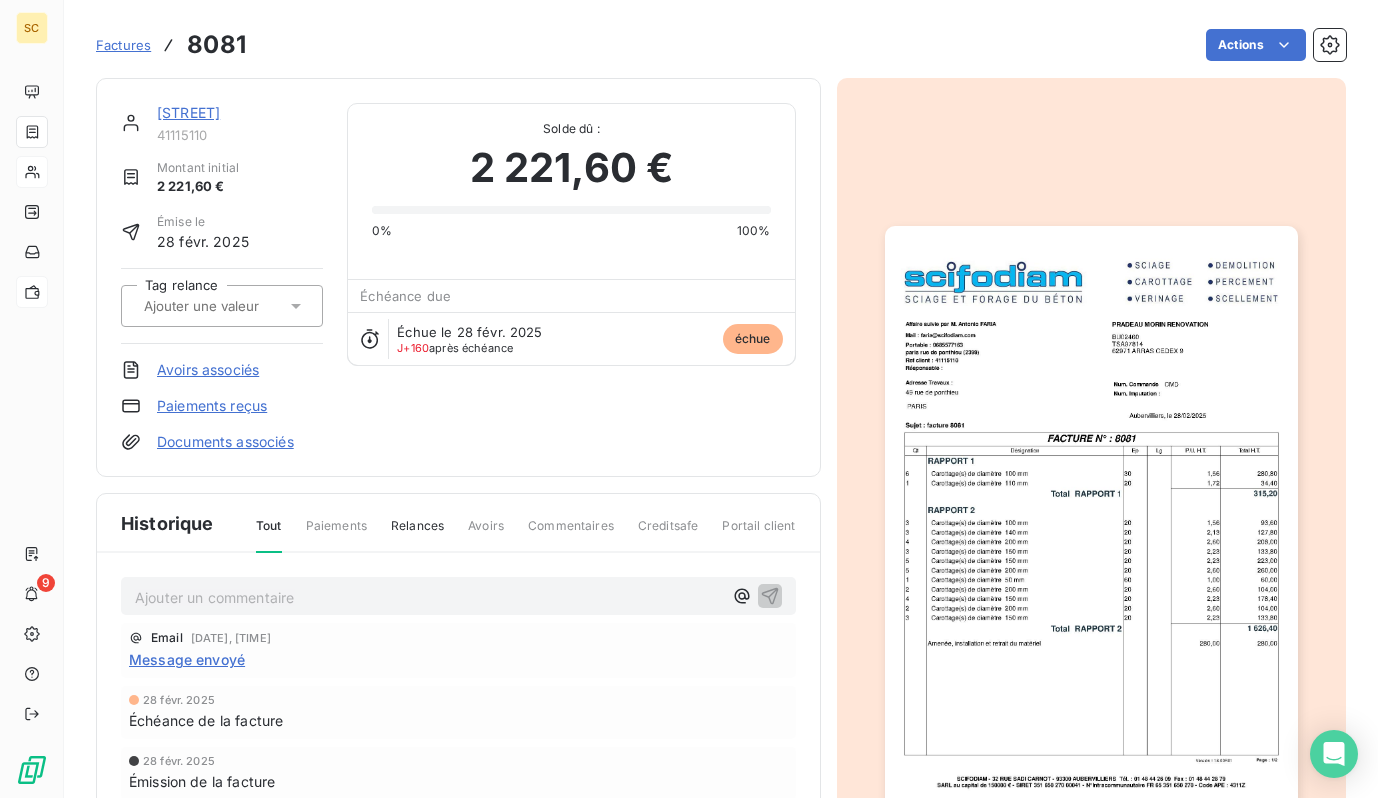 click on "[STREET]" at bounding box center (188, 112) 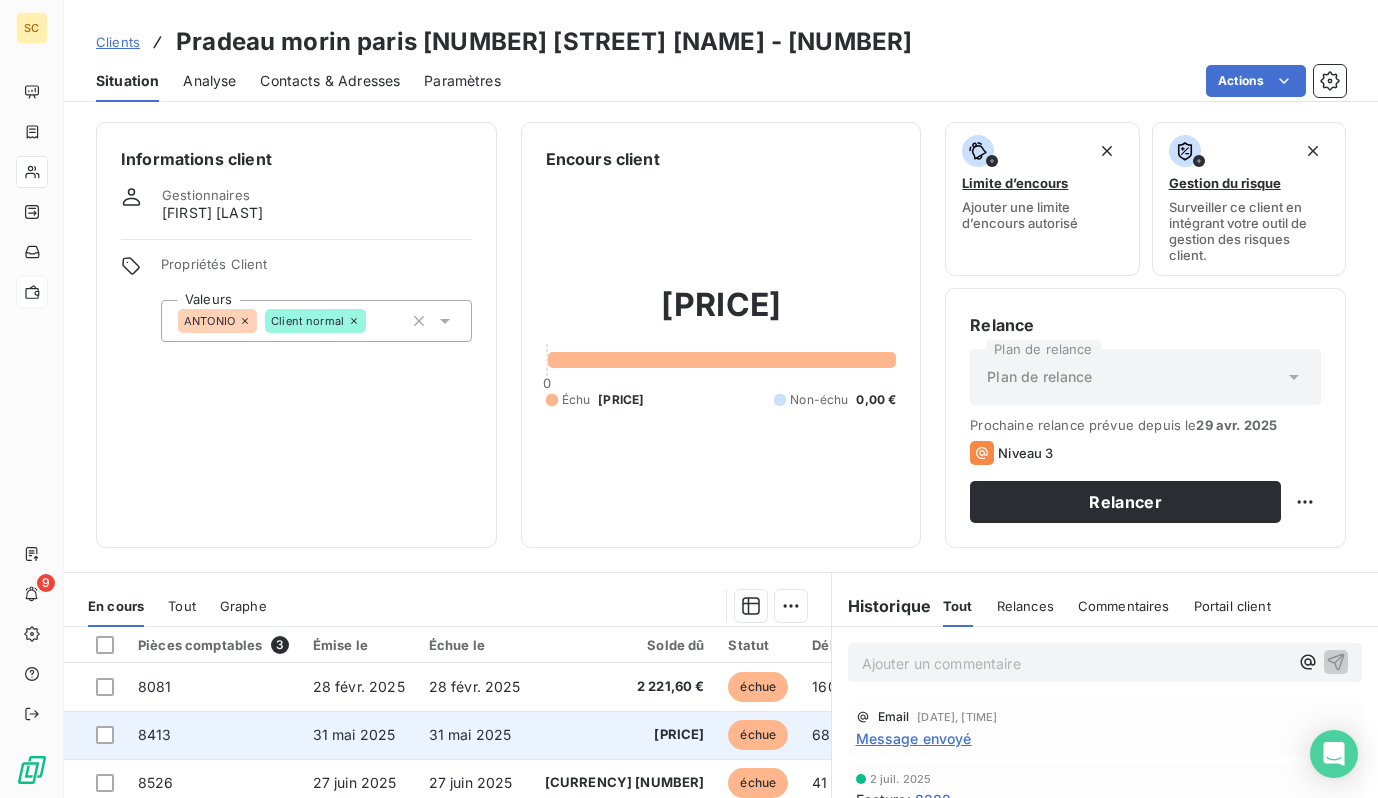 click on "31 mai 2025" at bounding box center [354, 734] 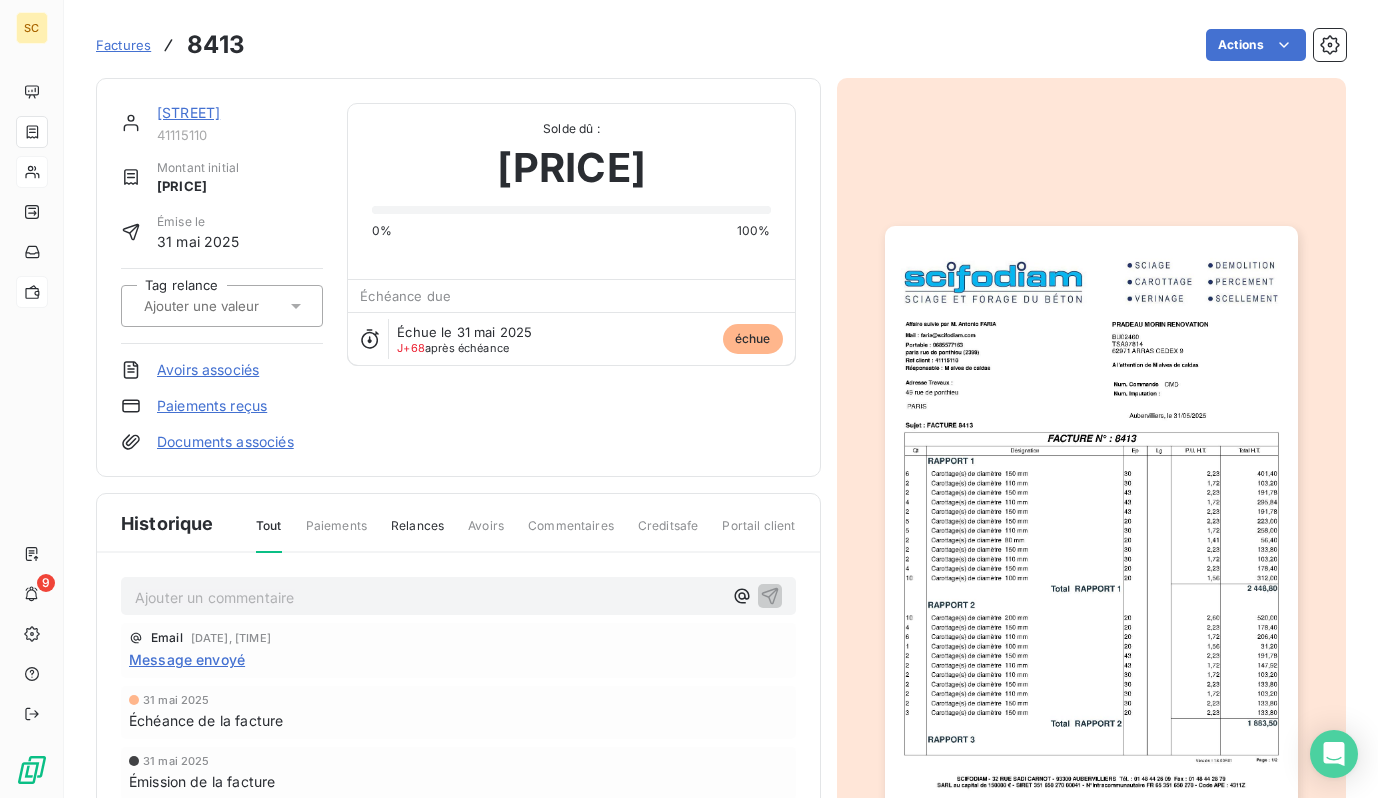 click at bounding box center [1091, 518] 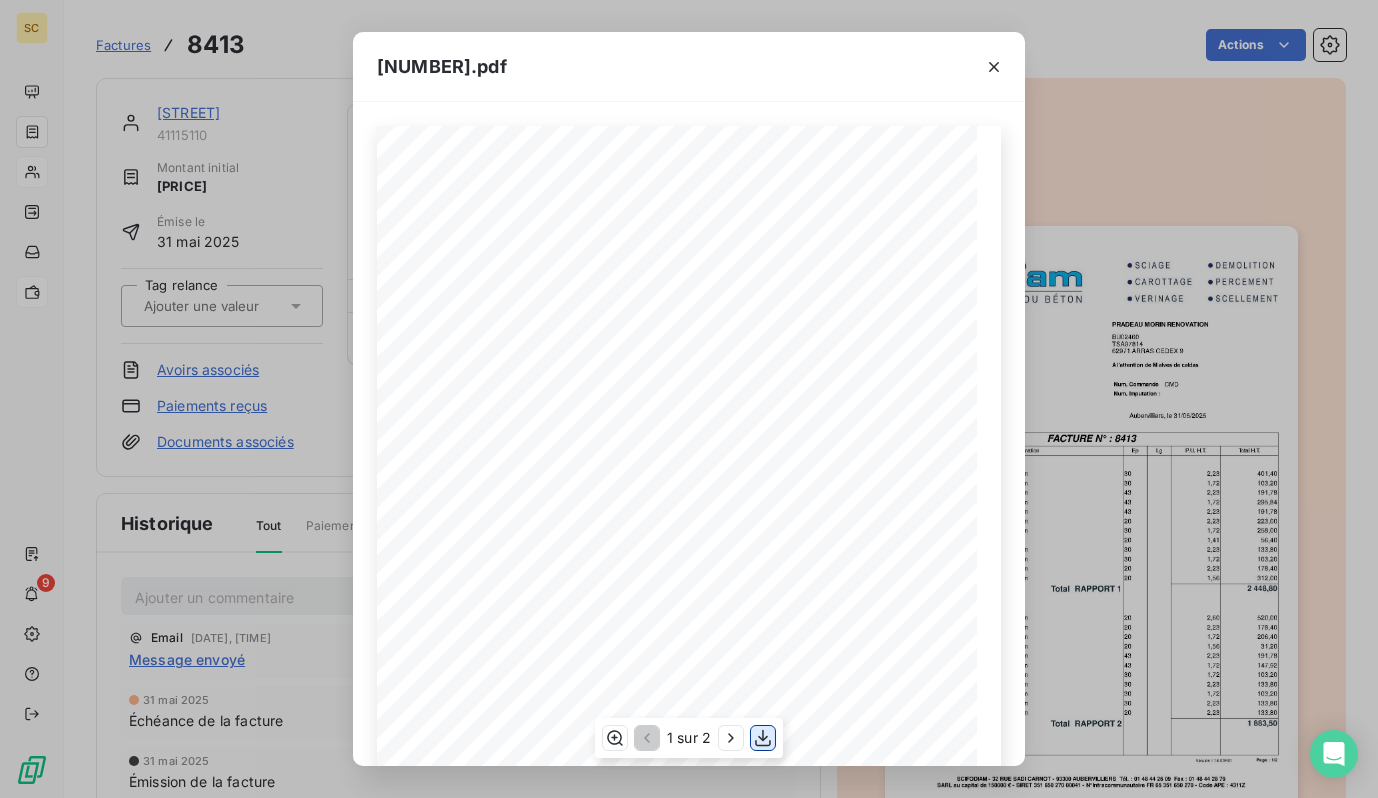 click 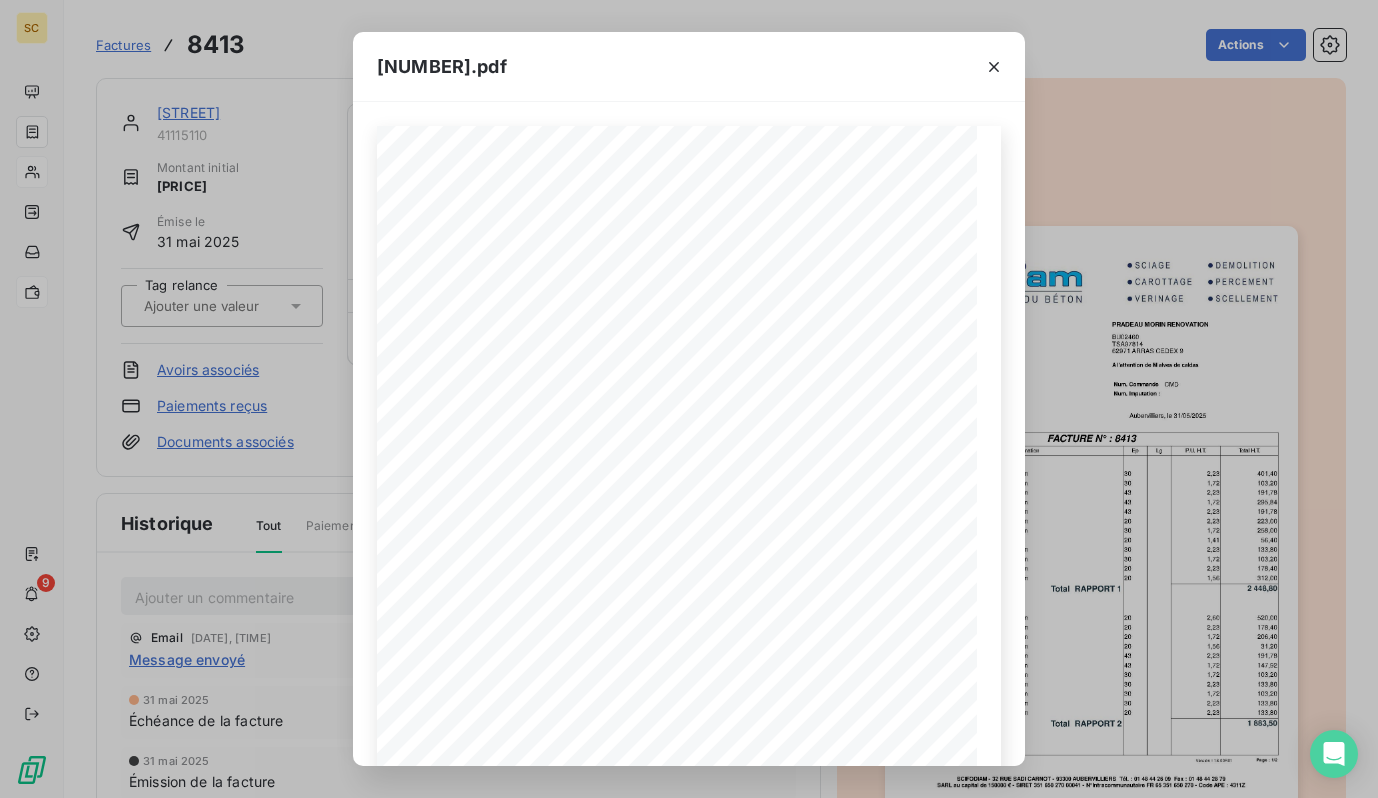 drag, startPoint x: 1129, startPoint y: 351, endPoint x: 363, endPoint y: 241, distance: 773.85785 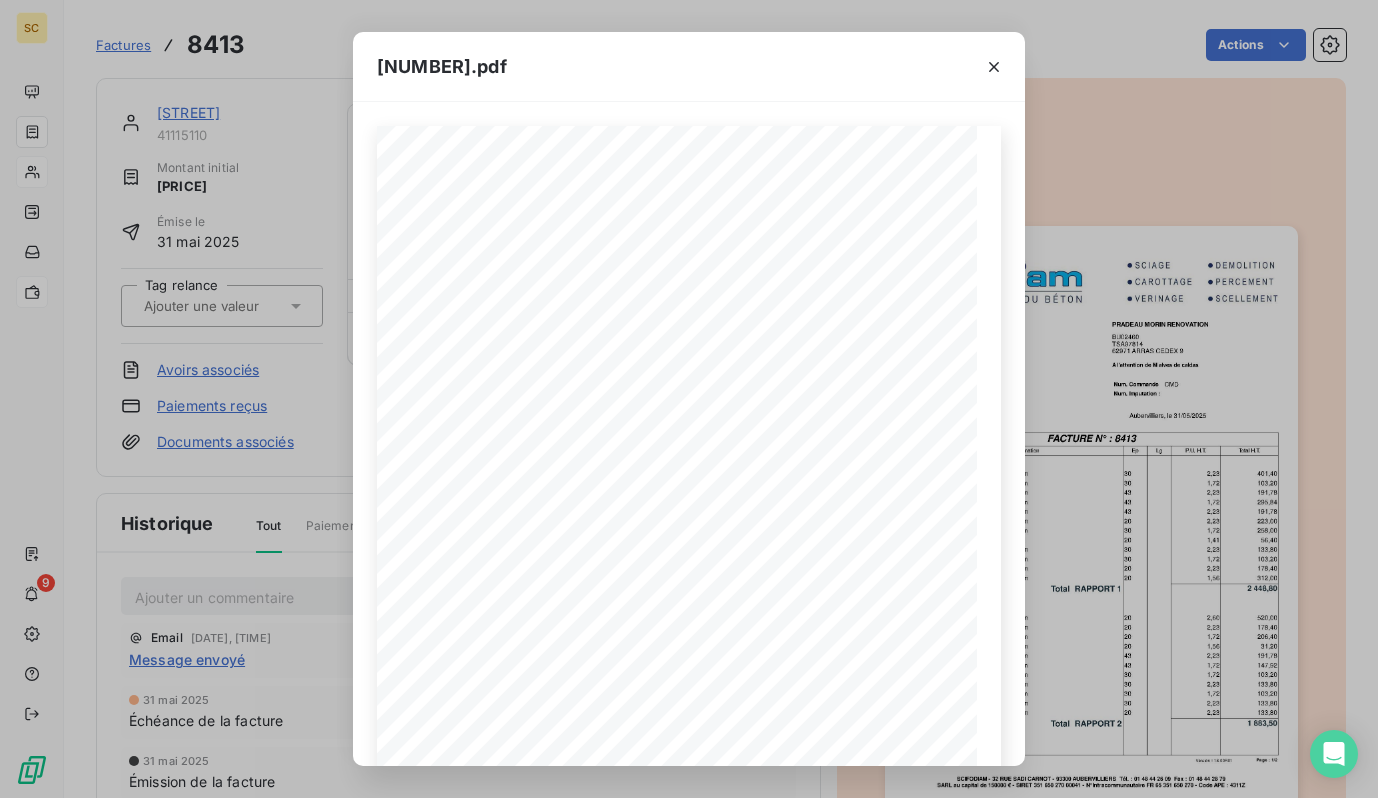 click on "8413.pdf Qt   Désignation   Ep   Lg   P.U. H.T.   Total H.T. RAPPORT 3 Total RAPPORT 2   1 883,50 3   Carottage(s) de diamètre 150 mm   20   2,23   133,80 2   Carottage(s) de diamètre 150 mm   30   2,23   133,80 2   Carottage(s) de diamètre 110 mm   30   1,72   103,20 2   Carottage(s) de diamètre 150 mm   30   2,23   133,80 2   Carottage(s) de diamètre 110 mm   30   1,72   103,20 2   Carottage(s) de diamètre 110 mm   43   1,72   147,92 2   Carottage(s) de diamètre 150 mm   43   2,23   191,78 1   Carottage(s) de diamètre 100 mm   20   1,56   31,20 6   Carottage(s) de diamètre 110 mm   20   1,72   206,40 4   Carottage(s) de diamètre 150 mm   20   2,23   178,40 10   Carottage(s) de diamètre 200 mm   20   2,60   520,00 RAPPORT 2 Total RAPPORT 1   2 448,80 10   Carottage(s) de diamètre 100 mm   20   1,56   312,00 4   Carottage(s) de diamètre 150 mm   20   2,23   178,40 2   Carottage(s) de diamètre 110 mm   30   1,72   103,20 2   Carottage(s) de diamètre 150 mm   30   2,23   133,80 2     20   1,41" at bounding box center [689, 399] 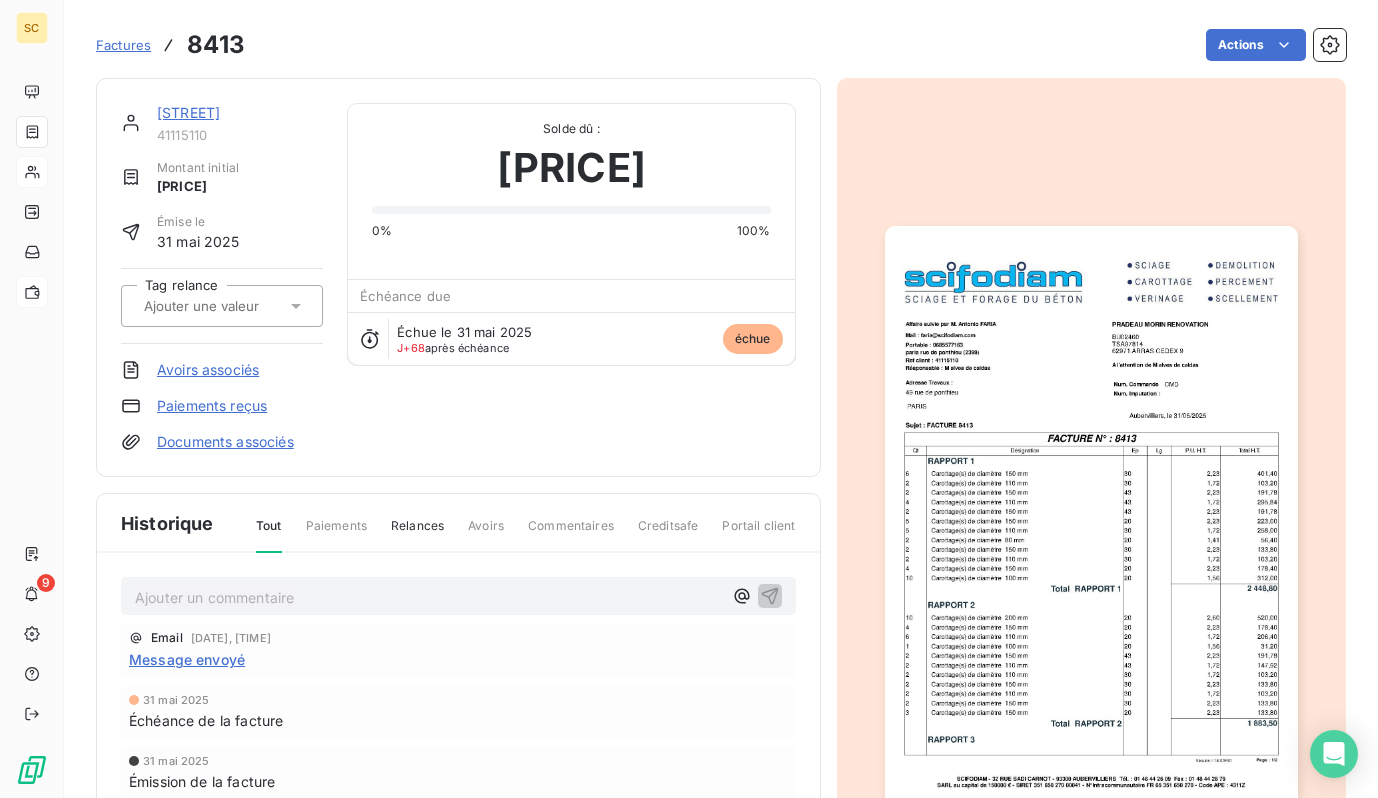 click on "[STREET]" at bounding box center (188, 112) 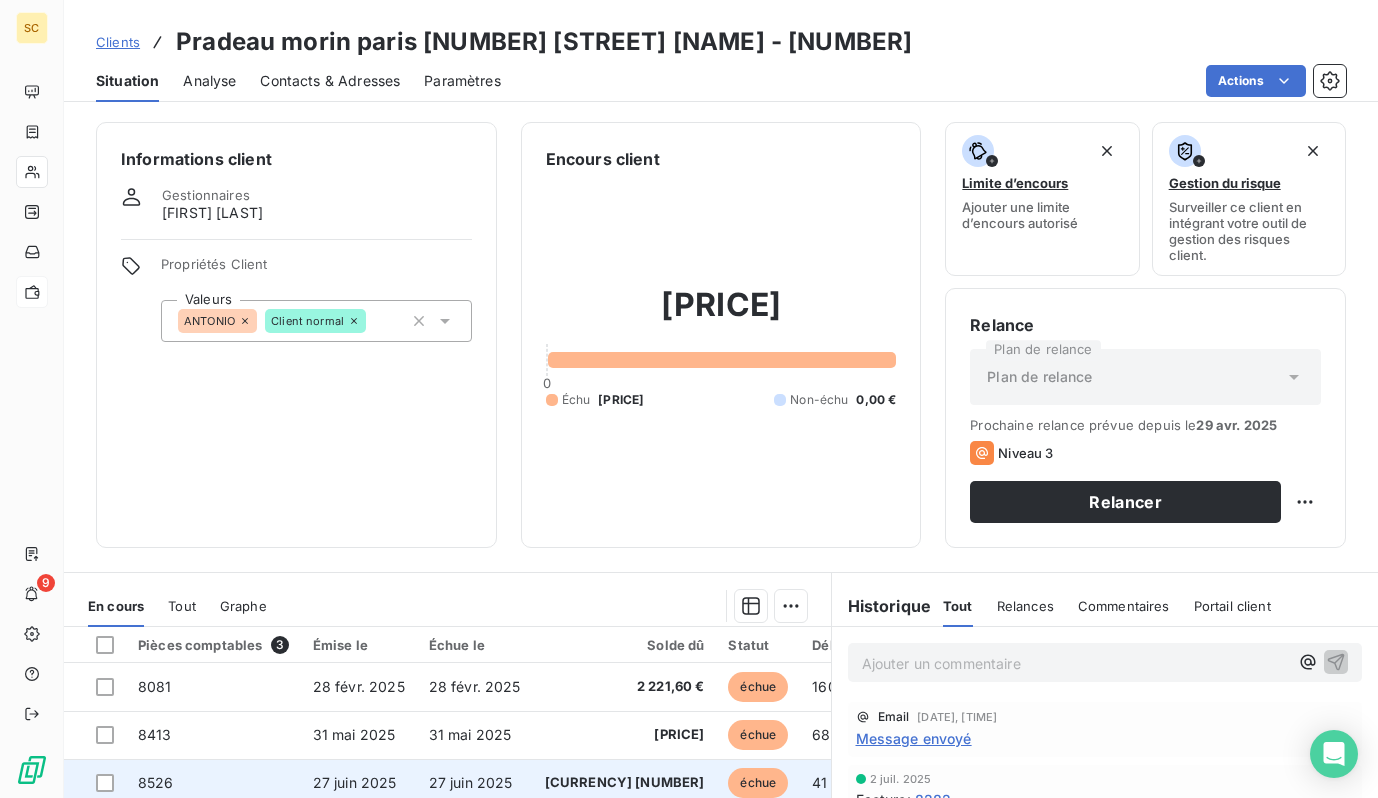 click on "27 juin 2025" at bounding box center [475, 783] 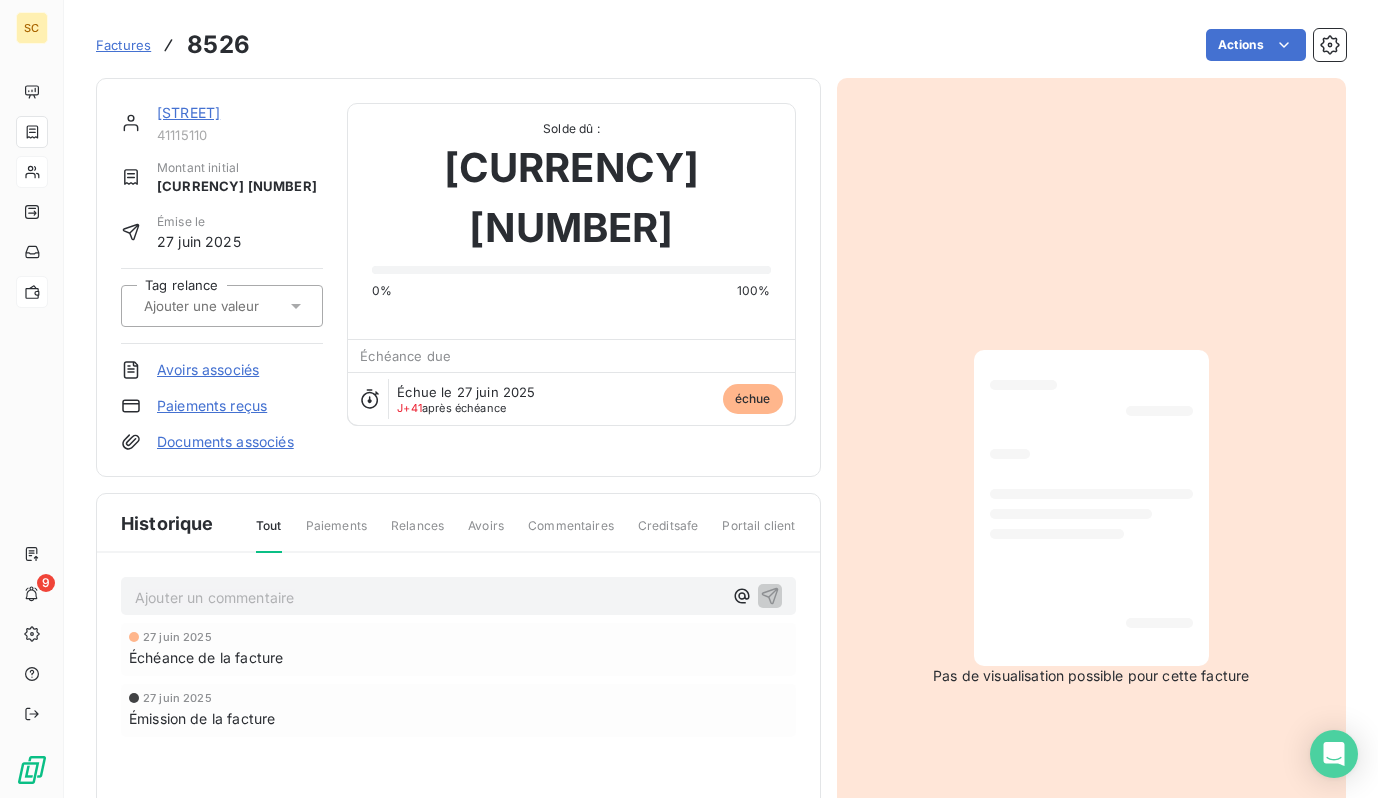 click at bounding box center (1091, 508) 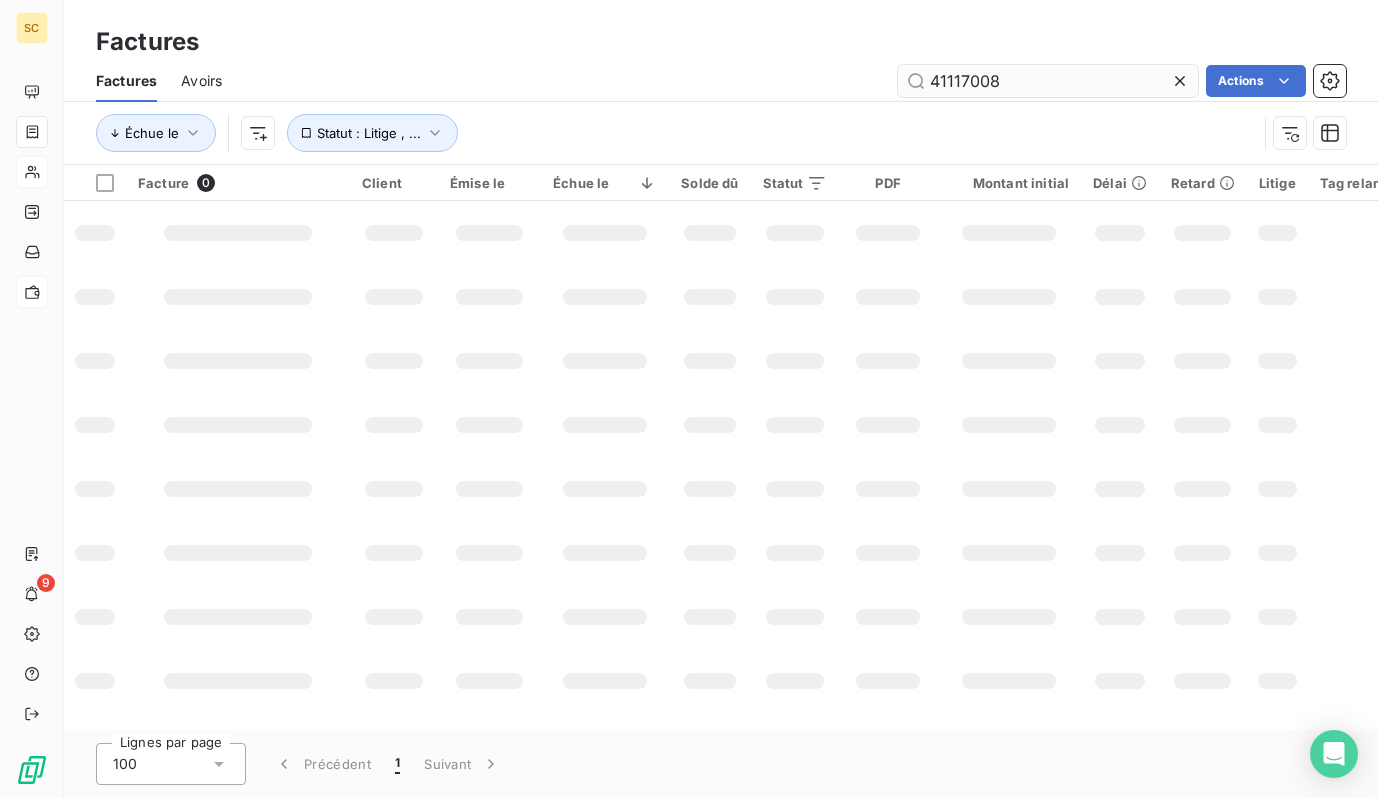 click on "41117008" at bounding box center [1048, 81] 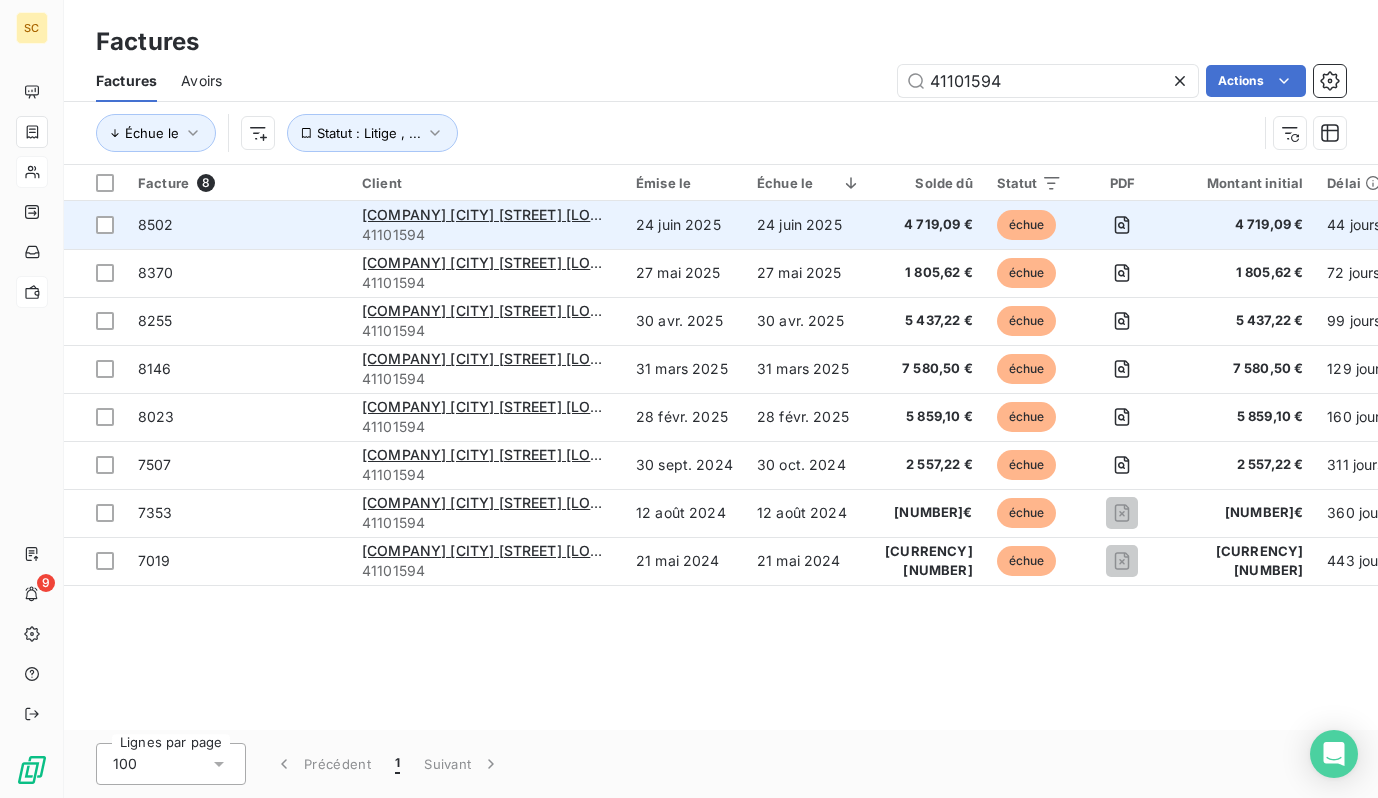 type on "41101594" 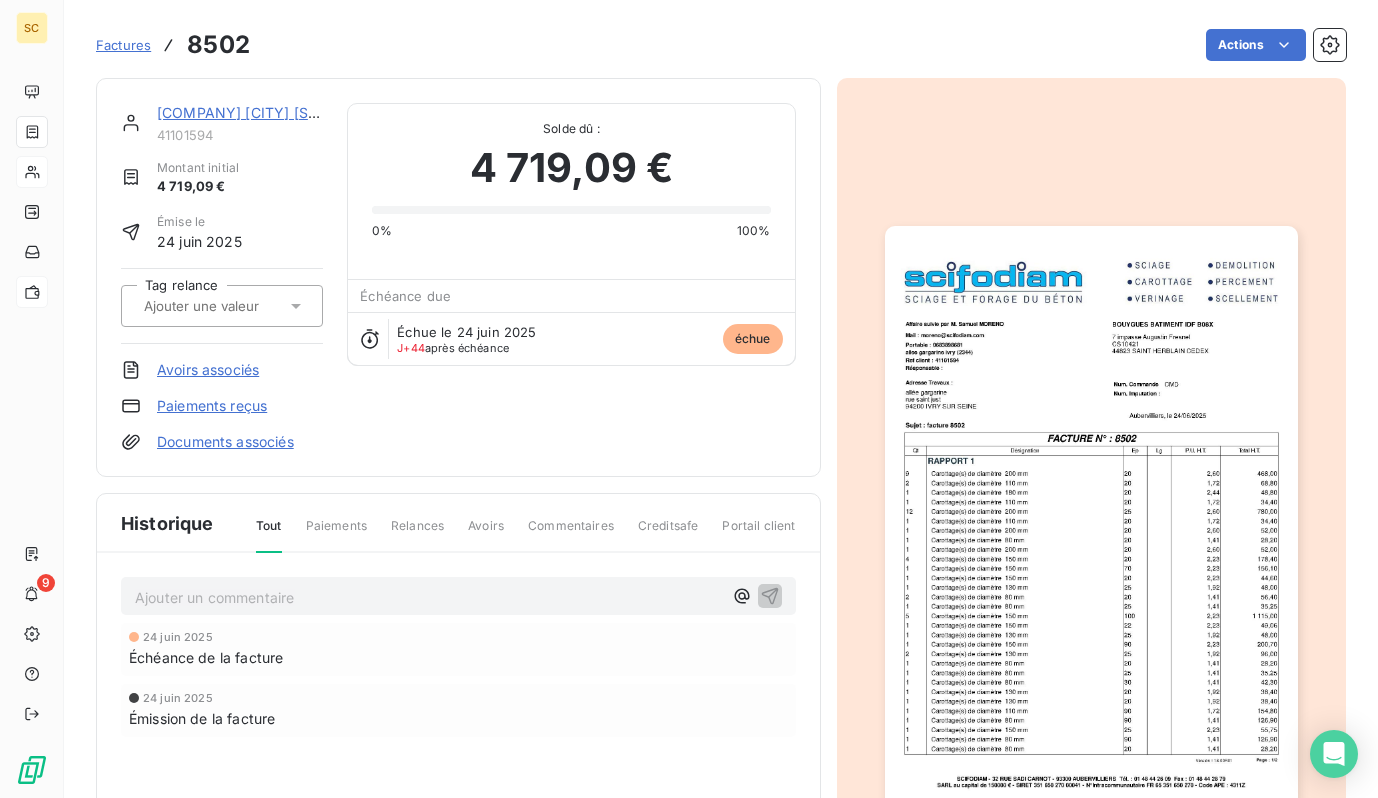 click on "[COMPANY] [CITY] [STREET] [LOCATION]" at bounding box center (301, 112) 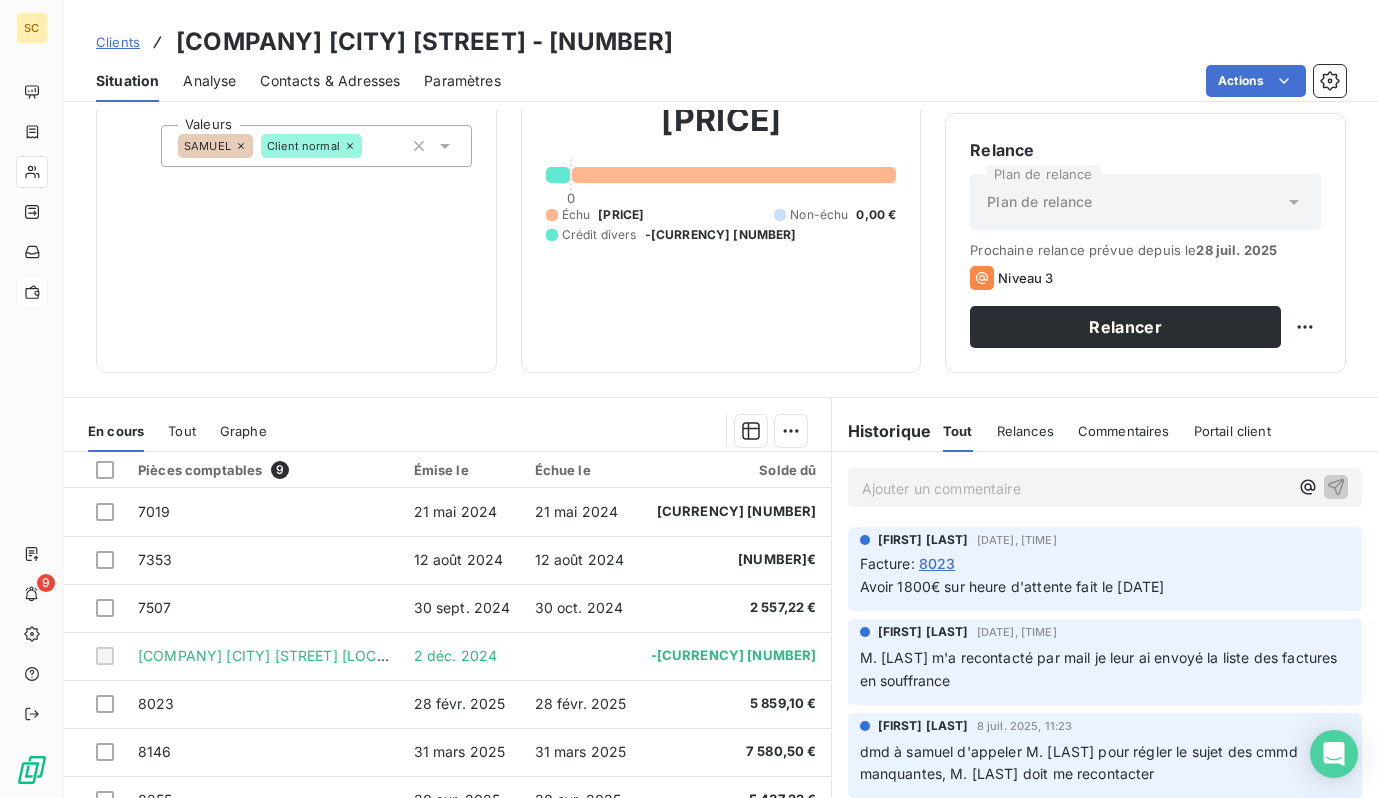 scroll, scrollTop: 274, scrollLeft: 0, axis: vertical 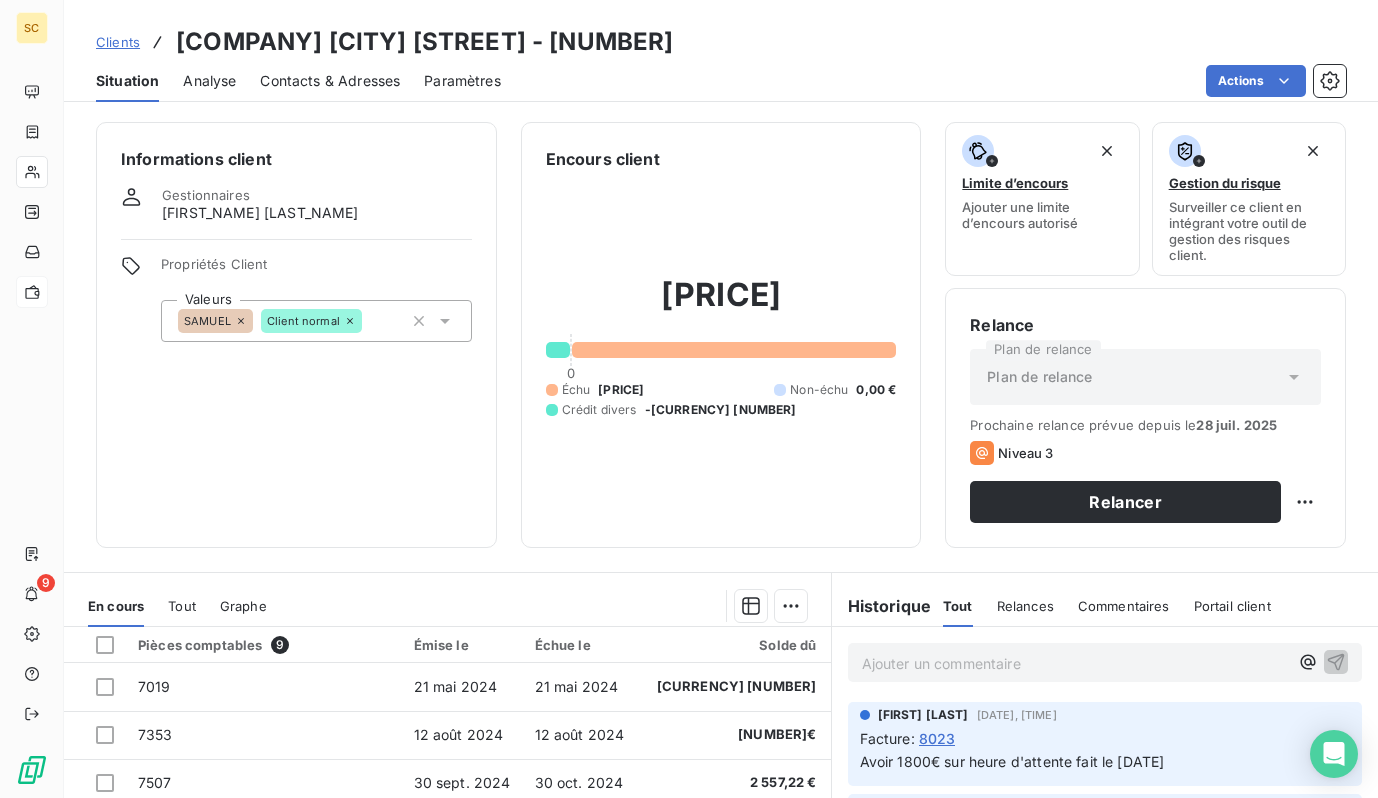 click on "Contacts & Adresses" at bounding box center [330, 81] 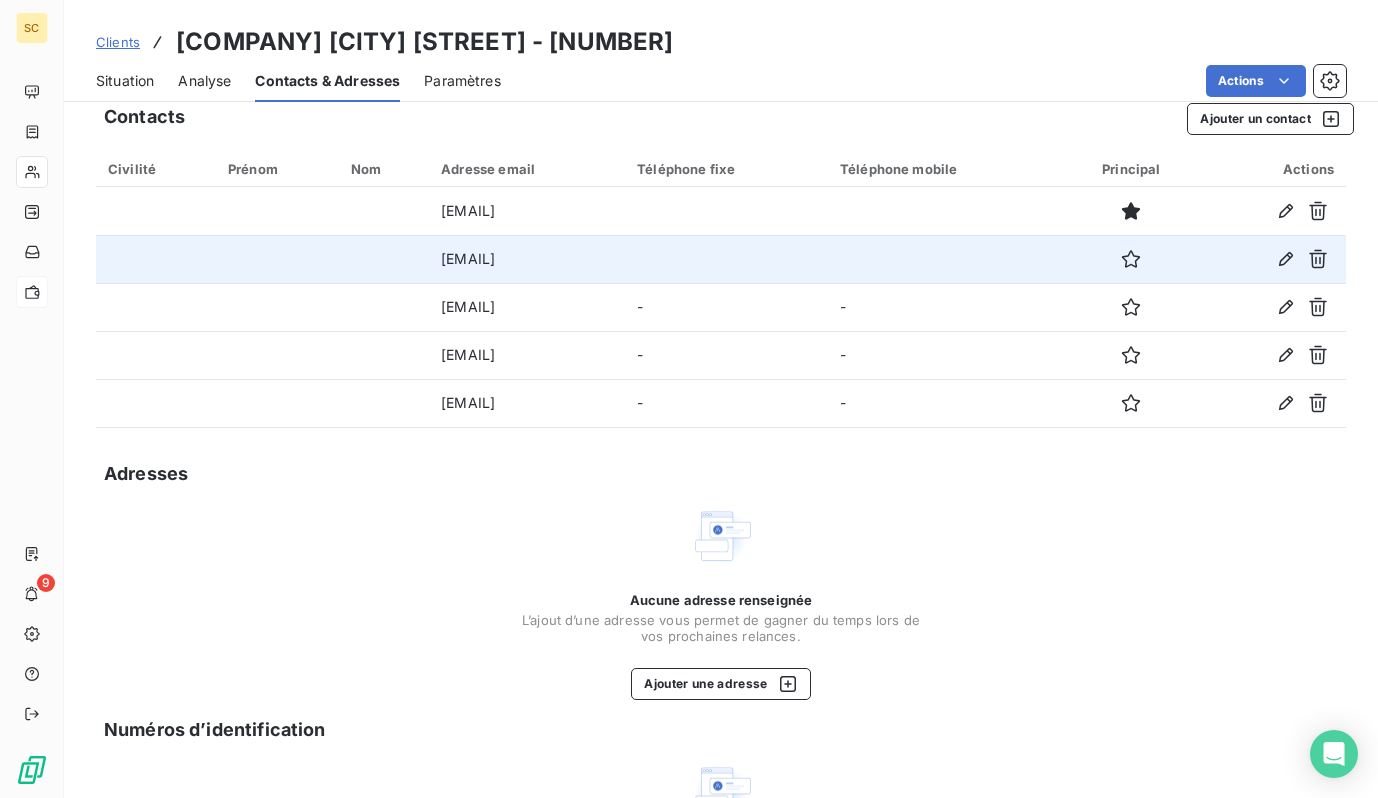 scroll, scrollTop: 0, scrollLeft: 0, axis: both 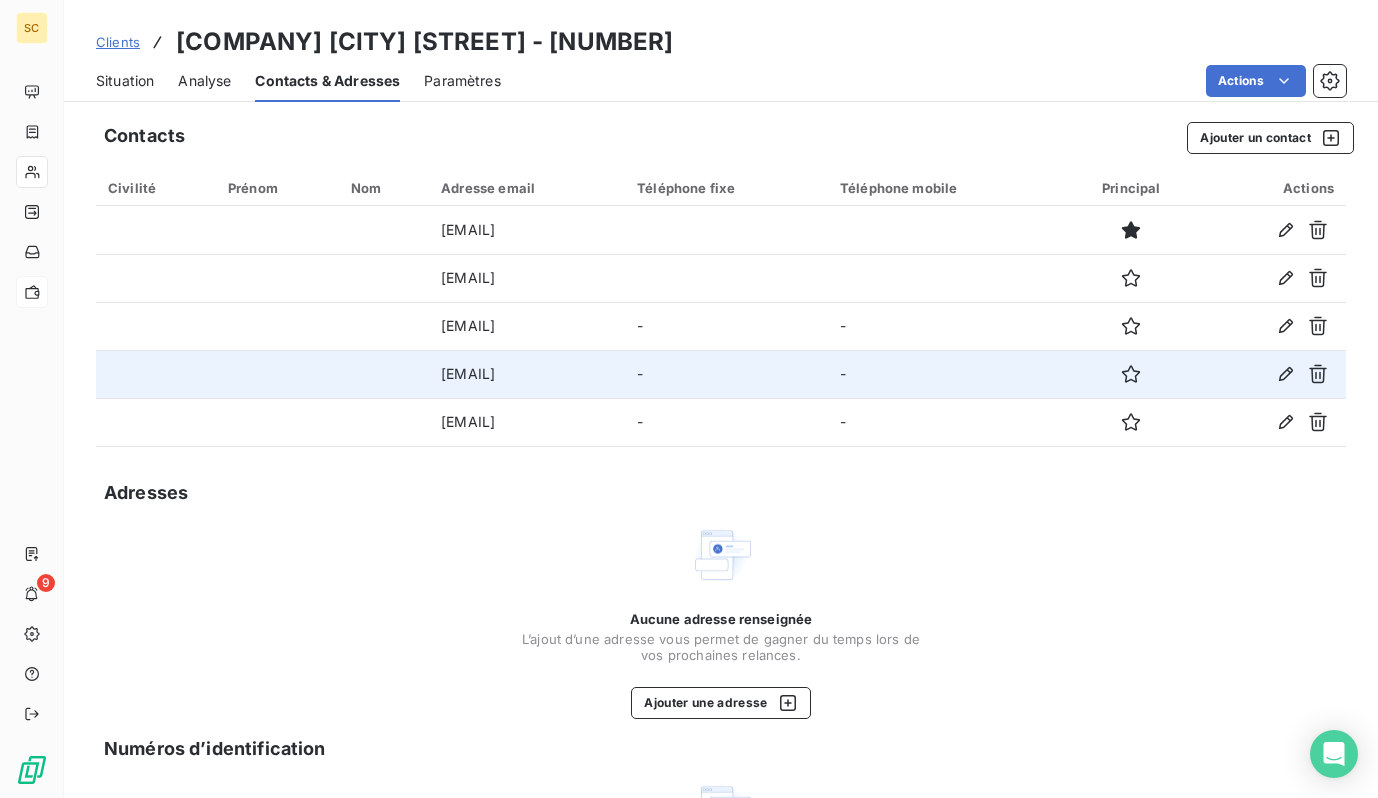 drag, startPoint x: 662, startPoint y: 374, endPoint x: 306, endPoint y: 377, distance: 356.01263 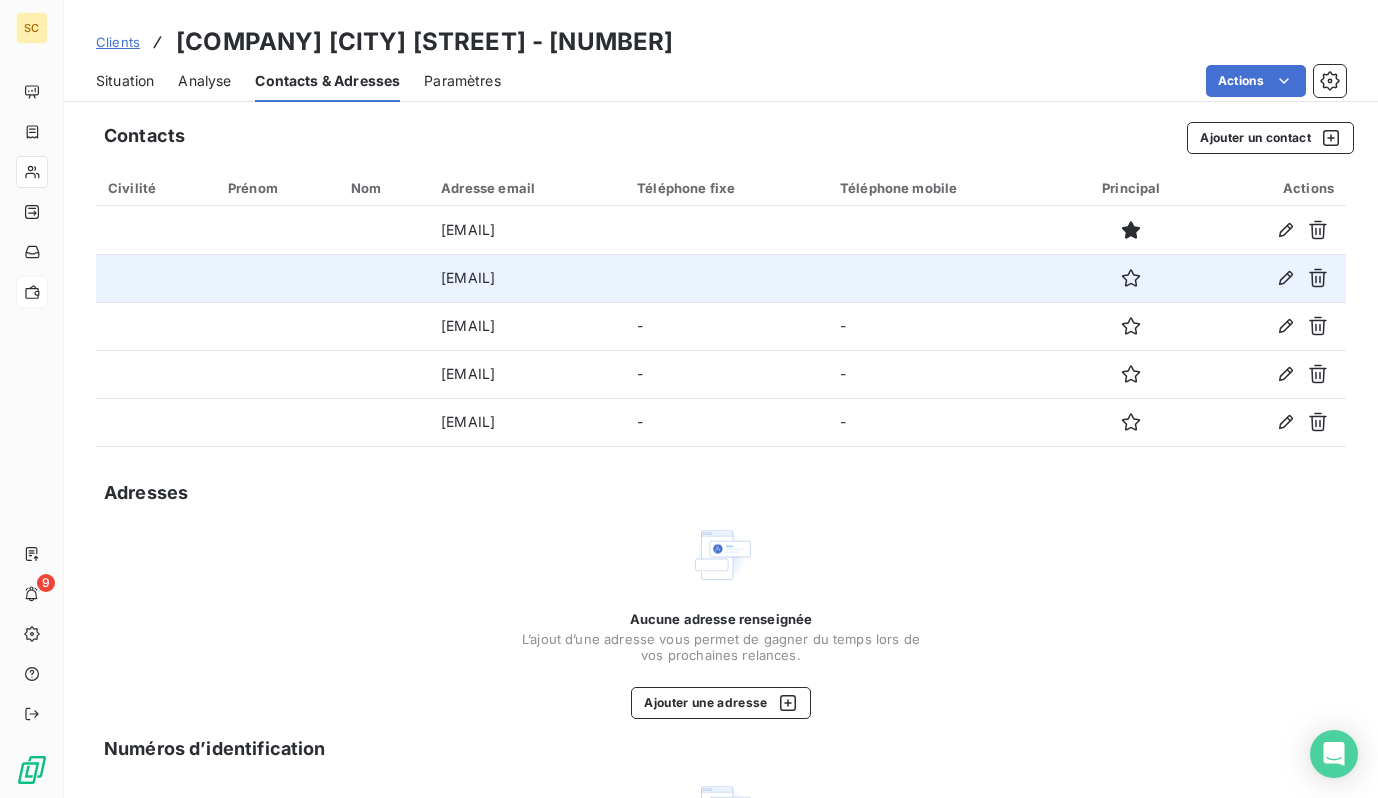 drag, startPoint x: 673, startPoint y: 281, endPoint x: 333, endPoint y: 273, distance: 340.09412 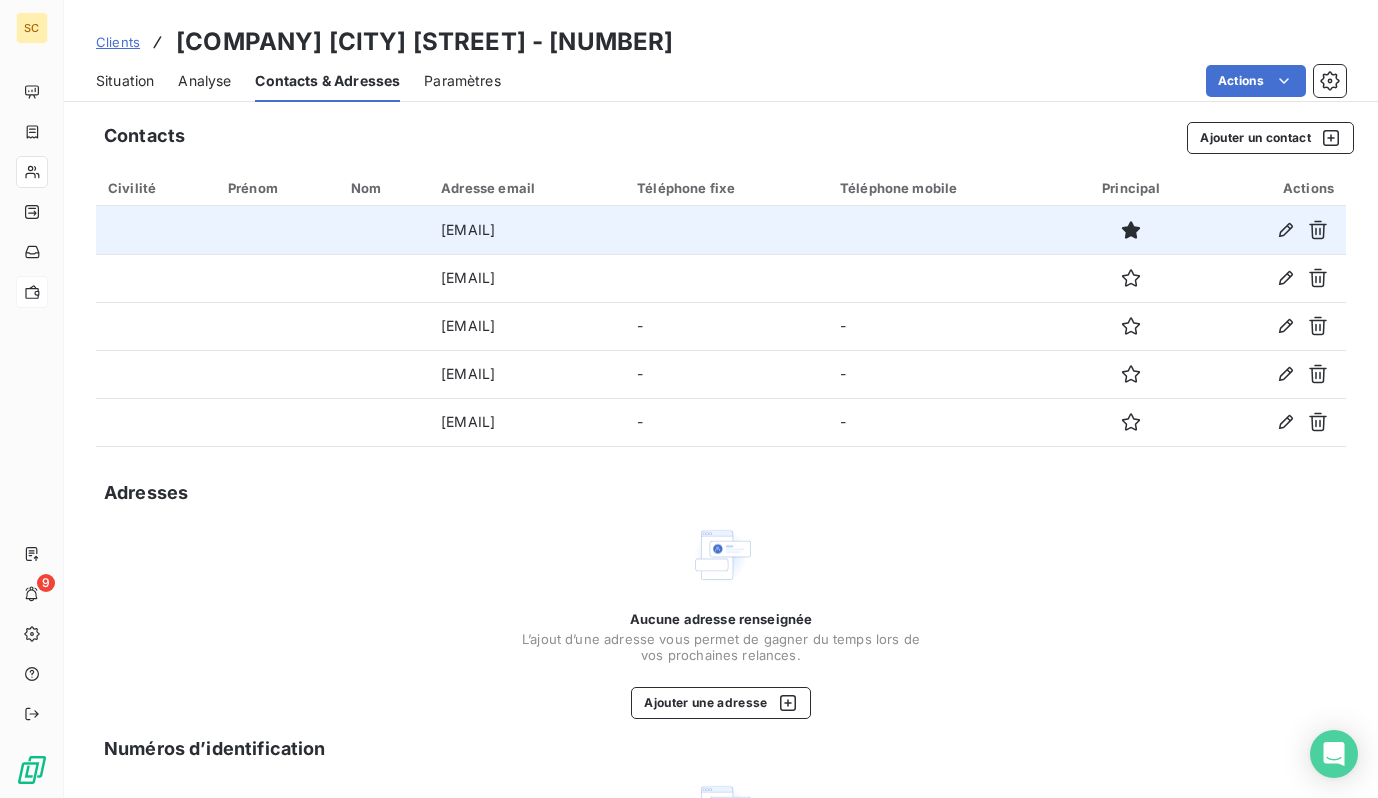 drag, startPoint x: 649, startPoint y: 229, endPoint x: 359, endPoint y: 218, distance: 290.20856 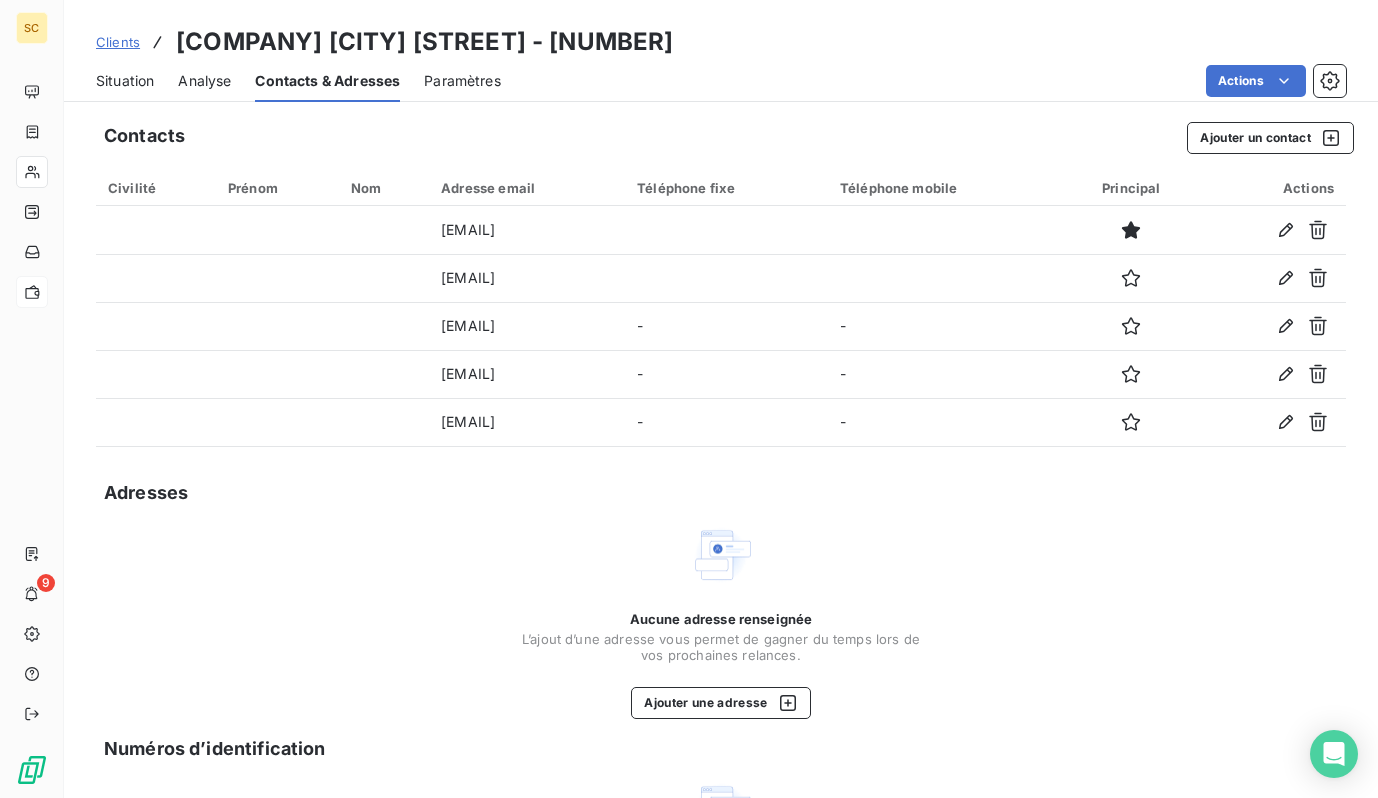 drag, startPoint x: 676, startPoint y: 47, endPoint x: 141, endPoint y: 47, distance: 535 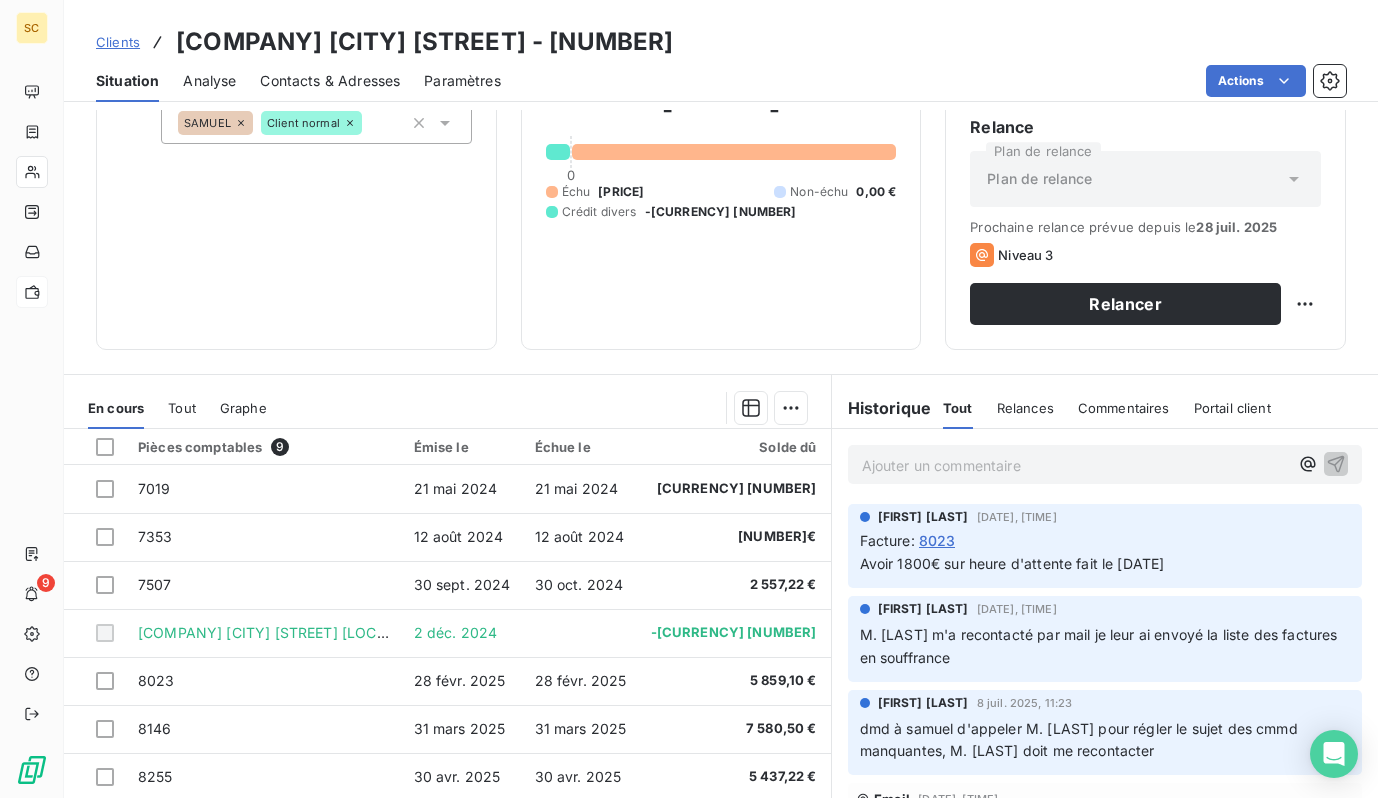 scroll, scrollTop: 274, scrollLeft: 0, axis: vertical 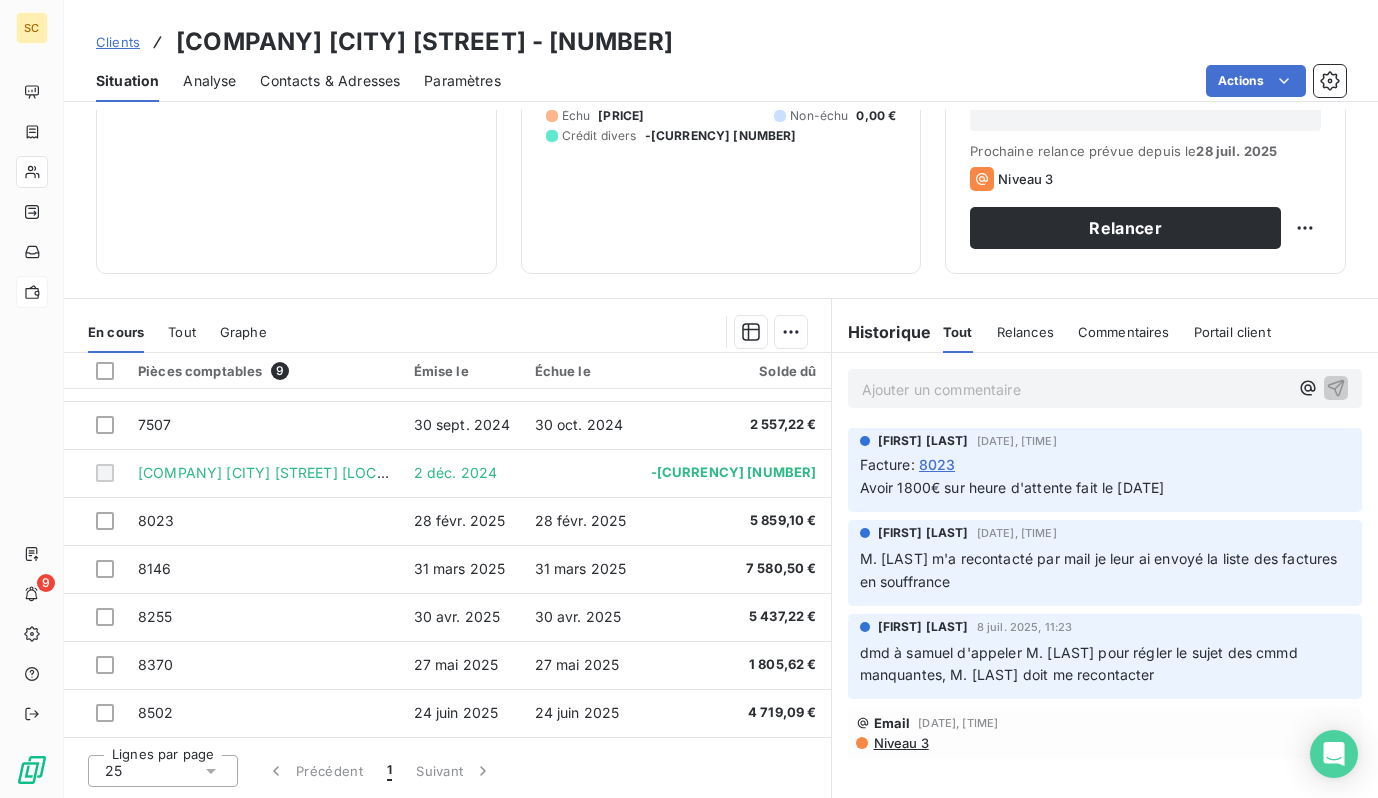 click on "Clients" at bounding box center [118, 42] 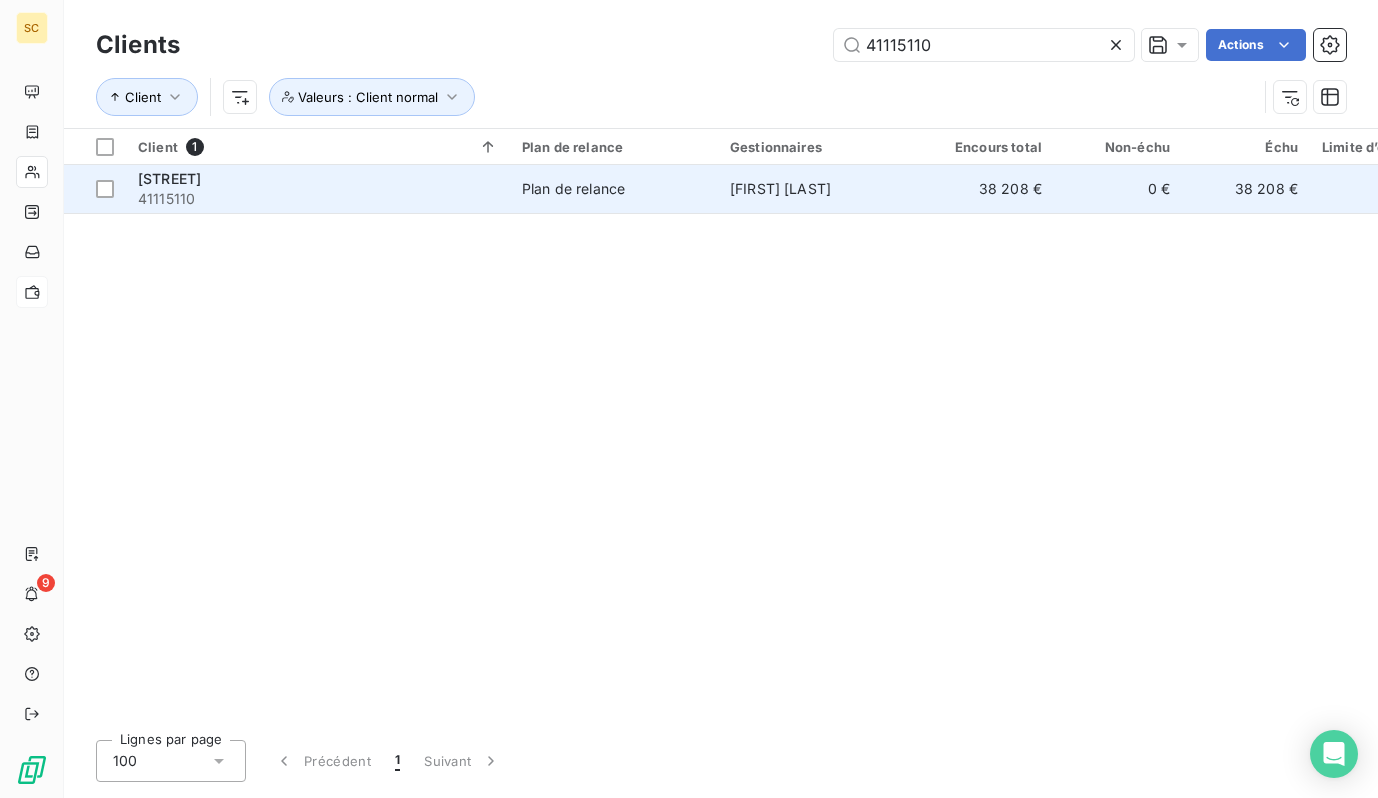click on "41115110" at bounding box center [318, 199] 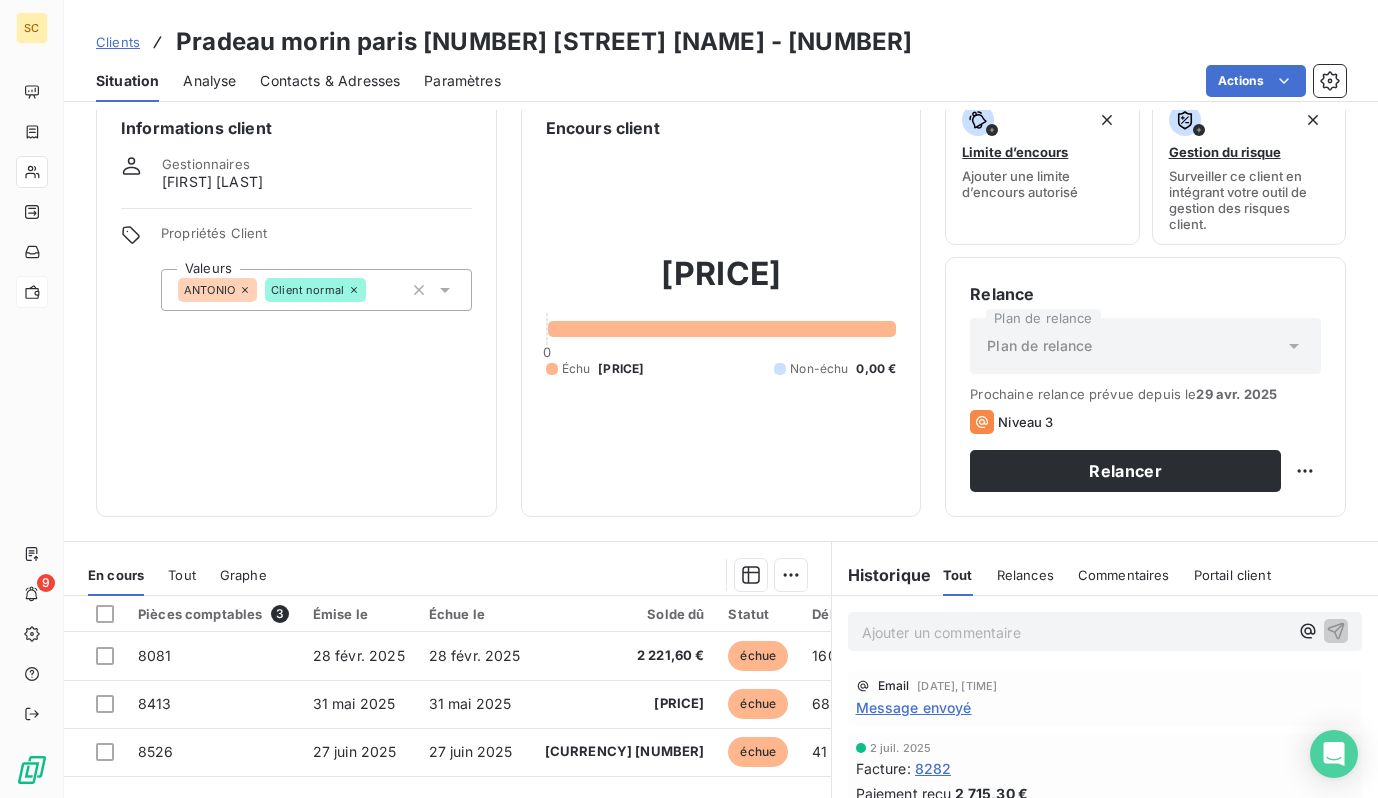 scroll, scrollTop: 34, scrollLeft: 0, axis: vertical 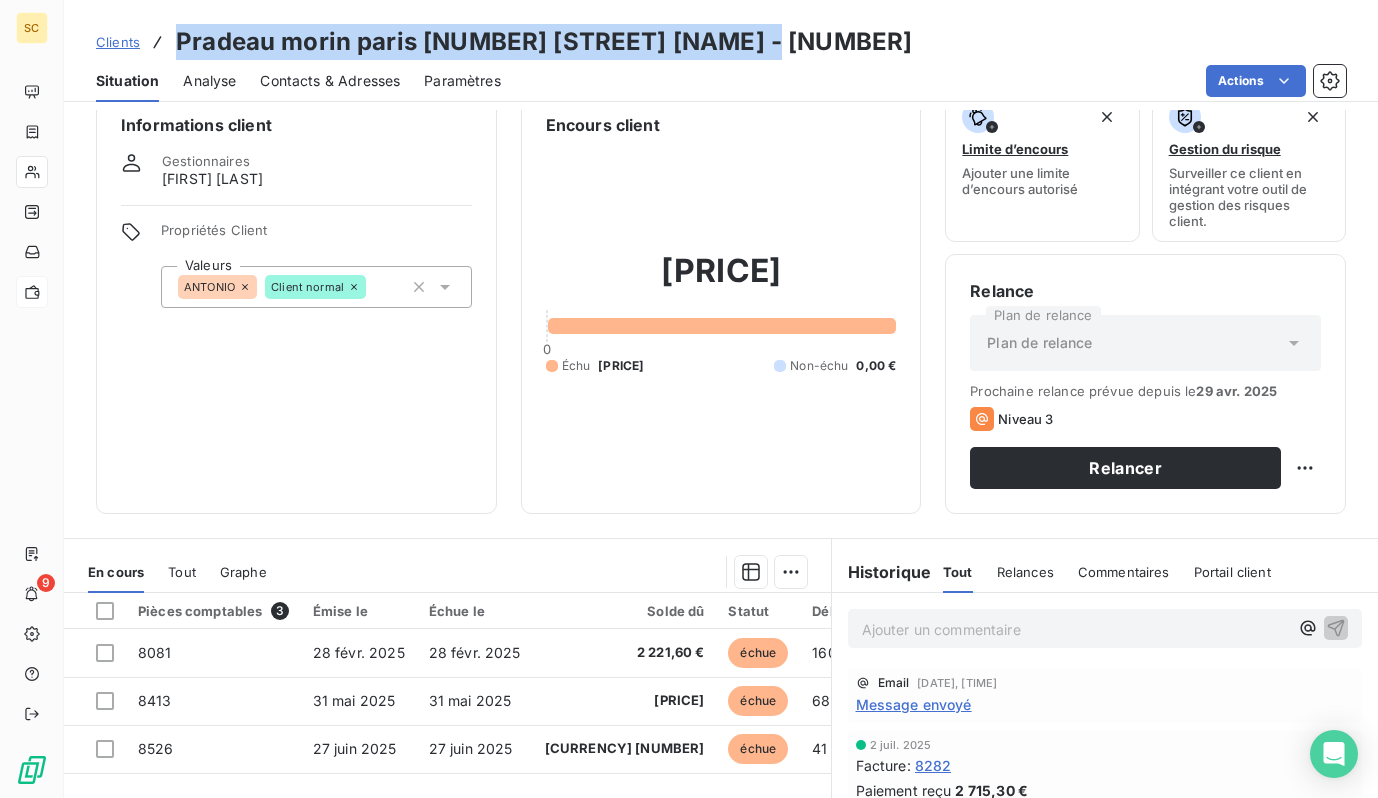 drag, startPoint x: 766, startPoint y: 37, endPoint x: 256, endPoint y: 15, distance: 510.4743 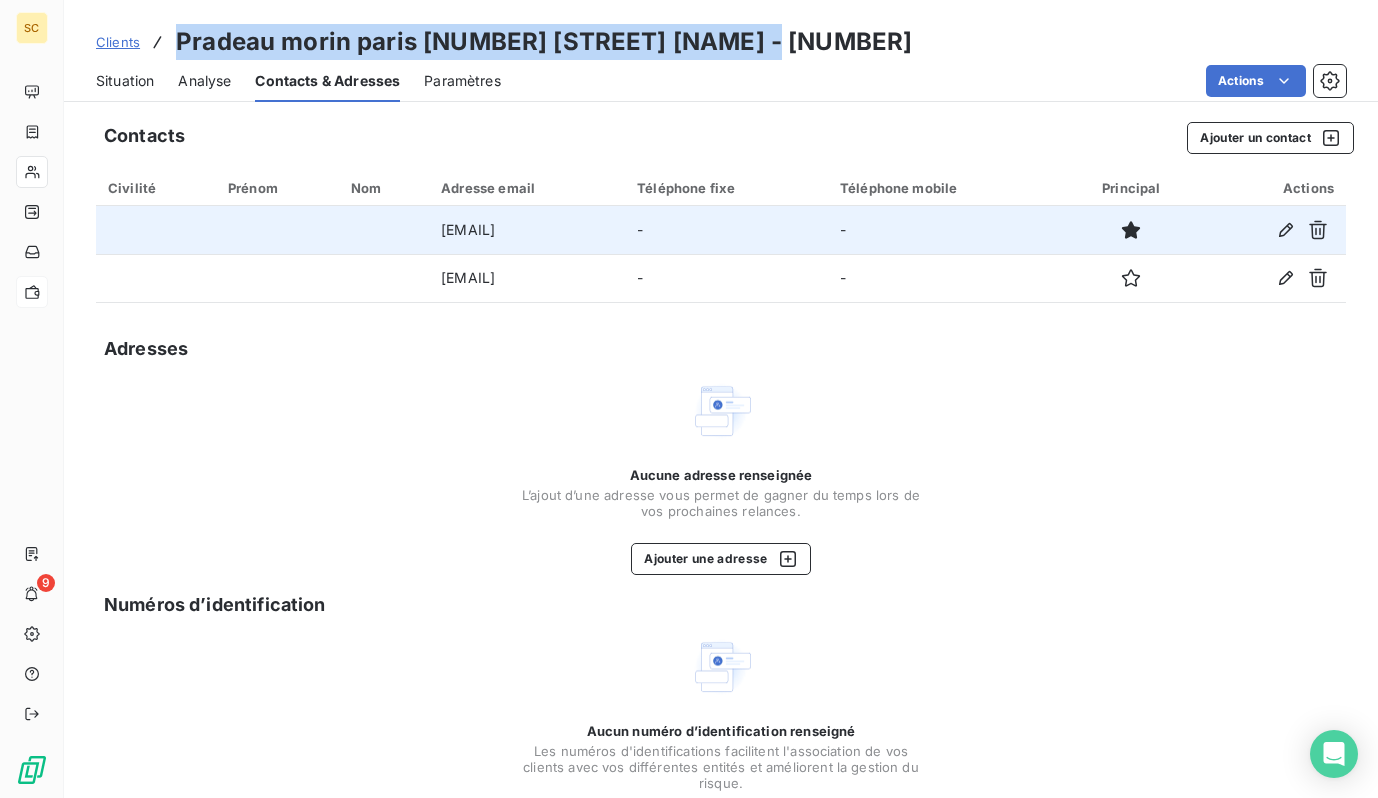 drag, startPoint x: 632, startPoint y: 229, endPoint x: 287, endPoint y: 227, distance: 345.0058 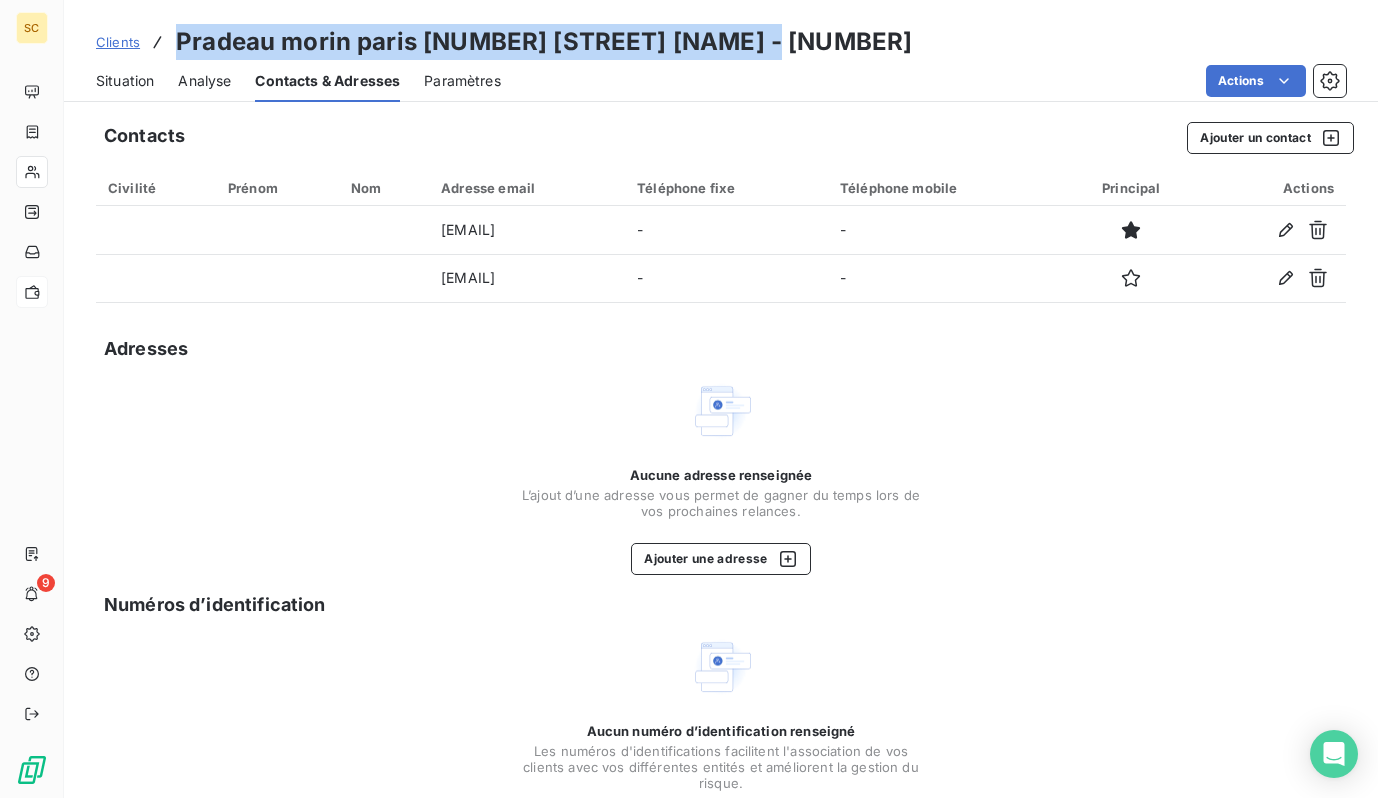 click on "Situation" at bounding box center (125, 81) 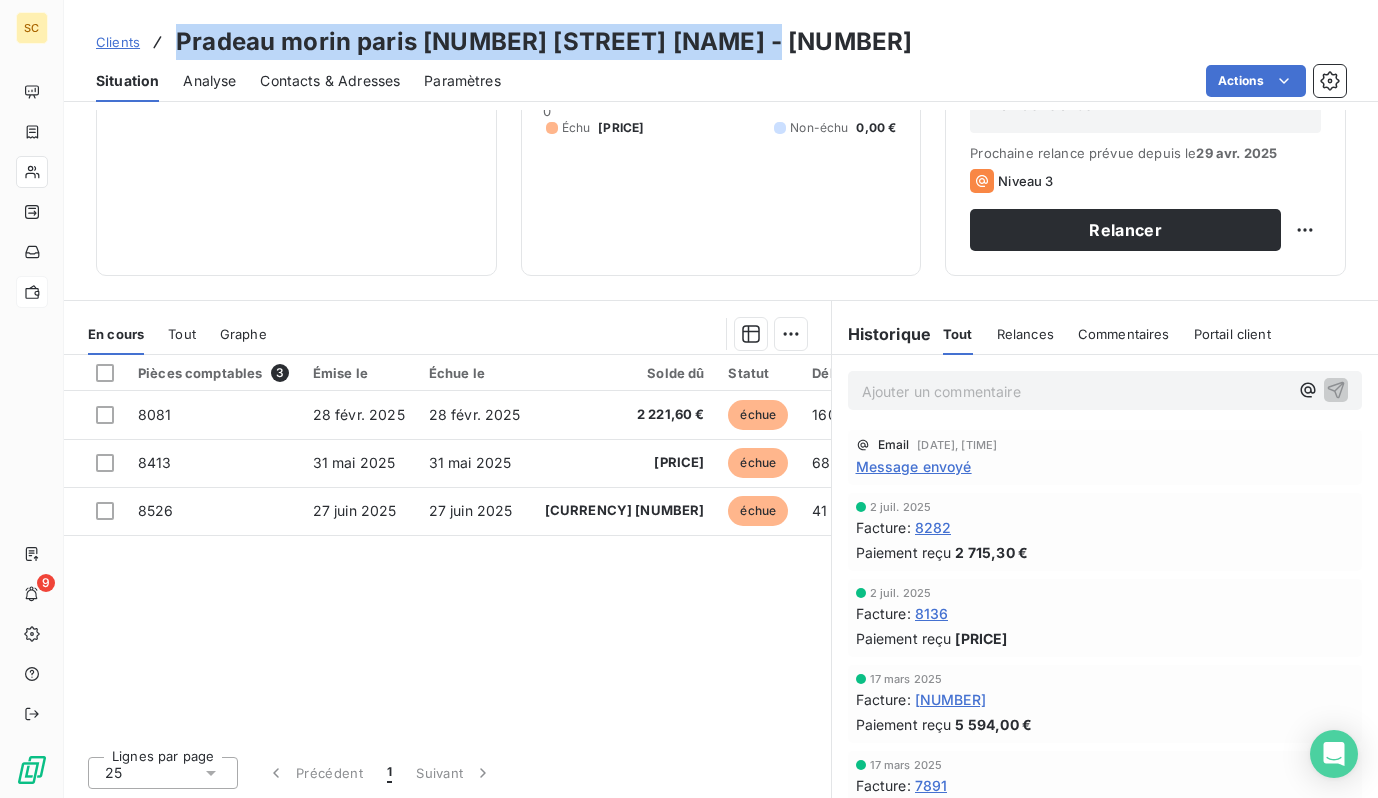 scroll, scrollTop: 274, scrollLeft: 0, axis: vertical 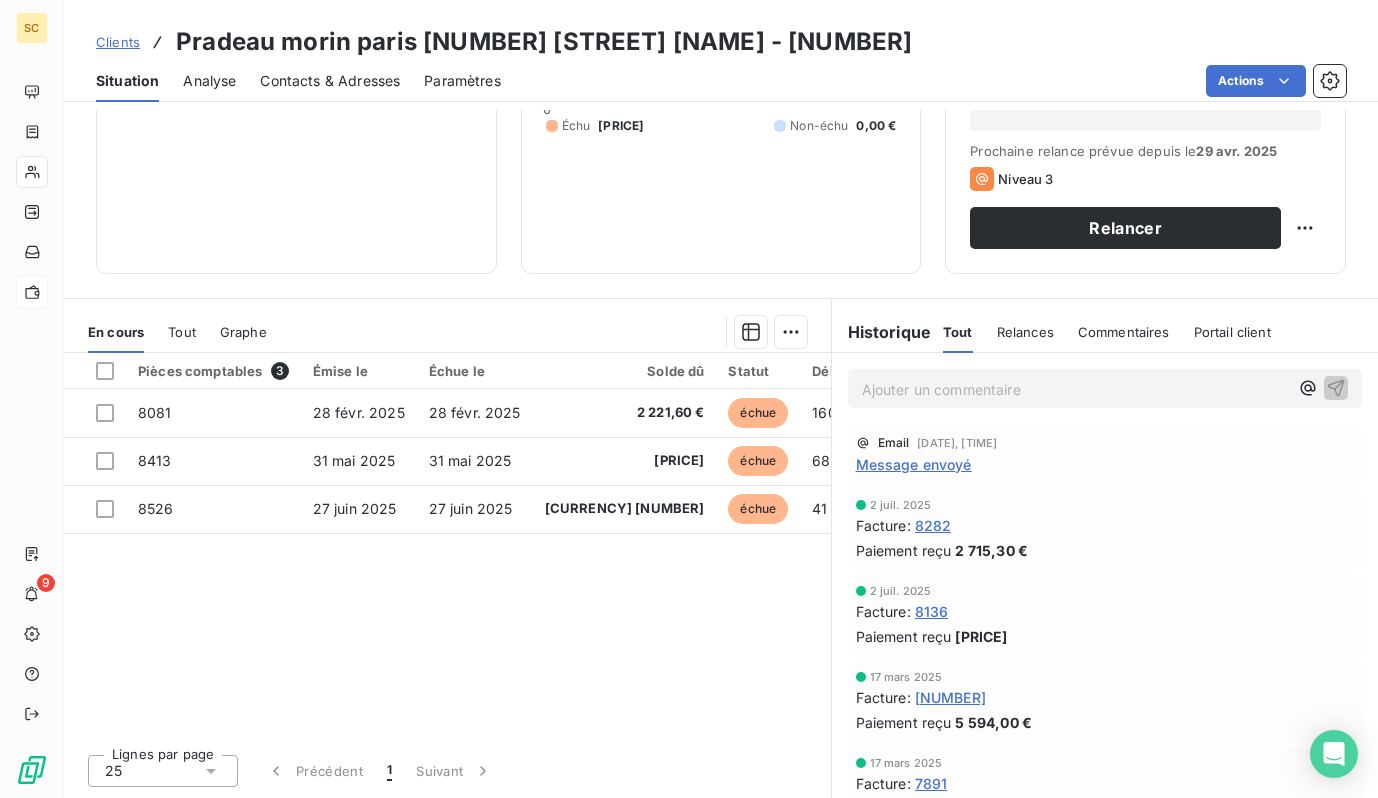 click on "Clients [COMPANY] [CITY] [STREET] - [NUMBER]" at bounding box center [504, 42] 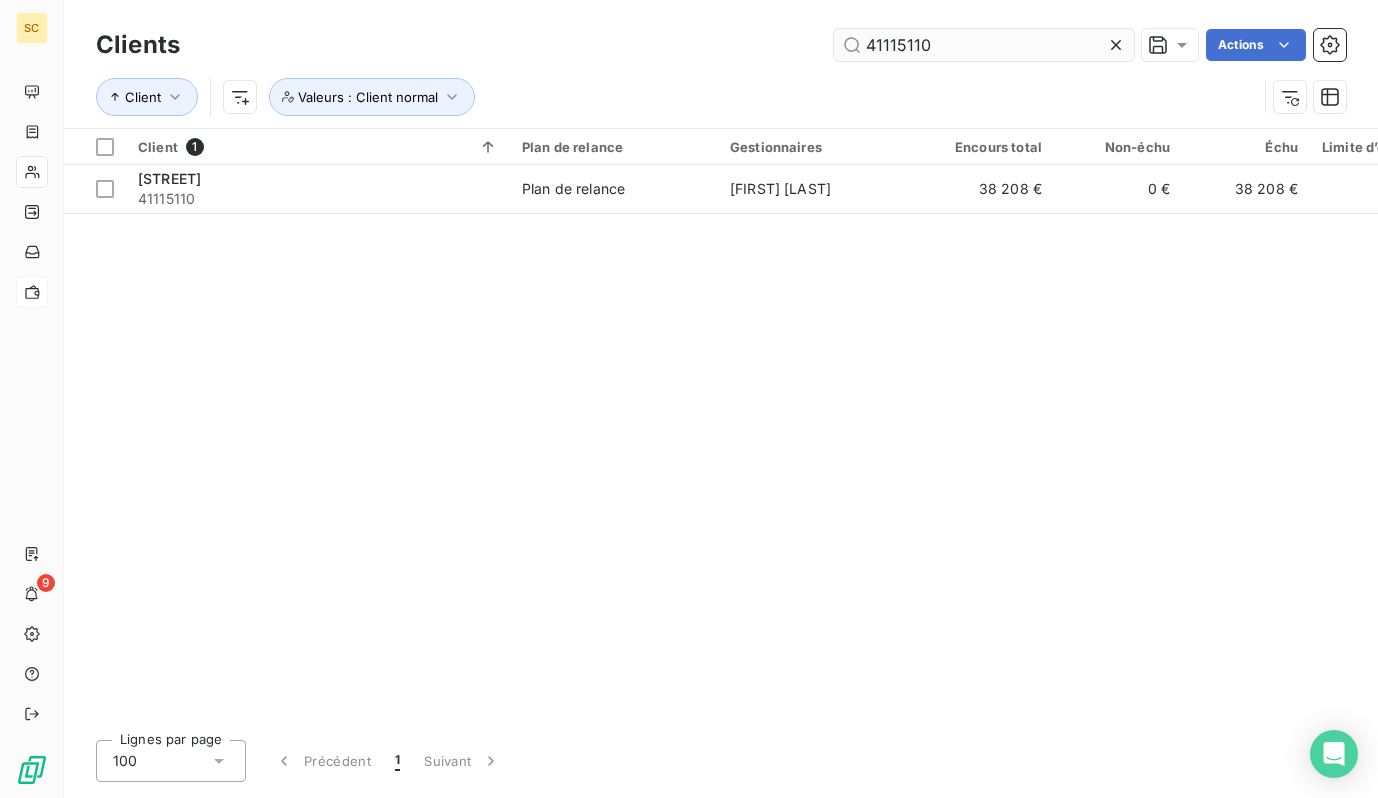 click on "41115110" at bounding box center [984, 45] 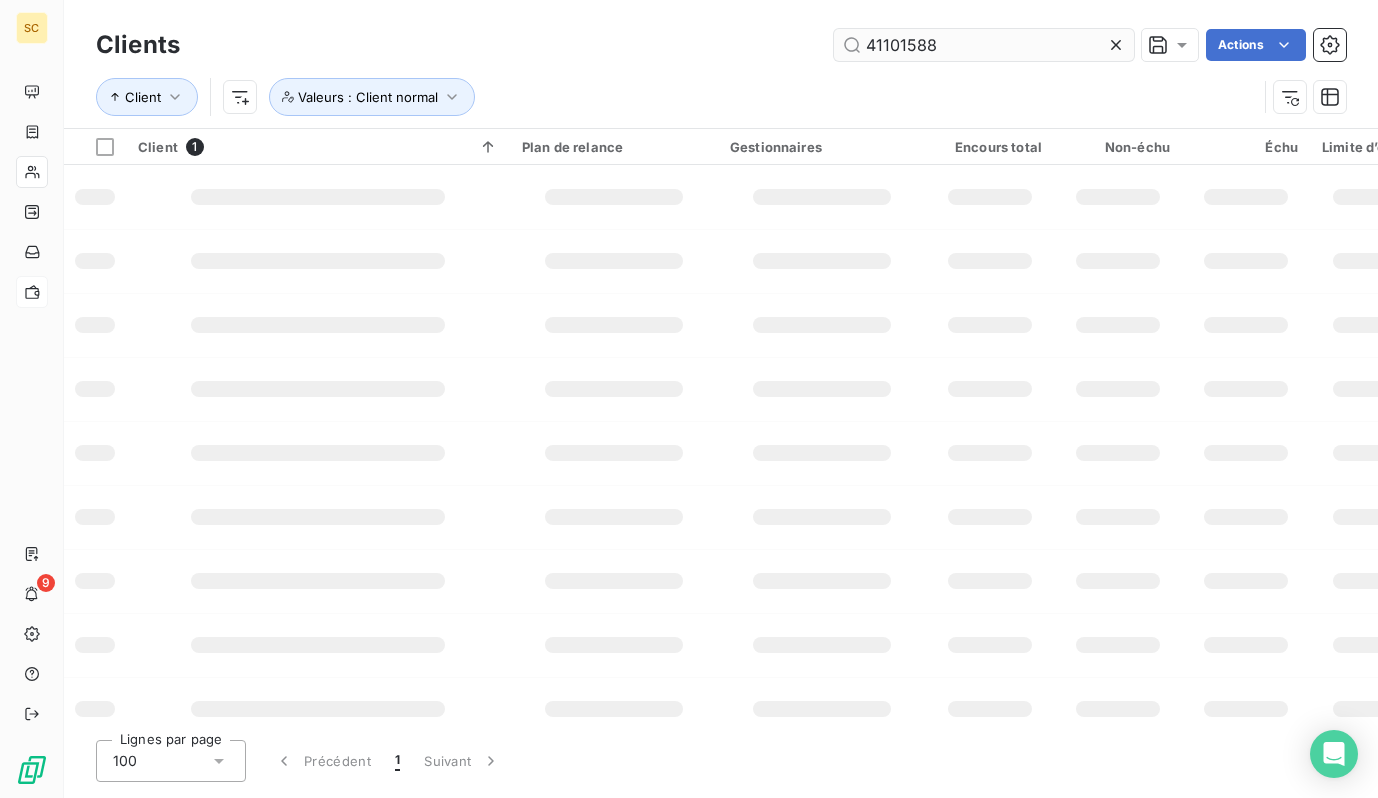 type on "41101588" 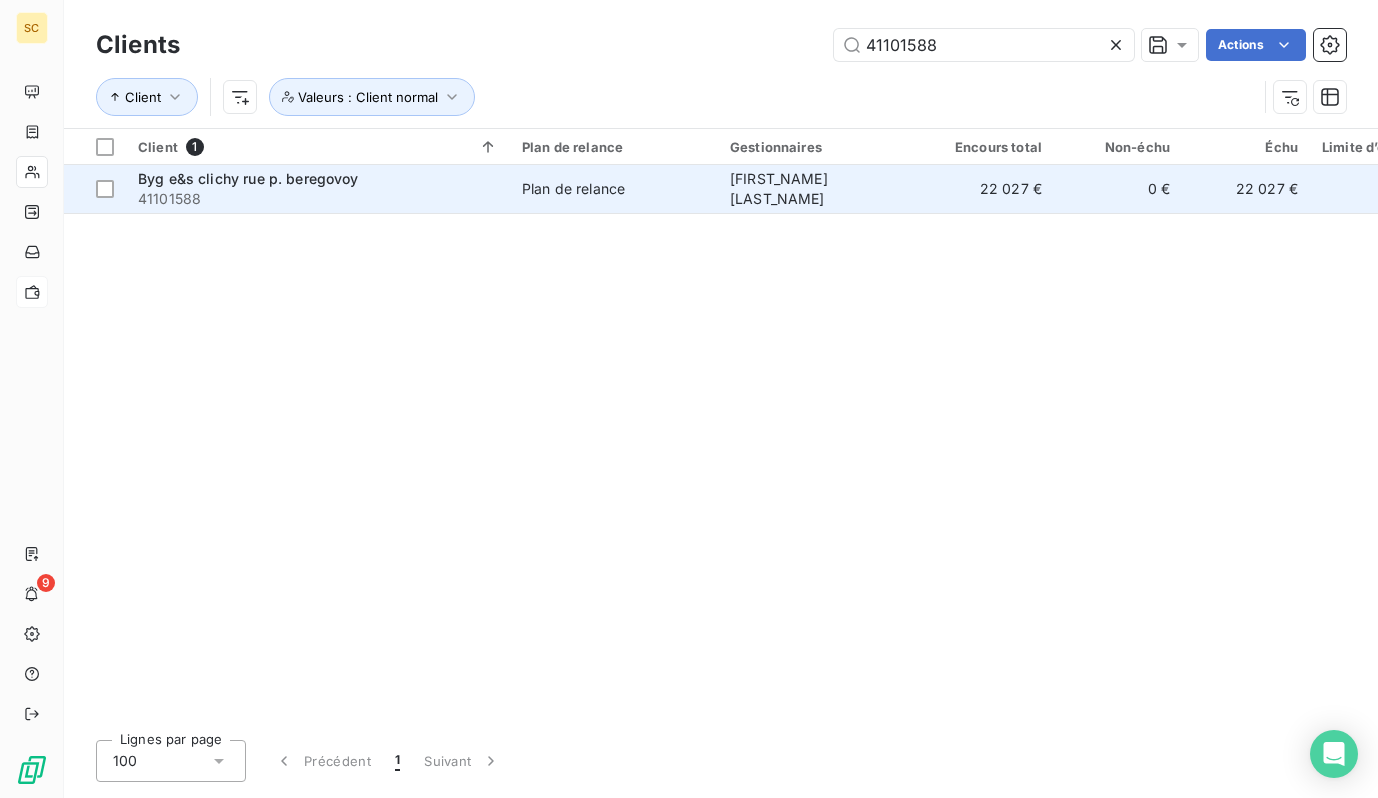 click on "Byg e&s clichy rue p. beregovoy" at bounding box center [248, 178] 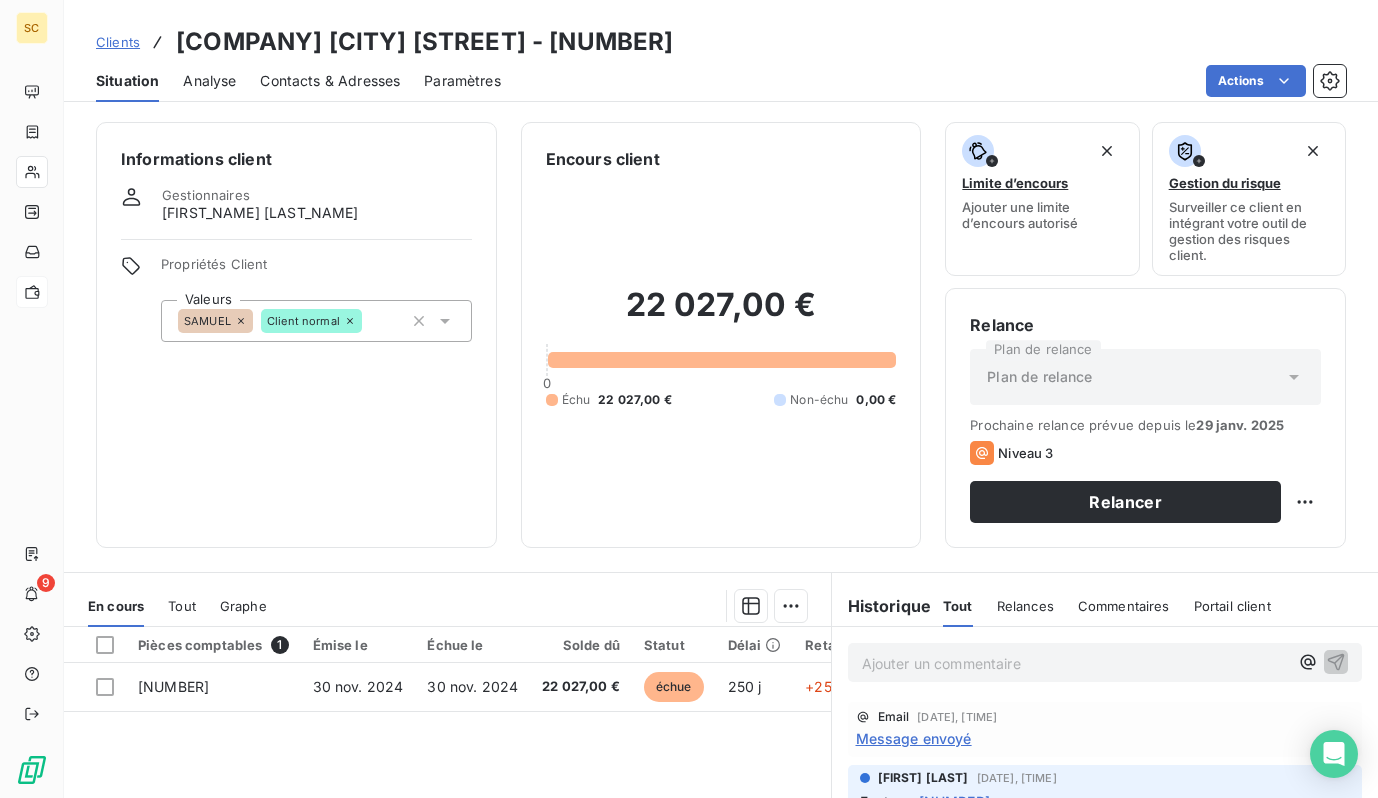 click on "Contacts & Adresses" at bounding box center (330, 81) 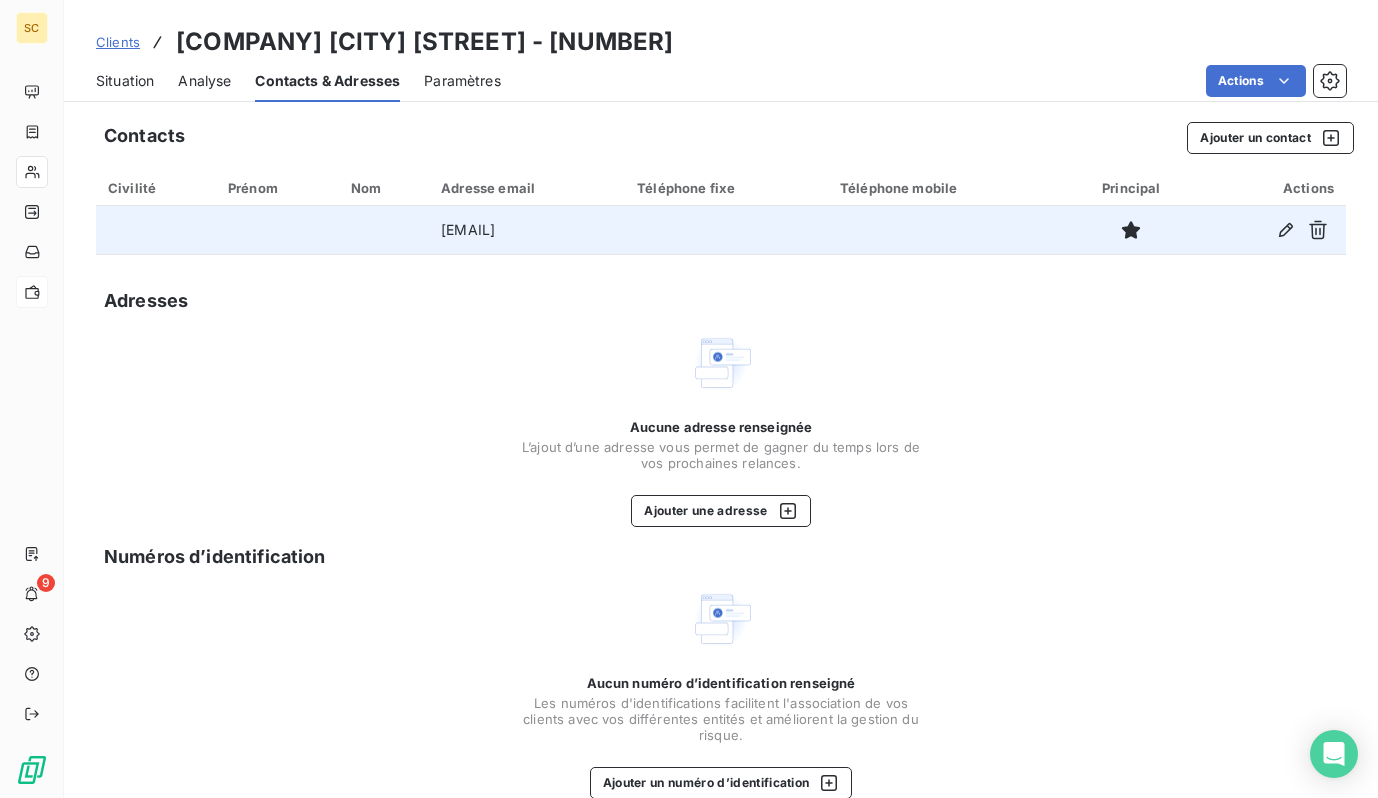 drag, startPoint x: 490, startPoint y: 235, endPoint x: 362, endPoint y: 235, distance: 128 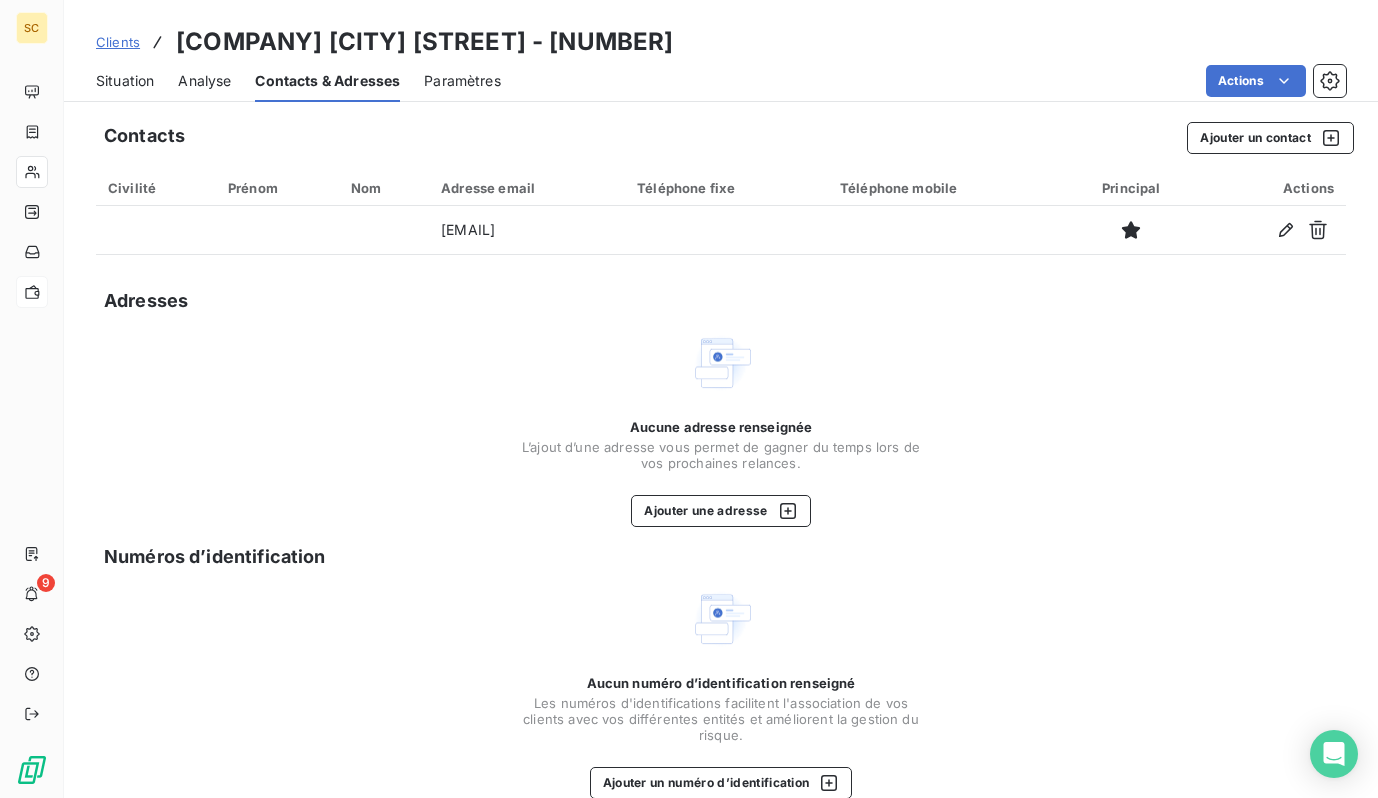 drag, startPoint x: 692, startPoint y: 31, endPoint x: 228, endPoint y: 23, distance: 464.06897 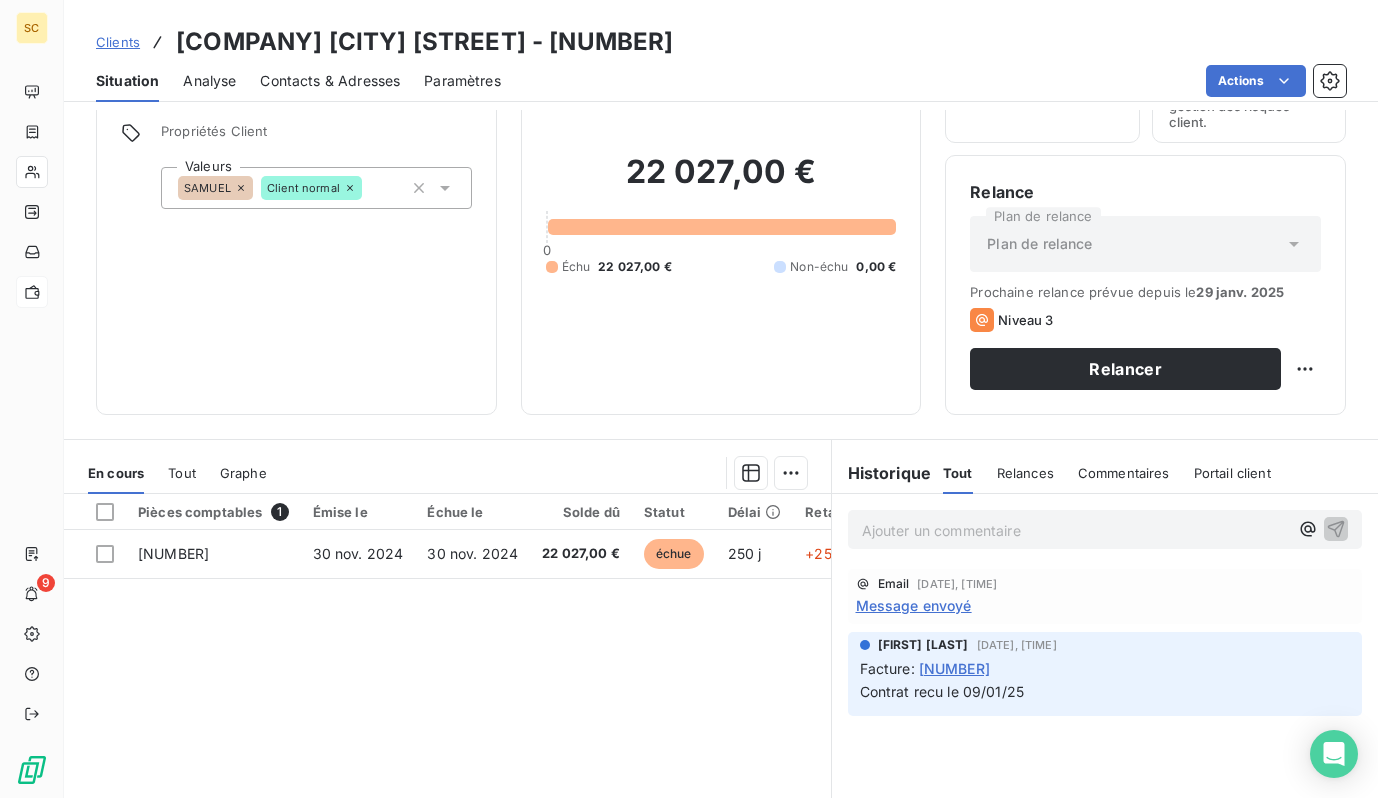 scroll, scrollTop: 132, scrollLeft: 0, axis: vertical 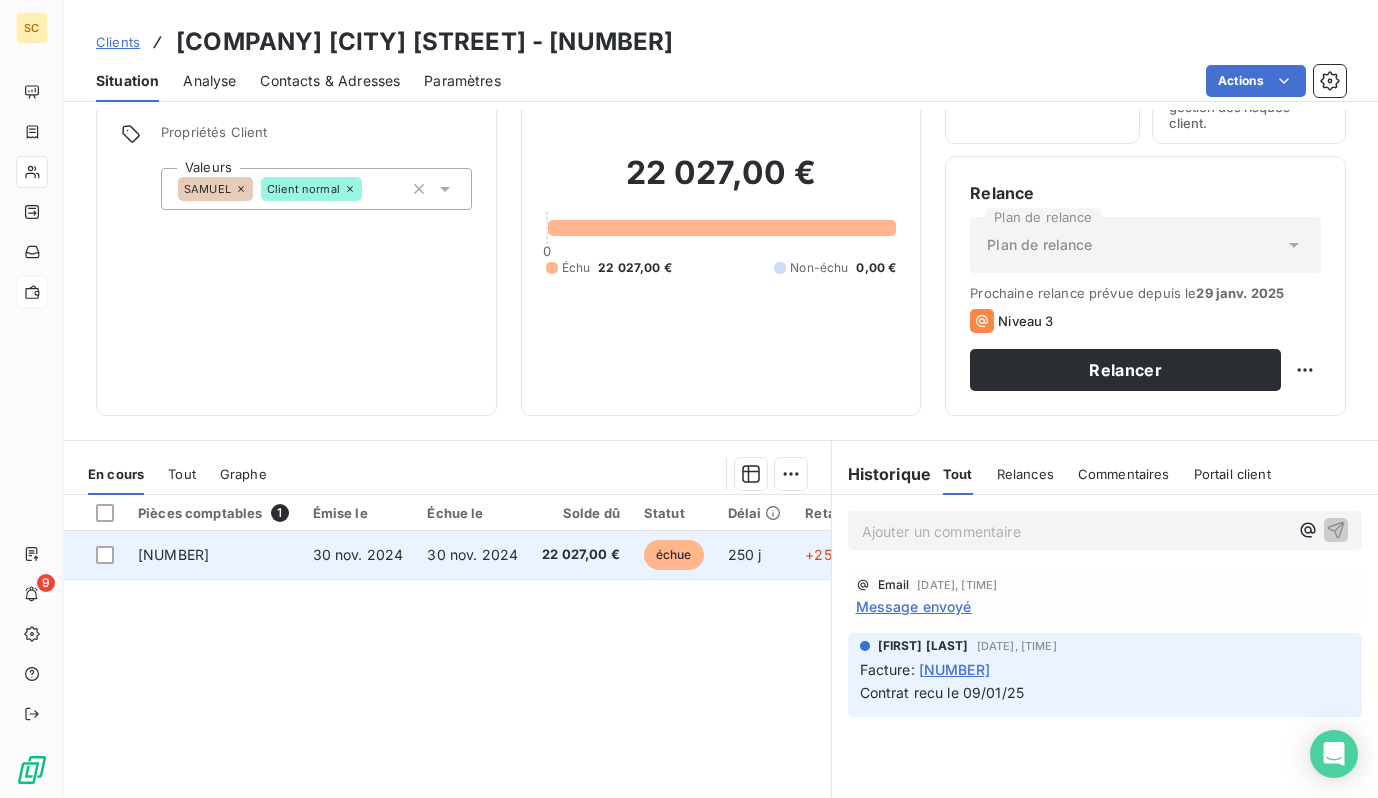 click on "30 nov. 2024" at bounding box center (472, 554) 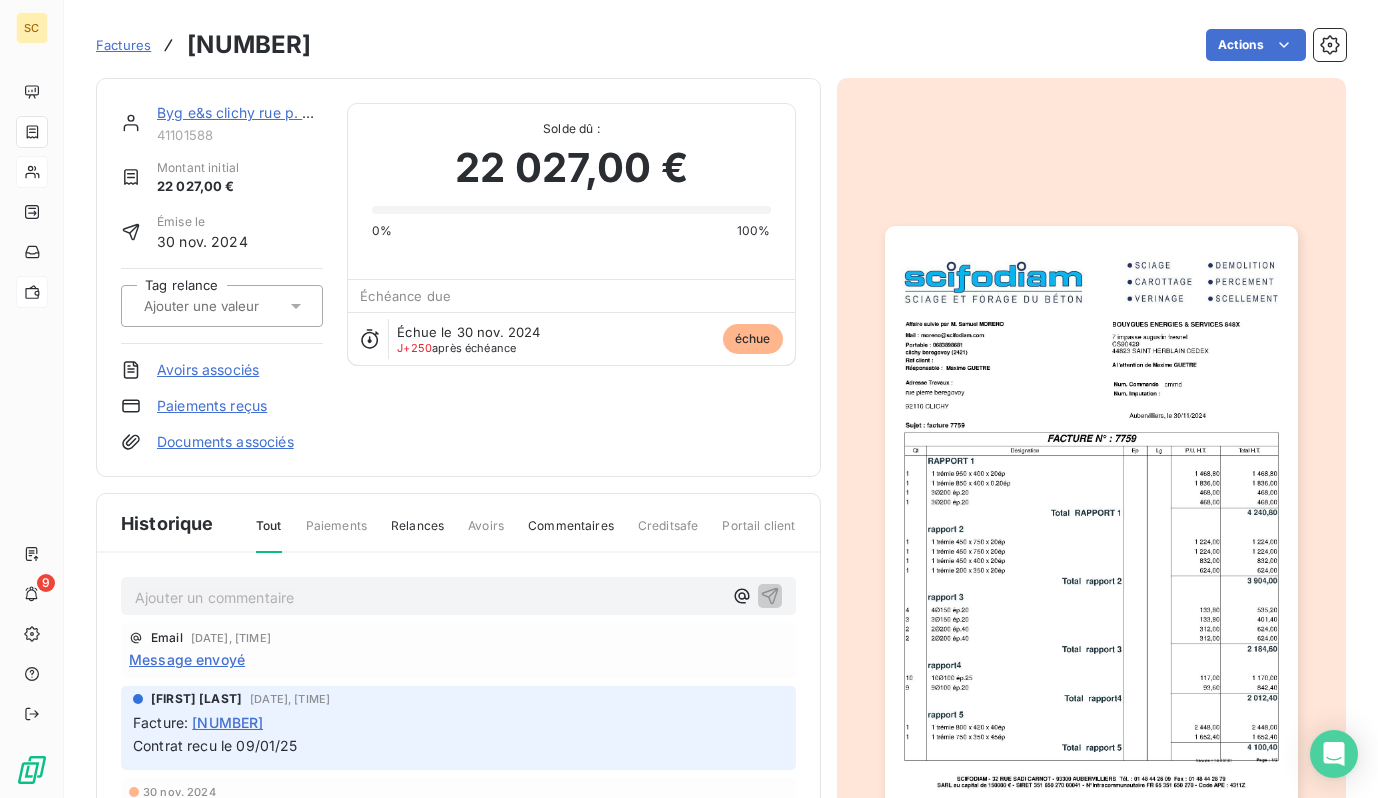 click at bounding box center [1091, 518] 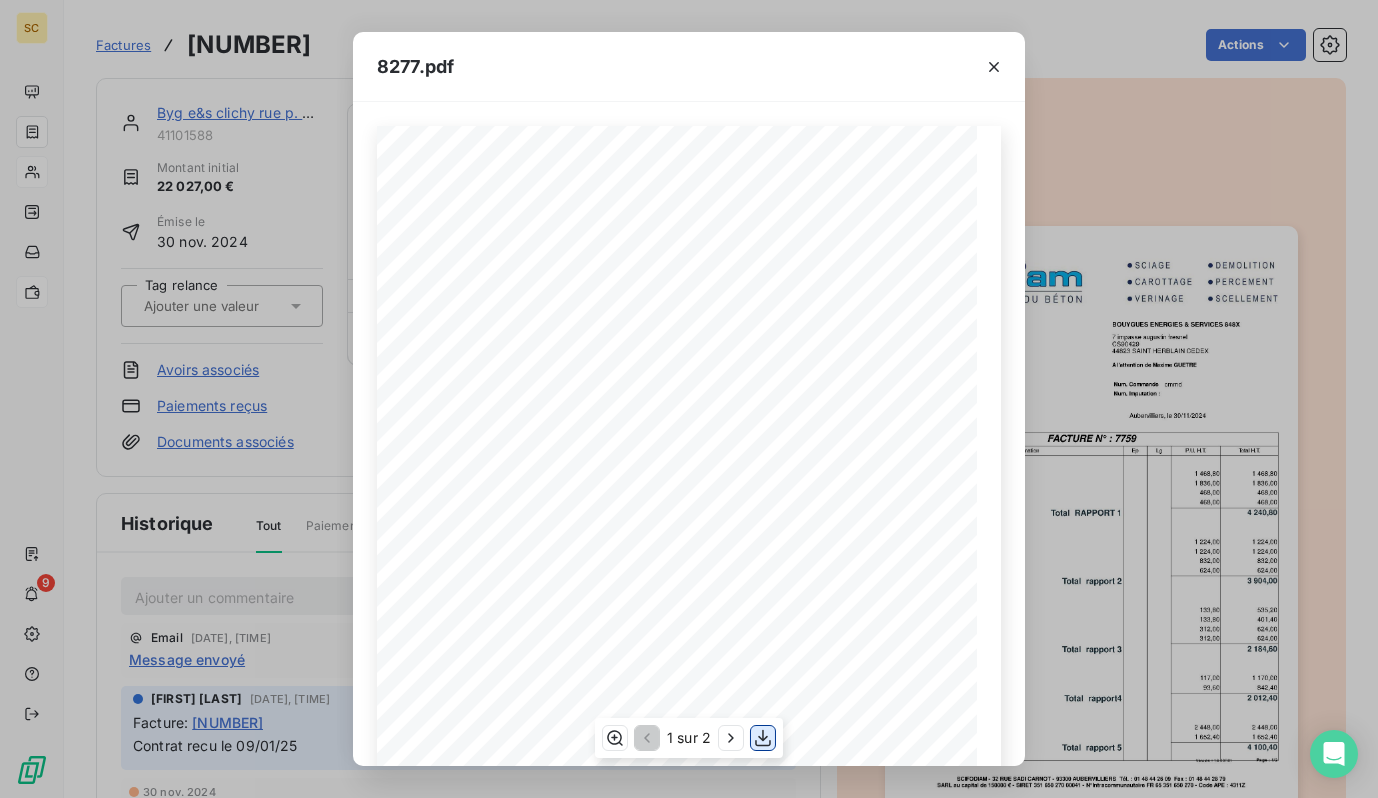click 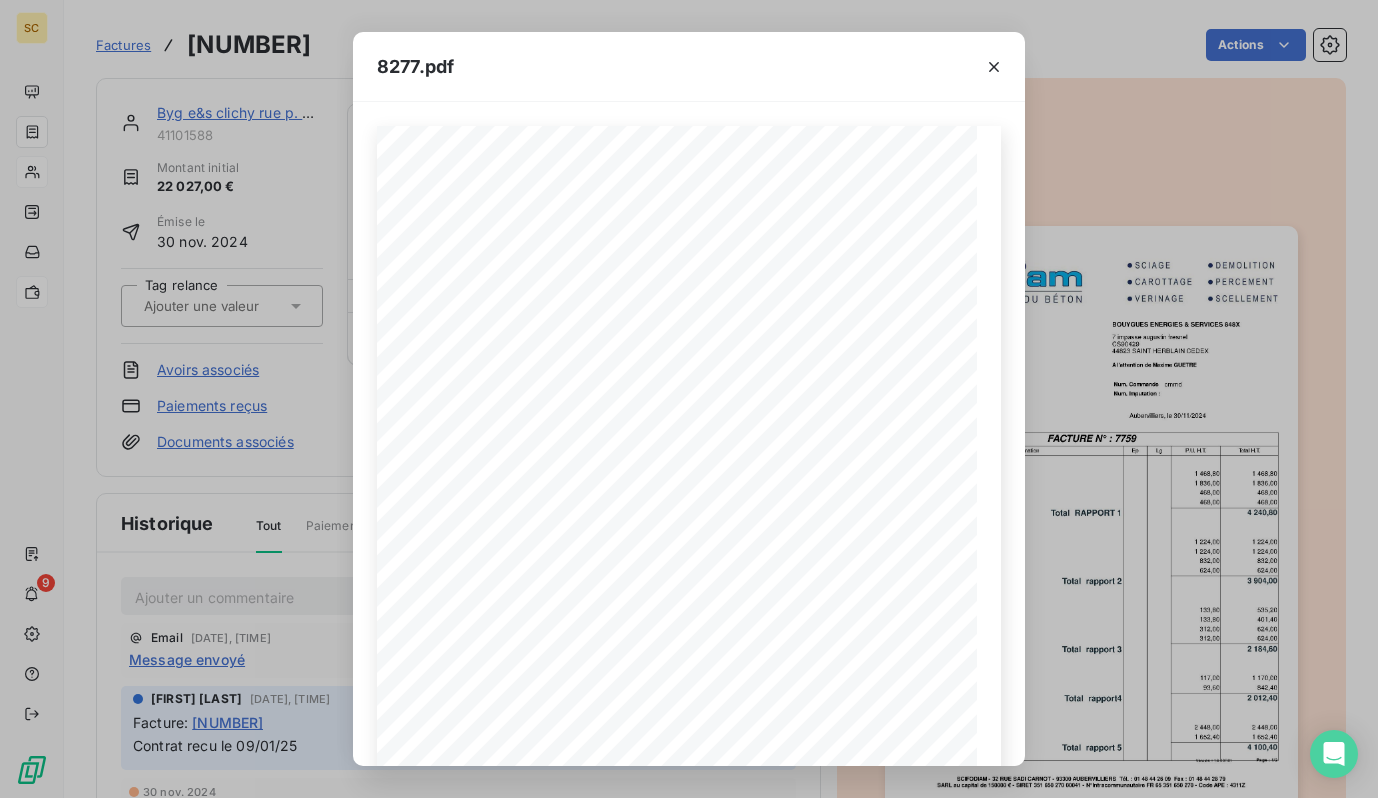 click on "rapport [NUMBER] Affaire suivie par M. [FIRST] [LAST] CS[NUMBER] Ref client :" at bounding box center [689, 399] 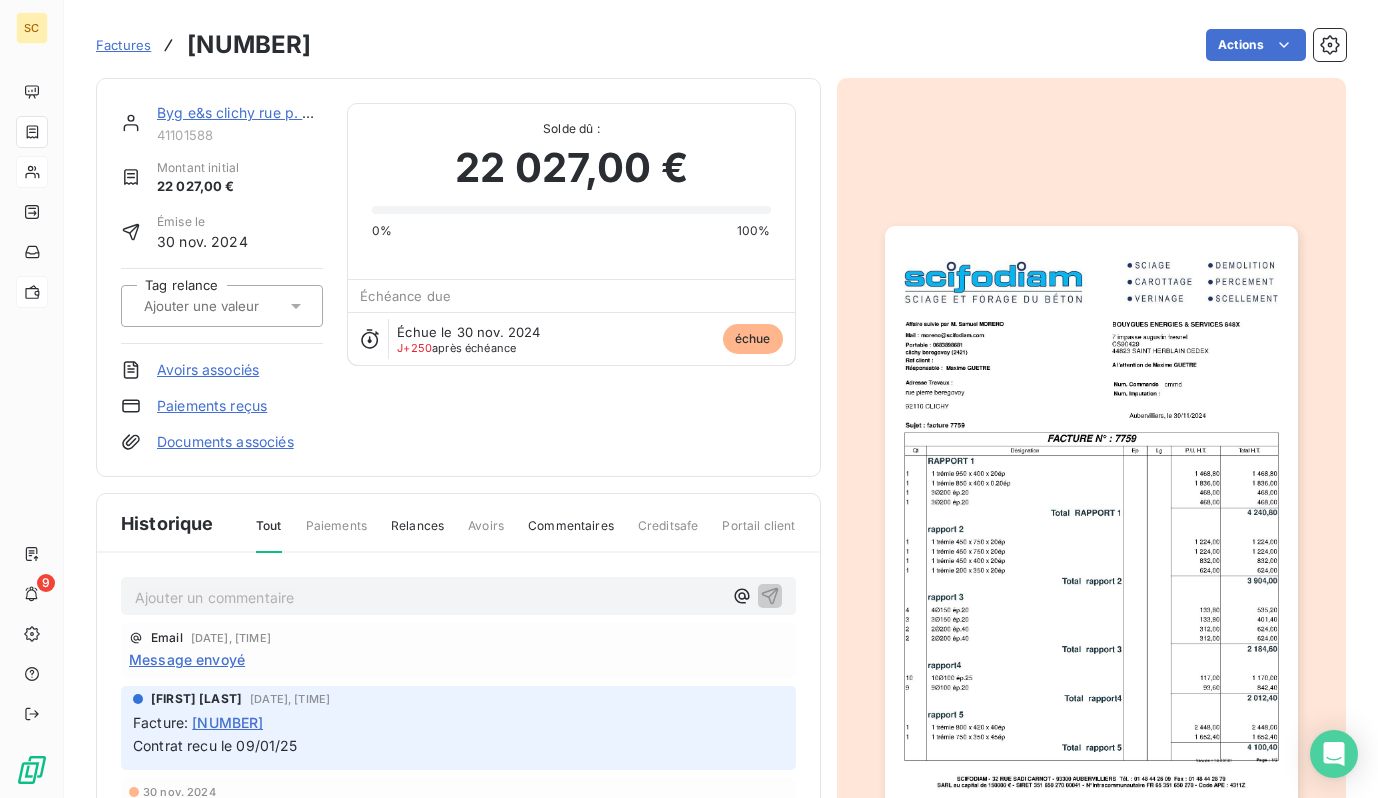 click on "[COMPANY] [CITY] [STREET] [NUMBER]" at bounding box center (240, 123) 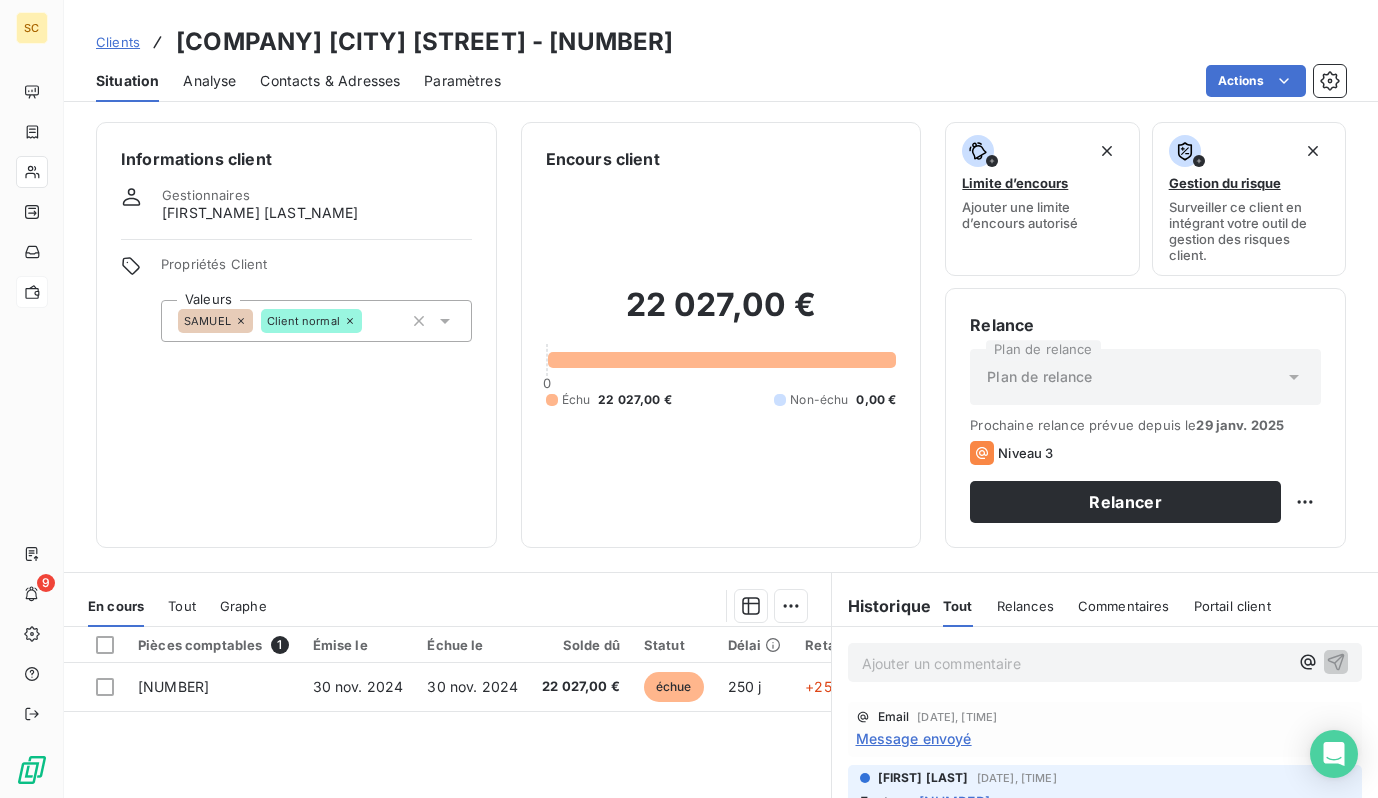 scroll, scrollTop: 6, scrollLeft: 0, axis: vertical 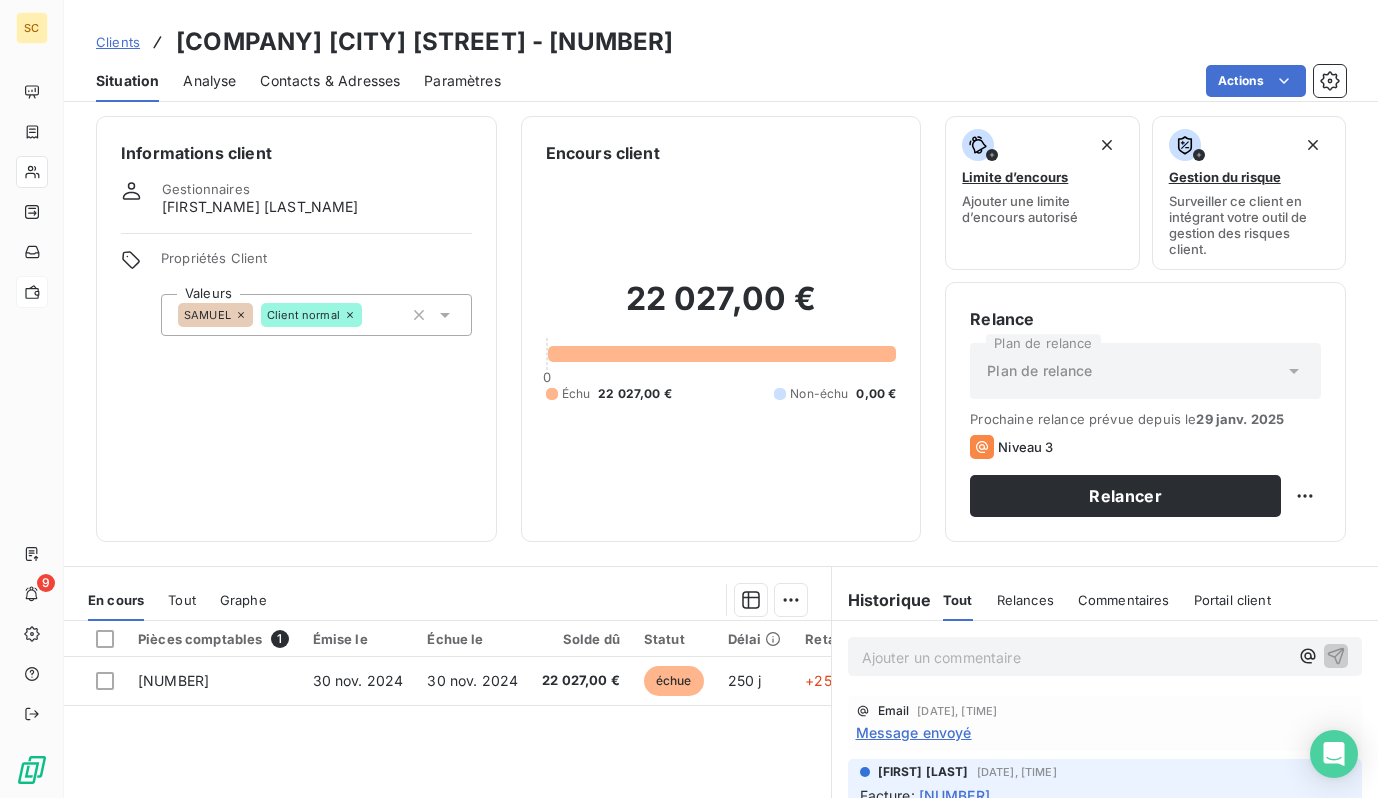 drag, startPoint x: 152, startPoint y: 44, endPoint x: 135, endPoint y: 45, distance: 17.029387 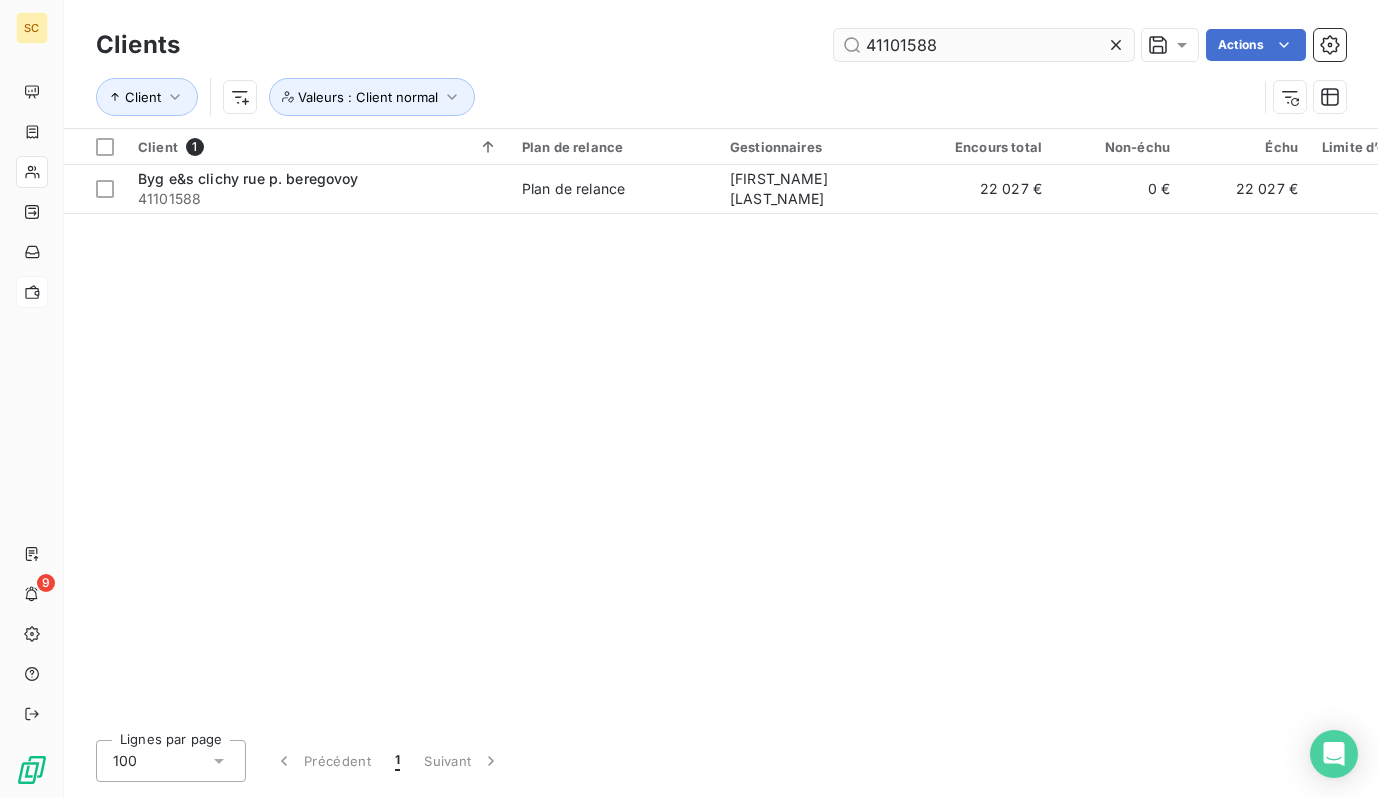 click on "41101588" at bounding box center [984, 45] 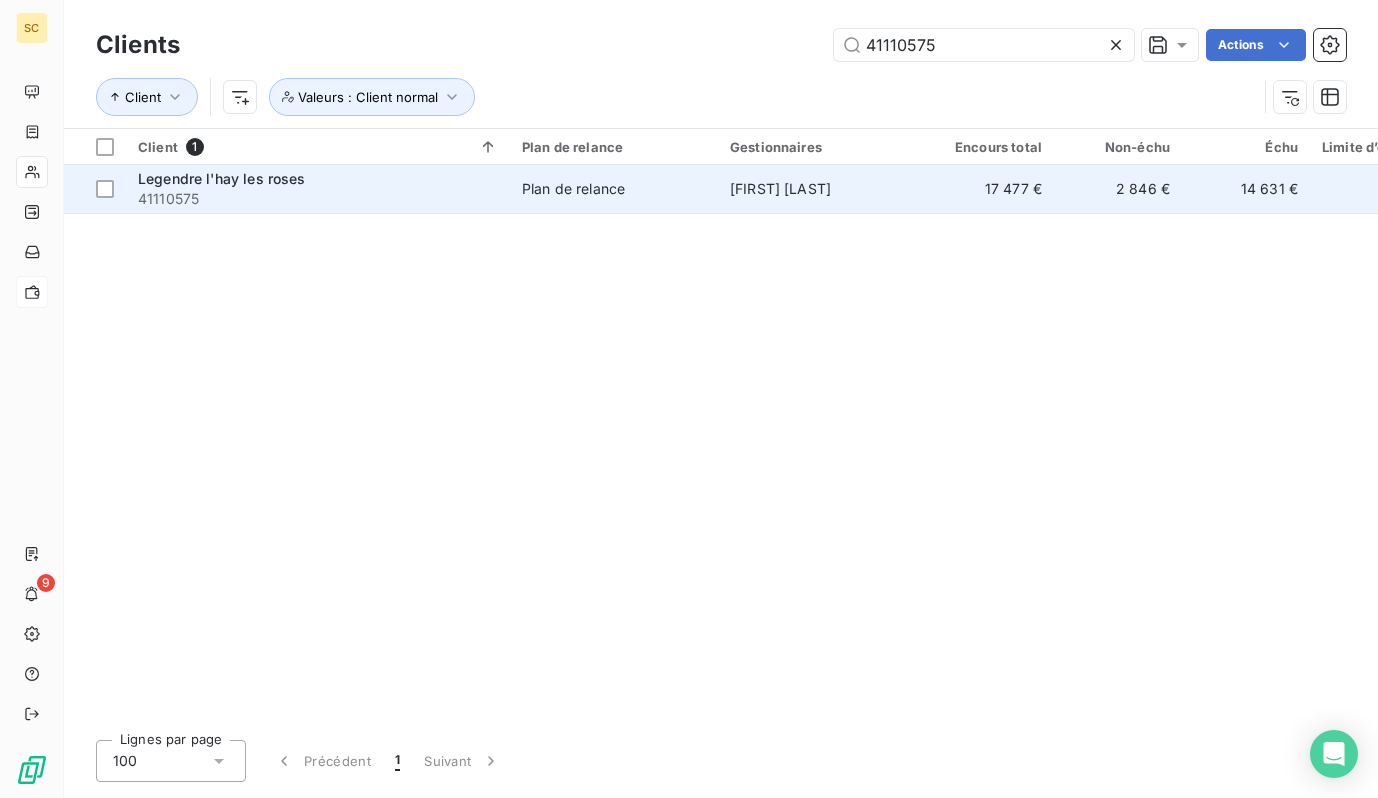 type on "41110575" 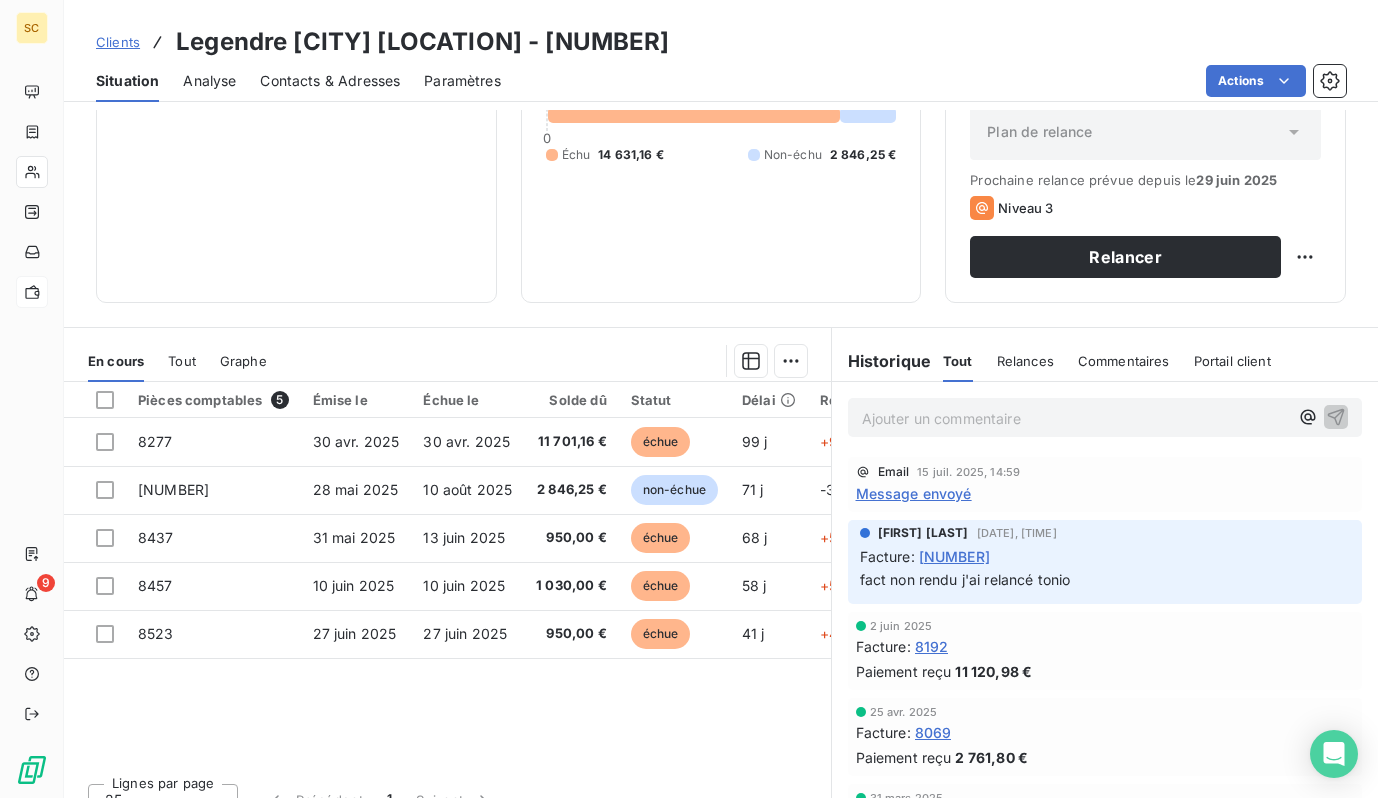 scroll, scrollTop: 244, scrollLeft: 0, axis: vertical 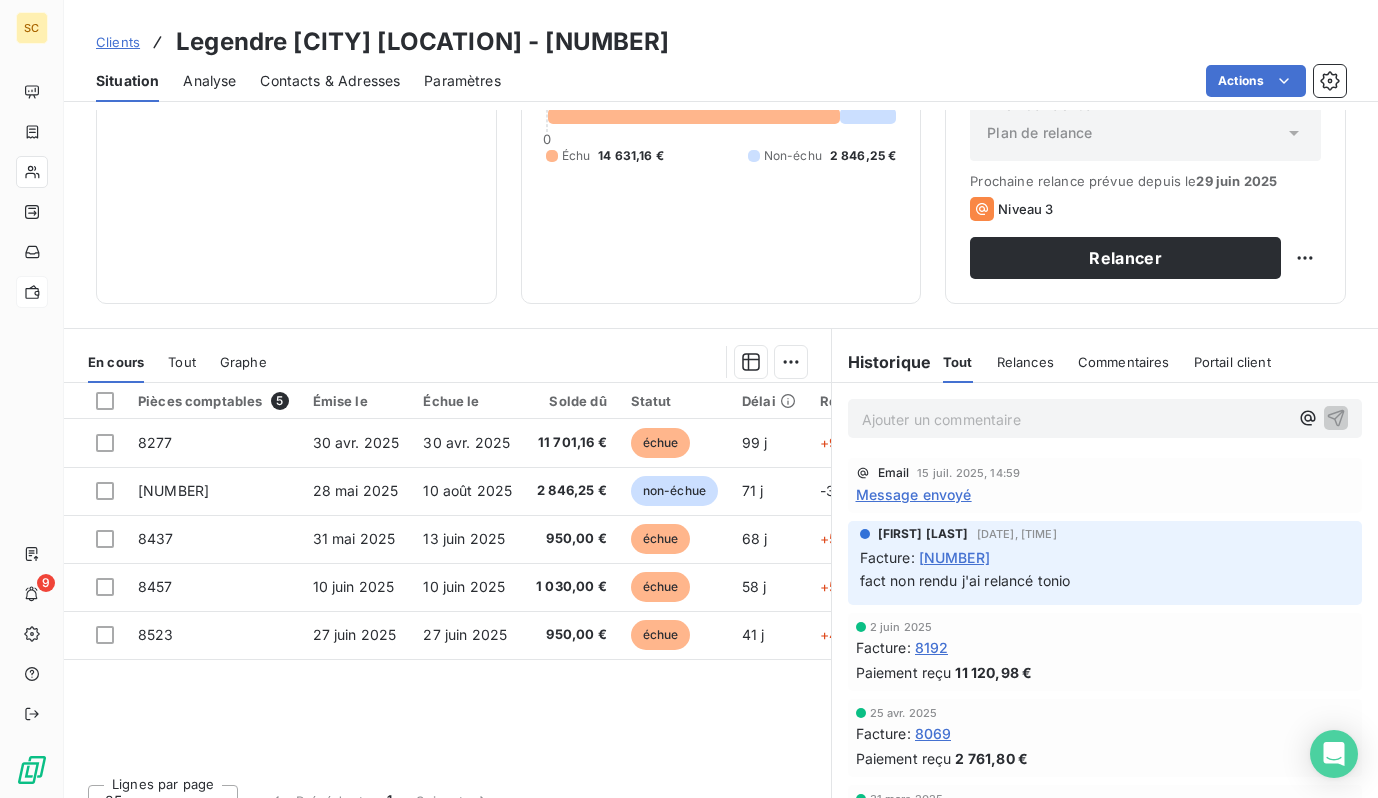 click on "Contacts & Adresses" at bounding box center (330, 81) 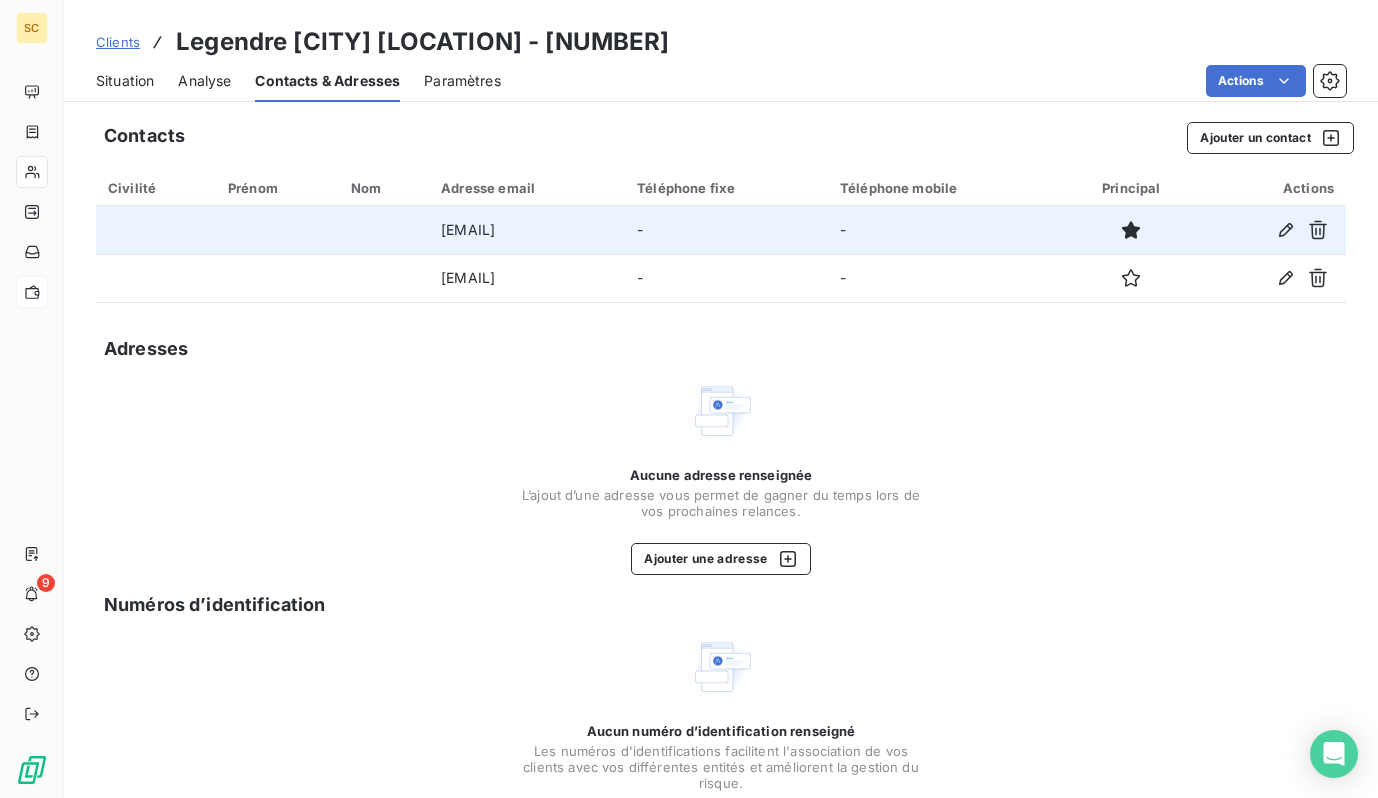 drag, startPoint x: 473, startPoint y: 236, endPoint x: 273, endPoint y: 231, distance: 200.06248 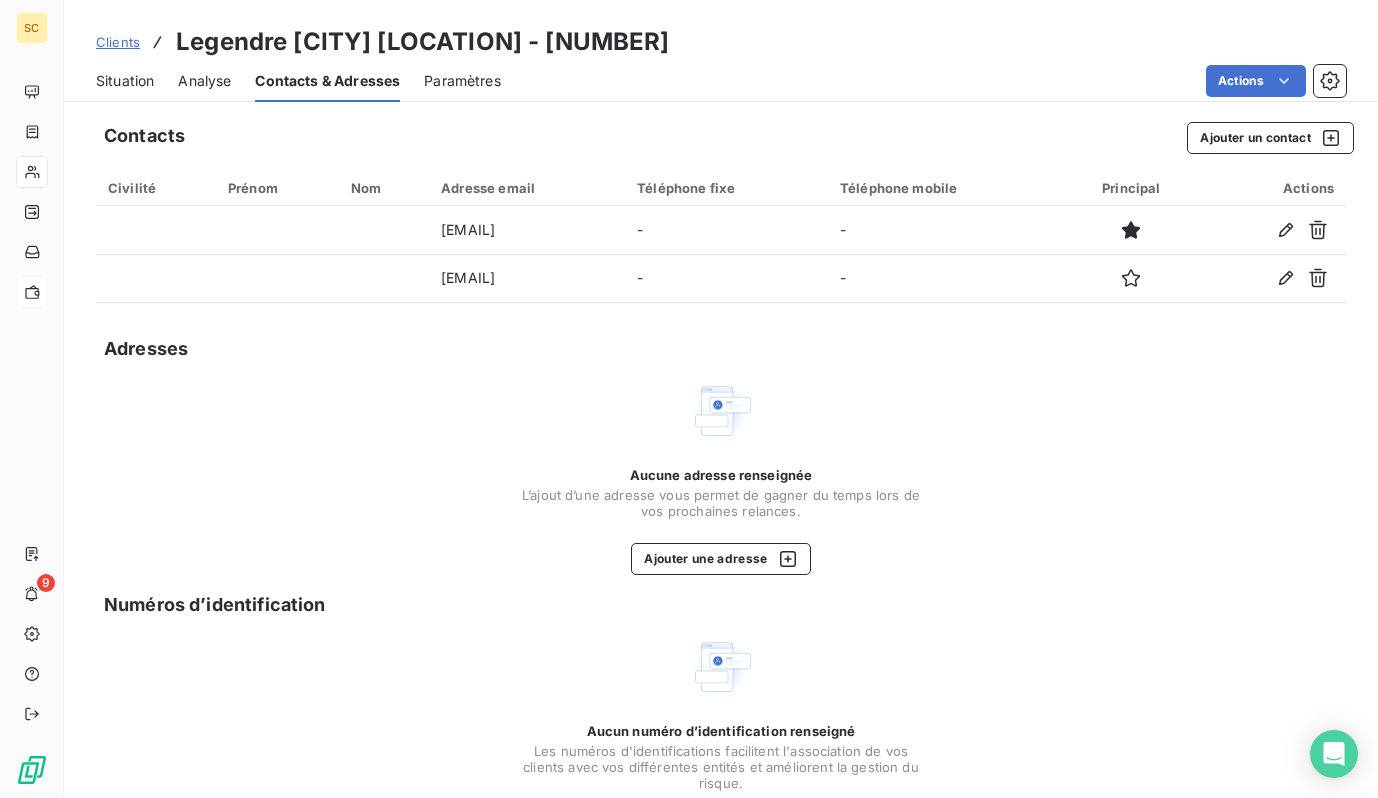 click on "Situation" at bounding box center (125, 81) 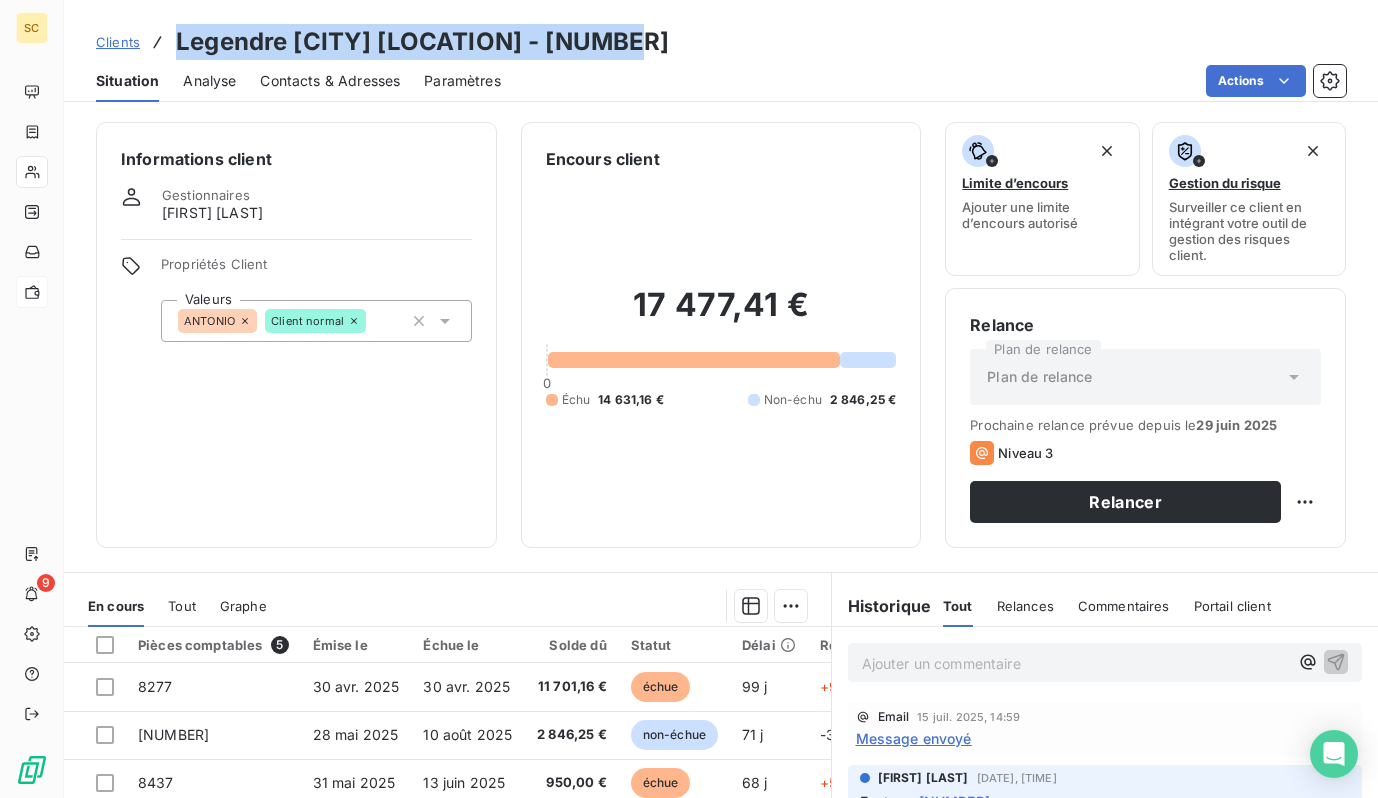 drag, startPoint x: 613, startPoint y: 39, endPoint x: 175, endPoint y: 50, distance: 438.1381 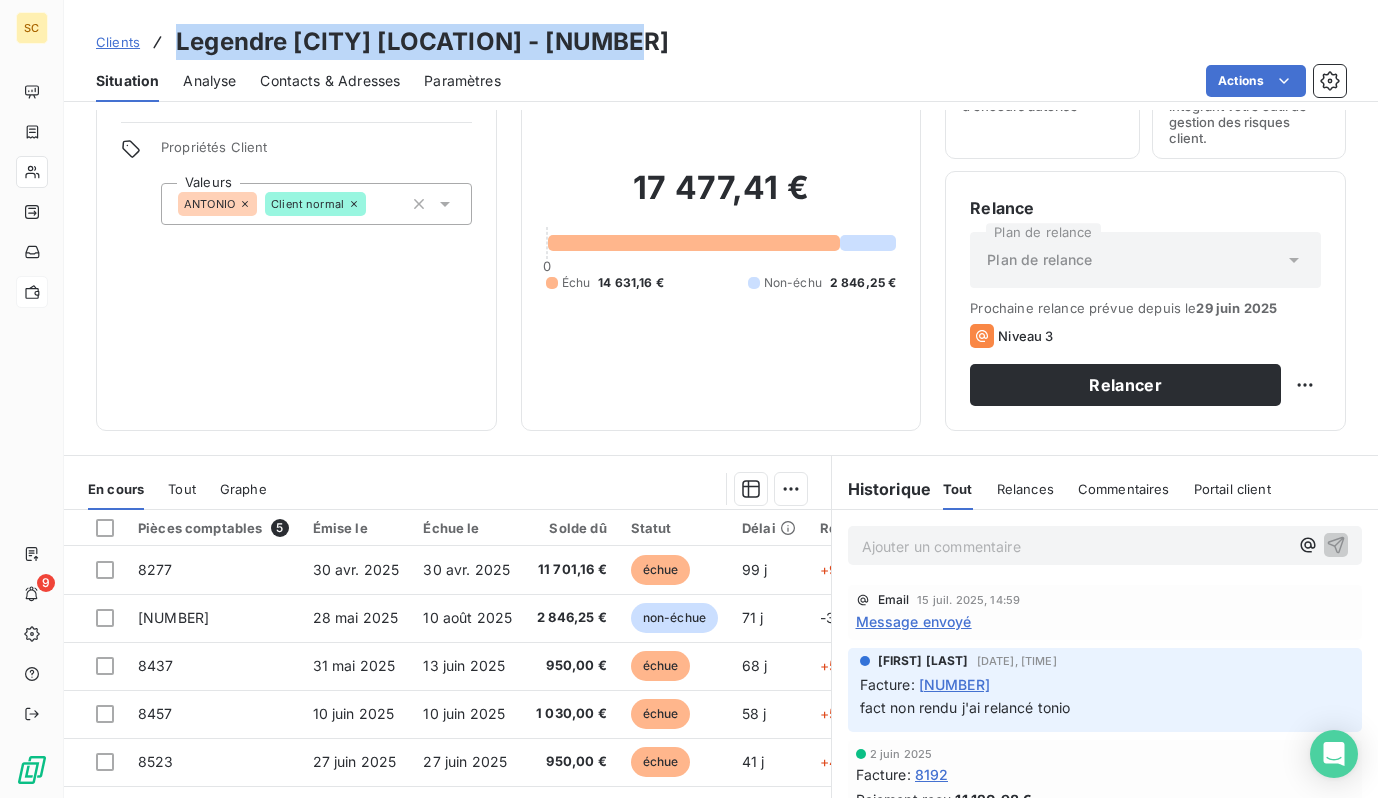 scroll, scrollTop: 274, scrollLeft: 0, axis: vertical 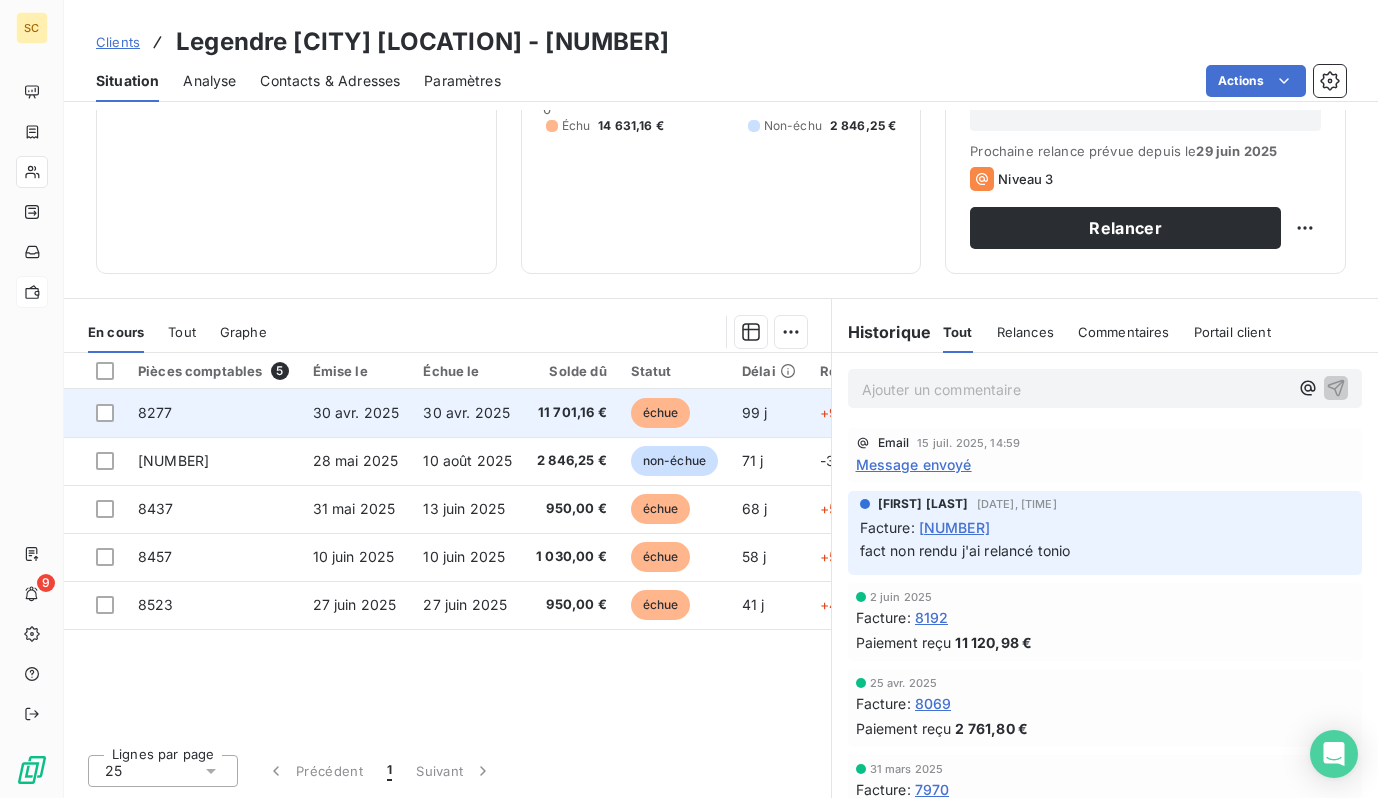 click on "30 avr. 2025" at bounding box center [356, 412] 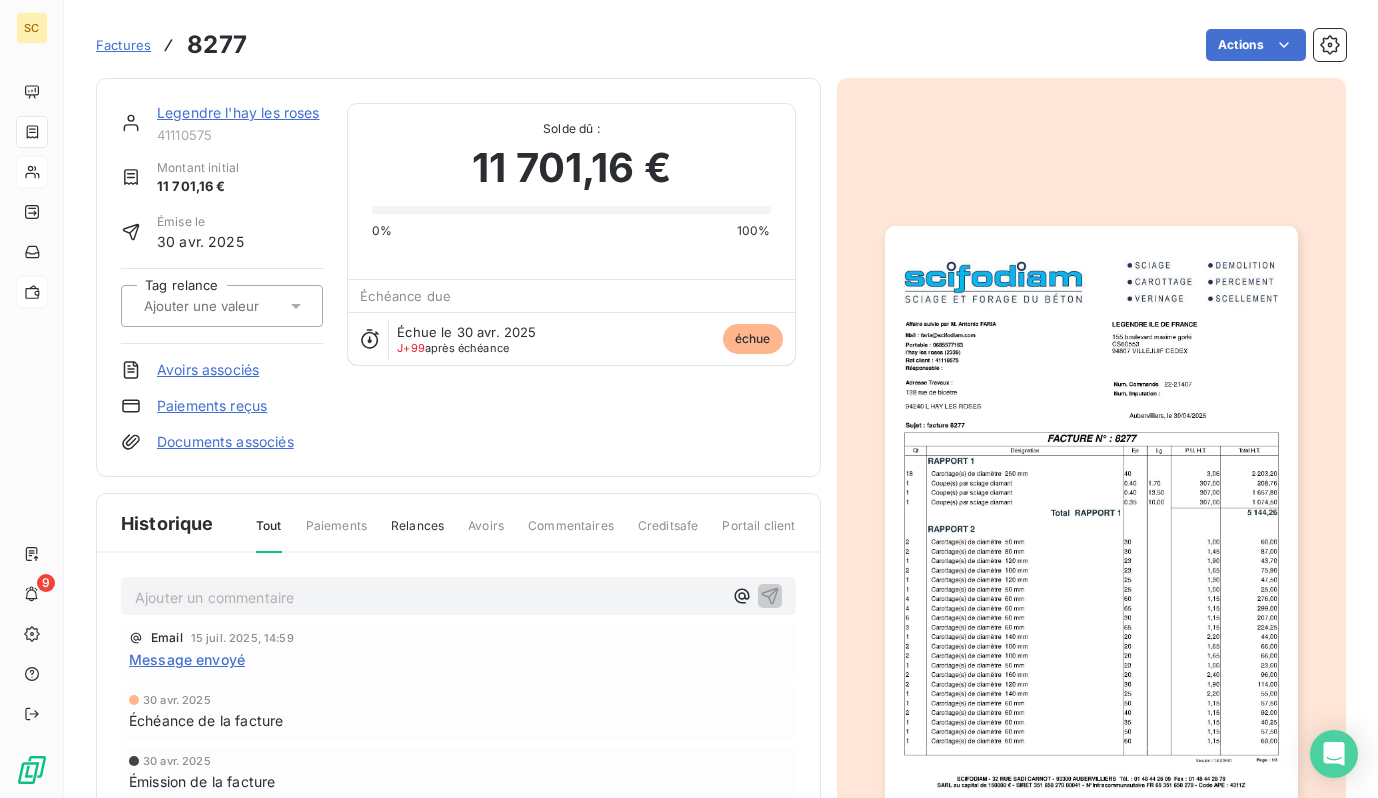 click at bounding box center [1091, 518] 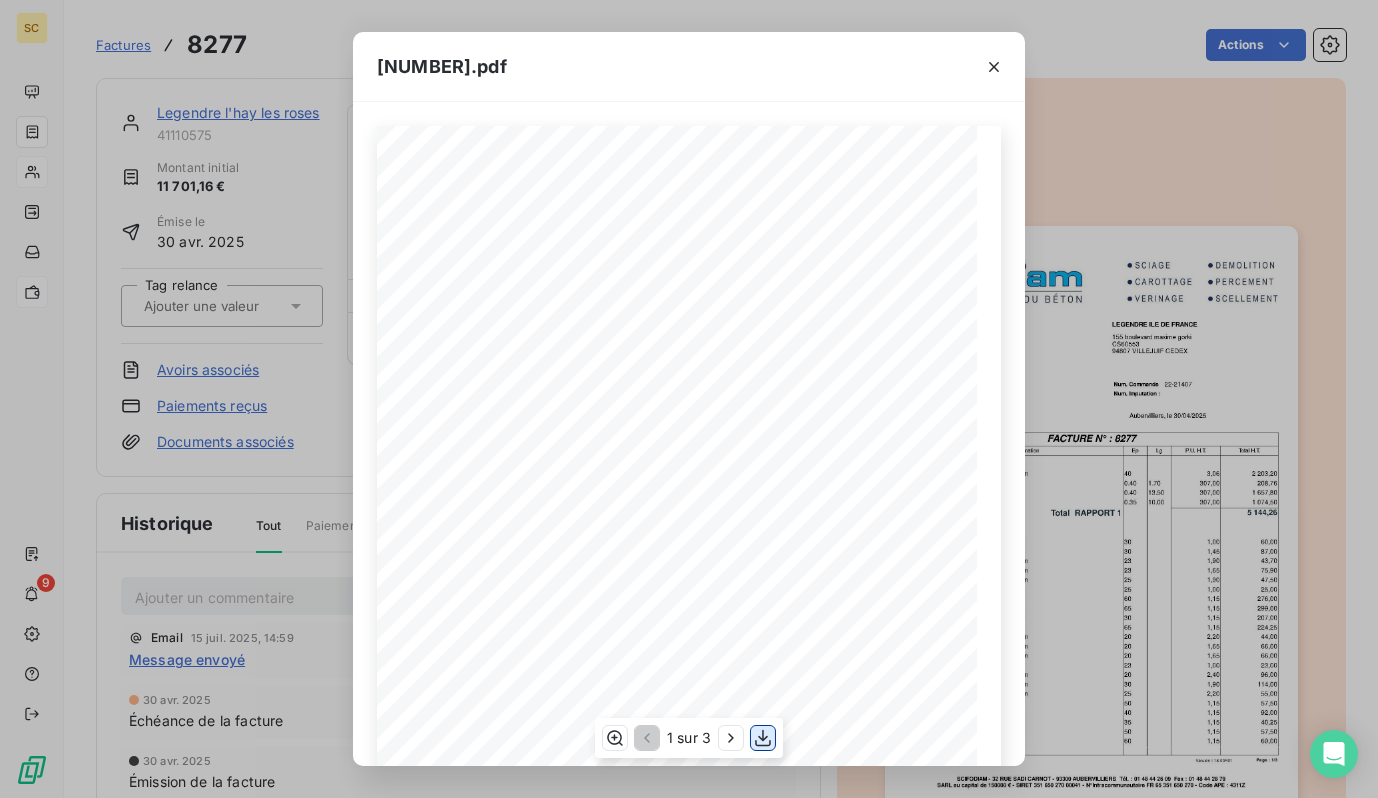 click 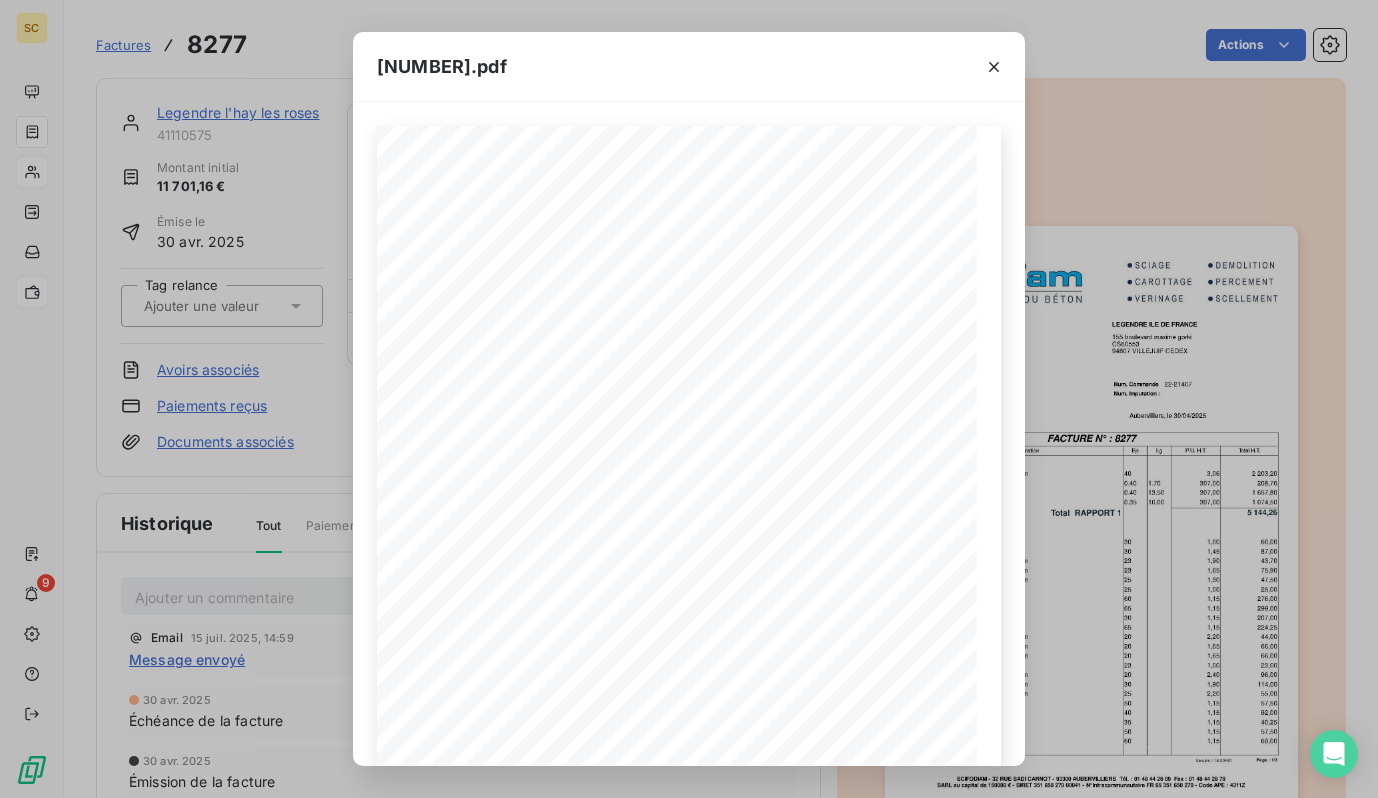 drag, startPoint x: 1130, startPoint y: 384, endPoint x: 176, endPoint y: 157, distance: 980.635 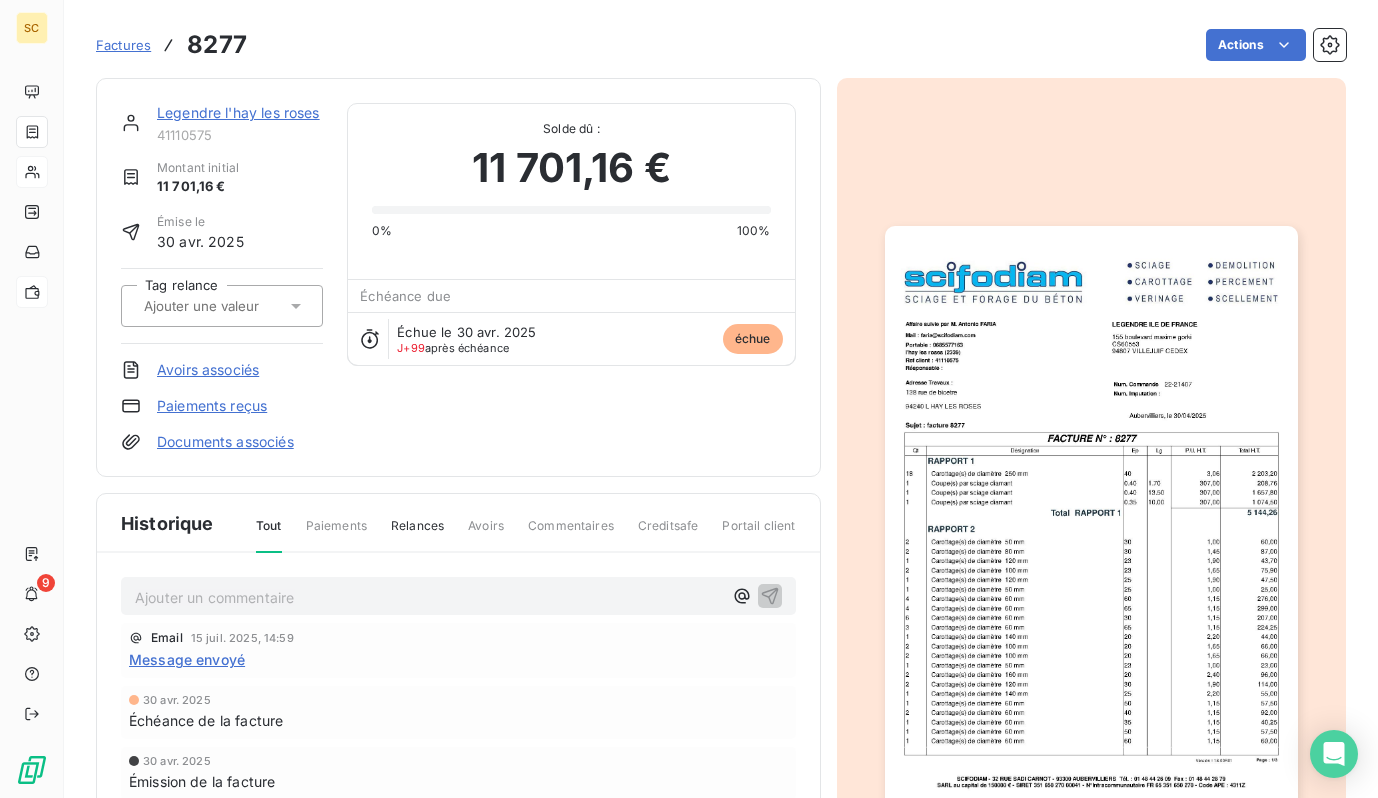 click on "Legendre l'hay les roses" at bounding box center (238, 112) 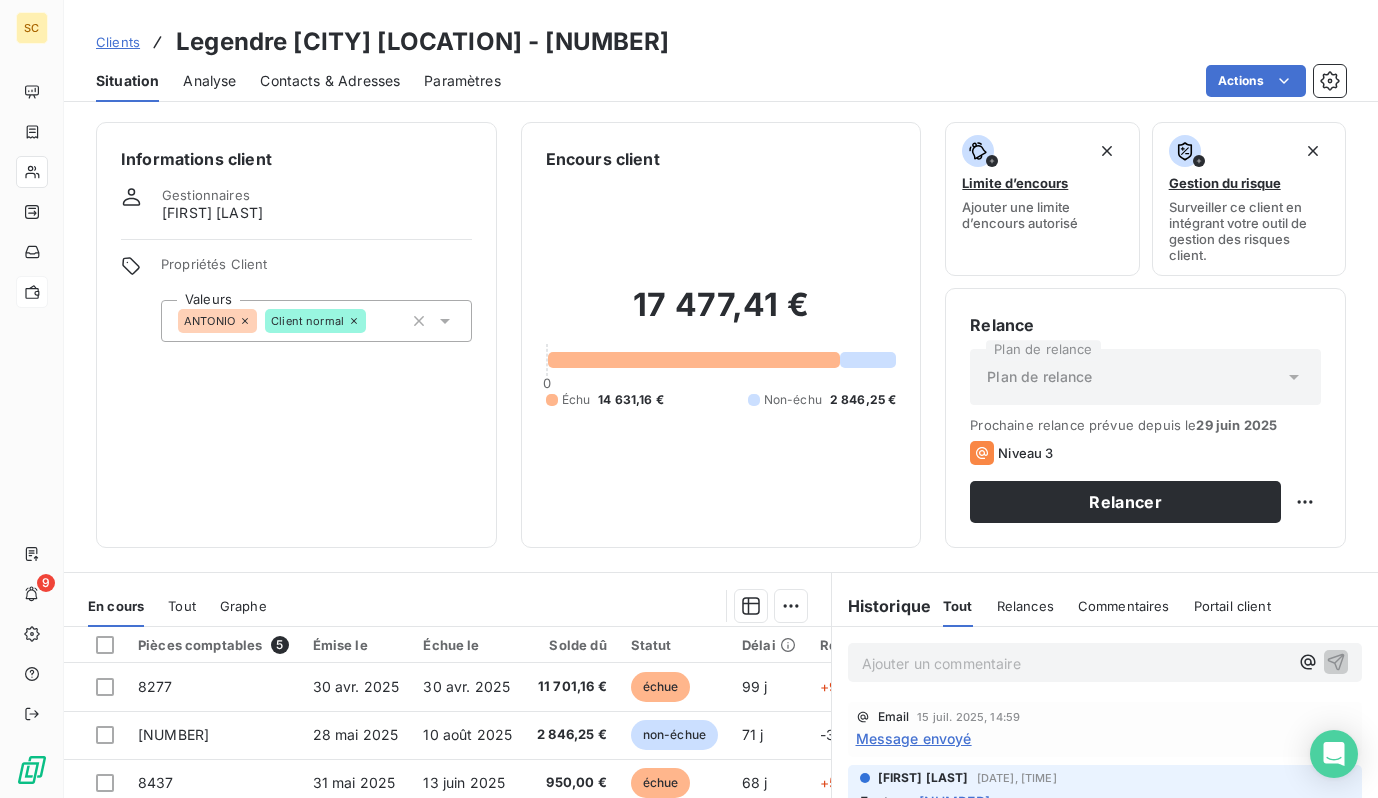 scroll, scrollTop: 274, scrollLeft: 0, axis: vertical 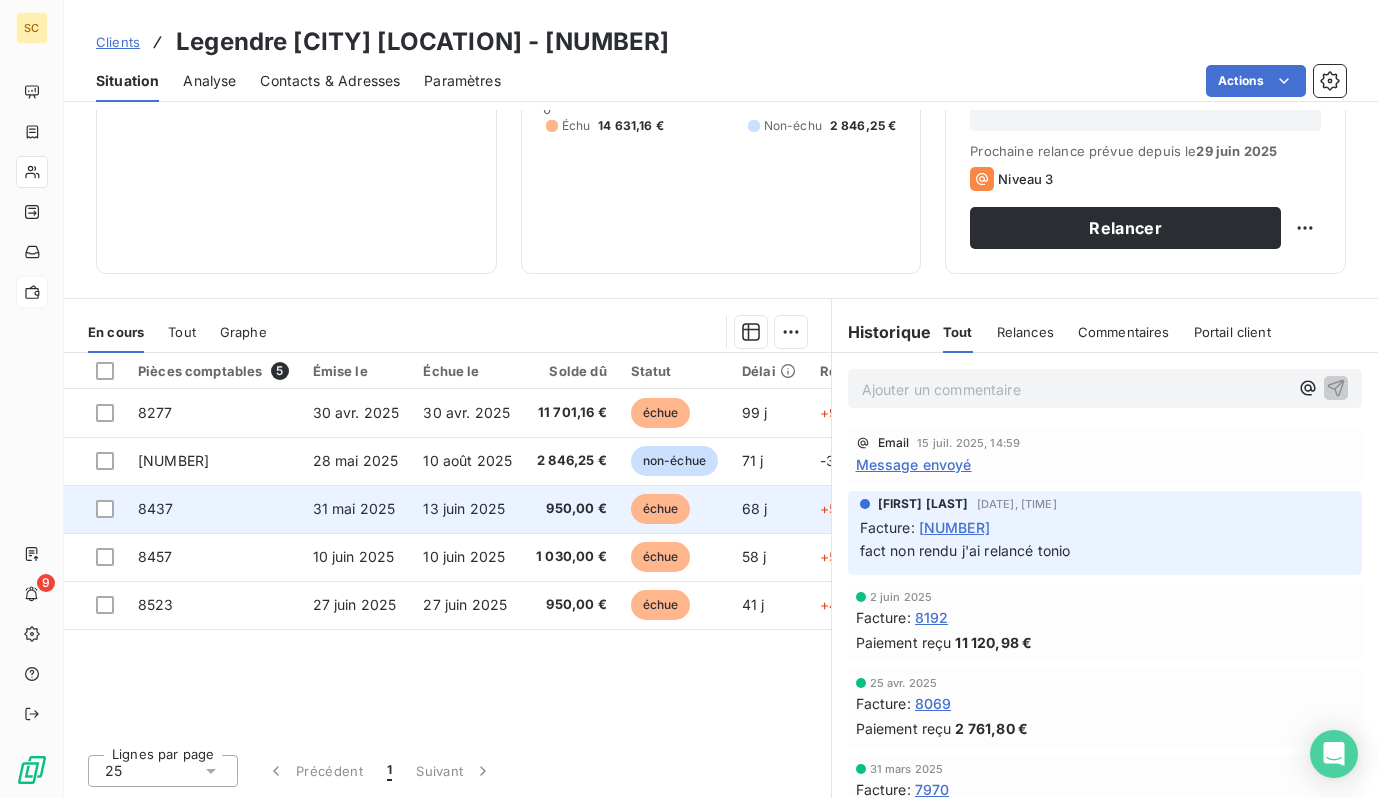 click on "31 mai 2025" at bounding box center [354, 508] 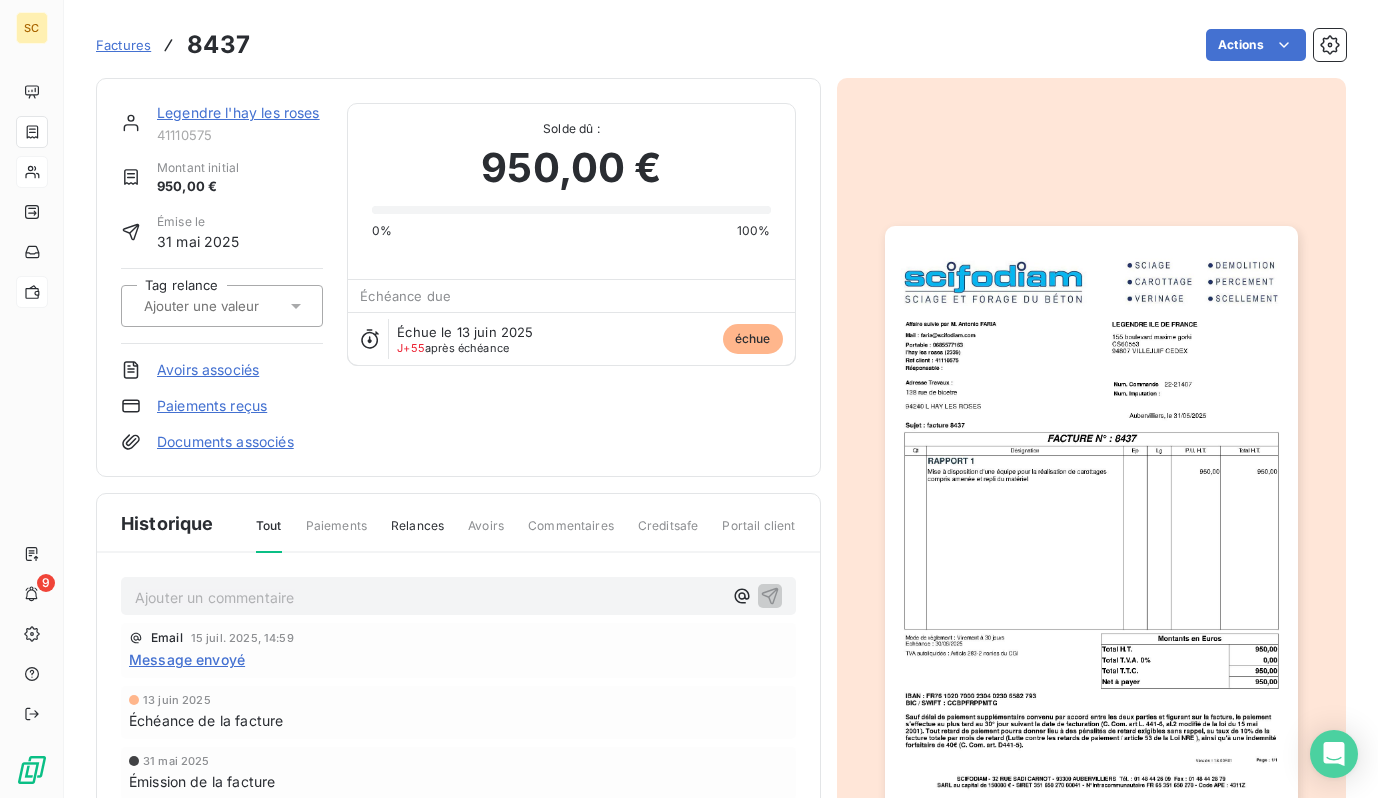 click at bounding box center [1091, 518] 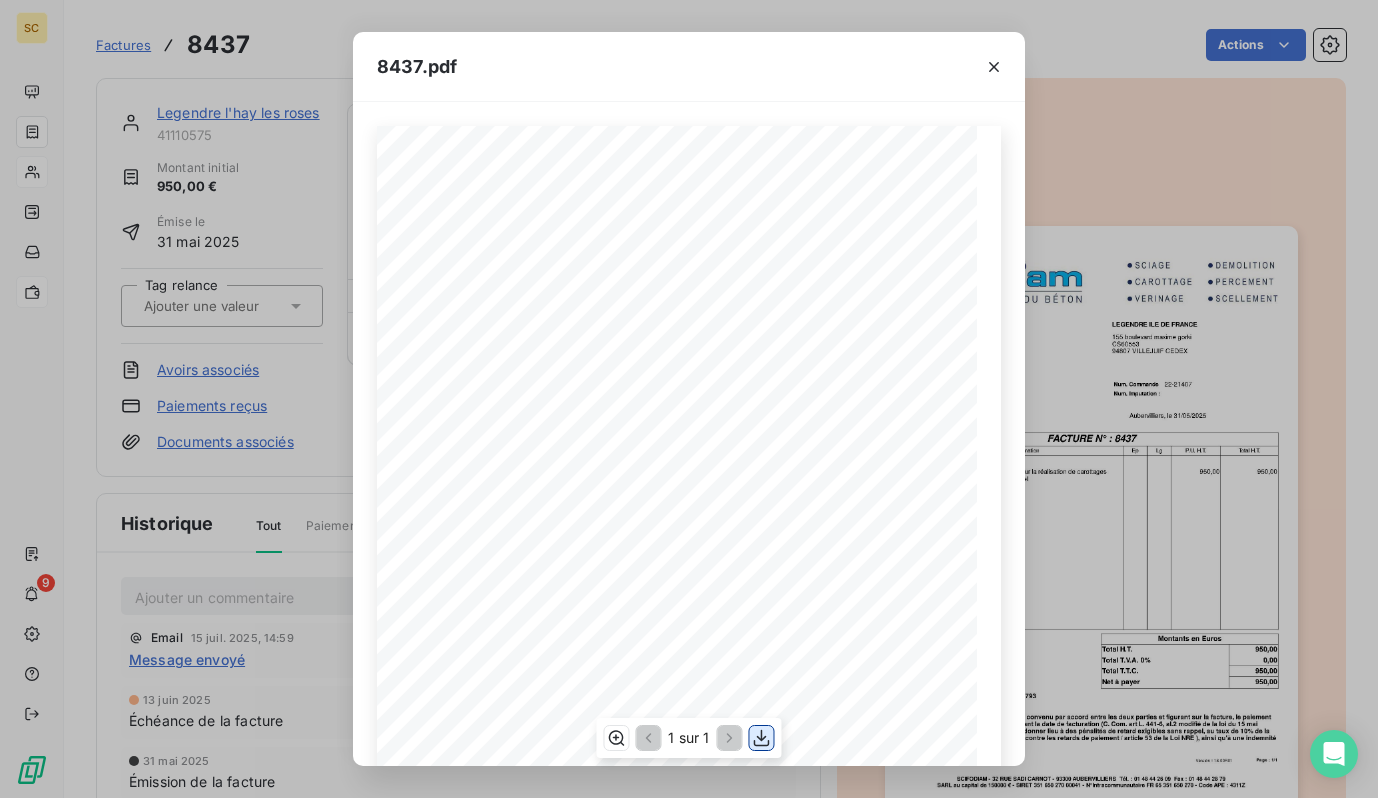 click 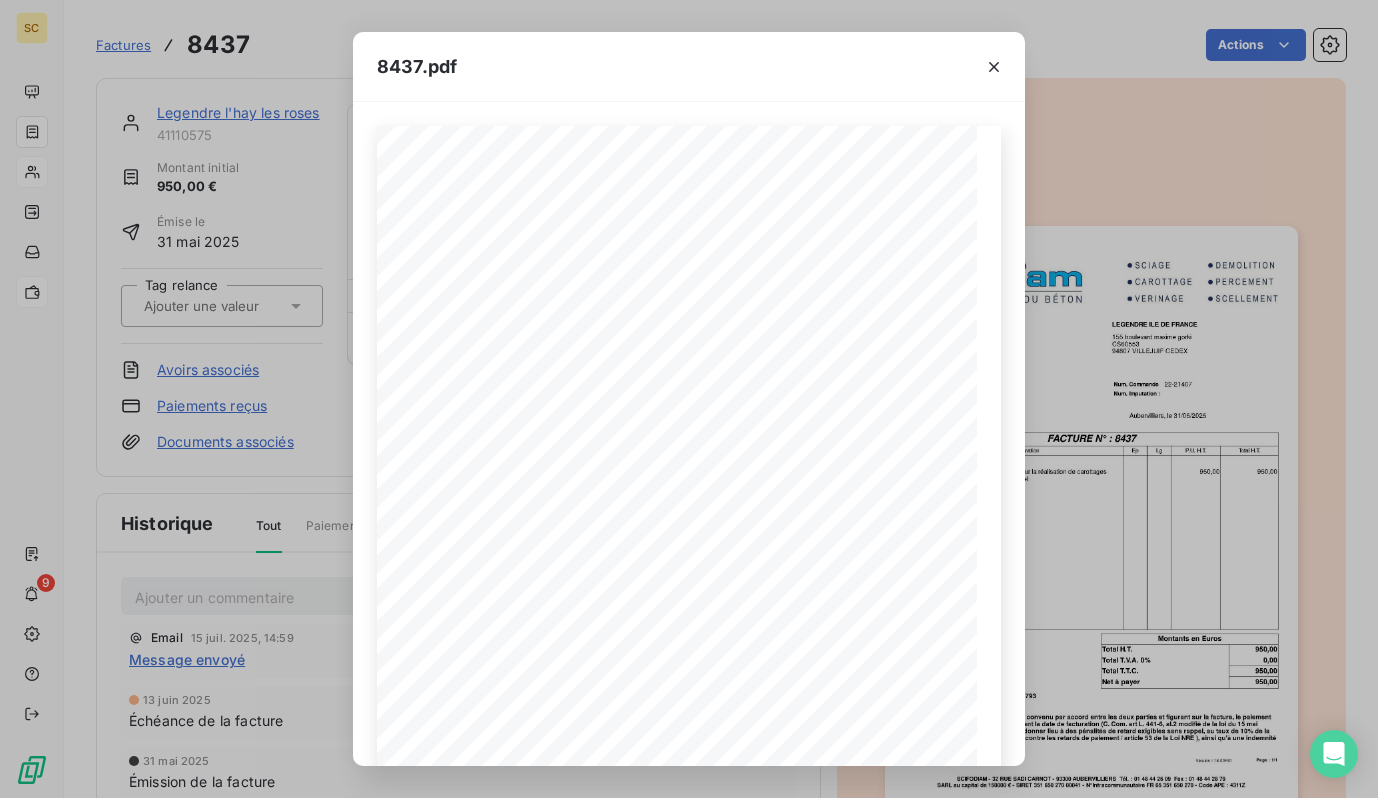 click on "8437.pdf Qt   Désignation   Ep   Lg   P.U. H.T.   Total H.T. Version : 18.00R01   Page : 1/1 SCIFODIAM - 32 RUE SADI CARNOT - [POSTAL_CODE] [CITY] Tél. : [PHONE] Fax : [PHONE] SARL au capital de 150000 € - SIRET 351 650 270 00041 - N°Intracommunautaire FR 65 351 650 270 - Code APE : 4311Z IBAN : FR76 1020 7000 2304 0230 6582 793 BIC / SWIFT : CCBPFRPPMTG Sauf délai de paiement supplémentaire convenu par accord entre les deux parties et figurant sur la facture, le paiement s'effectue au plus tard au 30° jour suivant la date de facturation (C. Com. art L. 441-6, al.2 modifié de la loi du 15 mai 2001). Tout retard de paiement pourra donner lieu à des pénalités de retard exigibles sans rappel, au taux de 10% de la facture totale par mois de retard (Lutte contre les retards de paiement / article 53 de la Loi NRE ), ainsi qu'à une indemnité forfaitaire de 40€ (C. Com. art. D441-5). Mode de règlement : Virement à 30 jours Echéance : 30/06/2025 Net à payer   950,00 Total T.T.C." at bounding box center (689, 399) 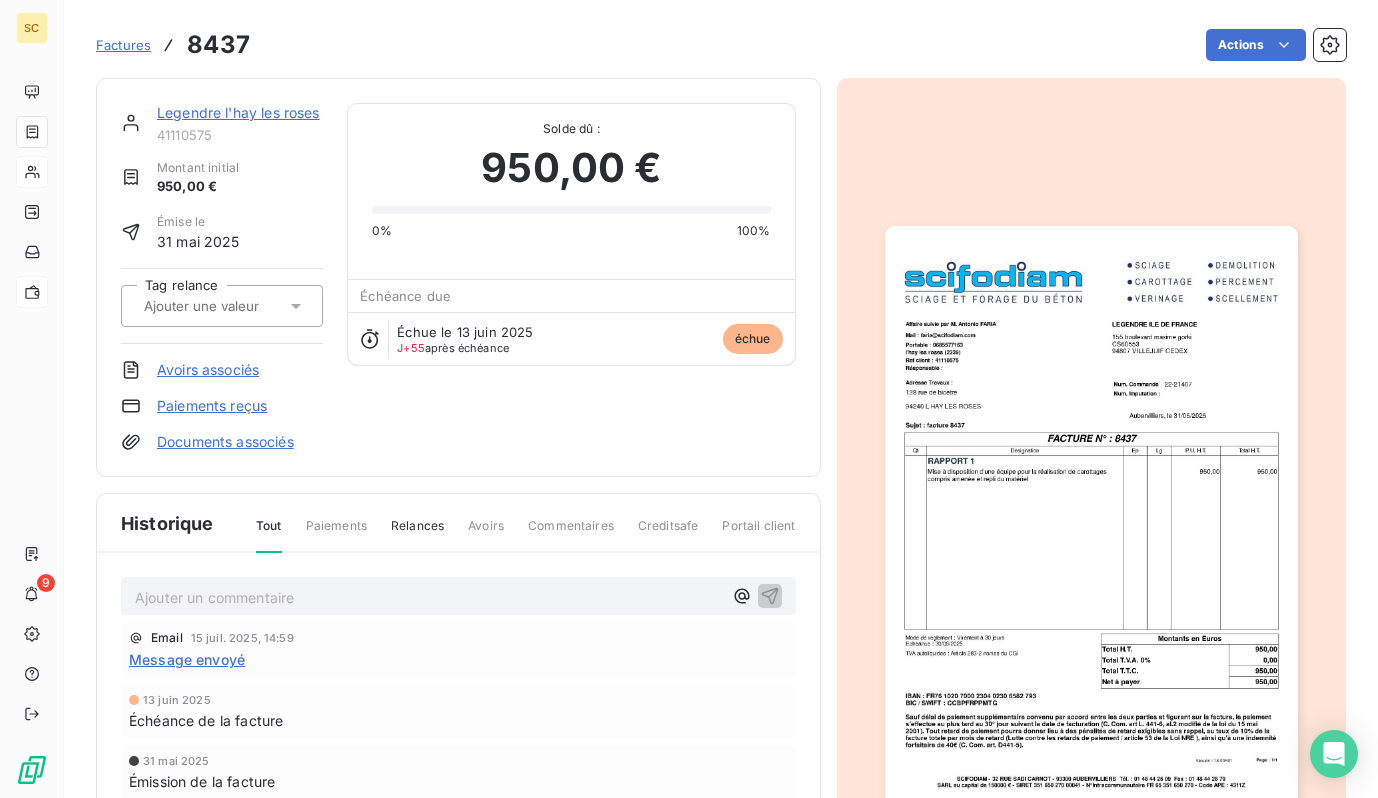 click on "Legendre l'hay les roses" at bounding box center (238, 112) 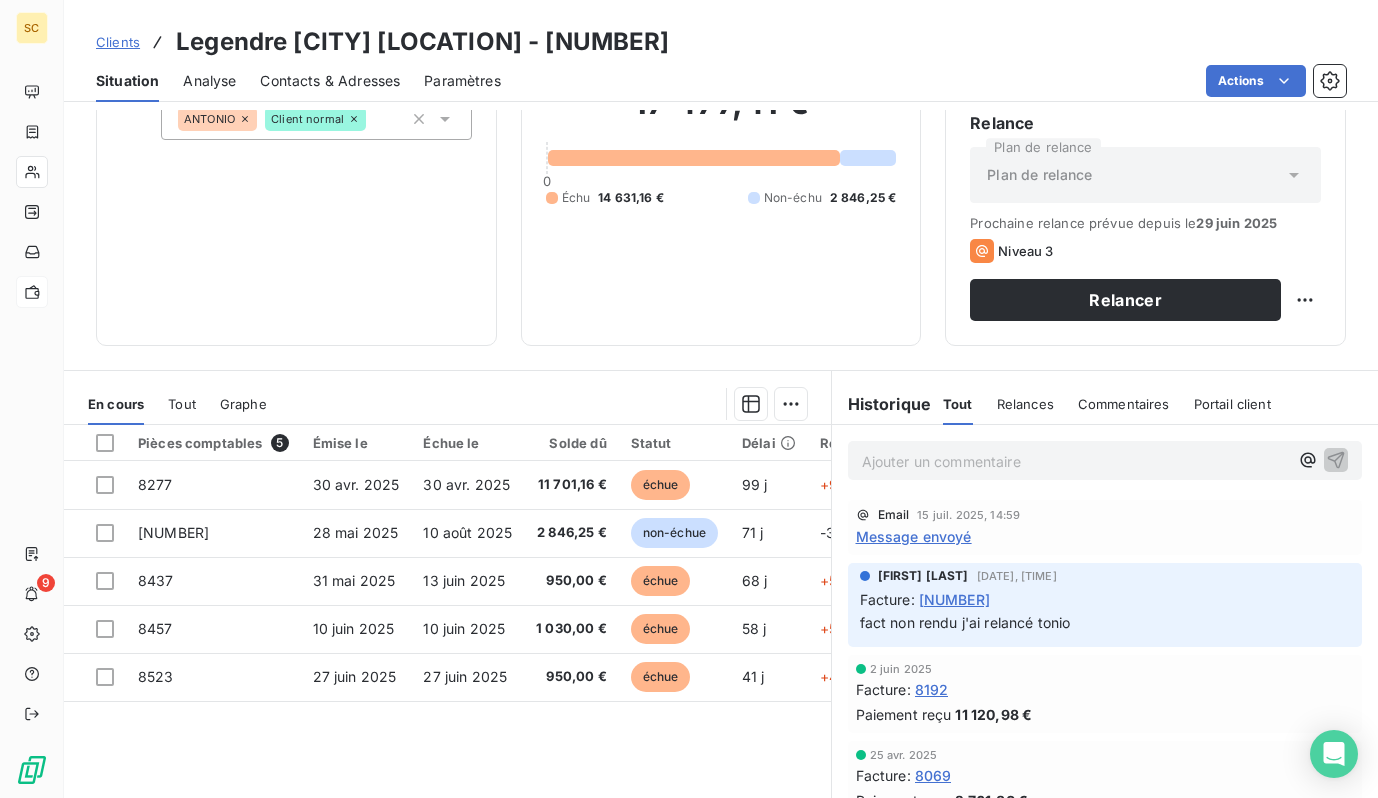 scroll, scrollTop: 274, scrollLeft: 0, axis: vertical 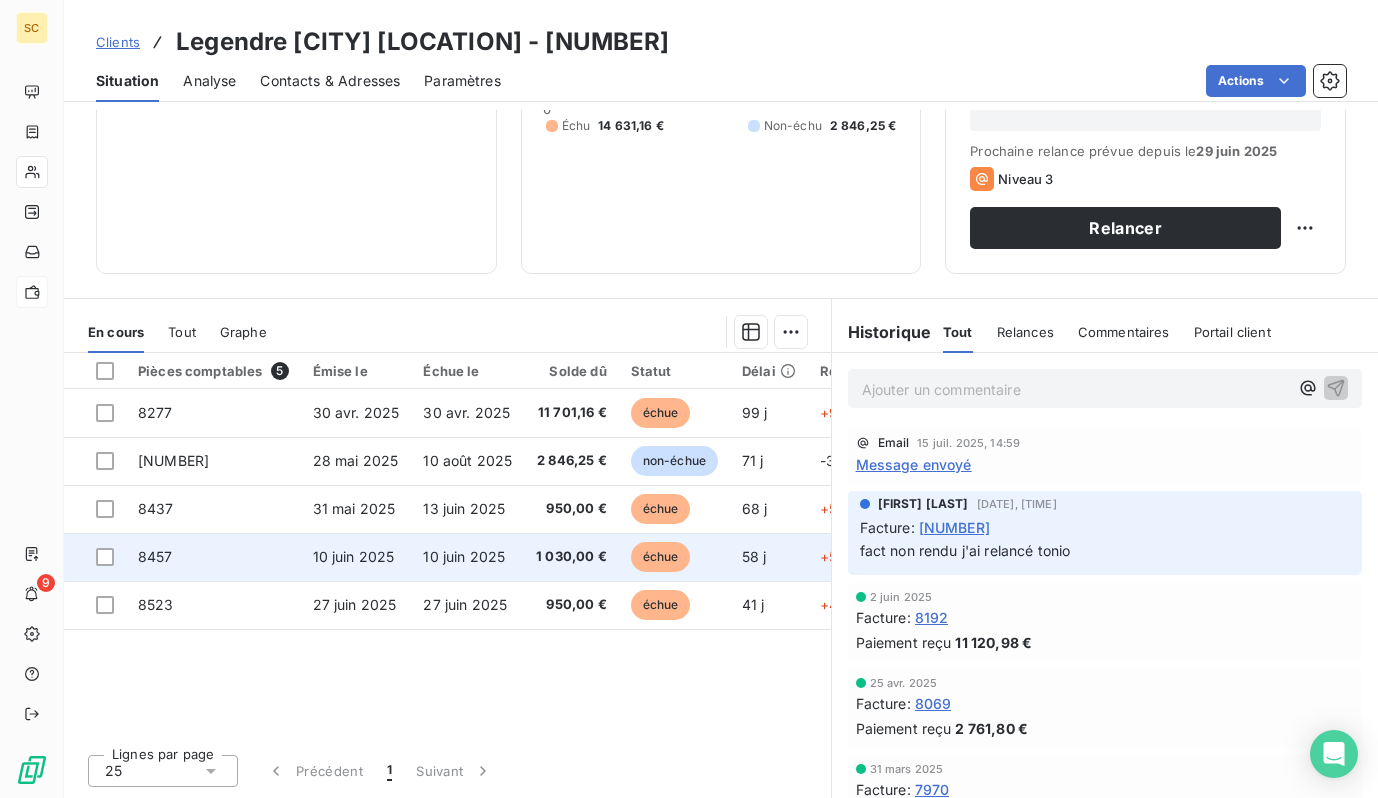 click on "8457 [DATE] [DATE] [PRICE] échue 58 j +58 j" at bounding box center [540, 557] 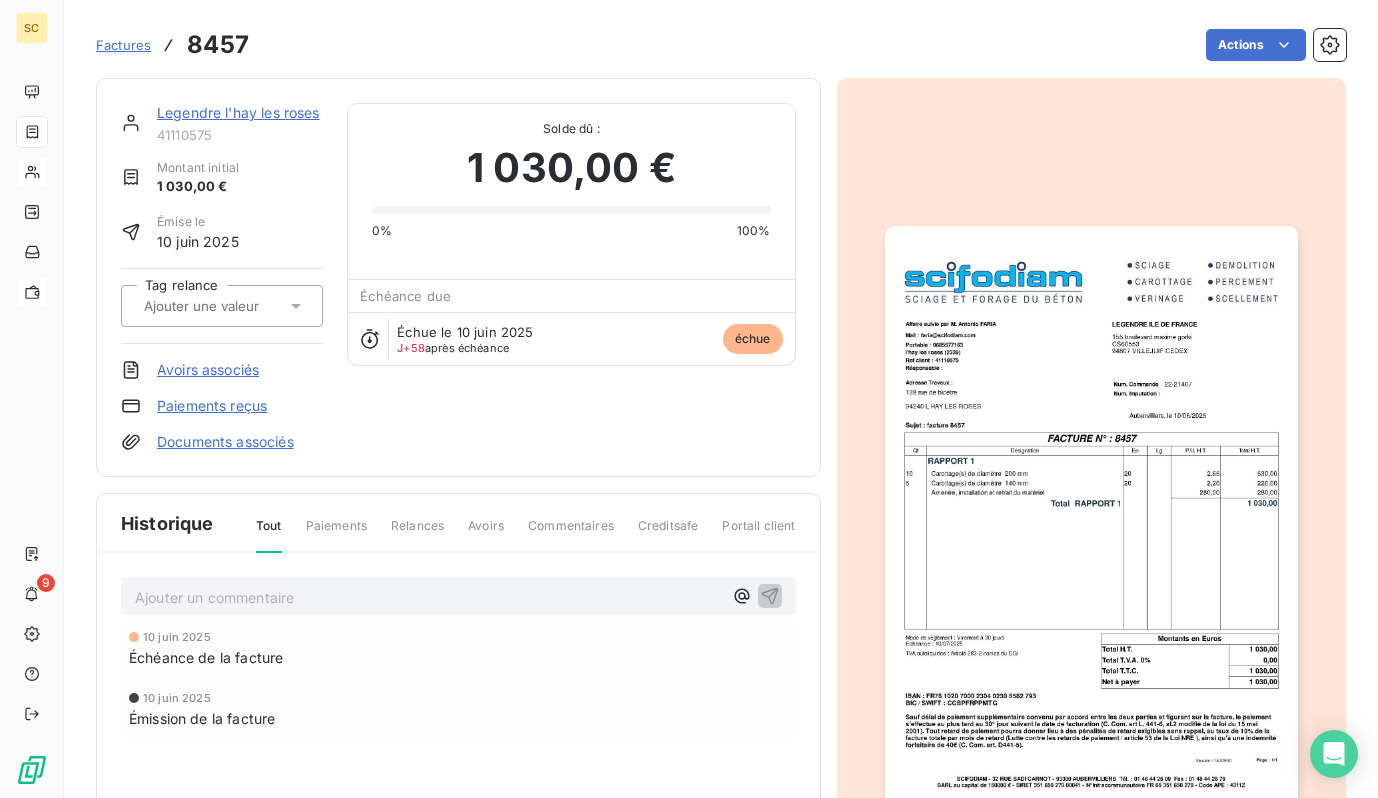click at bounding box center (1091, 518) 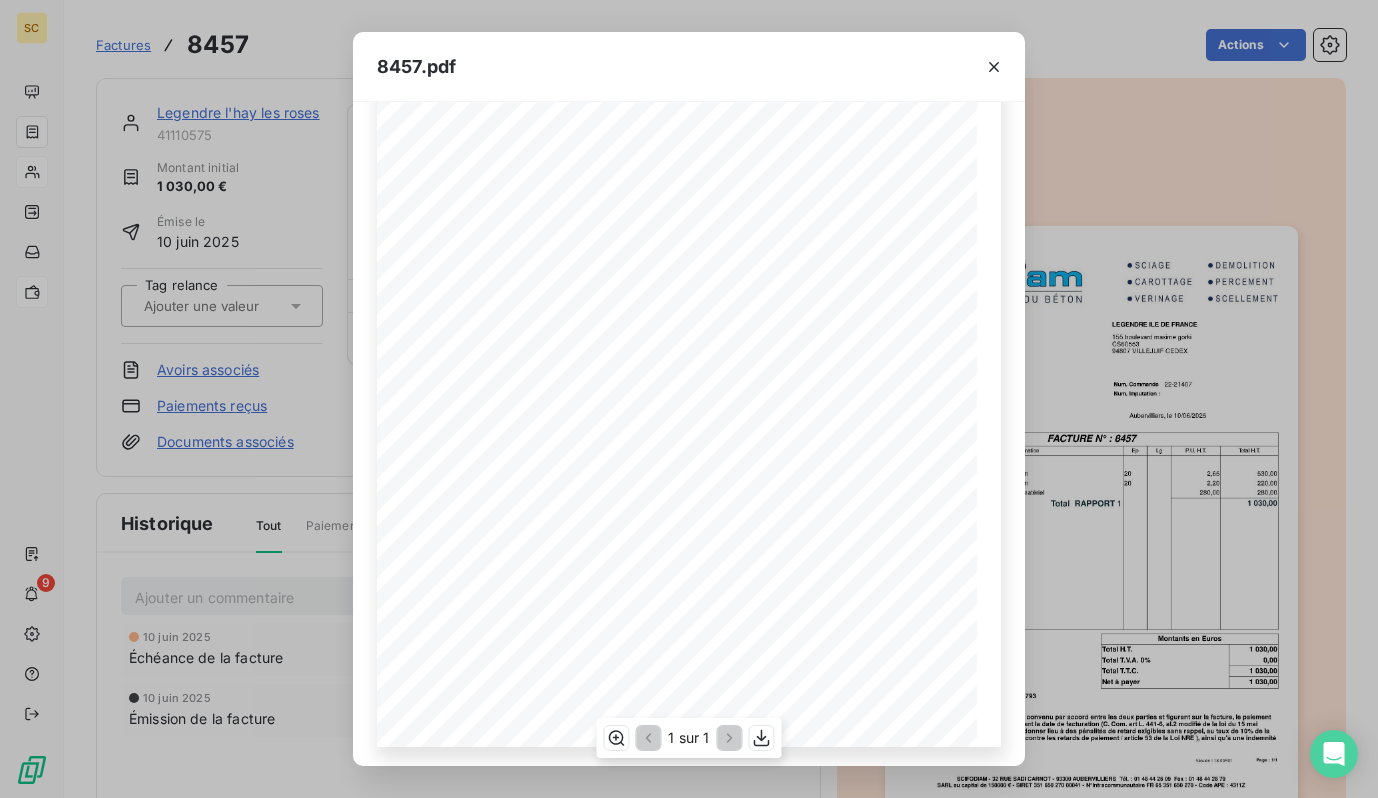 scroll, scrollTop: 232, scrollLeft: 0, axis: vertical 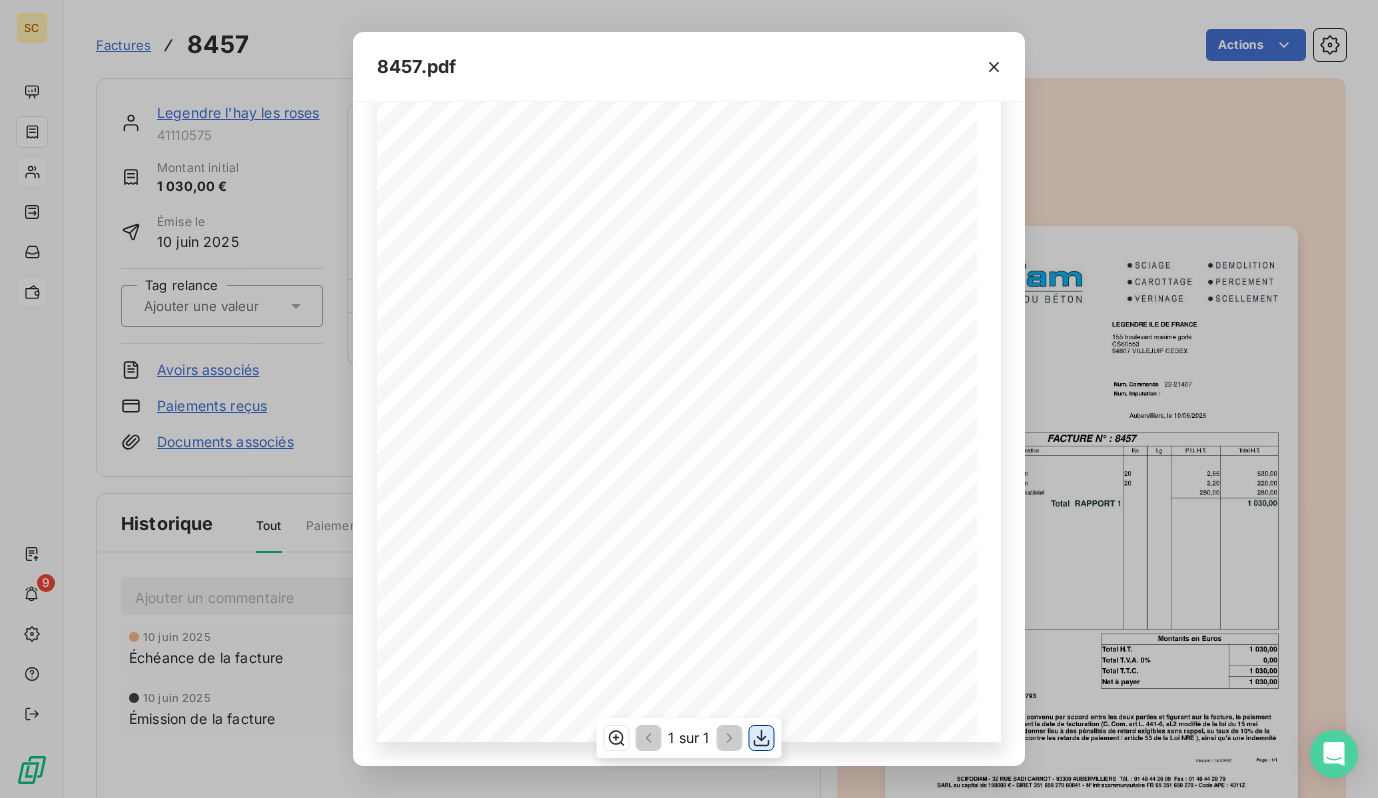click 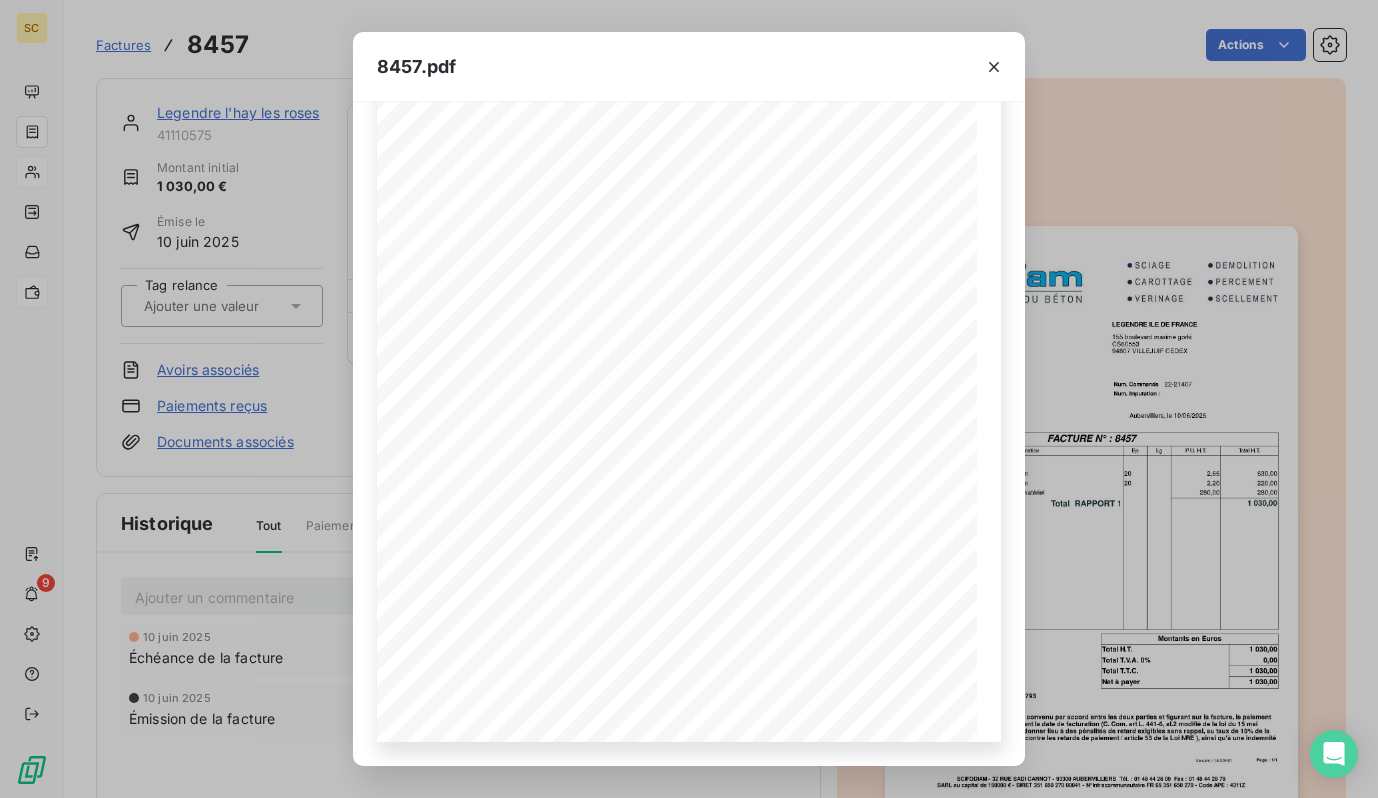 click on "SCIFODIAM - [NUMBER] [STREET] - [POSTAL_CODE] [CITY] Tél. : [PHONE] Fax : [PHONE] SARL au capital de [MONEY] € - SIRET [NUMBER] - N°Intracommunautaire [NUMBER] - Code APE : [CODE] IBAN : [IBAN] BIC / SWIFT : [SWIFT] Sauf délai de paiement supplémentaire convenu par accord entre les deux parties et figurant sur la facture, le paiement s'effectue au plus tard au [DAYS]° jour suivant la date de facturation (C. Com. art L. [NUMBER], al.[NUMBER] modifié de la loi du [DATE]). Tout retard de paiement pourra donner lieu à des pénalités de retard exigibles sans rappel, au taux de [PERCENT]% de la facture totale par mois de retard (Lutte contre les retards de paiement / article [NUMBER] de la Loi NRE ), ainsi qu'à une indemnité forfaitaire de [MONEY]€ (C. Com. art. D[NUMBER]). Mode de règlement : Virement à [DAYS] jours [ECHEANCE] : [DATE] Net à payer [MONEY] Total T.T.C." at bounding box center (689, 399) 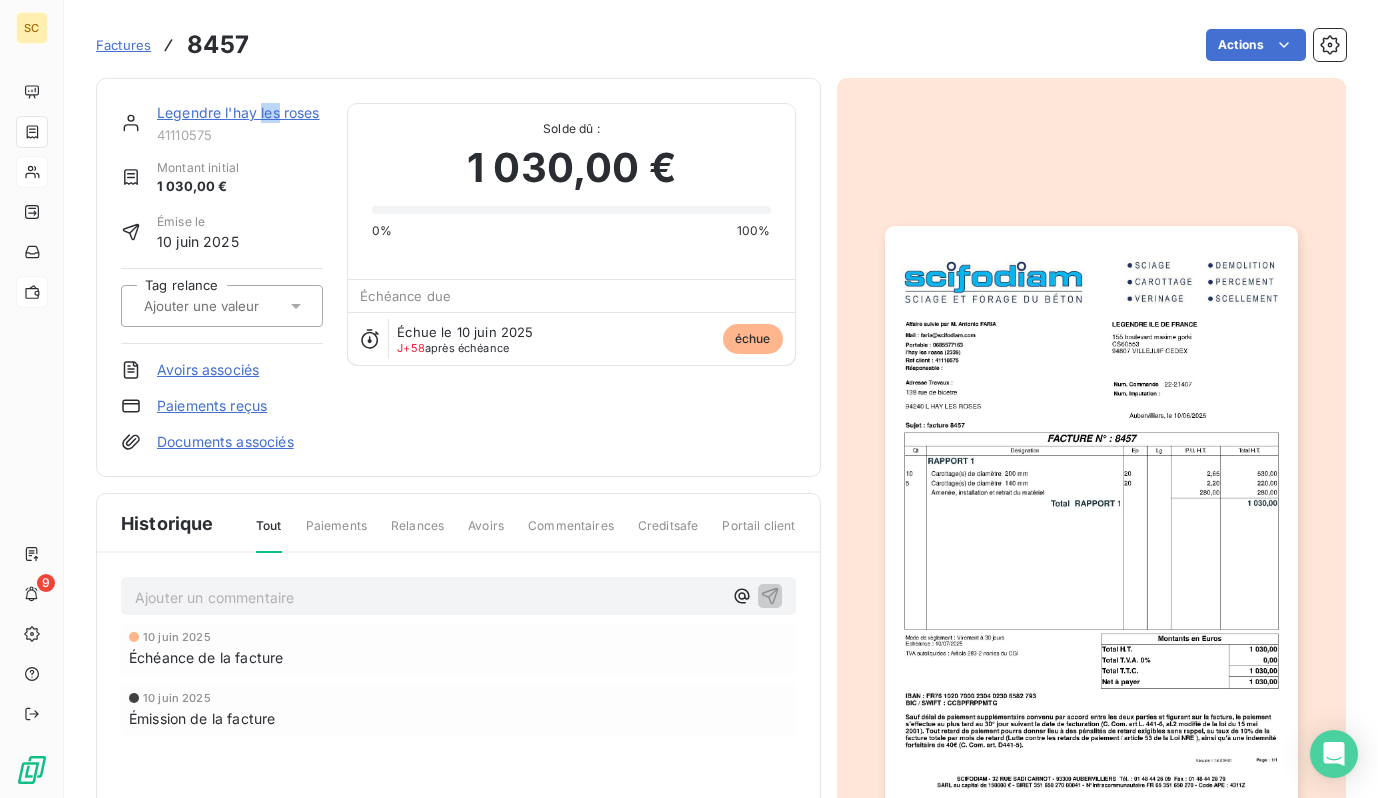 click on "Legendre l'hay les roses" at bounding box center [238, 112] 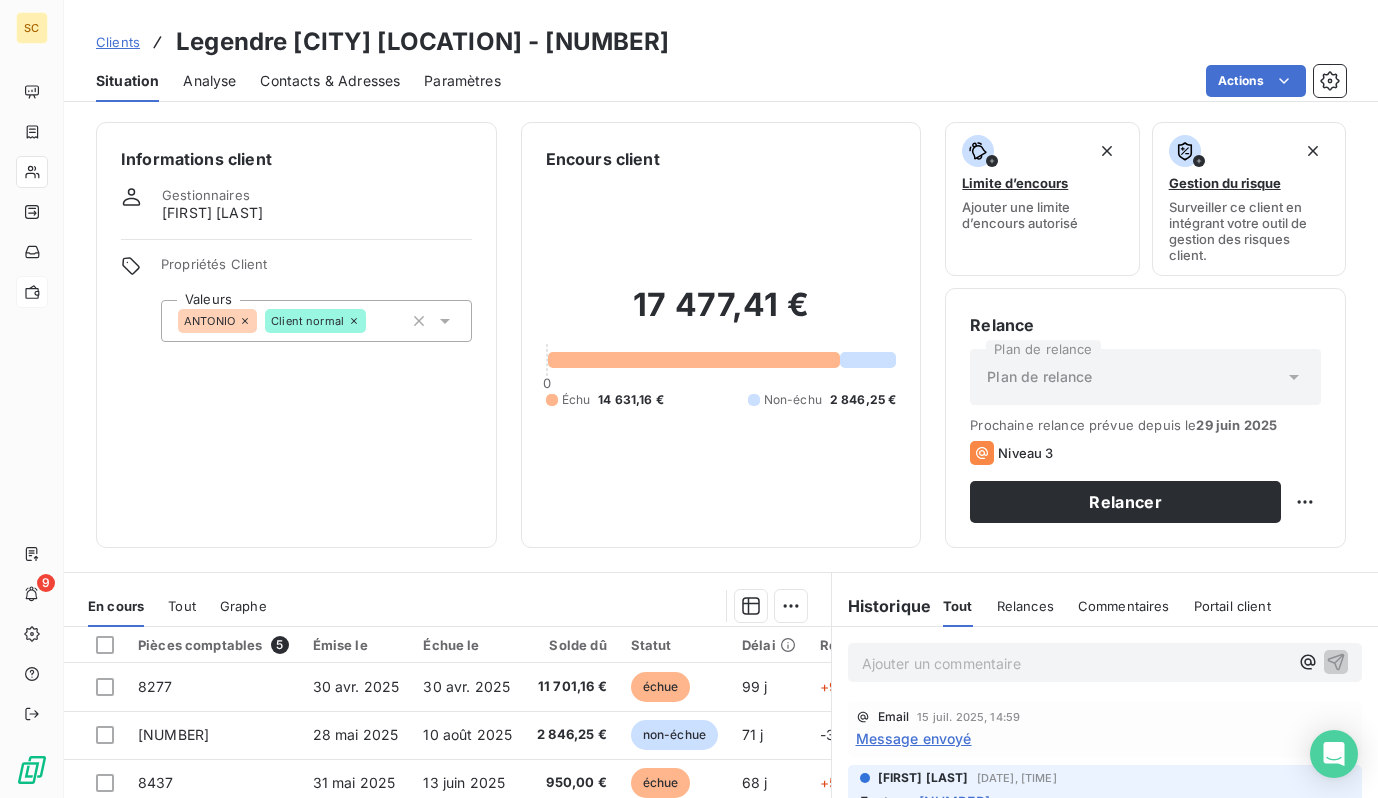 scroll, scrollTop: 274, scrollLeft: 0, axis: vertical 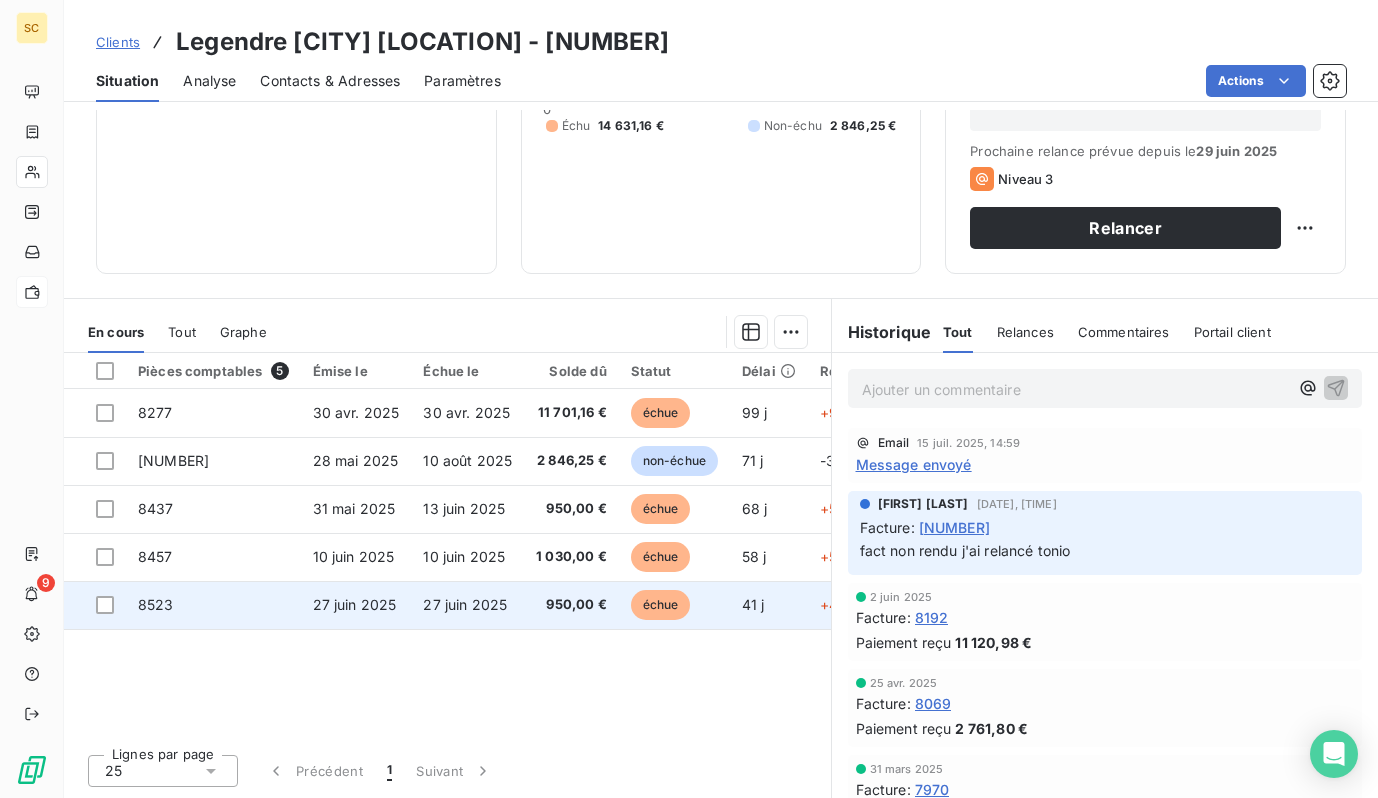 click on "27 juin 2025" at bounding box center [356, 605] 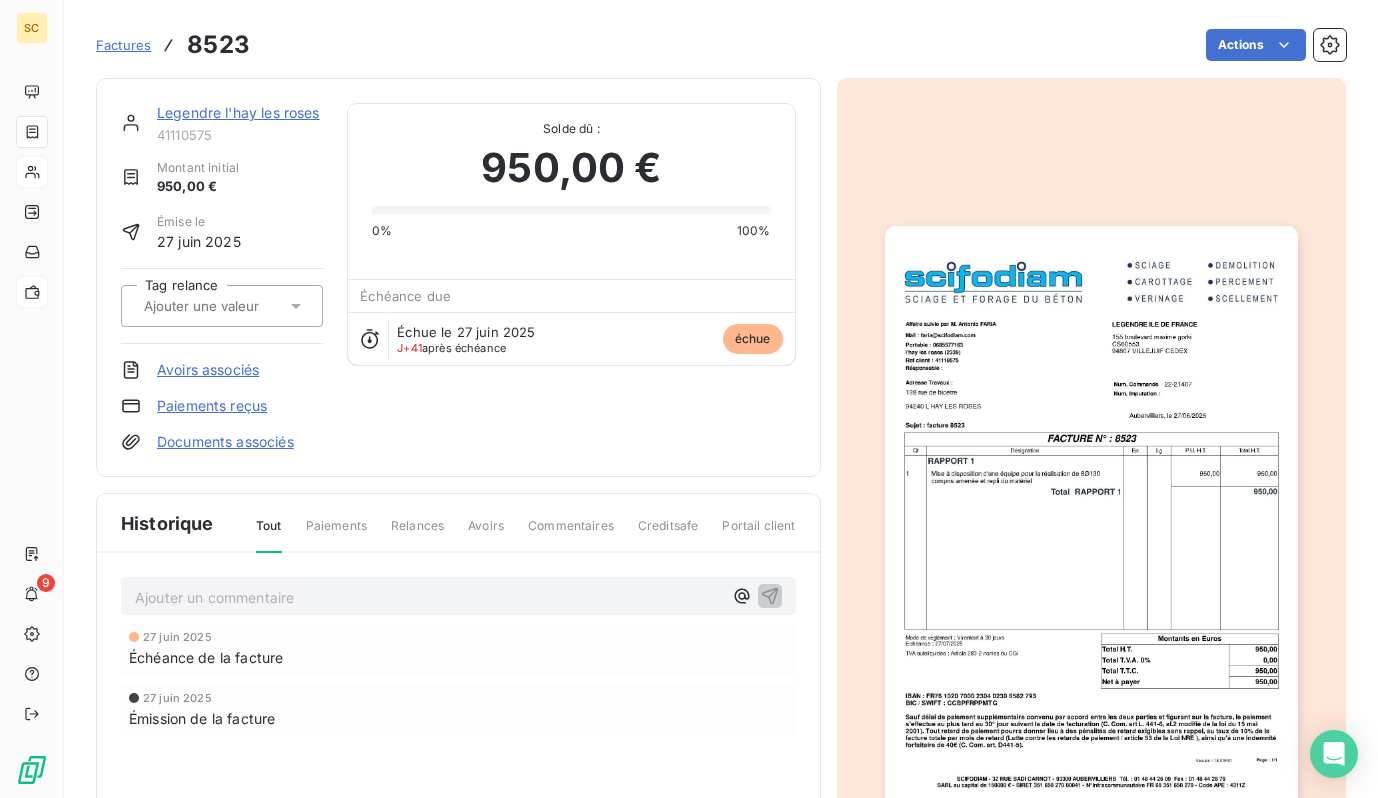 click at bounding box center (1091, 518) 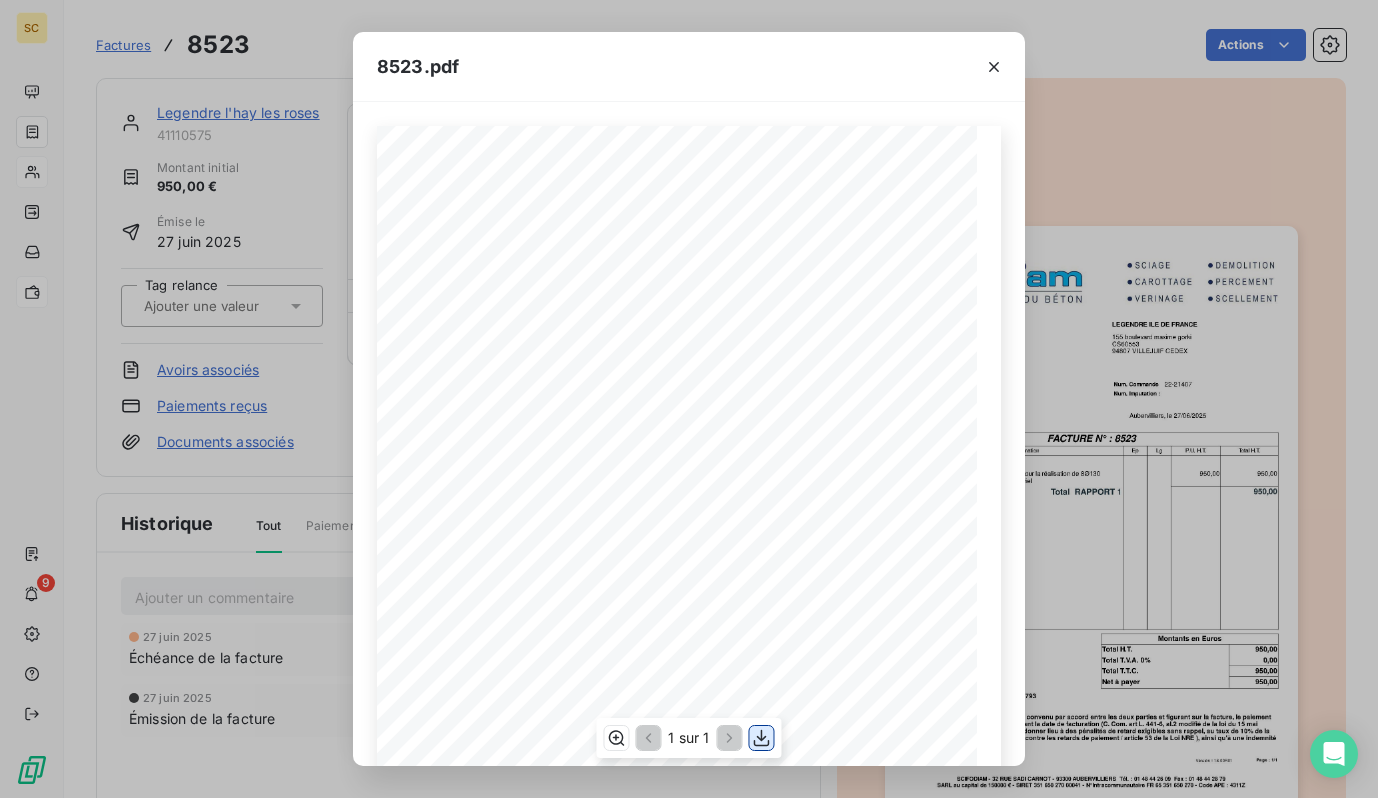 click 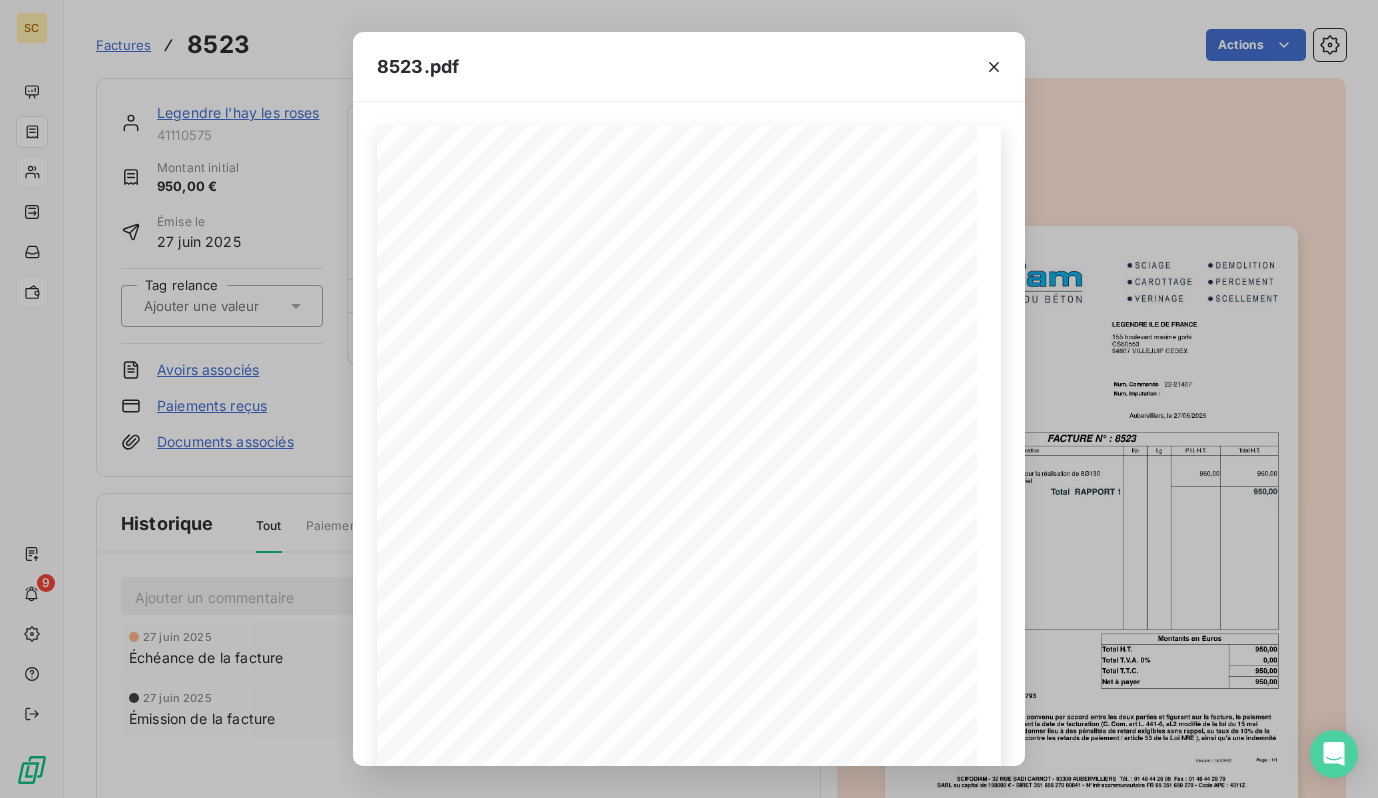 click on "8523.pdf Qt   Désignation   Ep   Lg   P.U. H.T.   Total H.T. Version : 18.00R01   Page : 1/1 SCIFODIAM - 32 RUE SADI CARNOT - [POSTAL_CODE] [CITY] Tél. : [PHONE] Fax : [PHONE] SARL au capital de 150000 € - SIRET 351 650 270 00041 - N°Intracommunautaire FR 65 351 650 270 - Code APE : 4311Z IBAN : FR76 1020 7000 2304 0230 6582 793 BIC / SWIFT : CCBPFRPPMTG Sauf délai de paiement supplémentaire convenu par accord entre les deux parties et figurant sur la facture, le paiement s'effectue au plus tard au 30° jour suivant la date de facturation (C. Com. art L. 441-6, al.2 modifié de la loi du 15 mai 2001). Tout retard de paiement pourra donner lieu à des pénalités de retard exigibles sans rappel, au taux de 10% de la facture totale par mois de retard (Lutte contre les retards de paiement / article 53 de la Loi NRE ), ainsi qu'à une indemnité forfaitaire de 40€ (C. Com. art. D441-5). Mode de règlement : Virement à 30 jours Echéance : 27/07/2025 Net à payer   950,00 Total T.T.C." at bounding box center (689, 399) 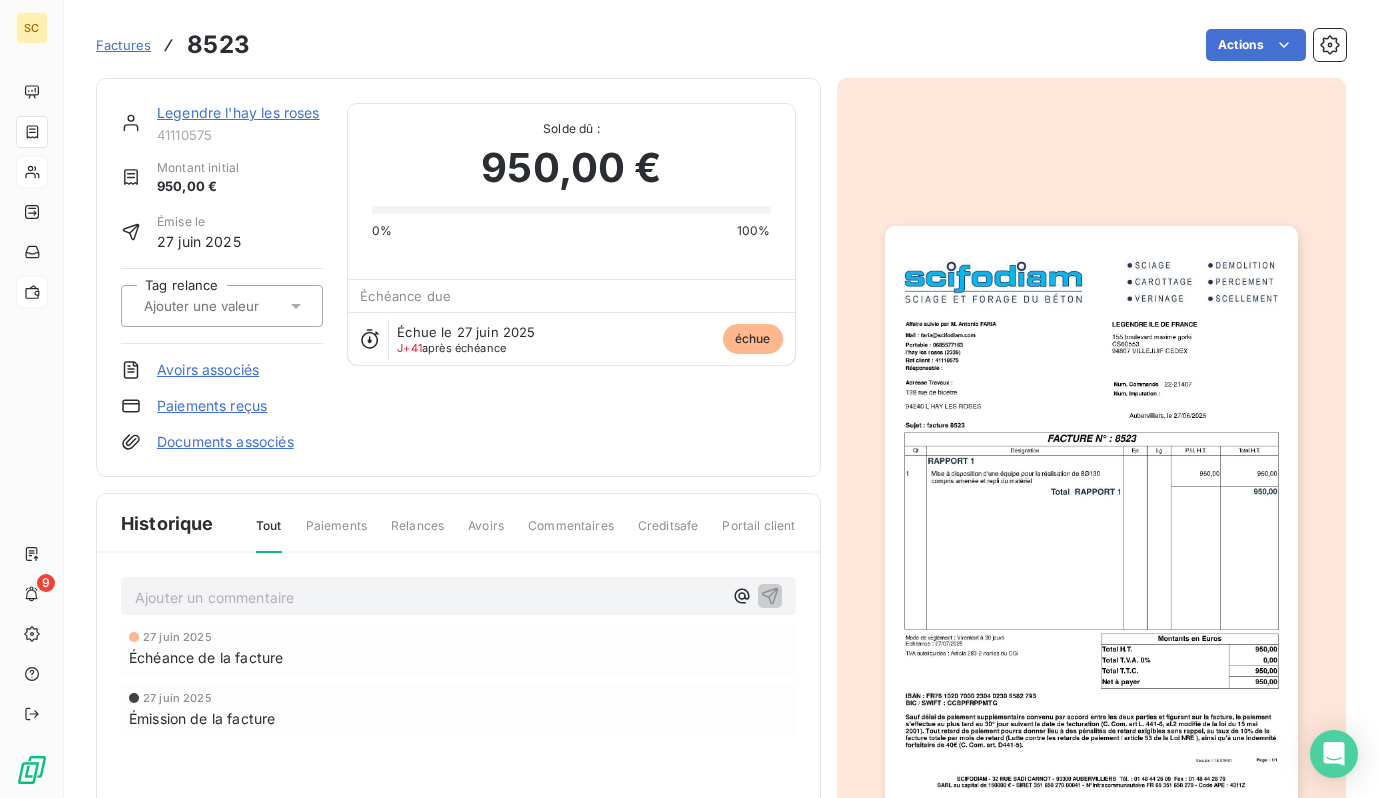 click on "Factures" at bounding box center (123, 45) 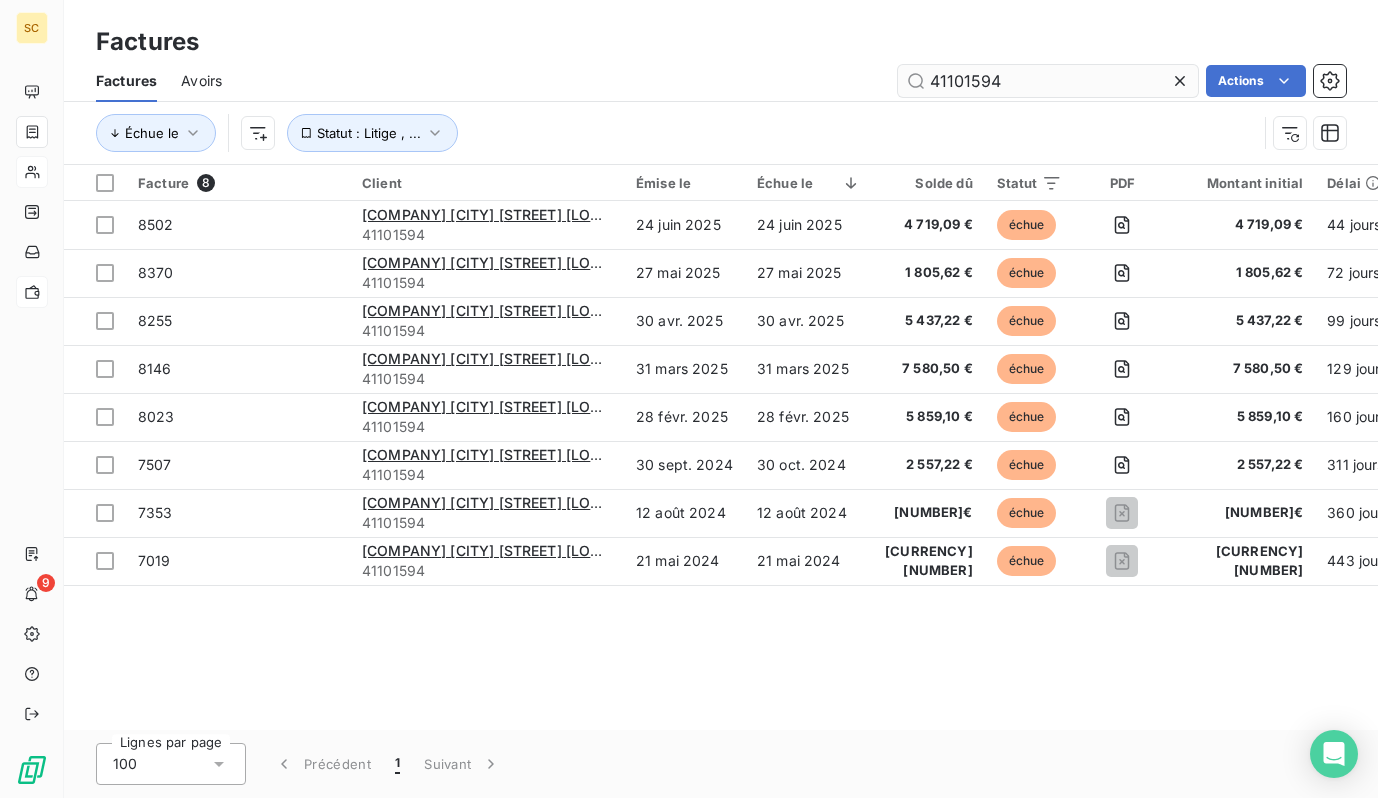 click on "41101594" at bounding box center (1048, 81) 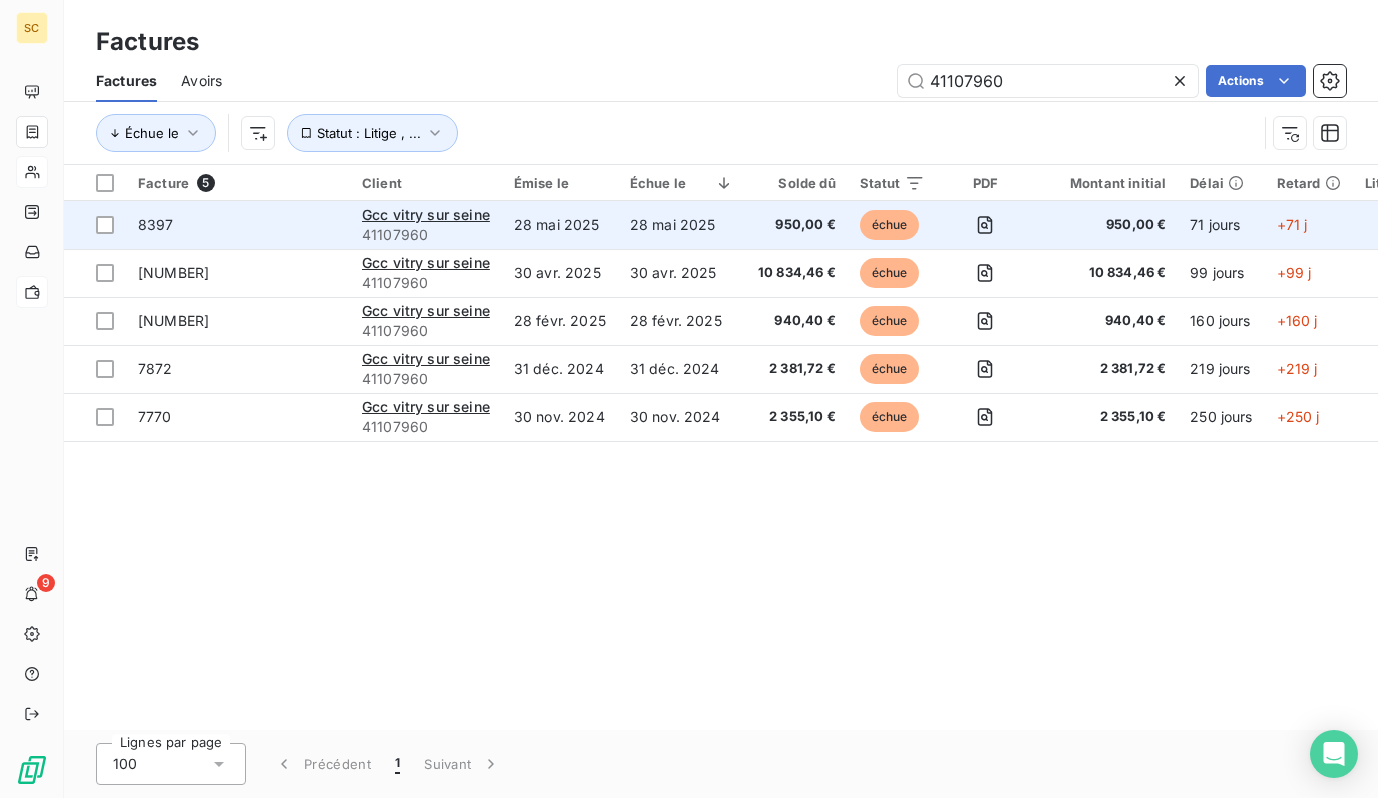 type on "41107960" 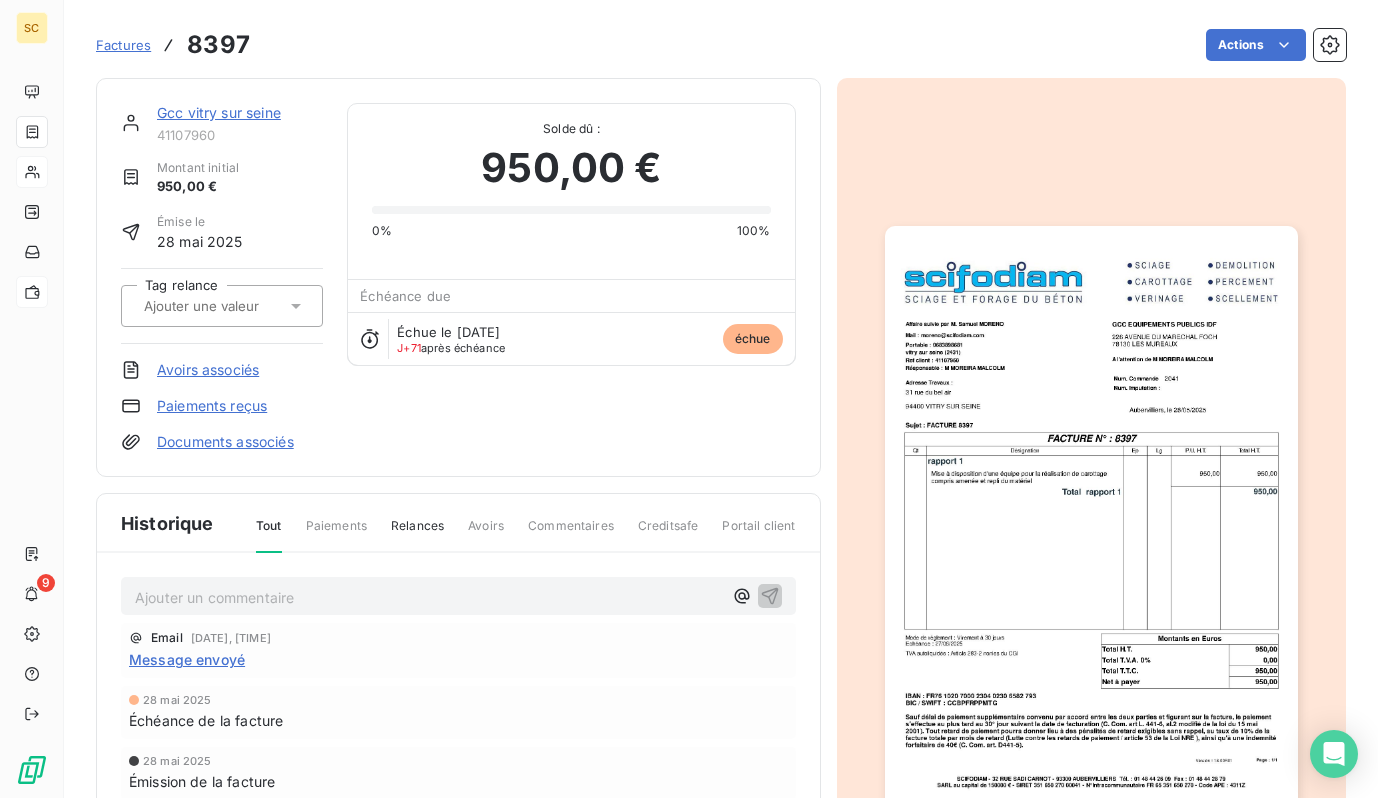 drag, startPoint x: 214, startPoint y: 125, endPoint x: 216, endPoint y: 112, distance: 13.152946 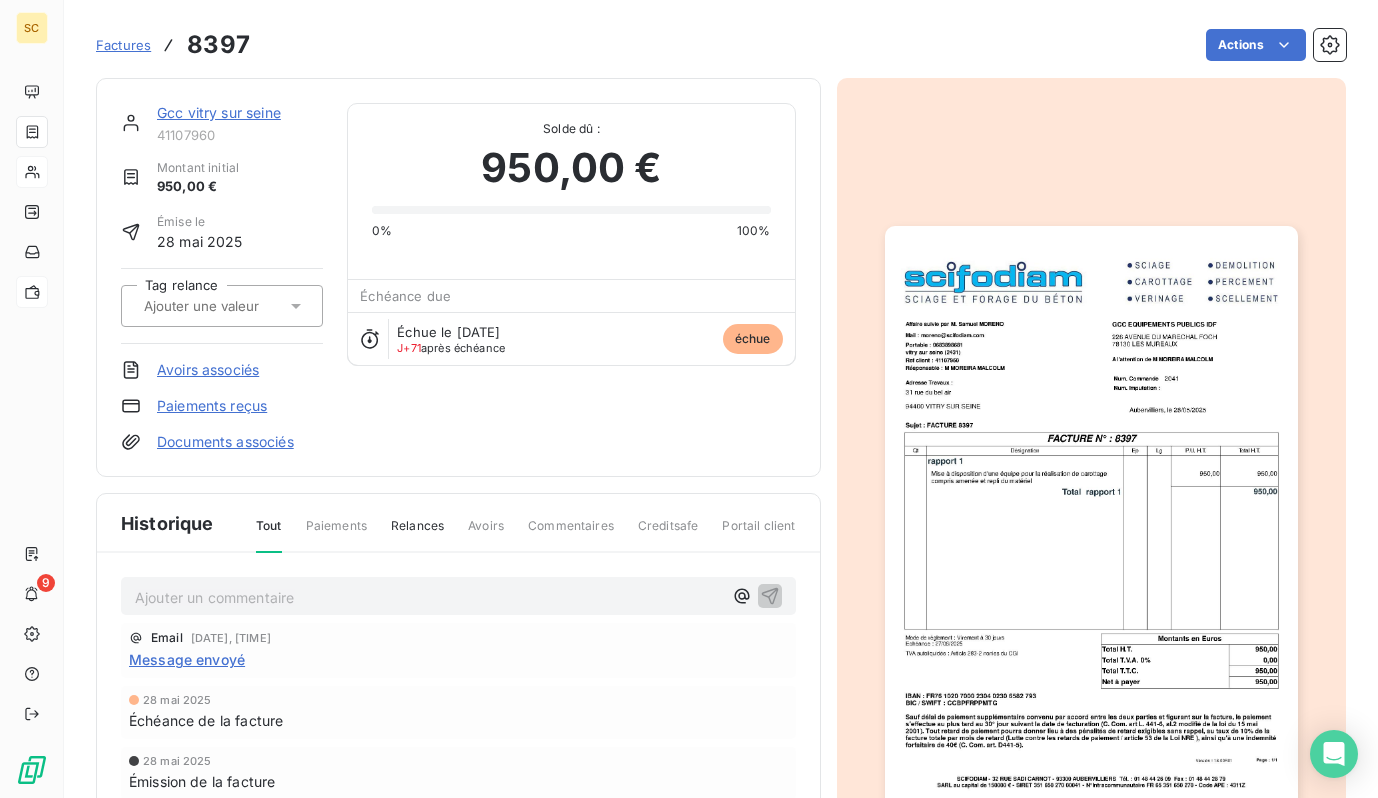 click on "Gcc vitry sur seine [NUMBER]" at bounding box center (240, 123) 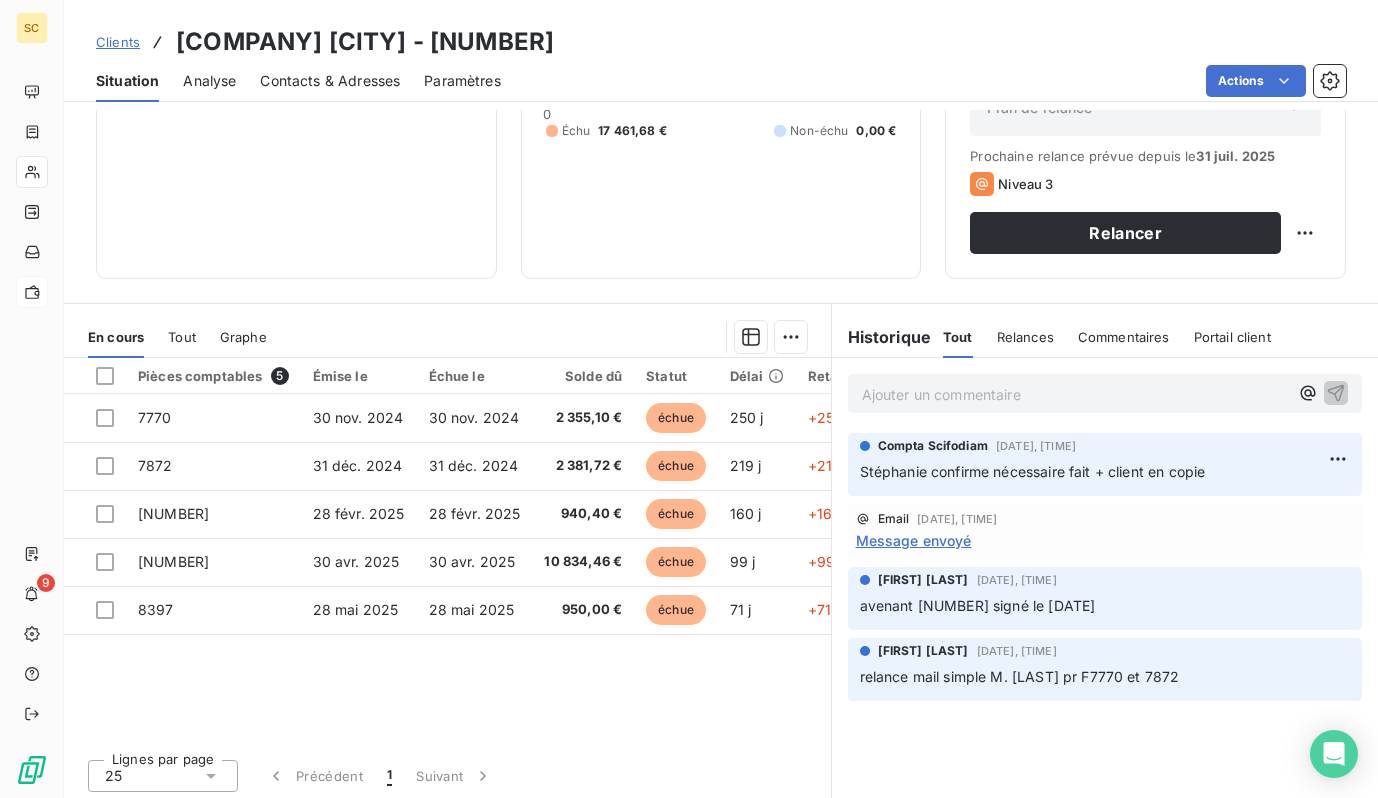 scroll, scrollTop: 272, scrollLeft: 0, axis: vertical 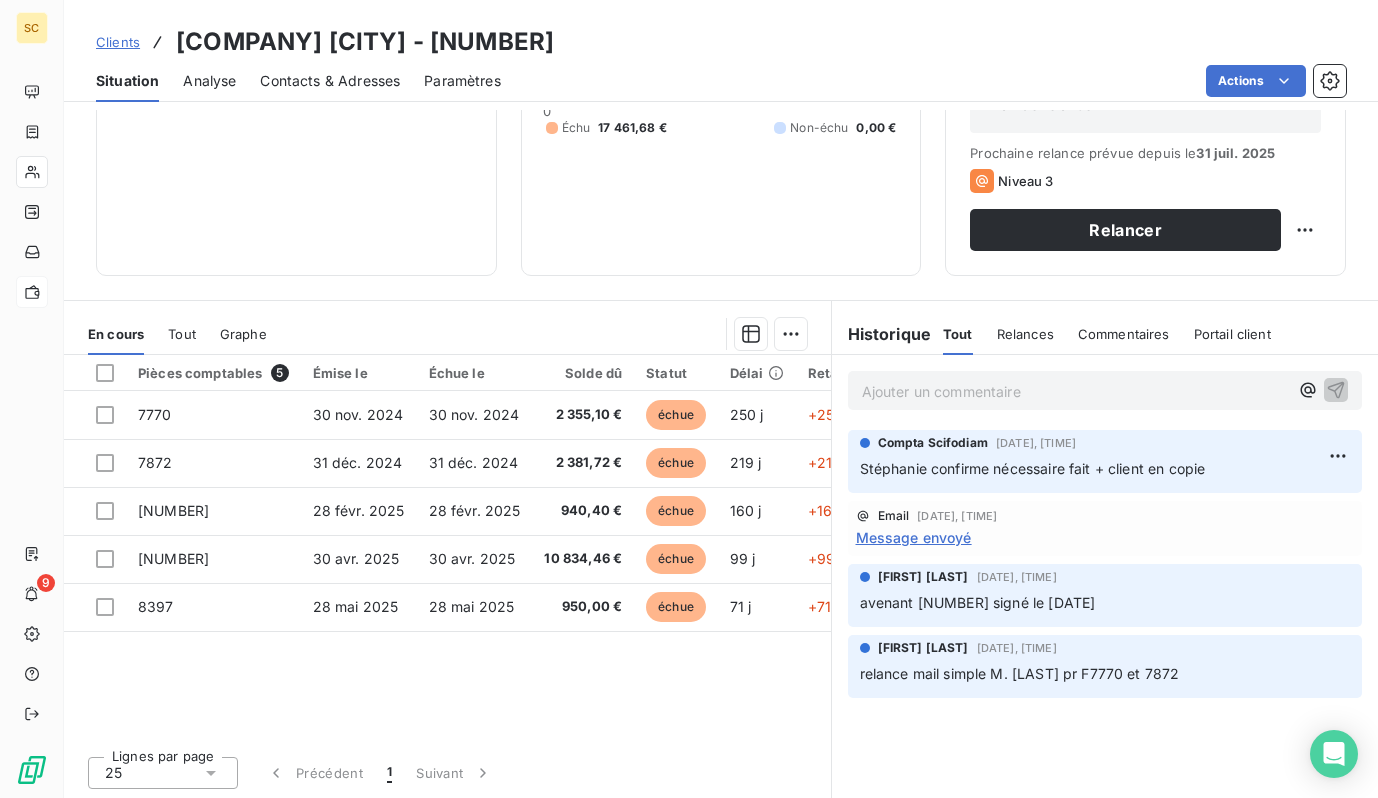 click on "Contacts & Adresses" at bounding box center (330, 81) 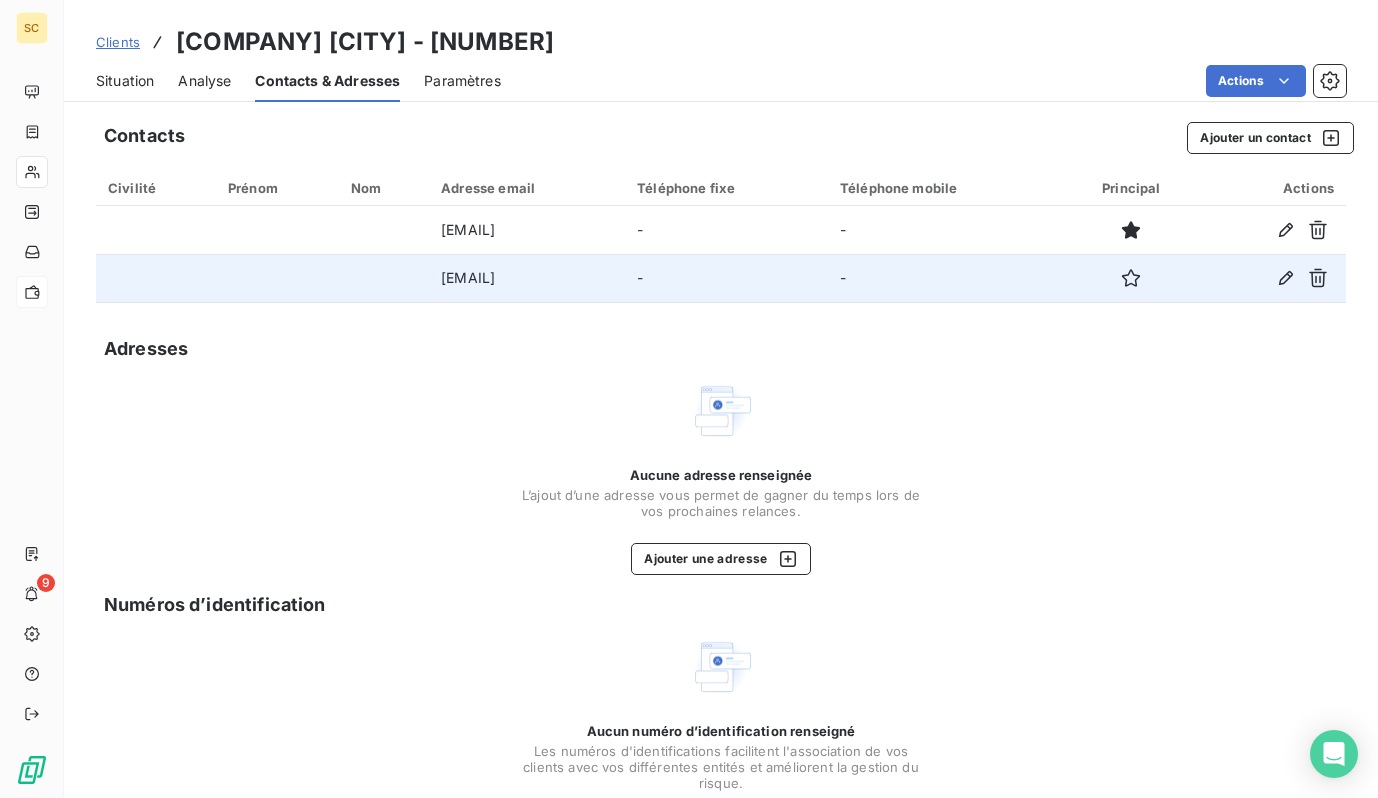 drag, startPoint x: 705, startPoint y: 273, endPoint x: 352, endPoint y: 256, distance: 353.40912 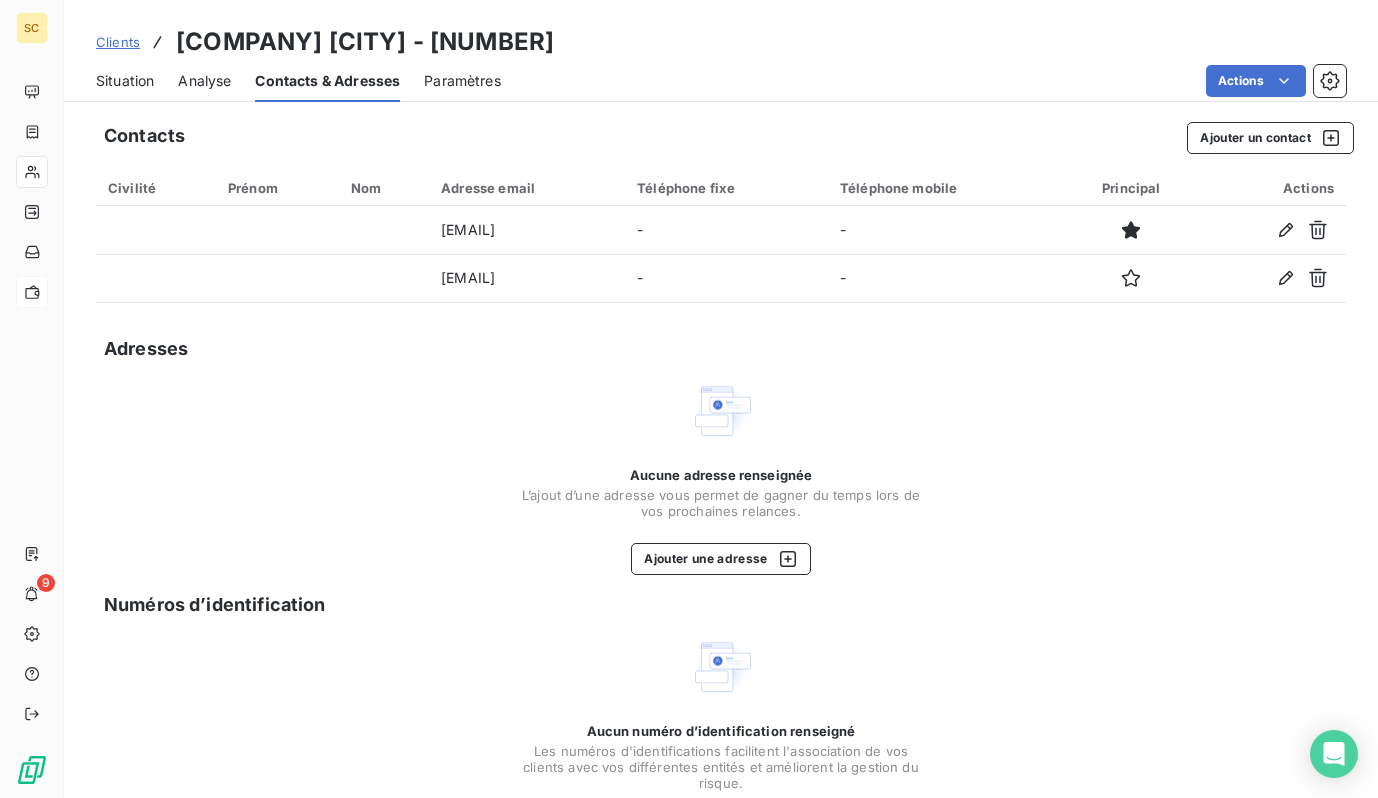 drag, startPoint x: 561, startPoint y: 30, endPoint x: 276, endPoint y: 5, distance: 286.0944 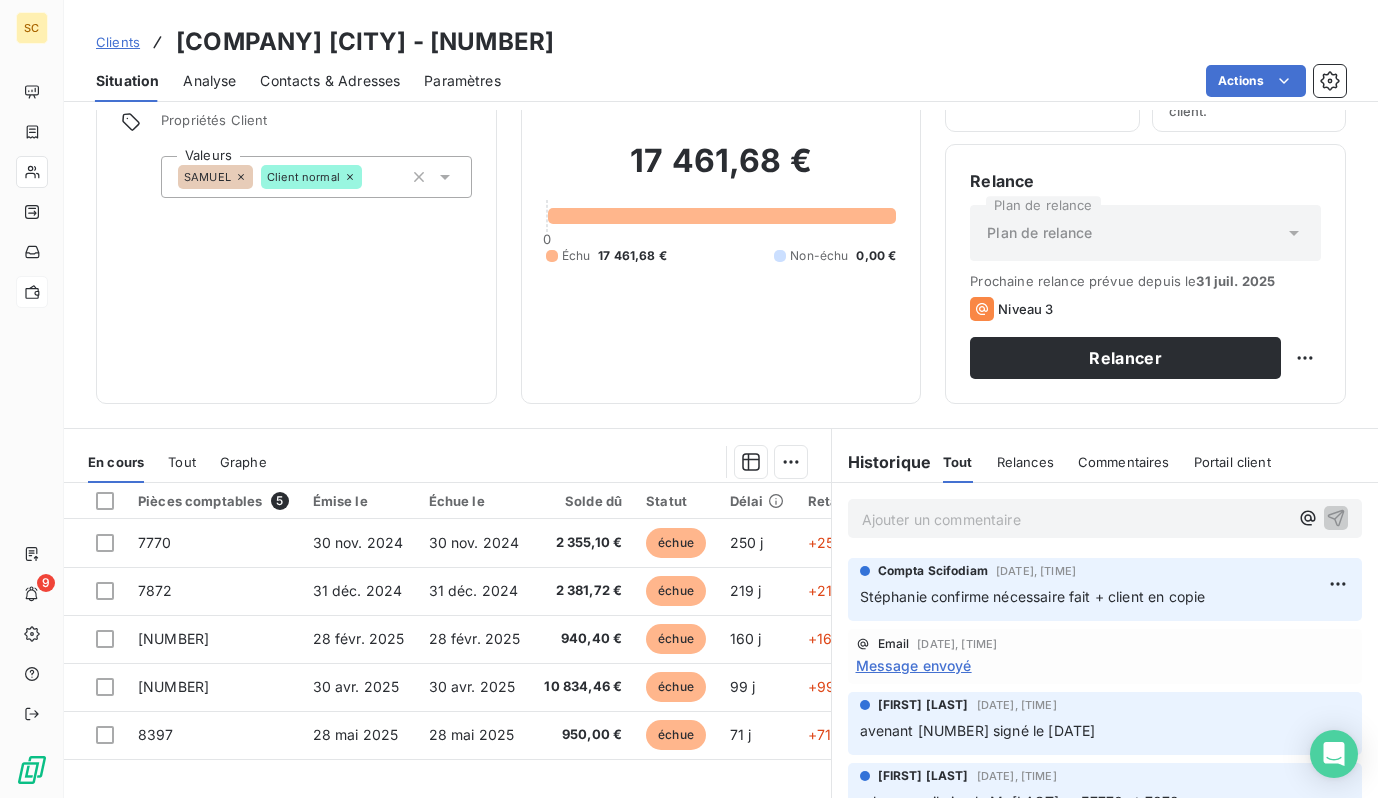 scroll, scrollTop: 274, scrollLeft: 0, axis: vertical 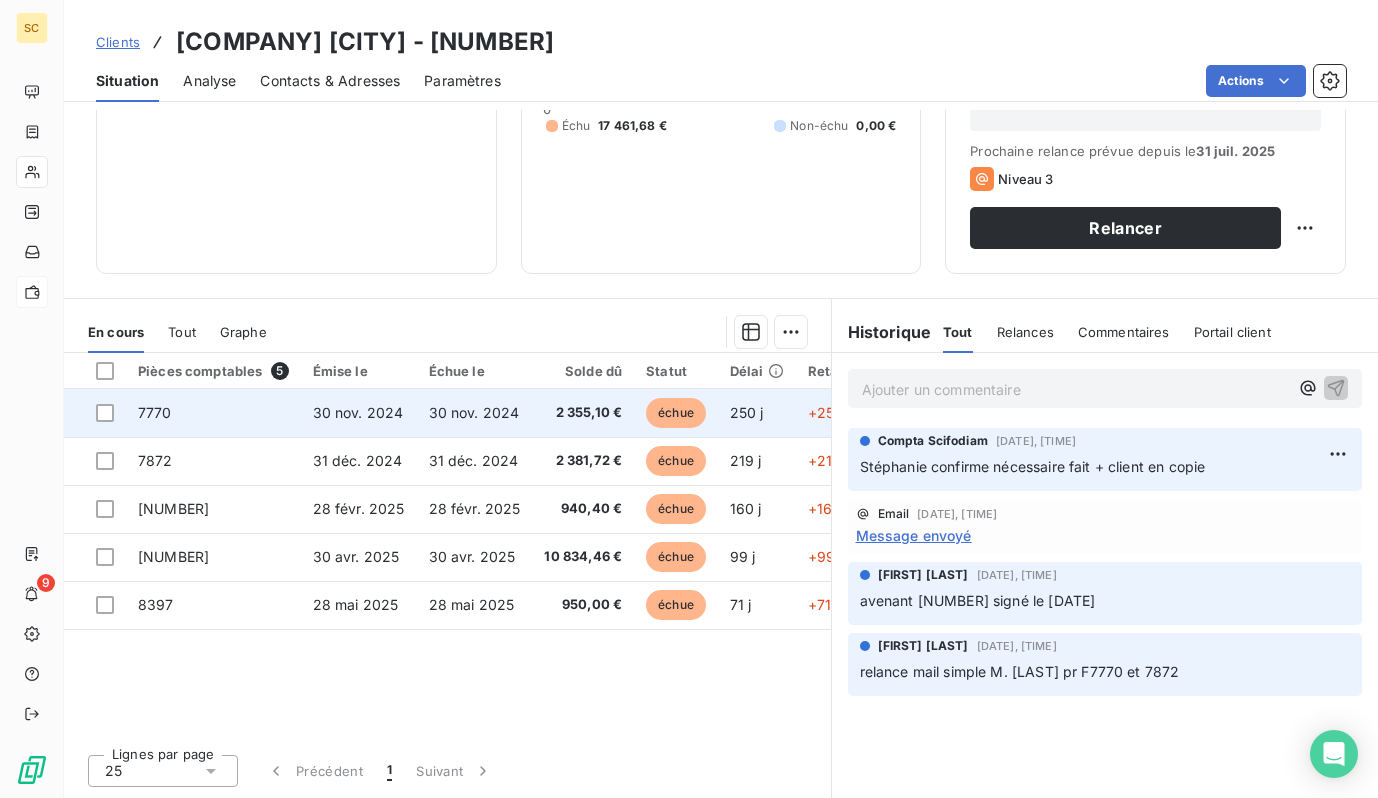 click on "30 nov. 2024" at bounding box center (359, 413) 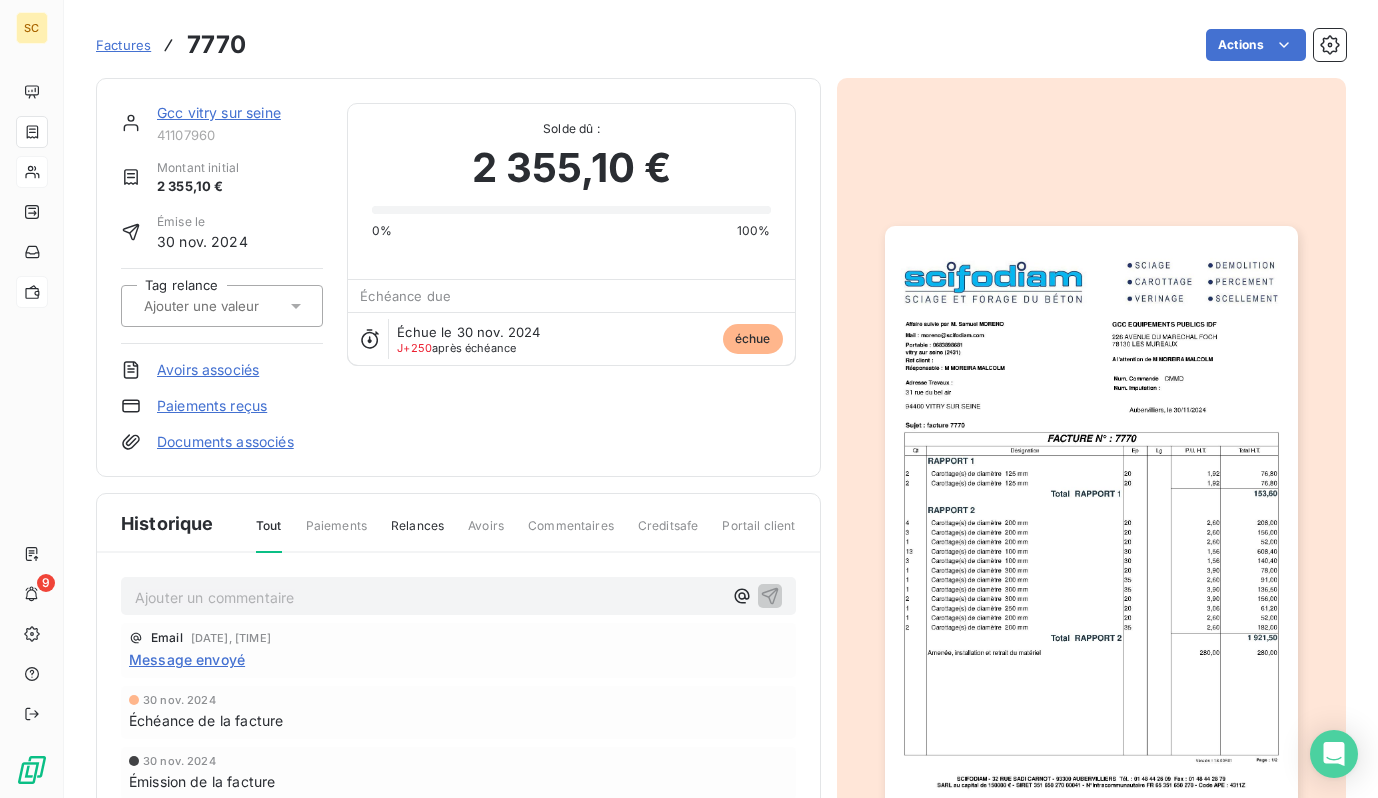 click at bounding box center [1091, 518] 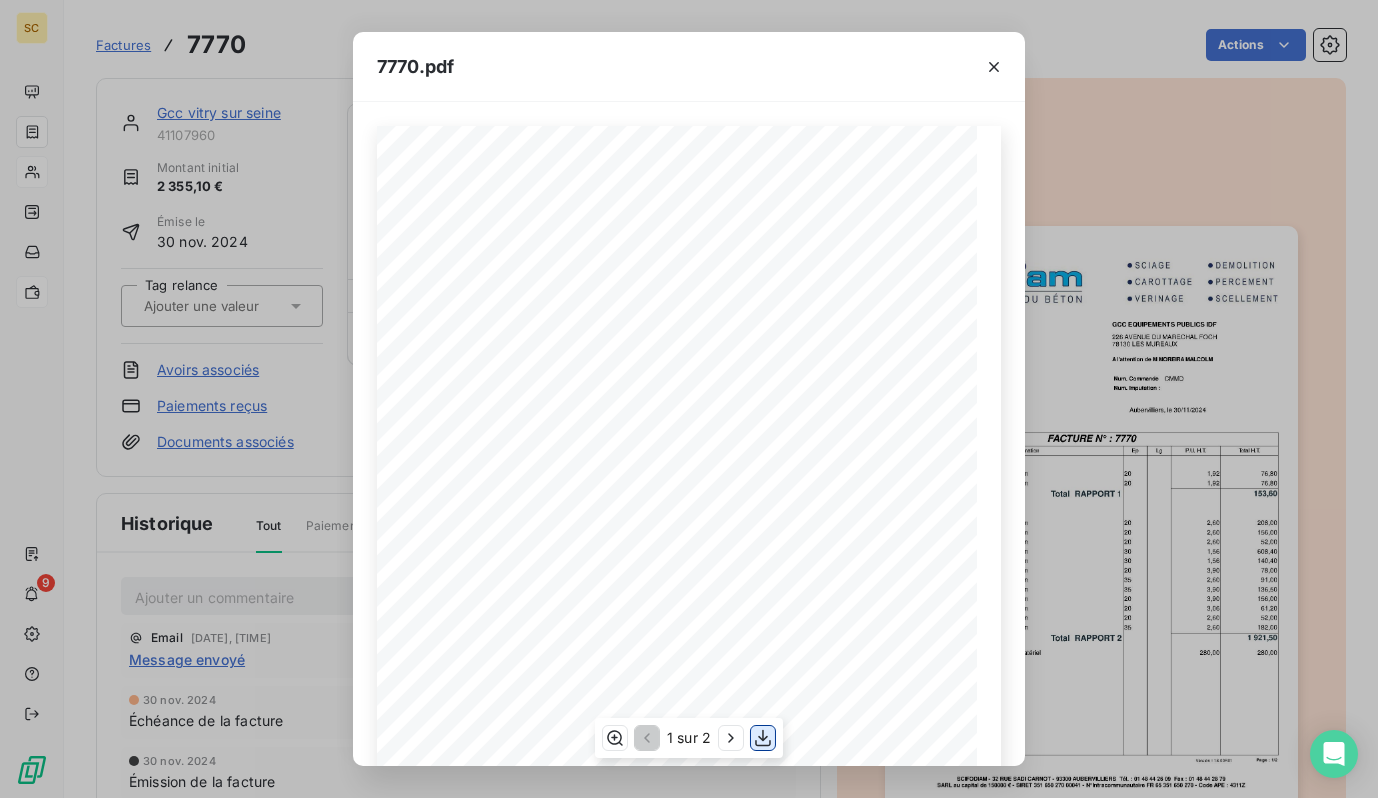 click 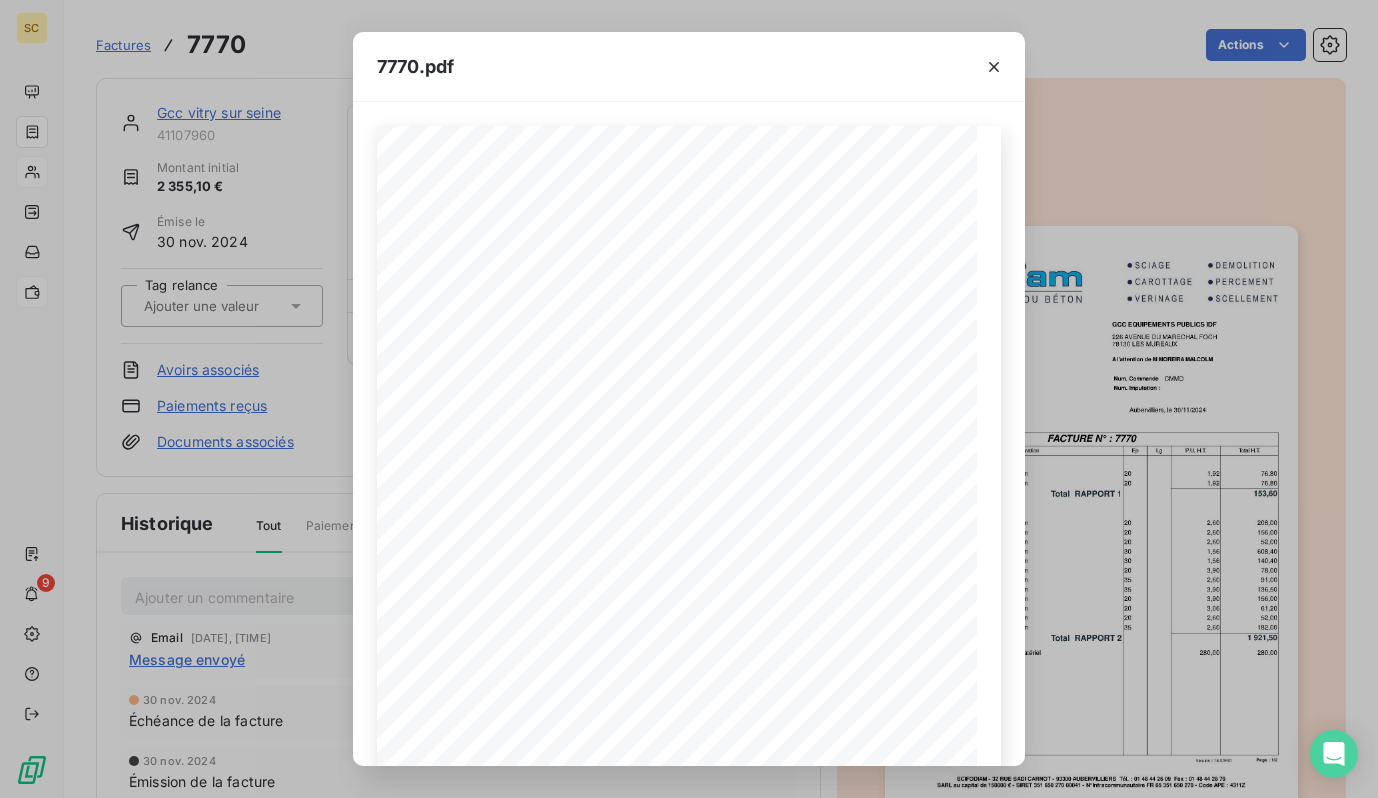drag, startPoint x: 1126, startPoint y: 302, endPoint x: 1014, endPoint y: 296, distance: 112.1606 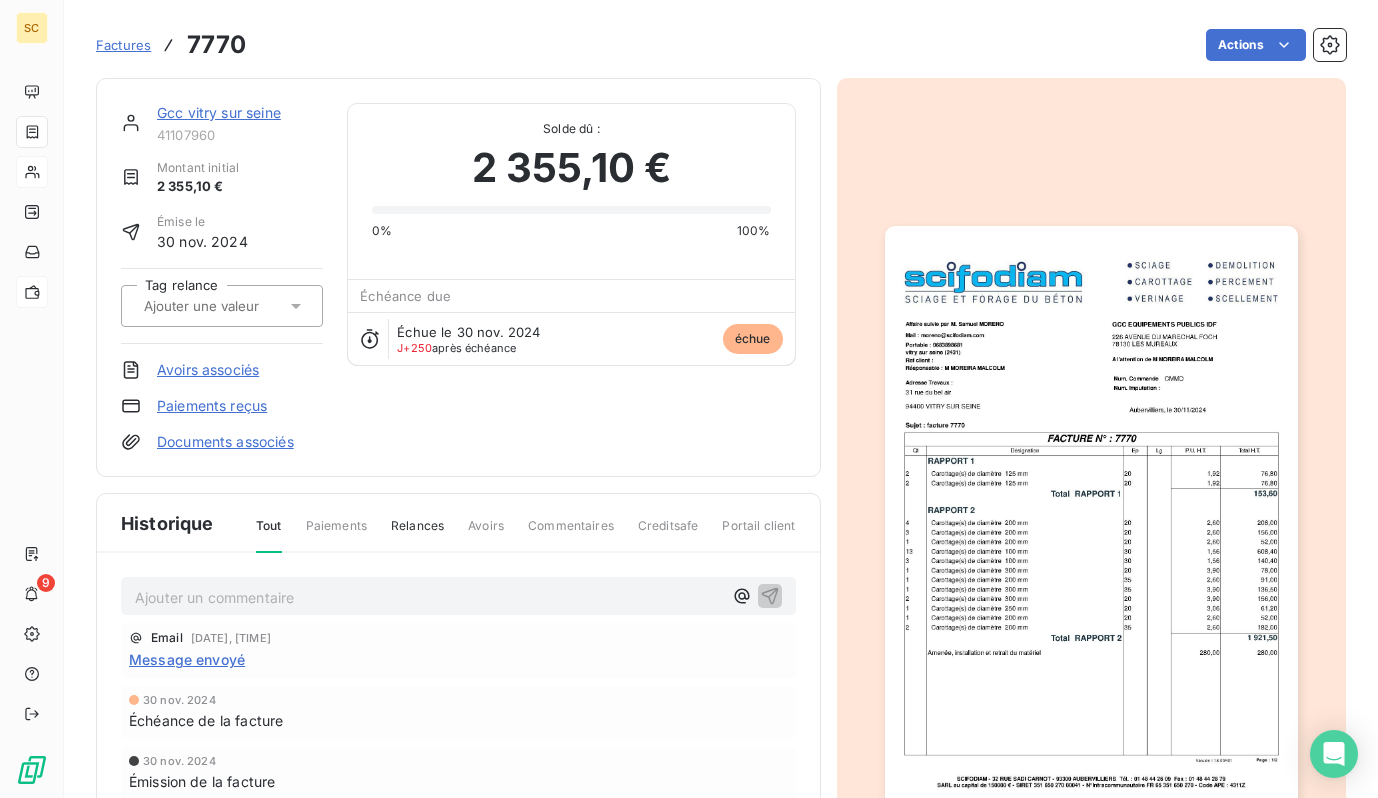 click on "Gcc vitry sur seine" at bounding box center (219, 112) 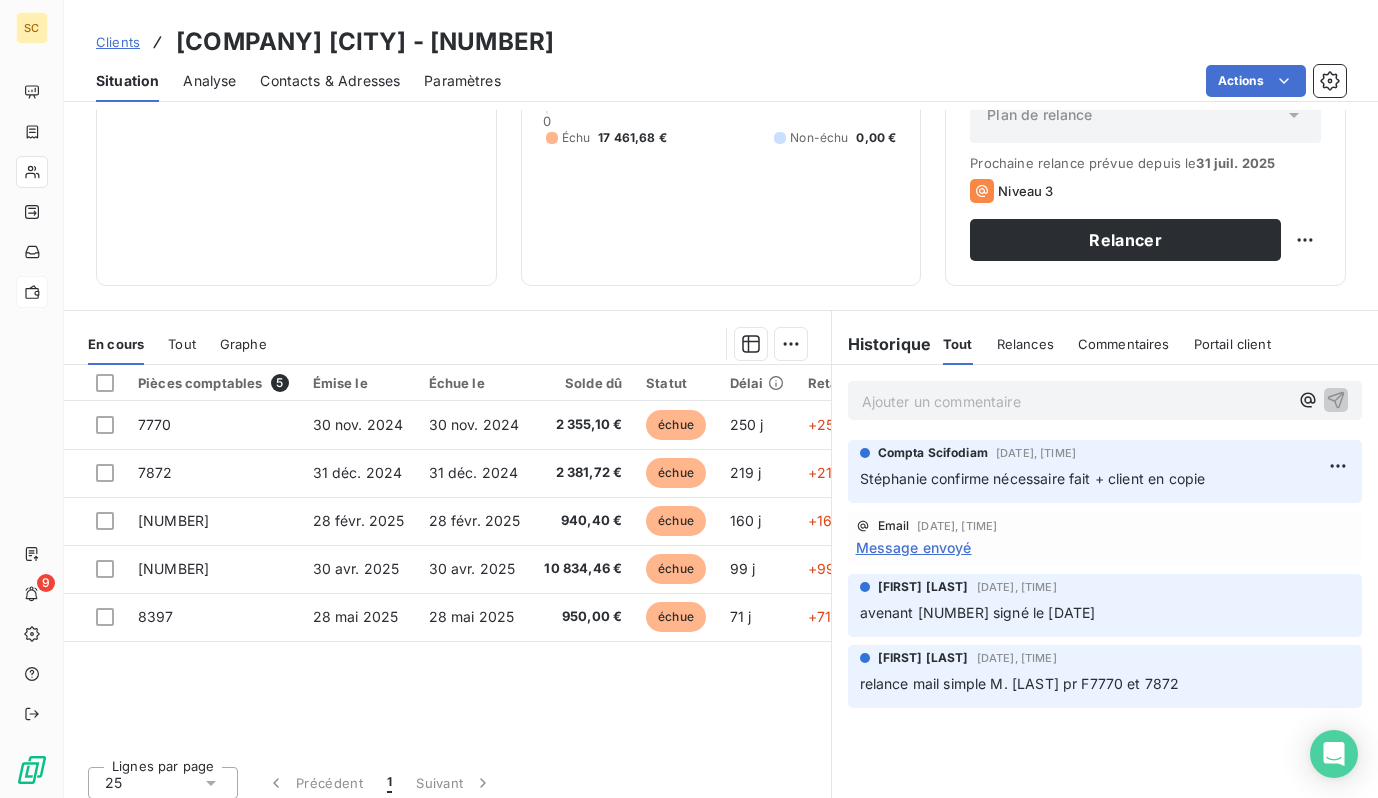 scroll, scrollTop: 274, scrollLeft: 0, axis: vertical 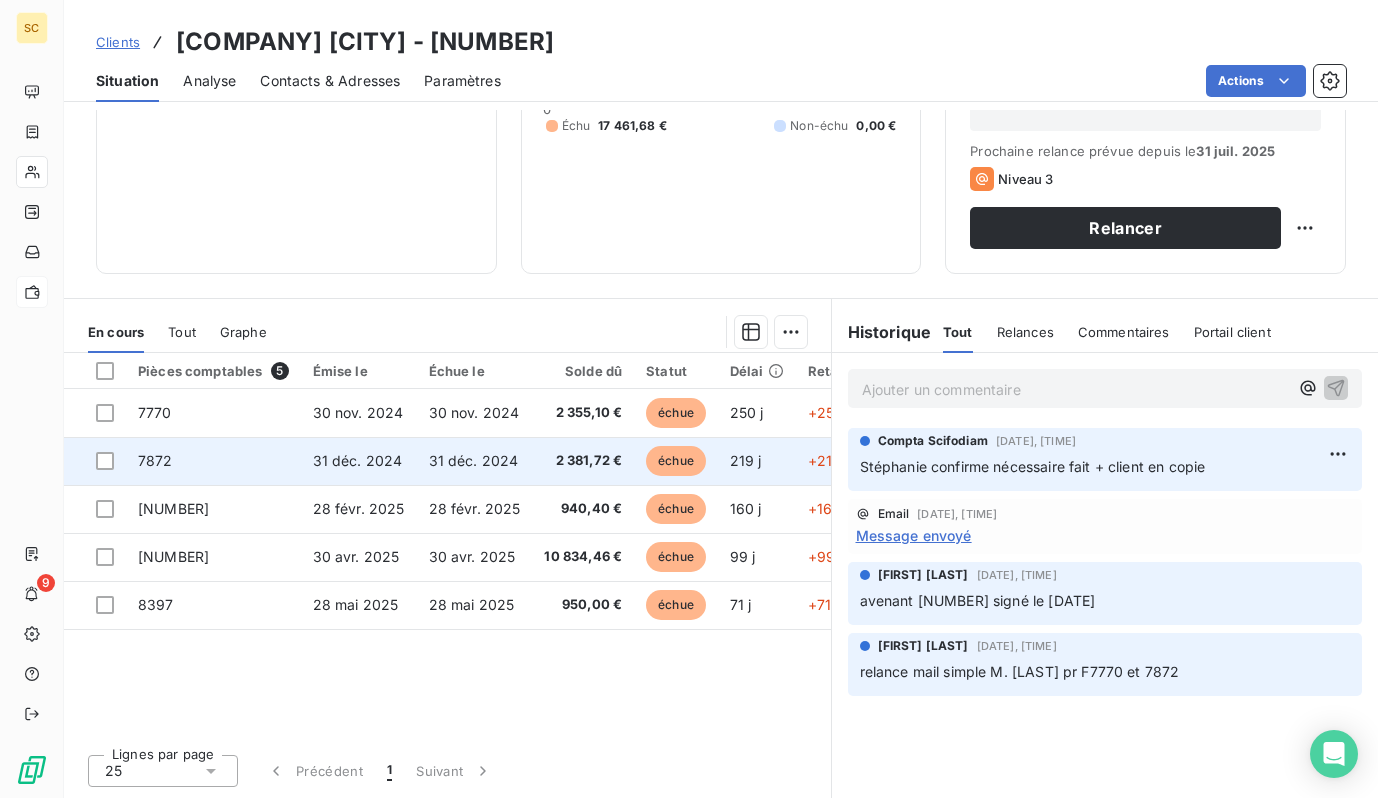 click on "31 déc. 2024" at bounding box center (359, 461) 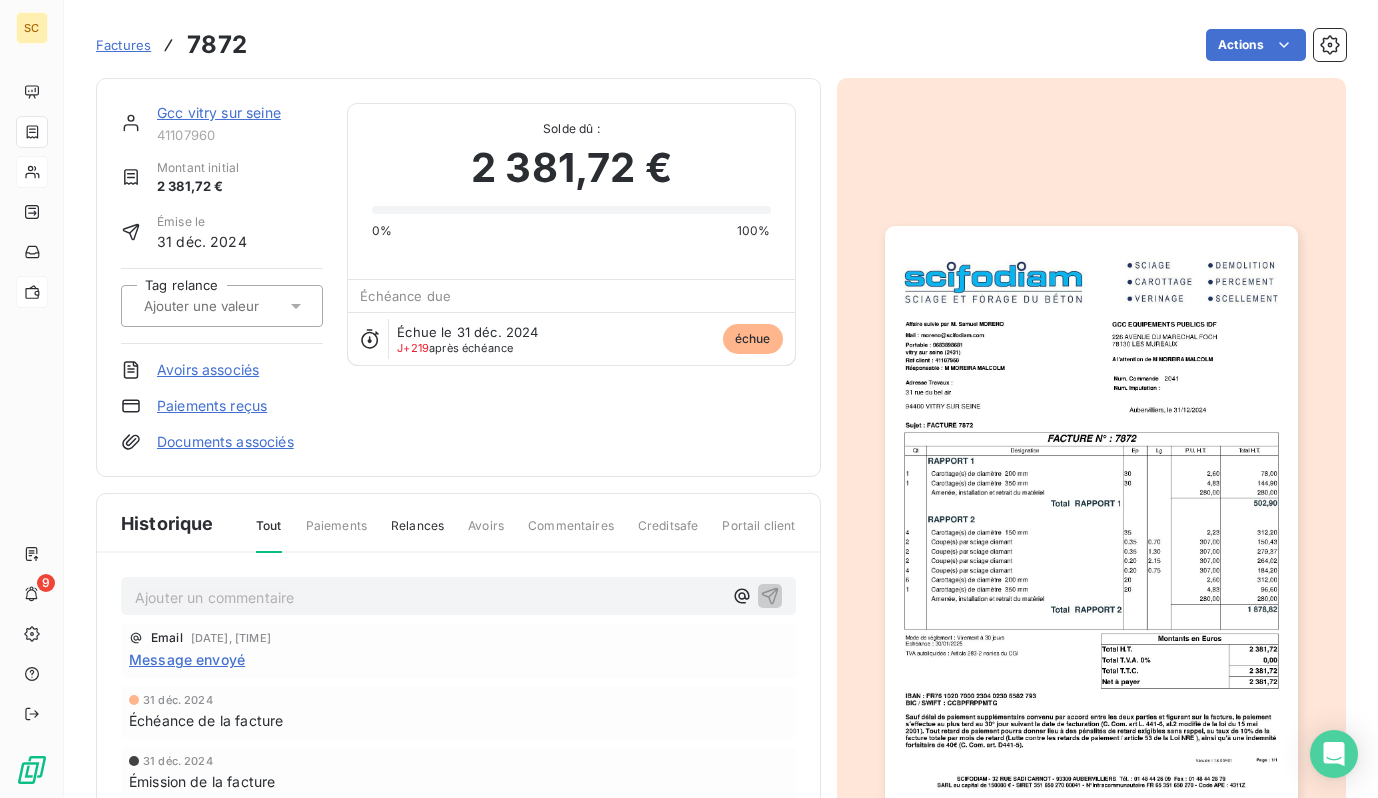 click at bounding box center [1091, 518] 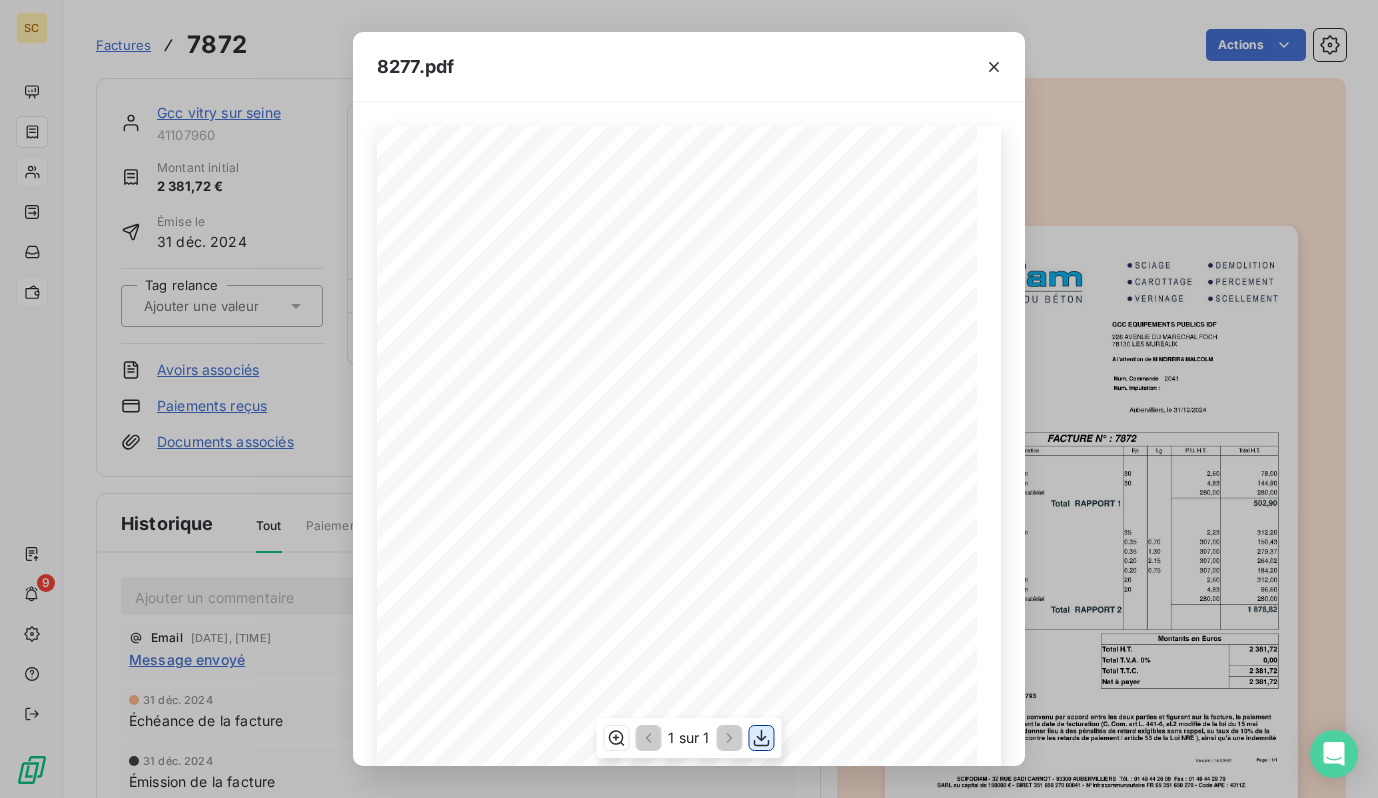 click 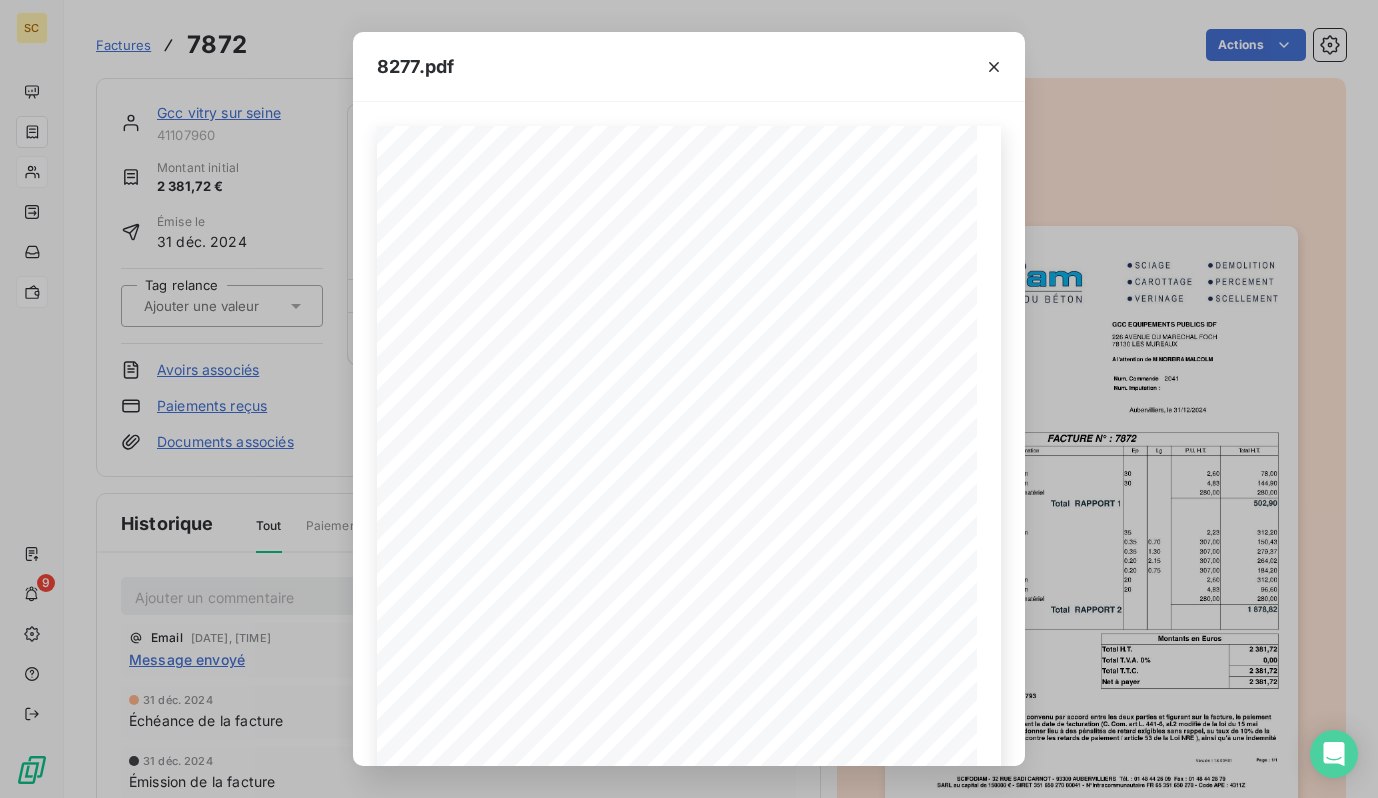 click on "[NUMBER].pdf Qt   Désignation   Ep   Lg   P.U. H.T.   Total H.T. Version : [PRICE]R[PRICE]   Page : 1/1 [COMPANY] - [NUMBER] [STREET] - [POSTAL_CODE] [CITY] Tél. : [PHONE] Fax : [PHONE] SARL au capital de [PRICE] € - SIRET [NUMBER] - N°Intracommunautaire [COUNTRY_CODE] [NUMBER] - Code APE : [CODE] IBAN : [IBAN] BIC / SWIFT : [BIC] Sauf délai de paiement supplémentaire convenu par accord entre les deux parties et figurant sur la facture, le paiement s'effectue au plus tard au 30° jour suivant la date de facturation (C. Com. art L. [NUMBER] [NUMBER] modifié de la loi du [DATE]). Tout retard de paiement pourra donner lieu à des pénalités de retard exigibles sans rappel, au taux de 10% de la facture totale par mois de retard (Lutte contre les retards de paiement / article [NUMBER] de la Loi NRE ), ainsi qu'à une indemnité forfaitaire de [PRICE]€ (C. Com. art. D[NUMBER]-[NUMBER]). Mode de règlement : Virement à [DAYS] jours Echéance : [DATE] Net à payer   [PRICE] Total T.T.C." at bounding box center [689, 399] 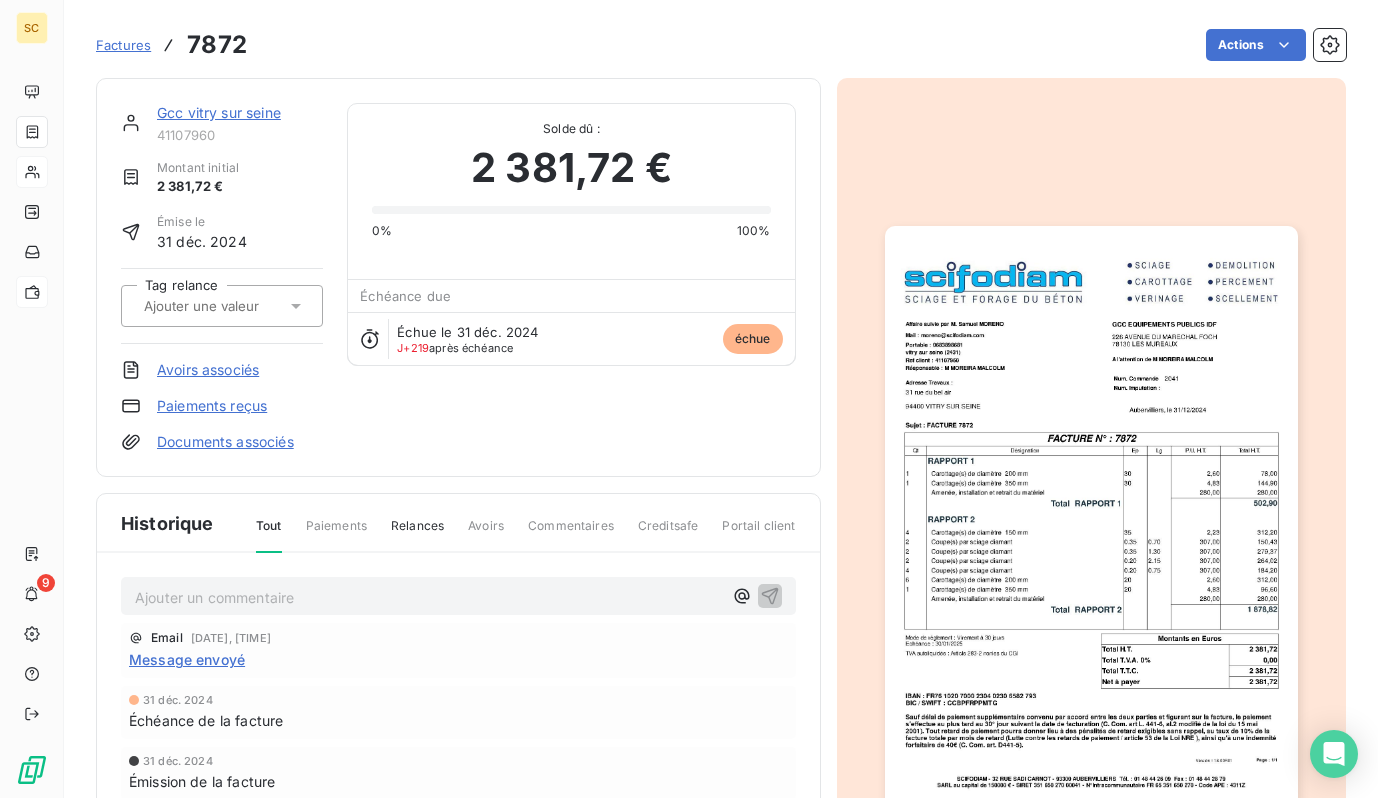 click on "Gcc vitry sur seine" at bounding box center (219, 112) 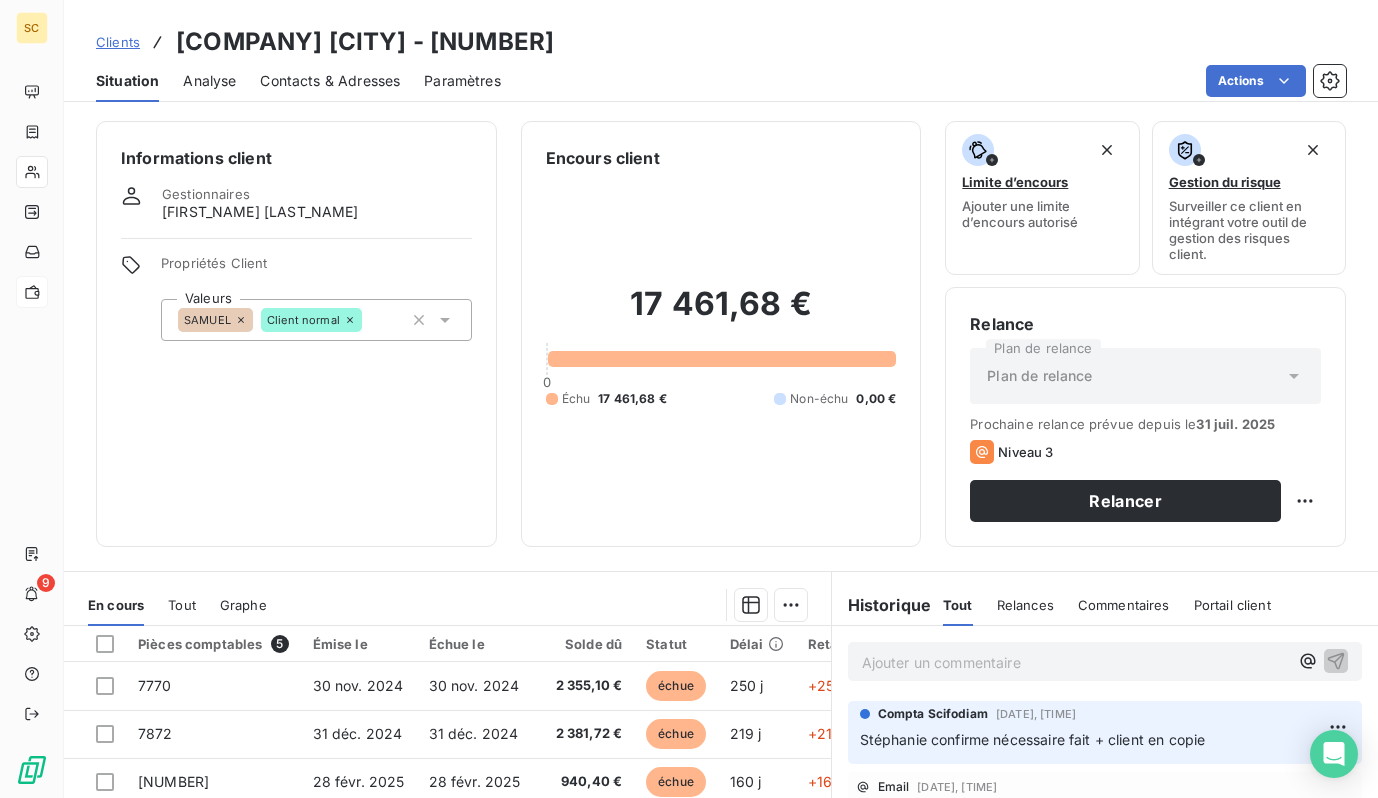 scroll, scrollTop: 274, scrollLeft: 0, axis: vertical 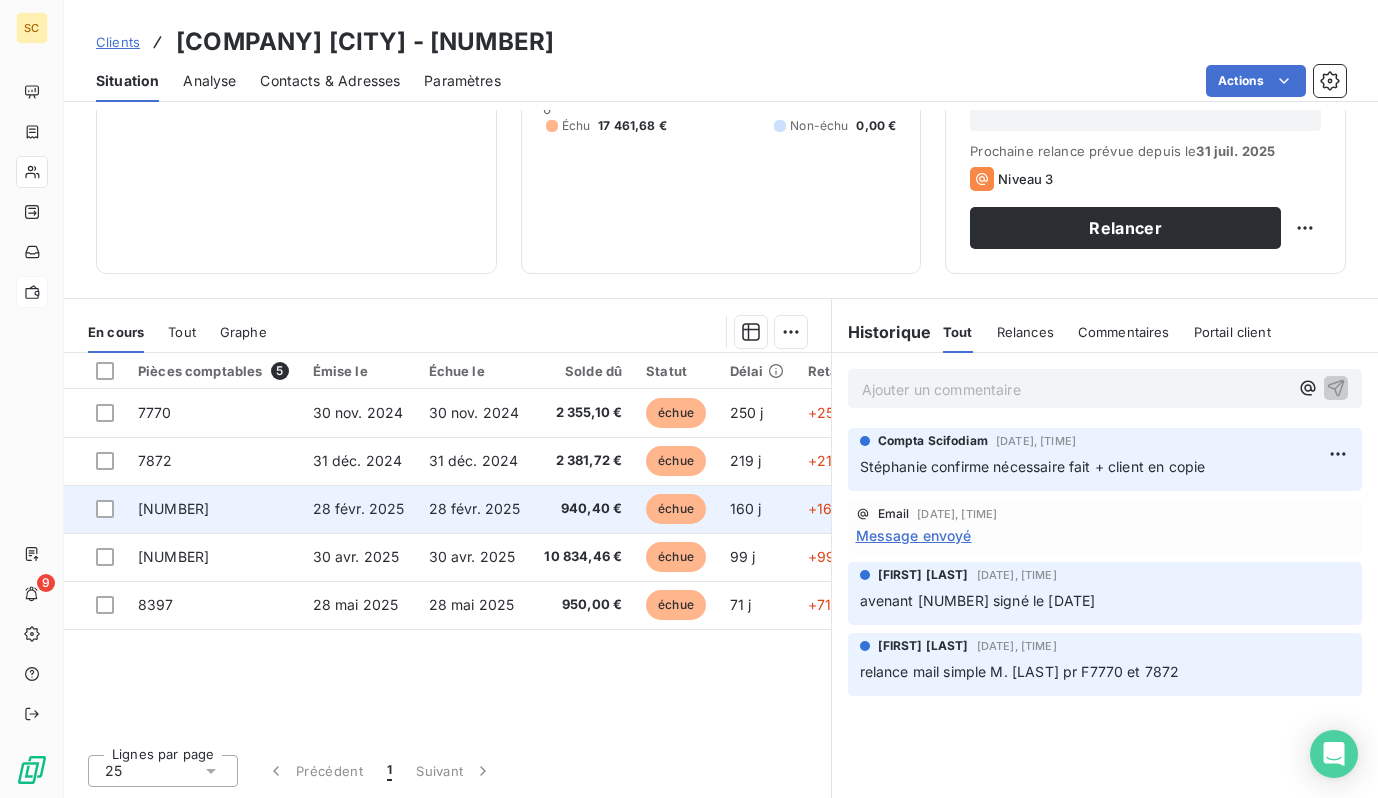 click on "28 févr. 2025" at bounding box center [359, 508] 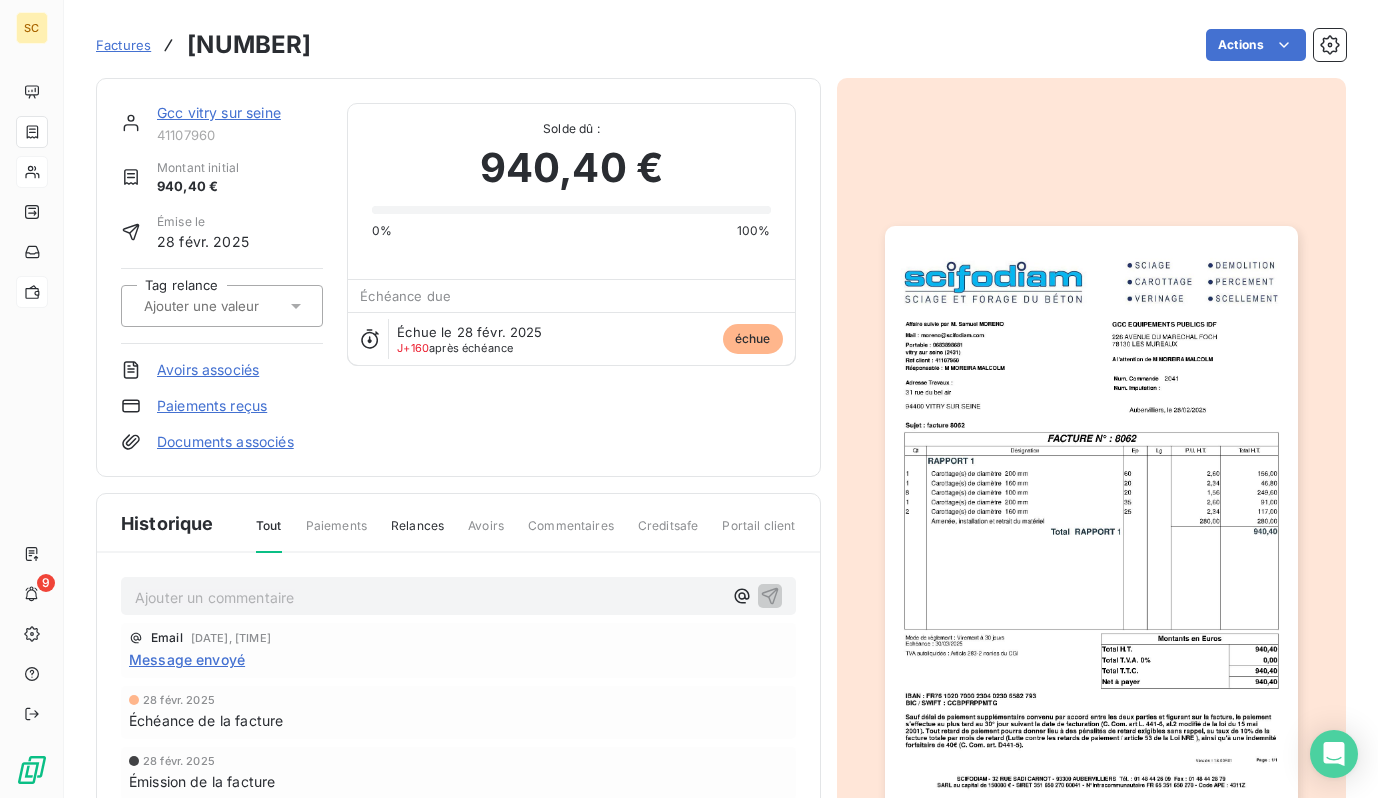click at bounding box center (1091, 518) 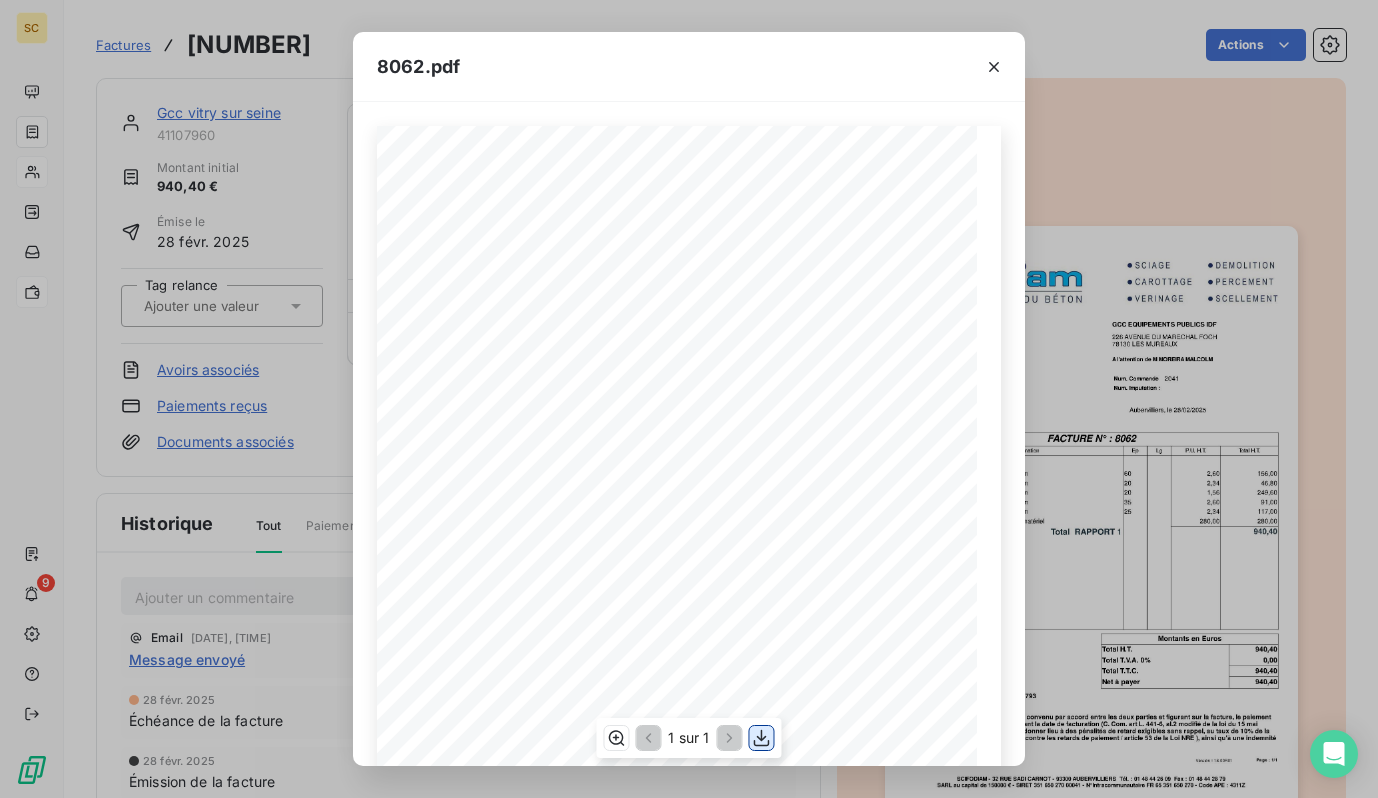click 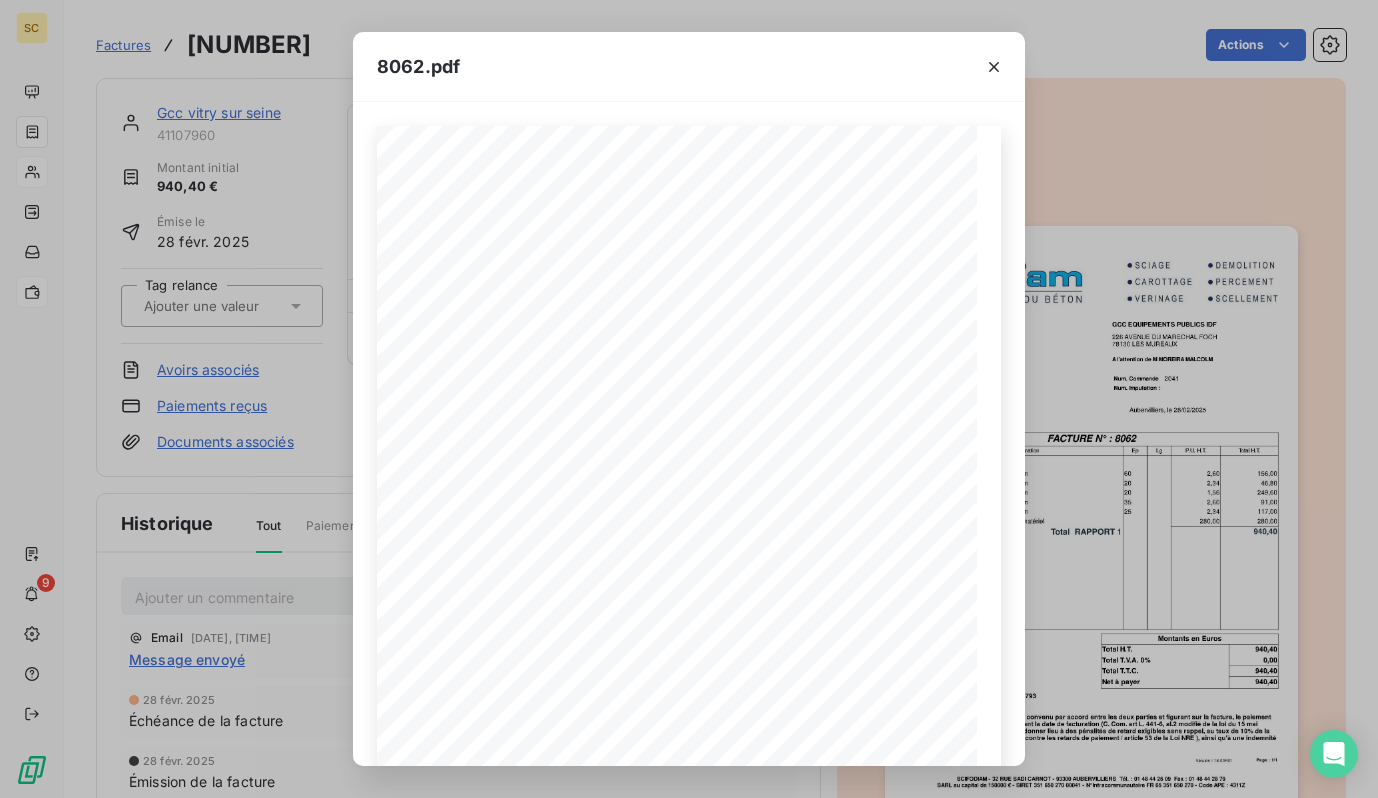 click on "SCIFODIAM - [NUMBER] [STREET] - [POSTAL_CODE] [CITY] Tél. : [PHONE] Fax : [PHONE] SARL au capital de [MONEY] € - SIRET [NUMBER] - N°Intracommunautaire [NUMBER] - Code APE : [CODE] IBAN : [IBAN] BIC / SWIFT : [SWIFT] Sauf délai de paiement supplémentaire convenu par accord entre les deux parties et figurant sur la facture, le paiement s'effectue au plus tard au [DAYS]° jour suivant la date de facturation (C. Com. art L. [NUMBER], al.[NUMBER] modifié de la loi du [DATE]). Tout retard de paiement pourra donner lieu à des pénalités de retard exigibles sans rappel, au taux de [PERCENT]% de la facture totale par mois de retard (Lutte contre les retards de paiement / article [NUMBER] de la Loi NRE ), ainsi qu'à une indemnité forfaitaire de [MONEY]€ (C. Com. art. D[NUMBER]). Mode de règlement : Virement à [DAYS] jours [ECHEANCE] : [DATE] Net à payer [MONEY] Total T.T.C." at bounding box center [689, 399] 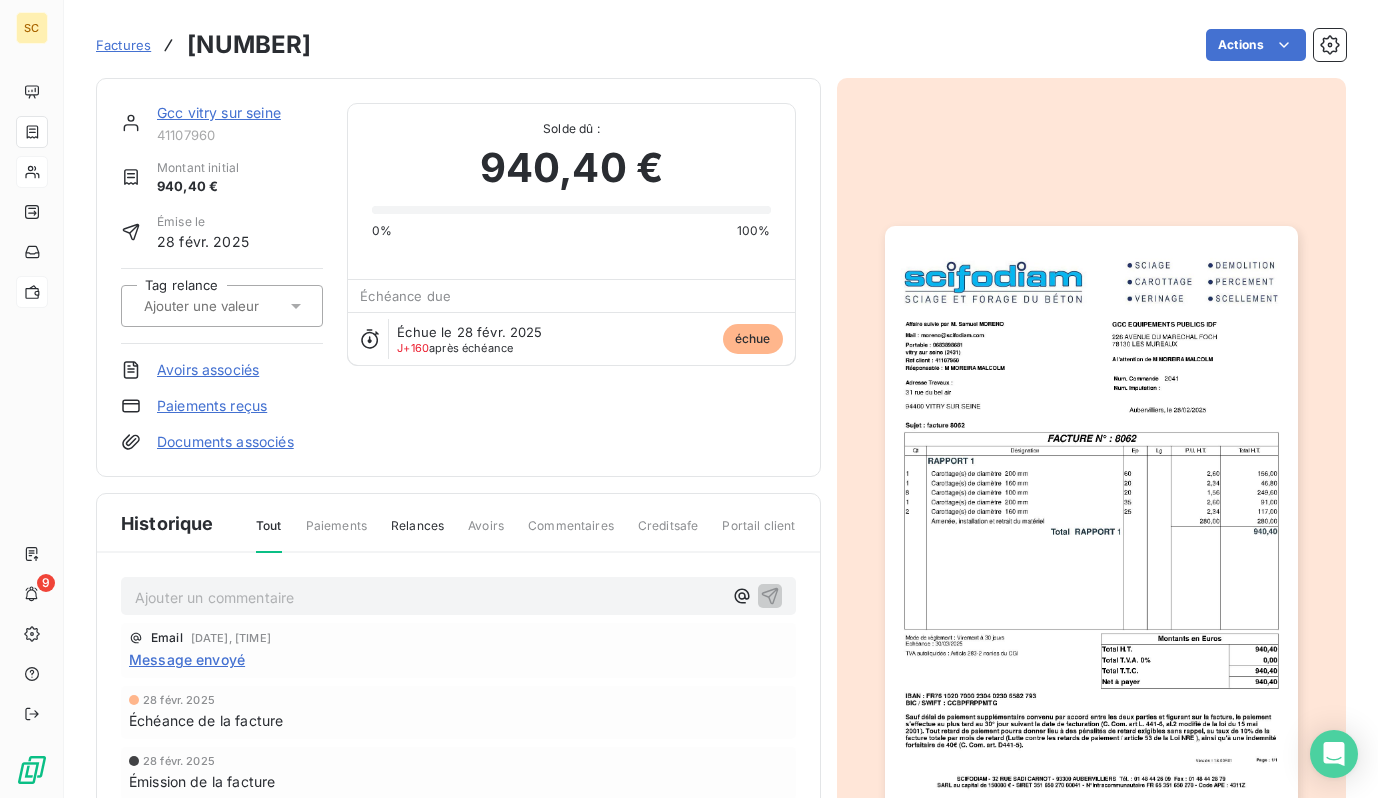 click on "Gcc vitry sur seine" at bounding box center (219, 112) 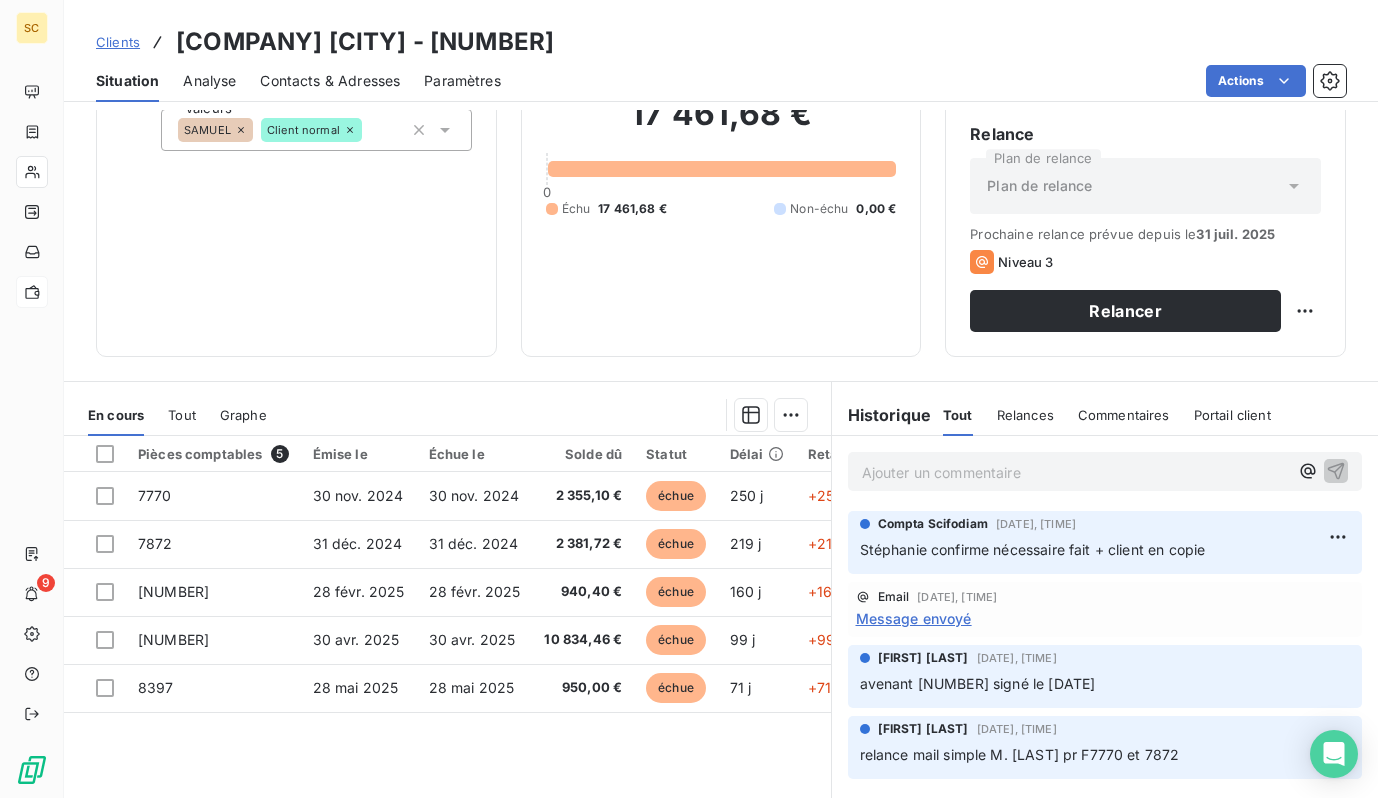 scroll, scrollTop: 274, scrollLeft: 0, axis: vertical 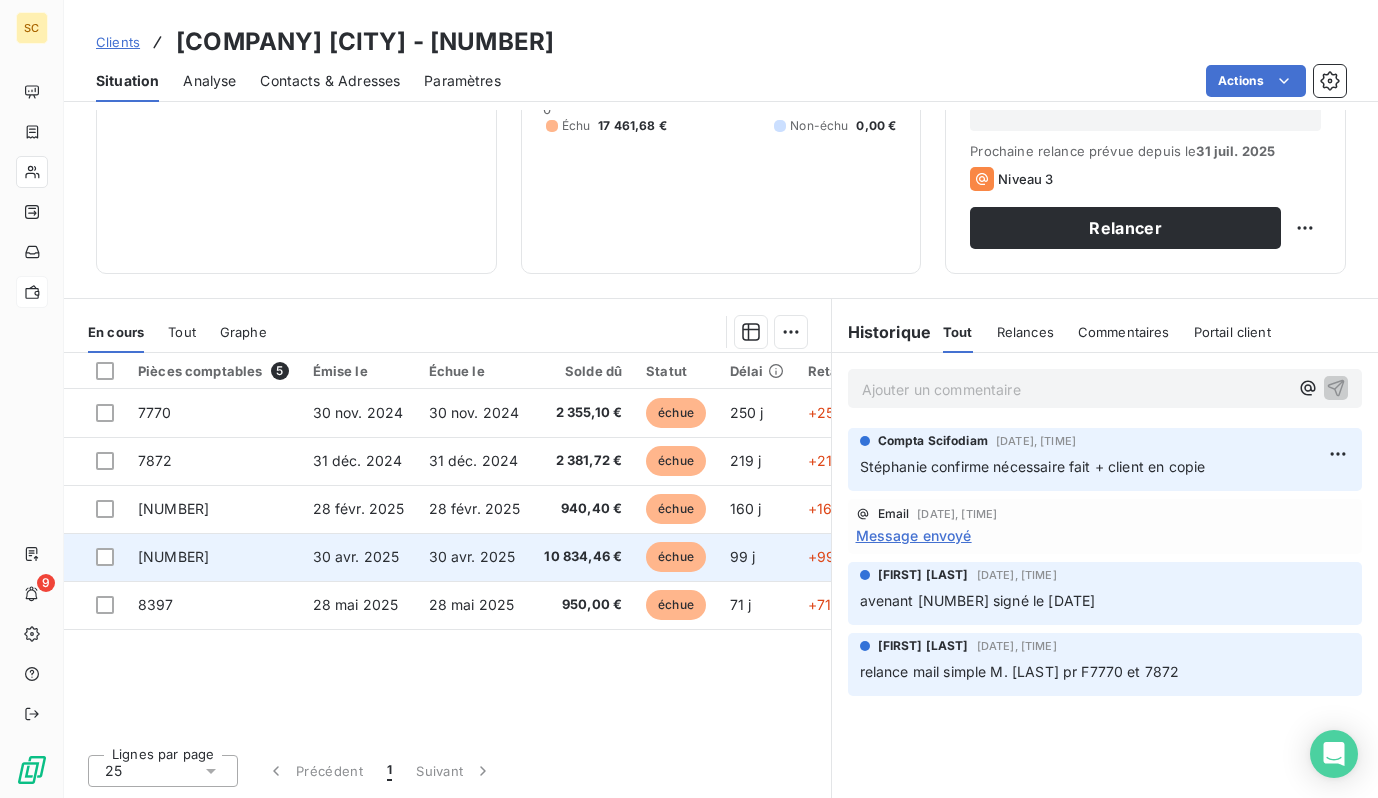 click on "30 avr. 2025" at bounding box center (359, 557) 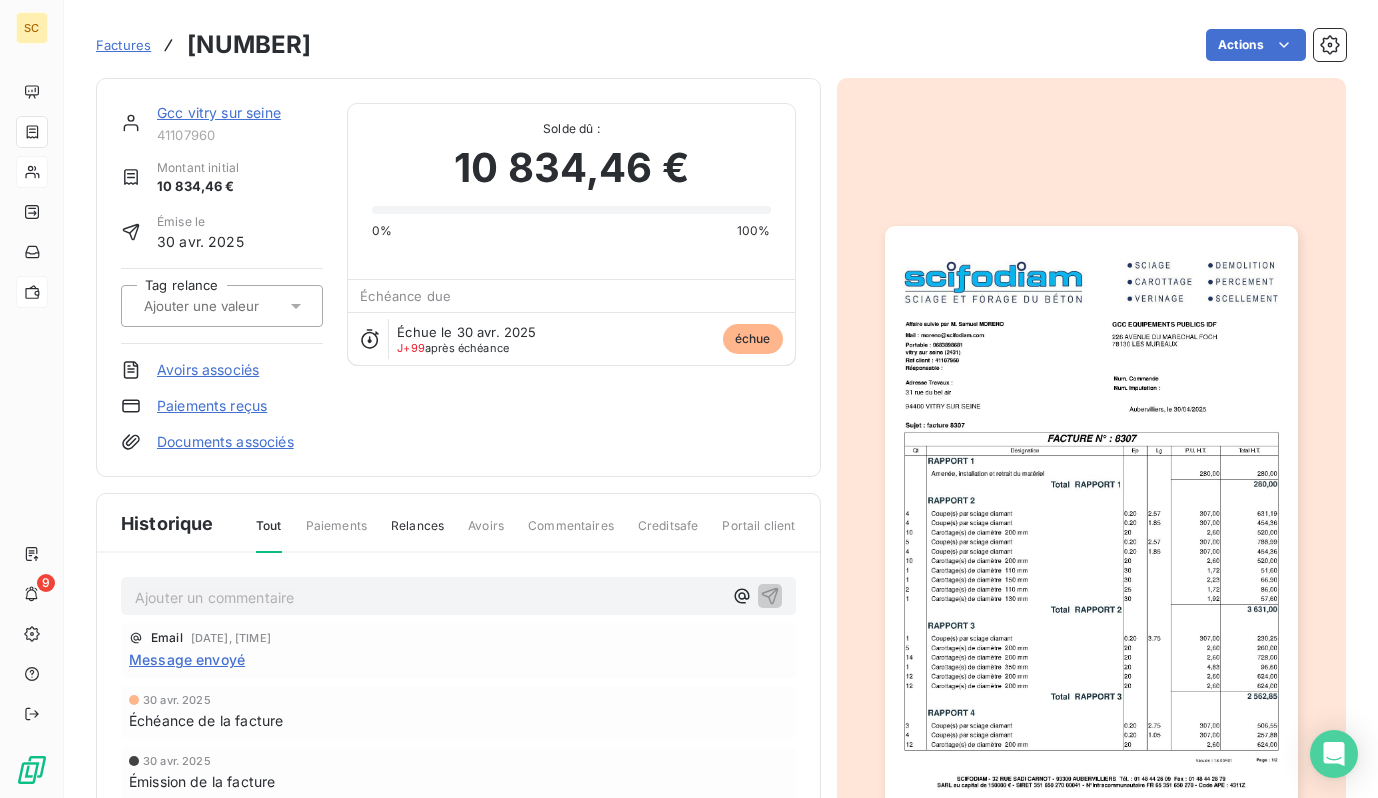 click at bounding box center (1091, 518) 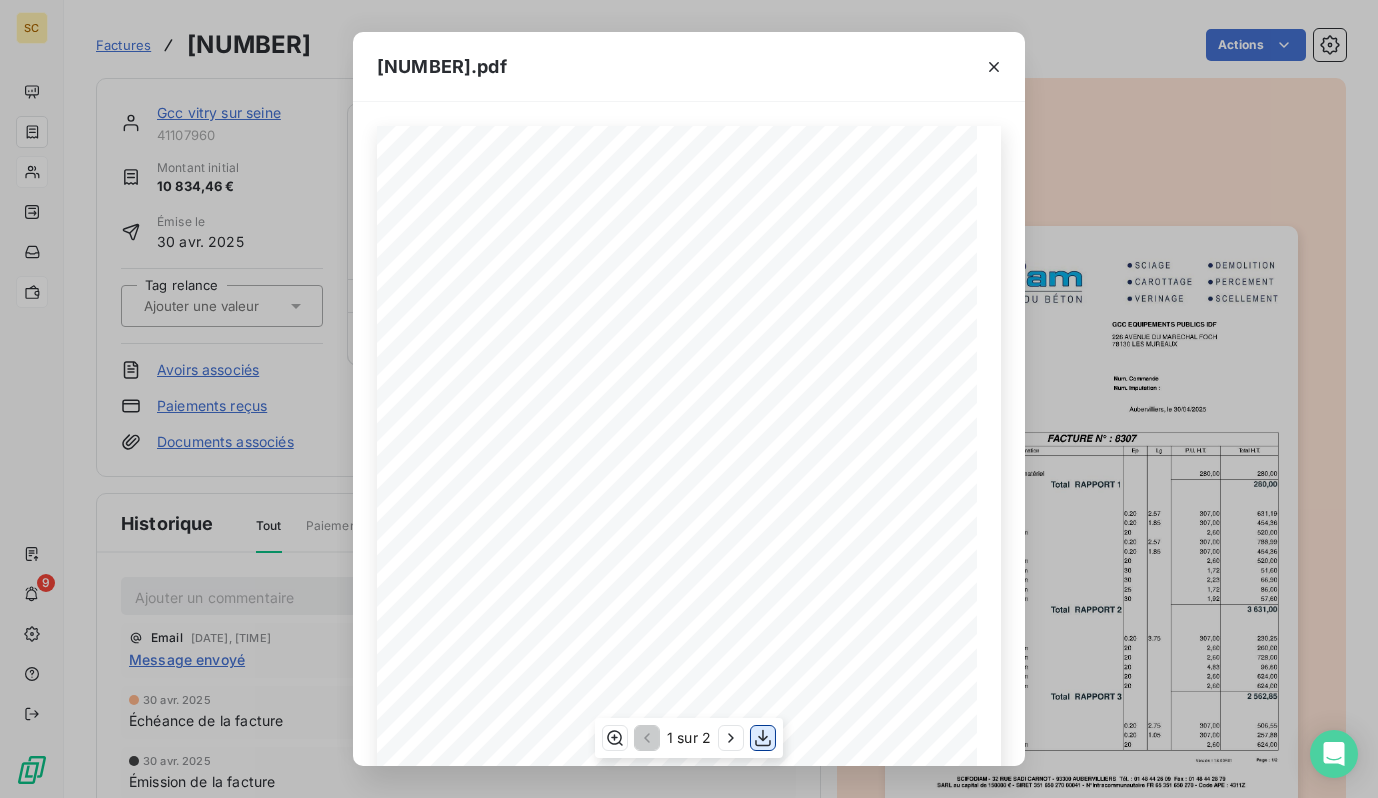 click 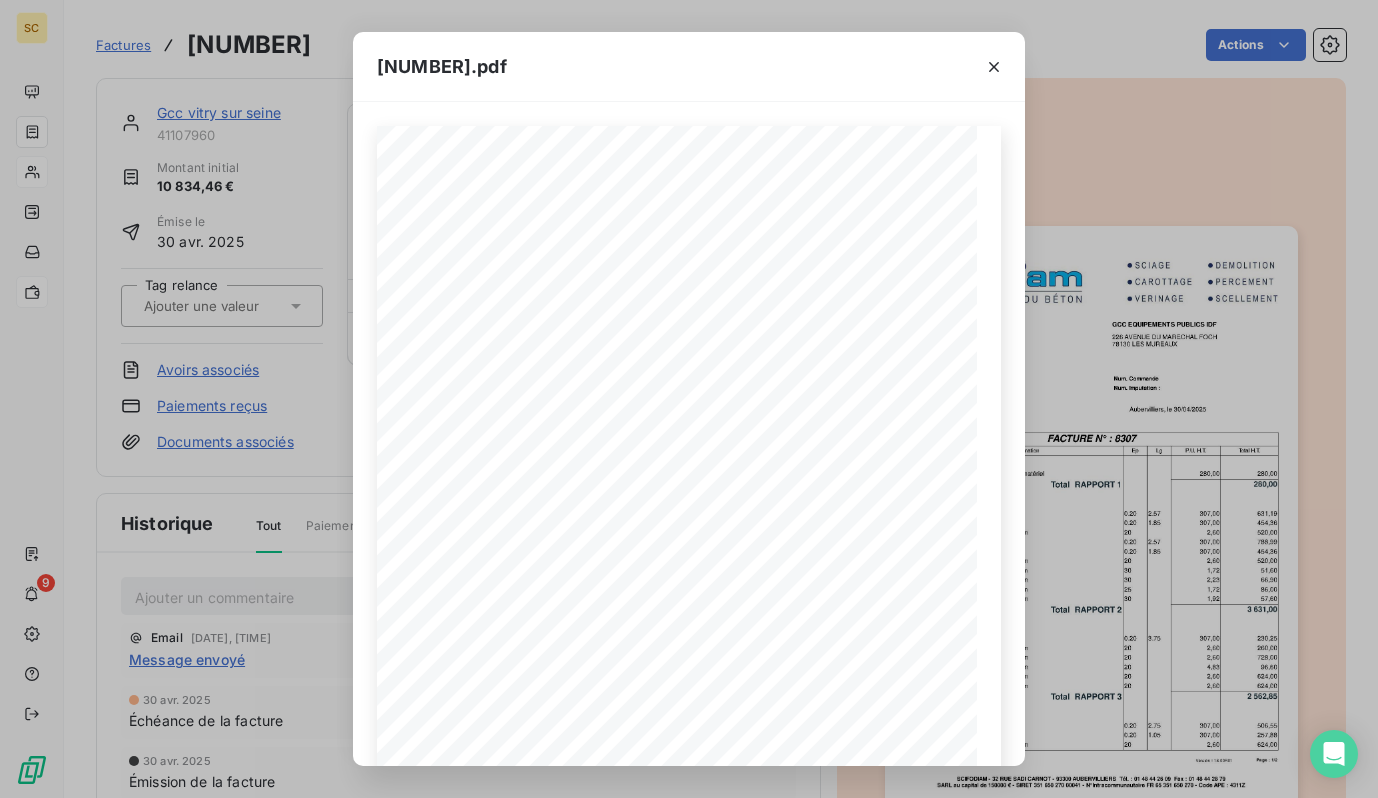click on "8307.pdf Qt   Désignation   Ep   Lg   P.U. H.T.   Total H.T. 12   Carottage(s) de diamètre 200 mm   20   2,60   624,00 4   Coupe(s) par sciage diamant   0.20   1.05   307,00   257,88 3   Coupe(s) par sciage diamant   0.20   2.75   307,00   506,55 RAPPORT 4 Total RAPPORT 3   2 562,85 12   Carottage(s) de diamètre 200 mm   20   2,60   624,00 12   Carottage(s) de diamètre 200 mm   20   2,60   624,00 1   Carottage(s) de diamètre 350 mm   20   4,83   96,60 14   Carottage(s) de diamètre 200 mm   20   2,60   728,00 5   Carottage(s) de diamètre 200 mm   20   2,60   260,00 1   Coupe(s) par sciage diamant   0.20   3.75   307,00   230,25 RAPPORT 3 Total RAPPORT 2   3 631,00 1   Carottage(s) de diamètre 130 mm   30   1,92   57,60 2   Carottage(s) de diamètre 110 mm   25   1,72   86,00 1   Carottage(s) de diamètre 150 mm   30   2,23   66,90 1   Carottage(s) de diamètre 110 mm   30   1,72   51,60 10   Carottage(s) de diamètre 200 mm   20   2,60   520,00 4   Coupe(s) par sciage diamant   0.20   1.85   307,00   5" at bounding box center [689, 399] 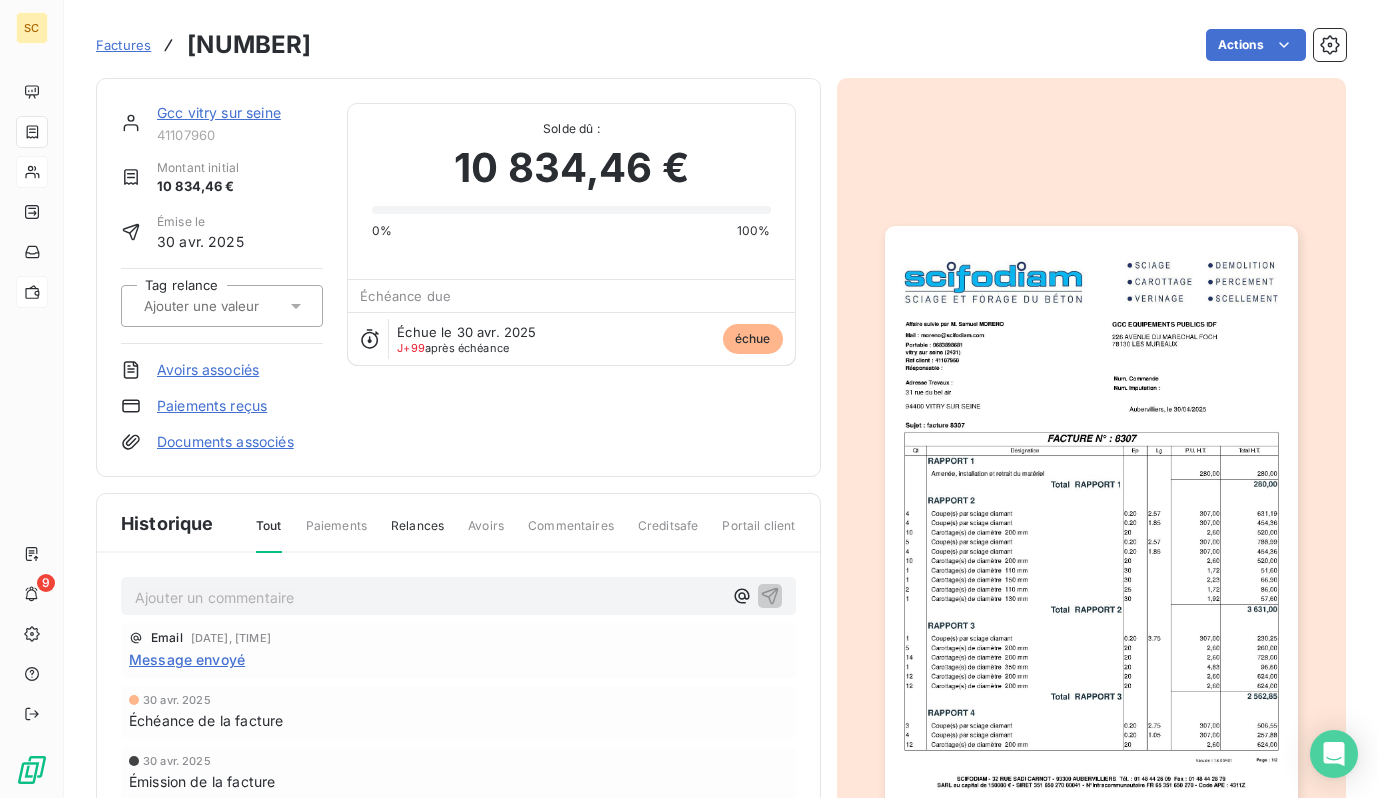 click on "Gcc vitry sur seine" at bounding box center [219, 112] 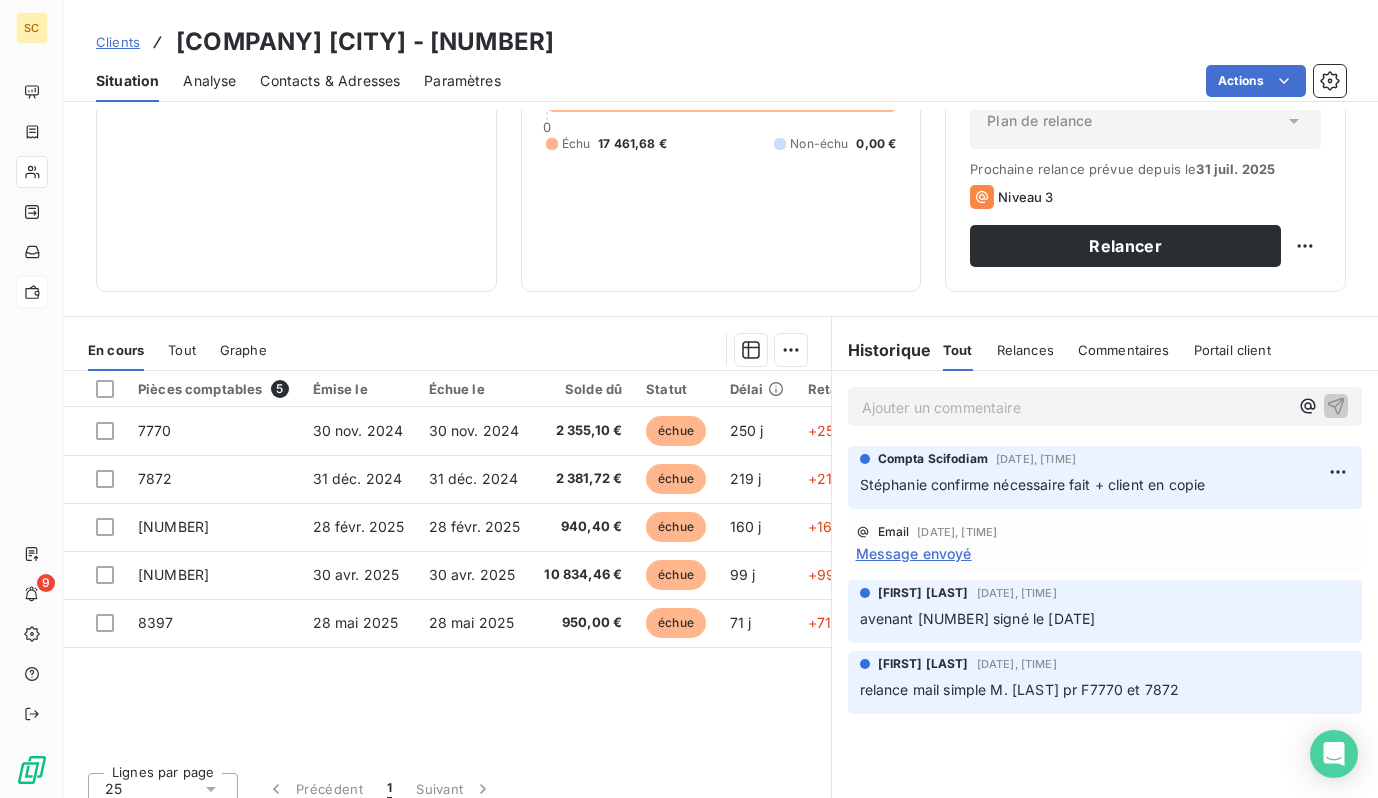 scroll, scrollTop: 274, scrollLeft: 0, axis: vertical 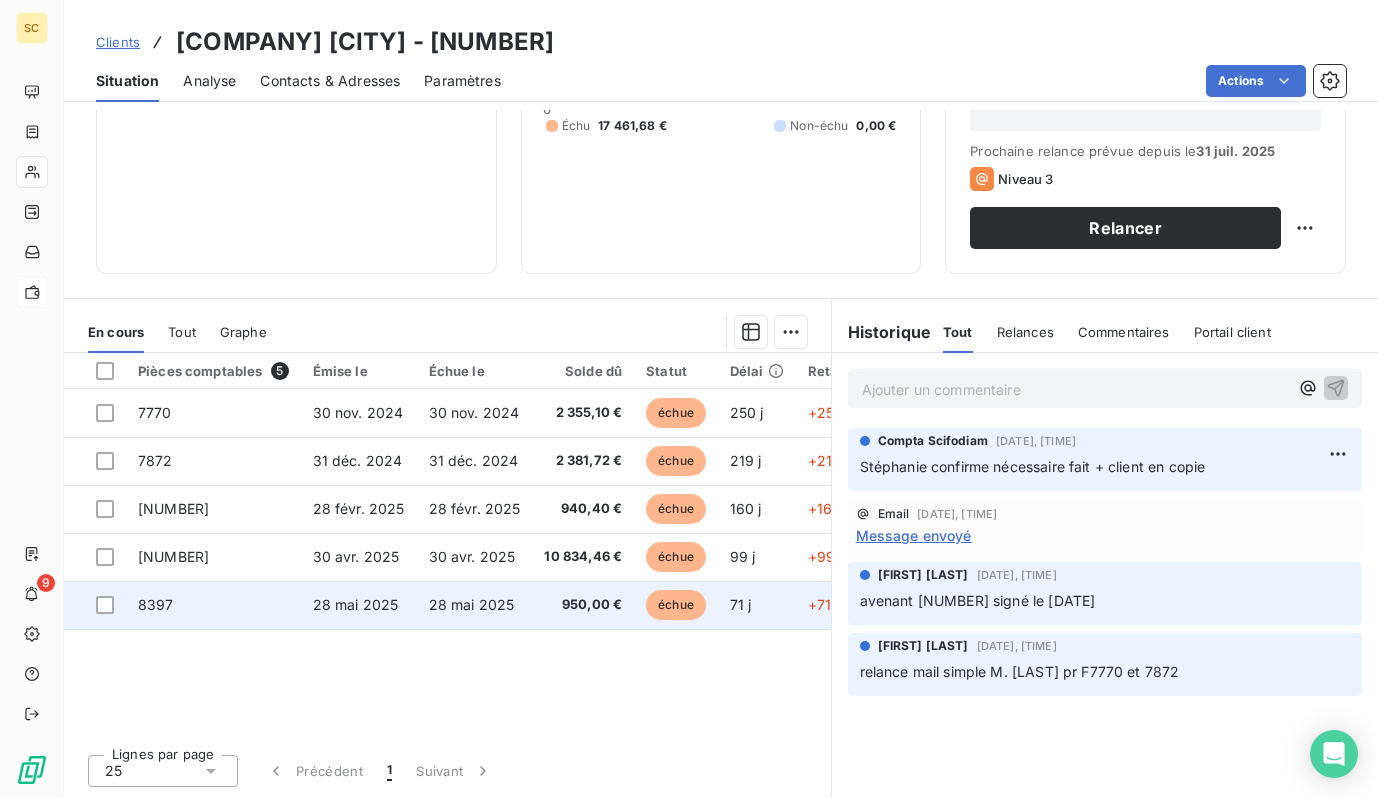 click on "28 mai 2025" at bounding box center [356, 604] 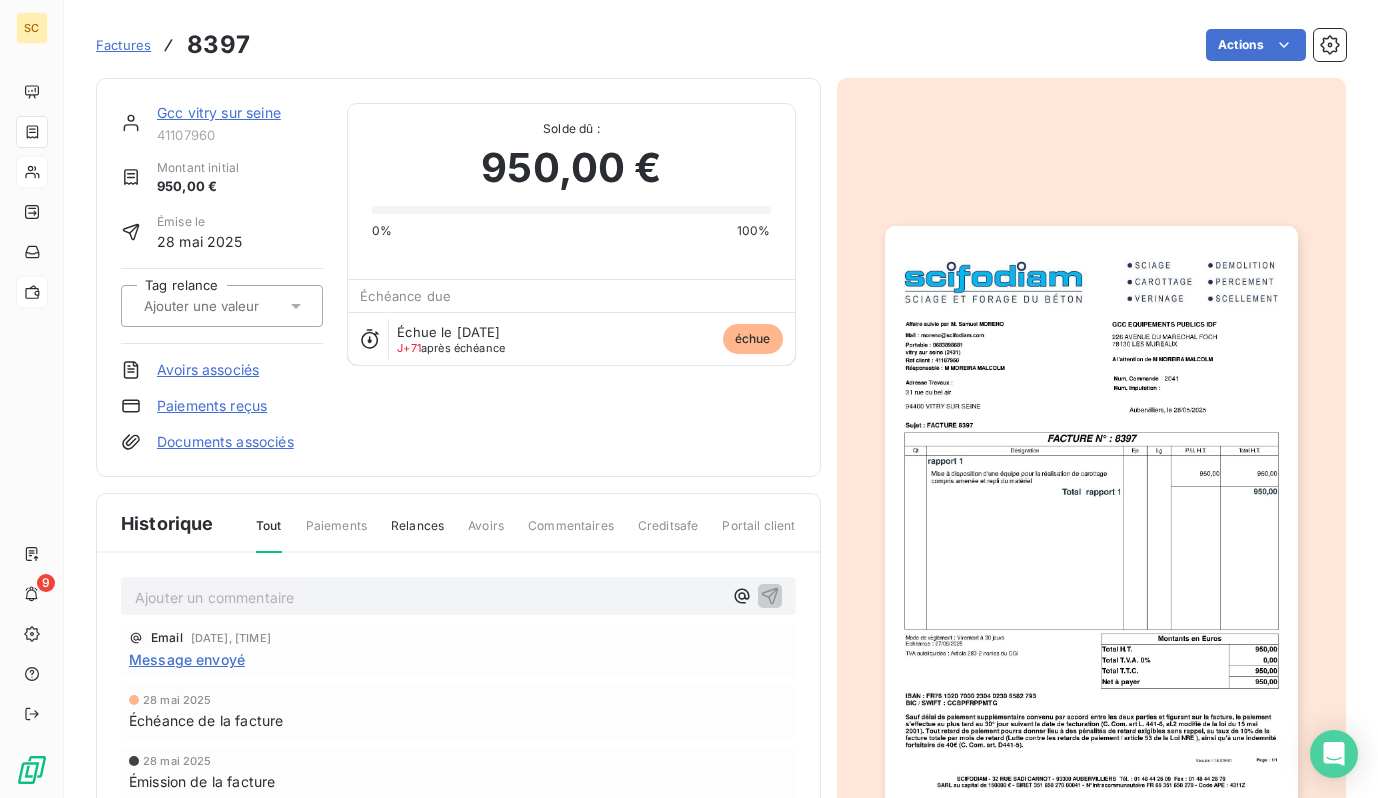click at bounding box center (1091, 518) 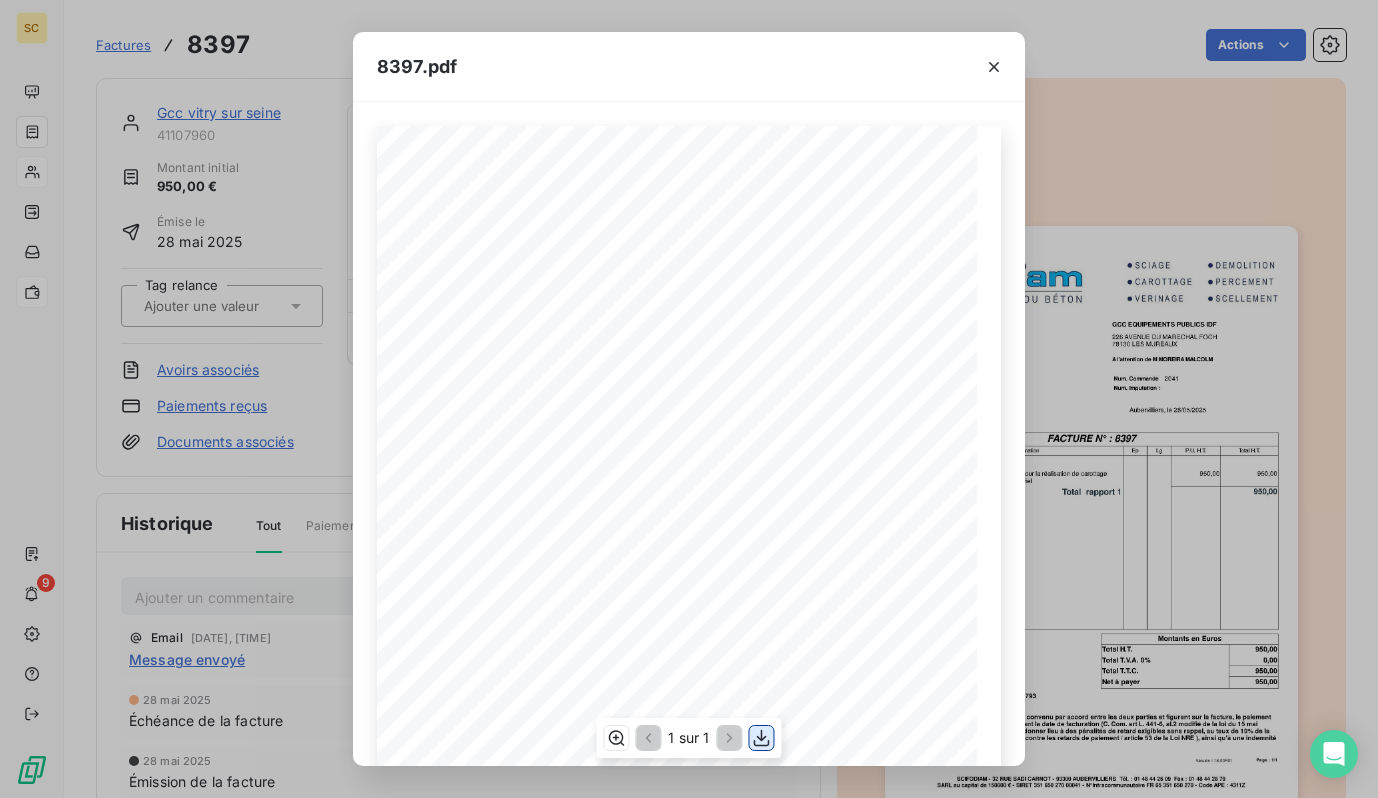 click 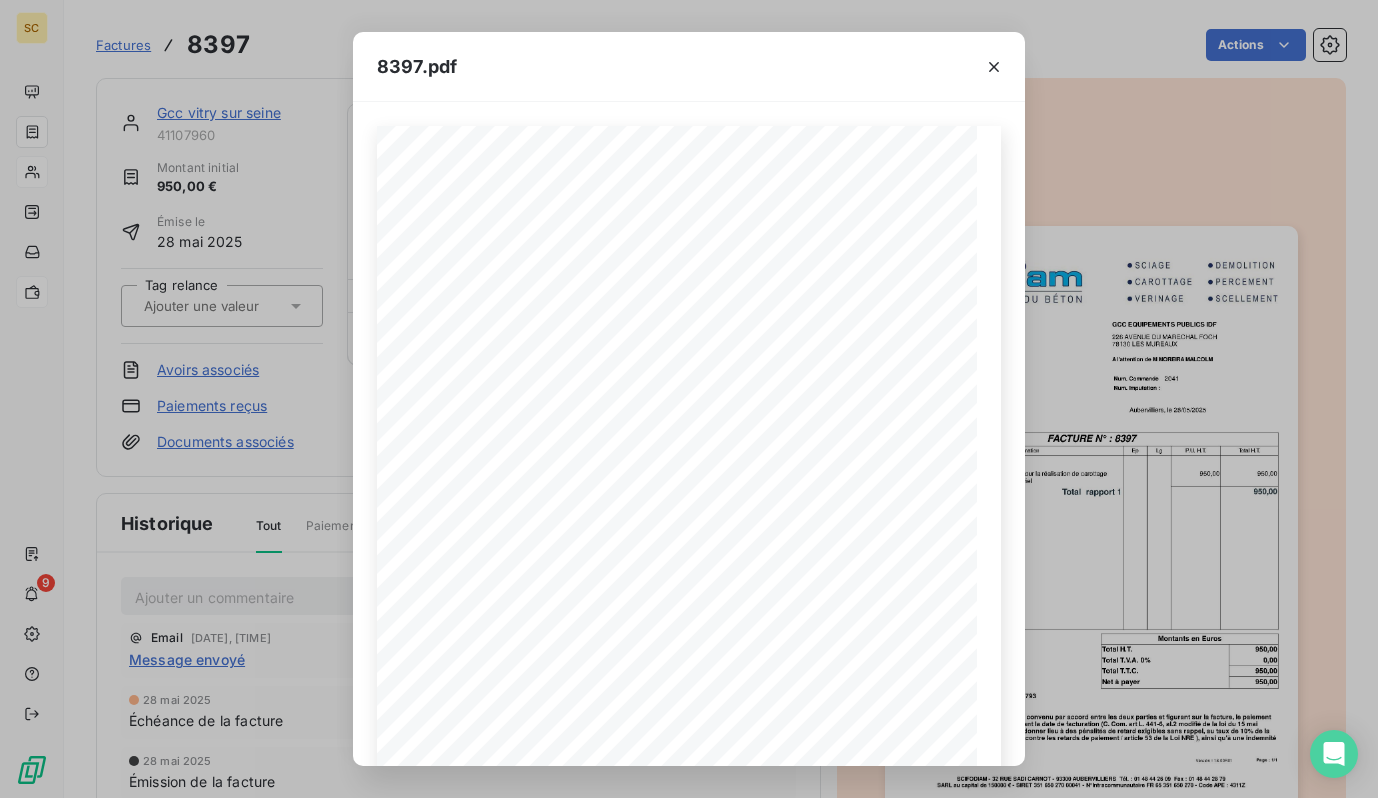 drag, startPoint x: 1208, startPoint y: 635, endPoint x: 981, endPoint y: 393, distance: 331.80264 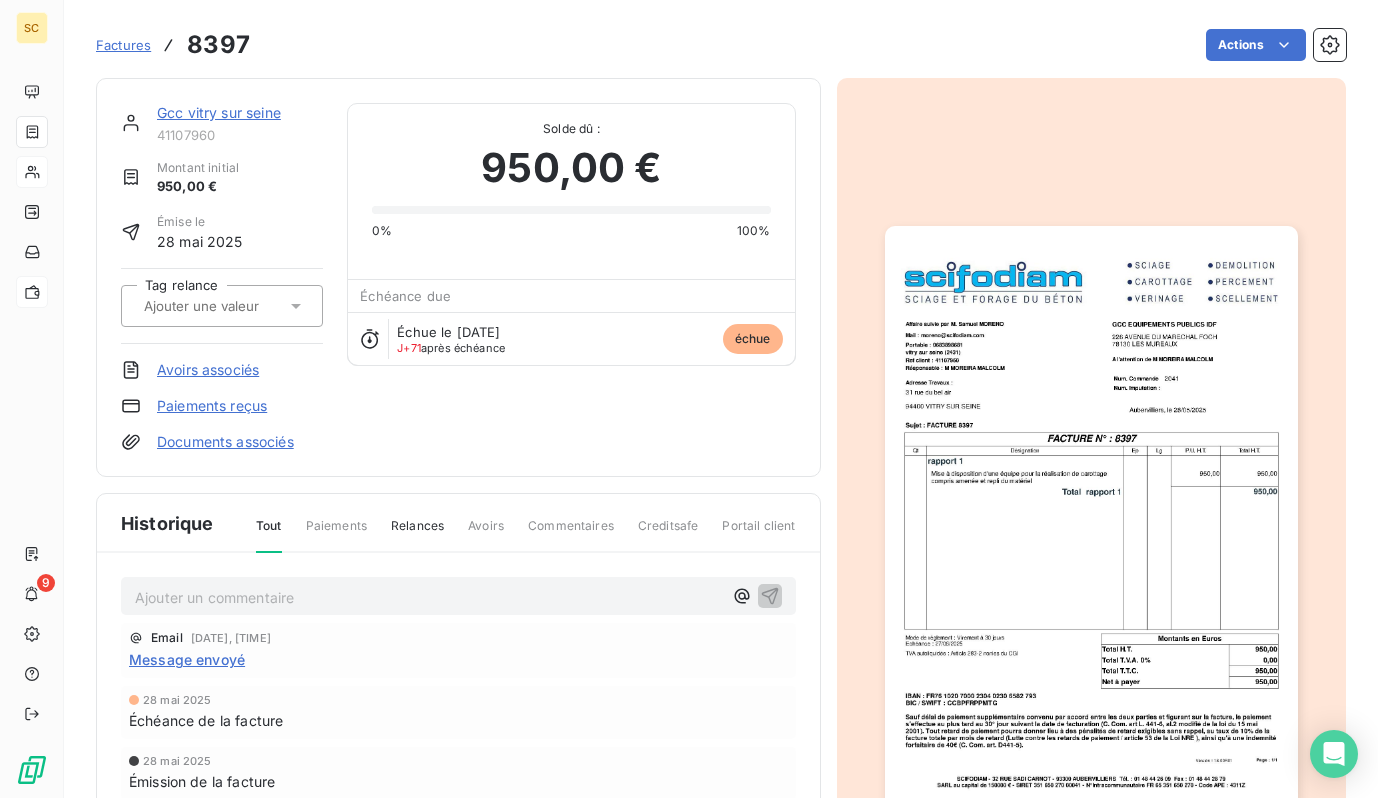 click on "Gcc vitry sur seine" at bounding box center [219, 112] 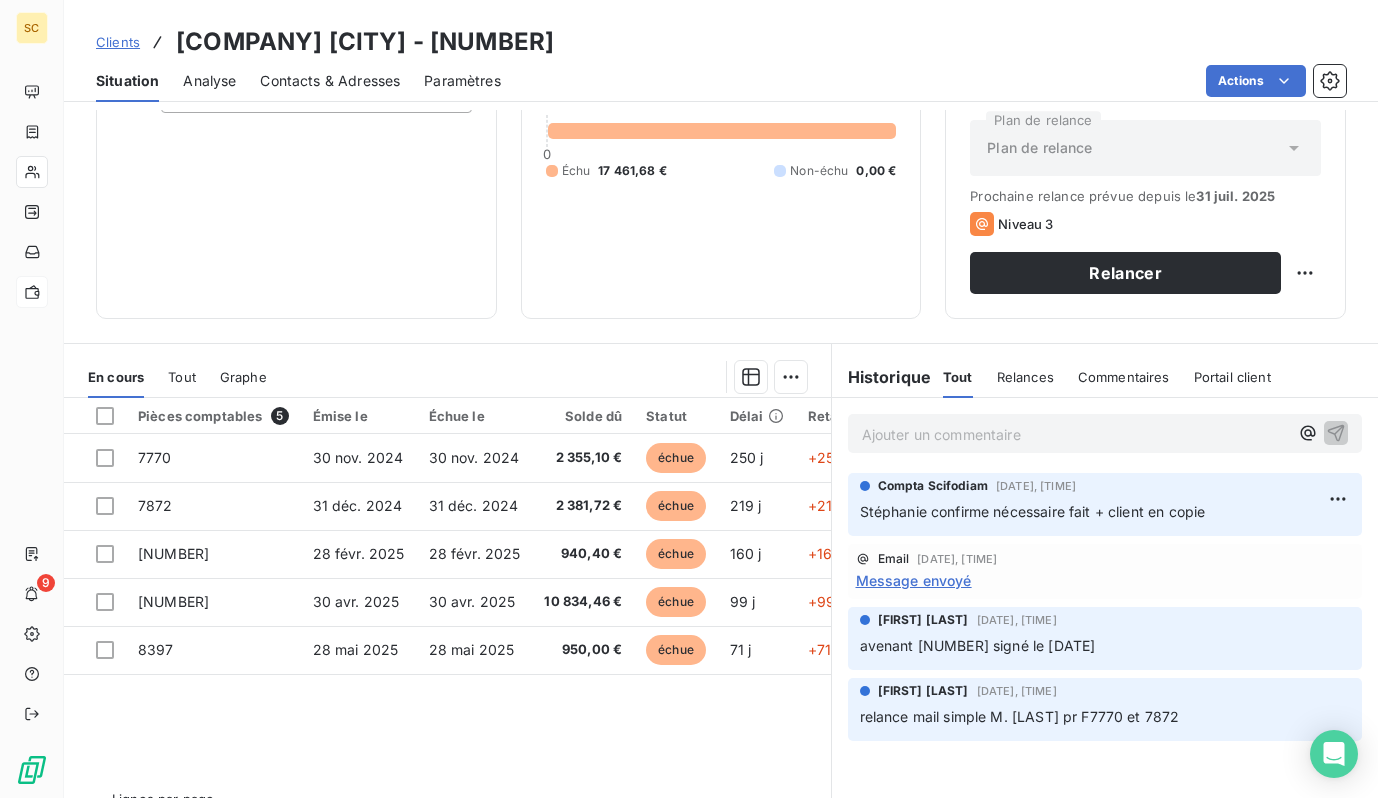 scroll, scrollTop: 274, scrollLeft: 0, axis: vertical 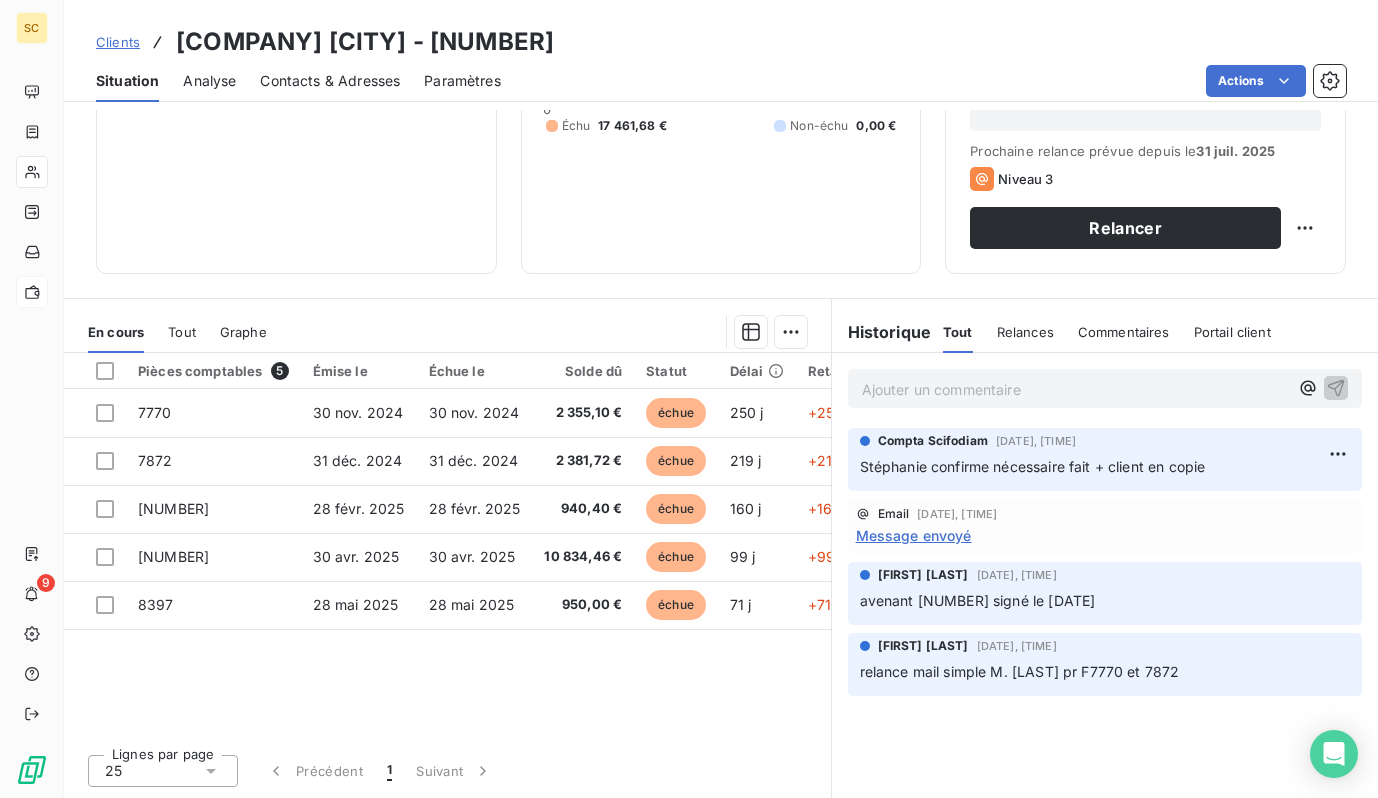 click on "Clients" at bounding box center (118, 42) 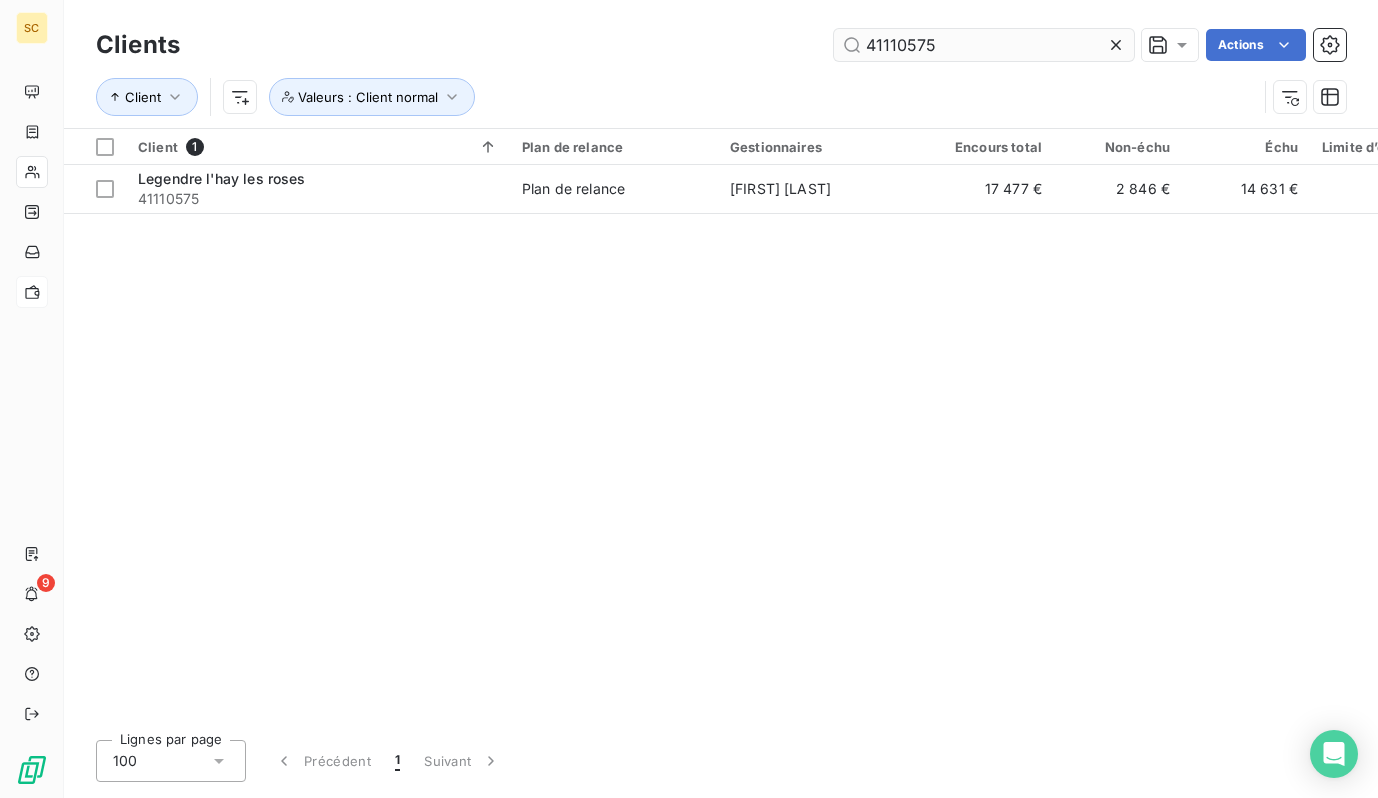 click on "41110575" at bounding box center [984, 45] 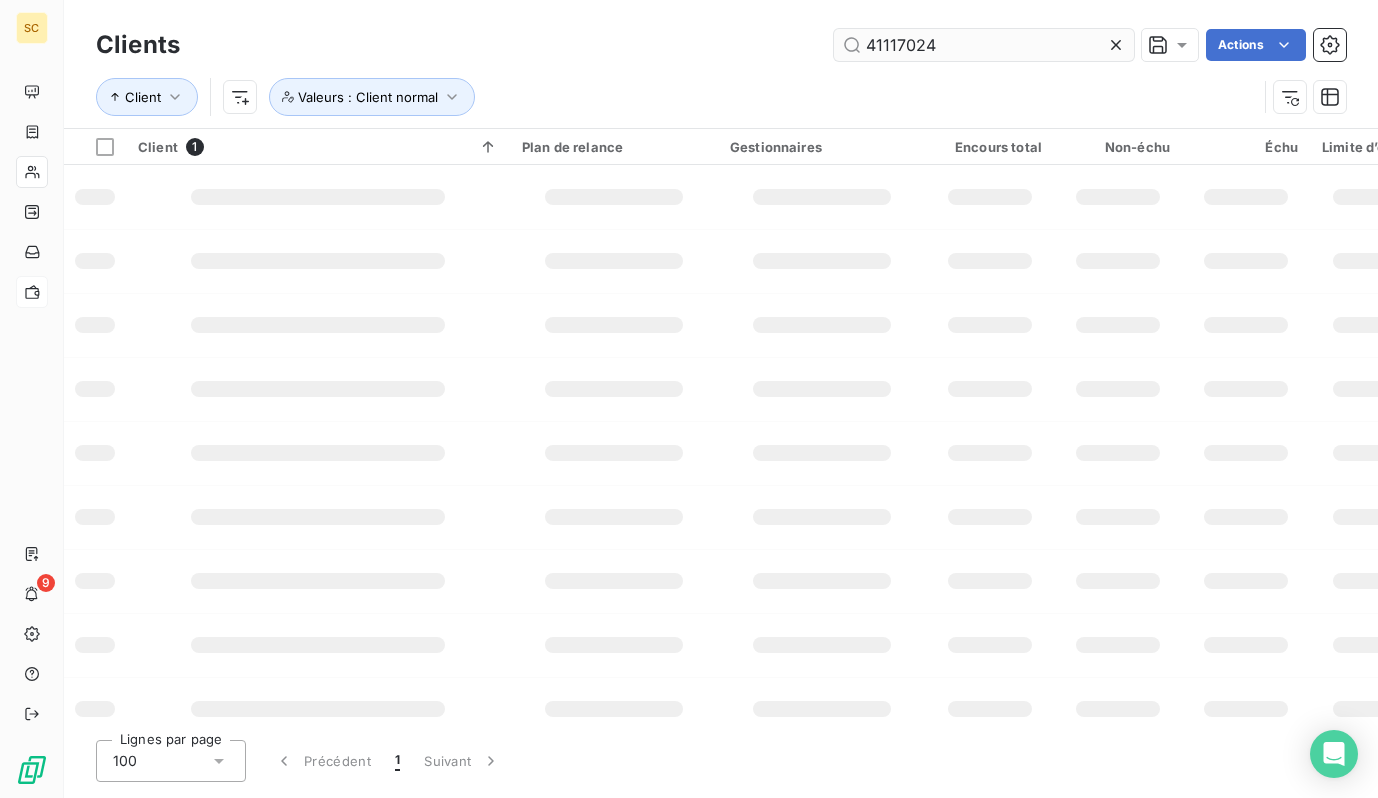 type on "41117024" 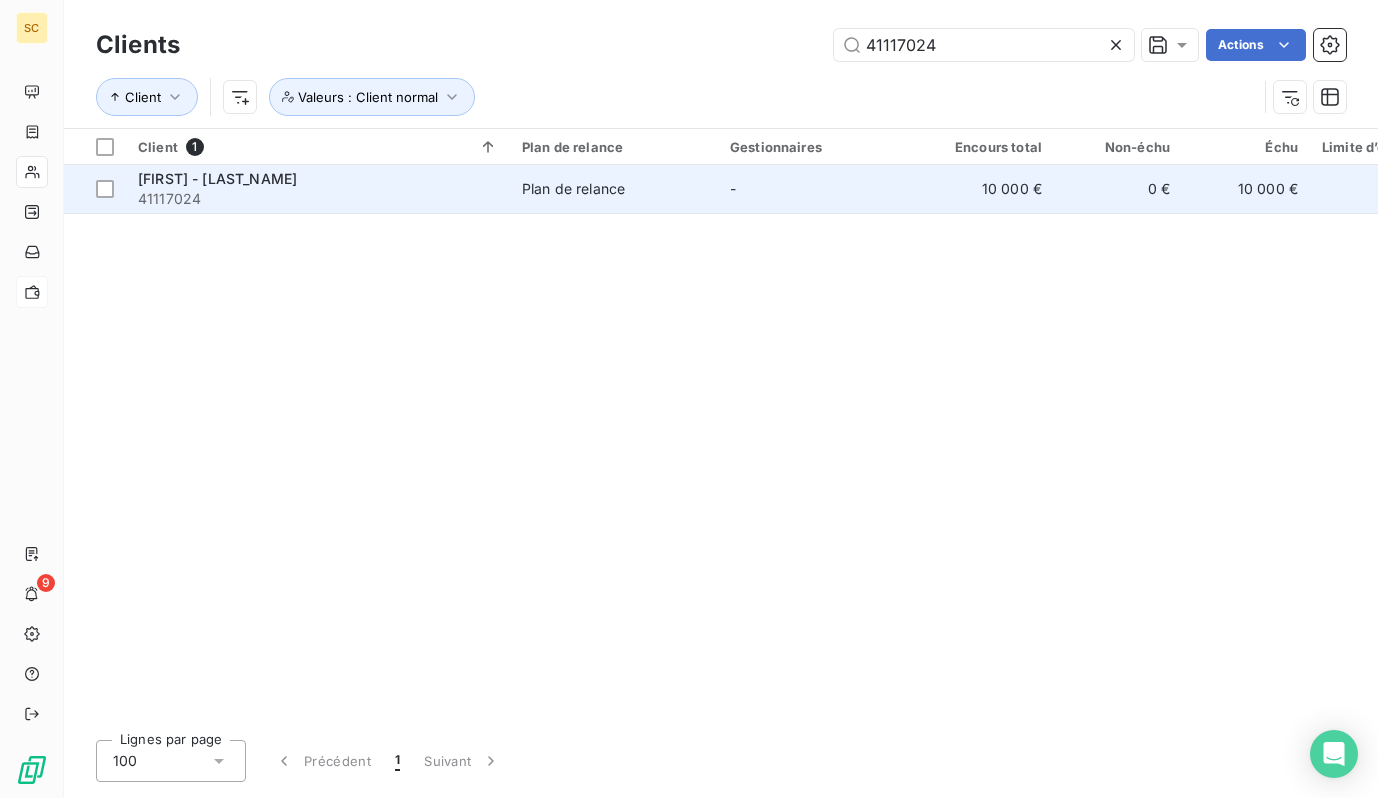 click on "-" at bounding box center [822, 189] 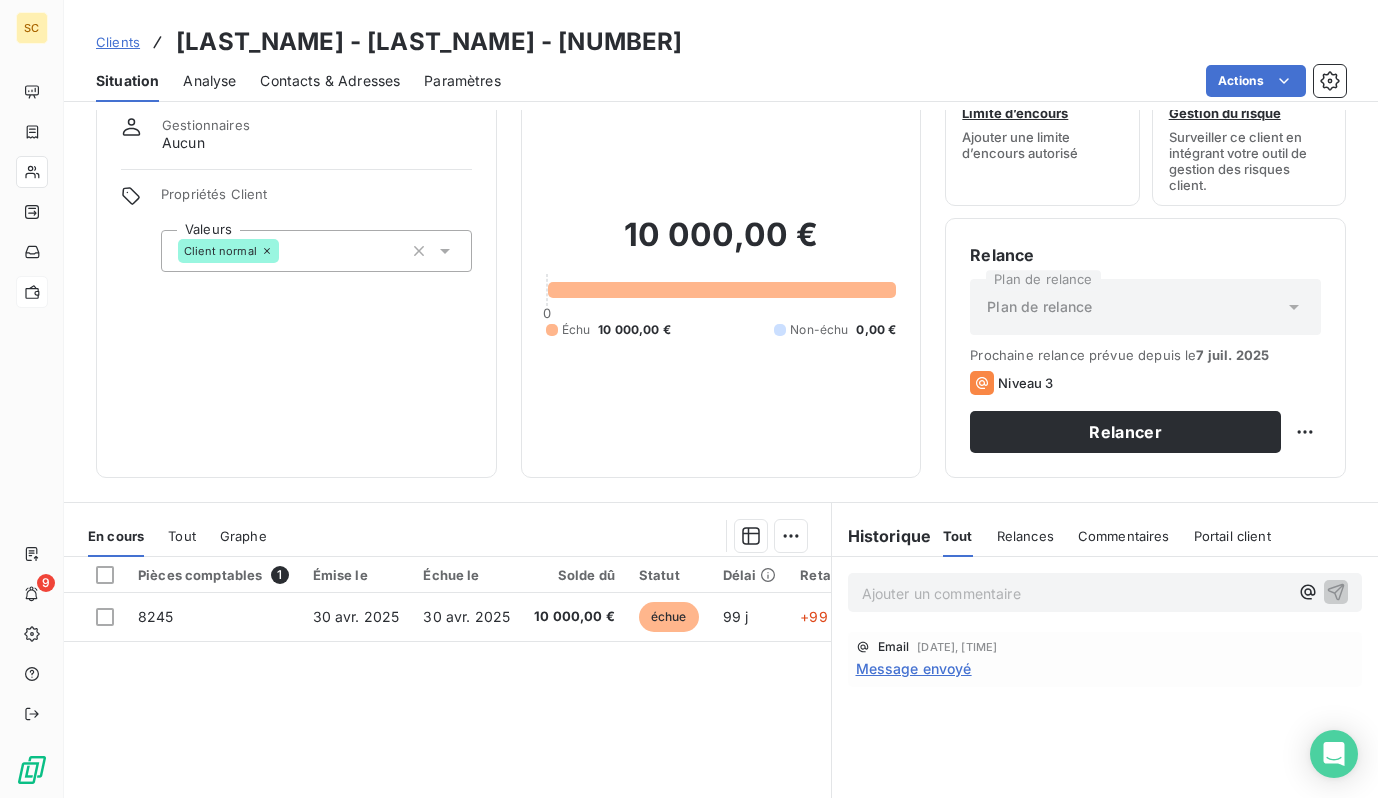 scroll, scrollTop: 69, scrollLeft: 0, axis: vertical 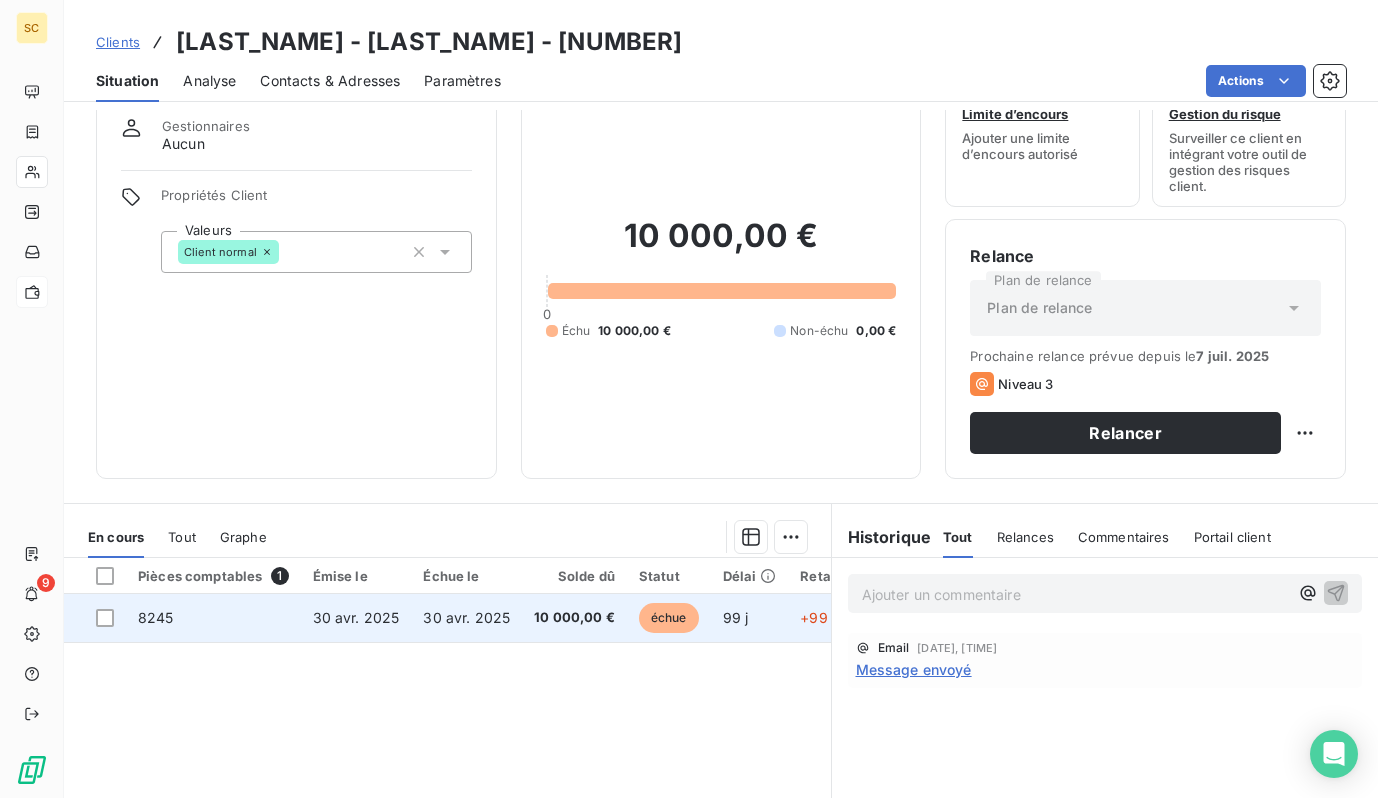 click on "30 avr. 2025" at bounding box center [466, 617] 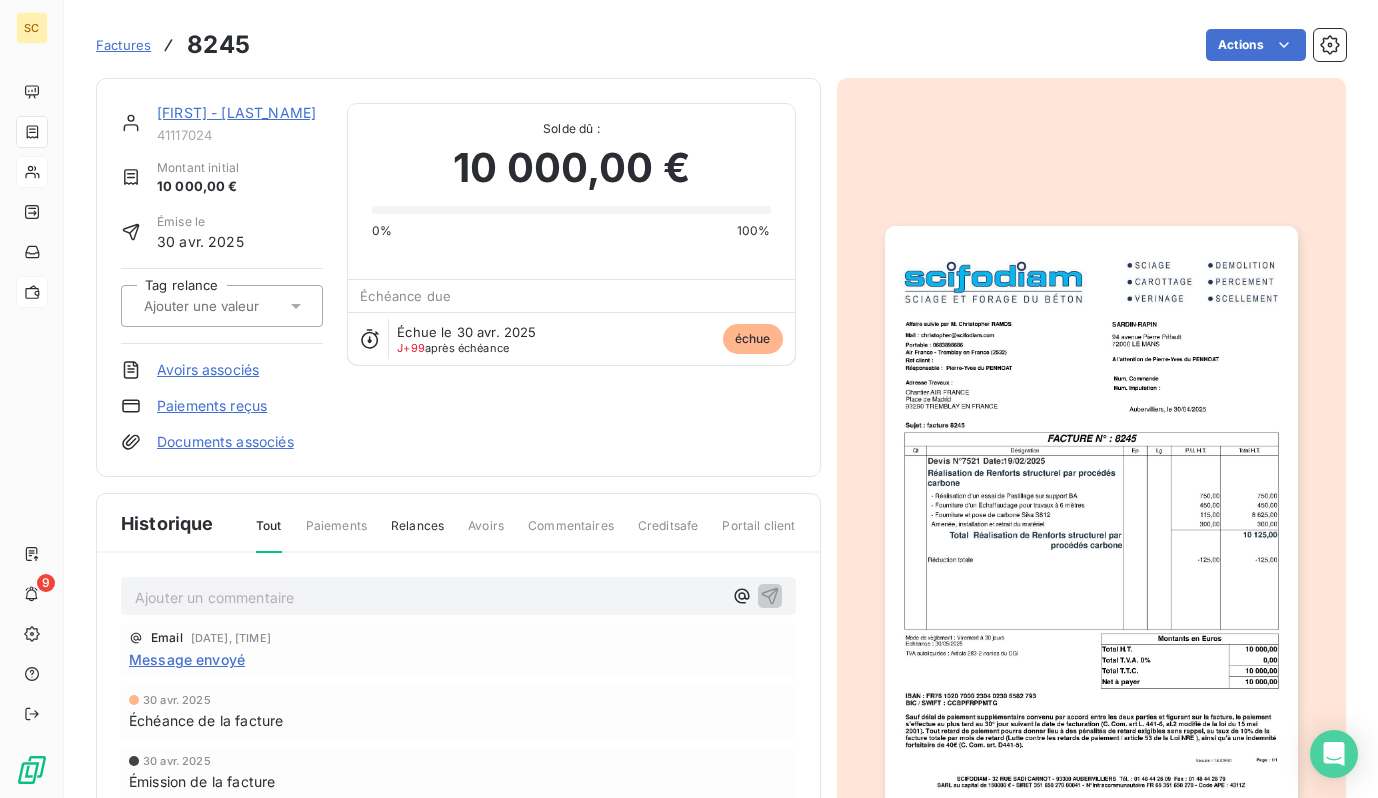 click at bounding box center [1091, 518] 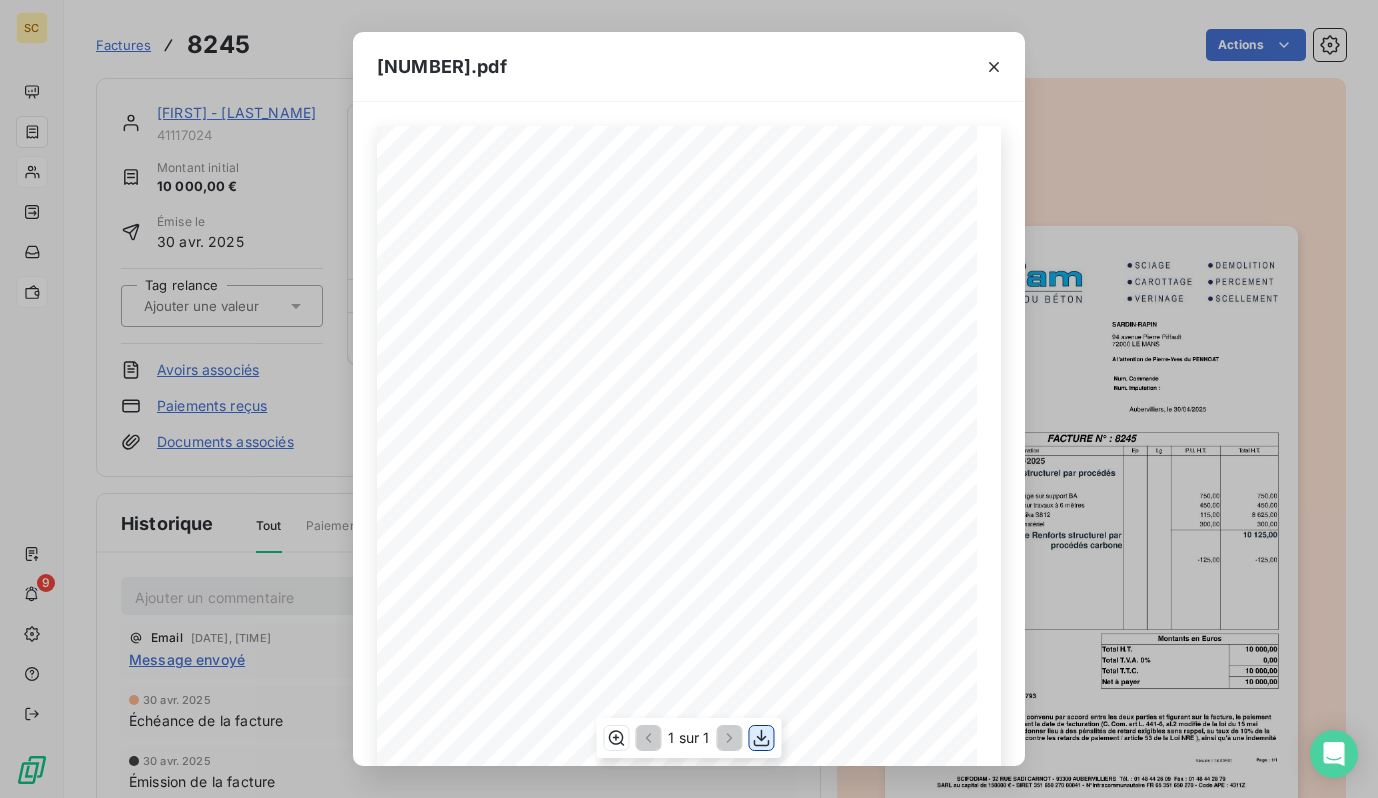 click 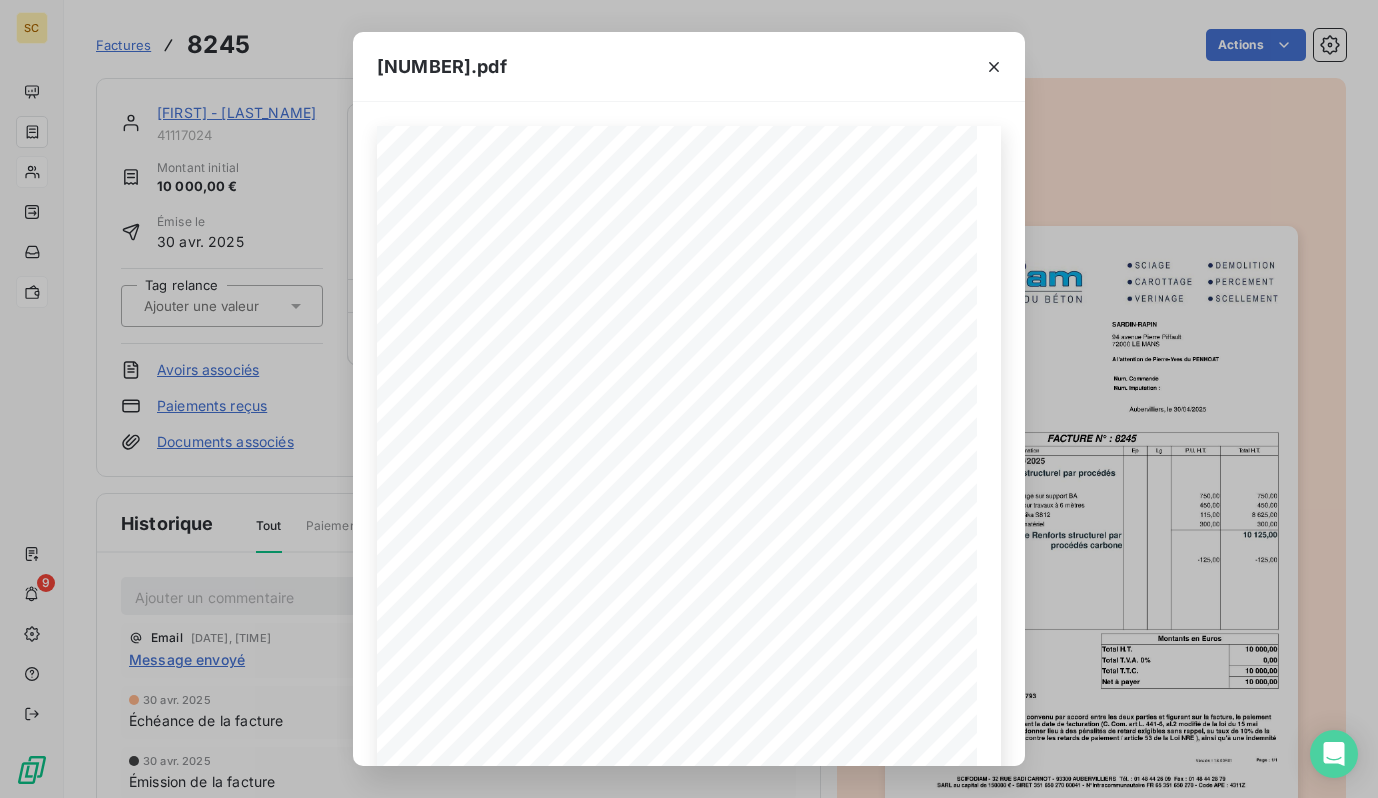 click on "8245.pdf Qt   Désignation   Ep   Lg   P.U. H.T.   Total H.T. Version : 18.00R01   Page : 1/1 SCIFODIAM - 32 RUE SADI CARNOT - [POSTAL_CODE] [CITY] Tél. : [PHONE] Fax : [PHONE] SARL au capital de 150000 € - SIRET 351 650 270 00041 - N°Intracommunautaire FR 65 351 650 270 - Code APE : 4311Z IBAN : FR76 1020 7000 2304 0230 6582 793 BIC / SWIFT : CCBPFRPPMTG Sauf délai de paiement supplémentaire convenu par accord entre les deux parties et figurant sur la facture, le paiement s'effectue au plus tard au 30° jour suivant la date de facturation (C. Com. art L. 441-6, al.2 modifié de la loi du 15 mai 2001). Tout retard de paiement pourra donner lieu à des pénalités de retard exigibles sans rappel, au taux de 10% de la facture totale par mois de retard (Lutte contre les retards de paiement / article 53 de la Loi NRE ), ainsi qu'à une indemnité forfaitaire de 40€ (C. Com. art. D441-5). Mode de règlement : Virement à 30 jours Echéance : 30/05/2025 Net à payer   10 000,00 Total T.T.C." at bounding box center [689, 399] 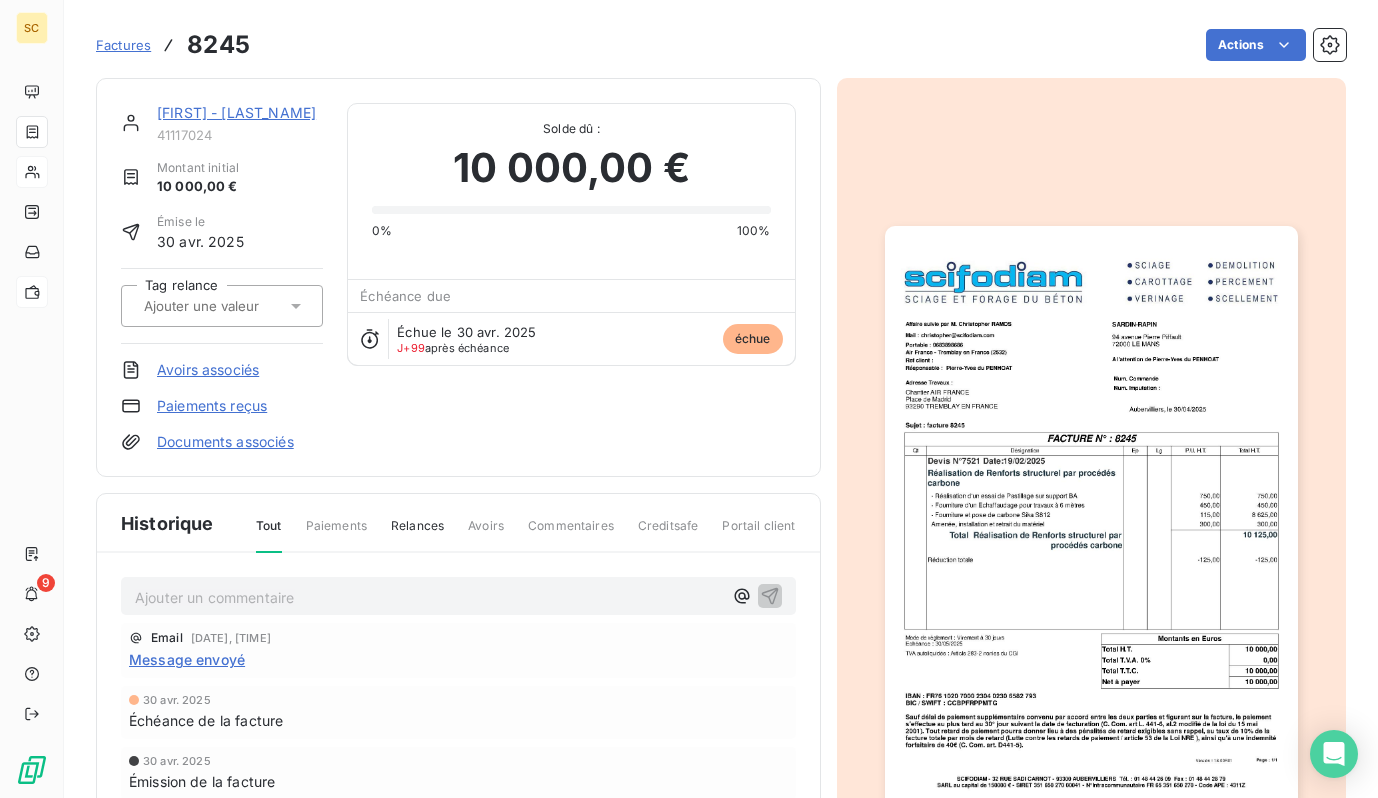 click on "[FIRST] - [LAST_NAME]" at bounding box center [236, 112] 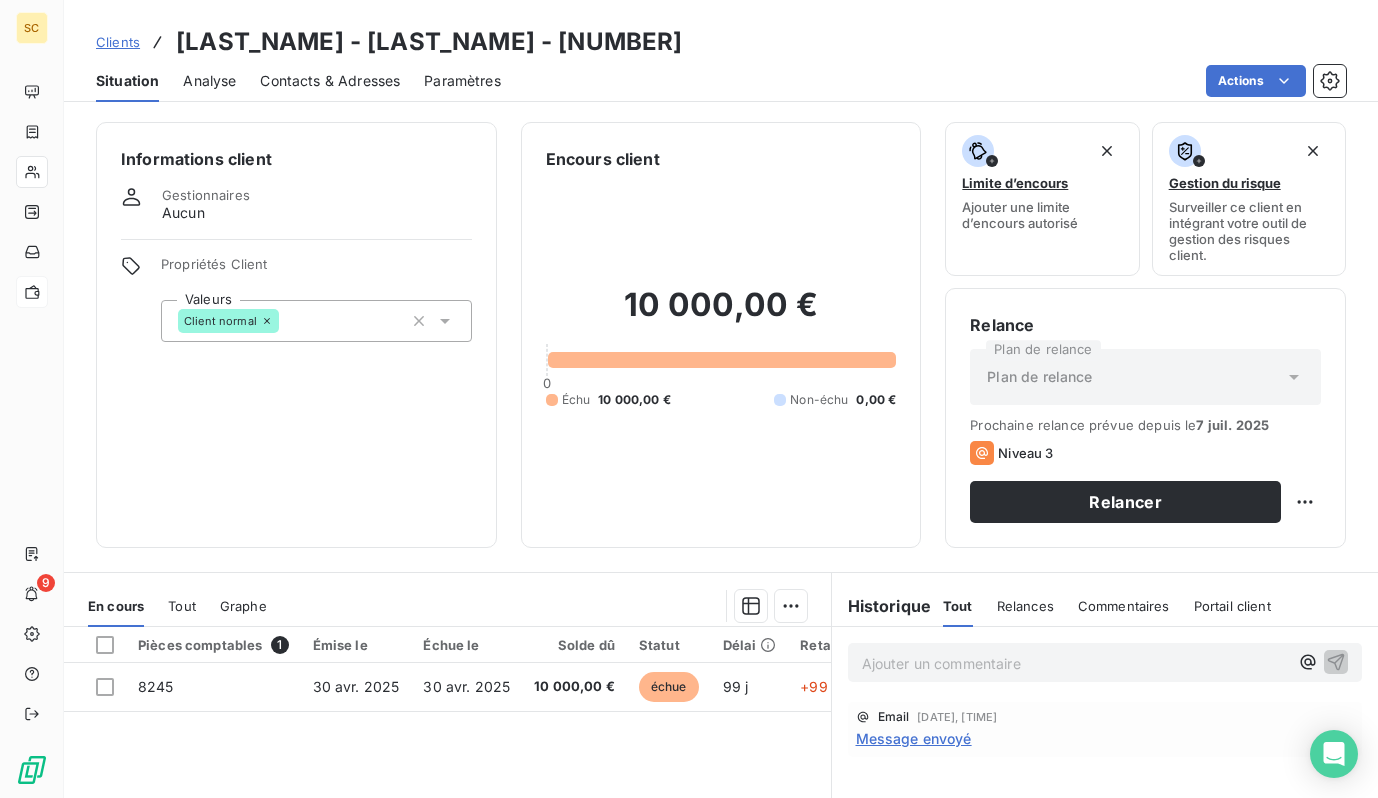 click on "[LAST_NAME] - [LAST_NAME] - [NUMBER]" at bounding box center (429, 42) 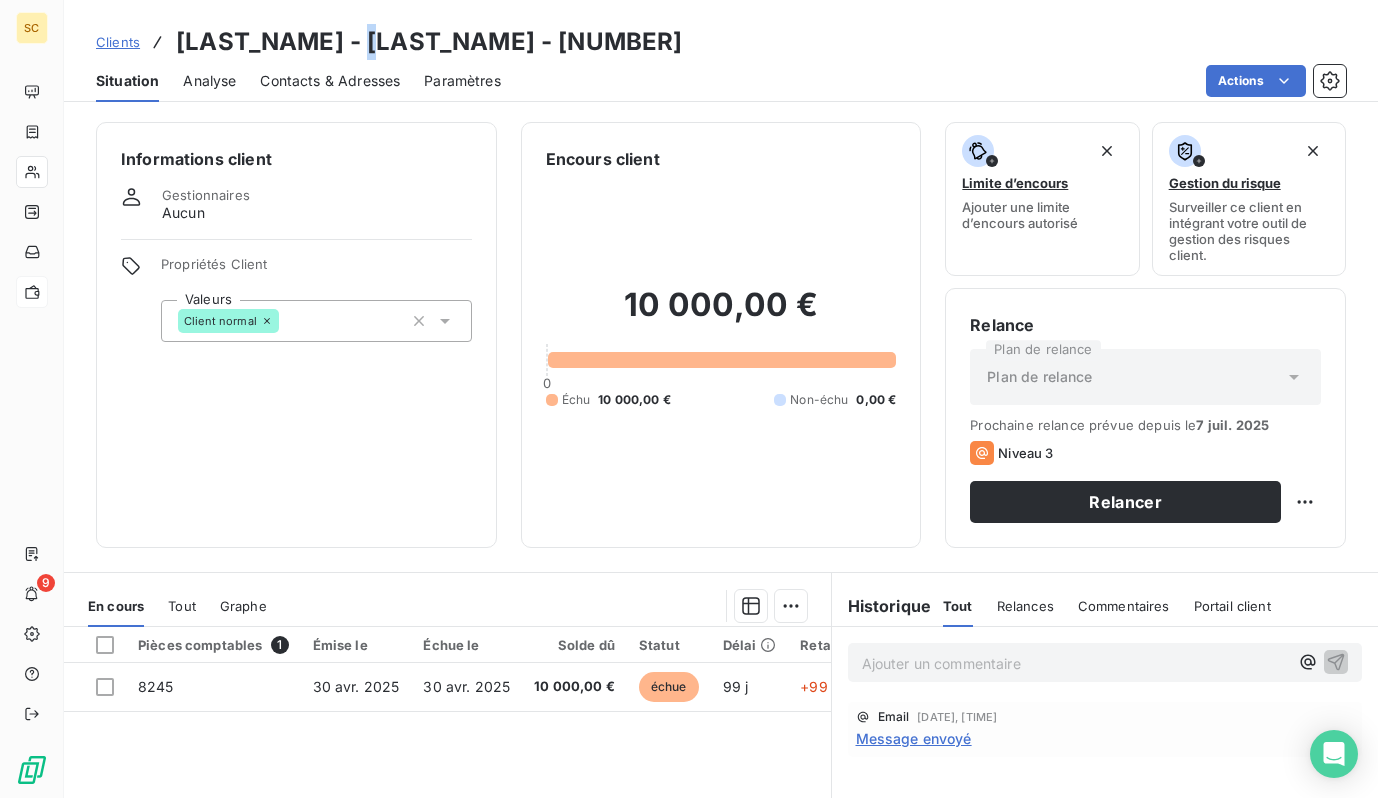 click on "[LAST_NAME] - [LAST_NAME] - [NUMBER]" at bounding box center [429, 42] 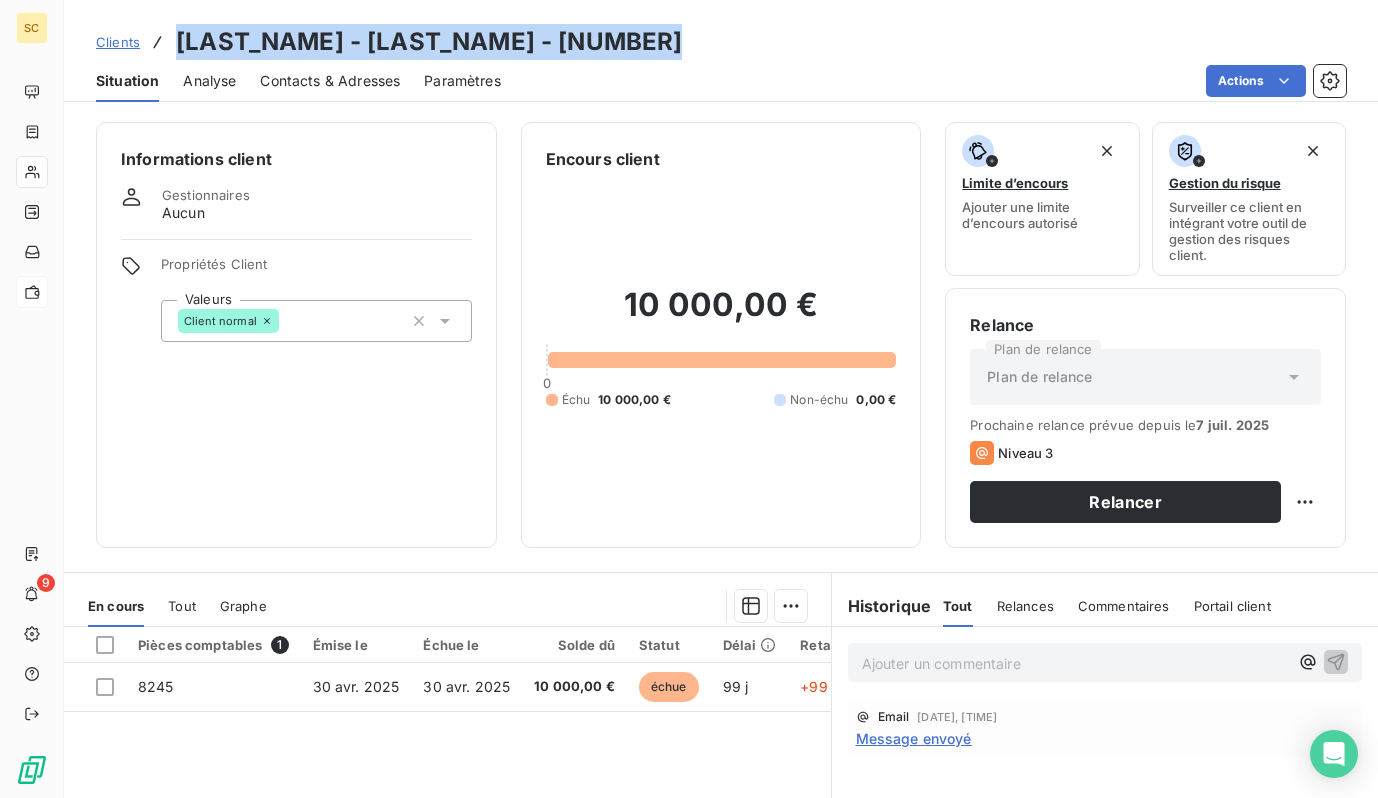 click on "[LAST_NAME] - [LAST_NAME] - [NUMBER]" at bounding box center [429, 42] 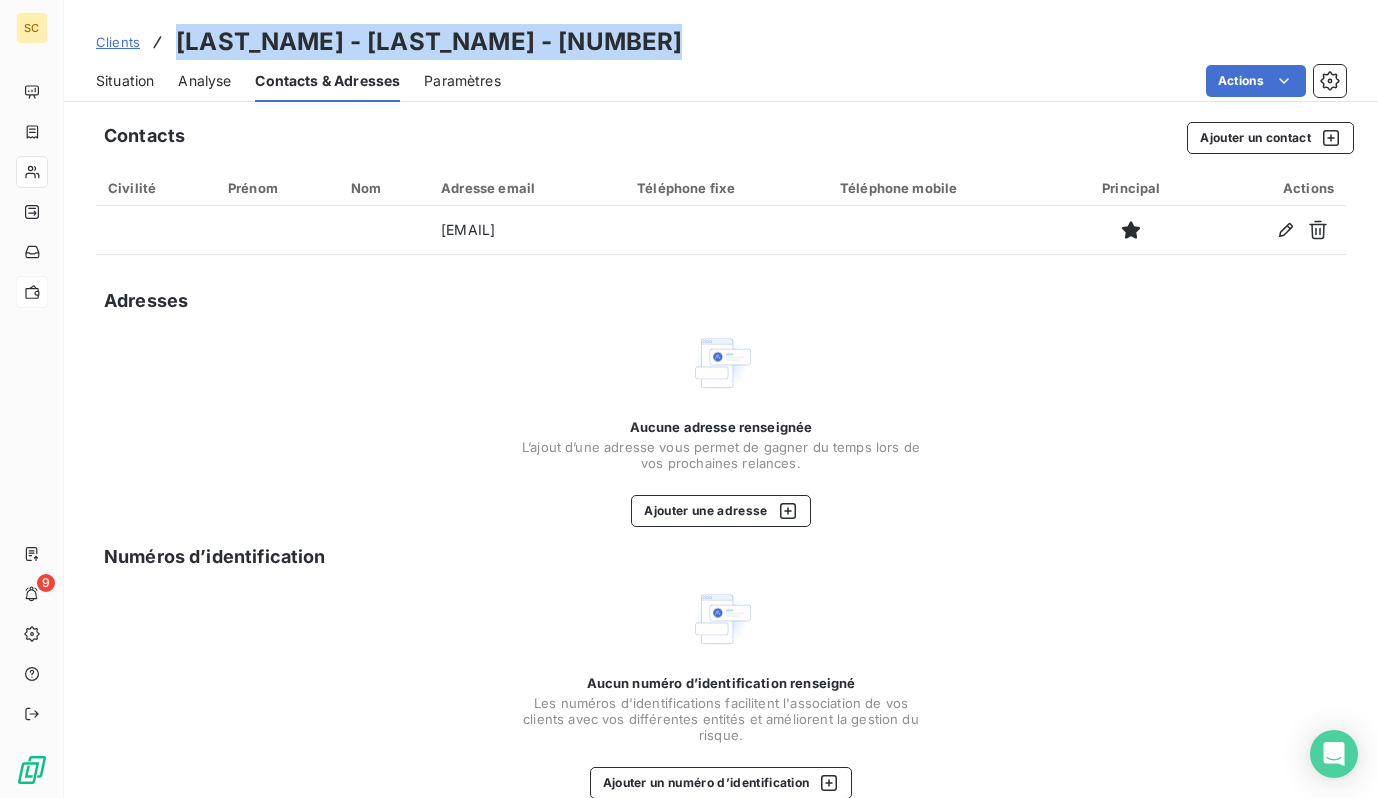 drag, startPoint x: 591, startPoint y: 236, endPoint x: 586, endPoint y: 34, distance: 202.06187 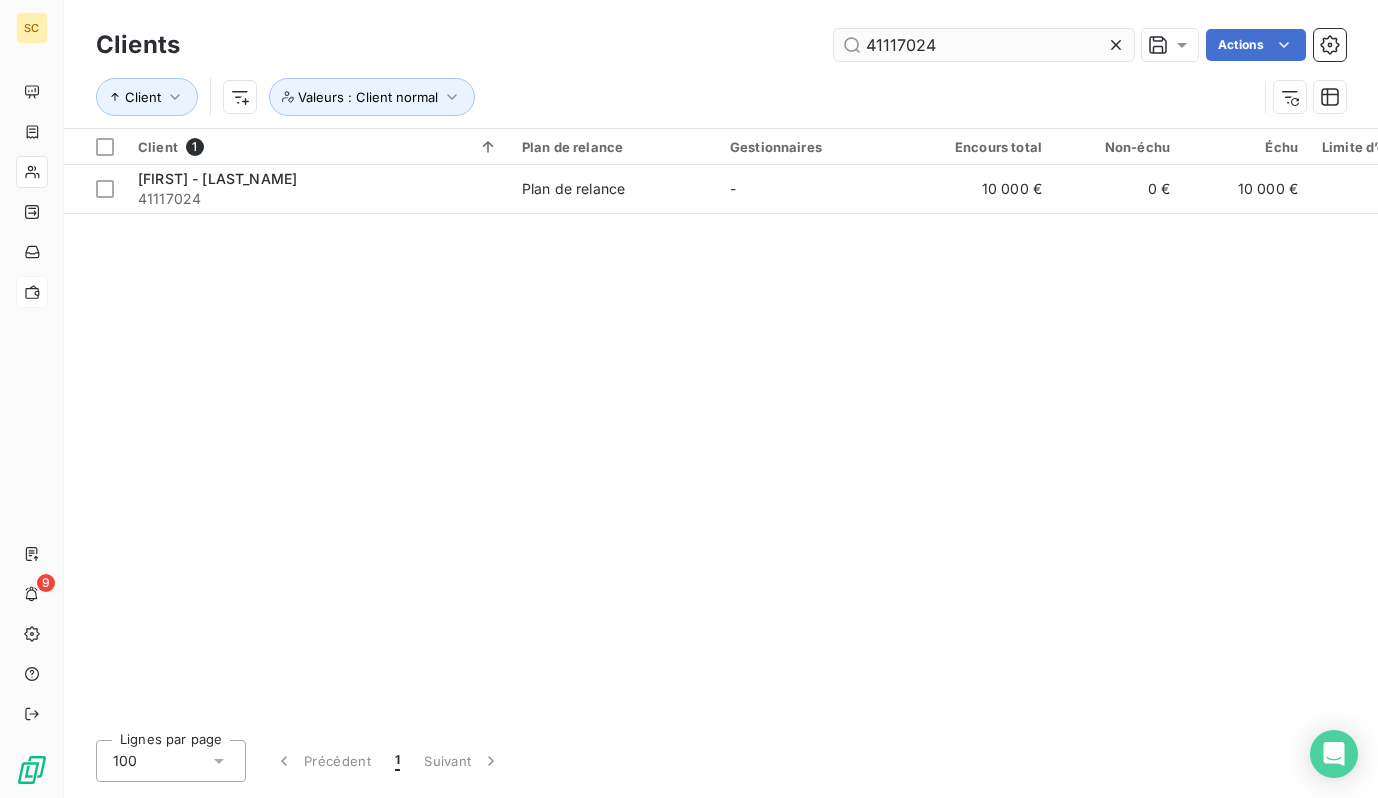 click on "41117024" at bounding box center [984, 45] 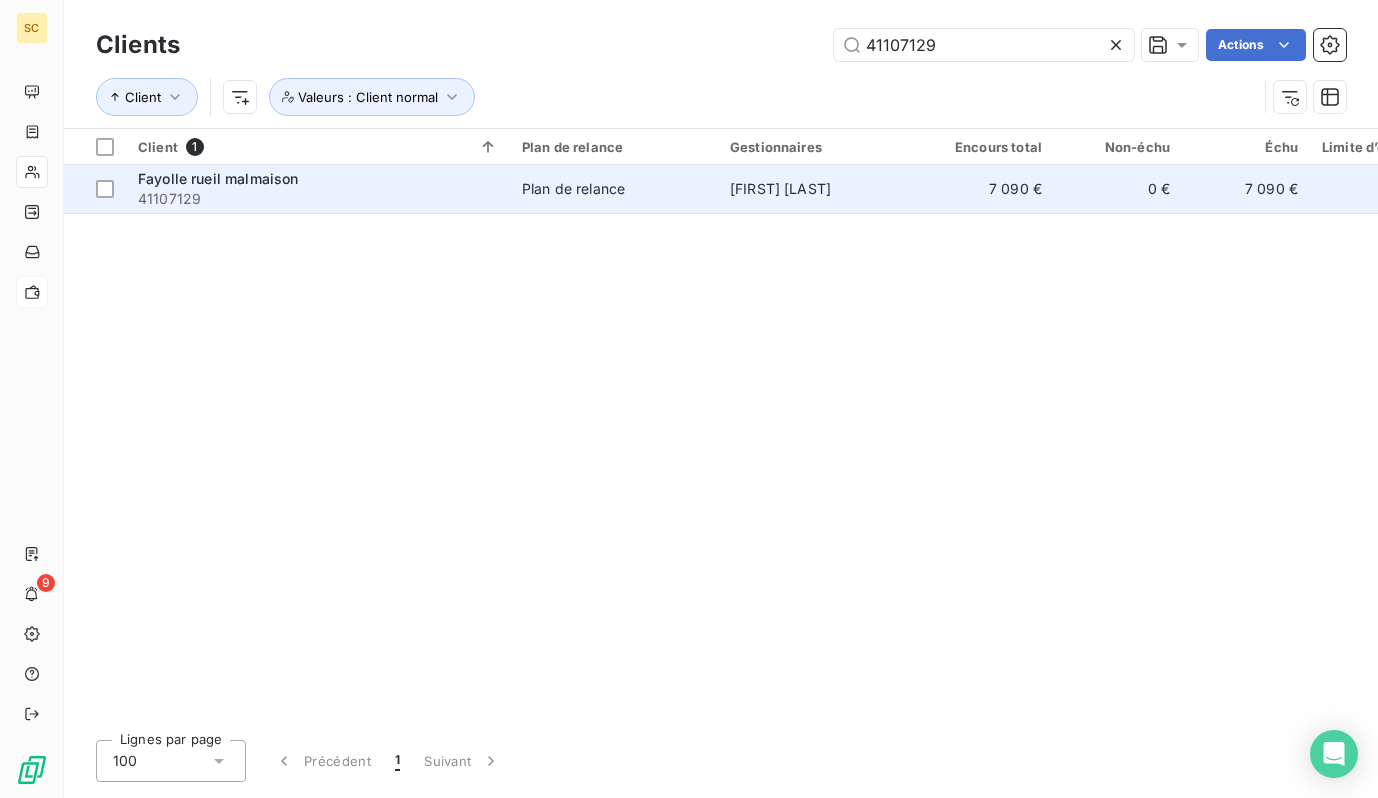 type on "41107129" 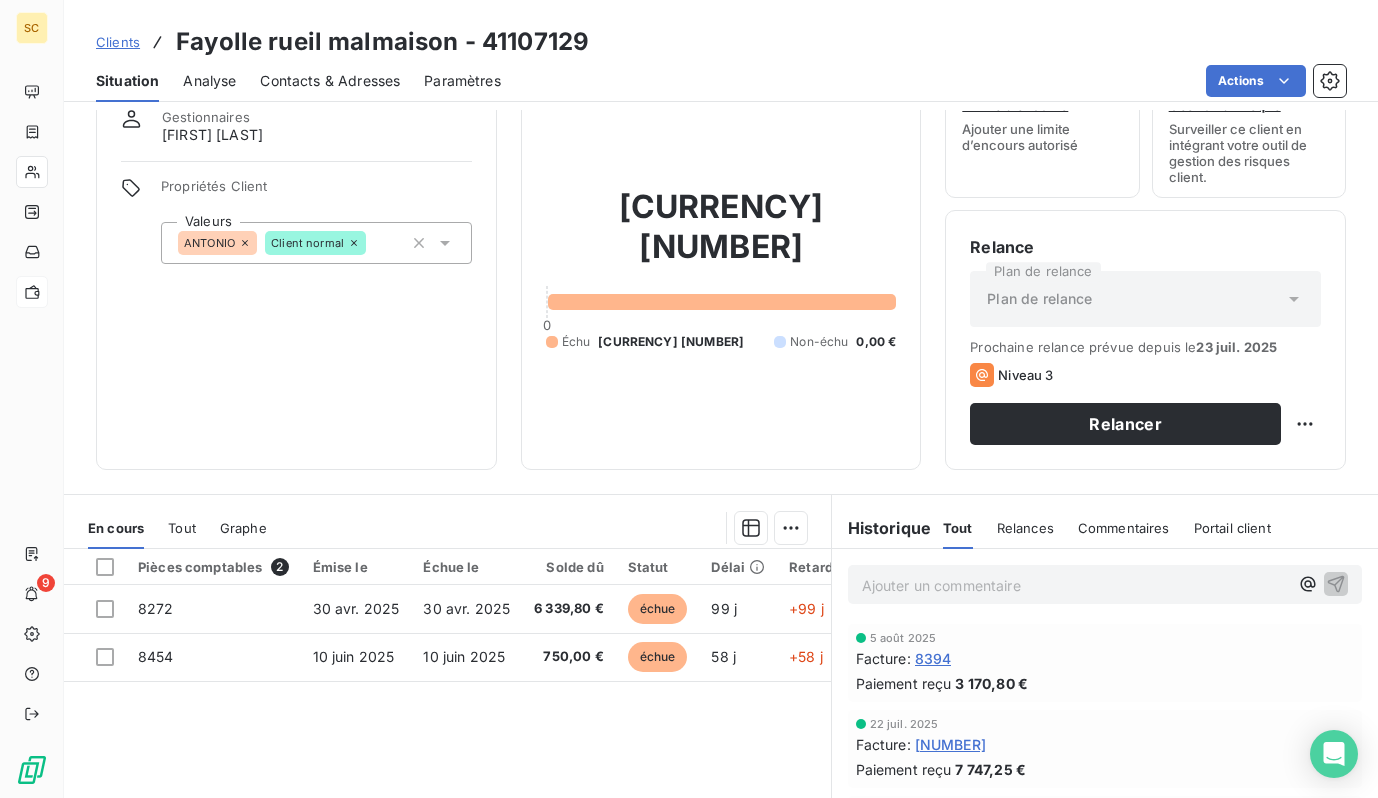 scroll, scrollTop: 0, scrollLeft: 0, axis: both 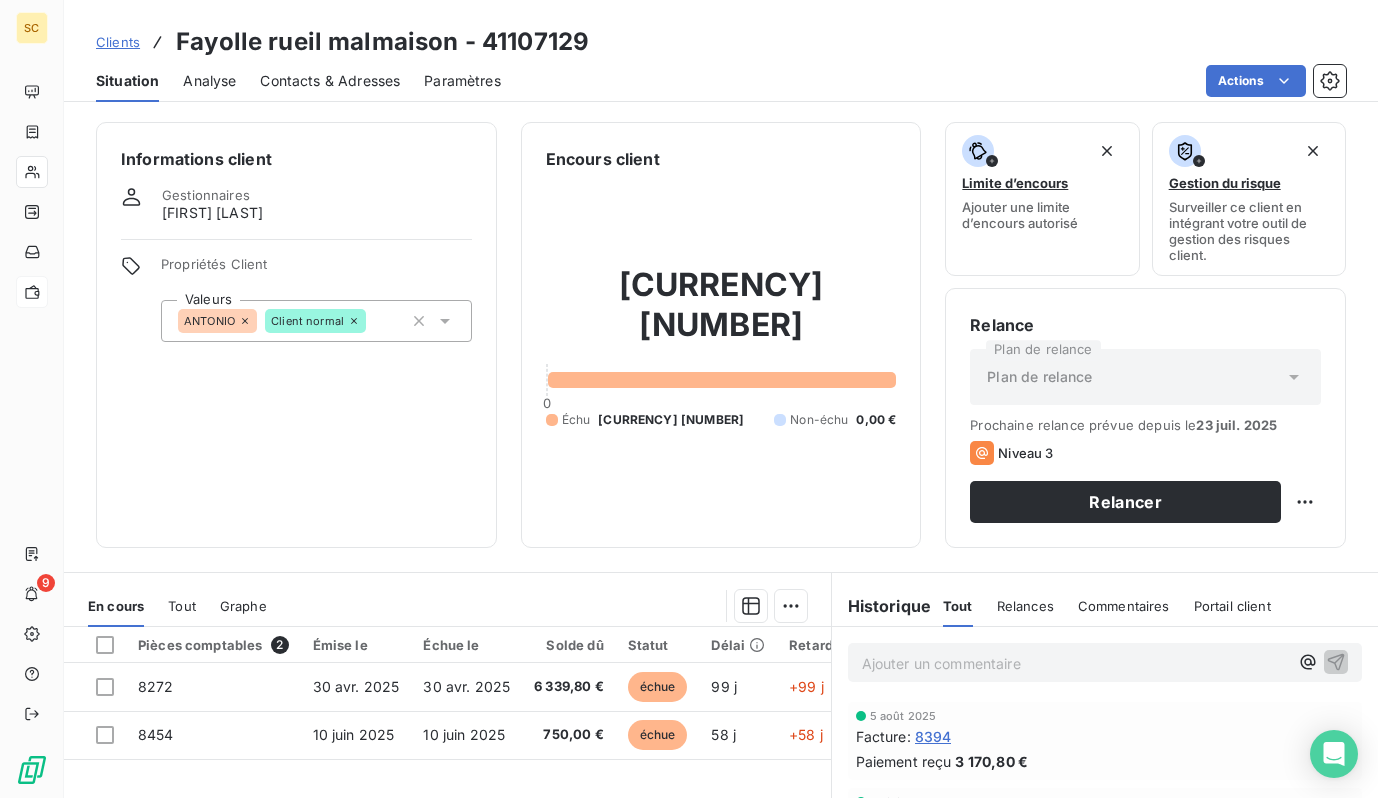 click on "Contacts & Adresses" at bounding box center [330, 81] 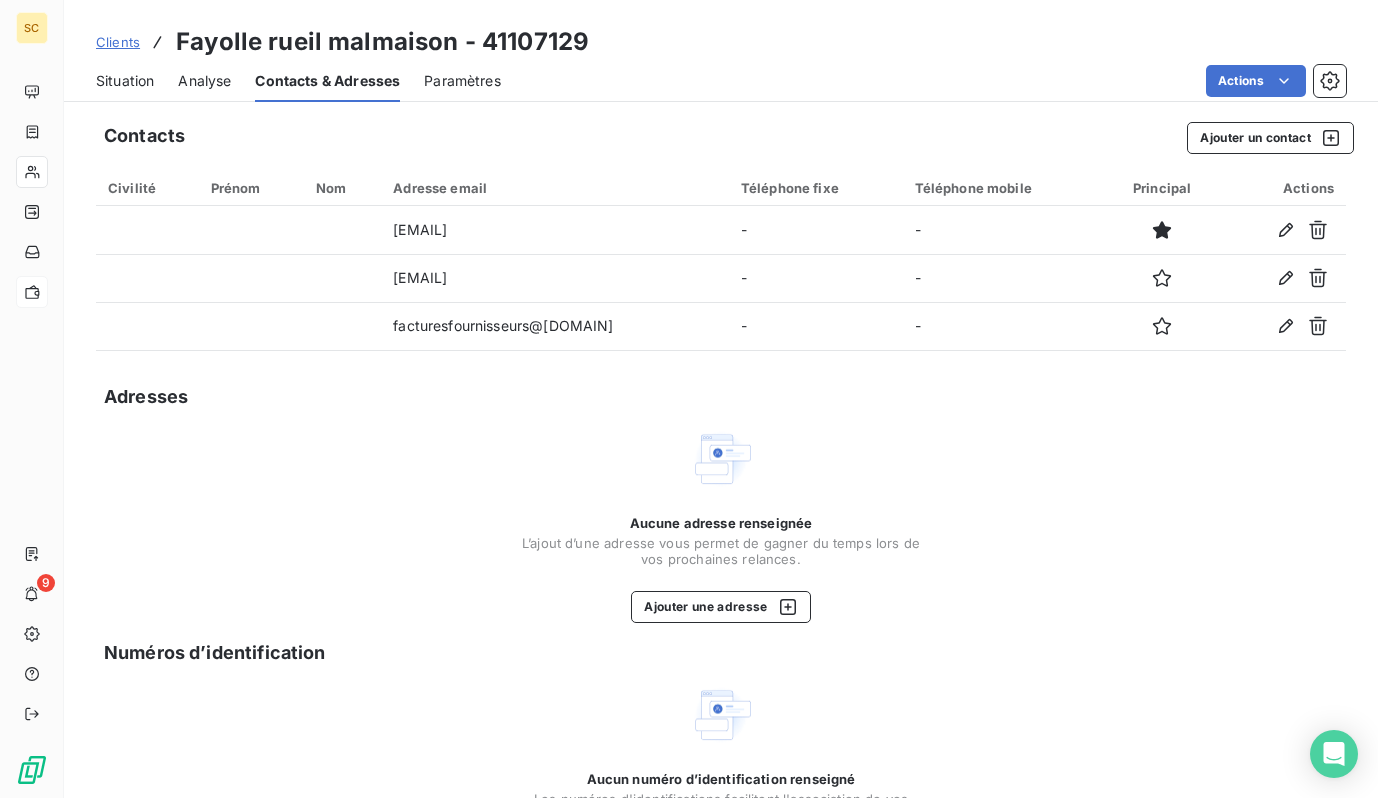 drag, startPoint x: 503, startPoint y: 322, endPoint x: 539, endPoint y: 62, distance: 262.48047 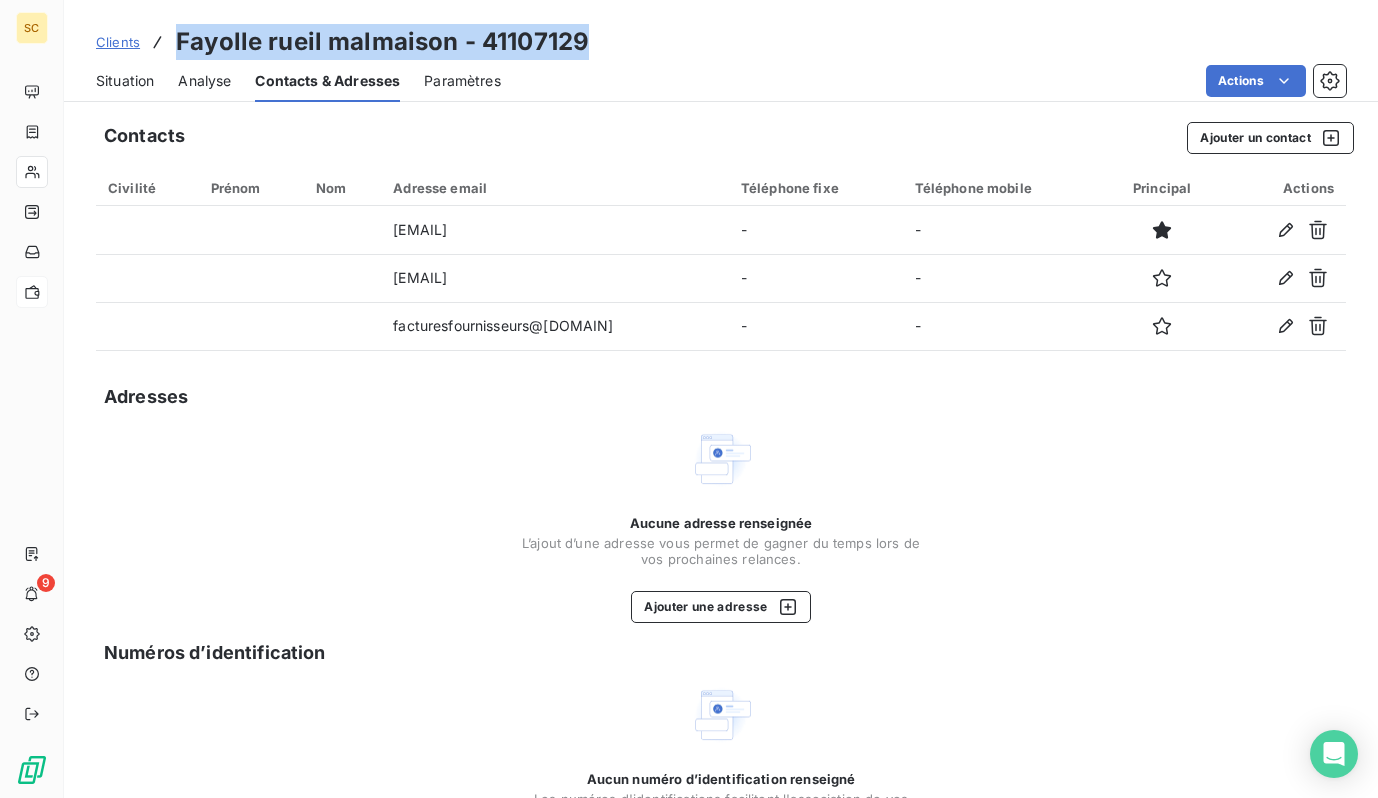 drag, startPoint x: 591, startPoint y: 43, endPoint x: 163, endPoint y: 44, distance: 428.00116 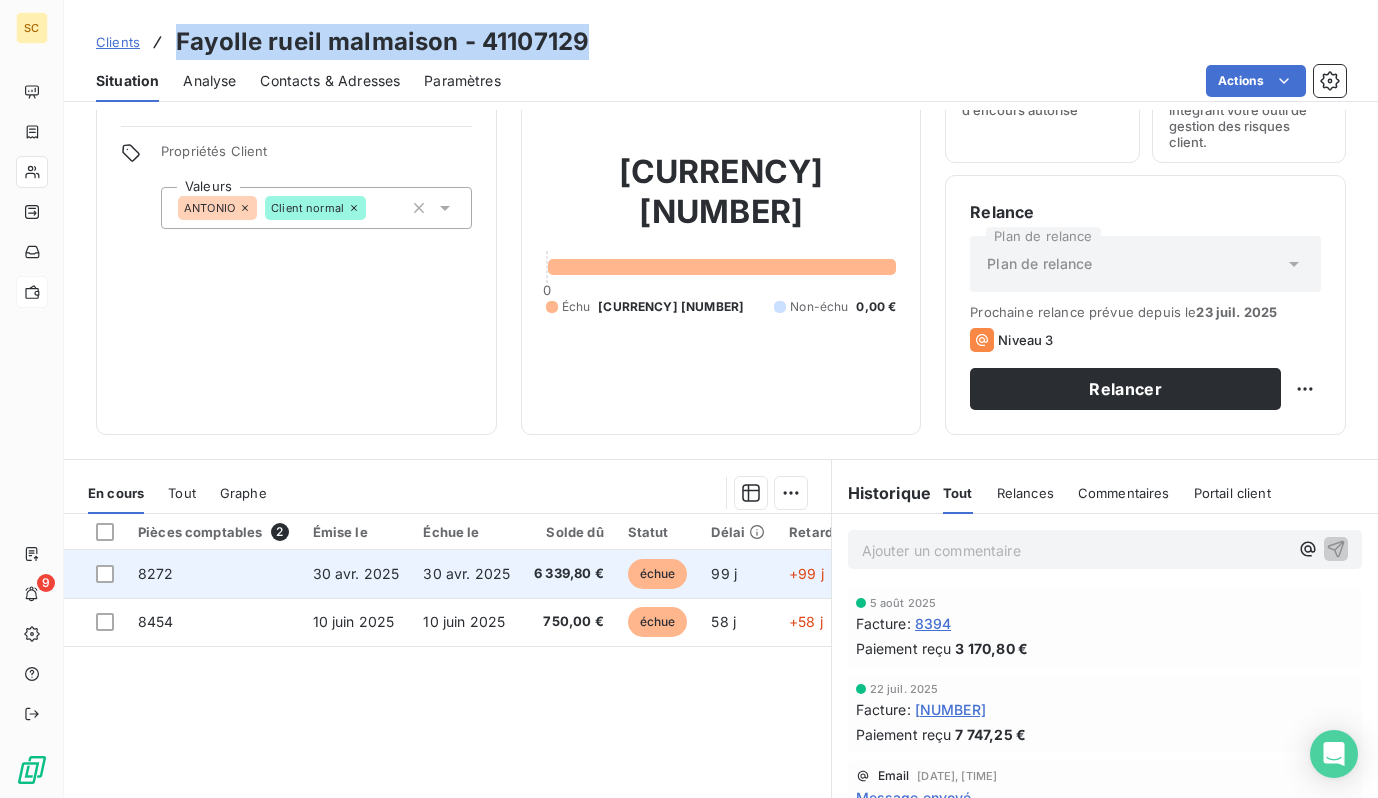 scroll, scrollTop: 116, scrollLeft: 0, axis: vertical 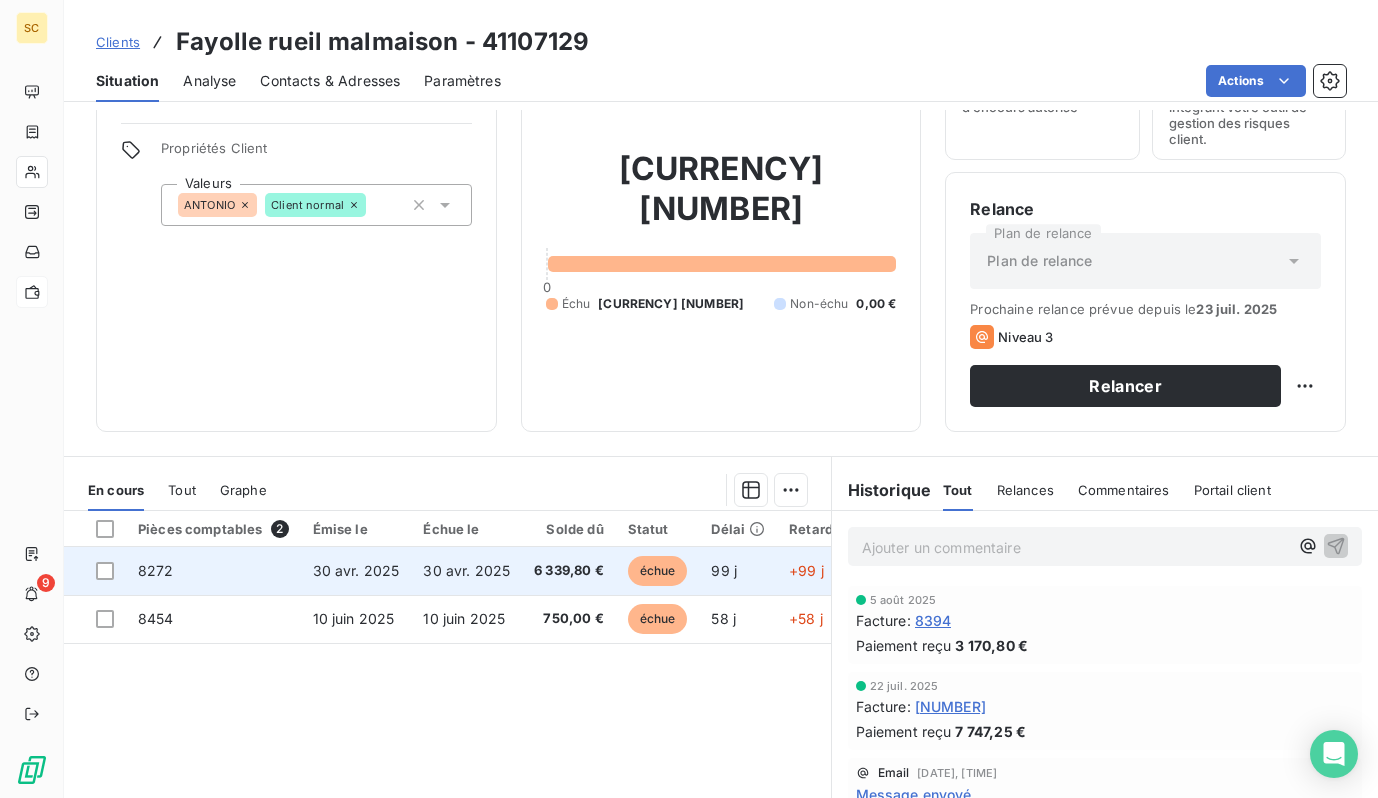click on "6 339,80 €" at bounding box center [569, 571] 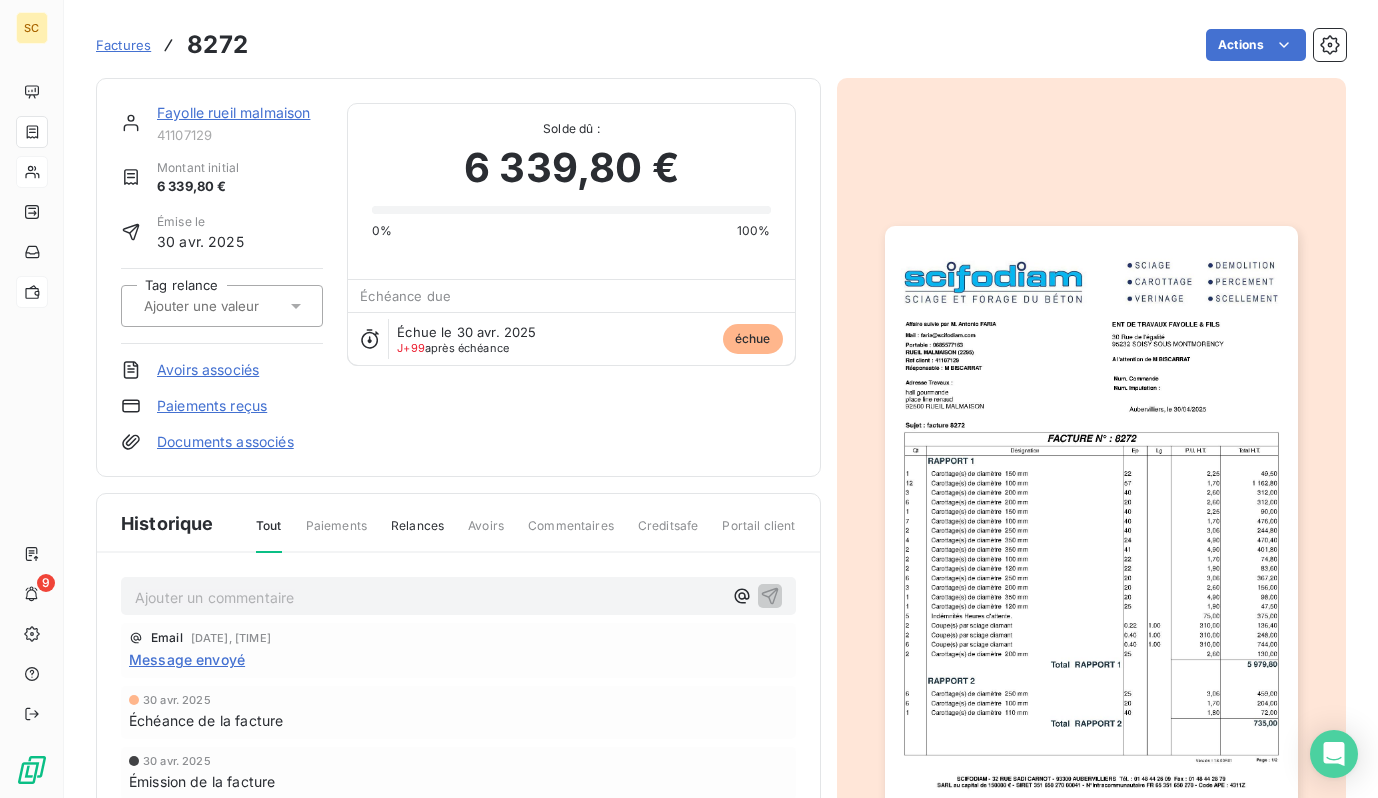 click at bounding box center (1091, 518) 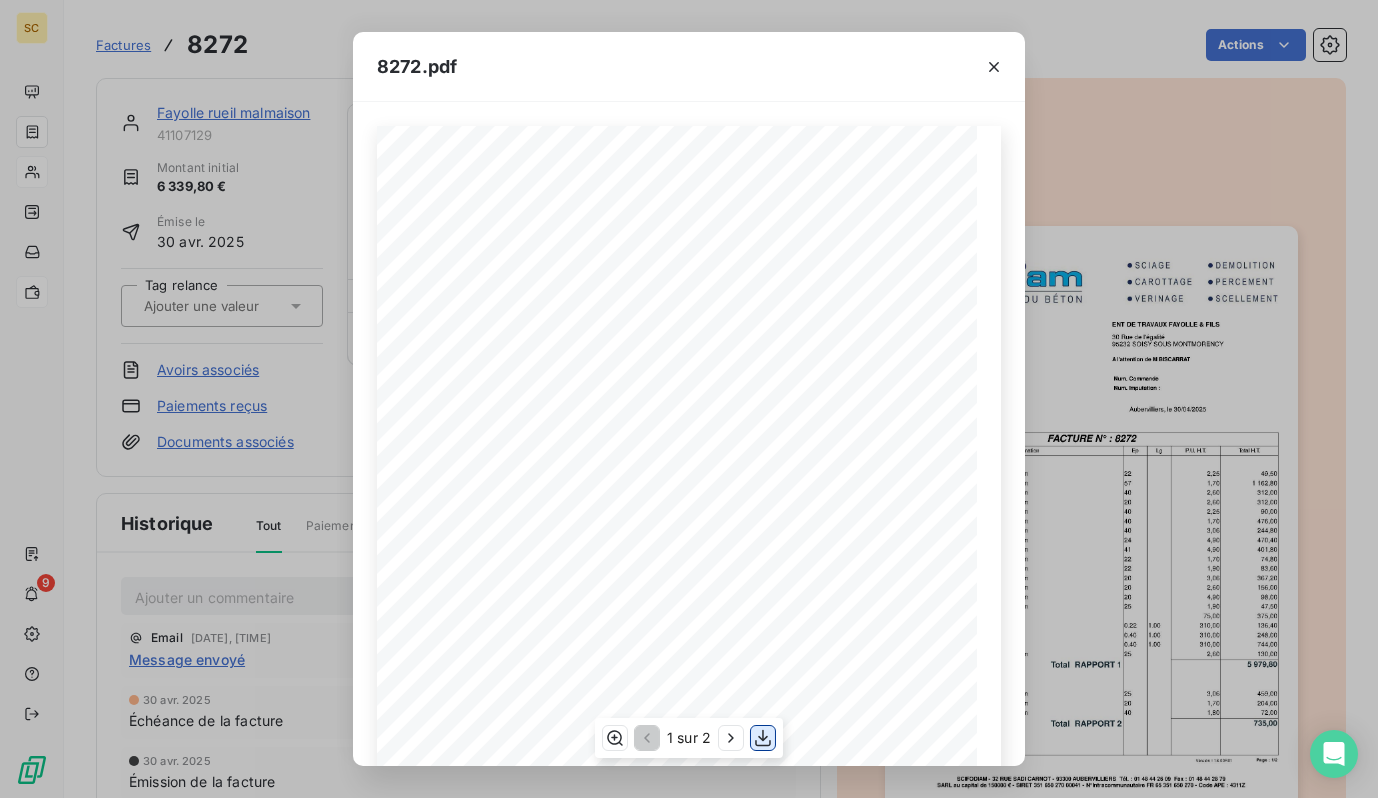 click 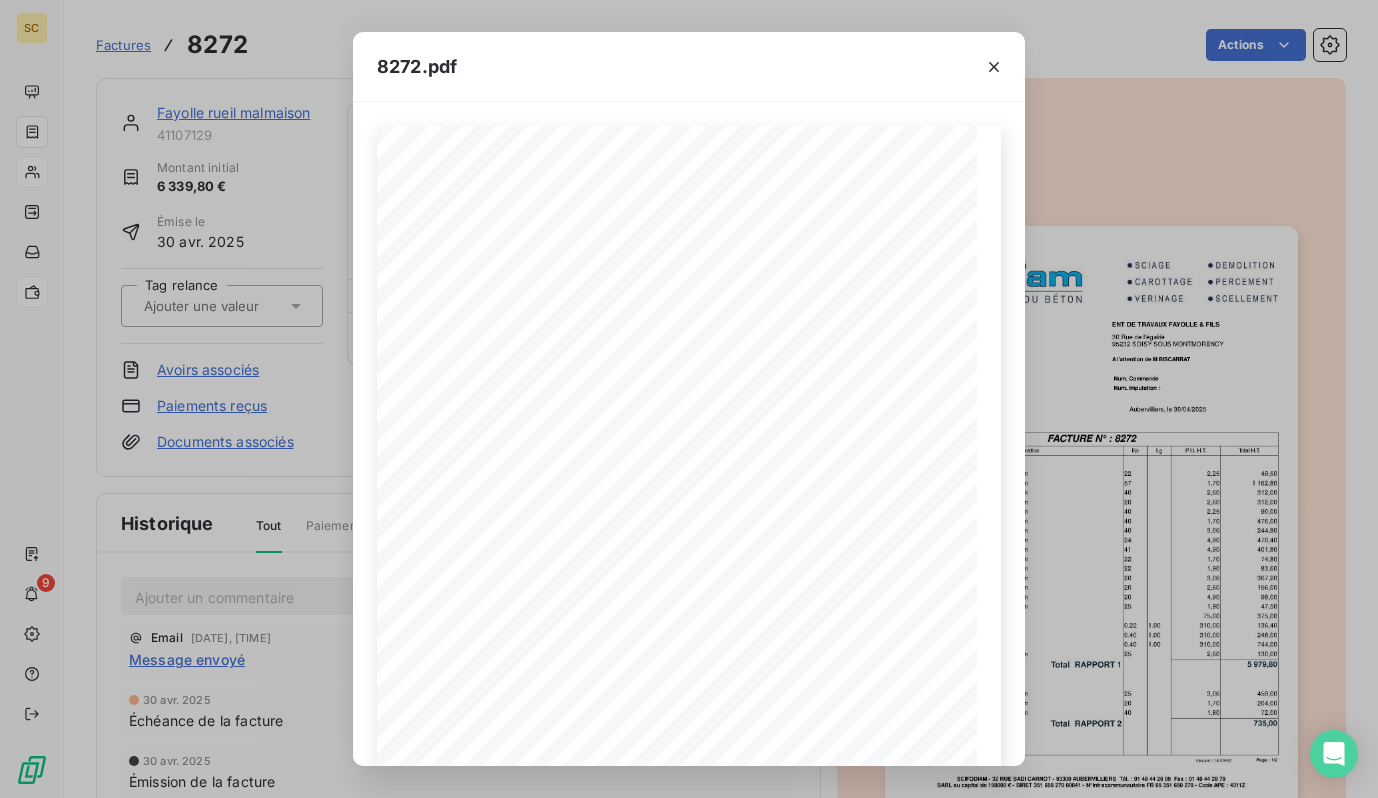 drag, startPoint x: 1131, startPoint y: 269, endPoint x: 992, endPoint y: 256, distance: 139.60658 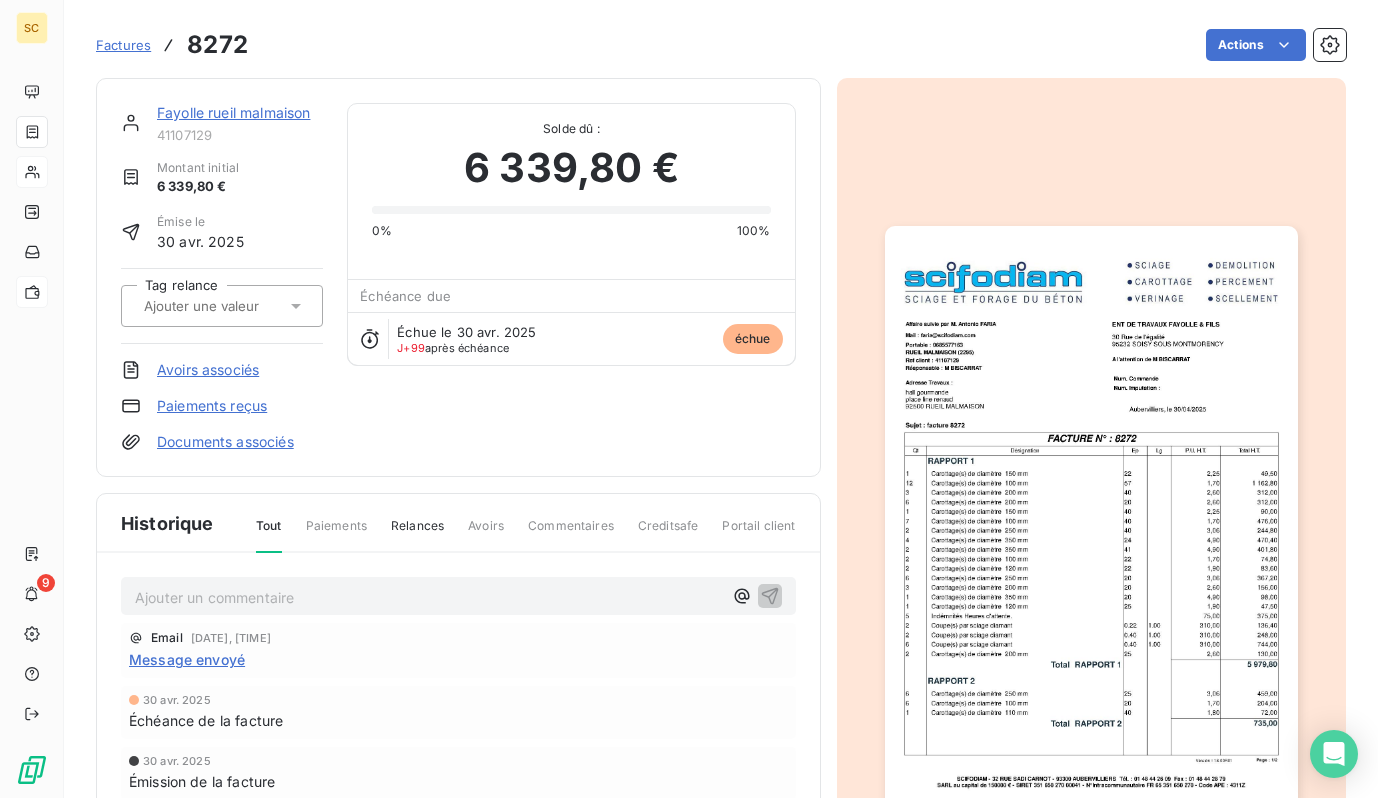 click on "Fayolle rueil malmaison" at bounding box center (233, 112) 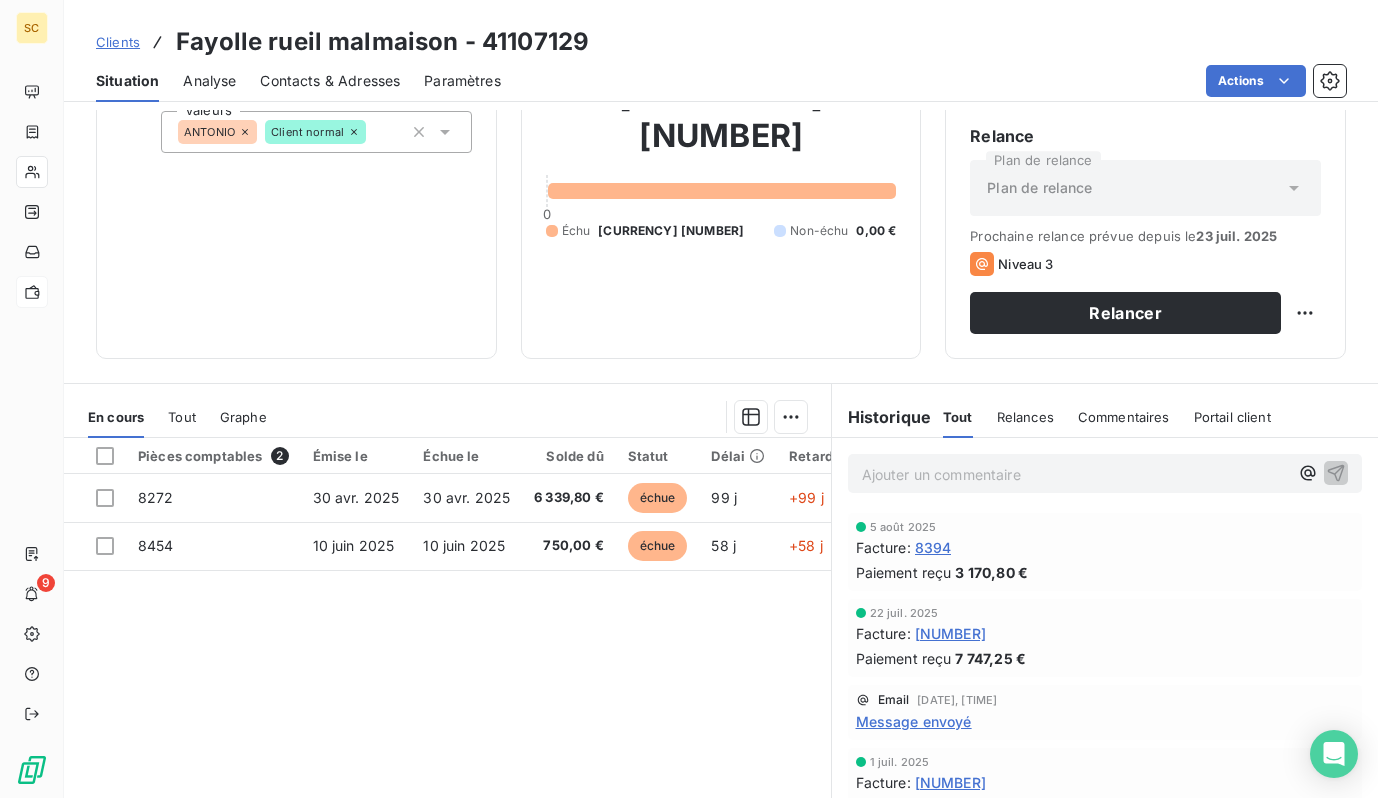 scroll, scrollTop: 274, scrollLeft: 0, axis: vertical 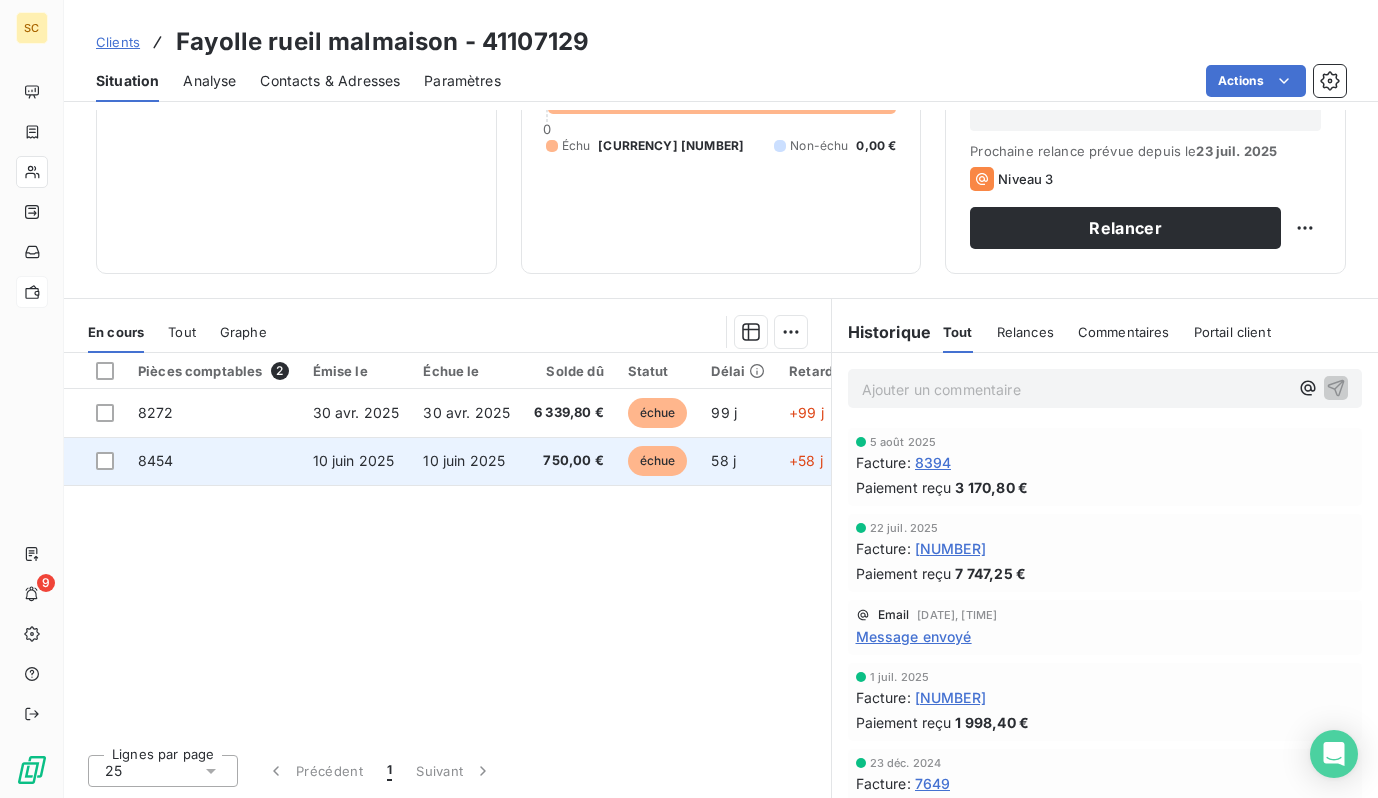click on "10 juin 2025" at bounding box center (466, 461) 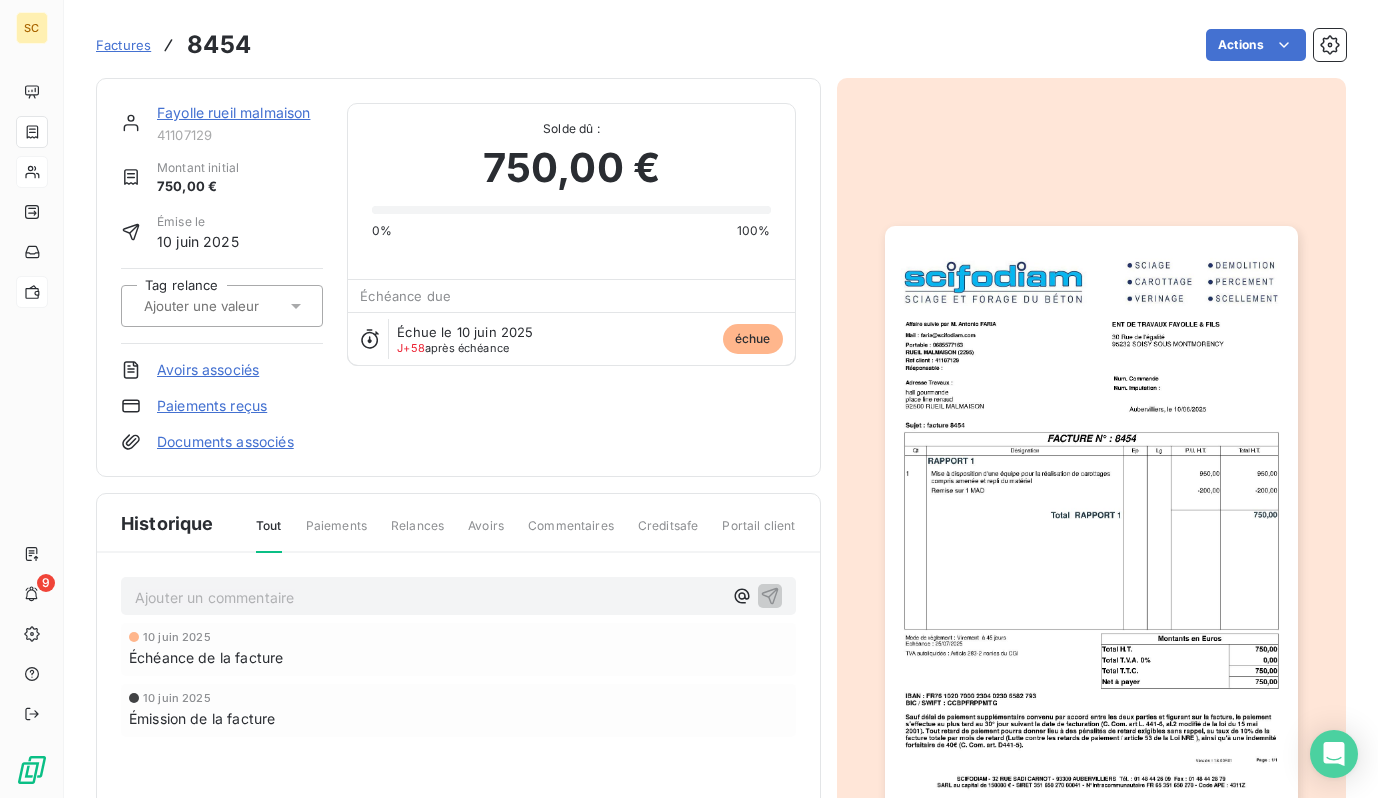 click at bounding box center (1091, 518) 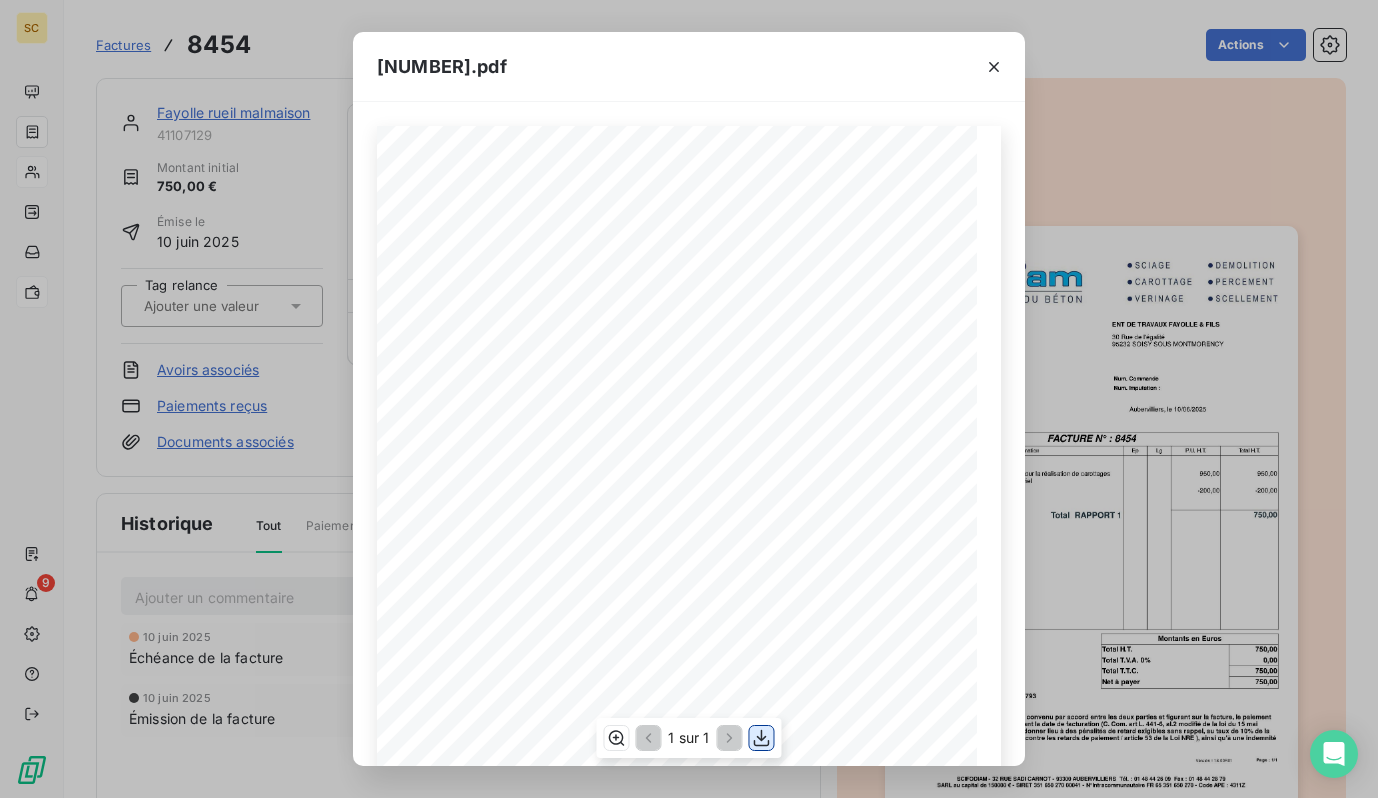click 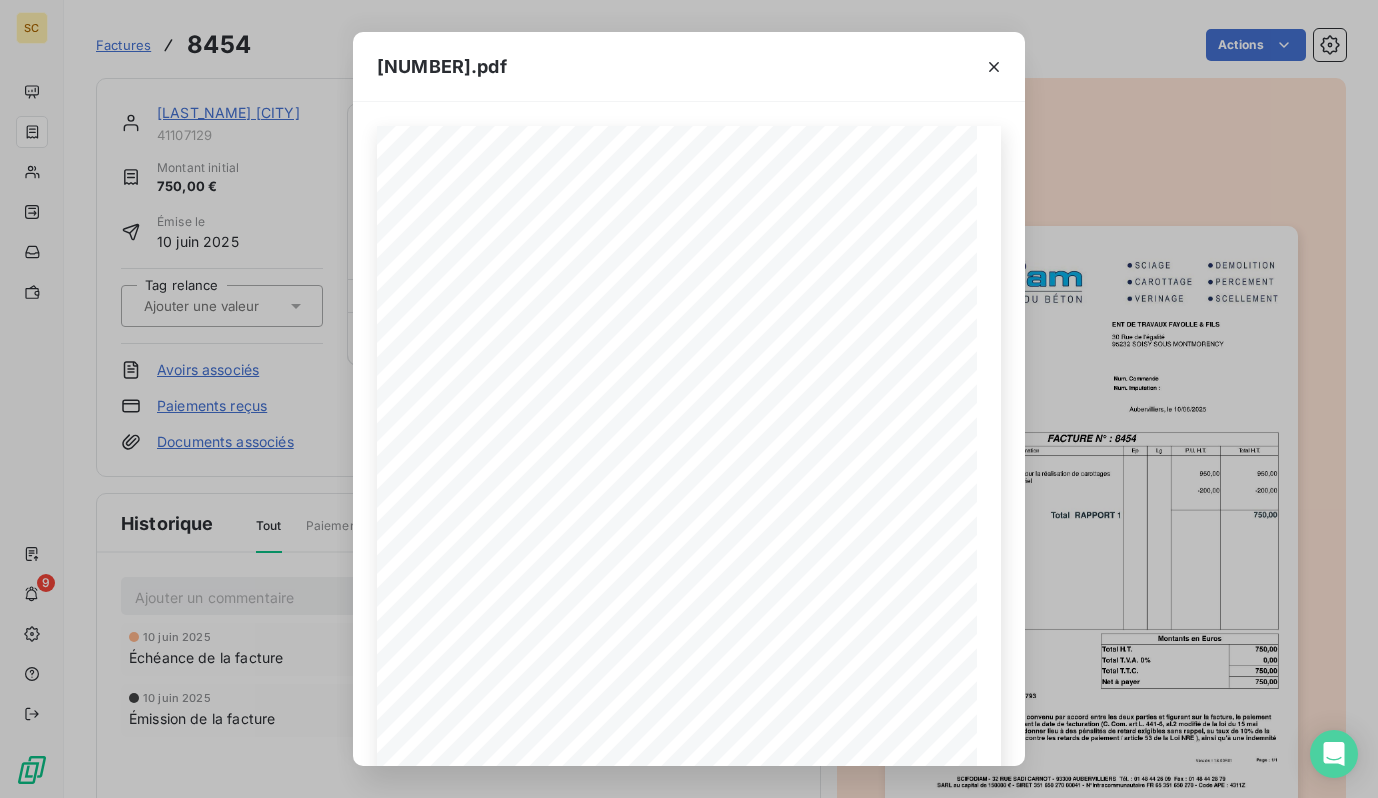 scroll, scrollTop: 0, scrollLeft: 0, axis: both 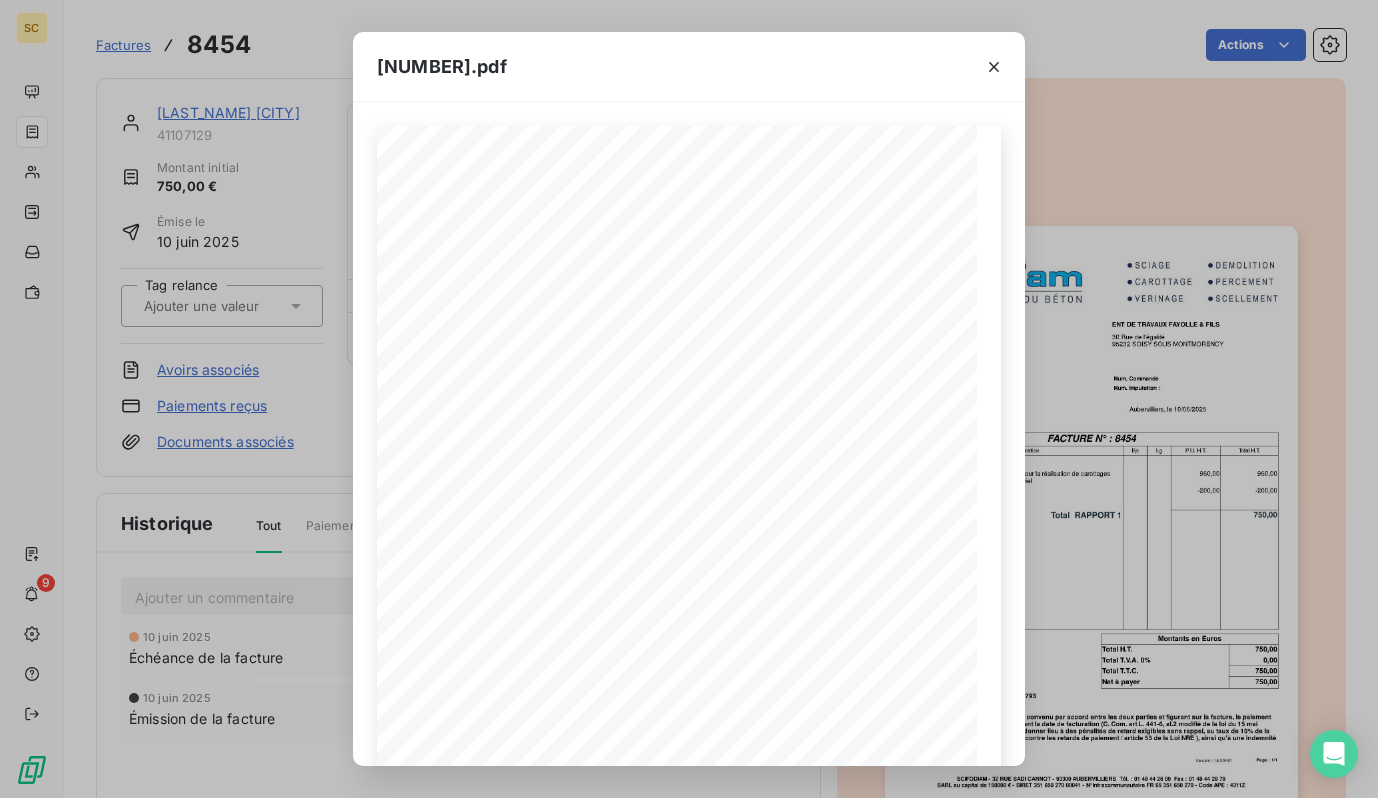 click on "SCIFODIAM - [NUMBER] [STREET] - [POSTAL_CODE] [CITY] Tél. : [PHONE] Fax : [PHONE] SARL au capital de 150000 € - SIRET [NUMBER] - N°Intracommunautaire FR 65 [NUMBER] - Code APE : 4311Z IBAN : [IBAN] BIC / SWIFT : CCBPFRPPMTG Sauf délai de paiement supplémentaire convenu par accord entre les deux parties et figurant sur la facture, le paiement s'effectue au plus tard au 30° jour suivant la date de facturation (C. Com. art L. 441-6, al.2 modifié de la loi du 15 mai 2001). Tout retard de paiement pourra donner lieu à des pénalités de retard exigibles sans rappel, au taux de 10% de la facture totale par mois de retard (Lutte contre les retards de paiement / article 53 de la Loi NRE ), ainsi qu'à une indemnité forfaitaire de 40€ (C. Com. art. D441-5). Mode de règlement : Virement à 45 jours Echéance : [DATE] Net à payer   750,00 Total T.T.C." at bounding box center (689, 399) 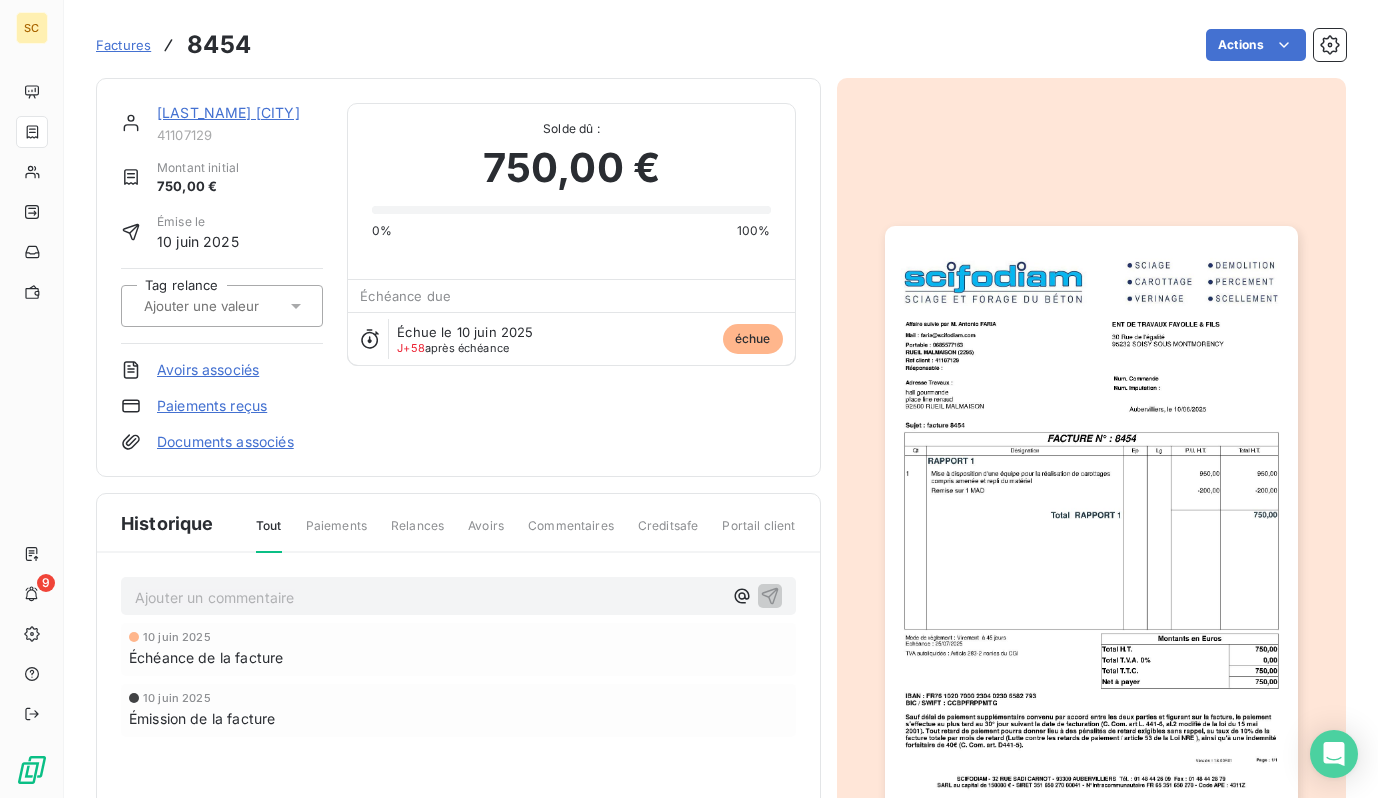 click on "[LAST_NAME] [CITY]" at bounding box center [228, 112] 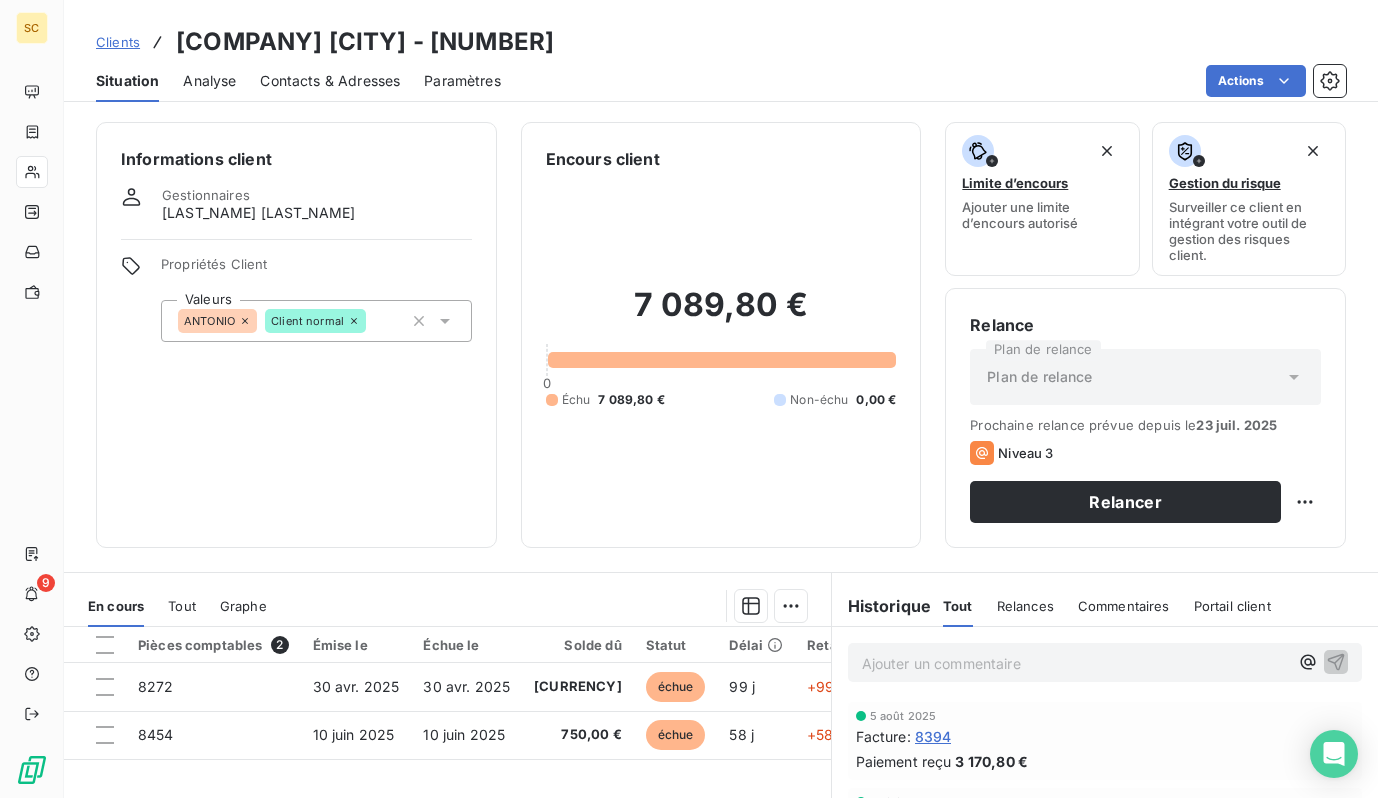 click on "Clients" at bounding box center [118, 42] 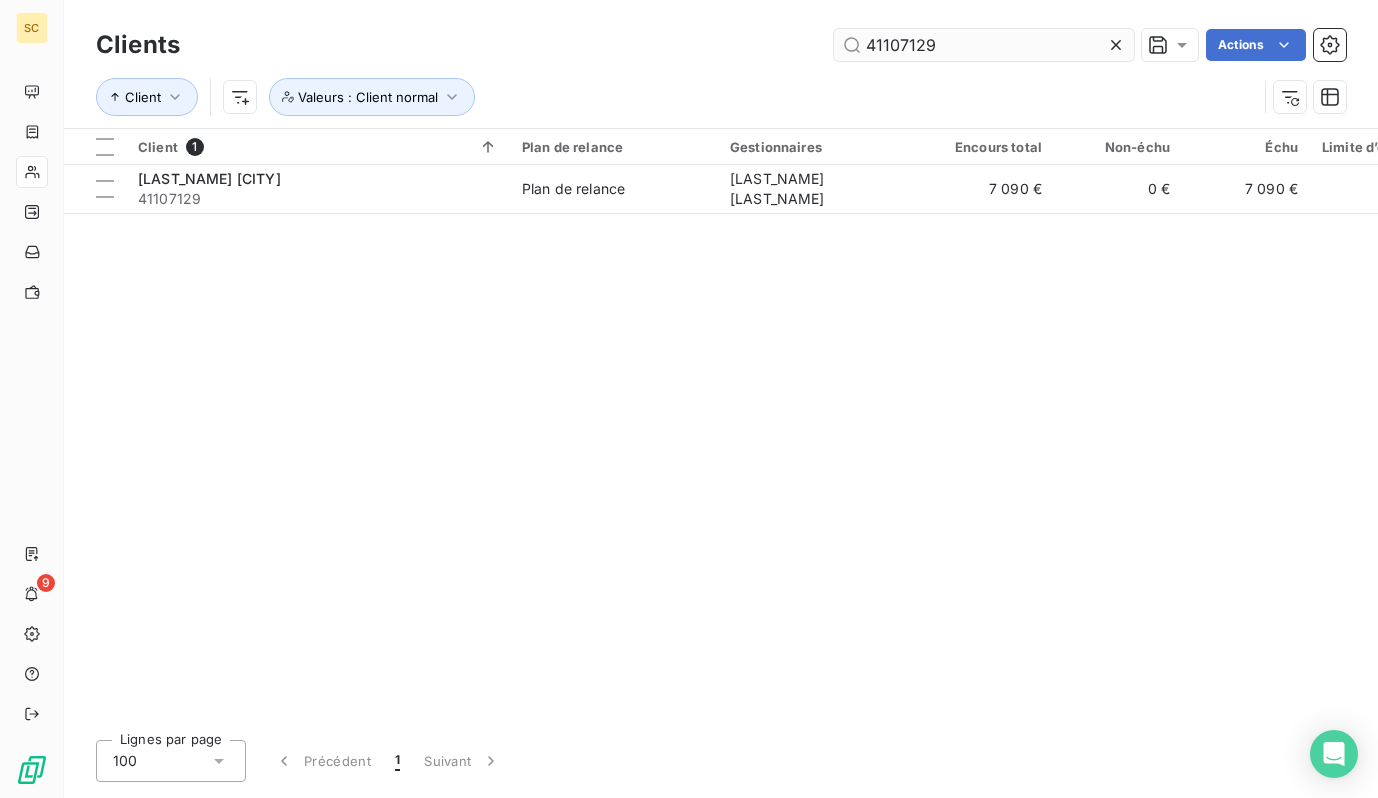 click on "41107129" at bounding box center [984, 45] 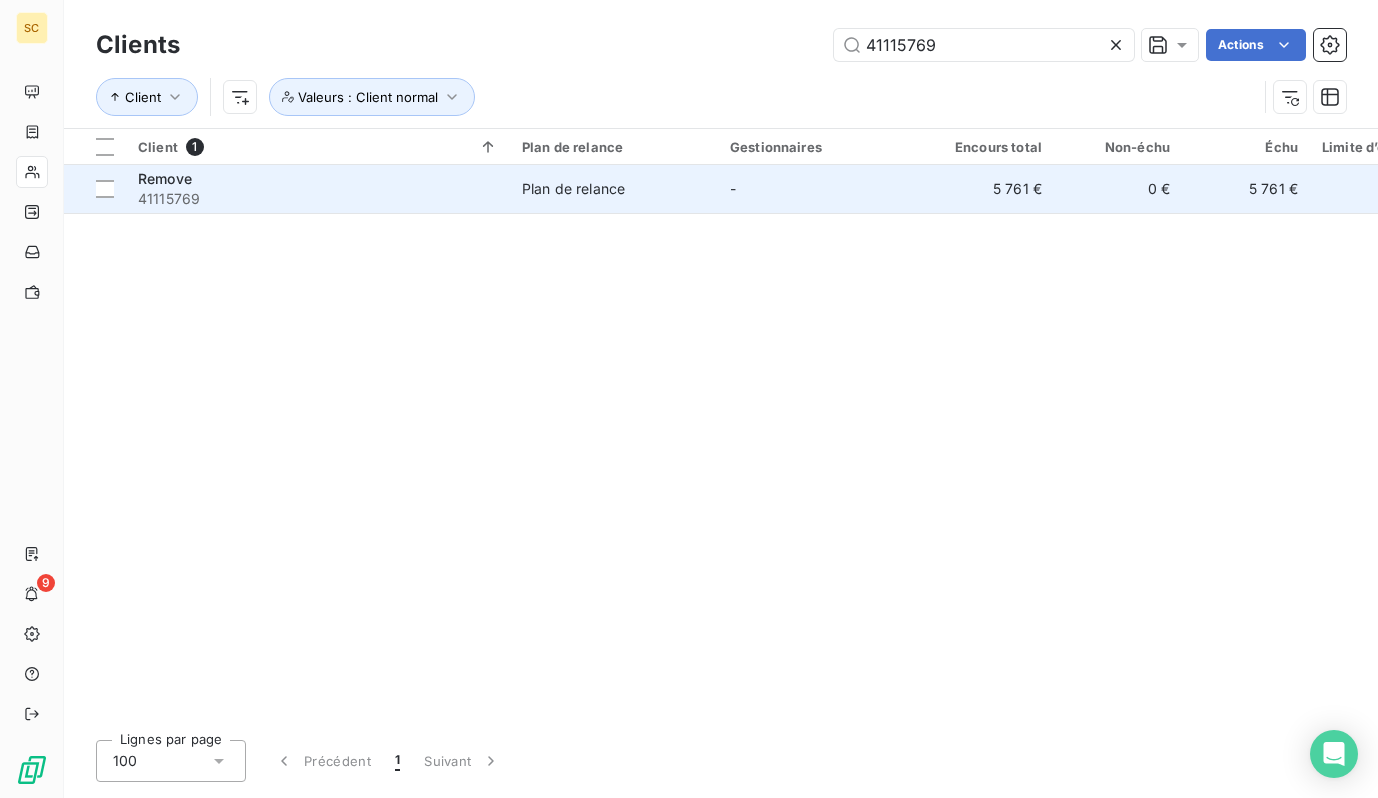 type on "41115769" 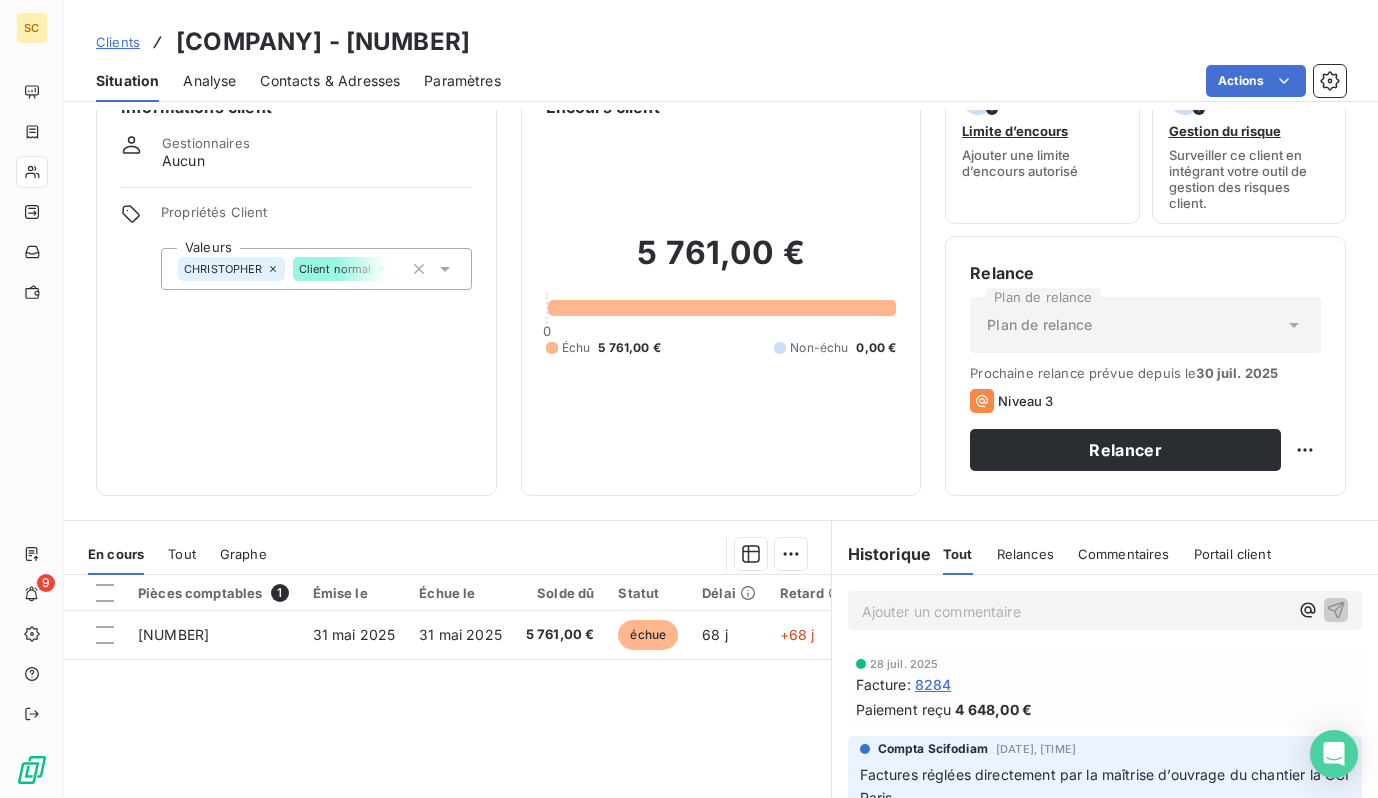scroll, scrollTop: 66, scrollLeft: 0, axis: vertical 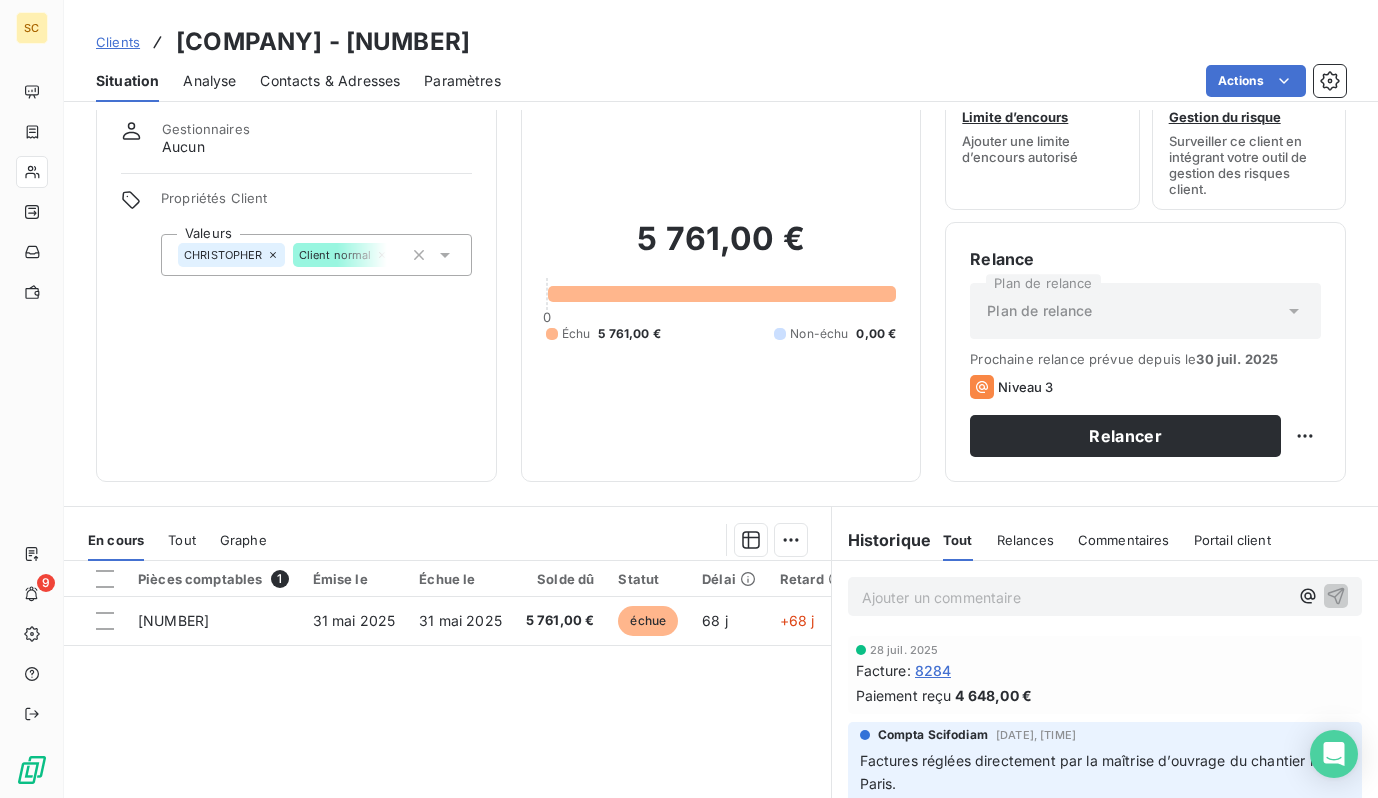 click on "Contacts & Adresses" at bounding box center [330, 81] 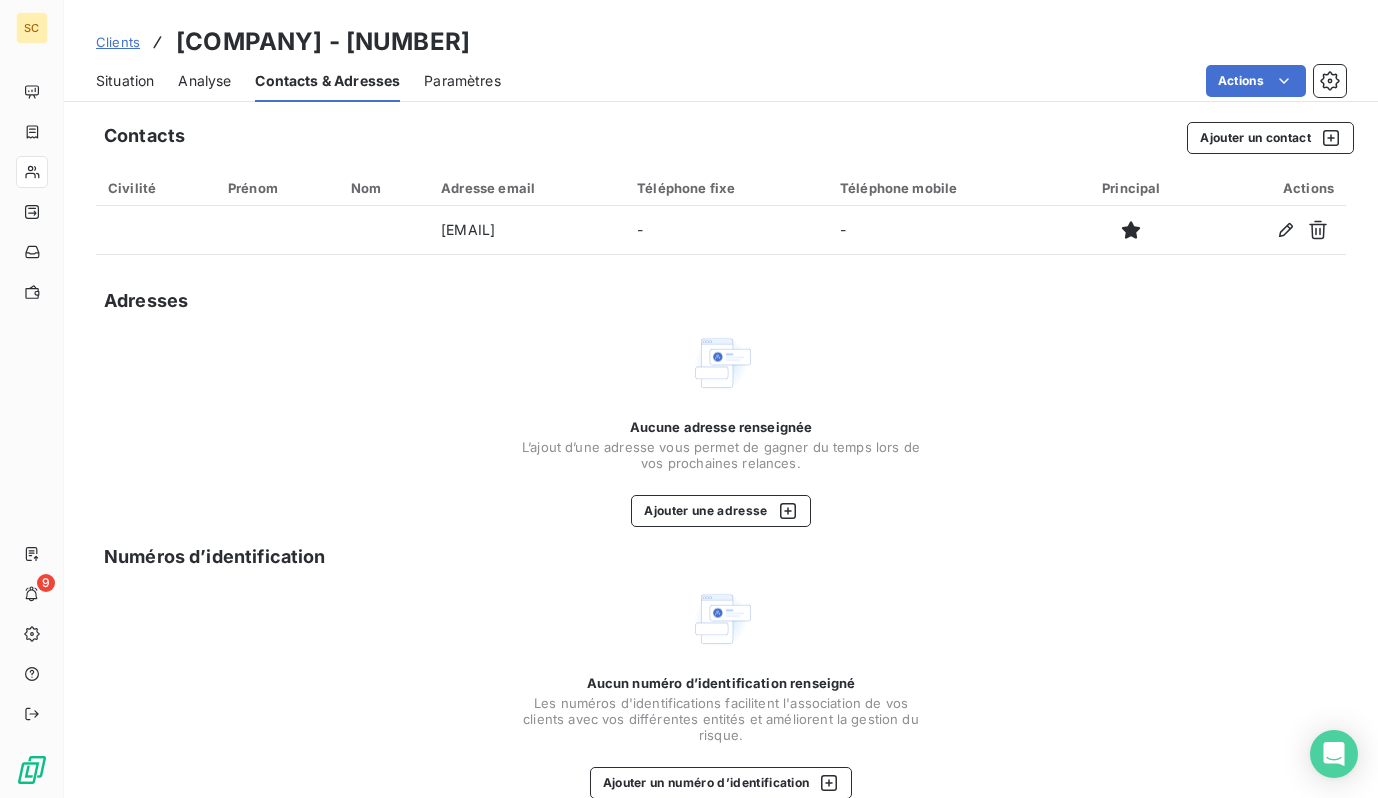 drag, startPoint x: 648, startPoint y: 221, endPoint x: 509, endPoint y: 89, distance: 191.68985 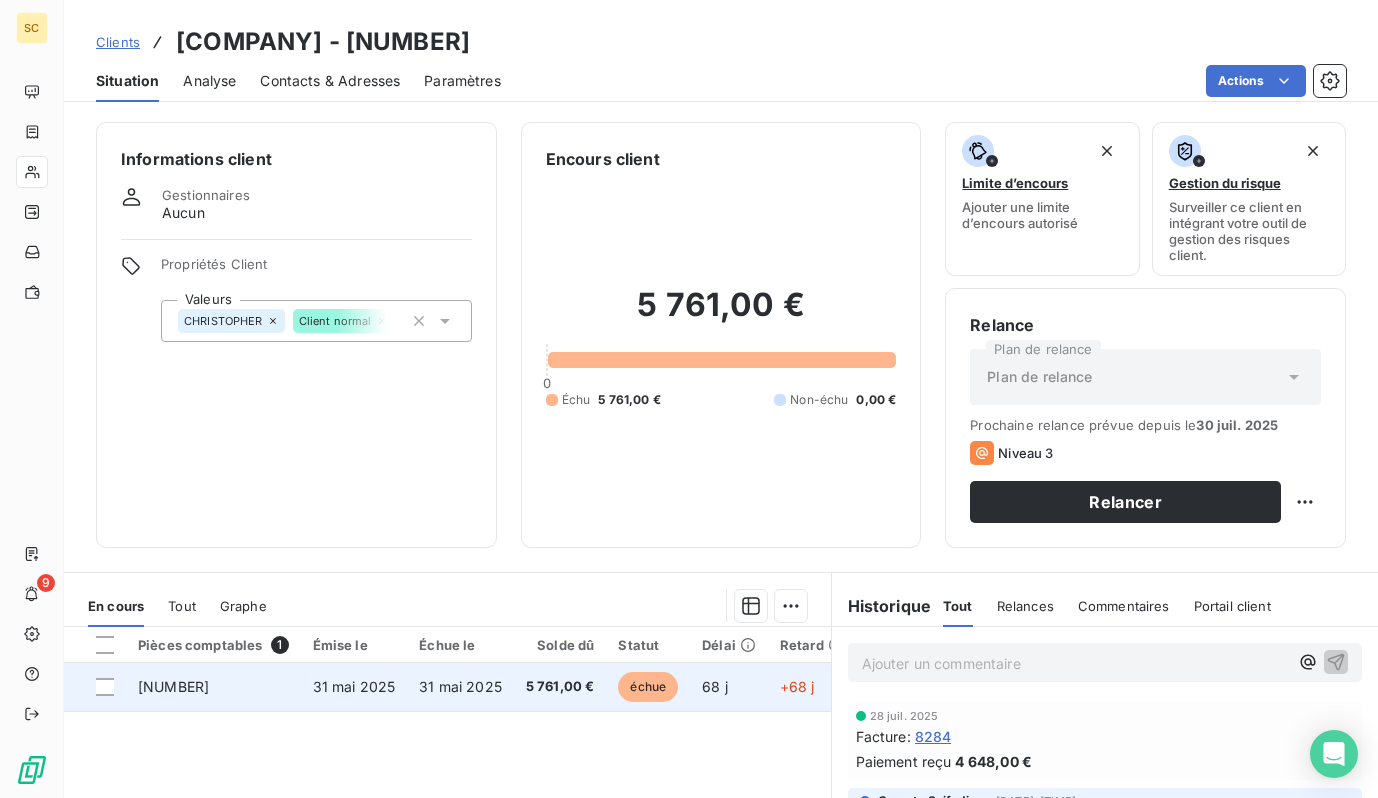 click on "31 mai 2025" at bounding box center [460, 686] 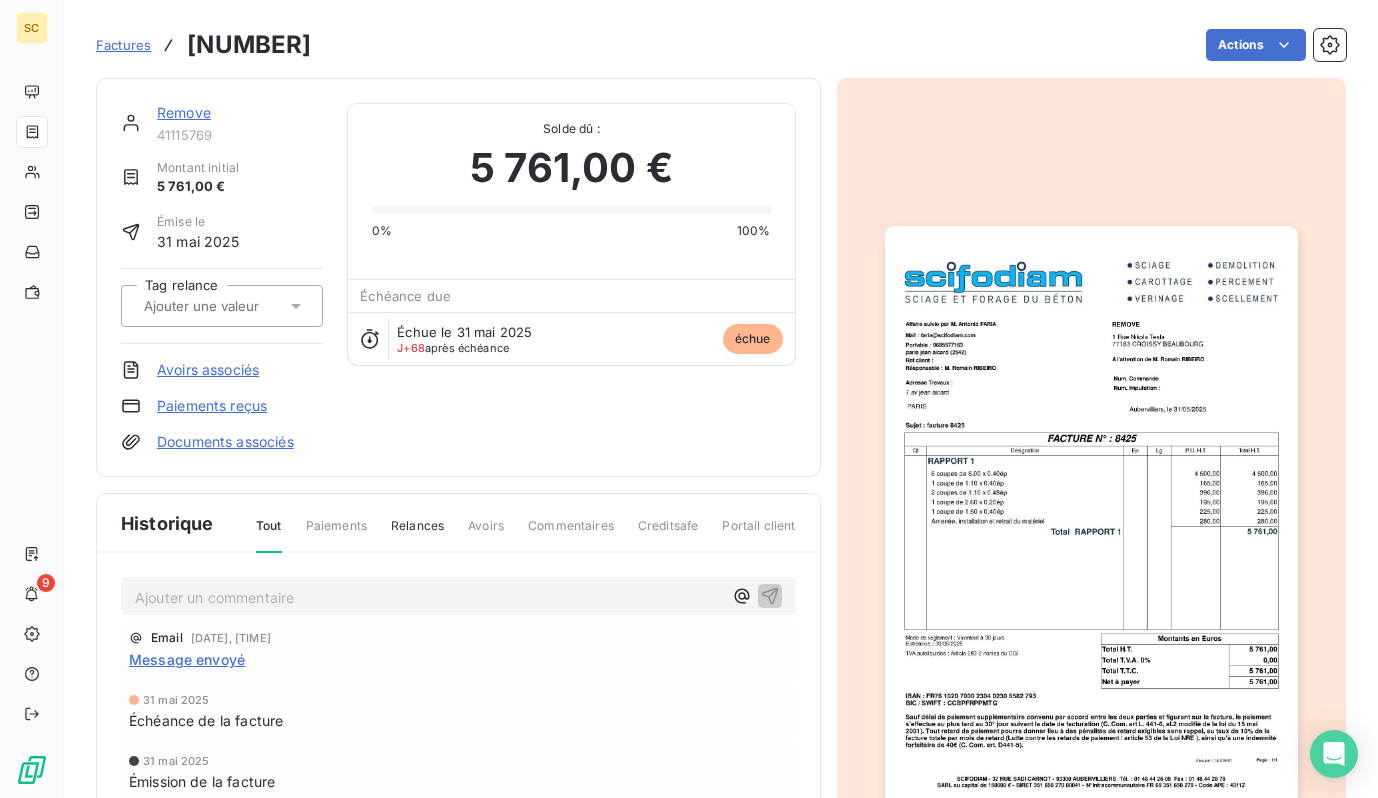click at bounding box center [1091, 518] 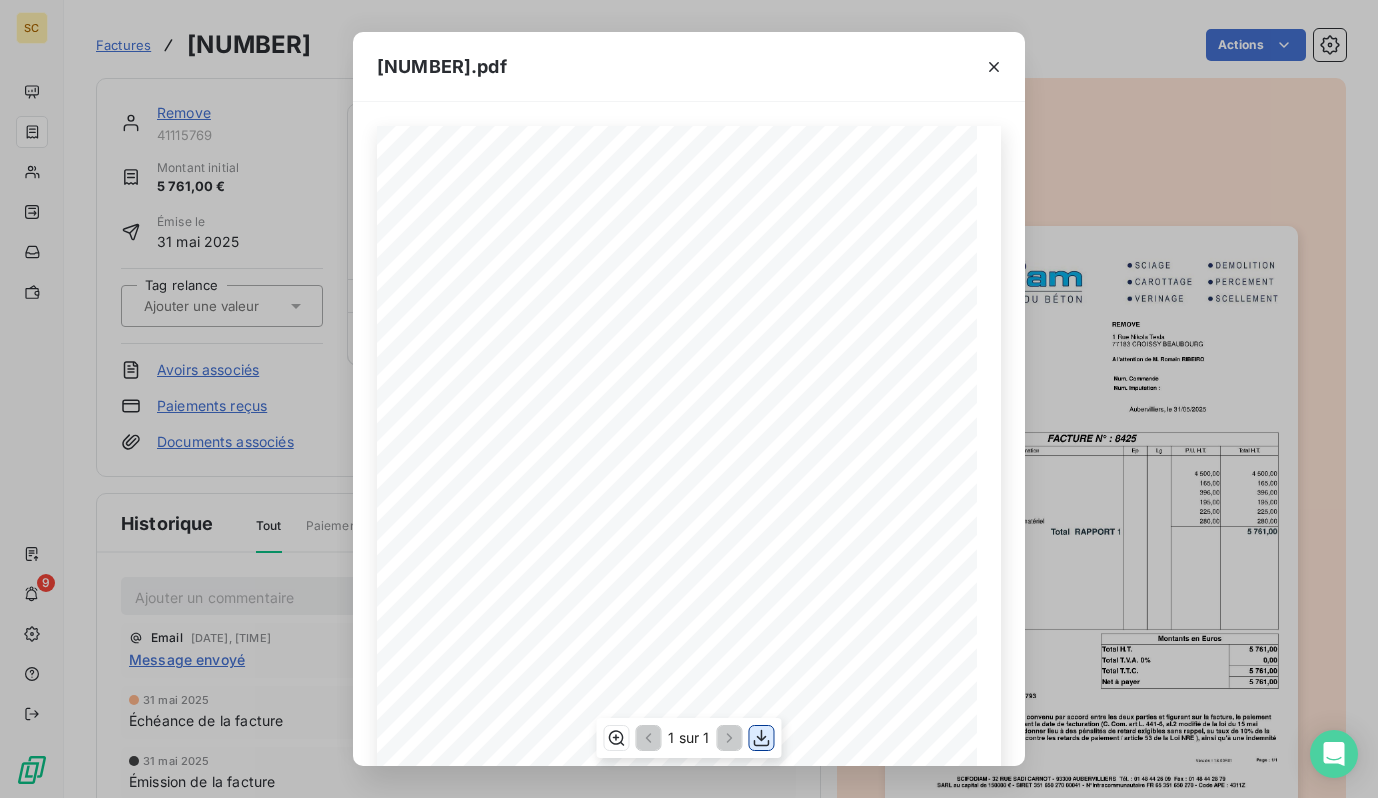 click 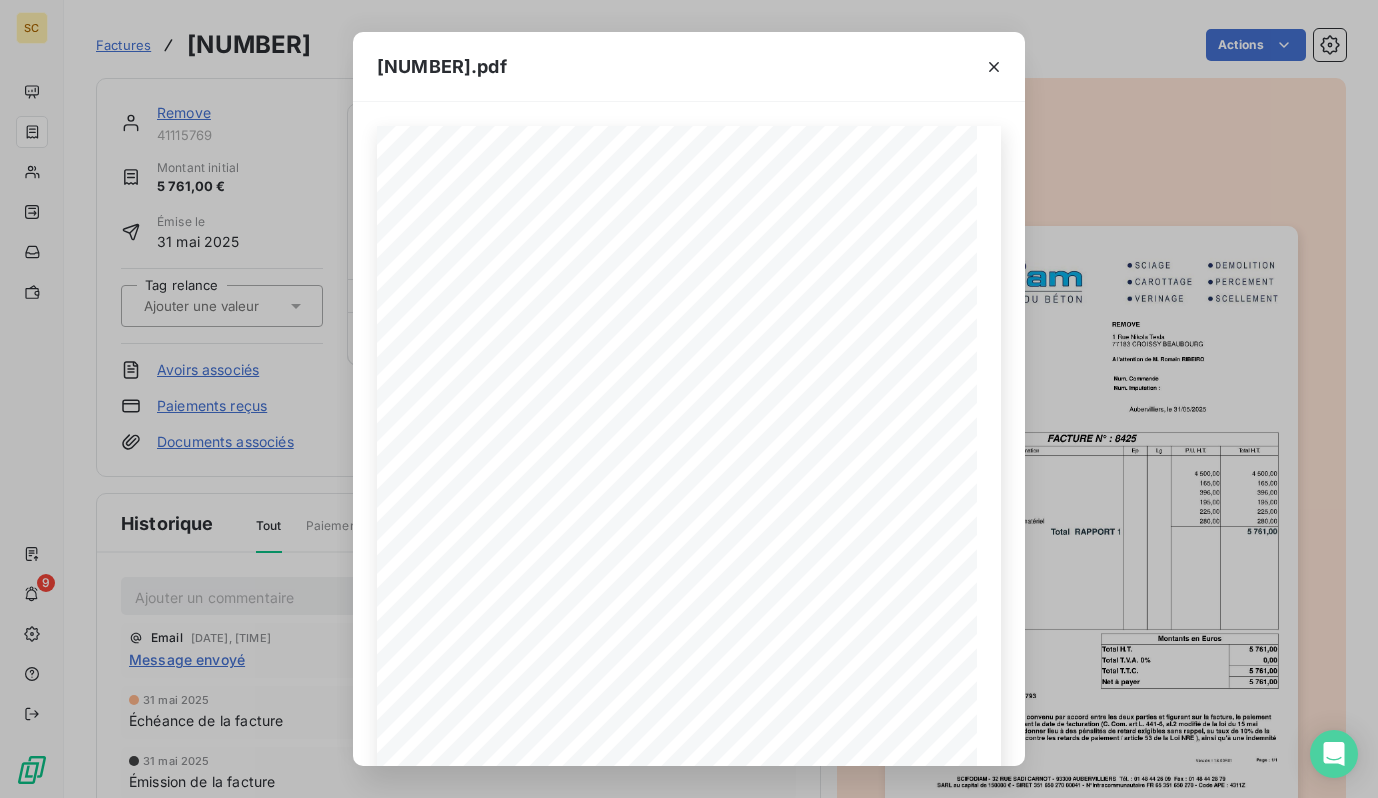 click on "8425.pdf Qt   Désignation   Ep   Lg   P.U. H.T.   Total H.T. Version : 18.00R01   Page : 1/1 SCIFODIAM - [NUMBER] [STREET] - [POSTAL_CODE] [CITY] Tél. : [PHONE] Fax : [PHONE] SARL au capital de 150000 € - SIRET [NUMBER] - N°Intracommunautaire FR 65 [NUMBER] - Code APE : 4311Z IBAN : [IBAN] BIC / SWIFT : CCBPFRPPMTG Sauf délai de paiement supplémentaire convenu par accord entre les deux parties et figurant sur la facture, le paiement s'effectue au plus tard au 30° jour suivant la date de facturation (C. Com. art L. 441-6, al.2 modifié de la loi du 15 mai 2001). Tout retard de paiement pourra donner lieu à des pénalités de retard exigibles sans rappel, au taux de 10% de la facture totale par mois de retard (Lutte contre les retards de paiement / article 53 de la Loi NRE ), ainsi qu'à une indemnité forfaitaire de 40€ (C. Com. art. D441-5). Mode de règlement : Virement à 30 jours Echéance : [DATE] Net à payer   5 761,00 Total T.T.C." at bounding box center [689, 399] 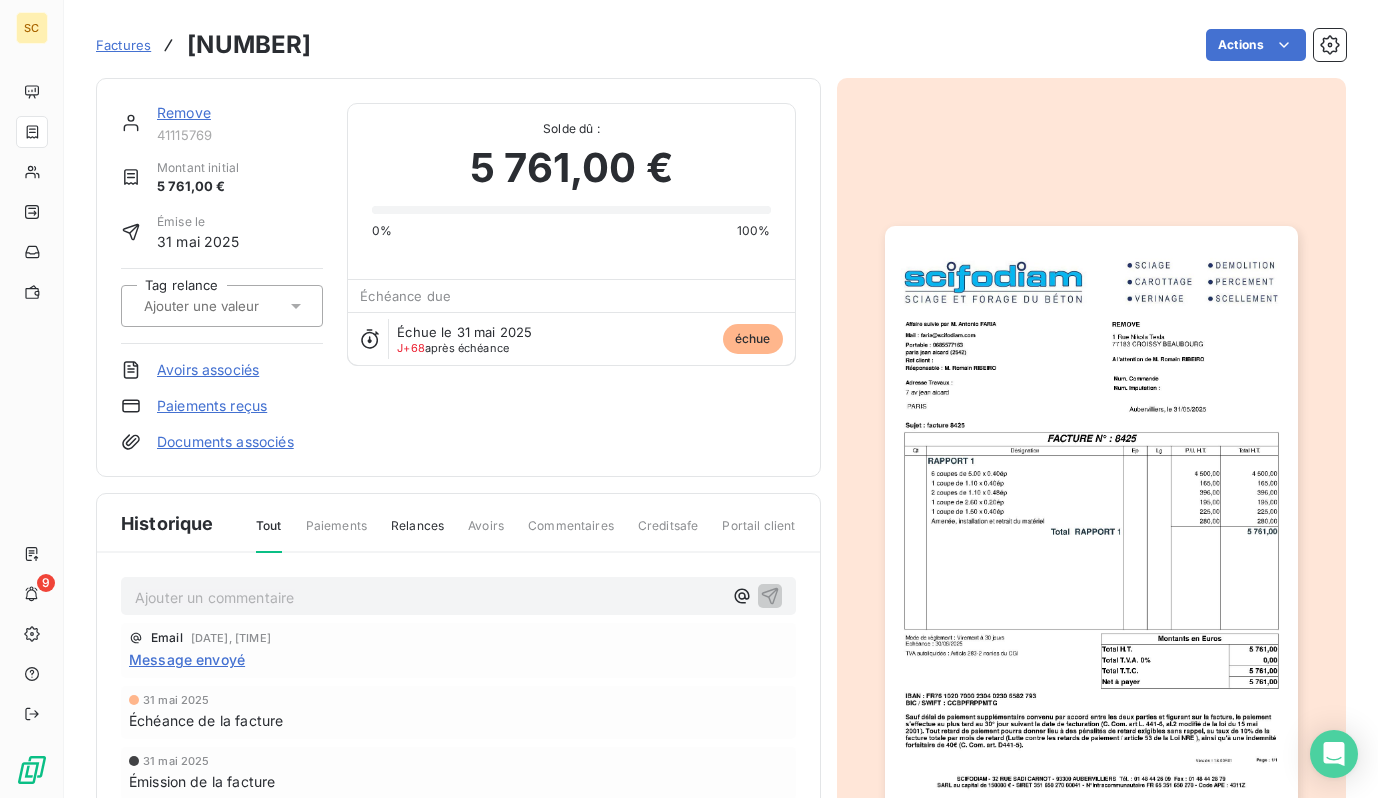 click on "Remove" at bounding box center (184, 112) 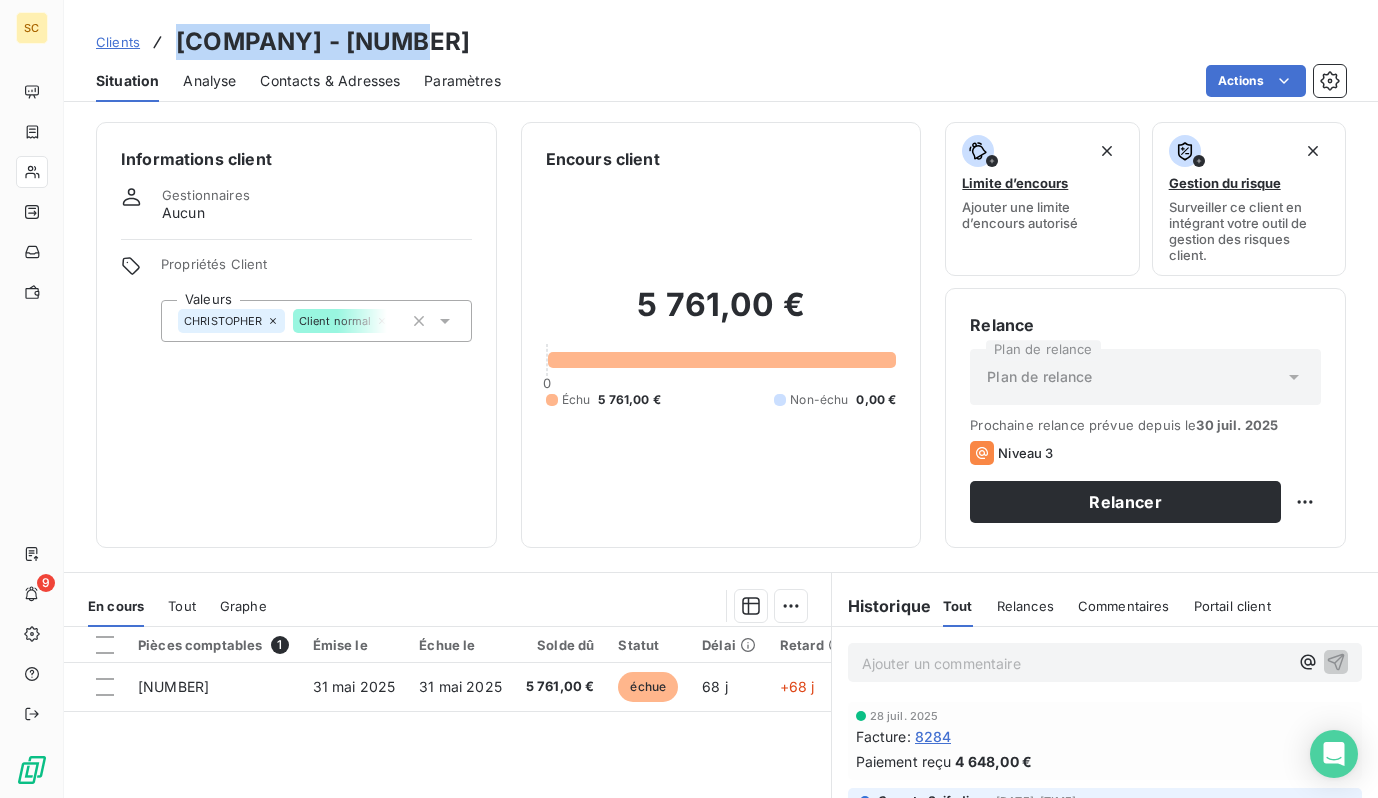 drag, startPoint x: 350, startPoint y: 41, endPoint x: 182, endPoint y: 37, distance: 168.0476 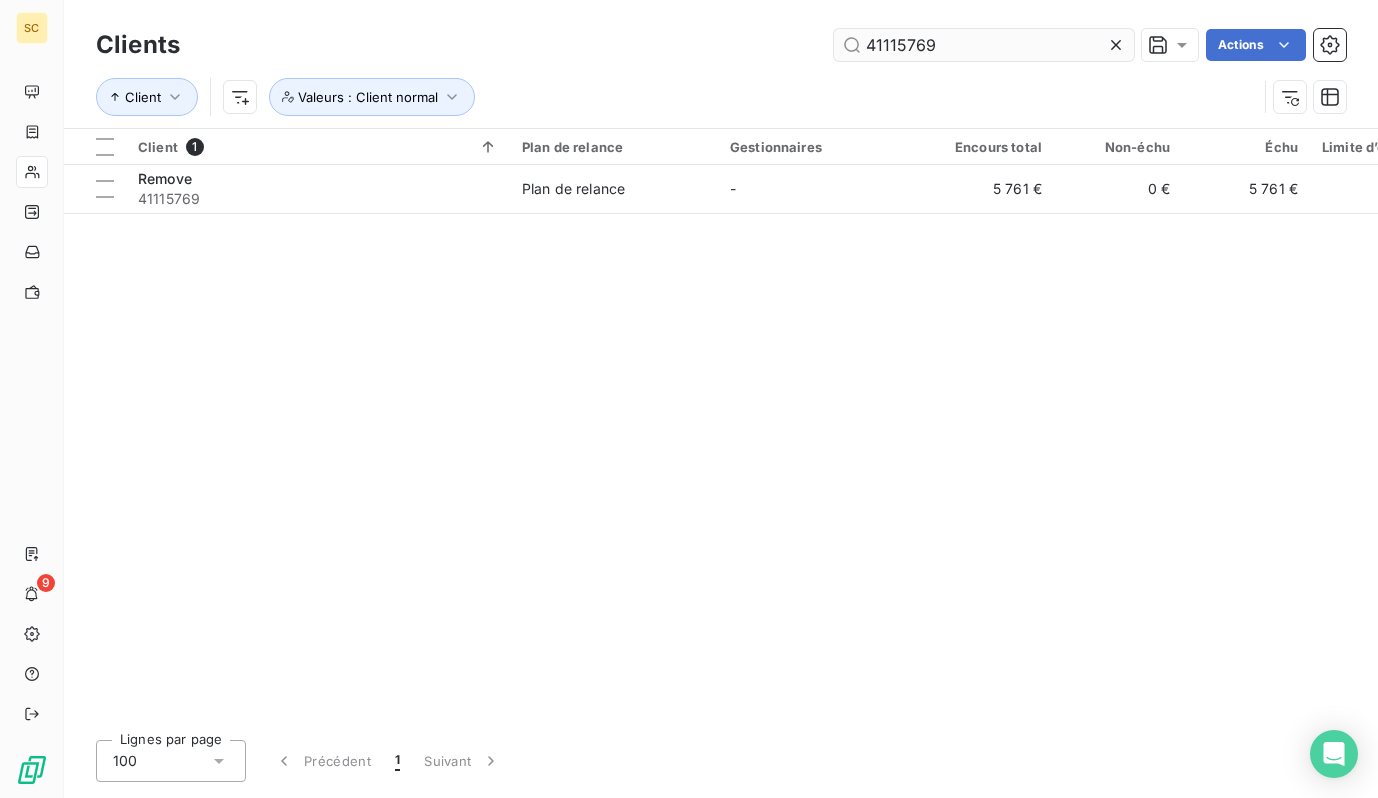 click on "41115769" at bounding box center (984, 45) 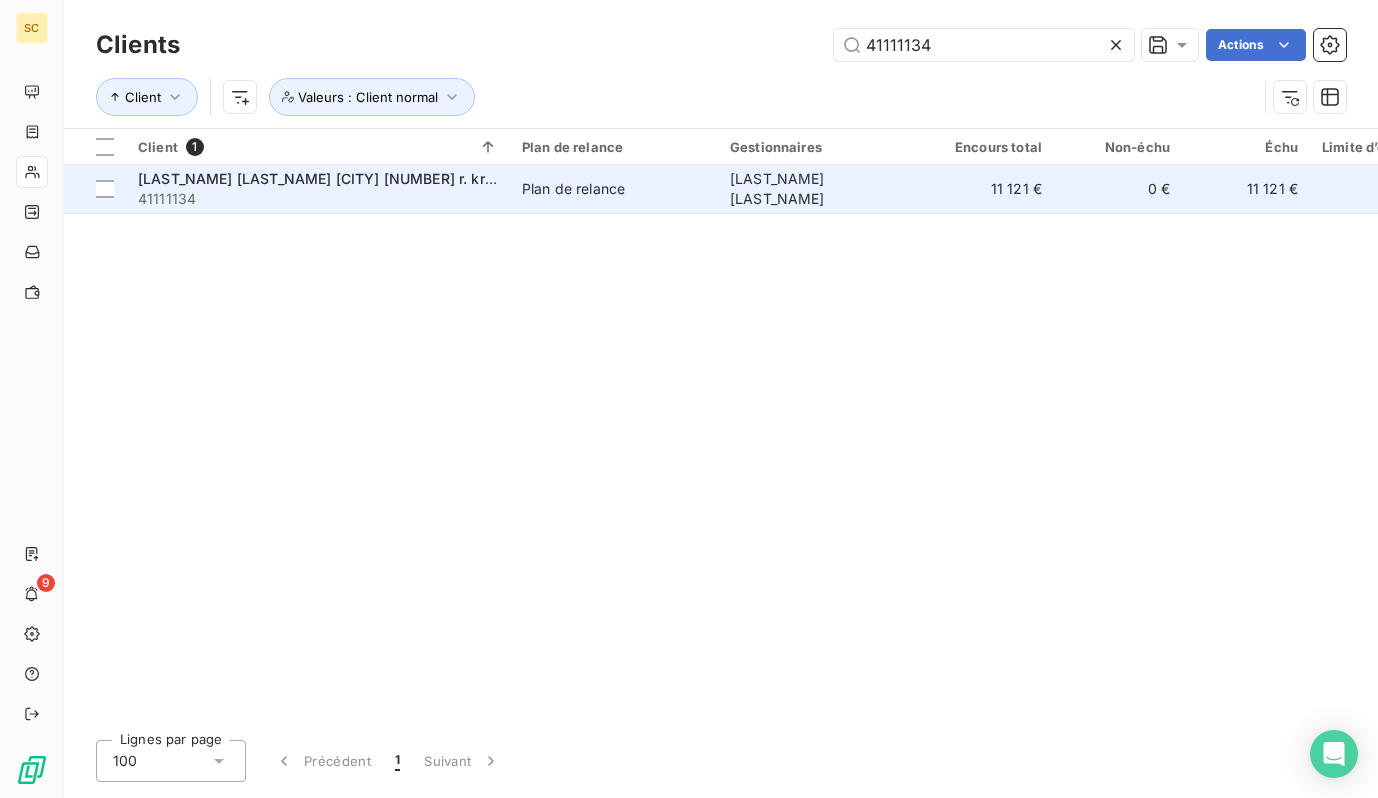 type on "41111134" 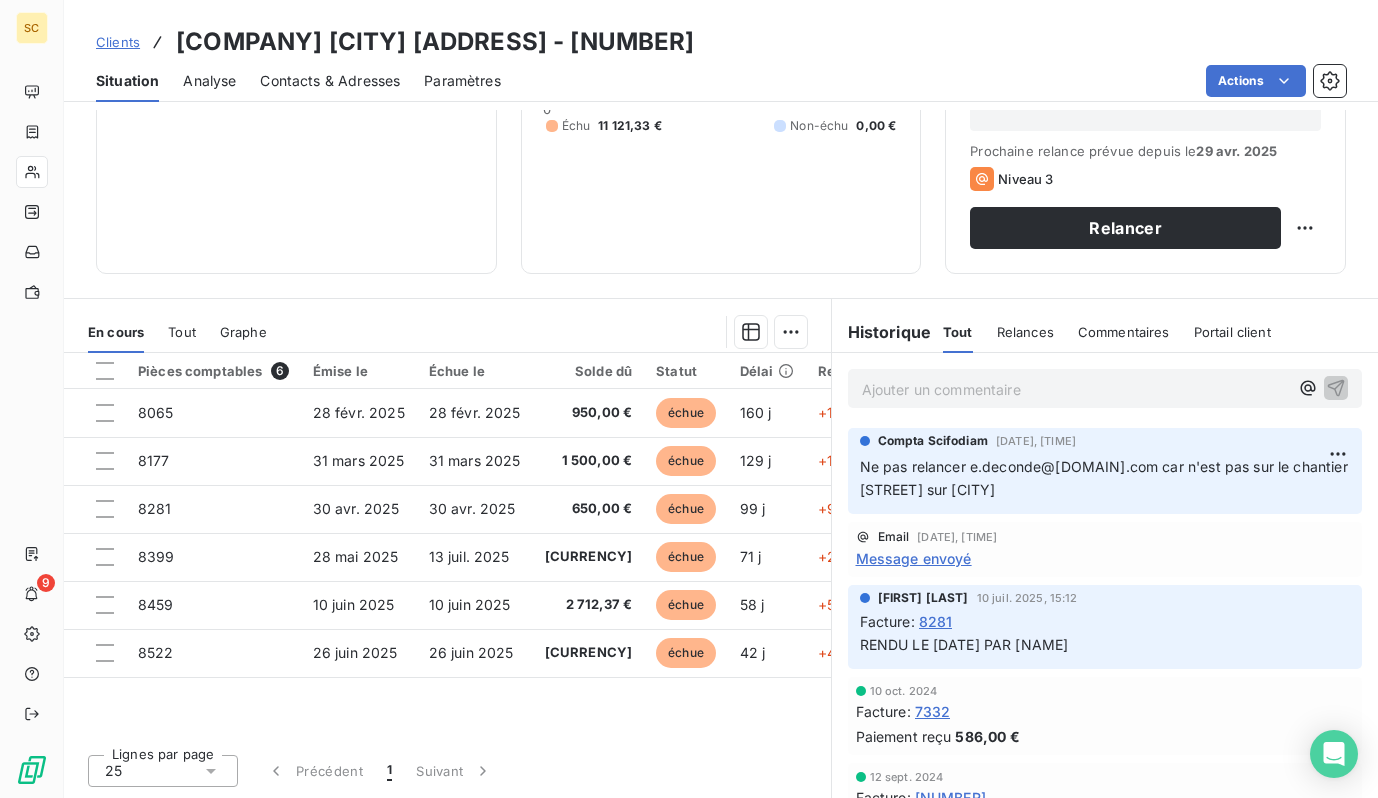 scroll, scrollTop: 227, scrollLeft: 0, axis: vertical 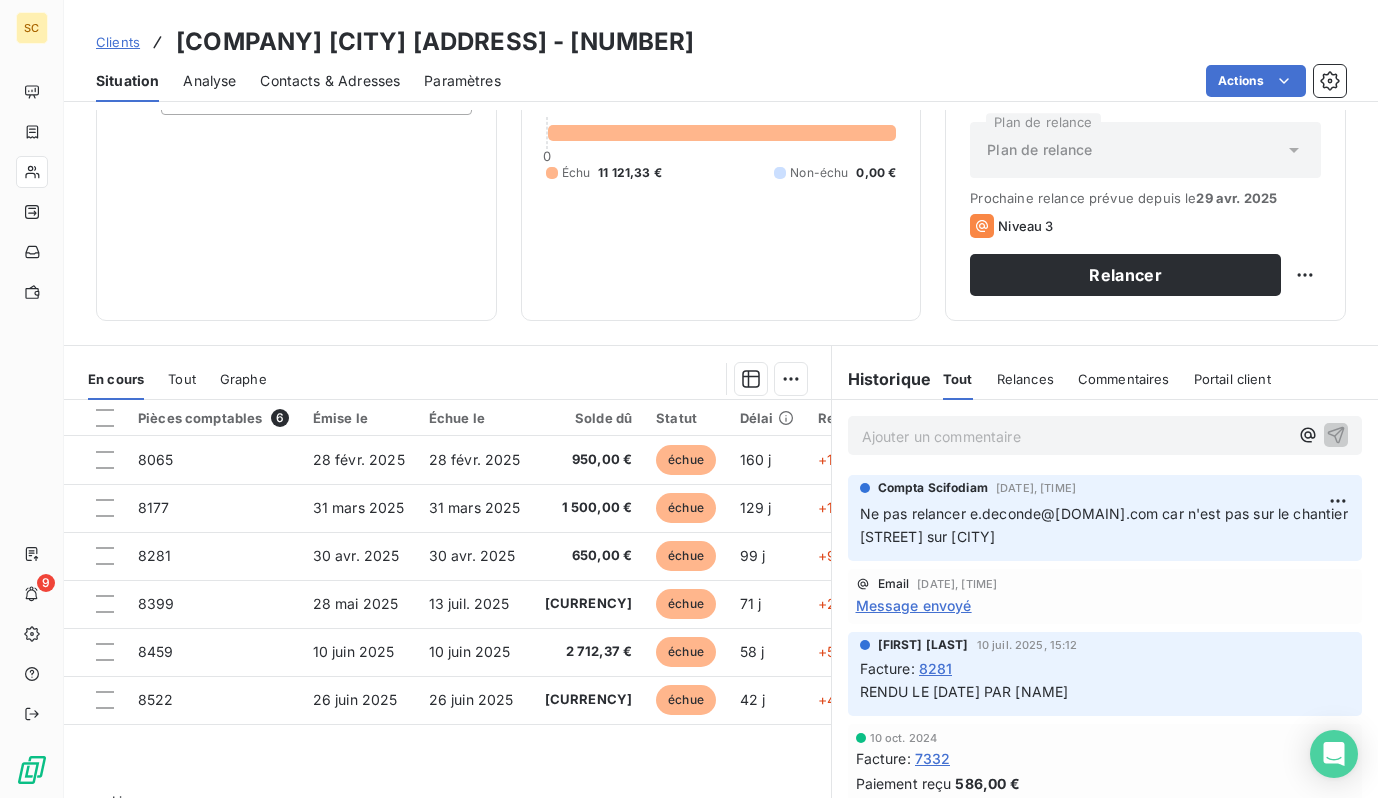 click on "Contacts & Adresses" at bounding box center [330, 81] 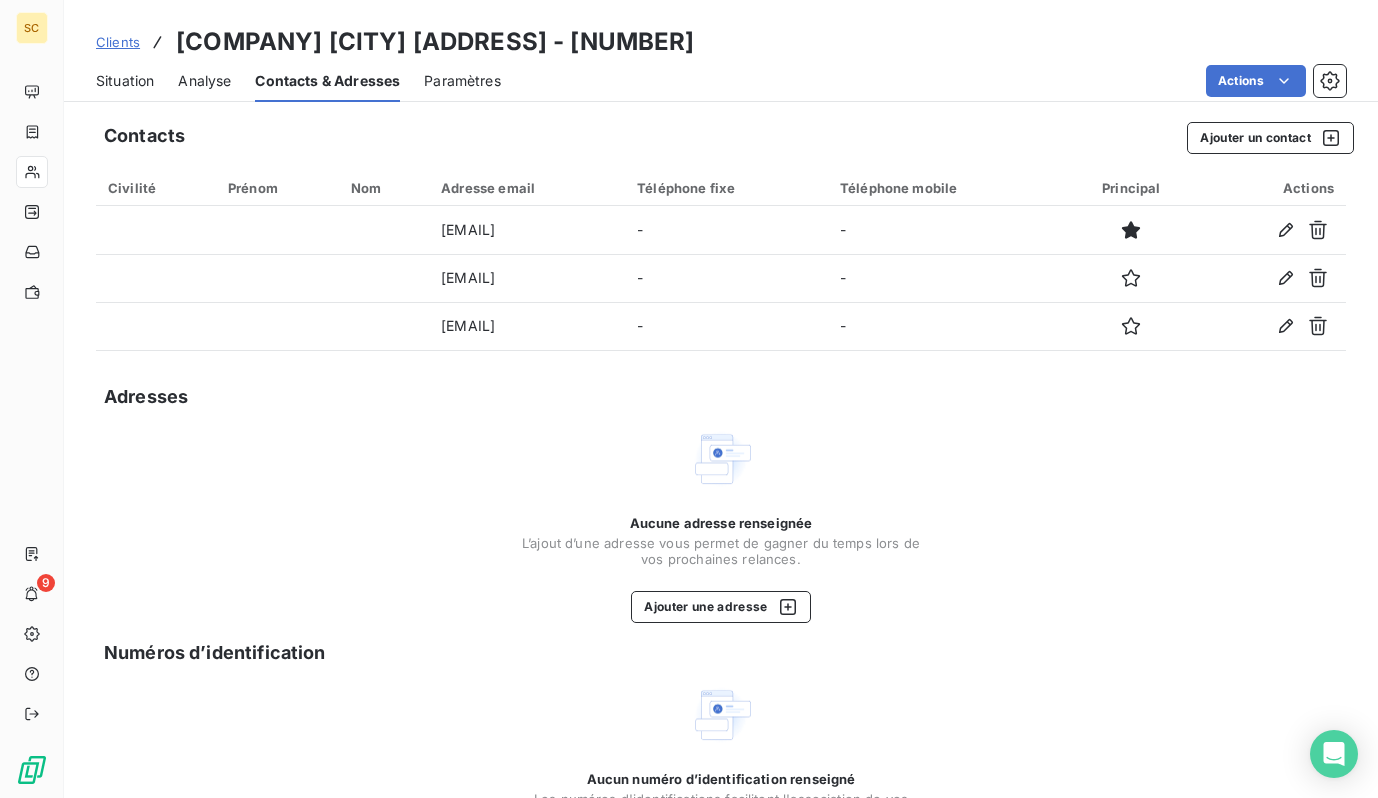click on "Situation" at bounding box center (125, 81) 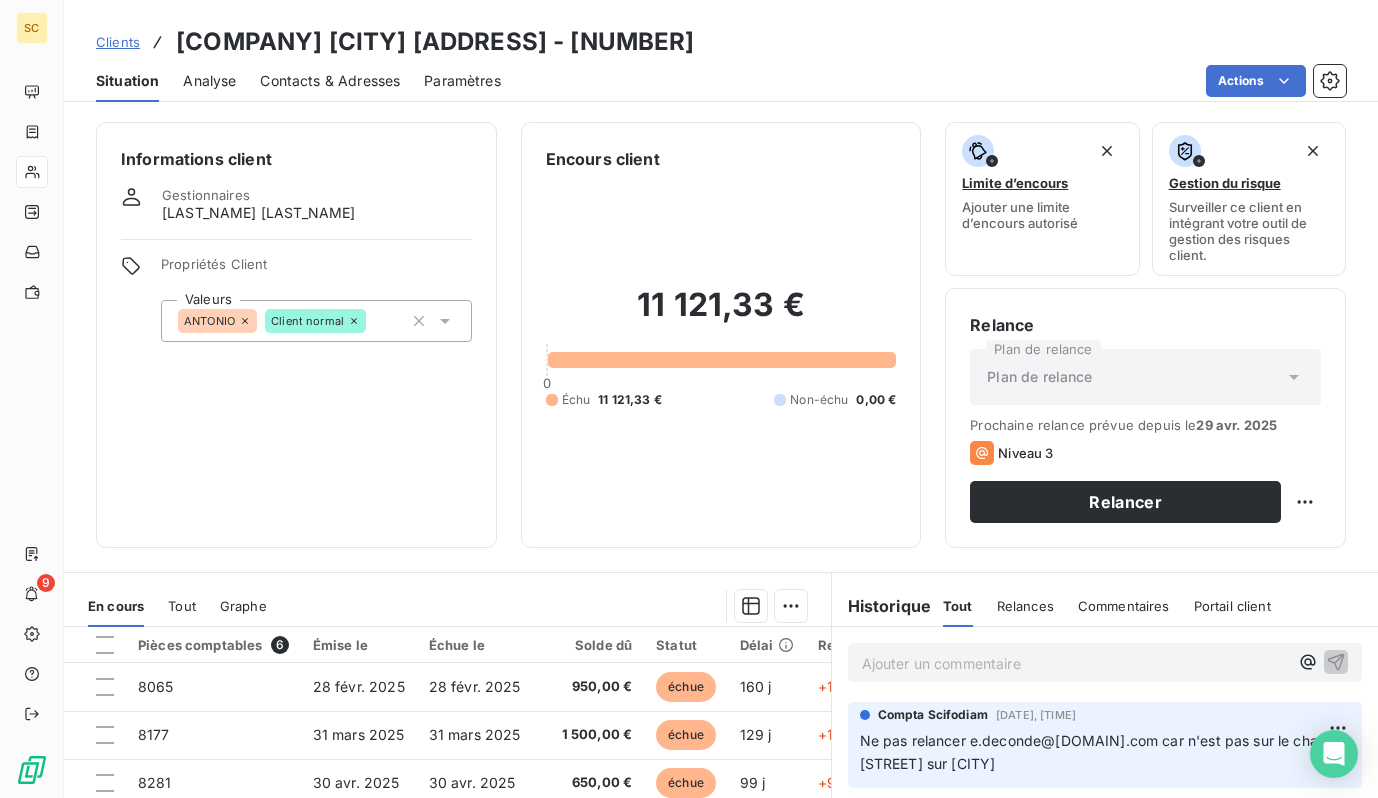click on "Contacts & Adresses" at bounding box center [330, 81] 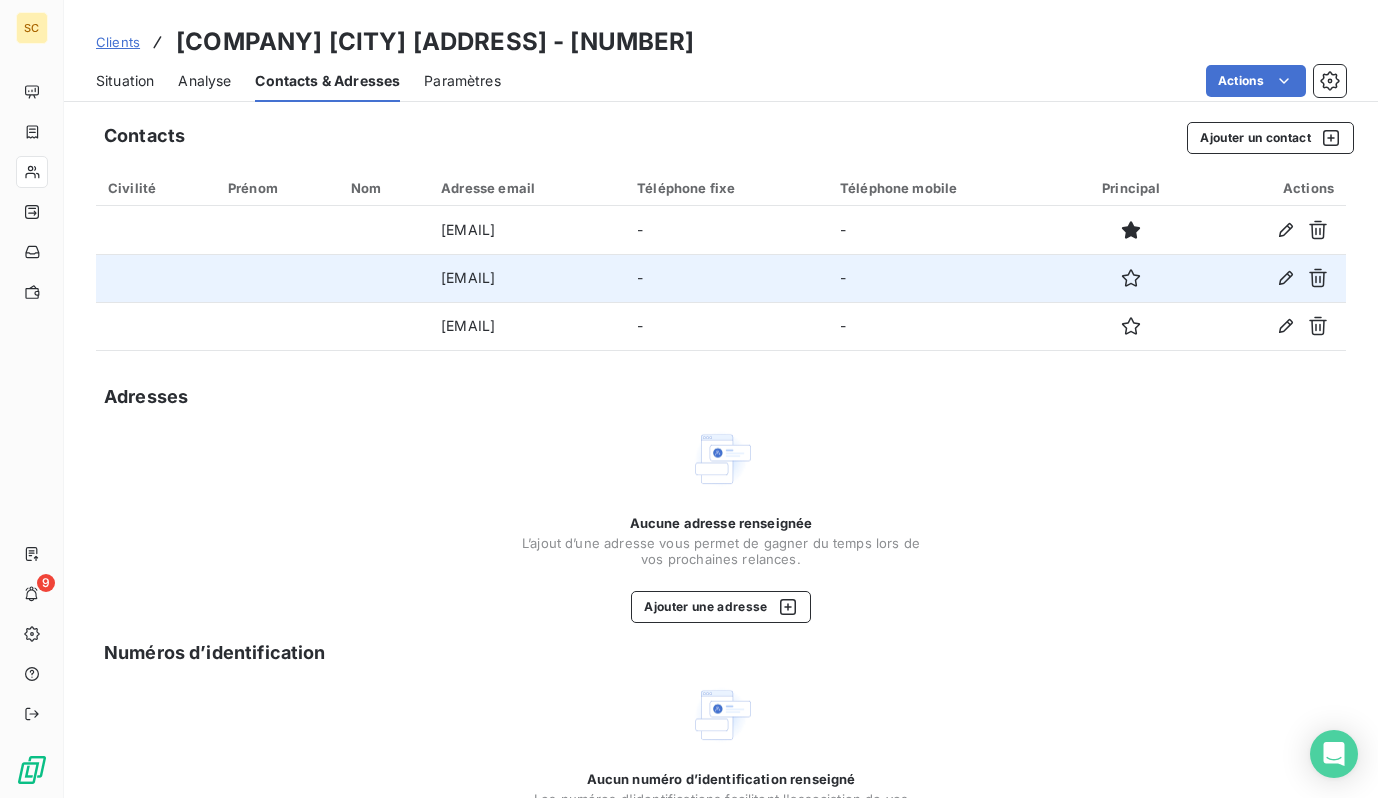 drag, startPoint x: 581, startPoint y: 276, endPoint x: 374, endPoint y: 277, distance: 207.00241 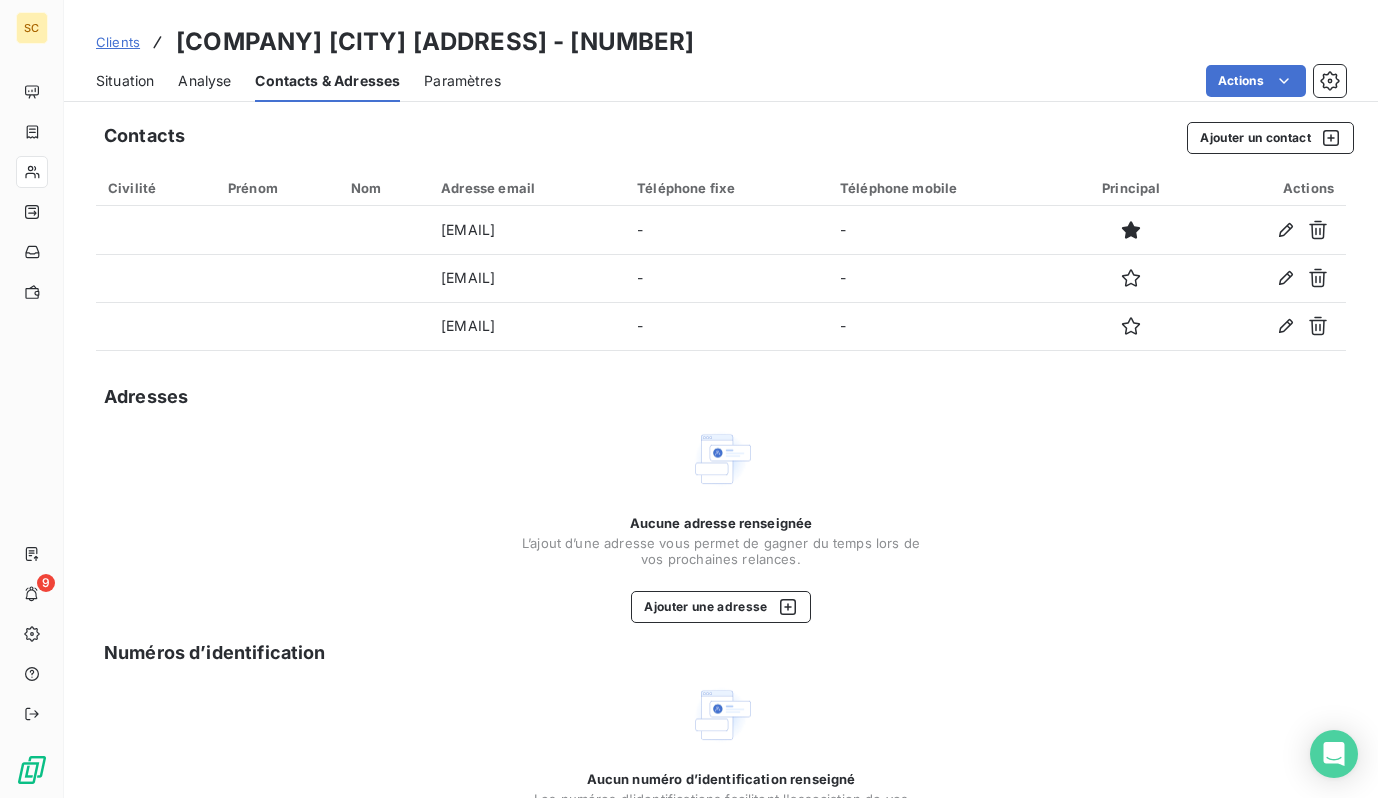 copy on "a.diallo@leongrosse.fr" 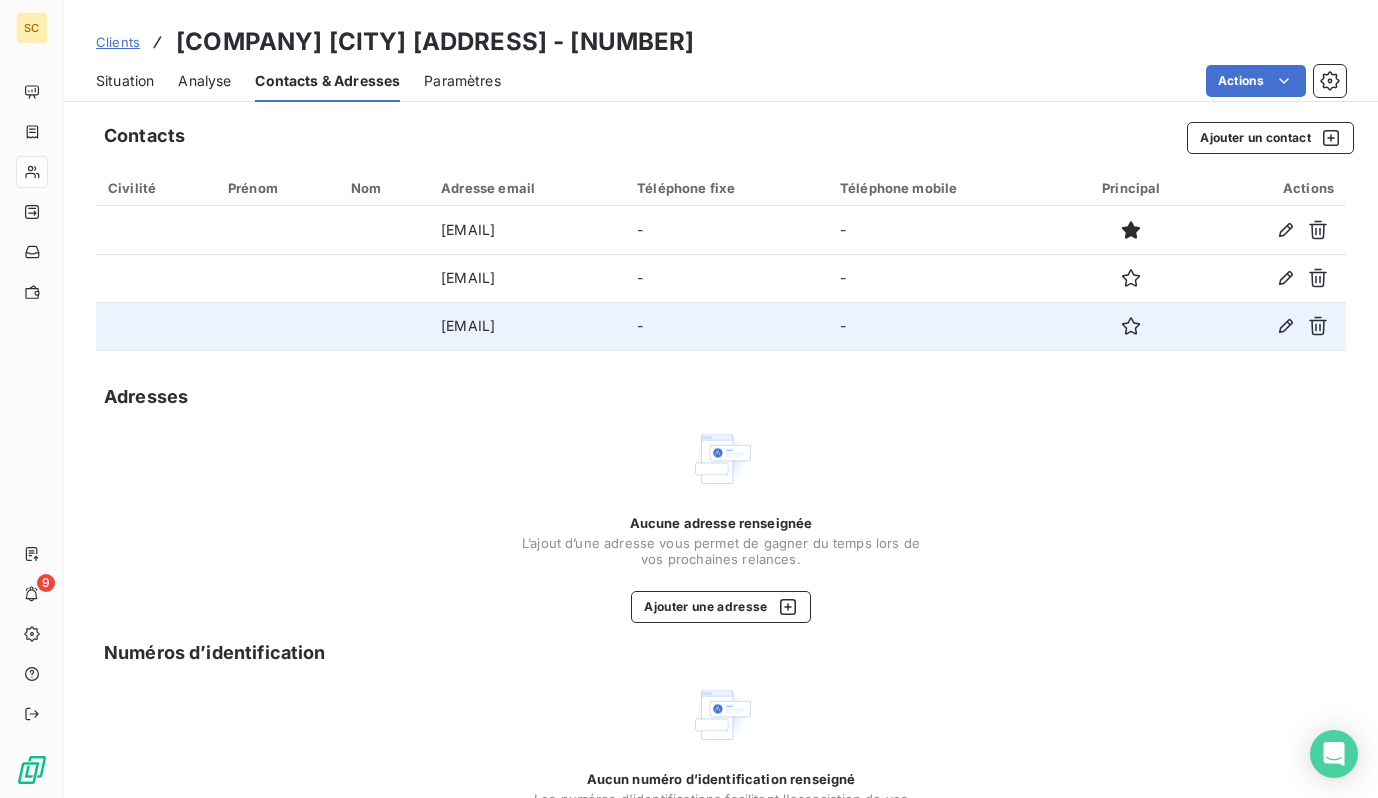 drag, startPoint x: 604, startPoint y: 335, endPoint x: 394, endPoint y: 331, distance: 210.03809 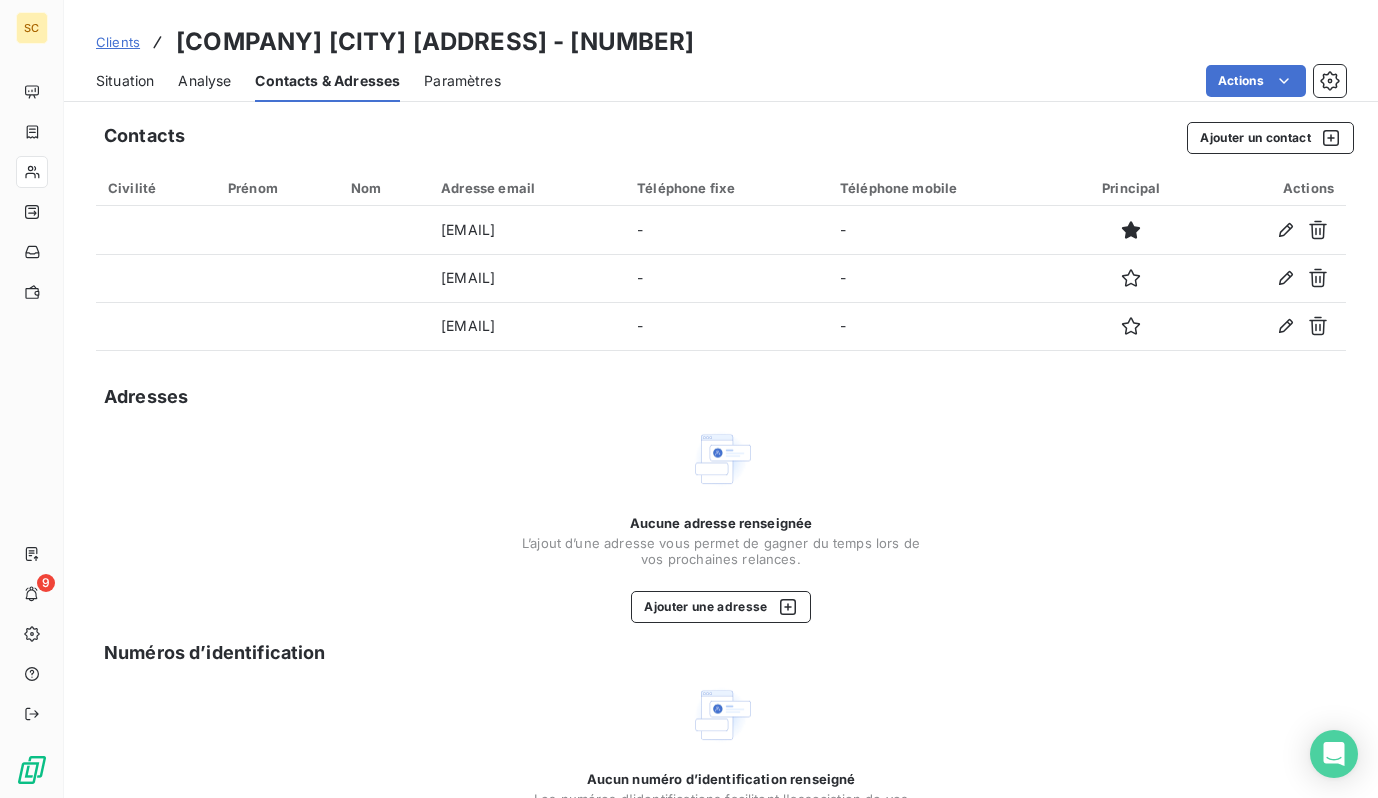 copy on "m.benslima@leongrosse.fr" 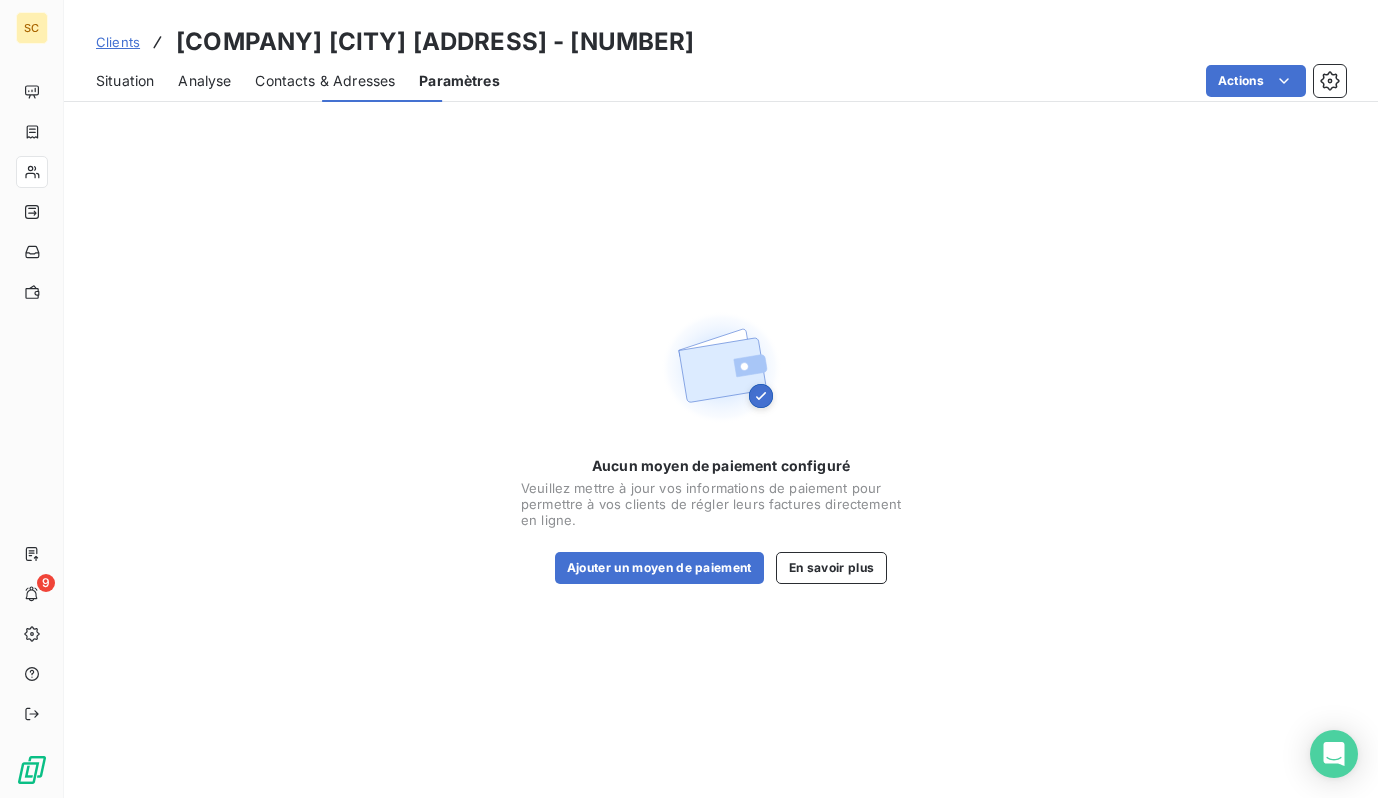click on "Leon grosse argenteuil 7 r. kruger - 41111134" at bounding box center [435, 42] 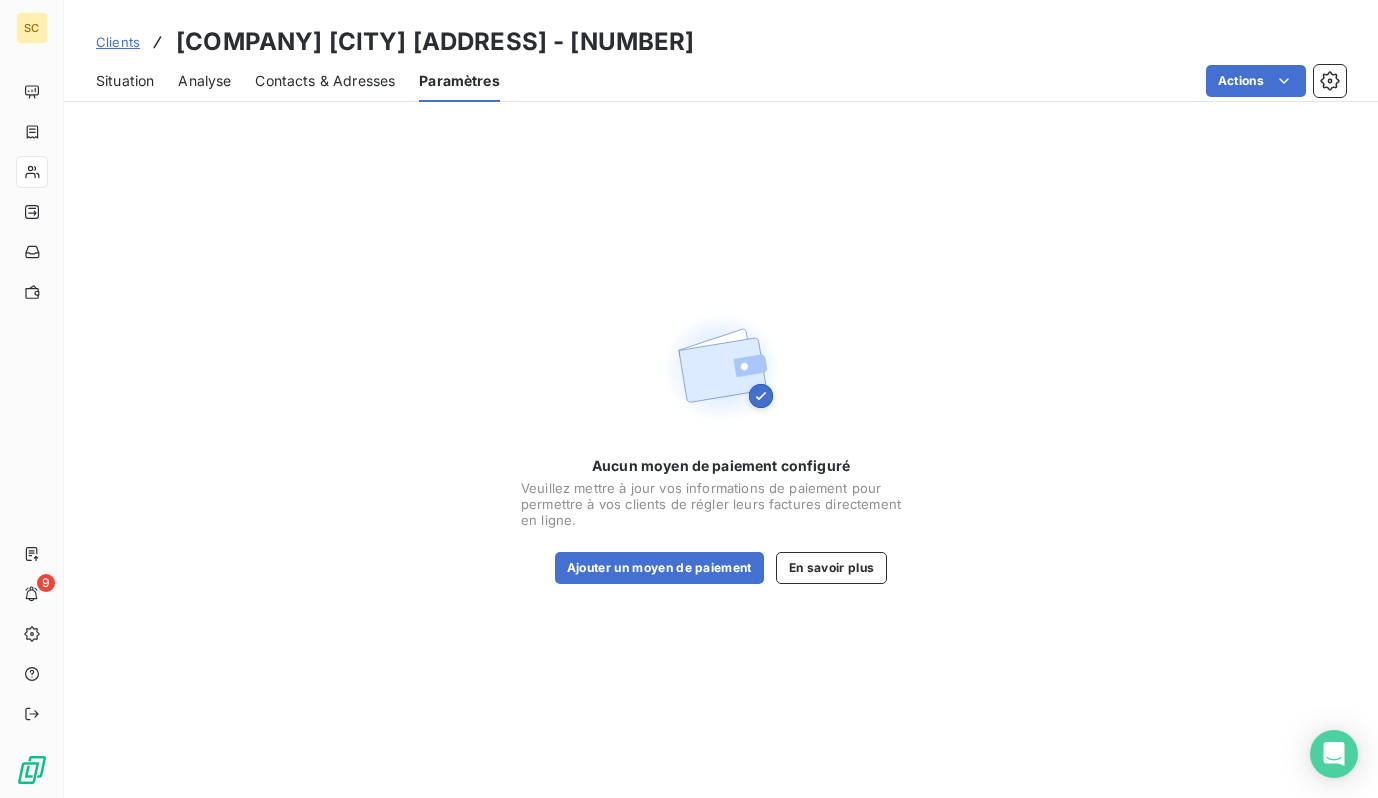 drag, startPoint x: 115, startPoint y: 81, endPoint x: 247, endPoint y: 41, distance: 137.92752 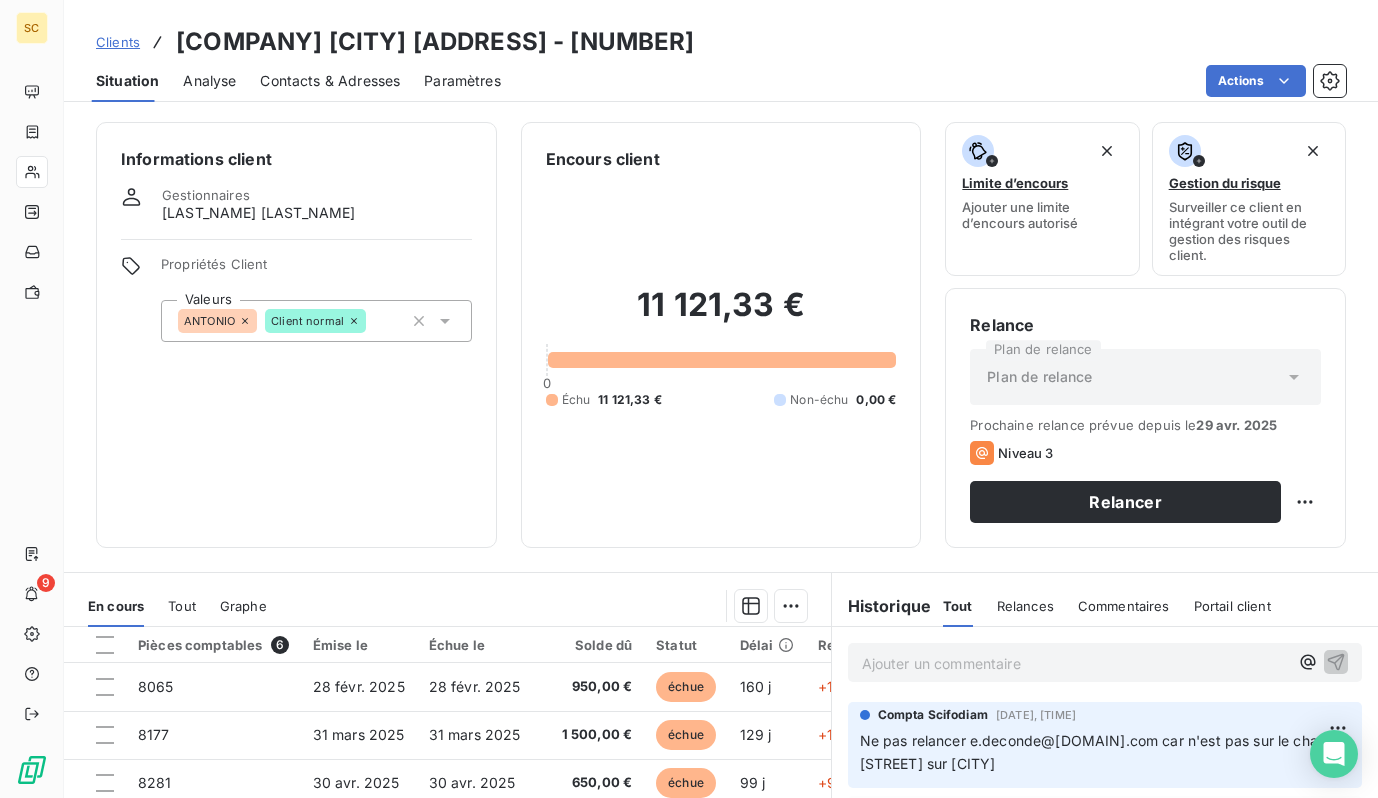 click on "Leon grosse argenteuil 7 r. kruger - 41111134" at bounding box center (435, 42) 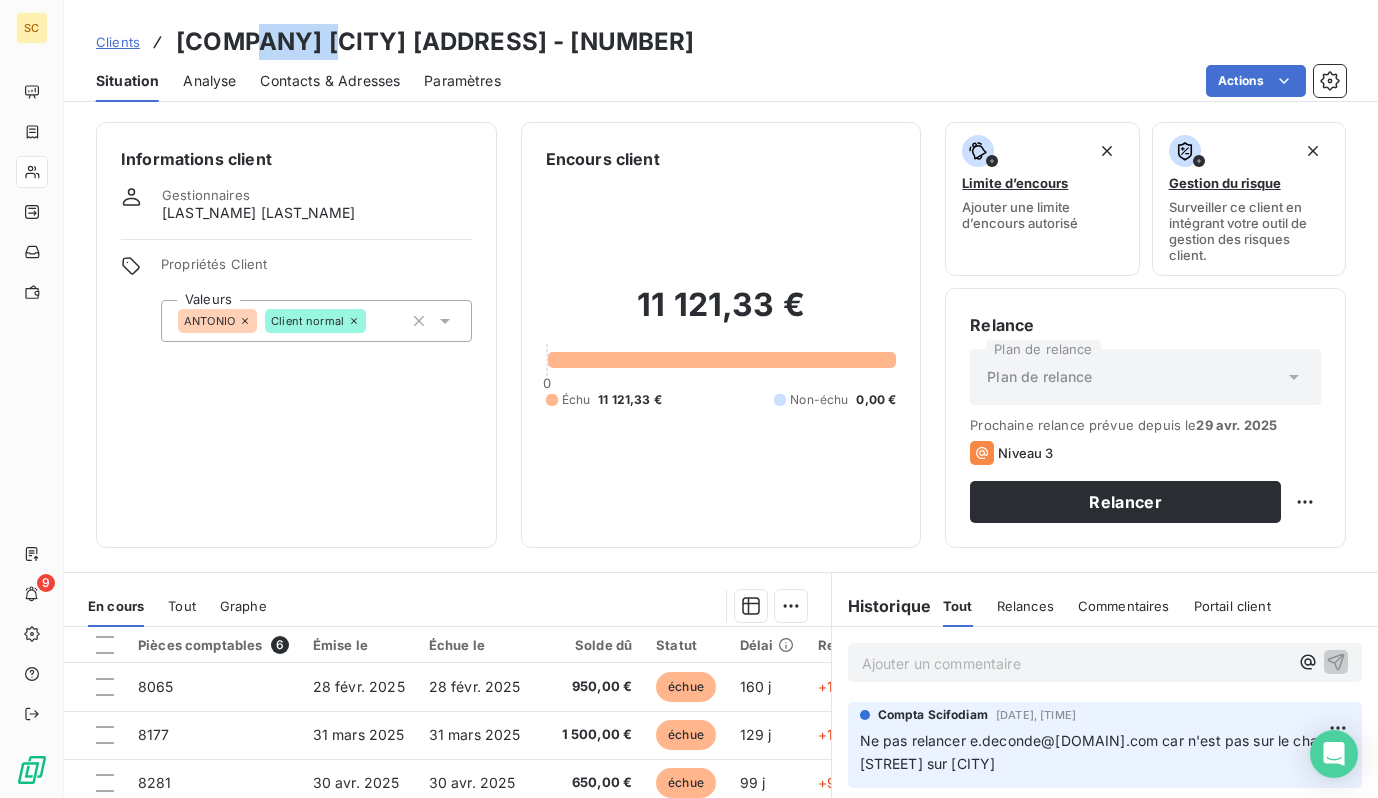 click on "Leon grosse argenteuil 7 r. kruger - 41111134" at bounding box center [435, 42] 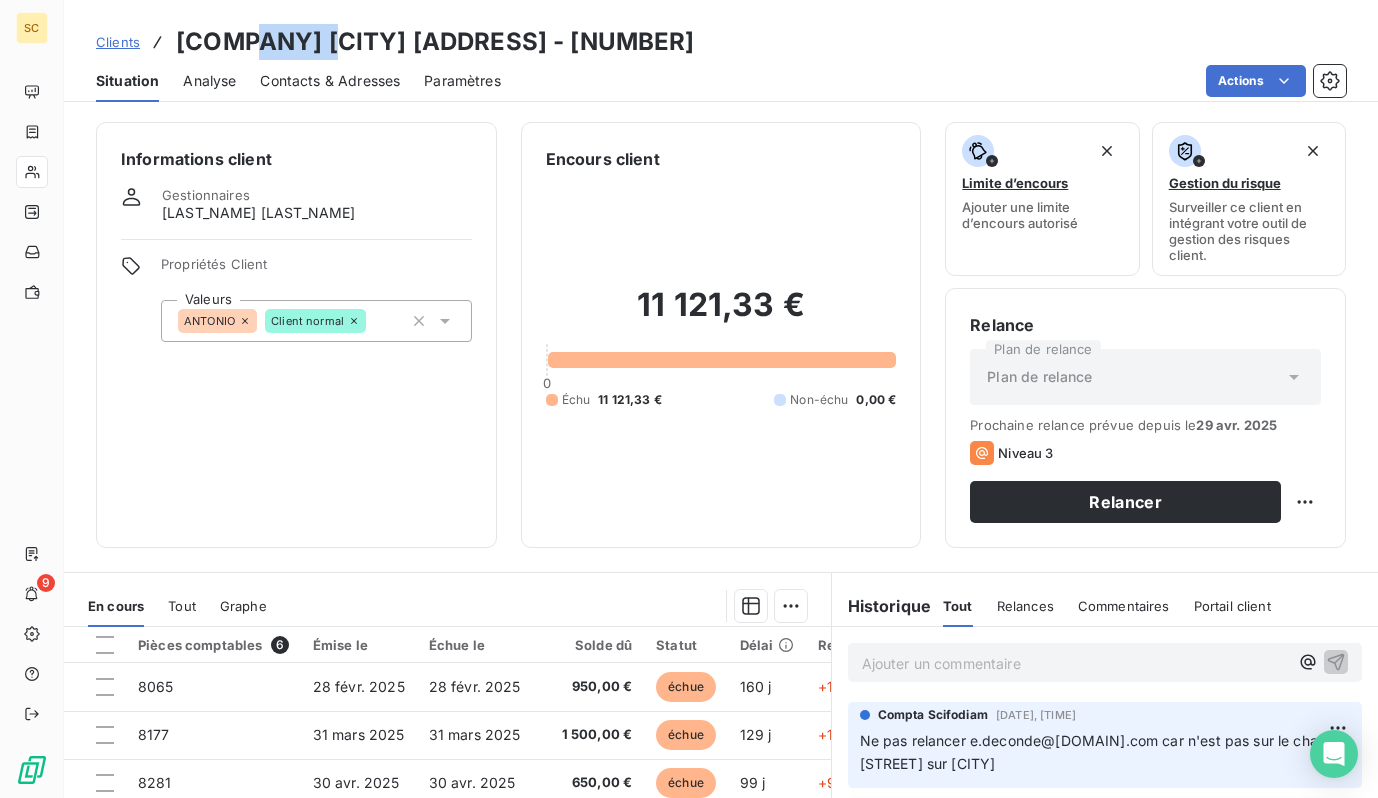 copy on "grosse" 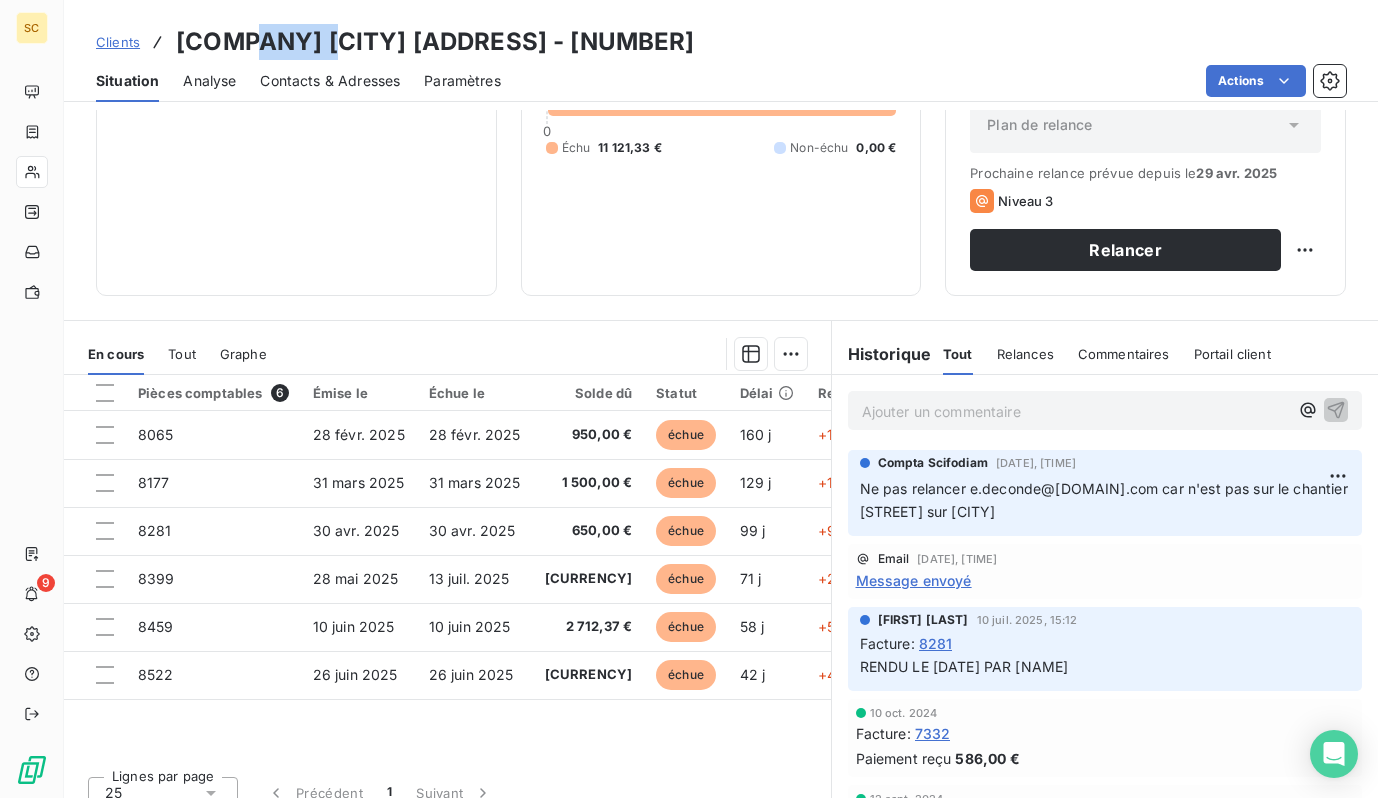 scroll, scrollTop: 274, scrollLeft: 0, axis: vertical 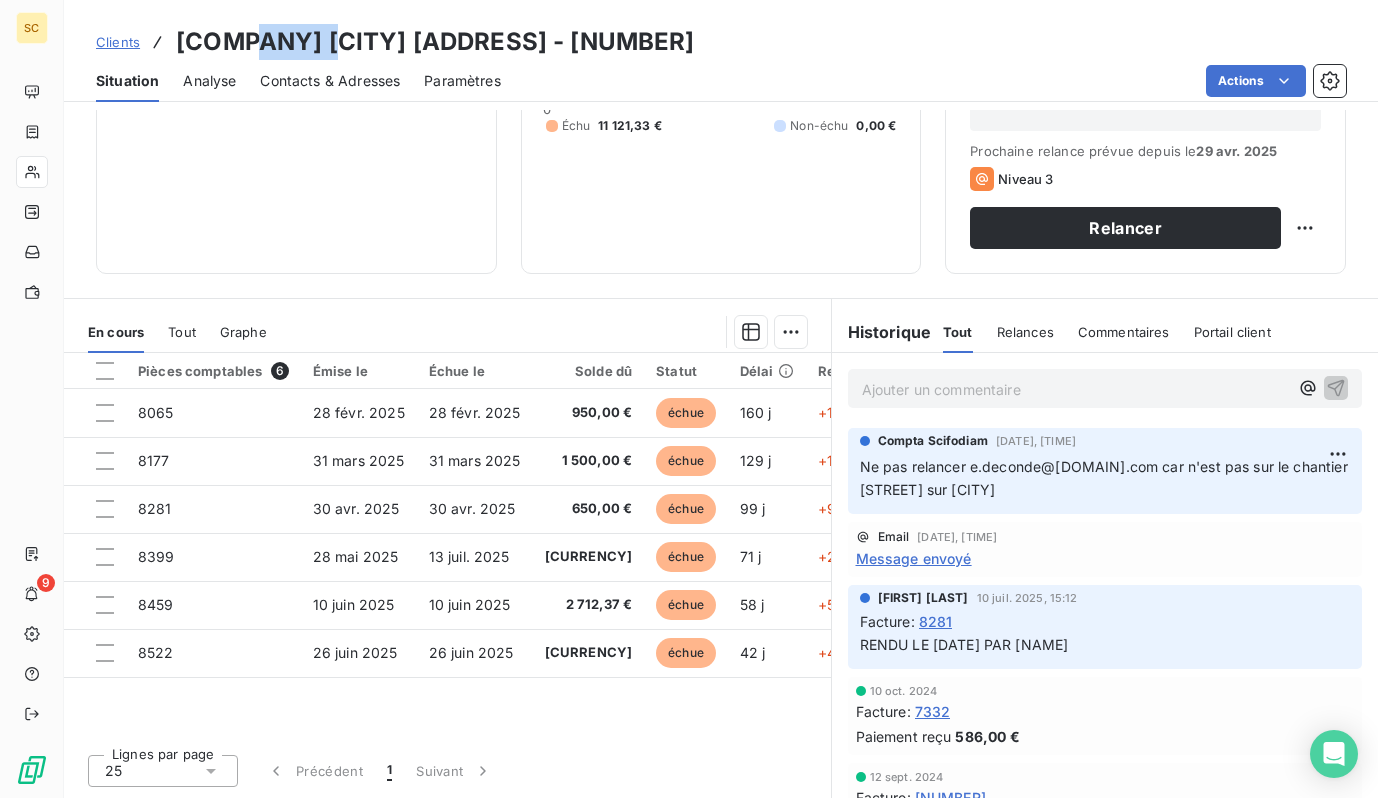 click on "Clients" at bounding box center (118, 42) 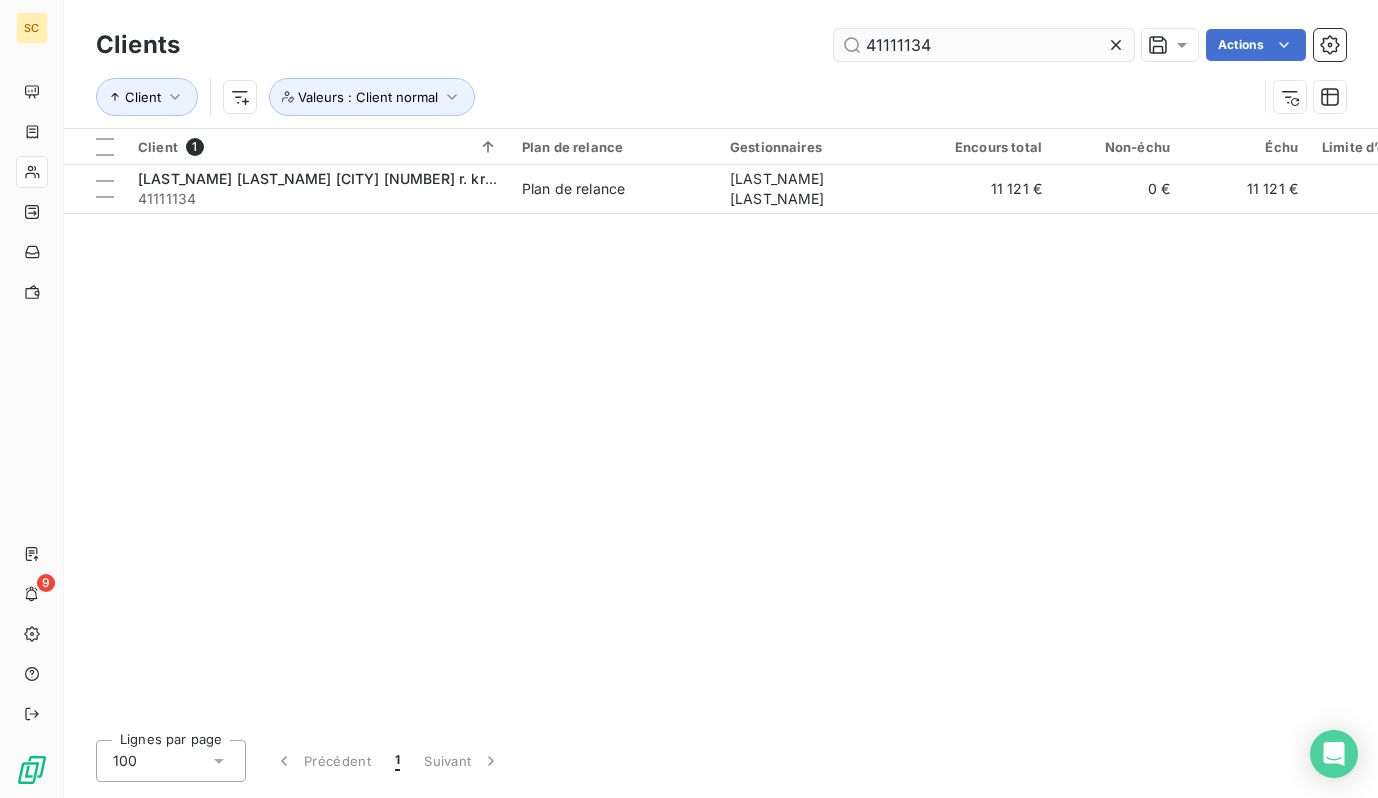 click on "41111134" at bounding box center [984, 45] 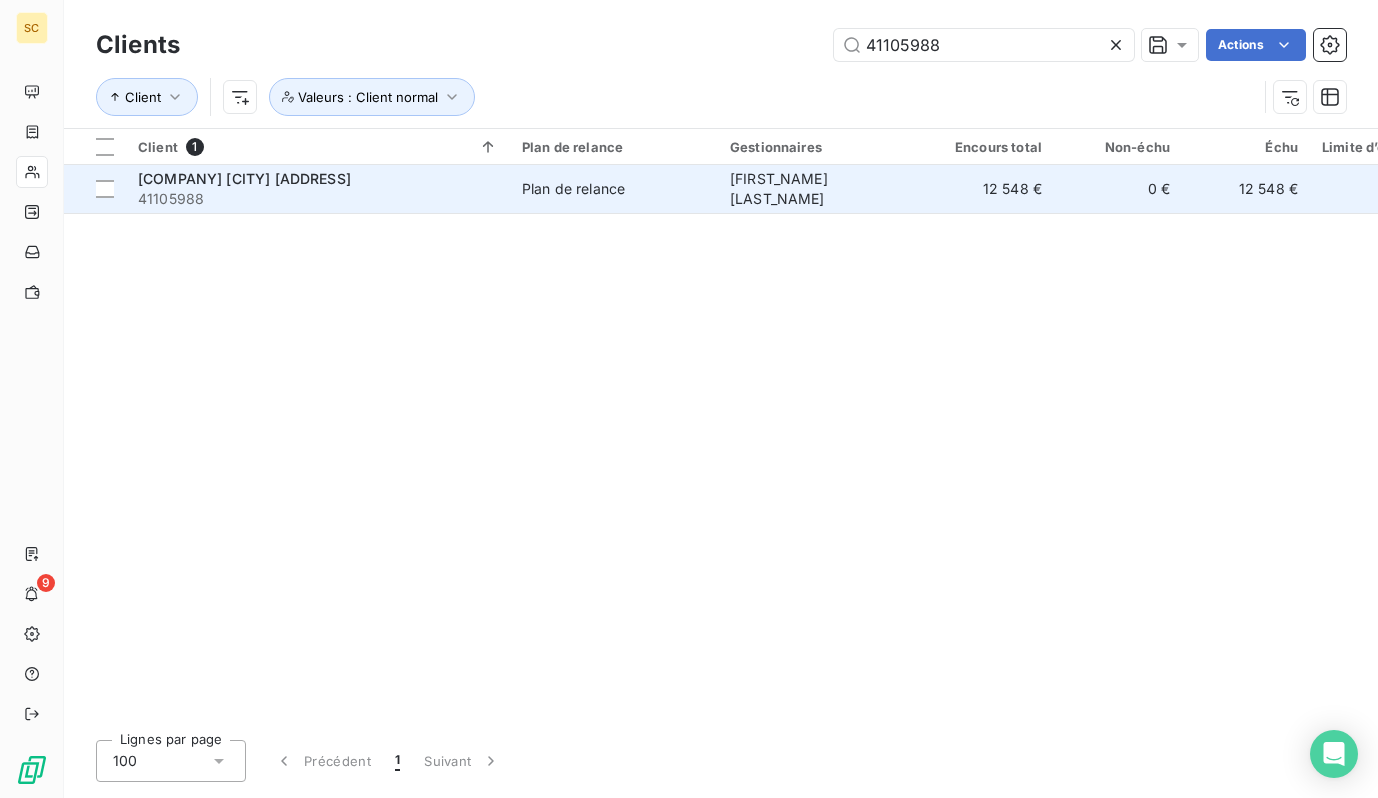 type on "41105988" 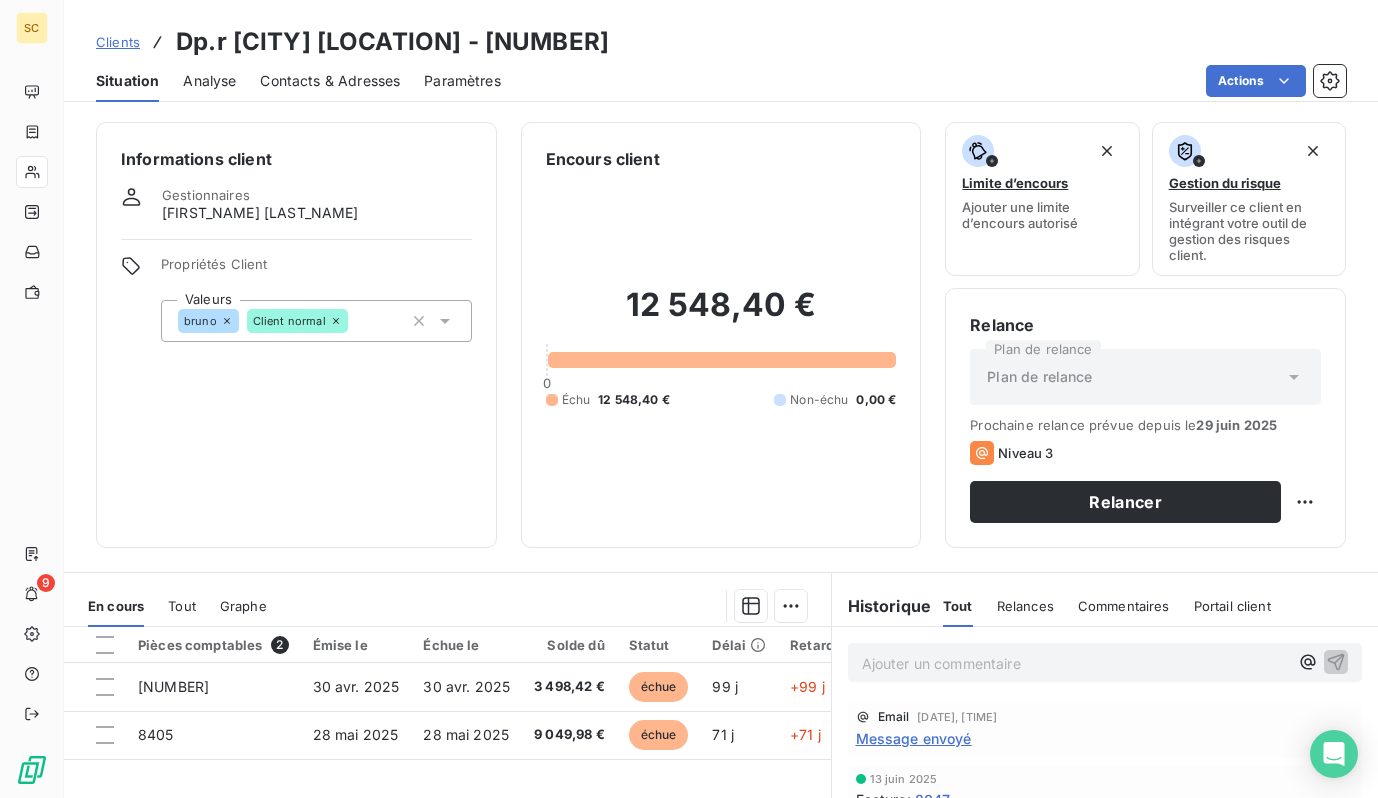 click on "Contacts & Adresses" at bounding box center [330, 81] 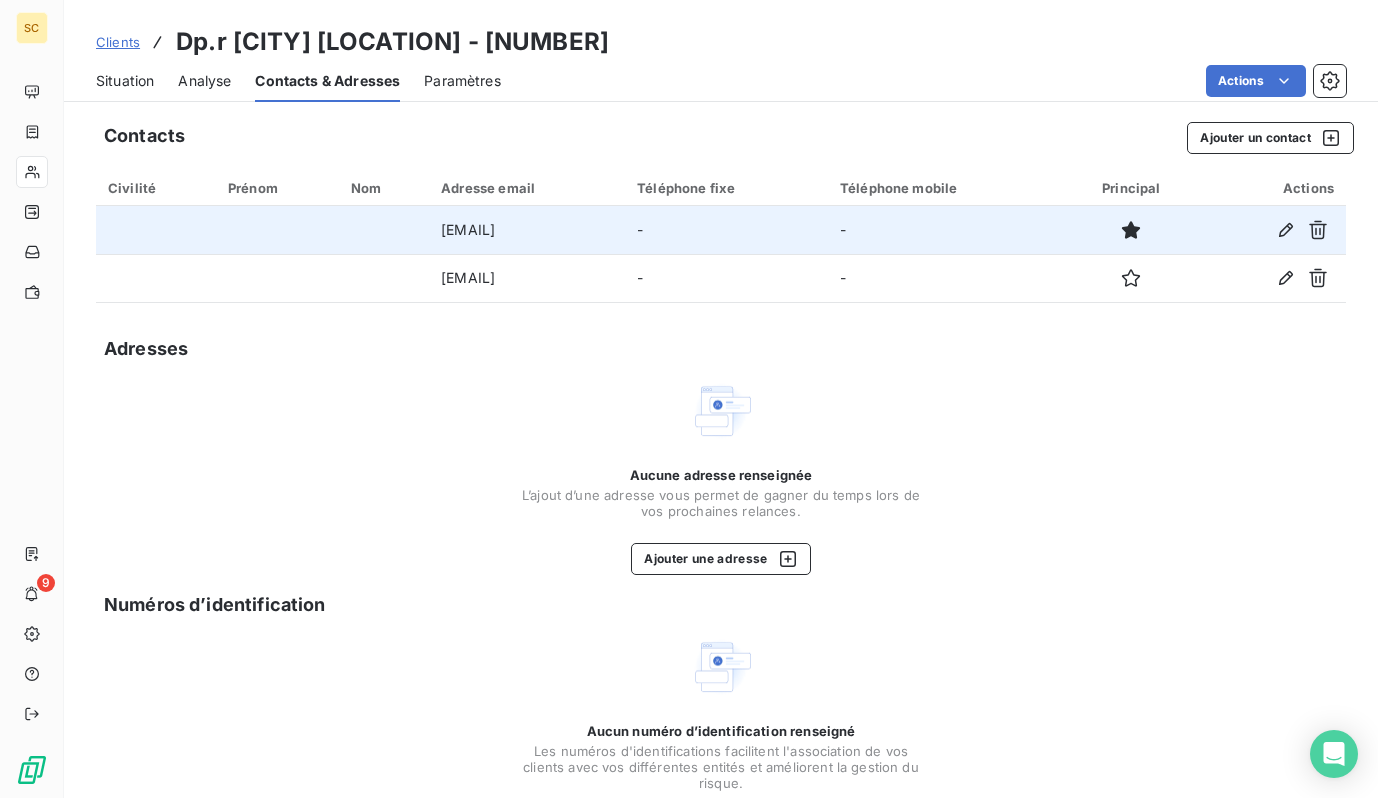 drag, startPoint x: 539, startPoint y: 233, endPoint x: 309, endPoint y: 234, distance: 230.00217 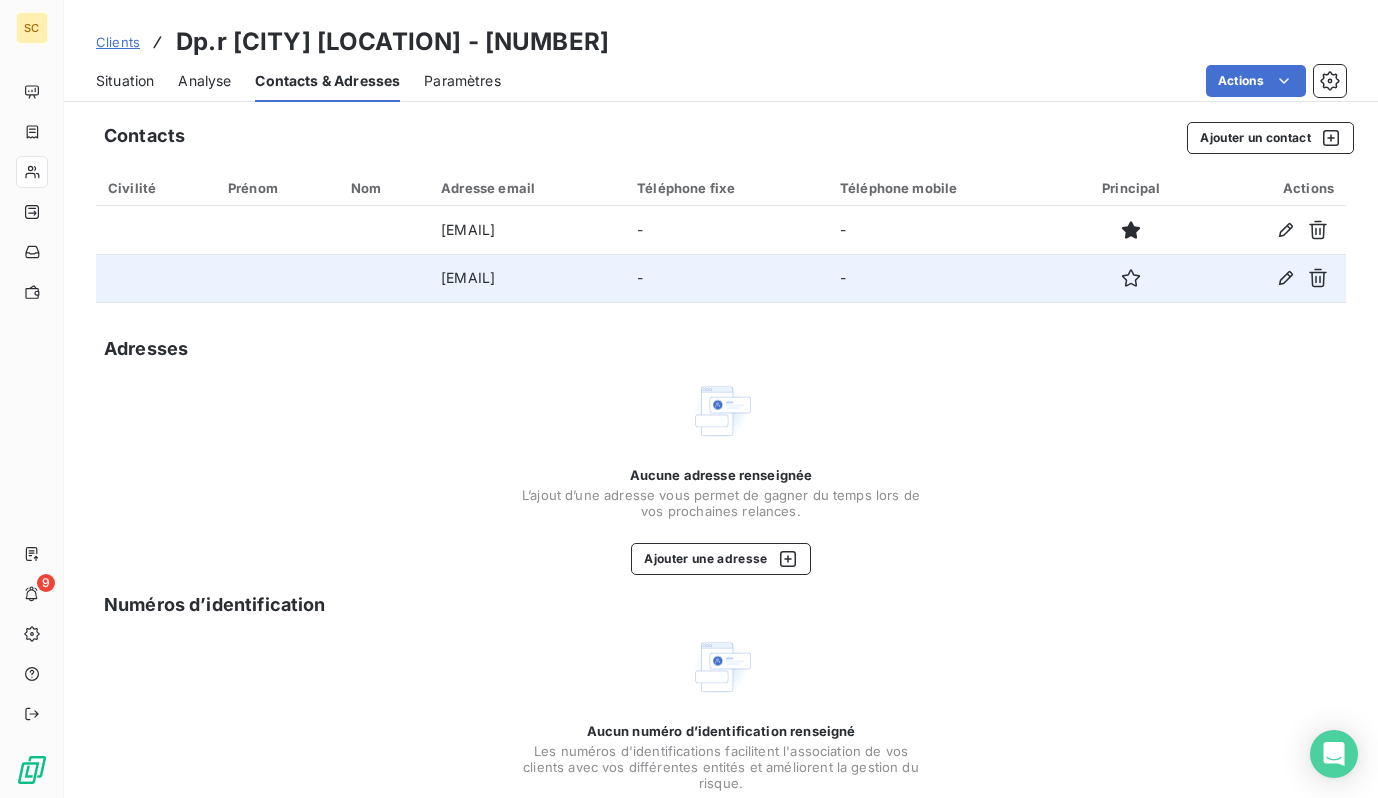 click on "valentin.barthelemy@vinci-construction.fr" at bounding box center [527, 278] 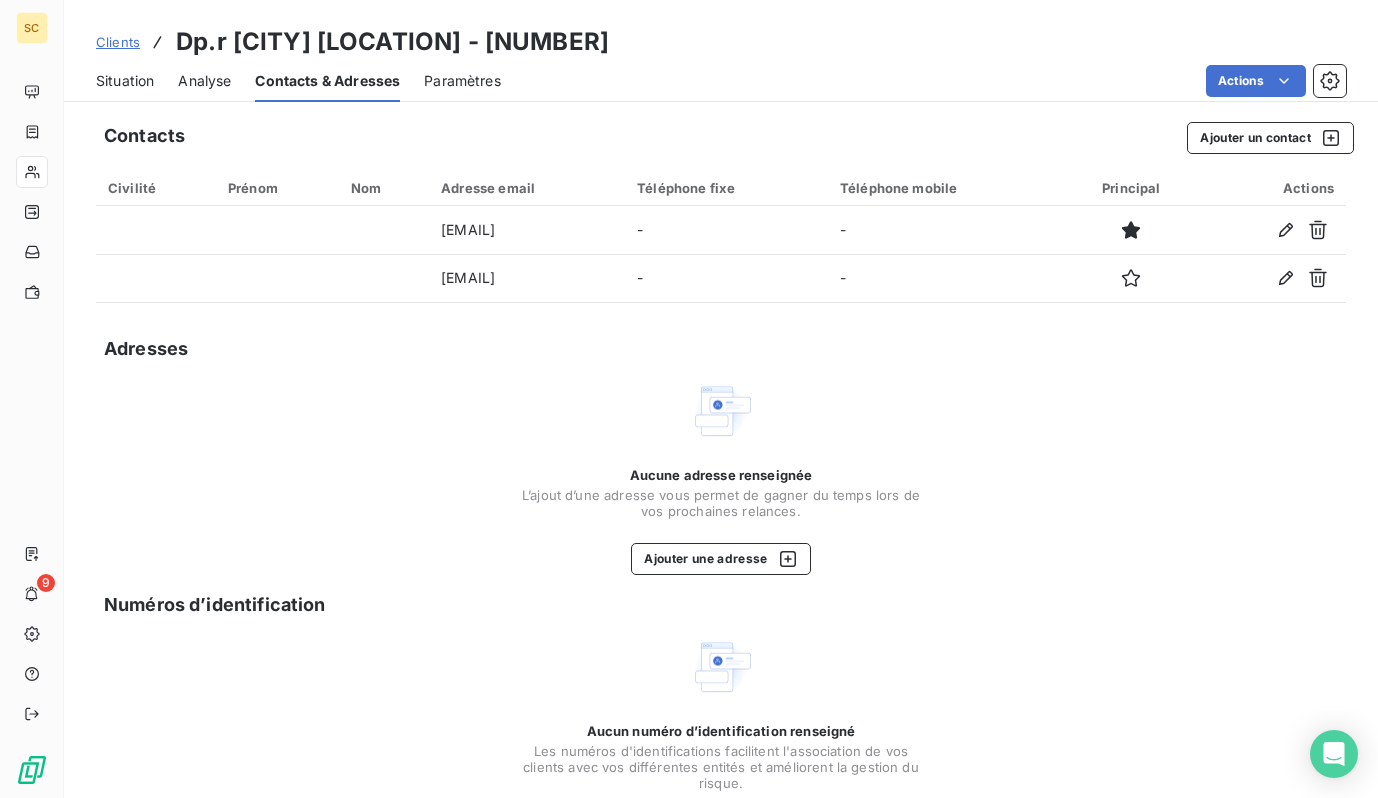 drag, startPoint x: 631, startPoint y: 274, endPoint x: 382, endPoint y: 173, distance: 268.70428 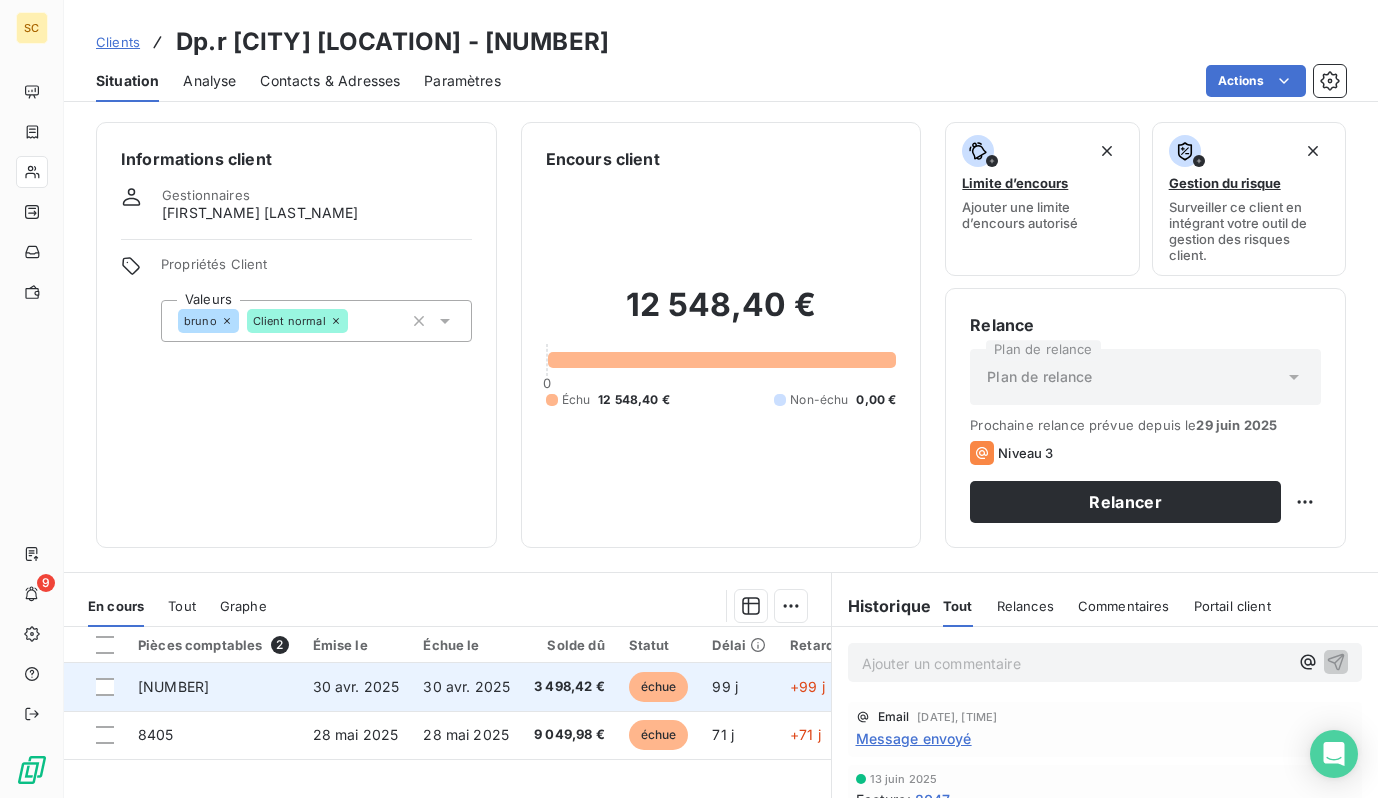 click on "3 498,42 €" at bounding box center (569, 687) 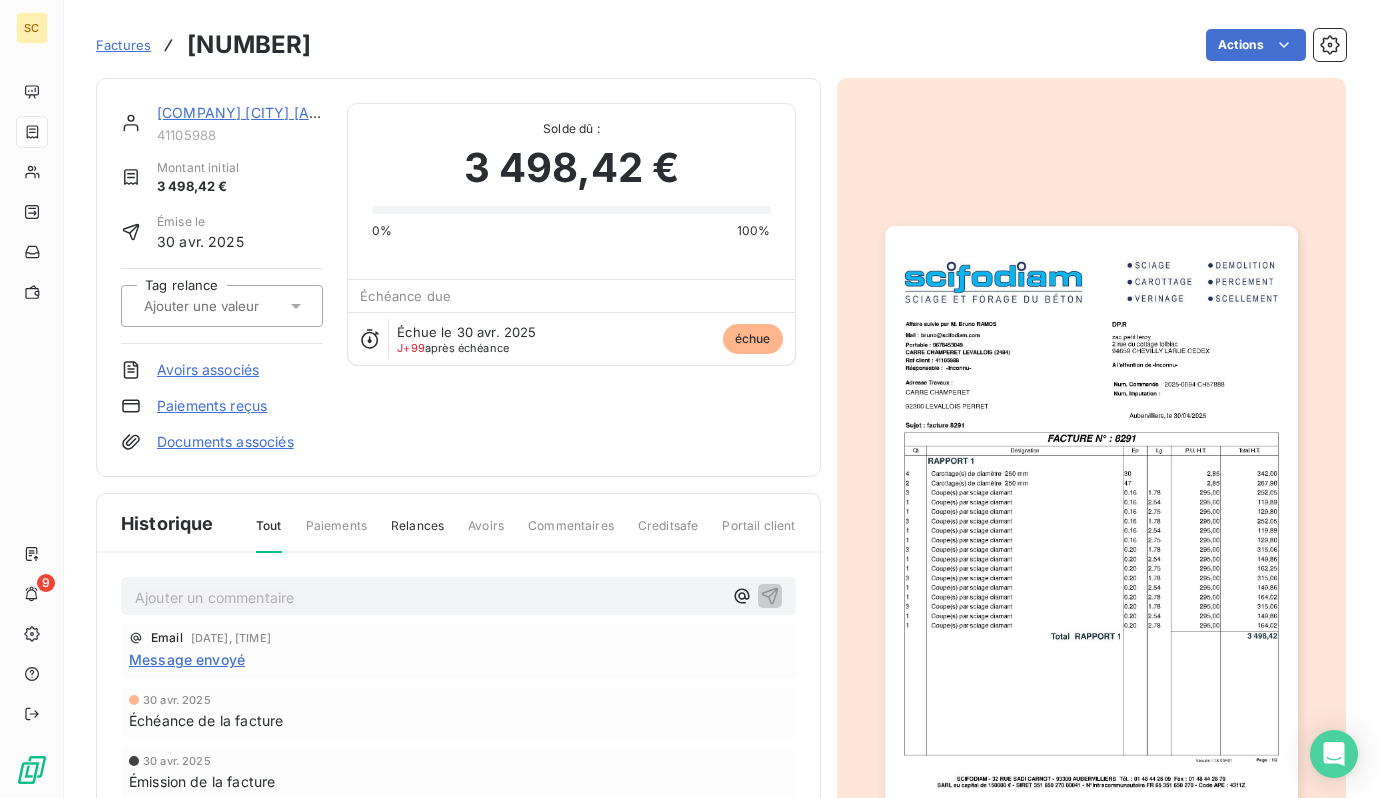 click at bounding box center (1091, 518) 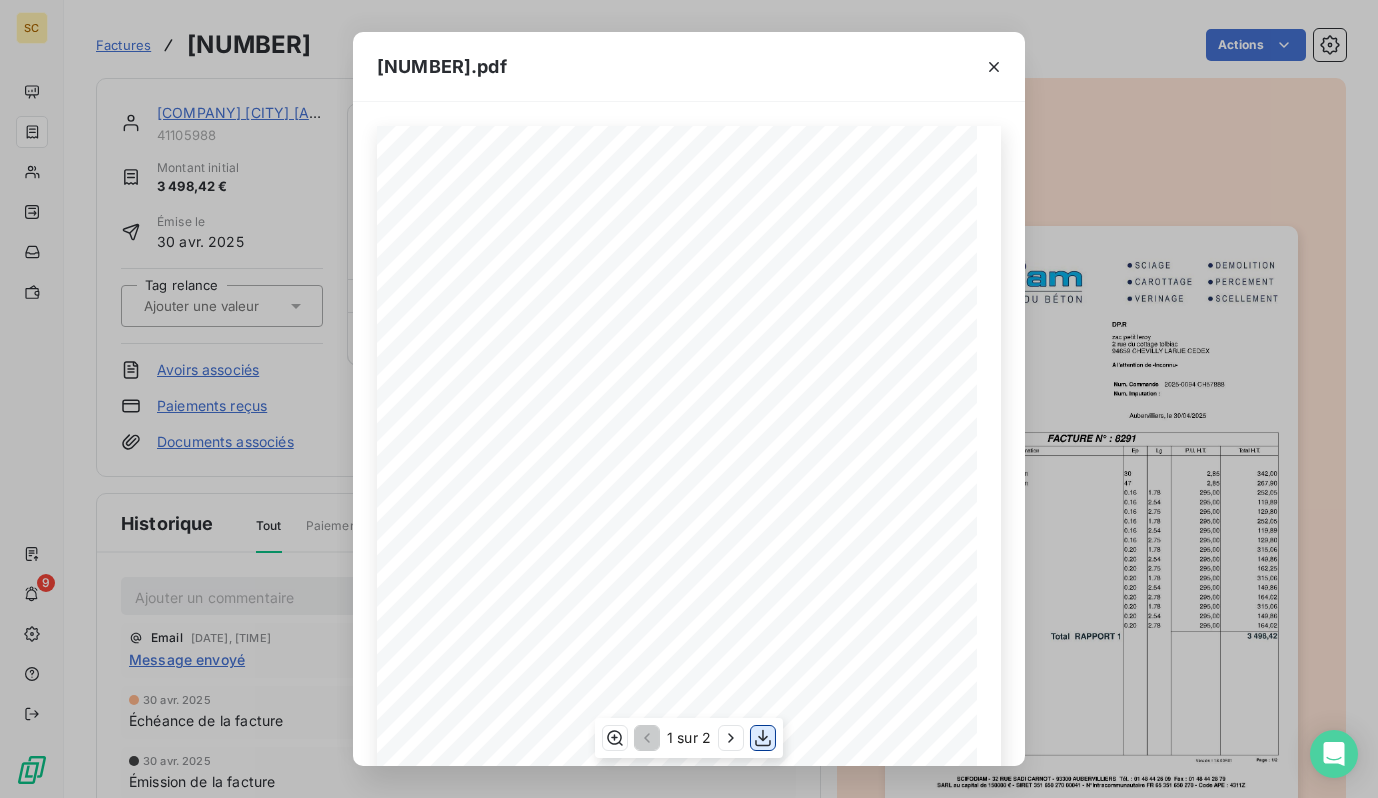 click 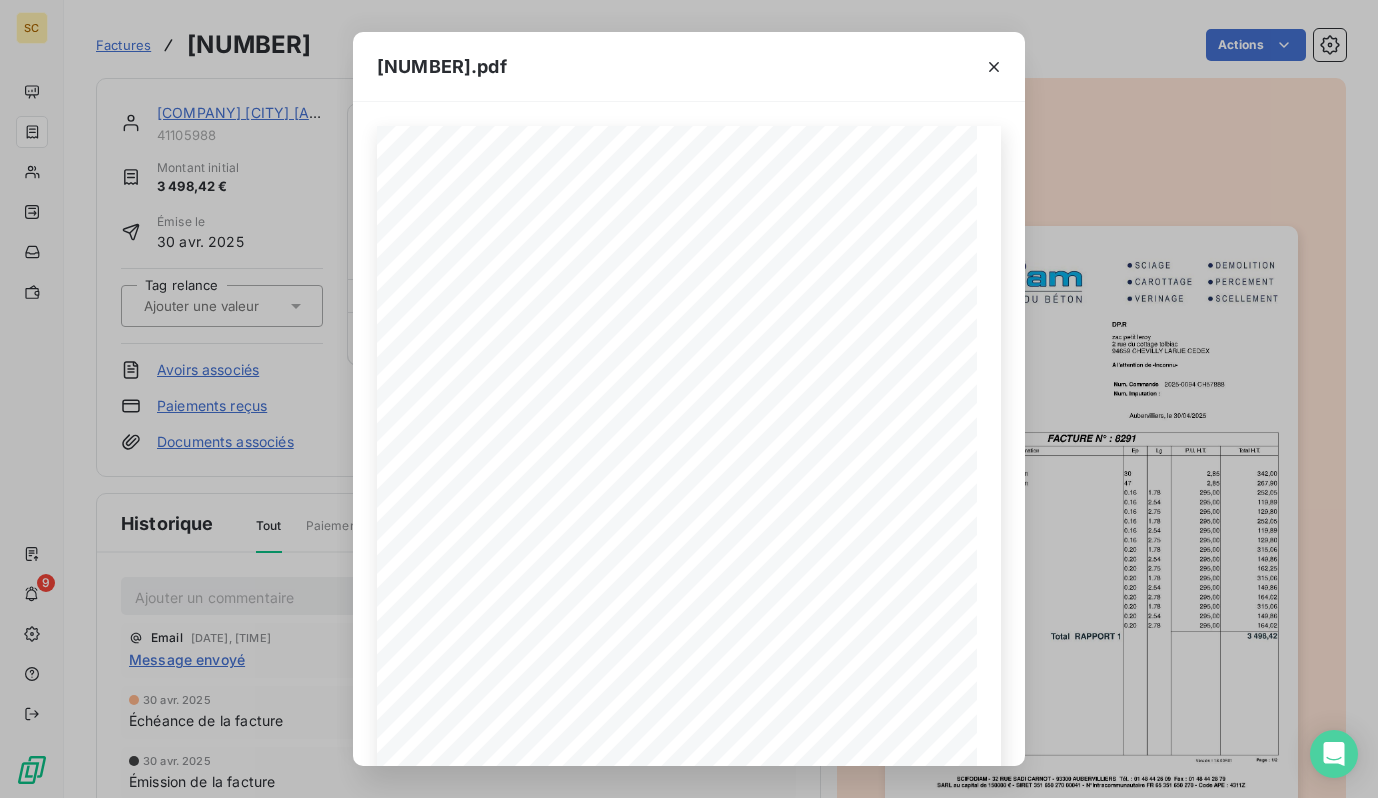 click on "8291.pdf Qt   Désignation   Ep   Lg   P.U. H.T.   Total H.T. Version : 18.00R01   Page : 1/2 SCIFODIAM - 32 RUE SADI CARNOT - 93300 AUBERVILLIERS Tél. : 01 48 44 26 09 Fax : 01 48 44 28 79 SARL au capital de 150000 € - SIRET 351 650 270 00041 - N°Intracommunautaire FR 65 351 650 270 - Code APE : 4311Z Total RAPPORT 1   3 498,42 1   Coupe(s) par sciage diamant   0.20   2.78   295,00   164,02 1   Coupe(s) par sciage diamant   0.20   2.54   295,00   149,86 3   Coupe(s) par sciage diamant   0.20   1.78   295,00   315,06 1   Coupe(s) par sciage diamant   0.20   2.78   295,00   164,02 1   Coupe(s) par sciage diamant   0.20   2.54   295,00   149,86 3   Coupe(s) par sciage diamant   0.20   1.78   295,00   315,06 1   Coupe(s) par sciage diamant   0.20   2.75   295,00   162,25 1   Coupe(s) par sciage diamant   0.20   2.54   295,00   149,86 3   Coupe(s) par sciage diamant   0.20   1.78   295,00   315,06 1   Coupe(s) par sciage diamant   0.16   2.75   295,00   129,80 1   Coupe(s) par sciage diamant   0.16   2.54" at bounding box center [689, 399] 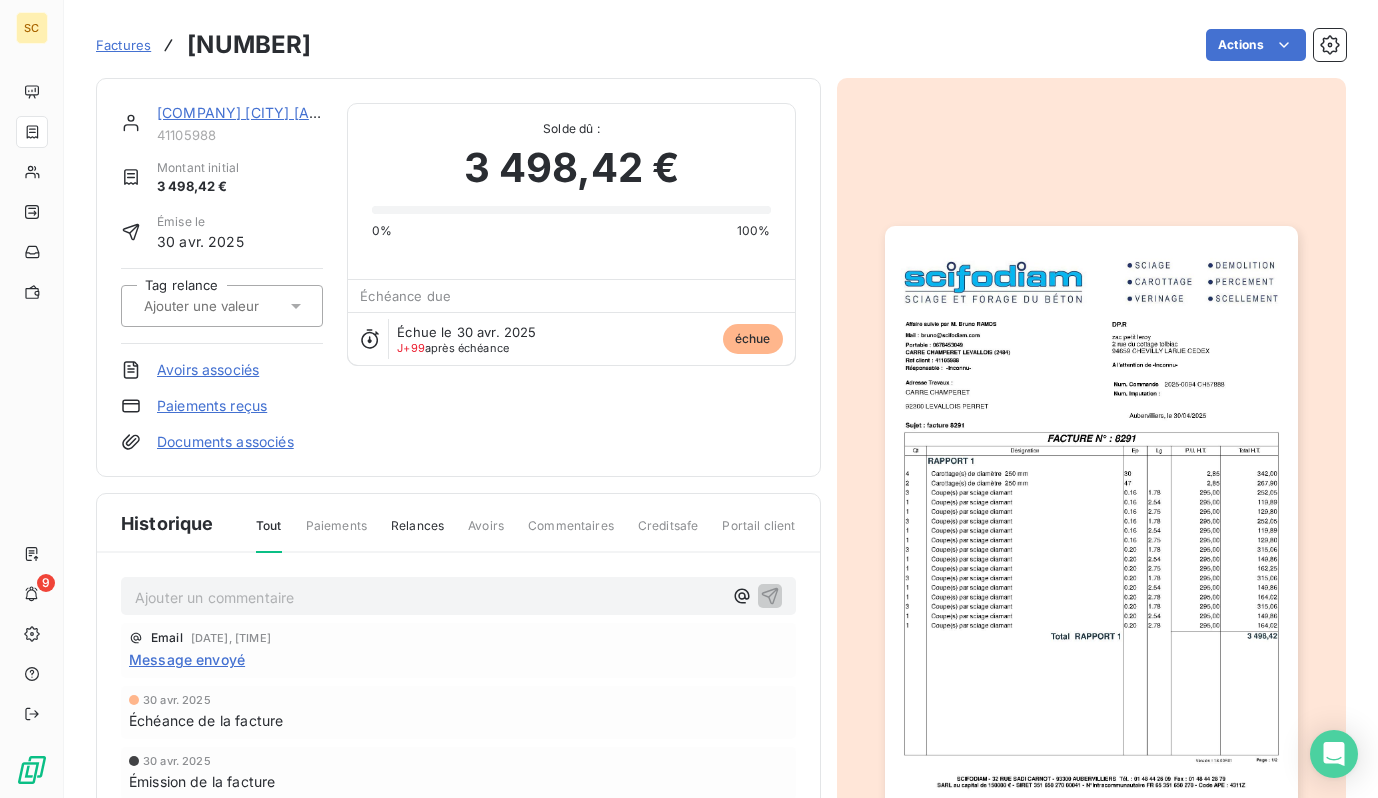 click on "Dp.r levallois carre champerret 41105988 Montant initial 3 498,42 € Émise le 30 avr. 2025 Tag relance Avoirs associés Paiements reçus Documents associés Solde dû : 3 498,42 € 0% 100% Échéance due Échue le 30 avr. 2025 J+99  après échéance échue" at bounding box center (458, 277) 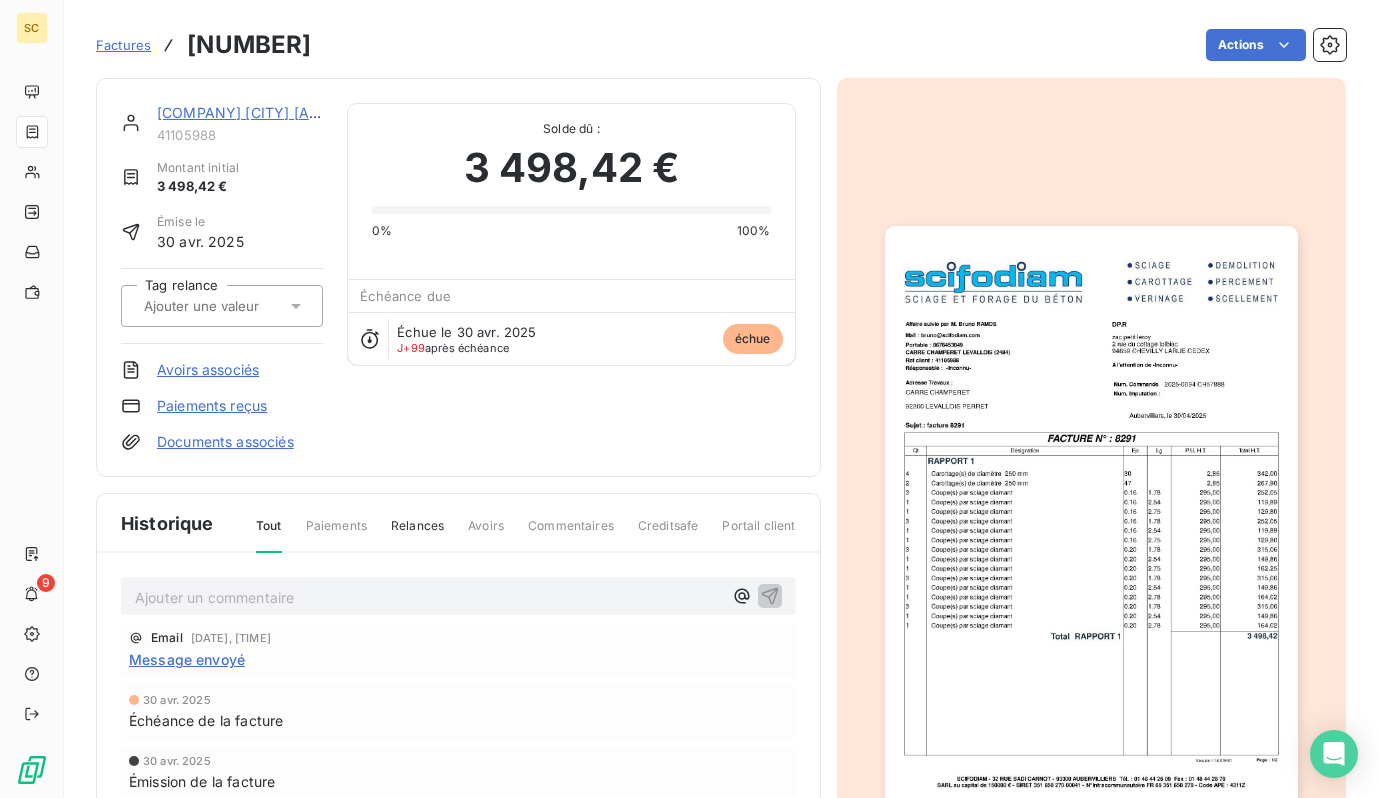click on "[COMPANY] [CITY] [LOCATION]" at bounding box center [263, 112] 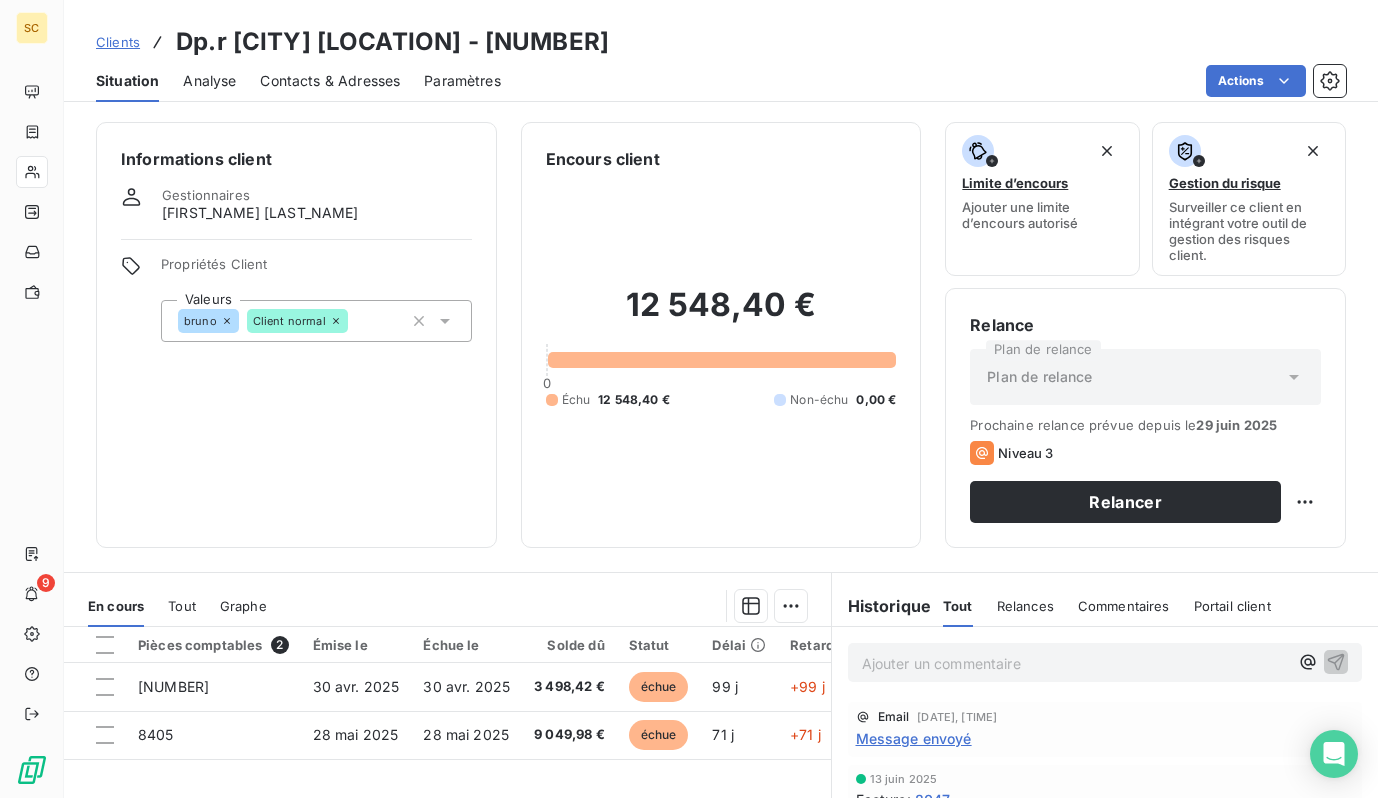 scroll, scrollTop: 274, scrollLeft: 0, axis: vertical 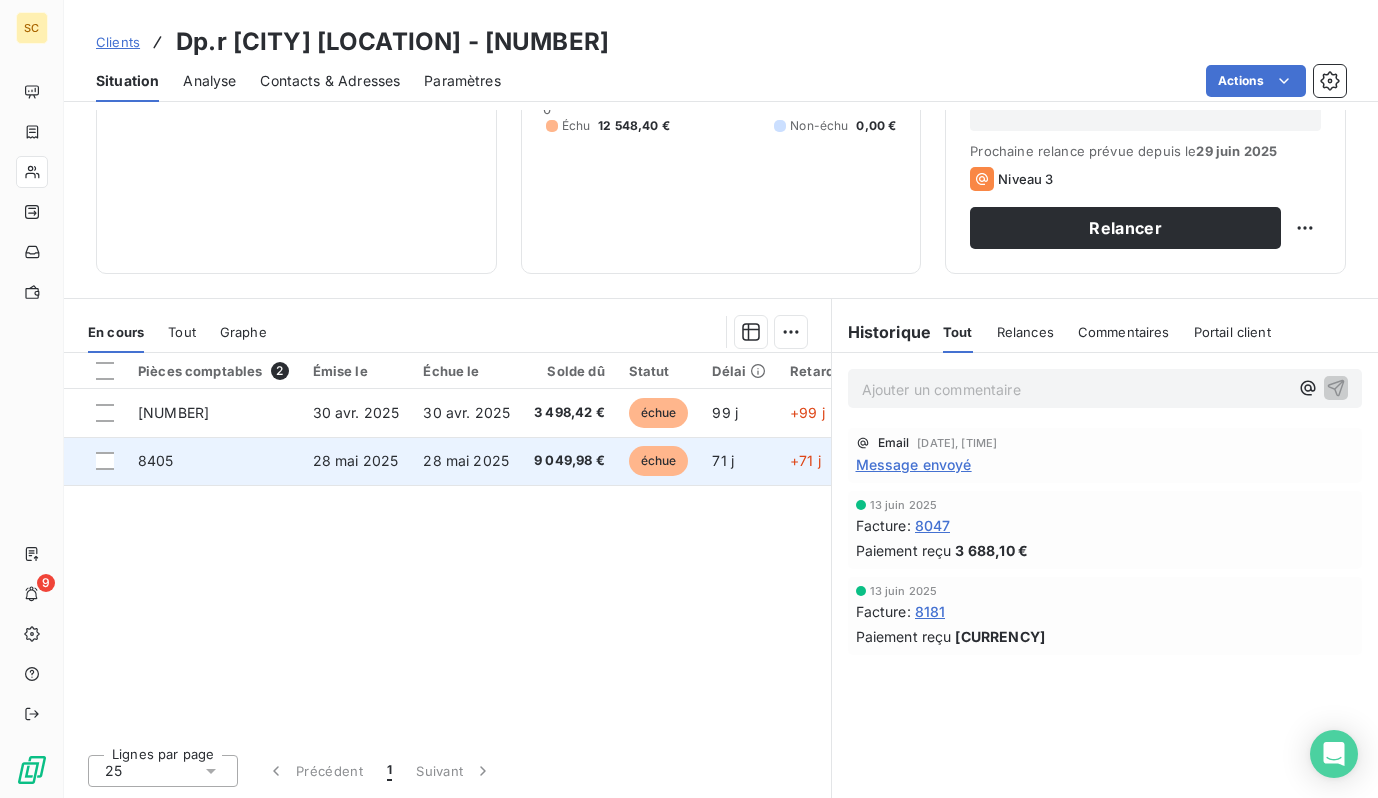 click on "28 mai 2025" at bounding box center [466, 460] 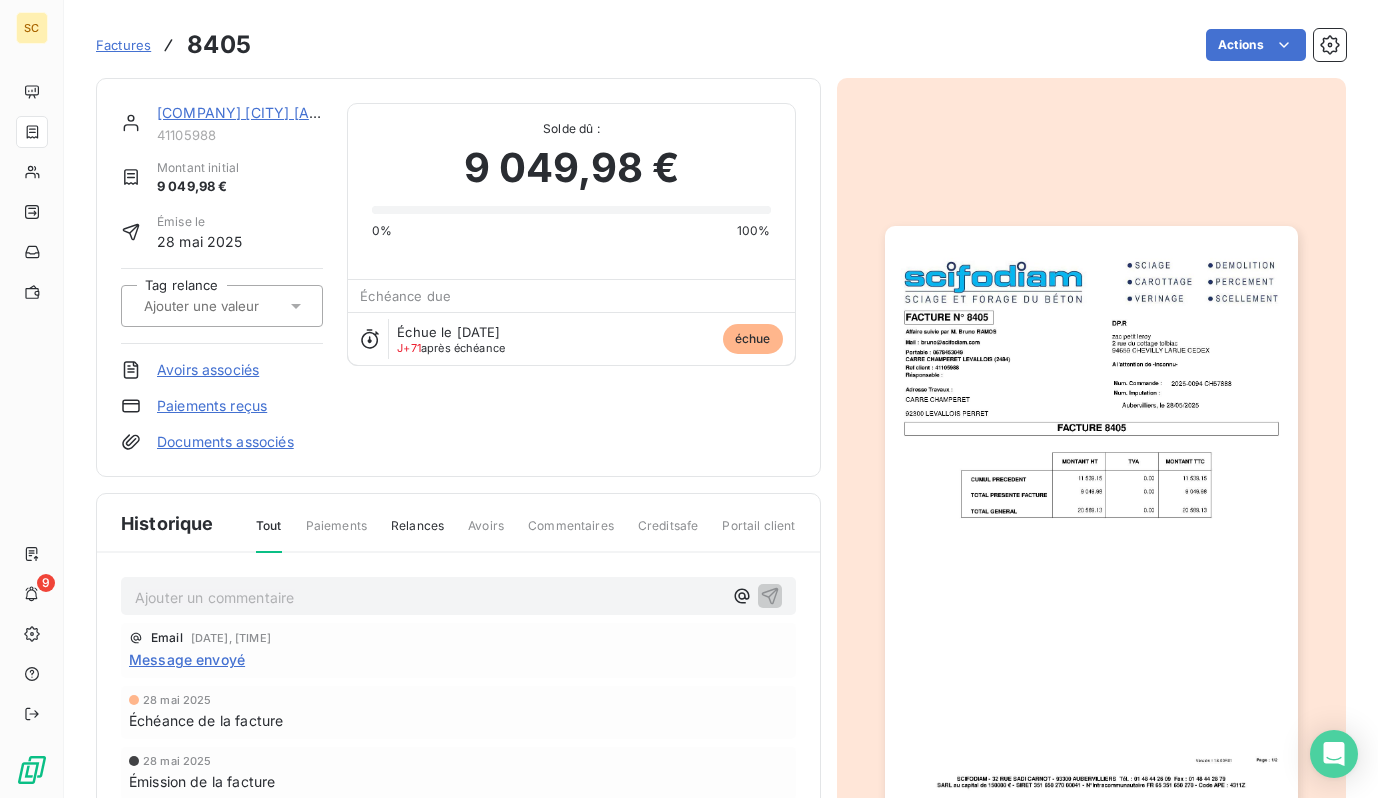click at bounding box center [1091, 518] 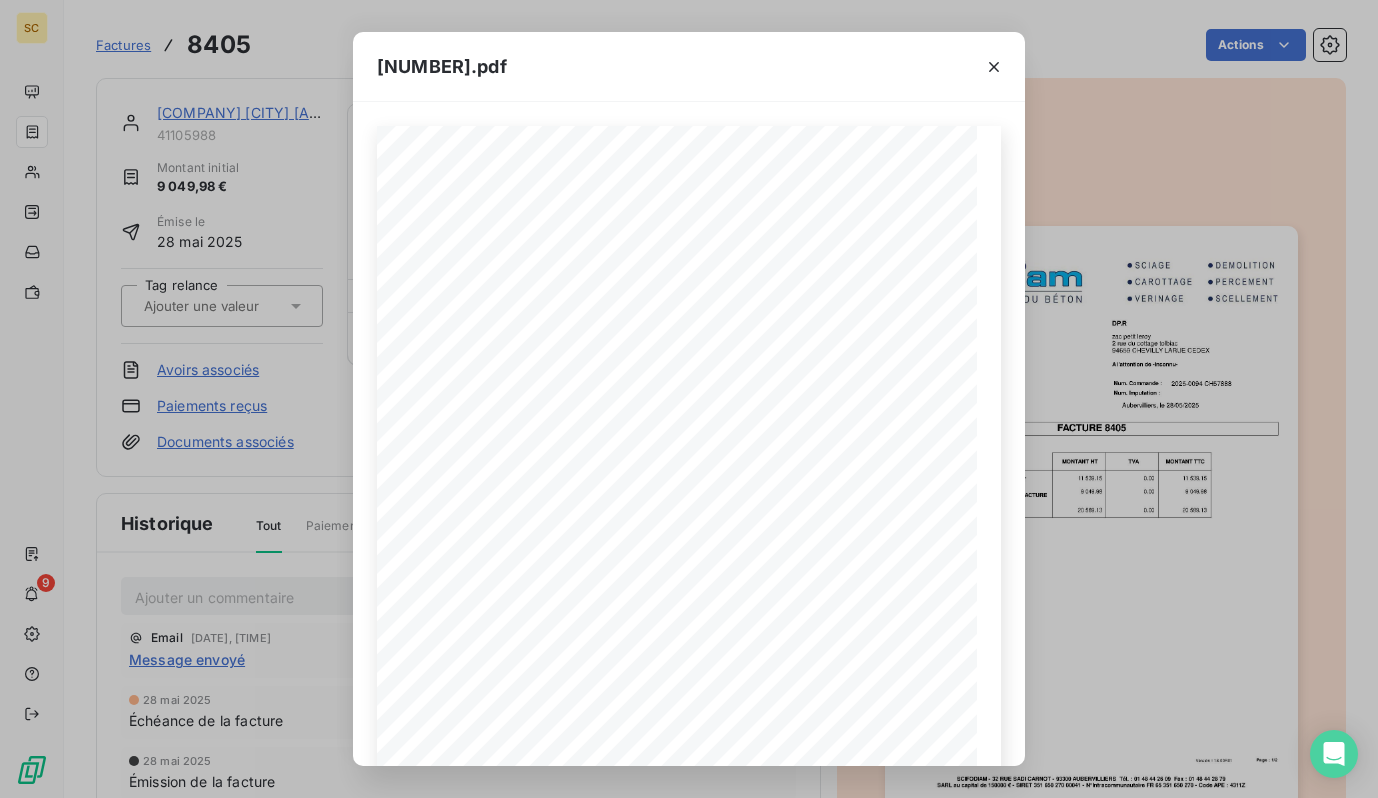 click on "8405.pdf Version : 18.00R01   Page : 1/2 SCIFODIAM - 32 RUE SADI CARNOT - 93300 AUBERVILLIERS Tél. : 01 48 44 26 09 Fax : 01 48 44 28 79 SARL au capital de 150000 € - SIRET 351 650 270 00041 - N°Intracommunautaire FR 65 351 650 270 - Code APE : 4311Z FACTURE N° 8405   DP.R Affaire suivie par M. Bruno RAMOS   zac petit leroy 2 rue du cottage tolbiac 94659 CHEVILLY LARUE CEDEX Mail : bruno@scifodiam.com Portable : 0678453049 A l'attention de -Inconnu- CARRE CHAMPERET LEVALLOIS (2484) Ref client : 41105988 Résponsable : Num. Commande :   2025-0094 CH57888 Num. Imputation : Adresse Travaux : Aubervilliers, le 28/05/2025 CARRE CHAMPERET 92300 LEVALLOIS PERRET FACTURE 8405 MONTANT HT   TVA   MONTANT TTC 11 539.15   0.00   11 539.15 CUMUL PRECEDENT 9 049.98   0.00   9 049.98 TOTAL PRESENTE FACTURE 20 589.13   0.00   20 589.13 TOTAL GENERAL Version : 18.00R01   Page : 1/2 SCIFODIAM - 32 RUE SADI CARNOT - 93300 AUBERVILLIERS Tél. : 01 48 44 26 09 Fax : 01 48 44 28 79 FACTURE N° 8405   DP.R   zac petit leroy" at bounding box center [689, 399] 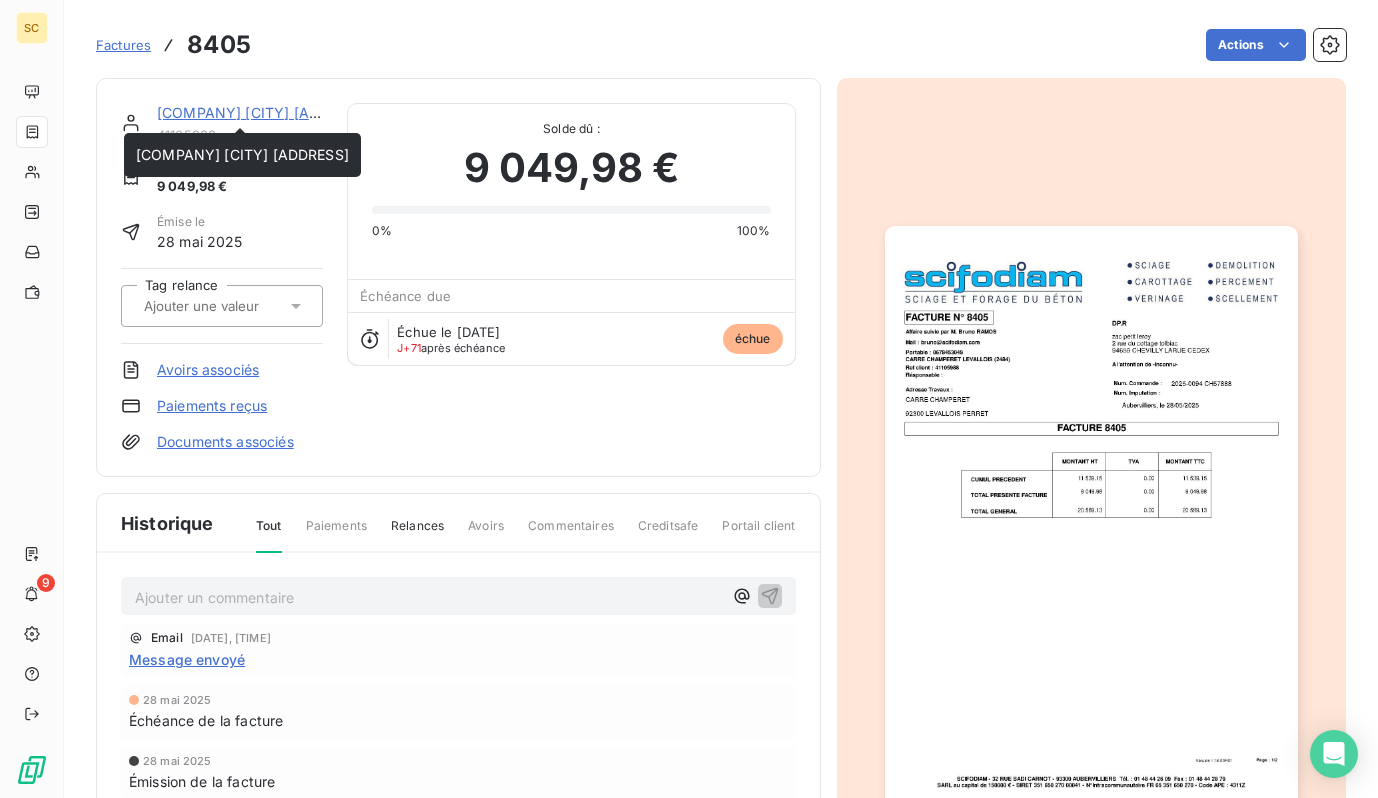 click on "[COMPANY] [CITY] [LOCATION]" at bounding box center [263, 112] 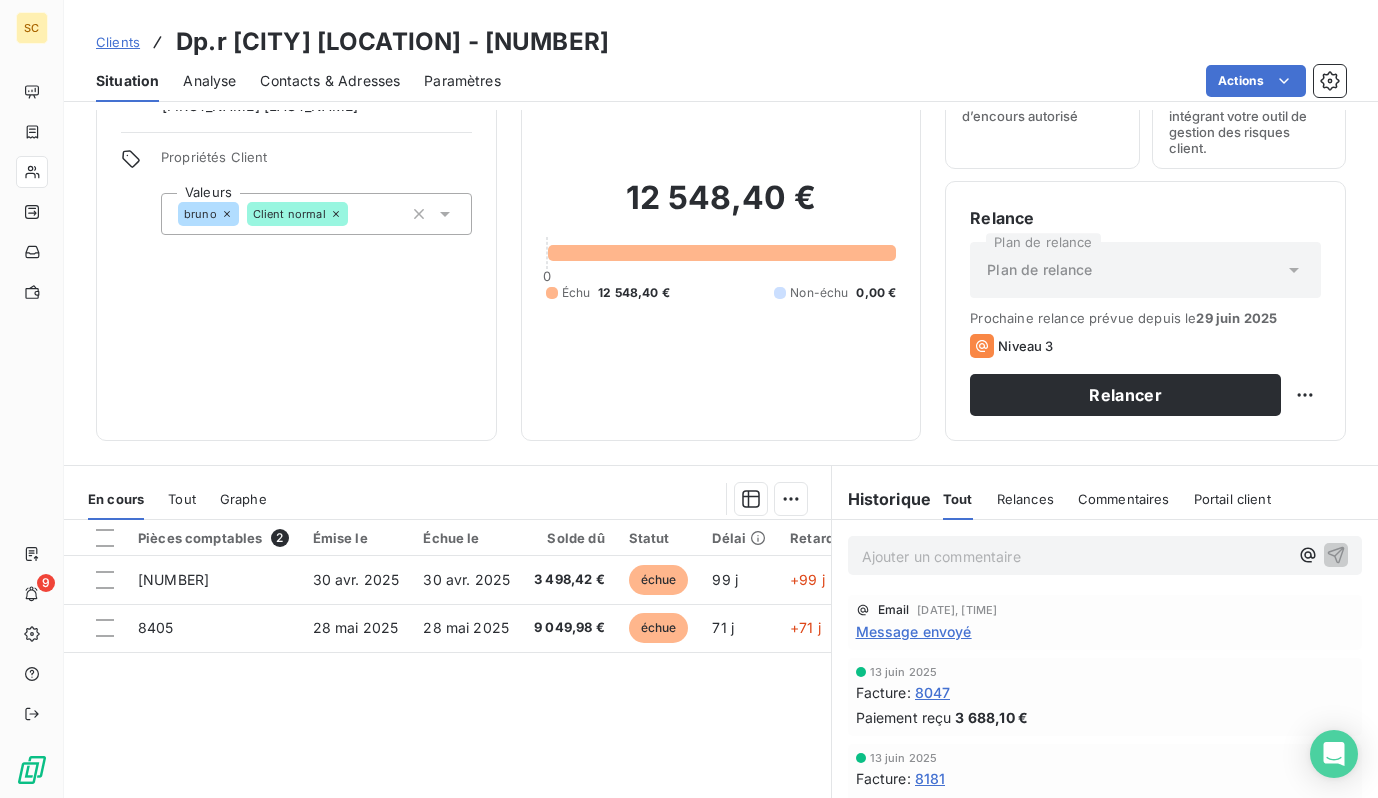 scroll, scrollTop: 108, scrollLeft: 0, axis: vertical 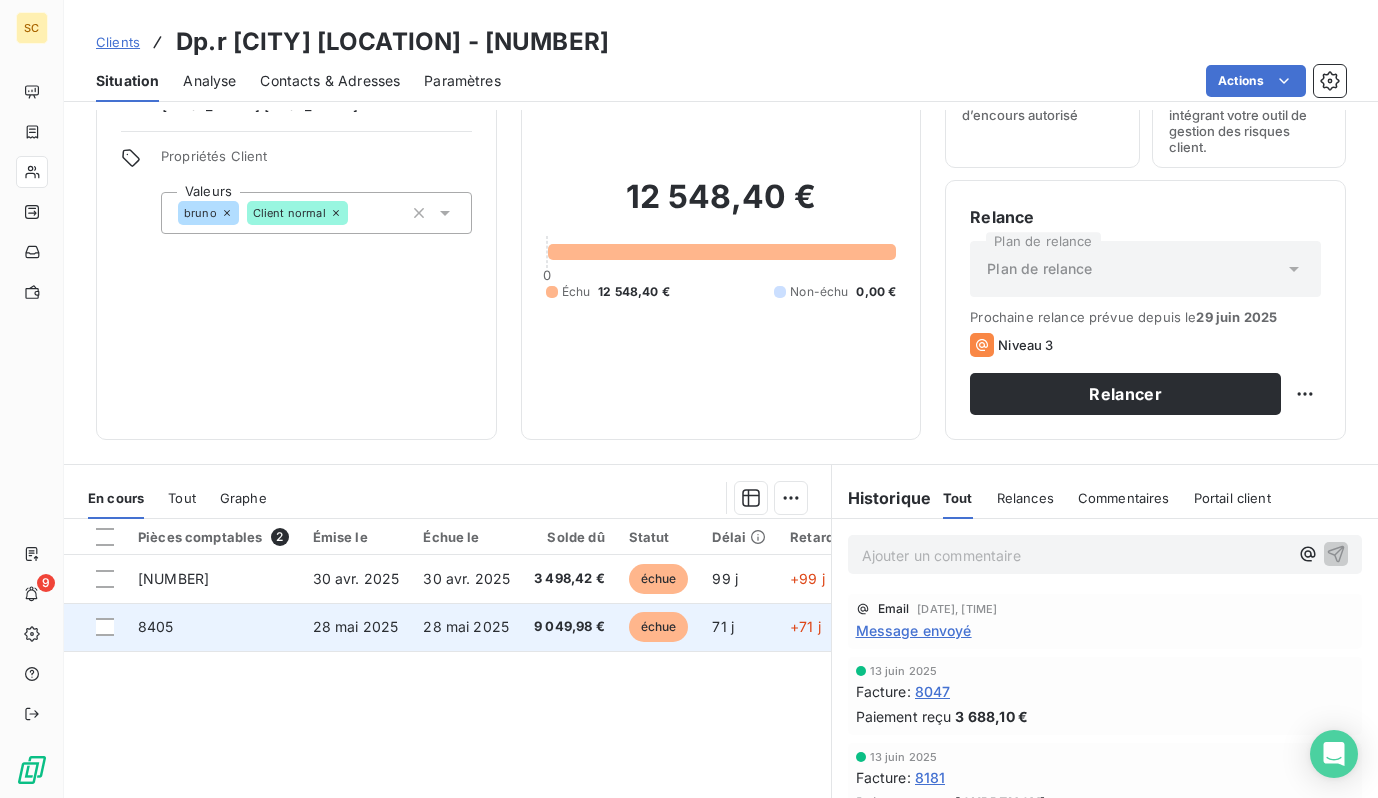 click on "9 049,98 €" at bounding box center [569, 627] 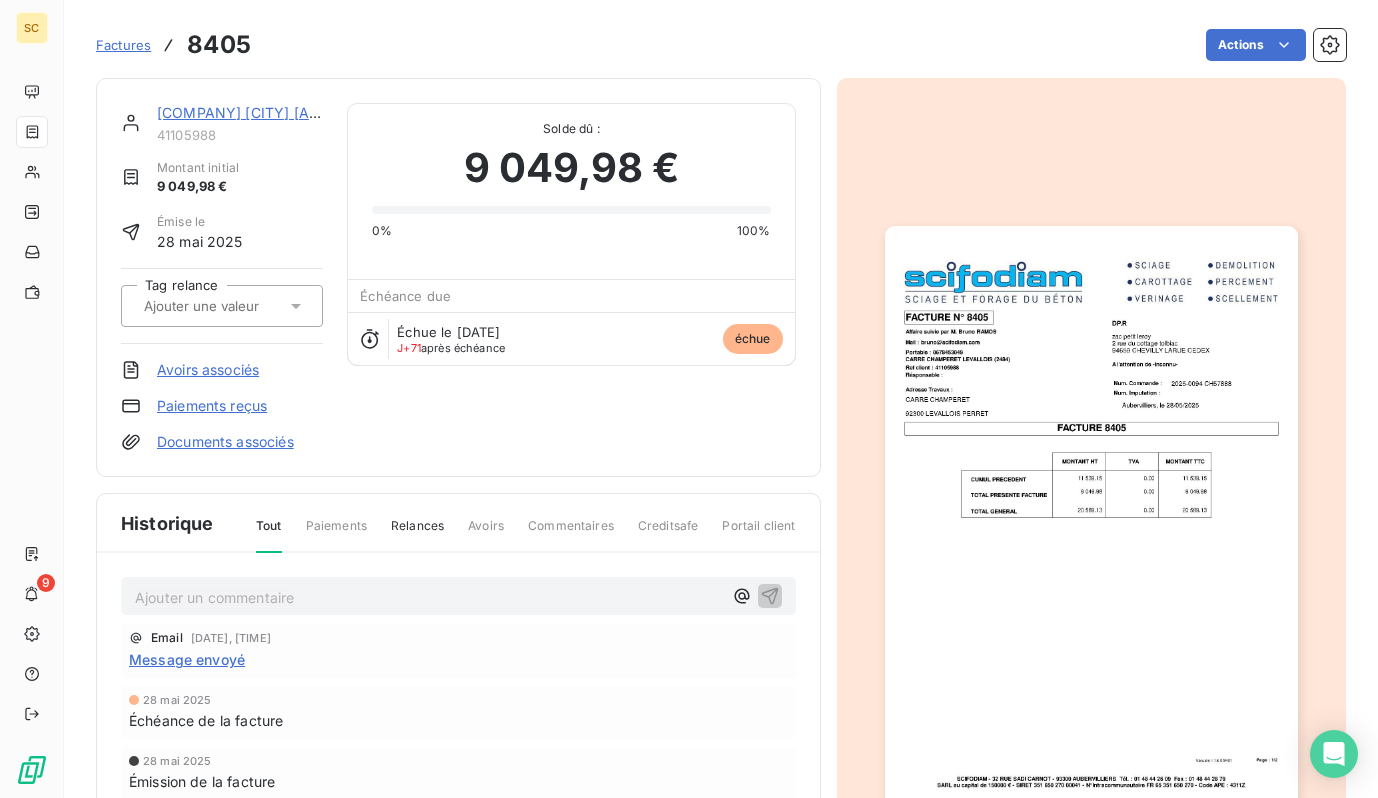 click at bounding box center [1091, 518] 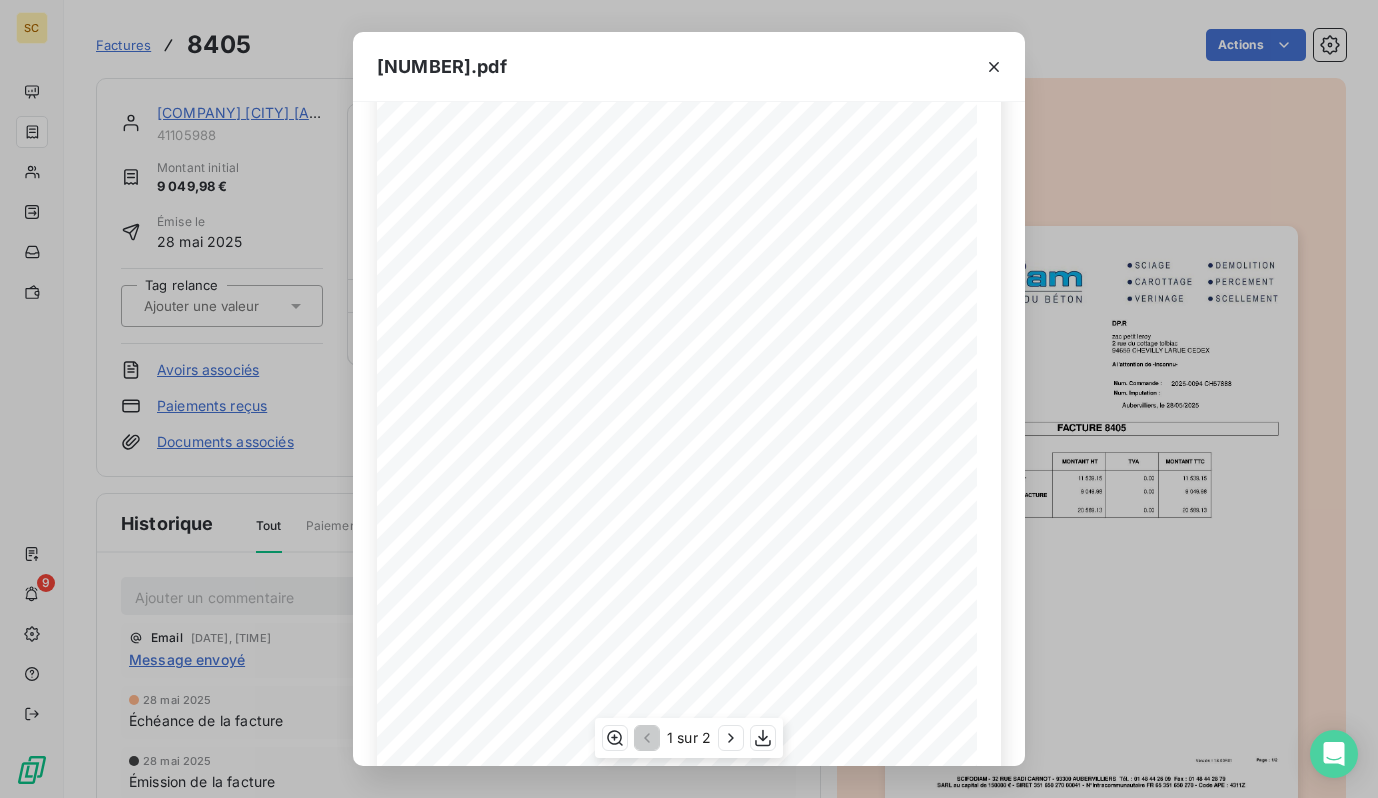 scroll, scrollTop: 232, scrollLeft: 0, axis: vertical 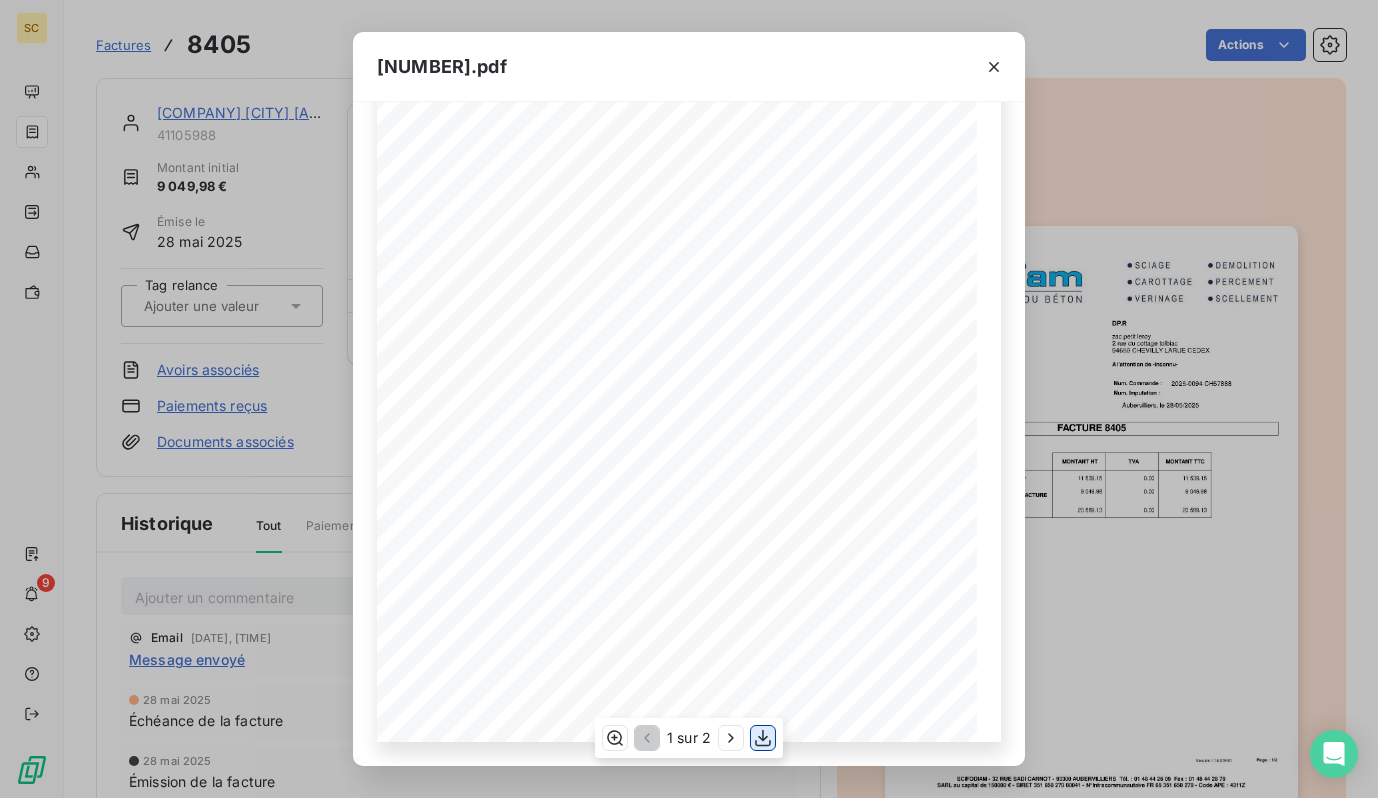 click 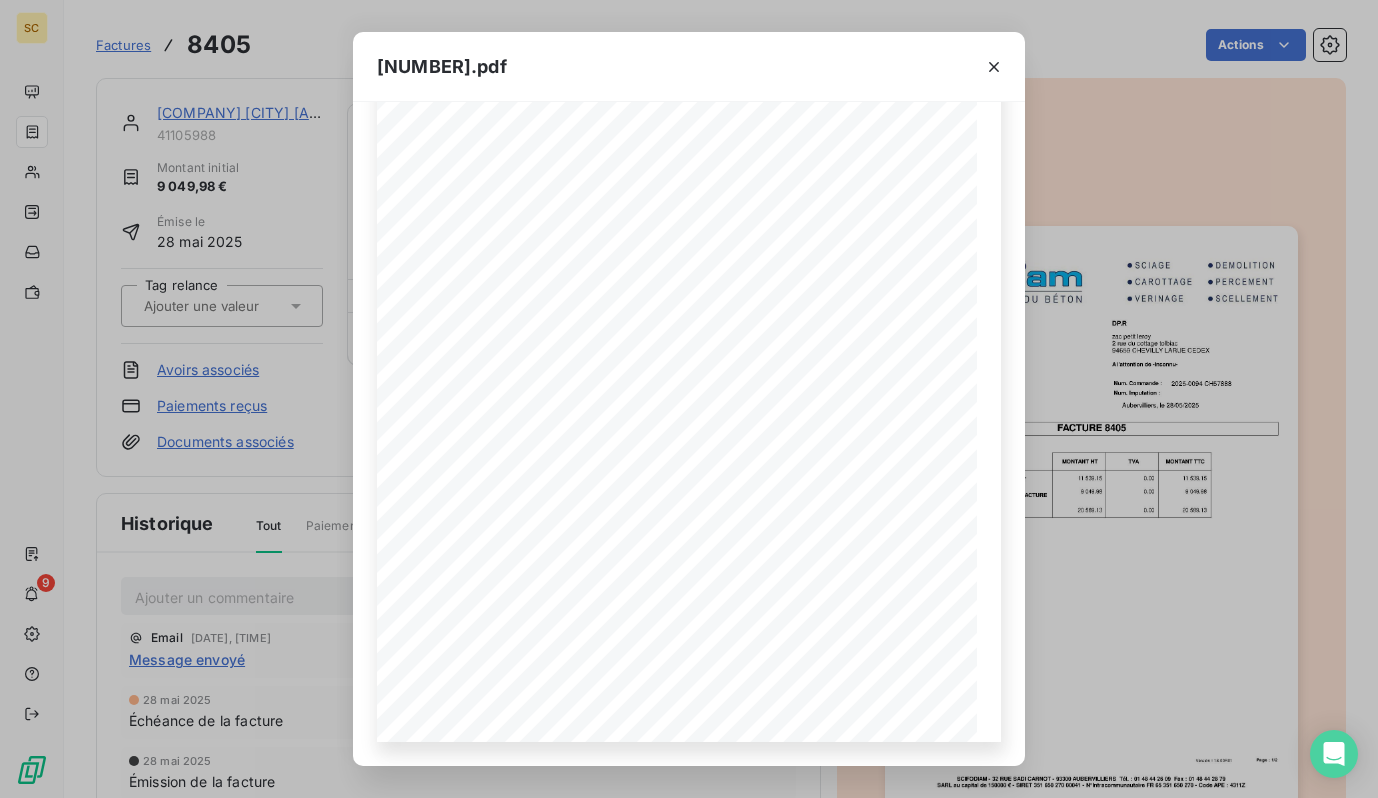 click on "8405.pdf Version : 18.00R01   Page : 1/2 SCIFODIAM - 32 RUE SADI CARNOT - 93300 AUBERVILLIERS Tél. : 01 48 44 26 09 Fax : 01 48 44 28 79 SARL au capital de 150000 € - SIRET 351 650 270 00041 - N°Intracommunautaire FR 65 351 650 270 - Code APE : 4311Z FACTURE N° 8405   DP.R Affaire suivie par M. Bruno RAMOS   zac petit leroy 2 rue du cottage tolbiac 94659 CHEVILLY LARUE CEDEX Mail : bruno@scifodiam.com Portable : 0678453049 A l'attention de -Inconnu- CARRE CHAMPERET LEVALLOIS (2484) Ref client : 41105988 Résponsable : Num. Commande :   2025-0094 CH57888 Num. Imputation : Adresse Travaux : Aubervilliers, le 28/05/2025 CARRE CHAMPERET 92300 LEVALLOIS PERRET FACTURE 8405 MONTANT HT   TVA   MONTANT TTC 11 539.15   0.00   11 539.15 CUMUL PRECEDENT 9 049.98   0.00   9 049.98 TOTAL PRESENTE FACTURE 20 589.13   0.00   20 589.13 TOTAL GENERAL Version : 18.00R01   Page : 1/2 SCIFODIAM - 32 RUE SADI CARNOT - 93300 AUBERVILLIERS Tél. : 01 48 44 26 09 Fax : 01 48 44 28 79 FACTURE N° 8405   DP.R   zac petit leroy" at bounding box center (689, 399) 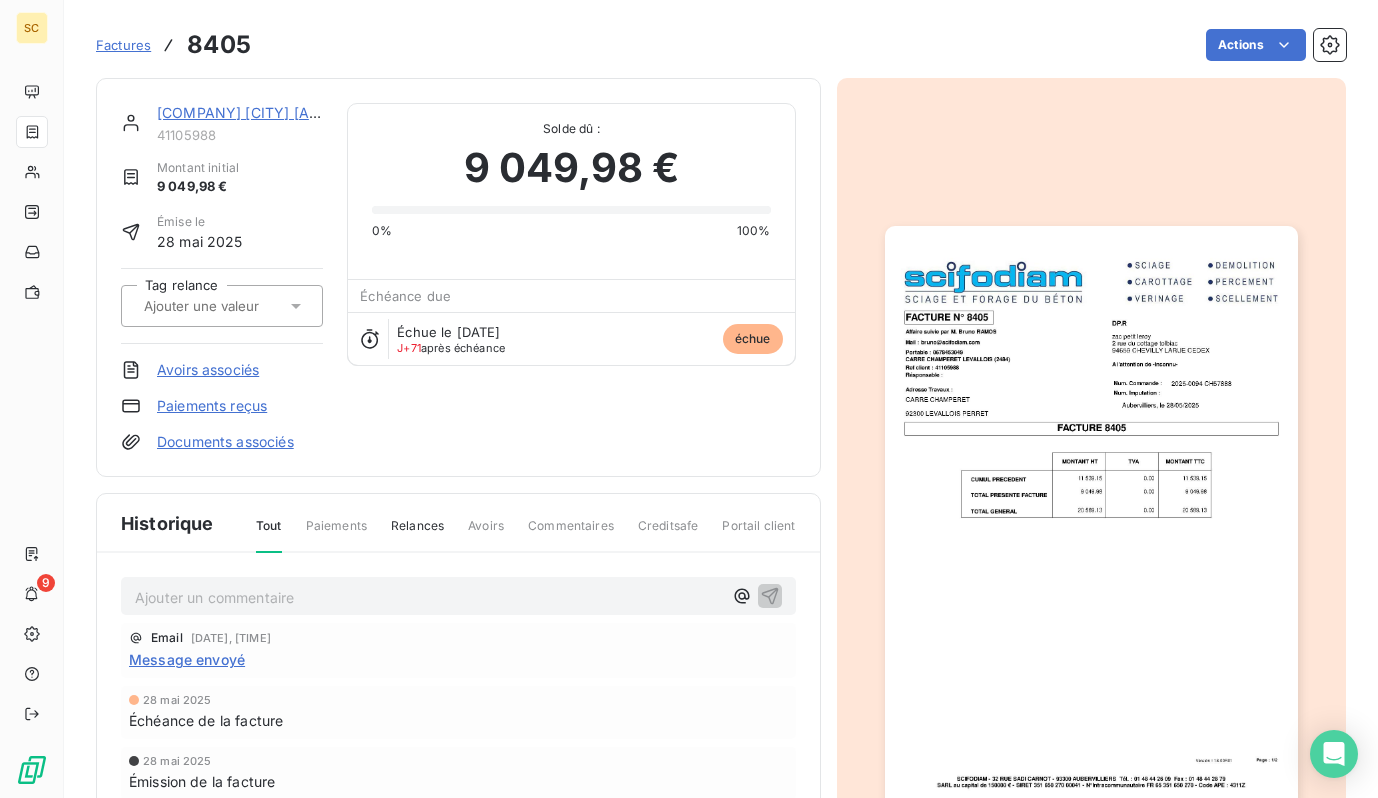 click on "[COMPANY] [CITY] [LOCATION]" at bounding box center [263, 112] 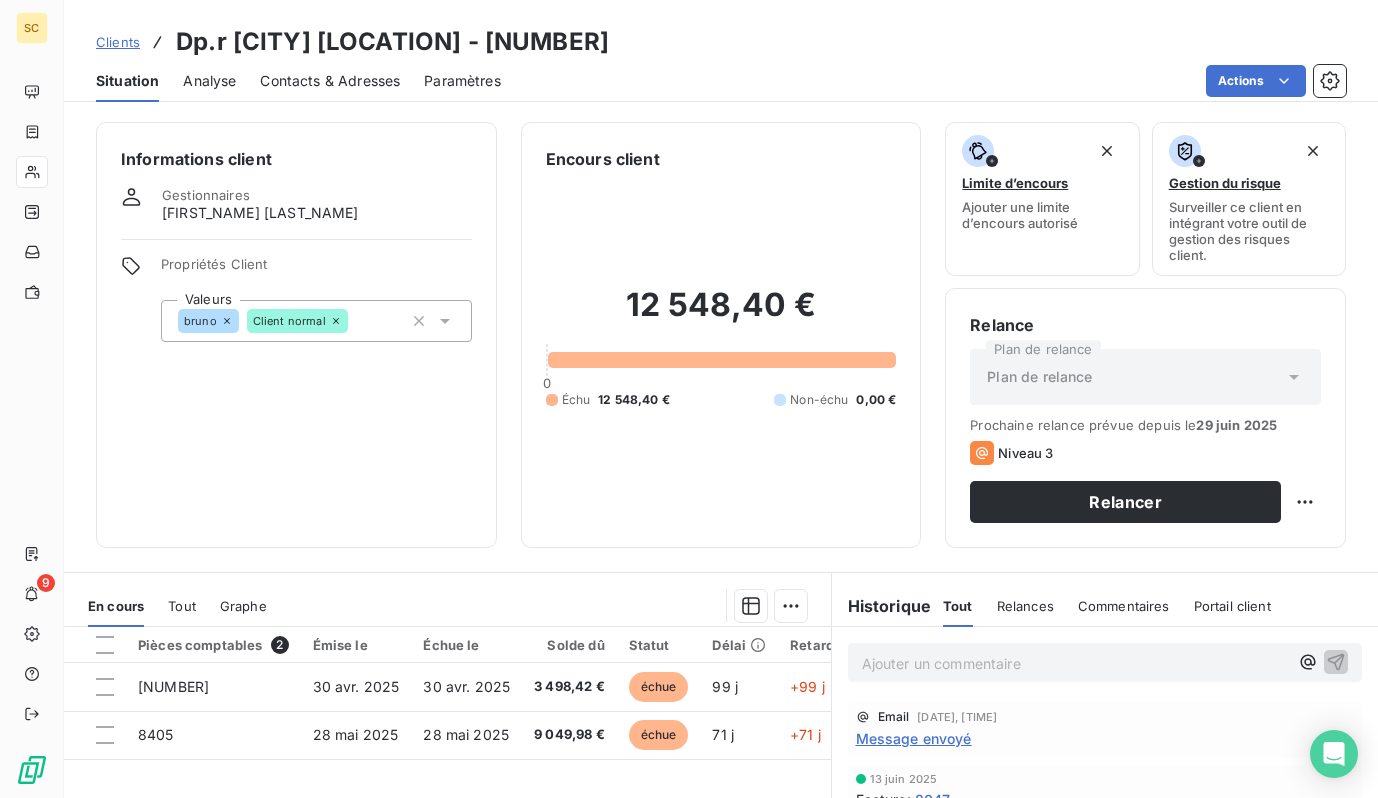click on "Clients" at bounding box center [118, 42] 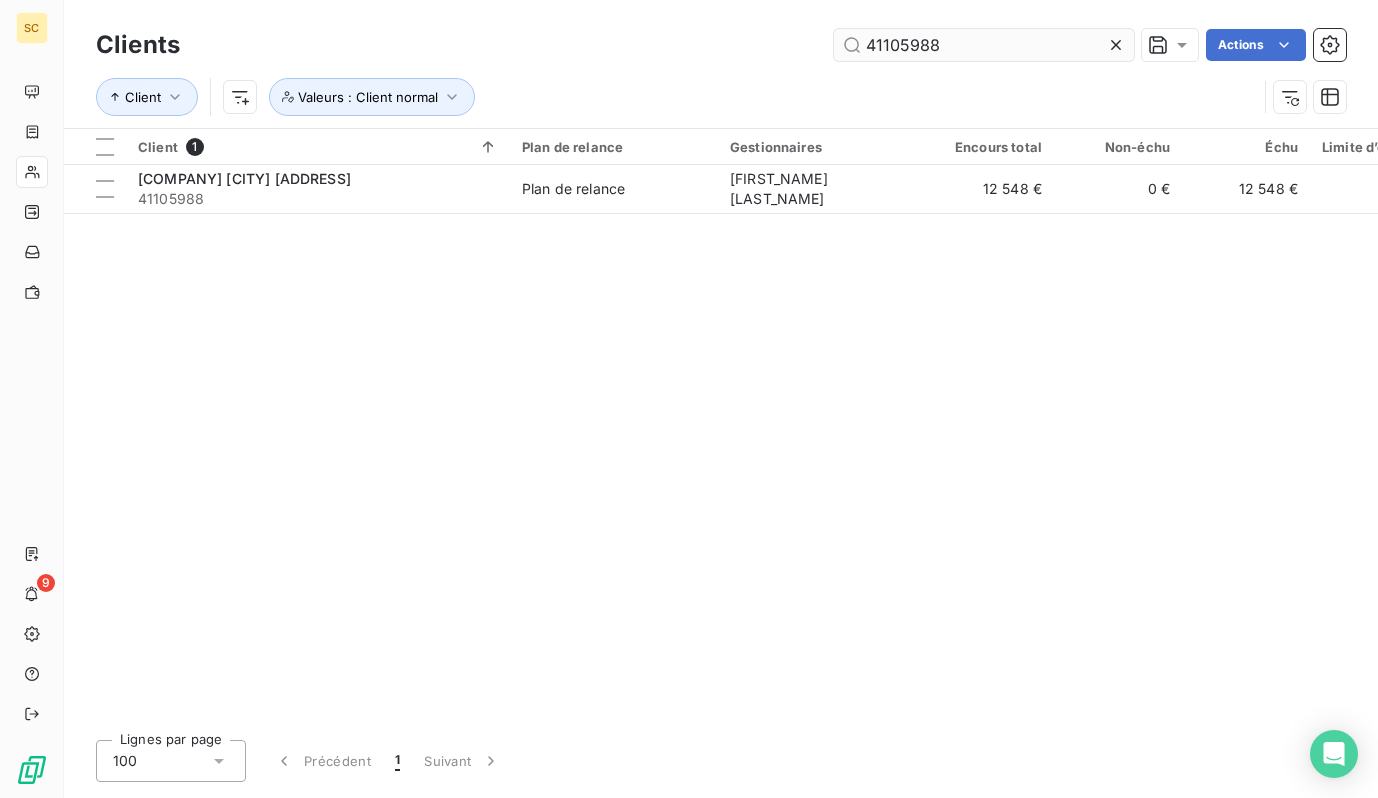 click on "41105988" at bounding box center (984, 45) 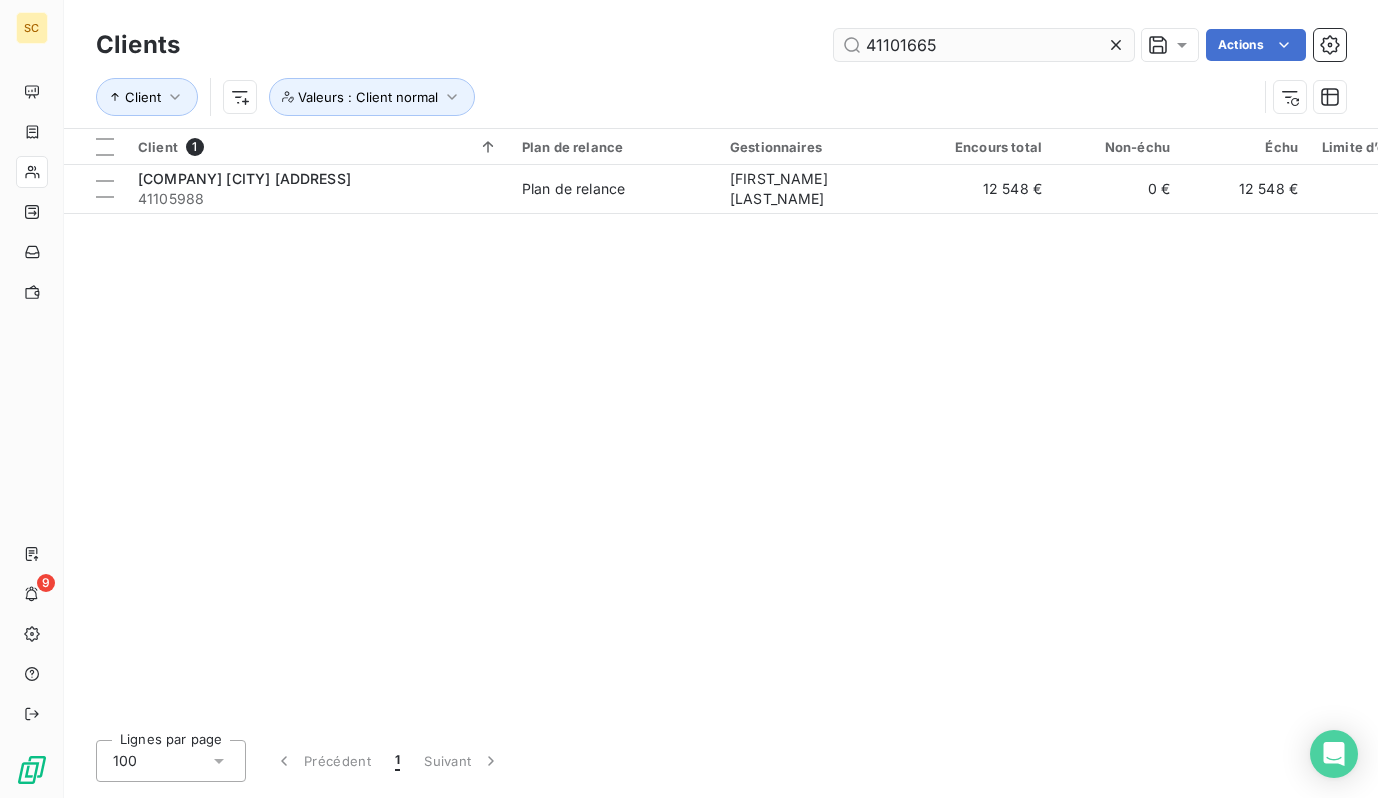 type on "41101665" 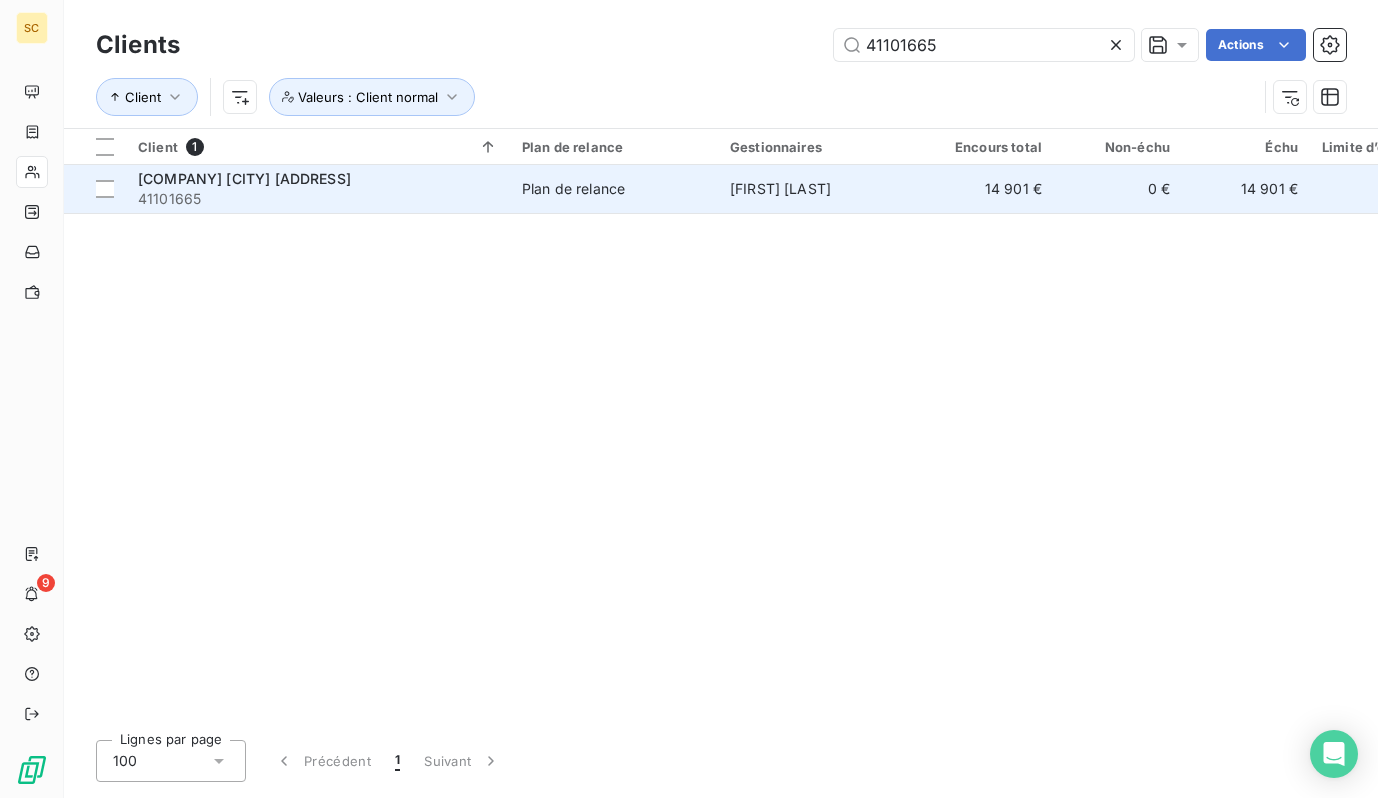 click on "Byg argenteuil hopital rue prud'hom" at bounding box center [318, 179] 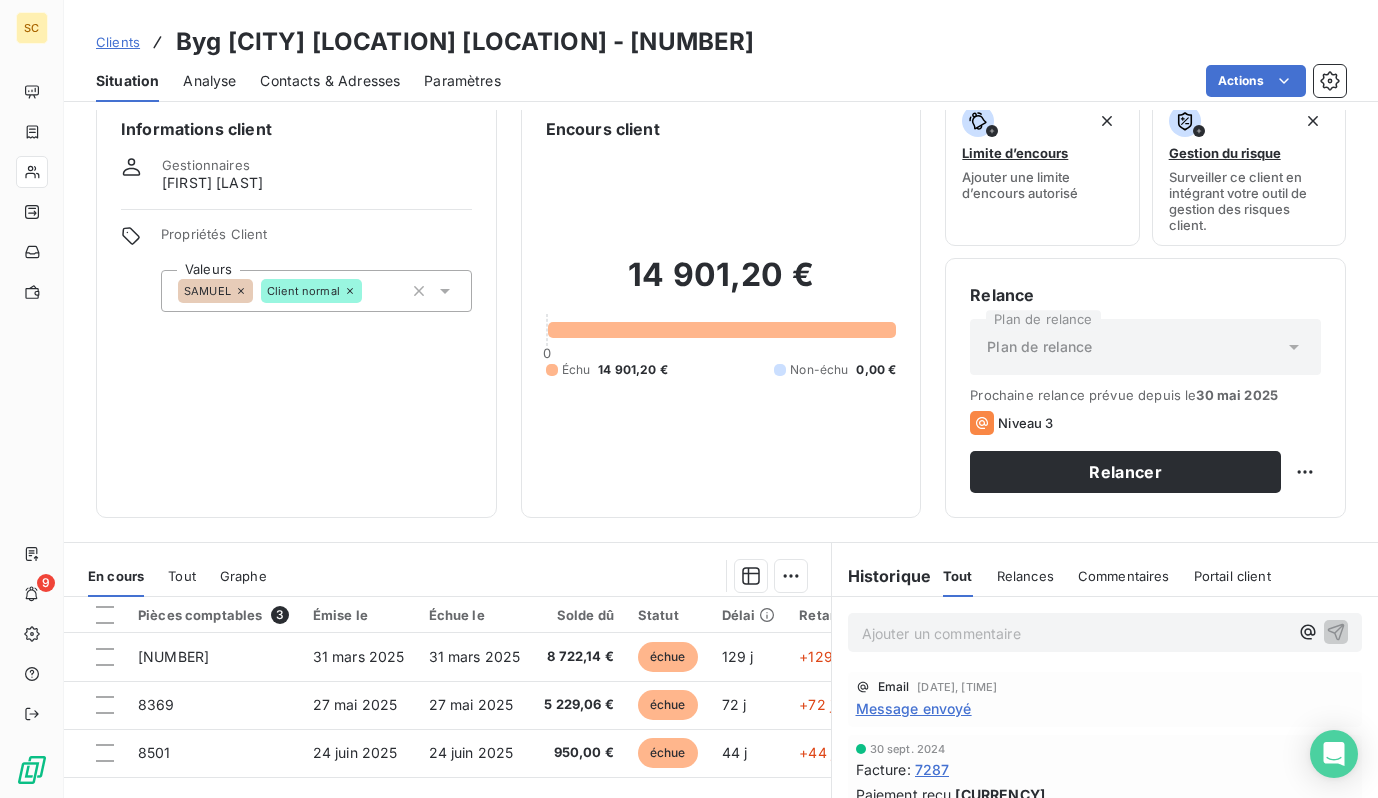 scroll, scrollTop: 26, scrollLeft: 0, axis: vertical 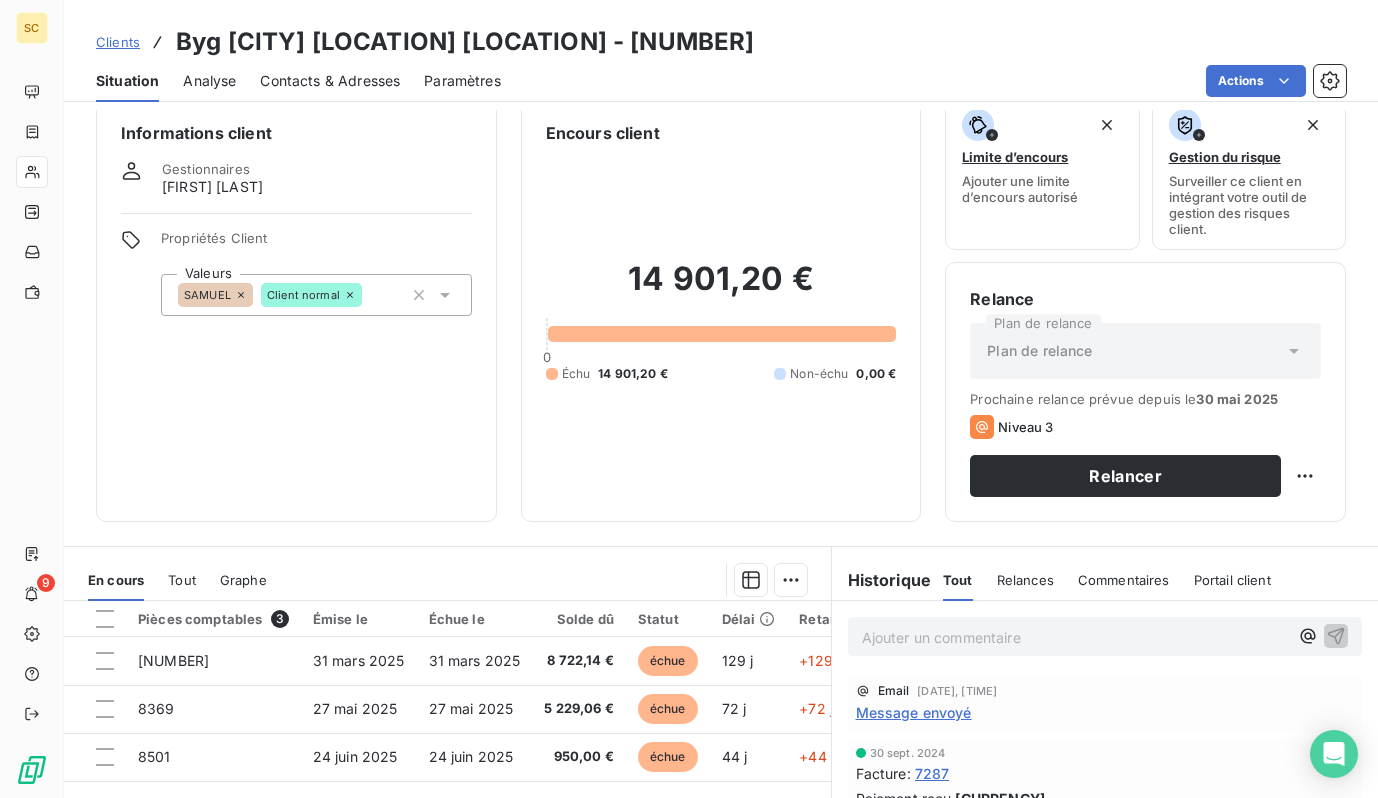 click on "Contacts & Adresses" at bounding box center [330, 81] 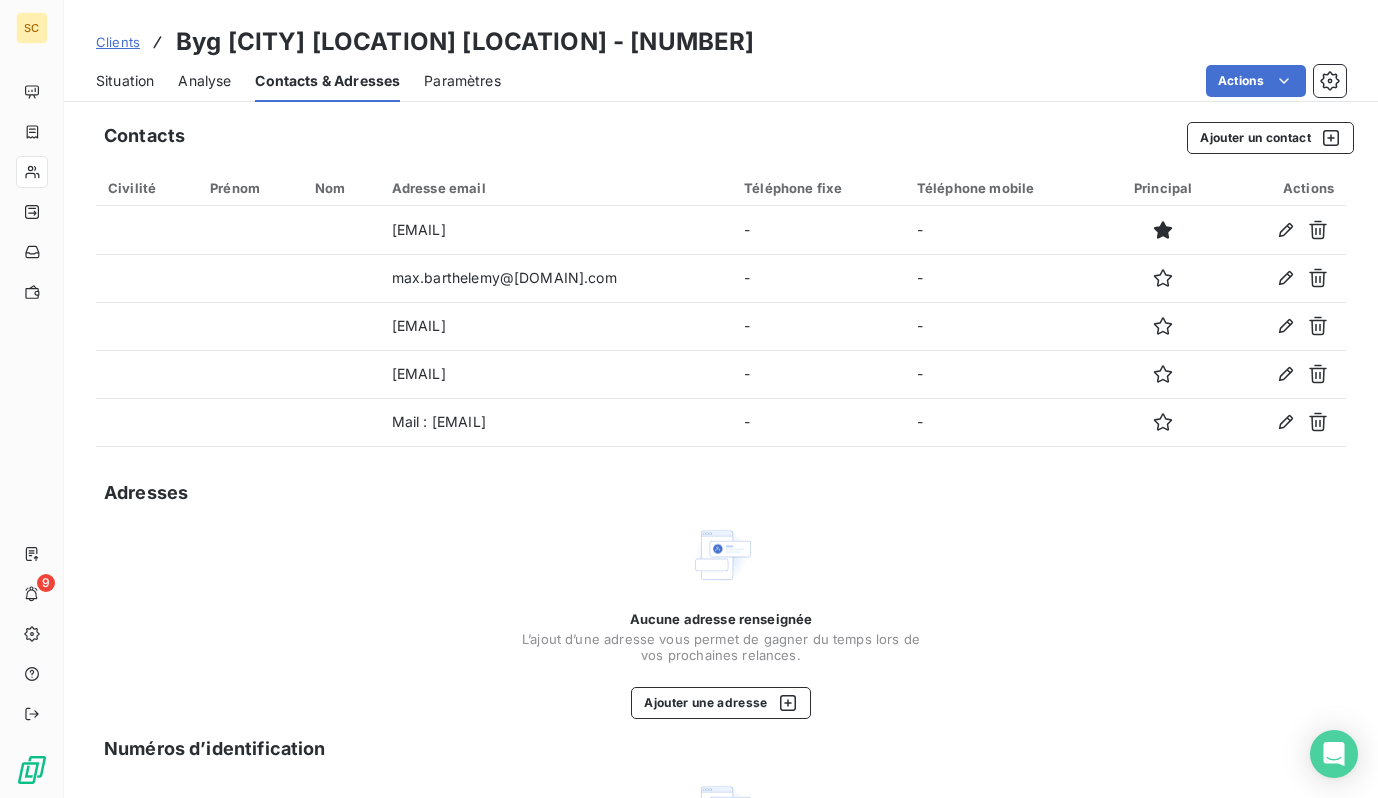 drag, startPoint x: 684, startPoint y: 223, endPoint x: 544, endPoint y: 68, distance: 208.86598 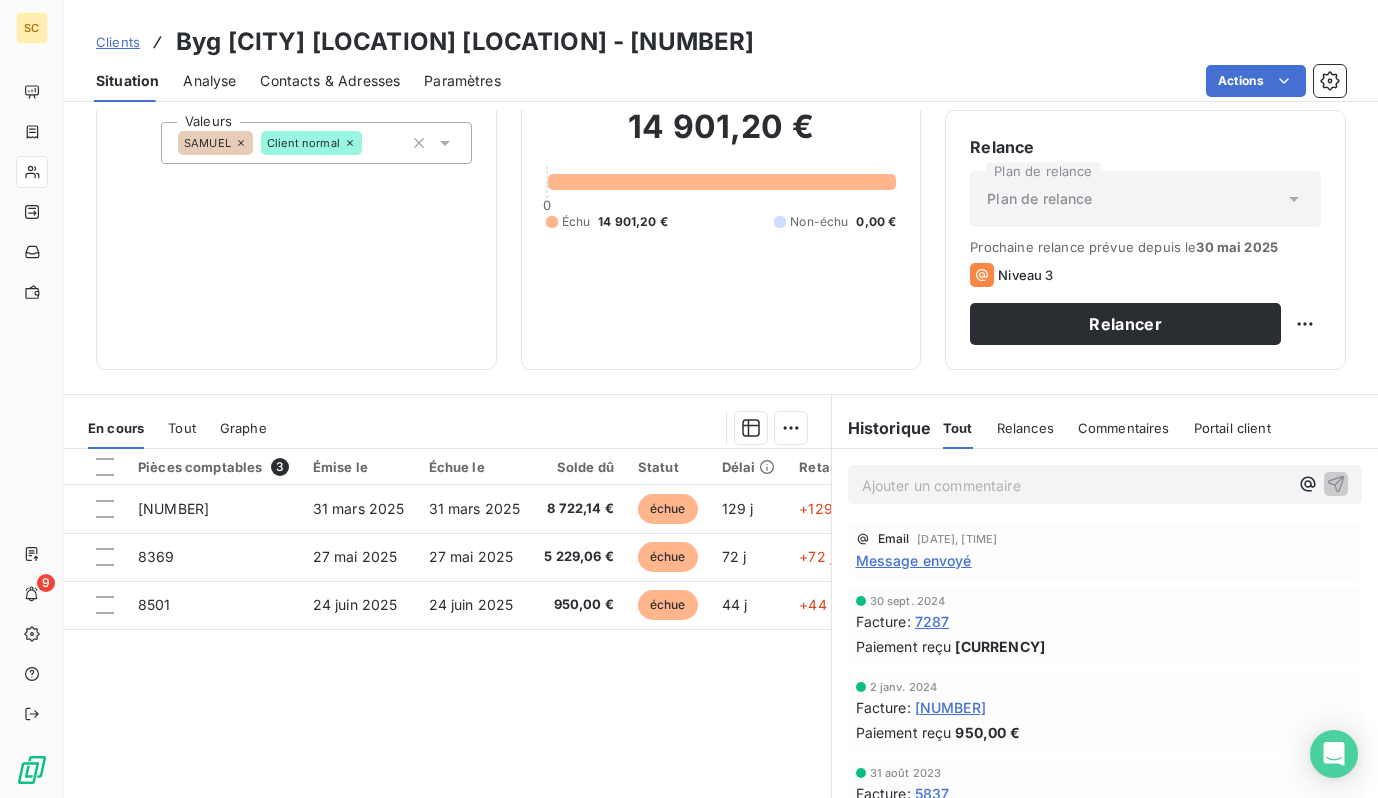 scroll, scrollTop: 274, scrollLeft: 0, axis: vertical 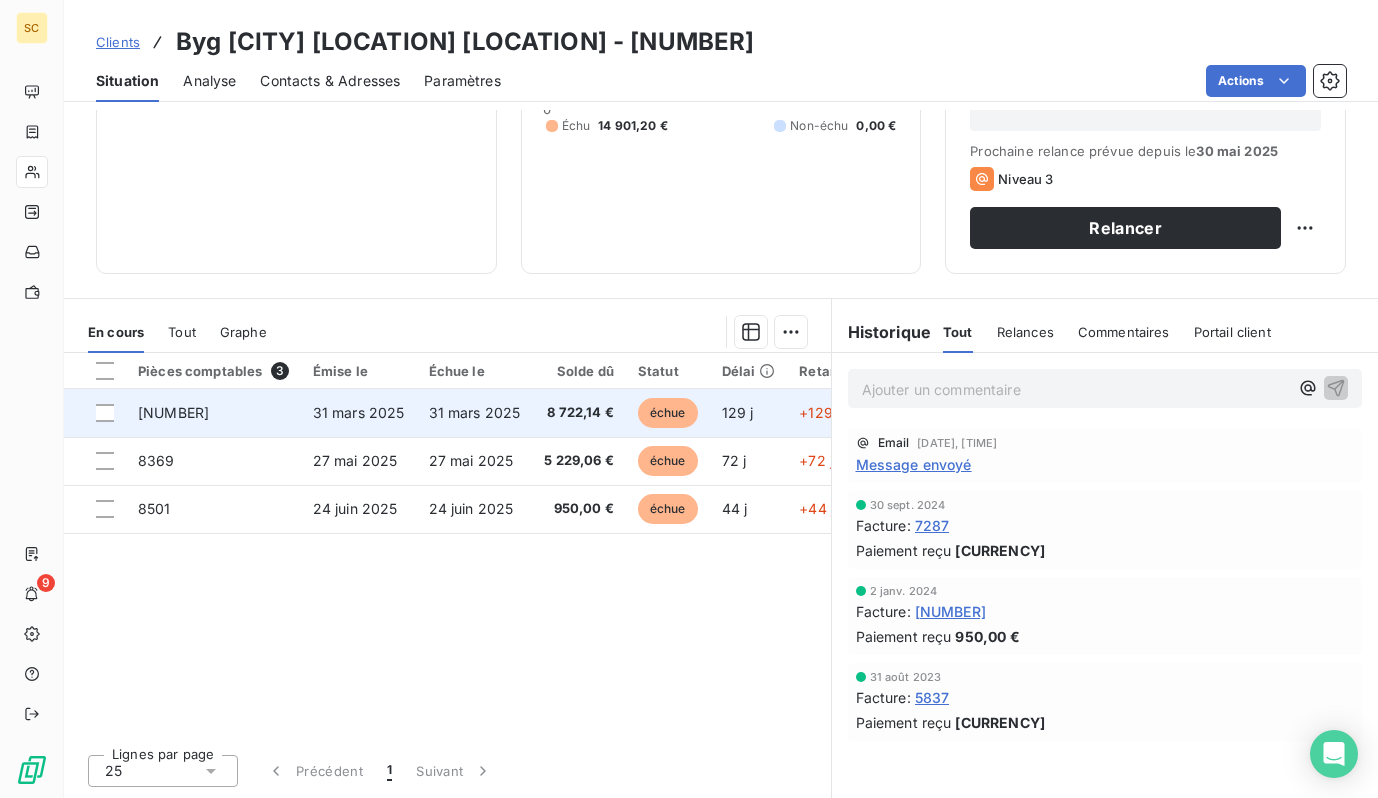 click on "31 mars 2025" at bounding box center (475, 412) 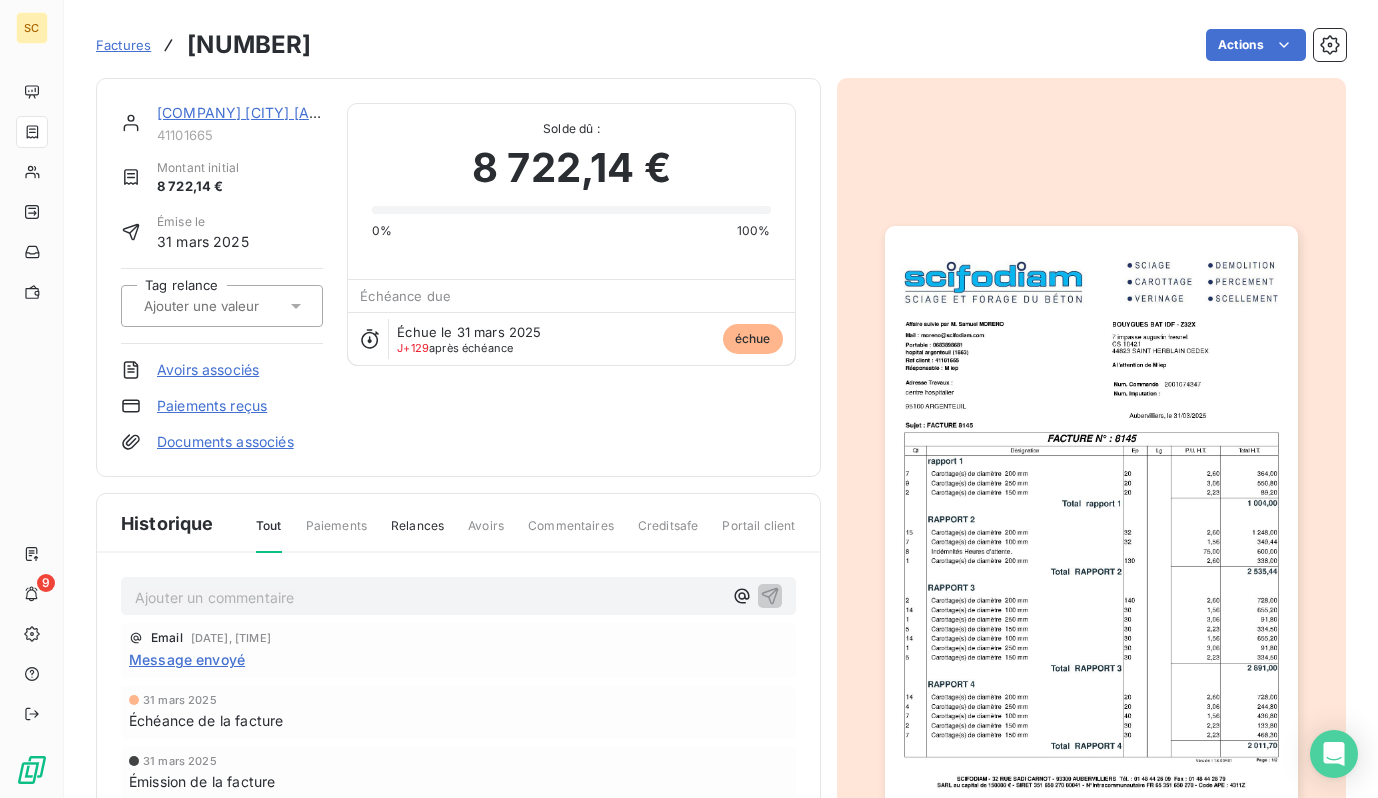 click at bounding box center [1091, 518] 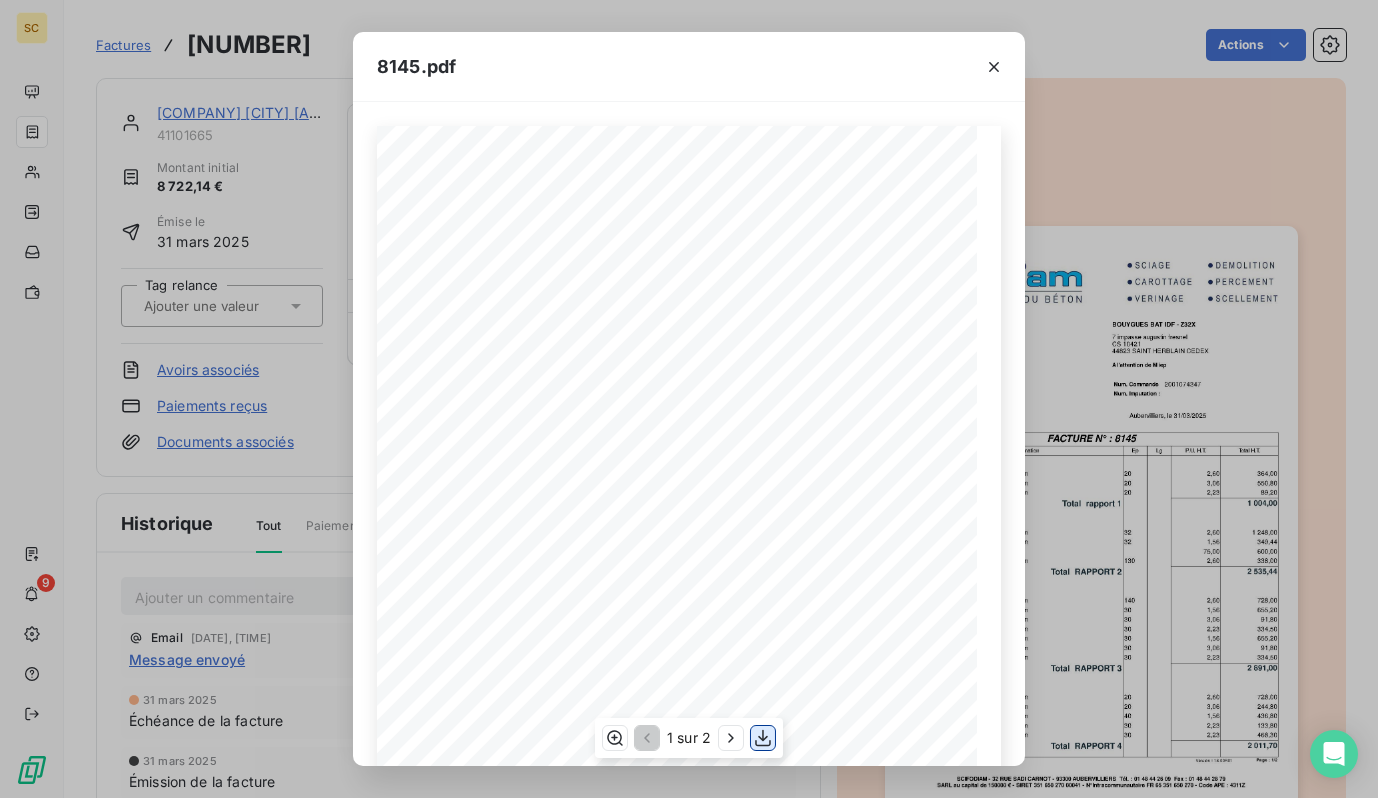 click 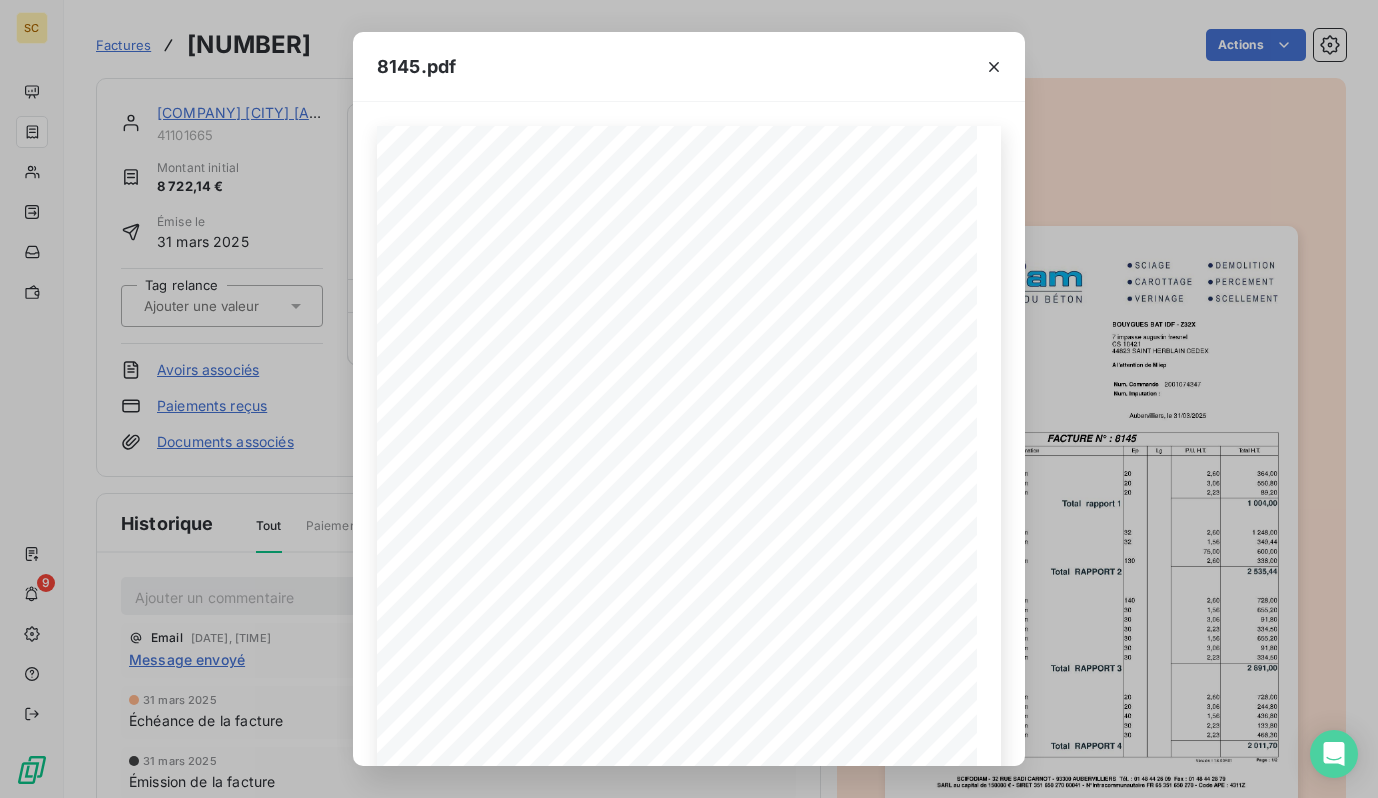 click on "8145.pdf Qt   Désignation   Ep   Lg   P.U. H.T.   Total H.T. Total RAPPORT 4   2 011,70 7   Carottage(s) de diamètre 150 mm   30   2,23   468,30 2   Carottage(s) de diamètre 150 mm   30   2,23   133,80 7   Carottage(s) de diamètre 100 mm   40   1,56   436,80 4   Carottage(s) de diamètre 250 mm   20   3,06   244,80 14   Carottage(s) de diamètre 200 mm   20   2,60   728,00 RAPPORT 4 Total RAPPORT 3   2 891,00 5   Carottage(s) de diamètre 150 mm   30   2,23   334,50 1   Carottage(s) de diamètre 250 mm   30   3,06   91,80 14   Carottage(s) de diamètre 100 mm   30   1,56   655,20 5   Carottage(s) de diamètre 150 mm   30   2,23   334,50 1   Carottage(s) de diamètre 250 mm   30   3,06   91,80 14   Carottage(s) de diamètre 100 mm   30   1,56   655,20 2   Carottage(s) de diamètre 200 mm   140   2,60   728,00 RAPPORT 3 Total RAPPORT 2   2 535,44 1   Carottage(s) de diamètre 200 mm   130   2,60   338,00 8   Indémnités Heures d'attente.   75,00   600,00 7   Carottage(s) de diamètre 100 mm   32   1,56" at bounding box center (689, 399) 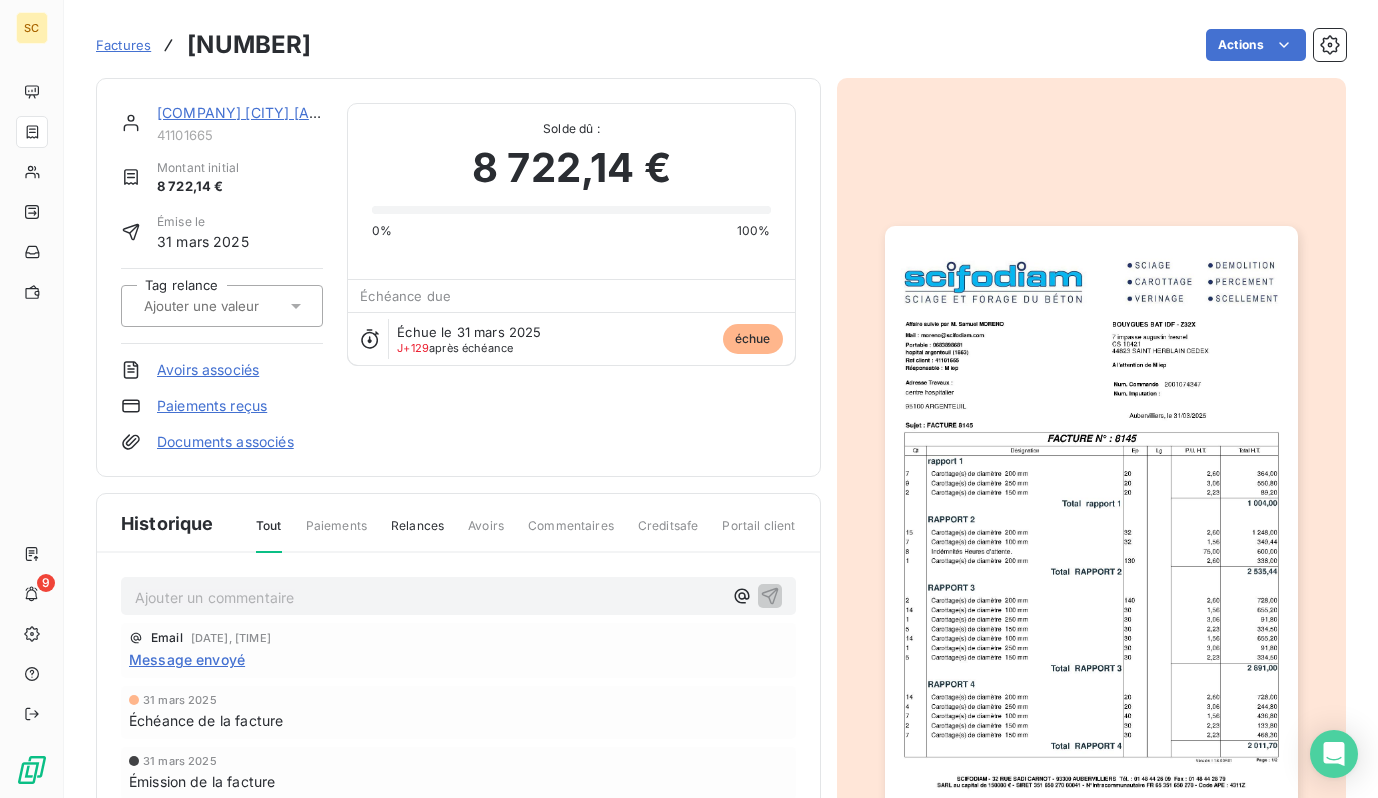 click on "Byg argenteuil hopital rue prud'hom" at bounding box center (263, 112) 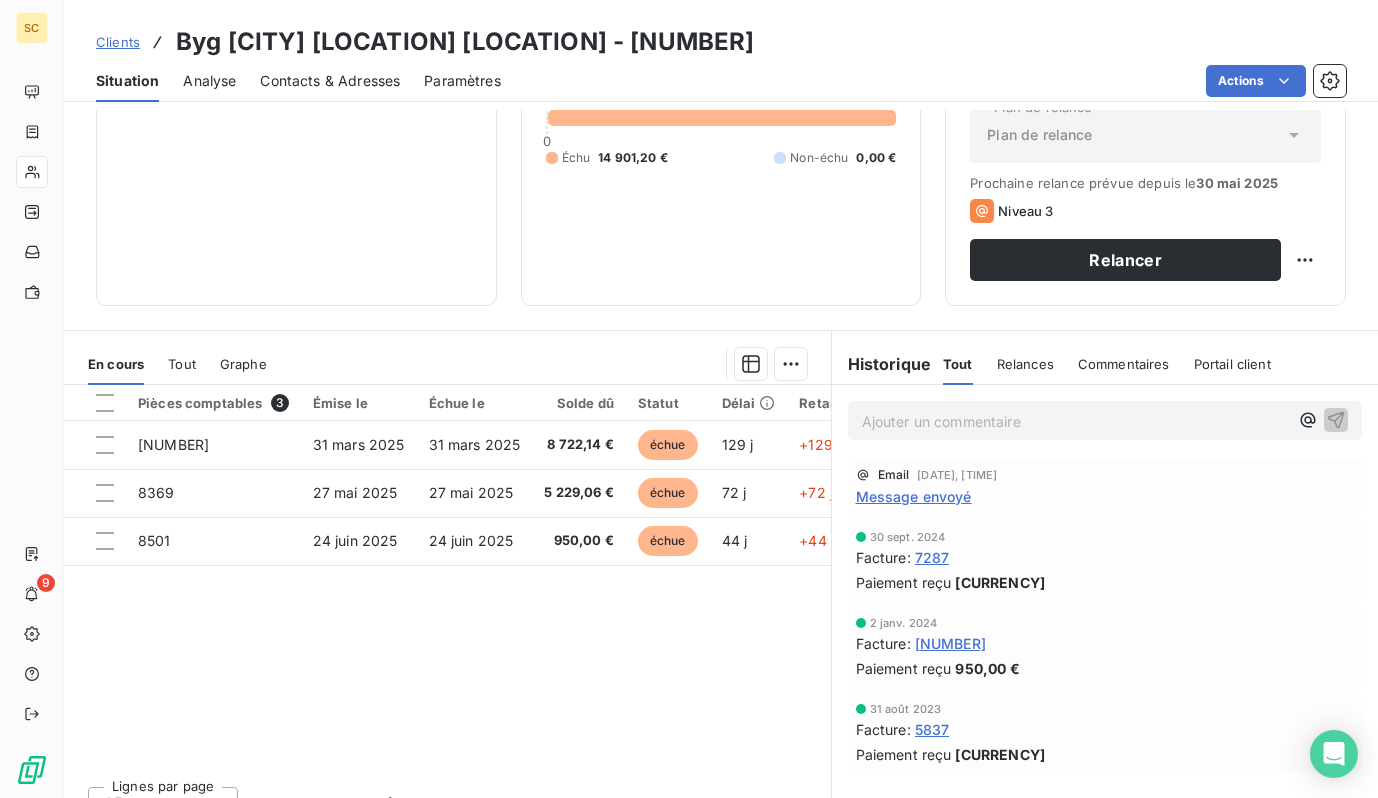 scroll, scrollTop: 274, scrollLeft: 0, axis: vertical 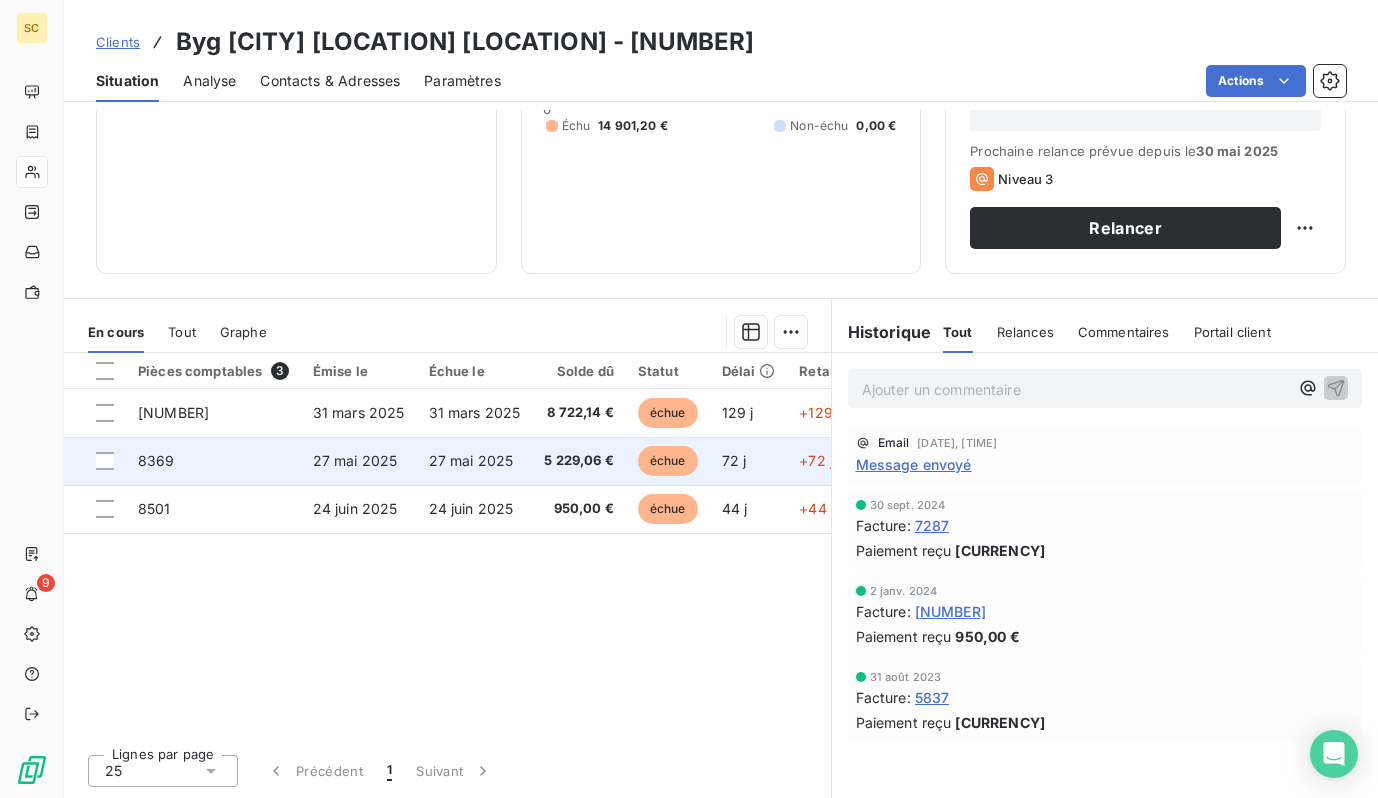 click on "27 mai 2025" at bounding box center (471, 460) 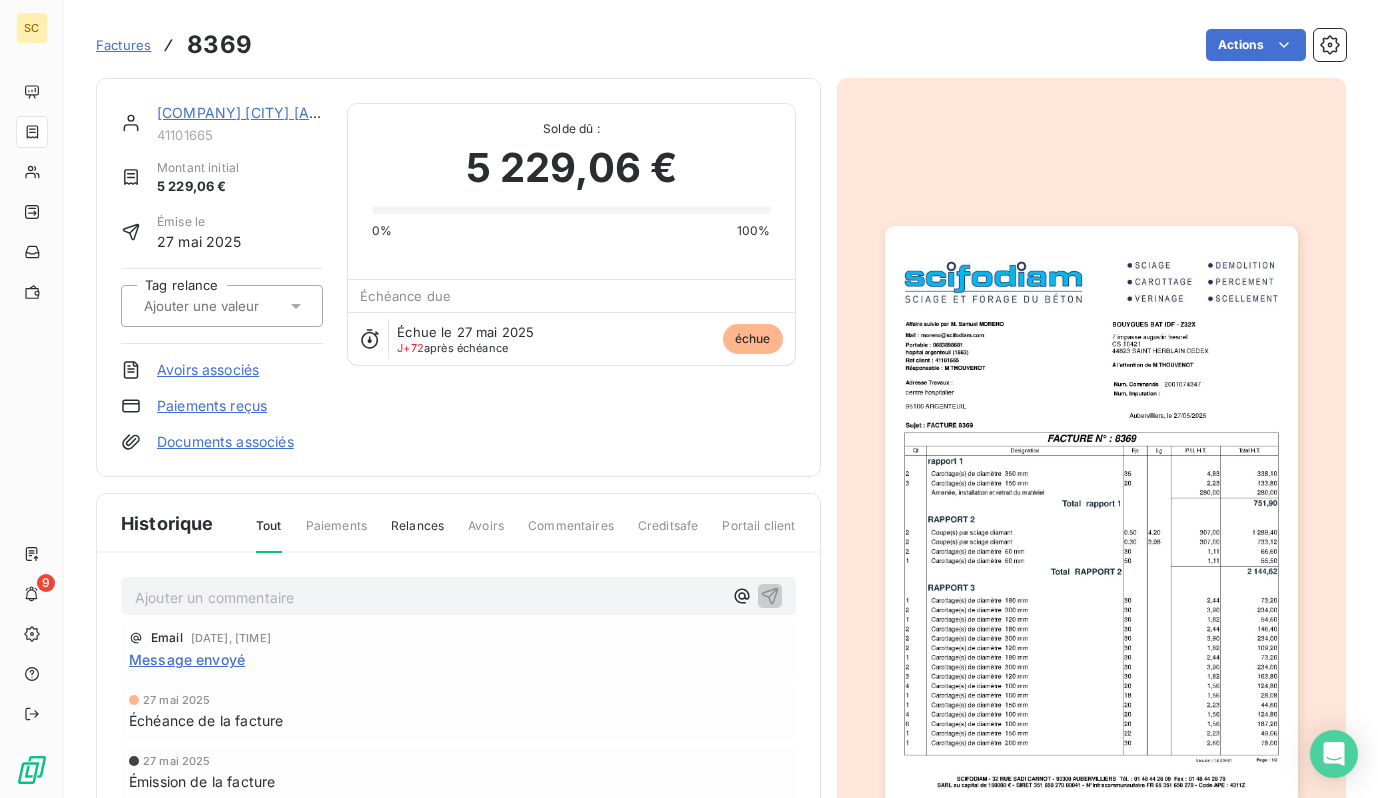 click at bounding box center (1091, 518) 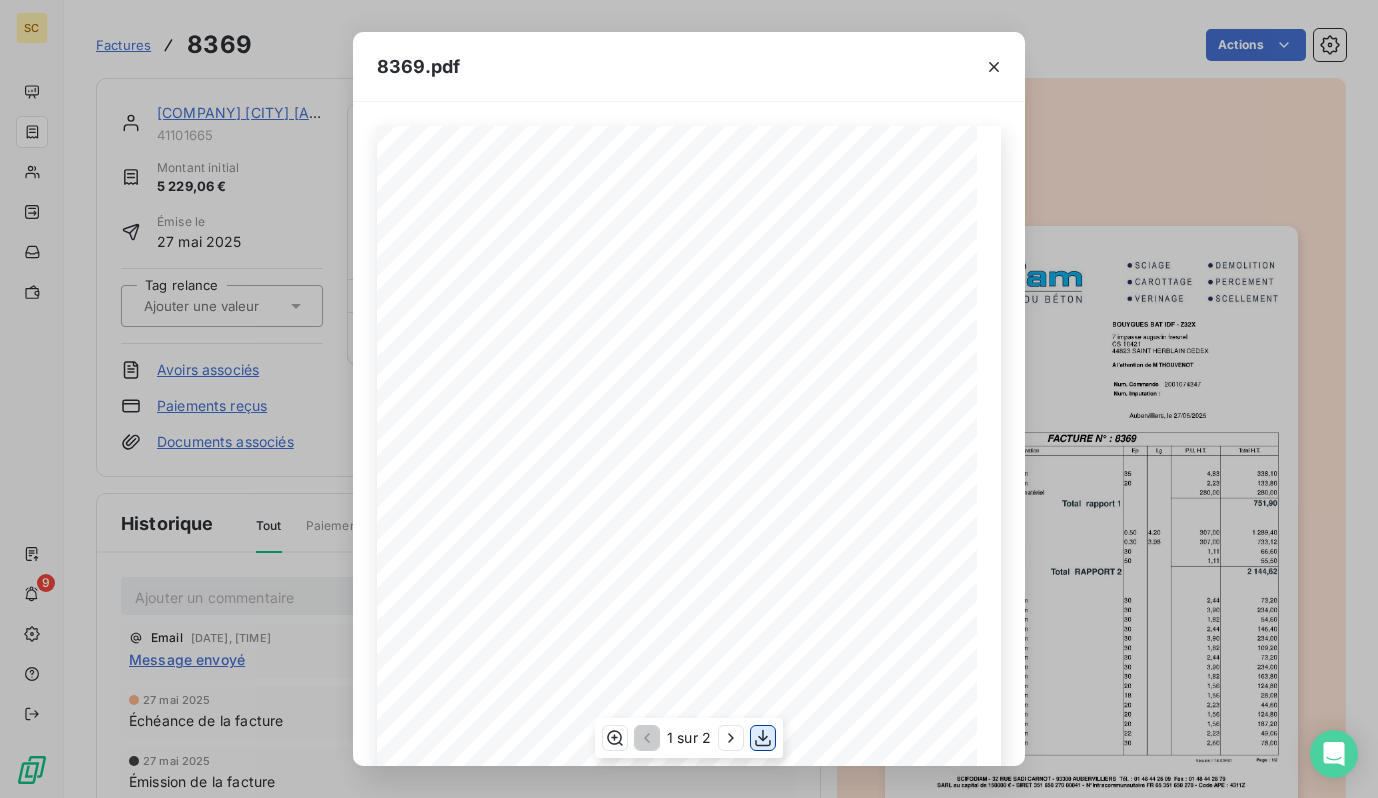 click 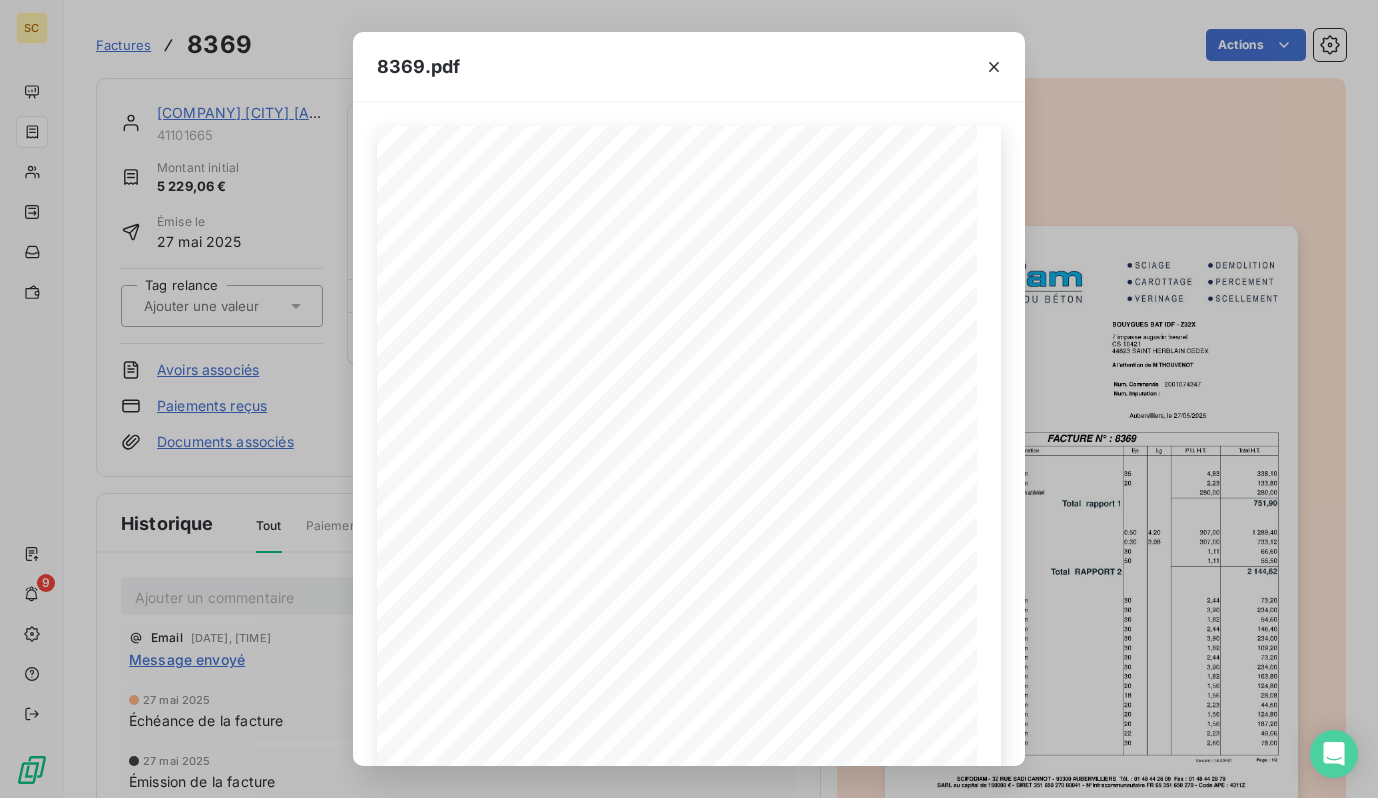 drag, startPoint x: 271, startPoint y: 86, endPoint x: 266, endPoint y: 99, distance: 13.928389 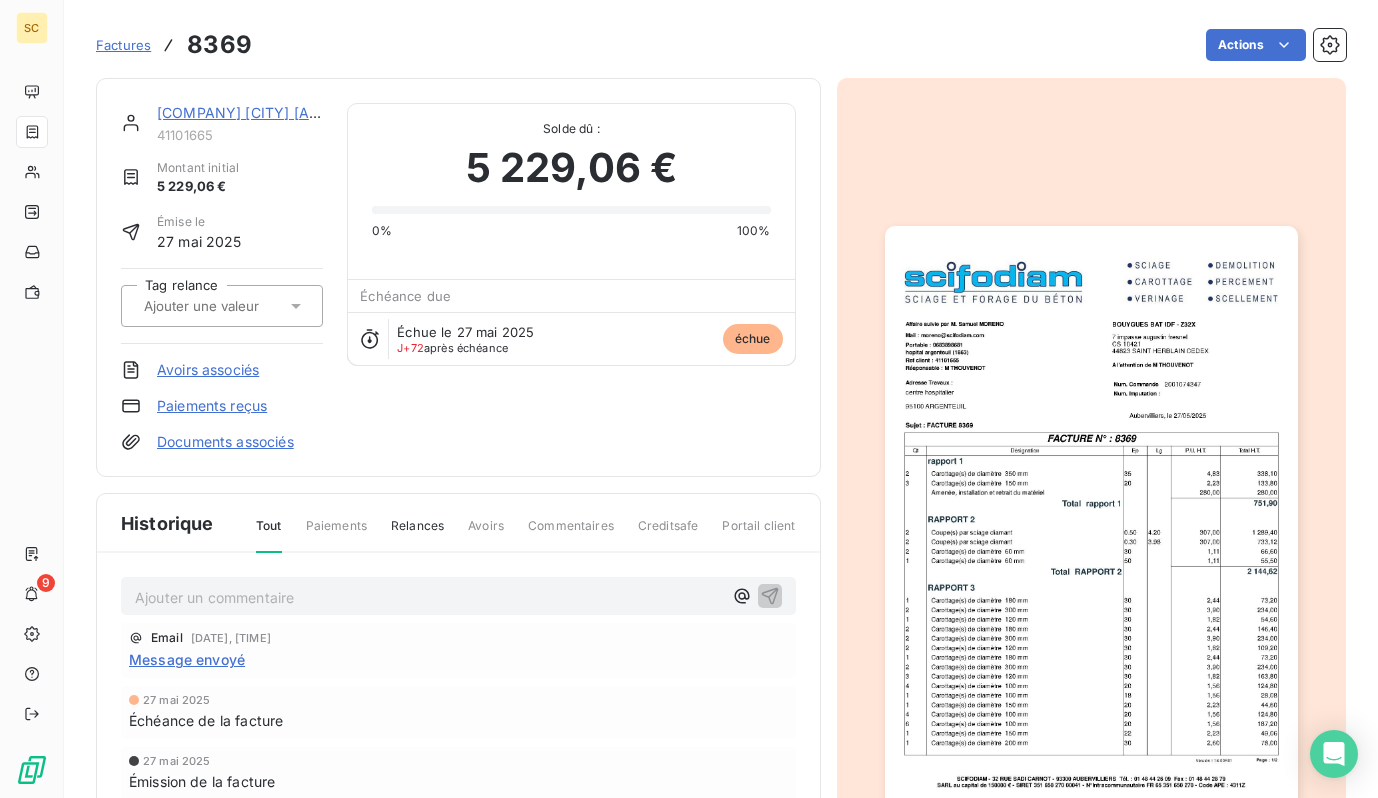 click on "Byg argenteuil hopital rue prud'hom" at bounding box center [263, 112] 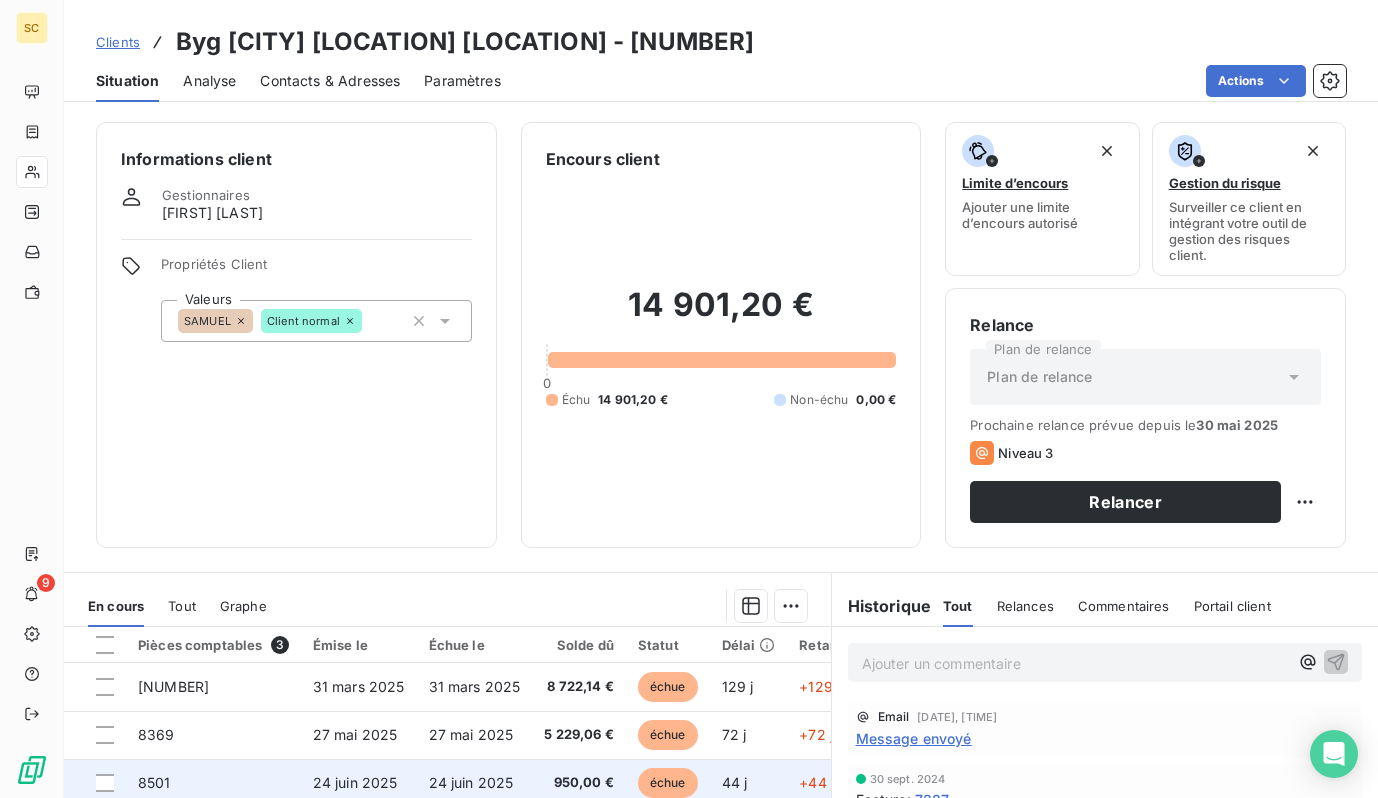 click on "950,00 €" at bounding box center (579, 783) 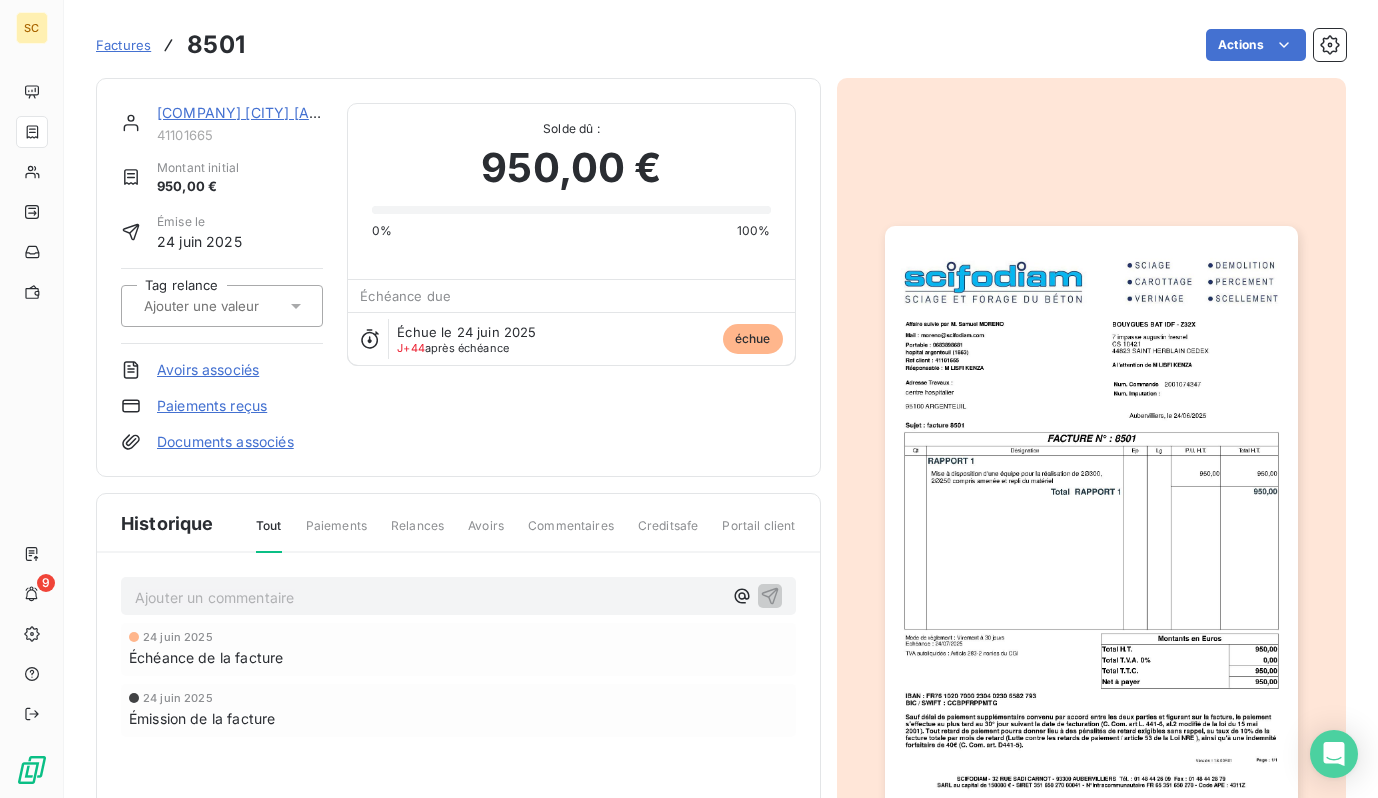 click at bounding box center [1091, 518] 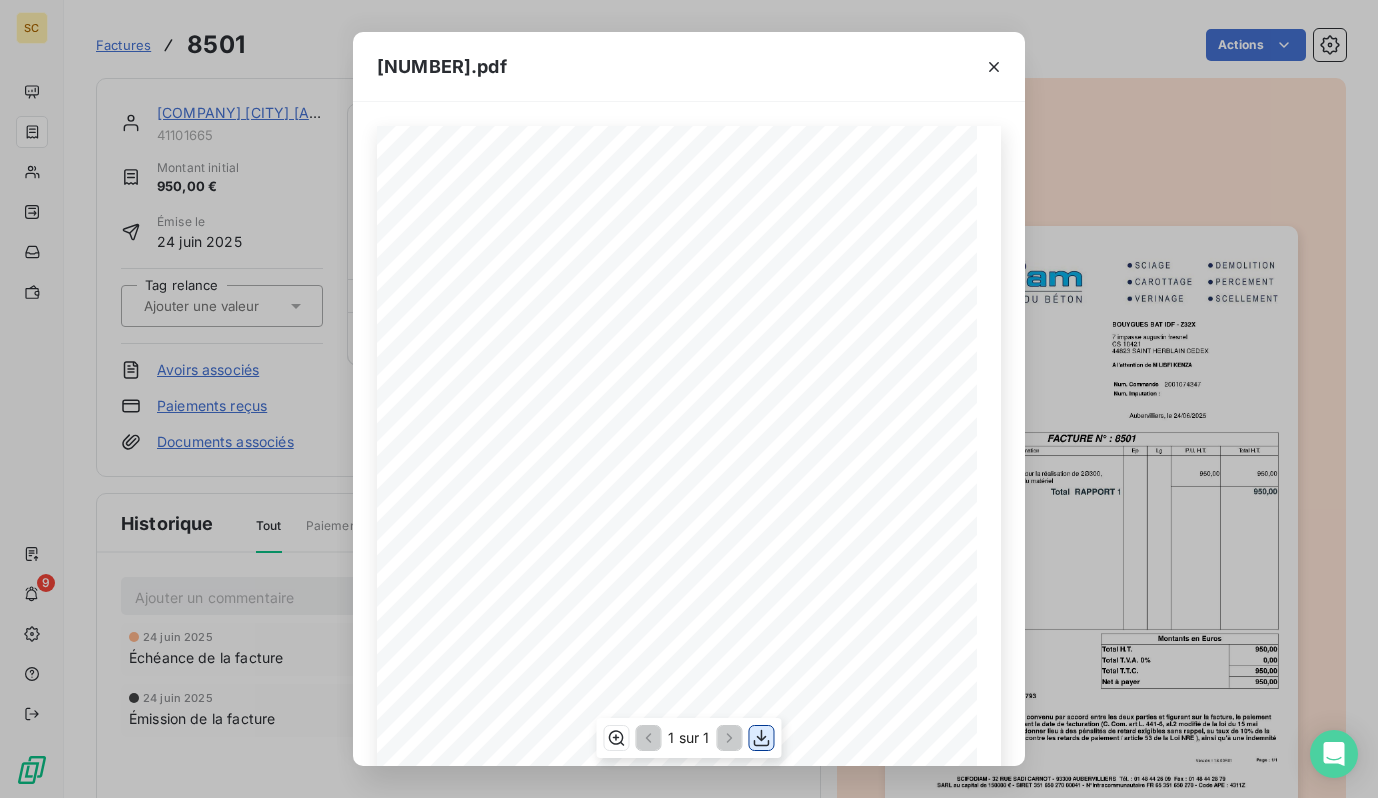 click 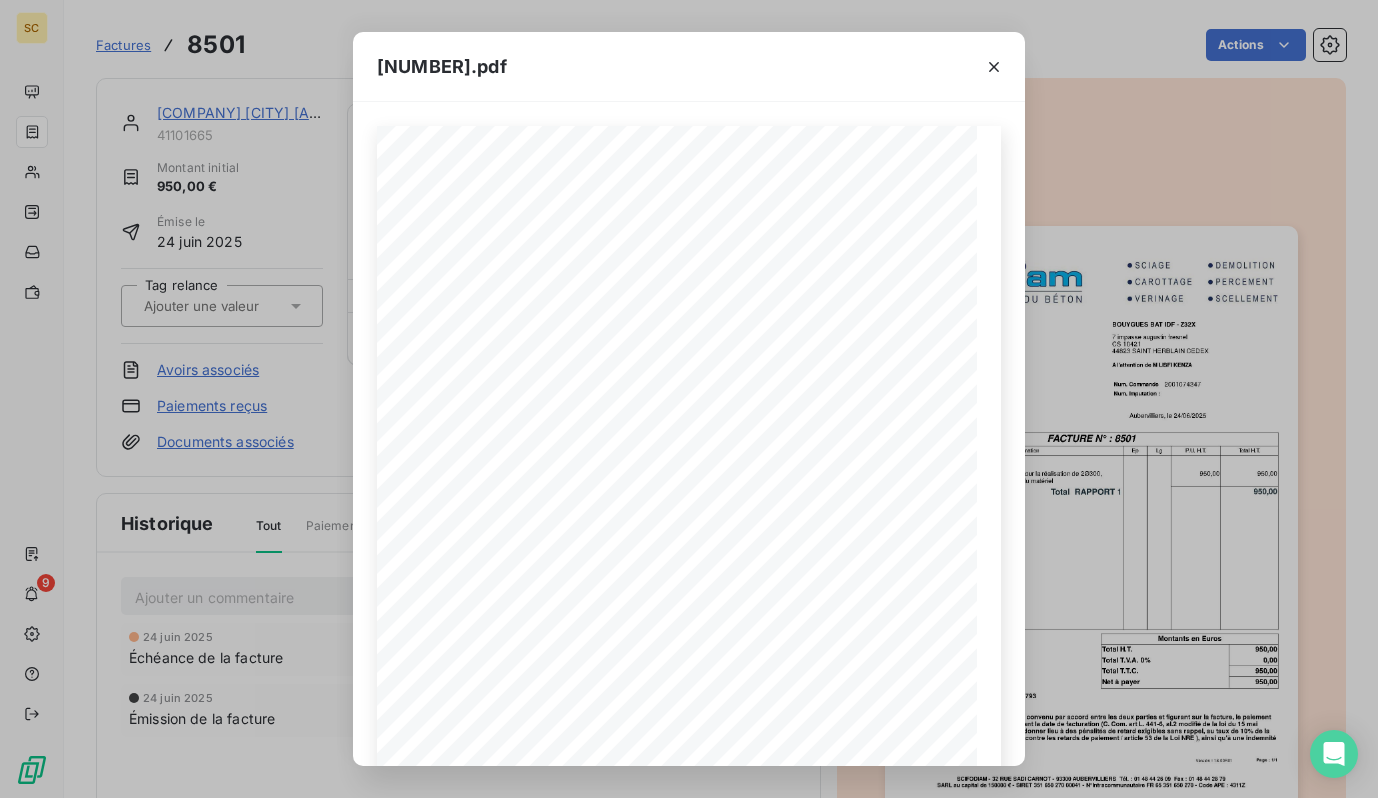 click on "8501.pdf Qt   Désignation   Ep   Lg   P.U. H.T.   Total H.T. Version : 18.00R01   Page : 1/1 SCIFODIAM - 32 RUE SADI CARNOT - 93300 AUBERVILLIERS Tél. : 01 48 44 26 09 Fax : 01 48 44 28 79 SARL au capital de 150000 € - SIRET 351 650 270 00041 - N°Intracommunautaire FR 65 351 650 270 - Code APE : 4311Z IBAN : FR76 1020 7000 2304 0230 6582 793 BIC / SWIFT : CCBPFRPPMTG Sauf délai de paiement supplémentaire convenu par accord entre les deux parties et figurant sur la facture, le paiement s'effectue au plus tard au 30° jour suivant la date de facturation (C. Com. art L. 441-6, al.2 modifié de la loi du 15 mai 2001). Tout retard de paiement pourra donner lieu à des pénalités de retard exigibles sans rappel, au taux de 10% de la facture totale par mois de retard (Lutte contre les retards de paiement / article 53 de la Loi NRE ), ainsi qu'à une indemnité forfaitaire de 40€ (C. Com. art. D441-5). Mode de règlement : Virement à 30 jours Echéance : 24/07/2025 Net à payer   950,00 Total T.T.C." at bounding box center [689, 399] 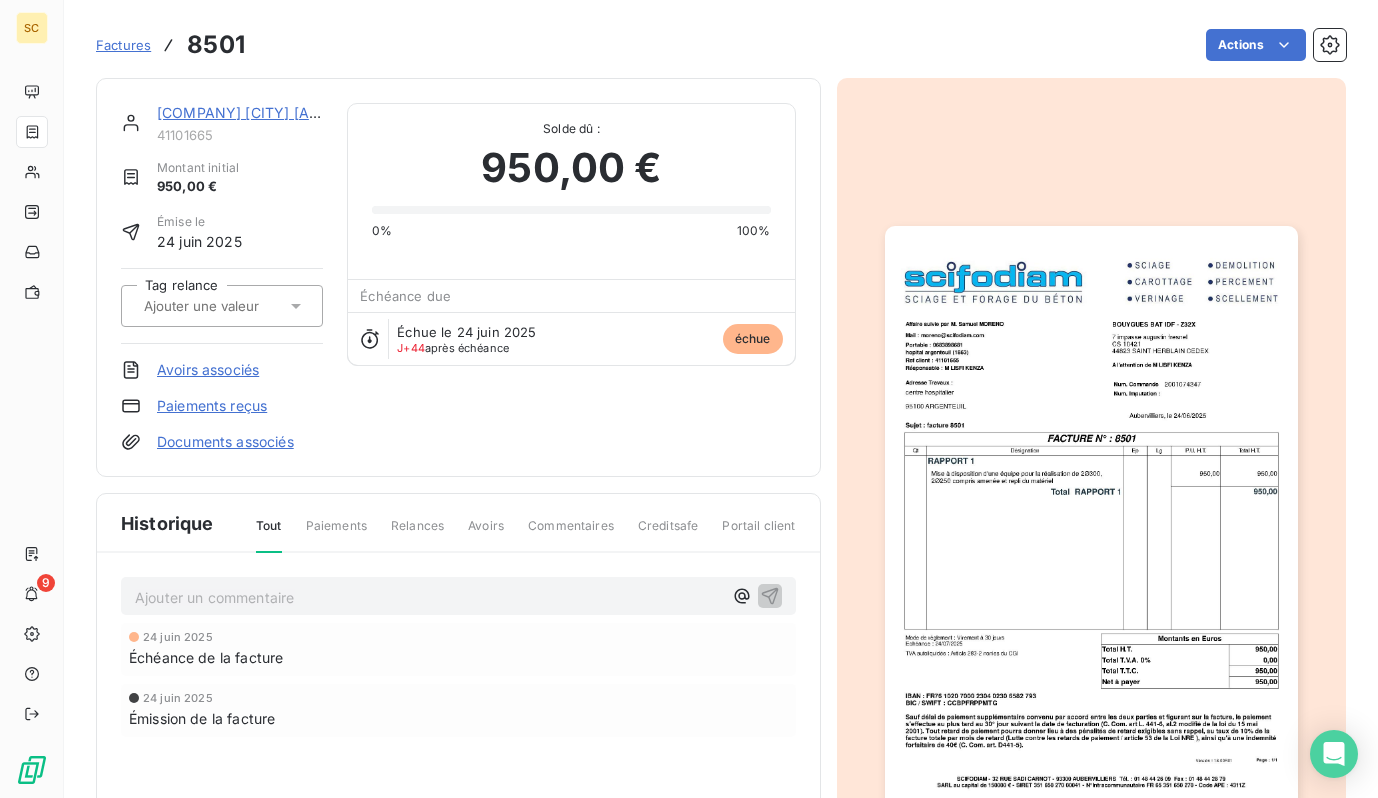 click on "Factures" at bounding box center [123, 45] 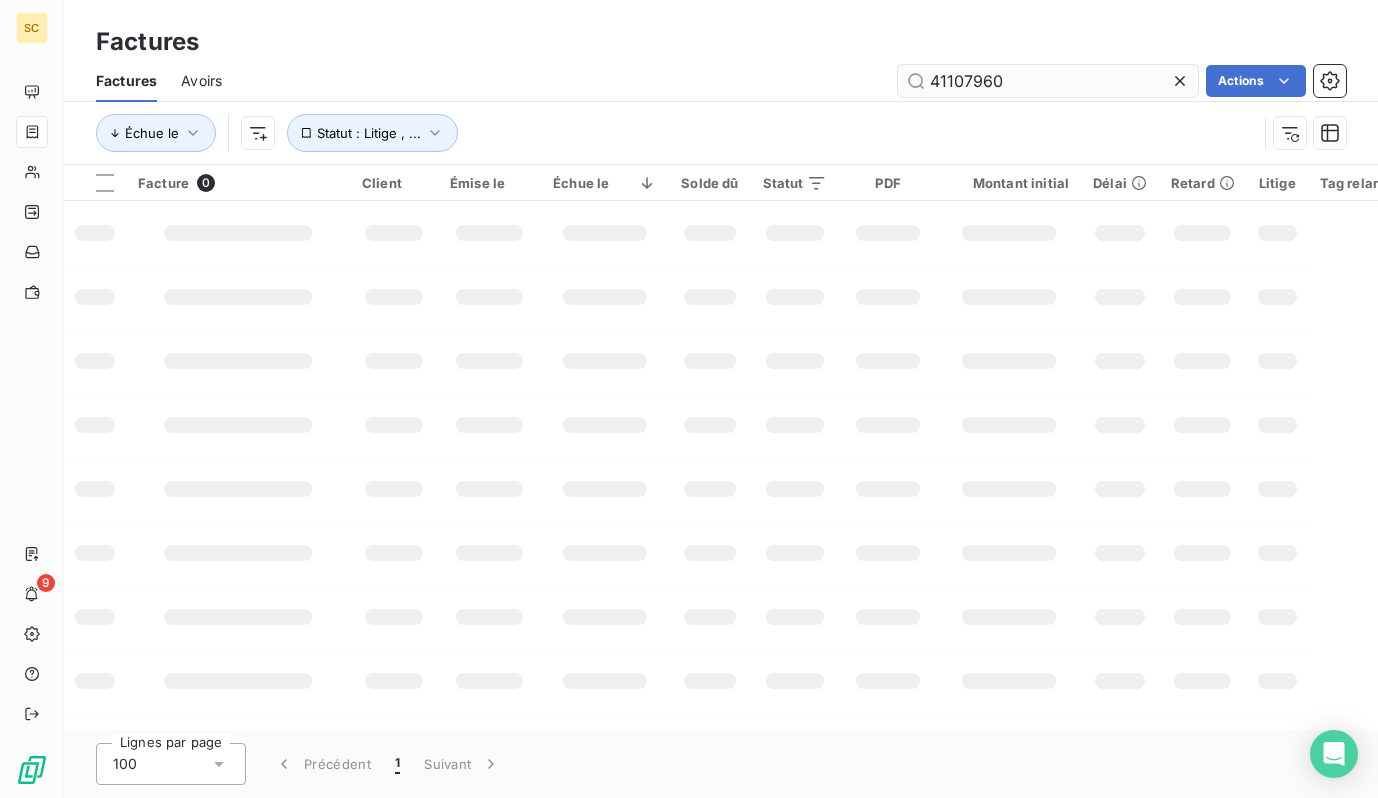 click on "41107960" at bounding box center (1048, 81) 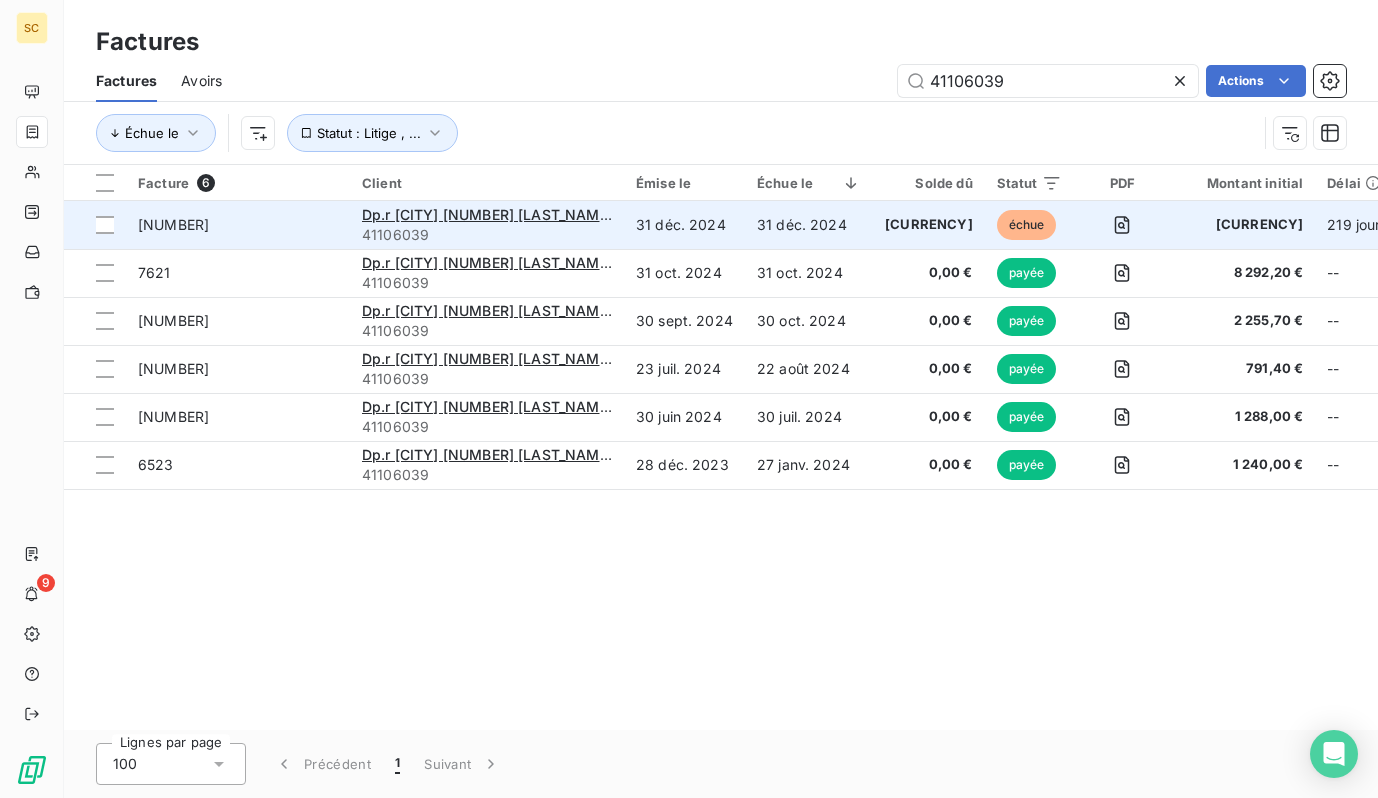type on "41106039" 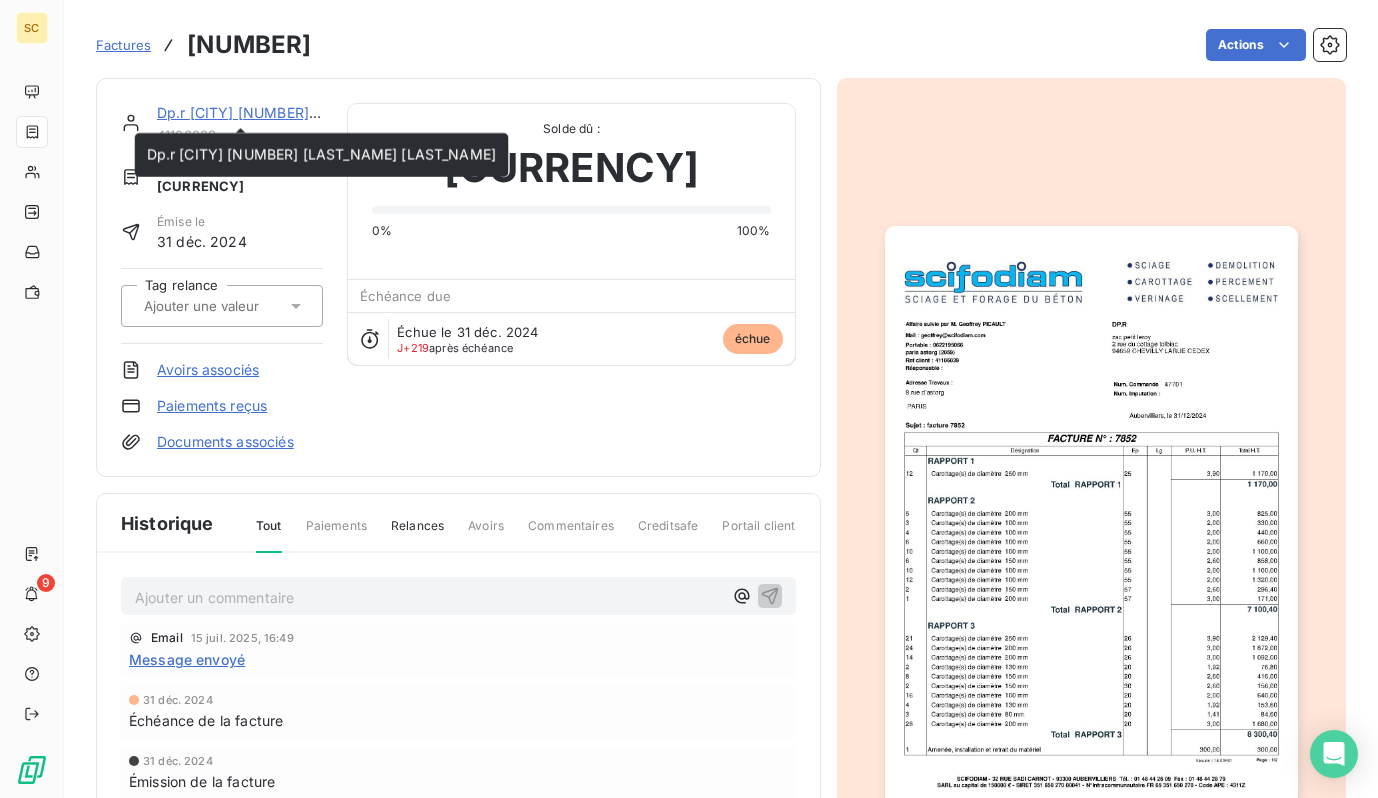 click on "Dp.r paris [NUMBER] [NUMBER] [STREET] [NAME]" at bounding box center (332, 112) 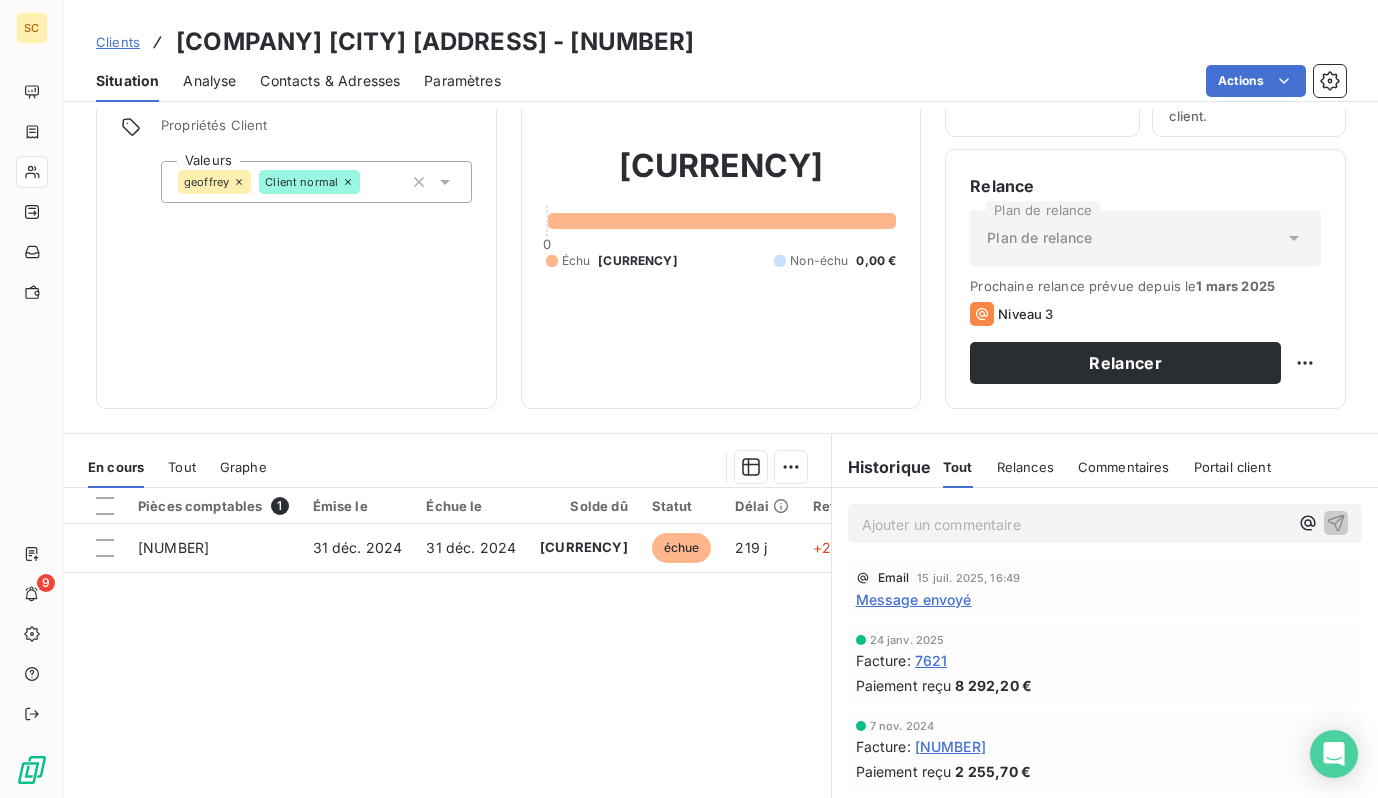 scroll, scrollTop: 211, scrollLeft: 0, axis: vertical 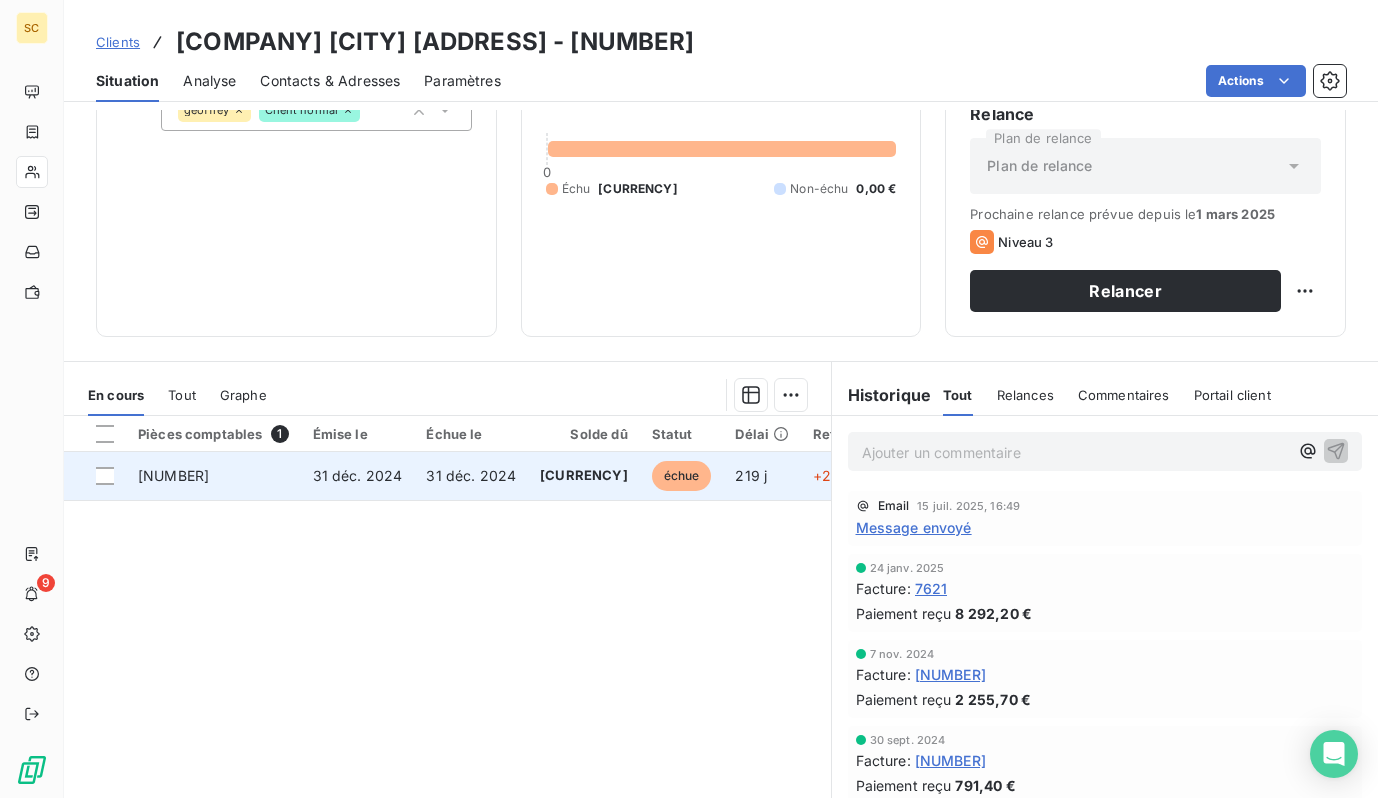 click on "16 870,80 €" at bounding box center (584, 476) 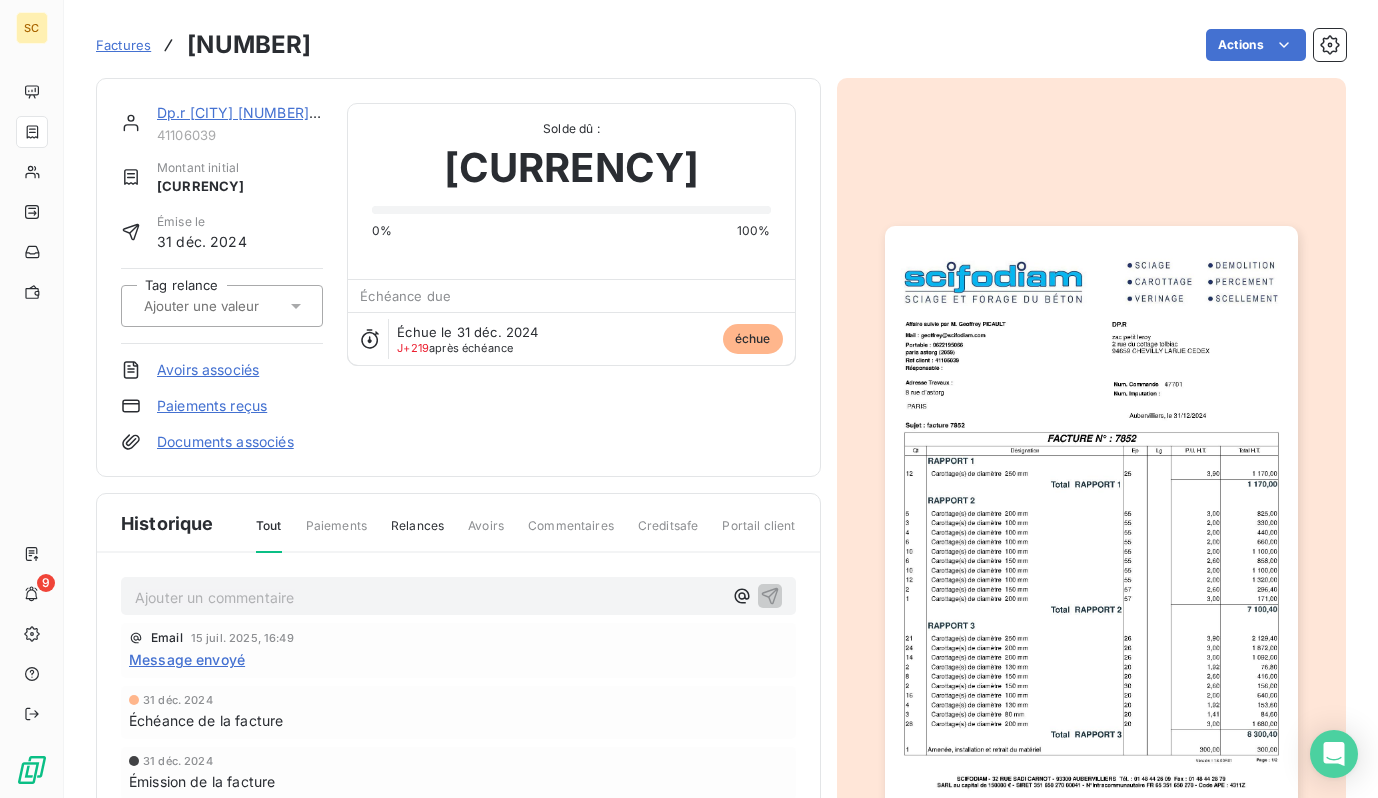 click at bounding box center [1091, 518] 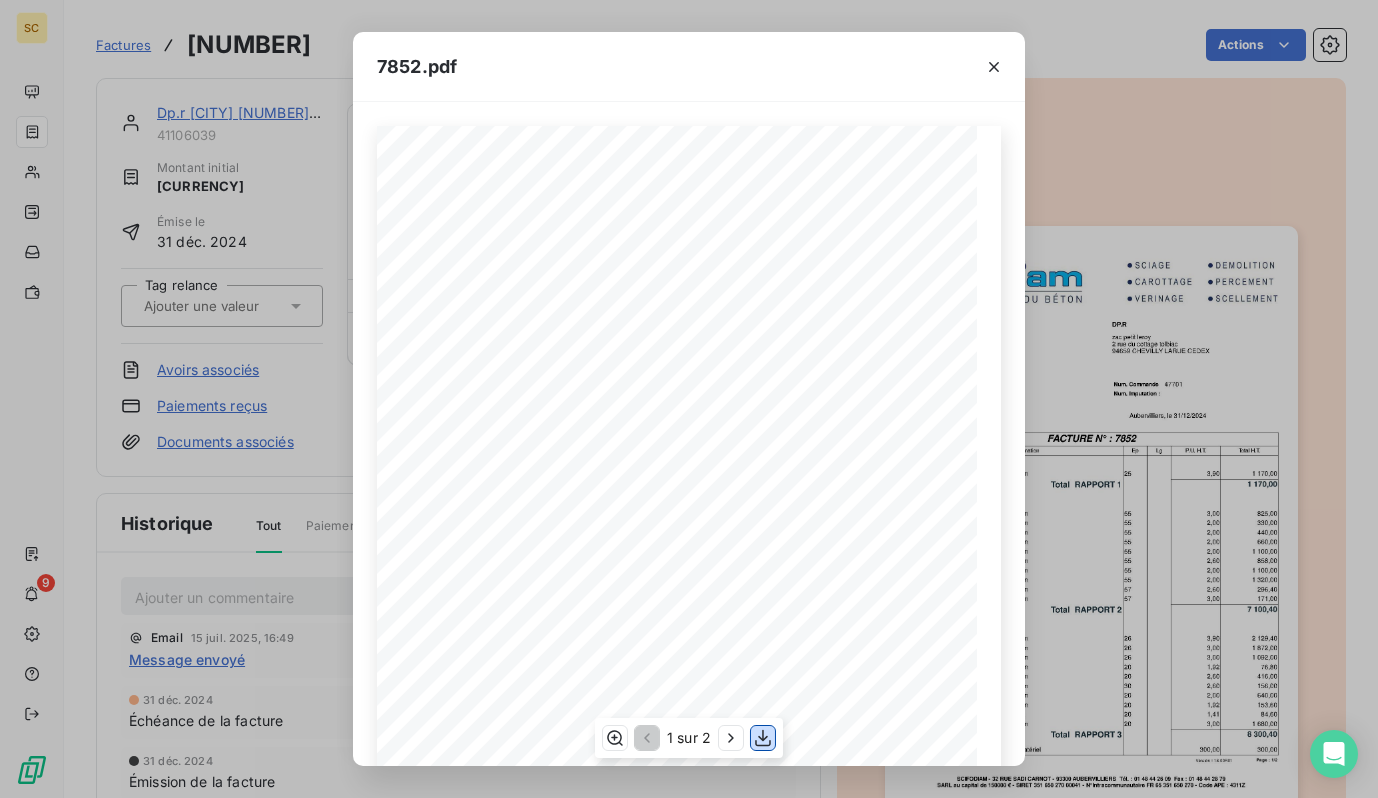 drag, startPoint x: 755, startPoint y: 740, endPoint x: 807, endPoint y: 660, distance: 95.41489 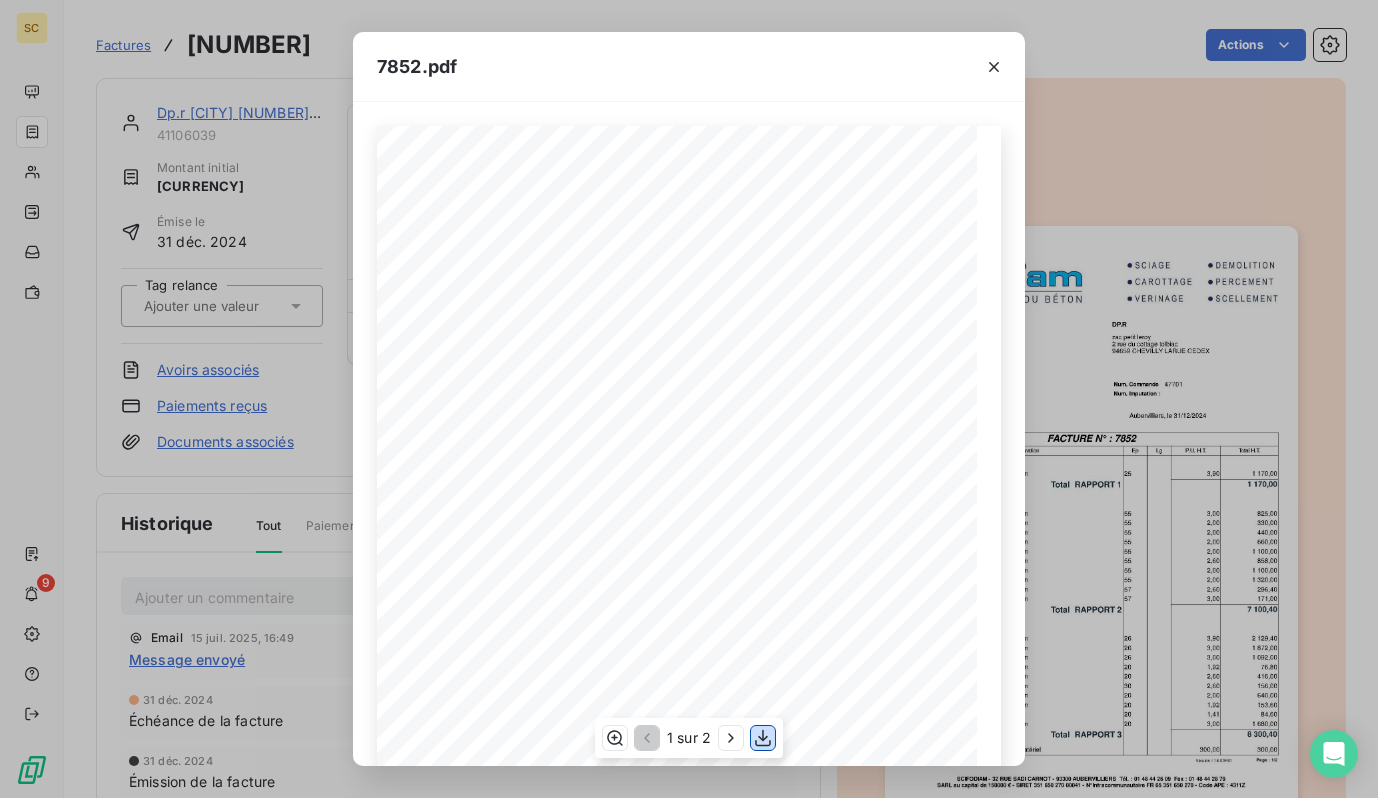click 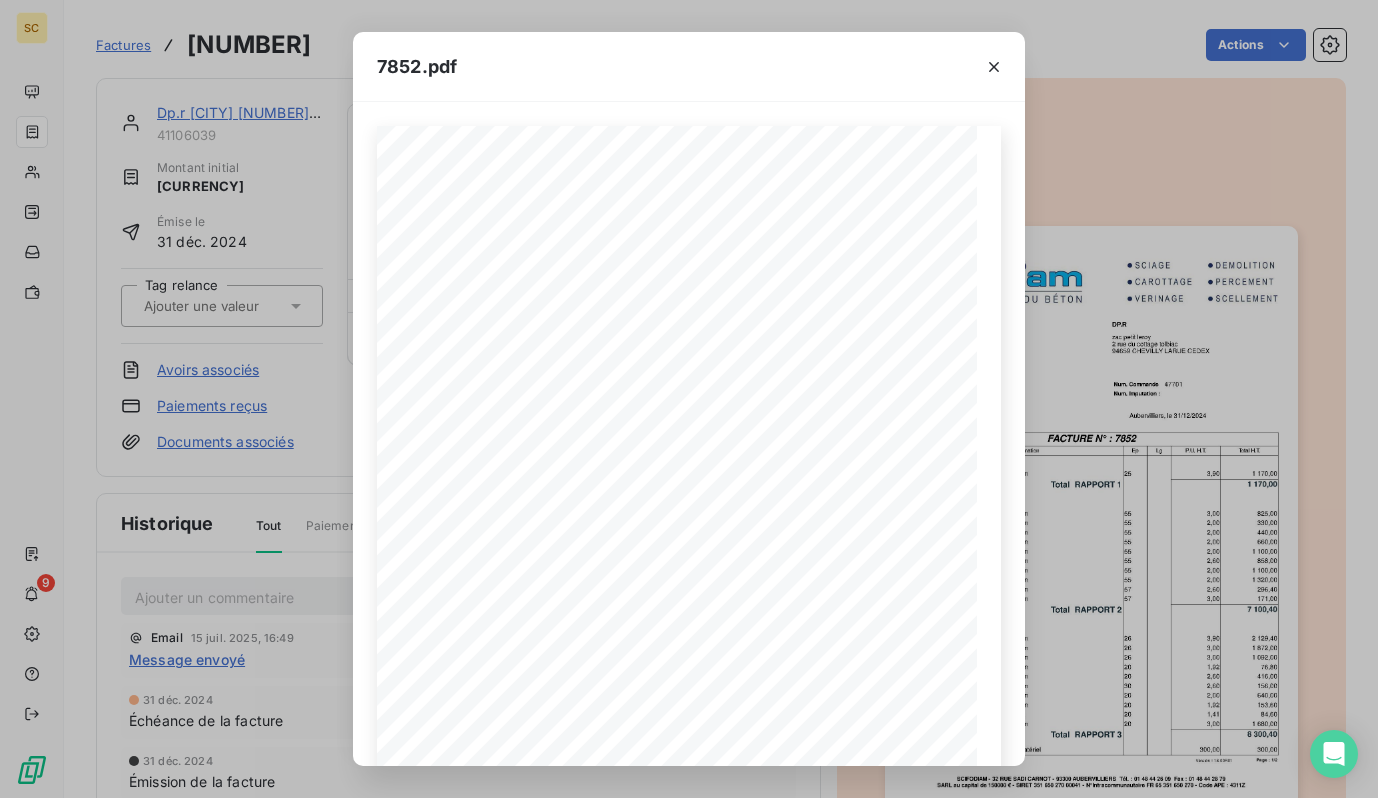click on "7852.pdf Qt   Désignation   Ep   Lg   P.U. H.T.   Total H.T. Version : 18.00R01   Page : 1/2 SCIFODIAM - 32 RUE SADI CARNOT - 93300 AUBERVILLIERS Tél. : 01 48 44 26 09 Fax : 01 48 44 28 79 SARL au capital de 150000 € - SIRET 351 650 270 00041 - N°Intracommunautaire FR 65 351 650 270 - Code APE : 4311Z 1   Amenée, installation et retrait du matériel   300,00   300,00 Total RAPPORT 3   8 300,40 28   Carottage(s) de diamètre 200 mm   20   3,00   1 680,00 3   Carottage(s) de diamètre 80 mm   20   1,41   84,60 4   Carottage(s) de diamètre 130 mm   20   1,92   153,60 16   Carottage(s) de diamètre 100 mm   20   2,00   640,00 2   Carottage(s) de diamètre 150 mm   30   2,60   156,00 8   Carottage(s) de diamètre 150 mm   20   2,60   416,00 2   Carottage(s) de diamètre 130 mm   20   1,92   76,80 14   Carottage(s) de diamètre 200 mm   26   3,00   1 092,00 24   Carottage(s) de diamètre 200 mm   26   3,00   1 872,00 21   Carottage(s) de diamètre 250 mm   26   3,90   2 129,40 RAPPORT 3 Total RAPPORT 2   1" at bounding box center (689, 399) 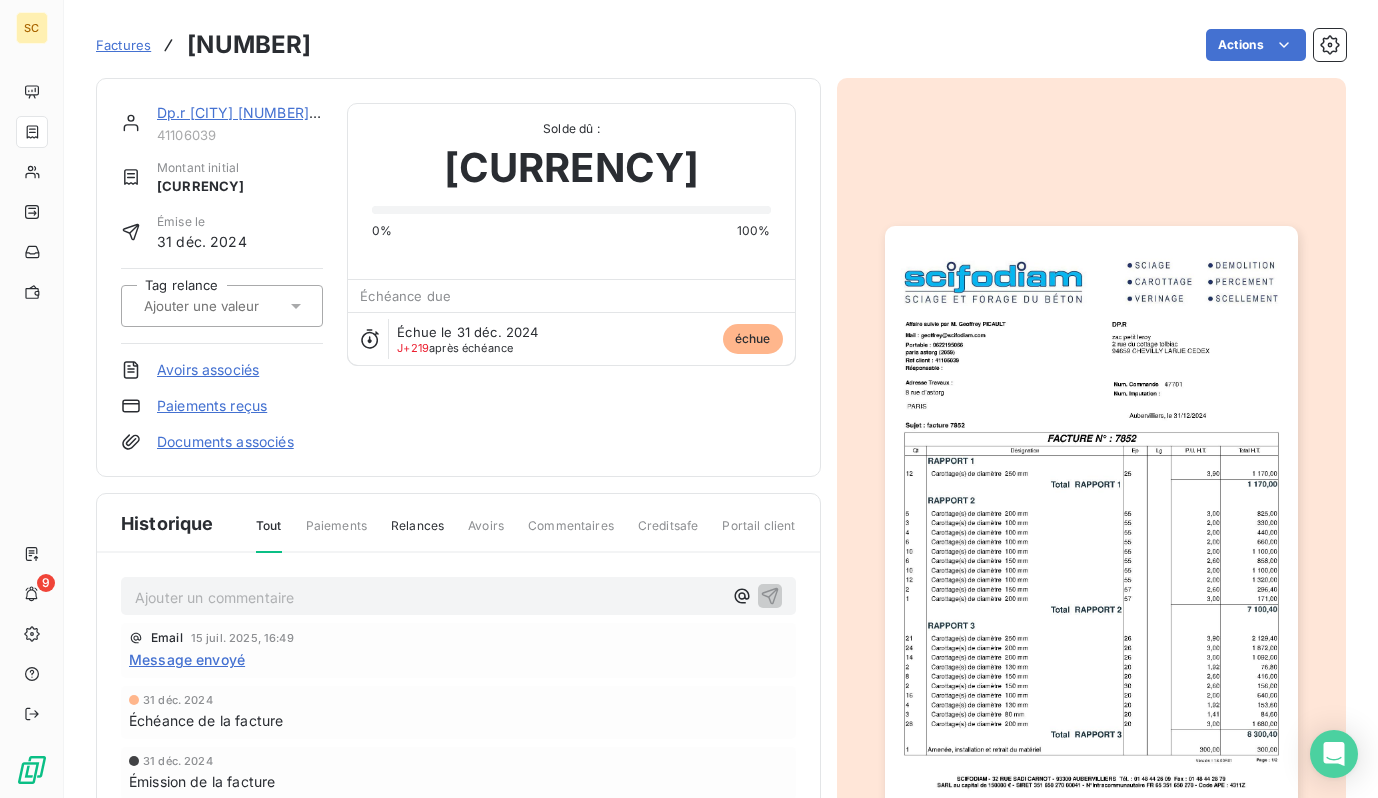 click on "Dp.r paris [NUMBER] [NUMBER] [STREET] [NAME]" at bounding box center (332, 112) 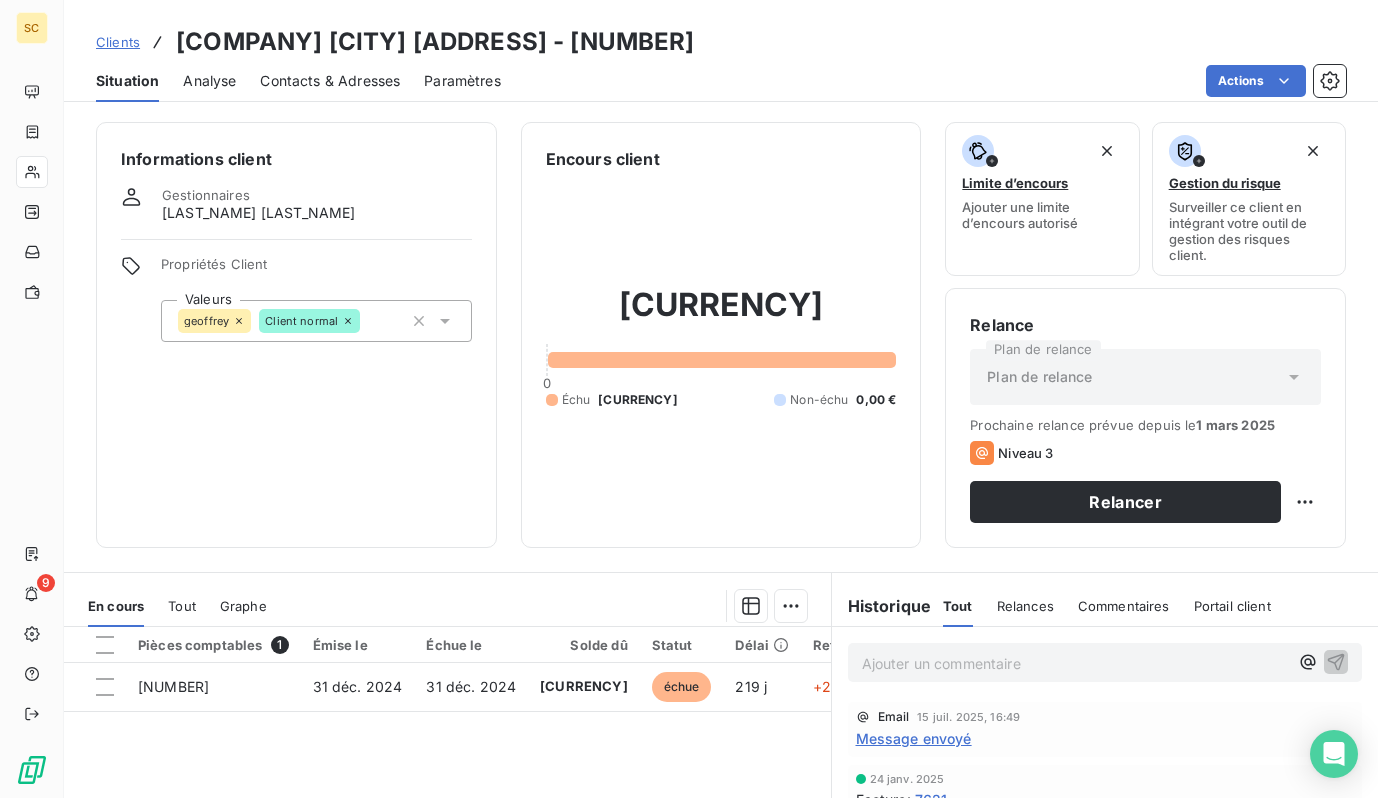 click on "Contacts & Adresses" at bounding box center (330, 81) 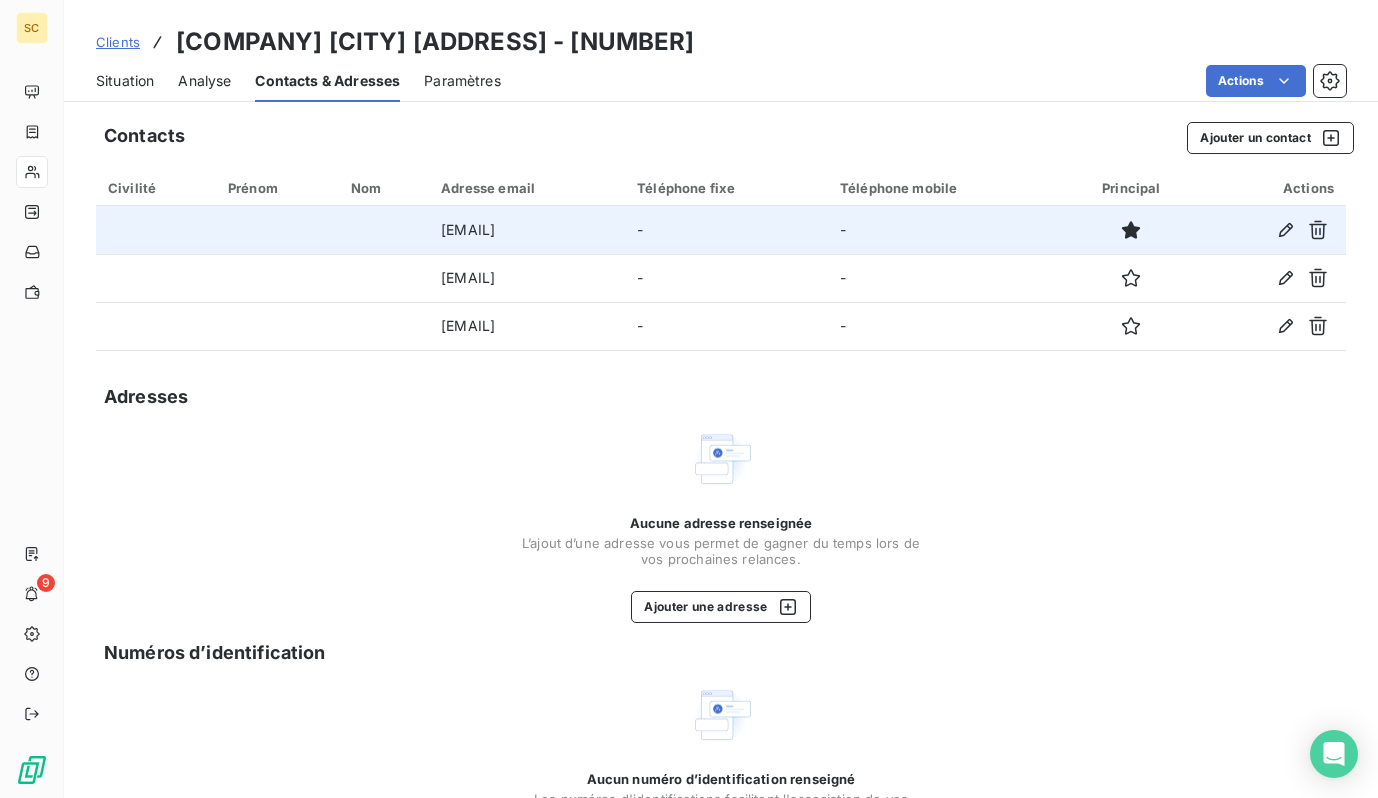 drag, startPoint x: 679, startPoint y: 221, endPoint x: 361, endPoint y: 230, distance: 318.12732 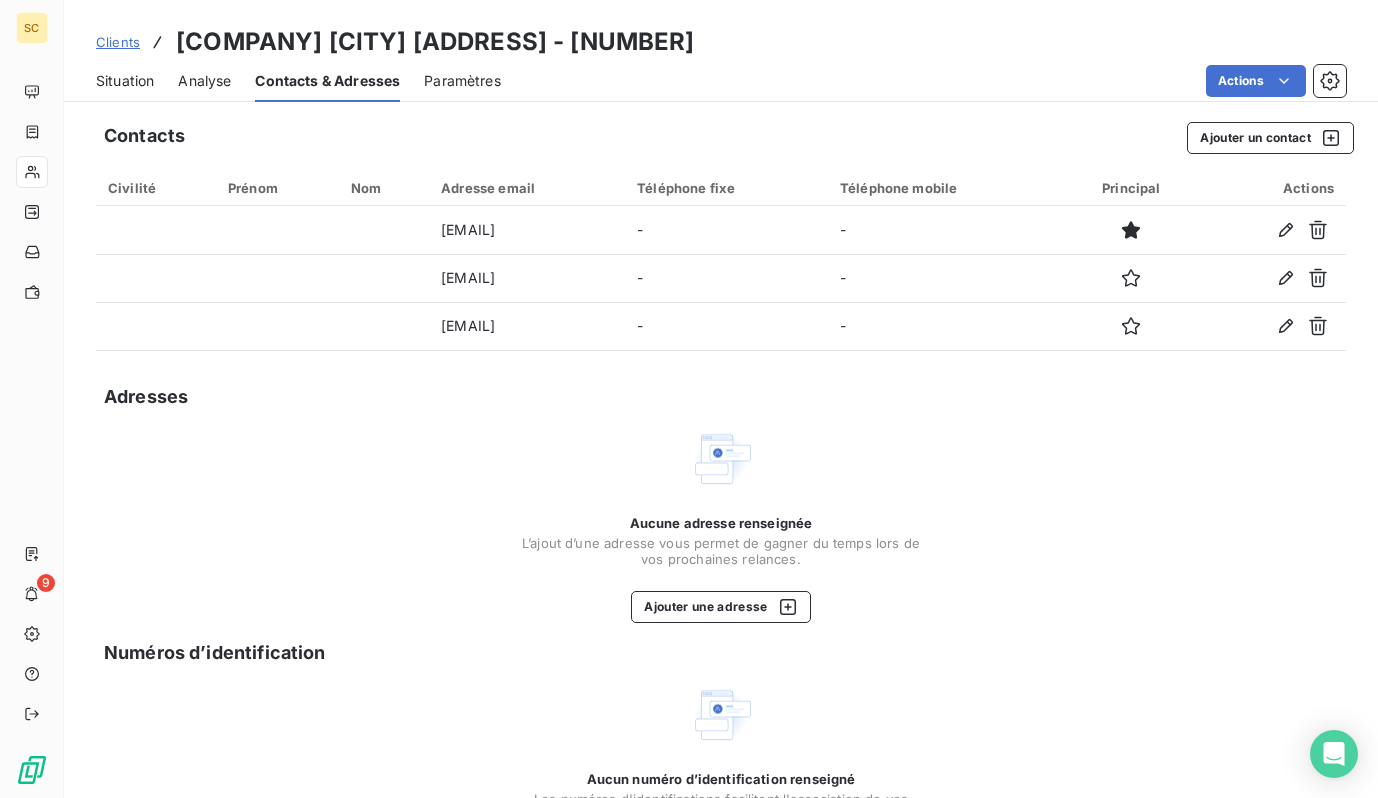 drag, startPoint x: 670, startPoint y: 272, endPoint x: 492, endPoint y: 101, distance: 246.8299 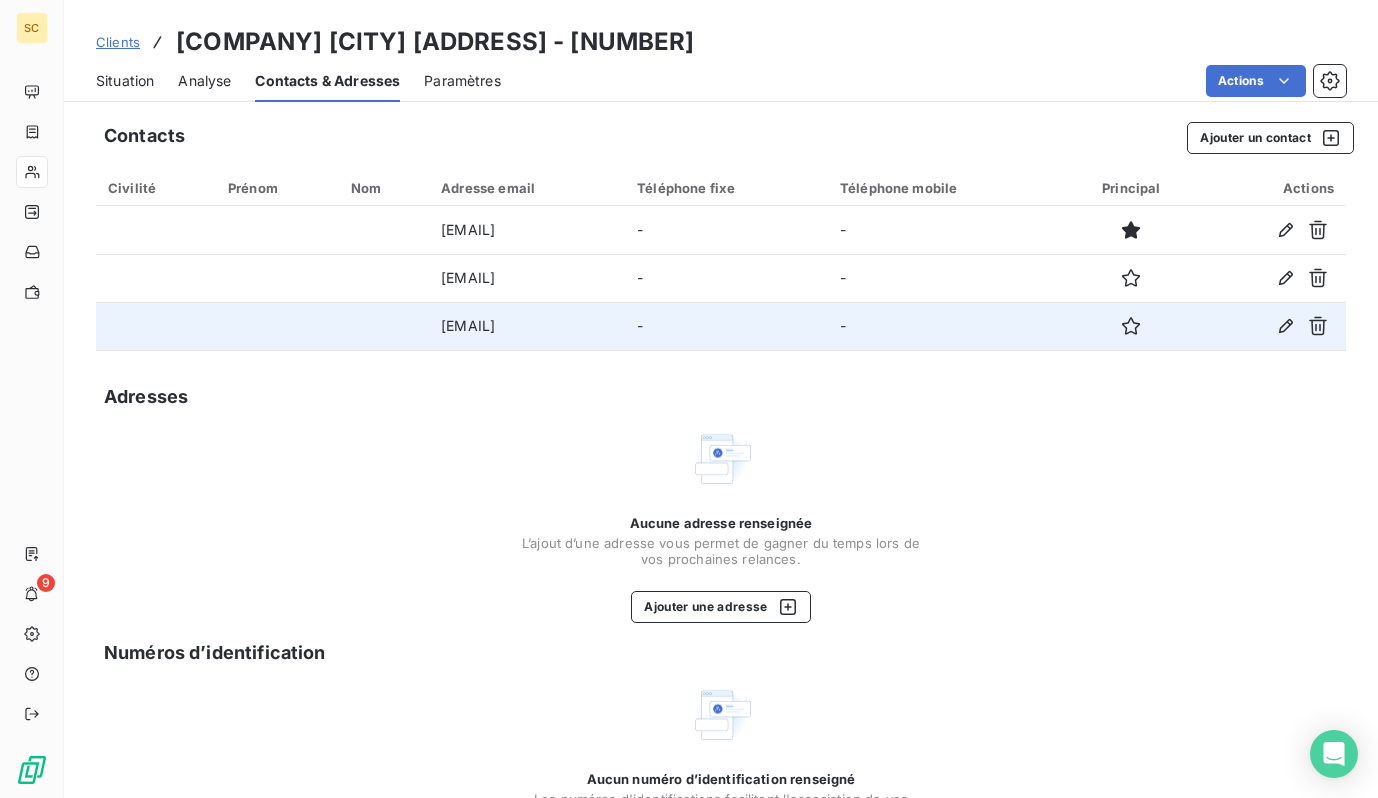 drag, startPoint x: 681, startPoint y: 321, endPoint x: 360, endPoint y: 322, distance: 321.00156 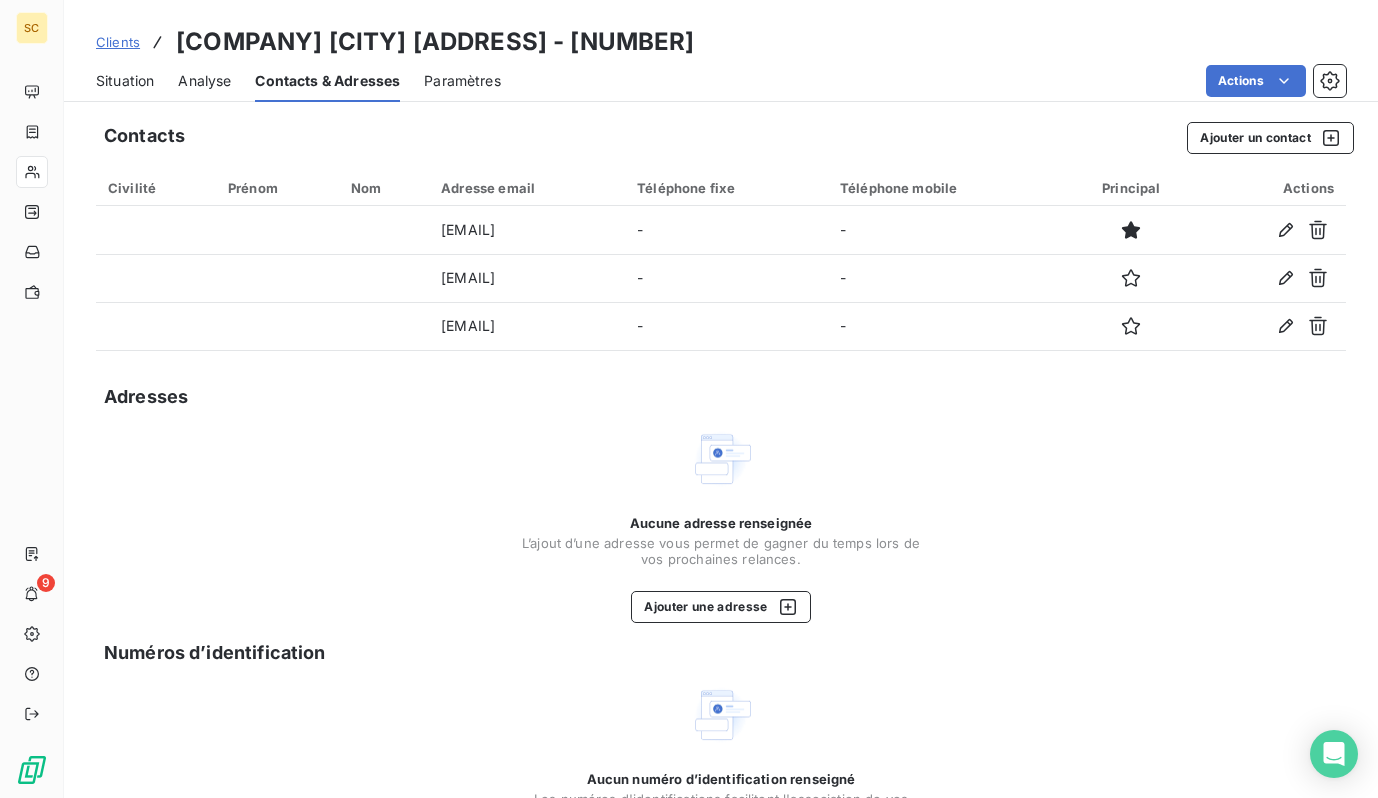 click on "Situation Analyse Contacts & Adresses Paramètres Actions" at bounding box center (721, 81) 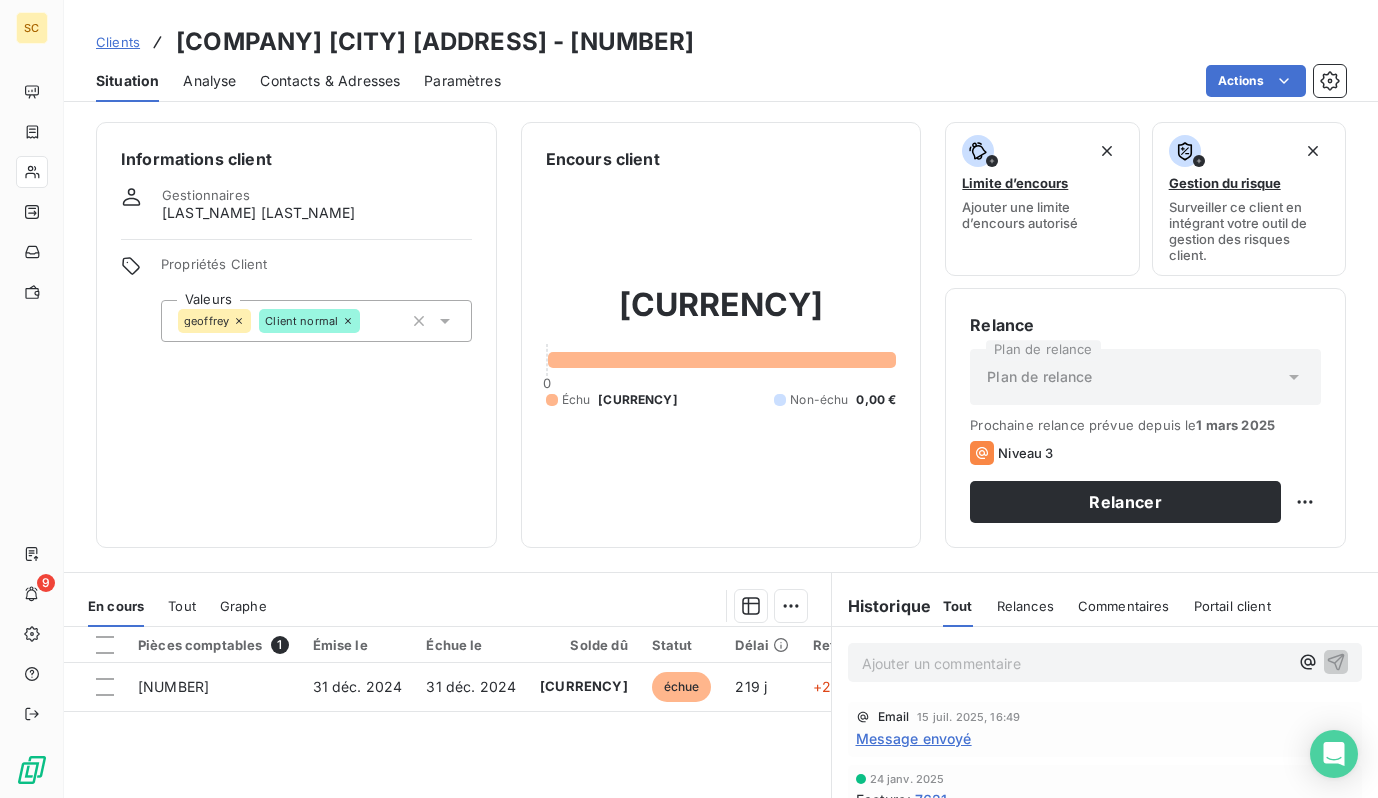 drag, startPoint x: 595, startPoint y: 56, endPoint x: 255, endPoint y: 10, distance: 343.09766 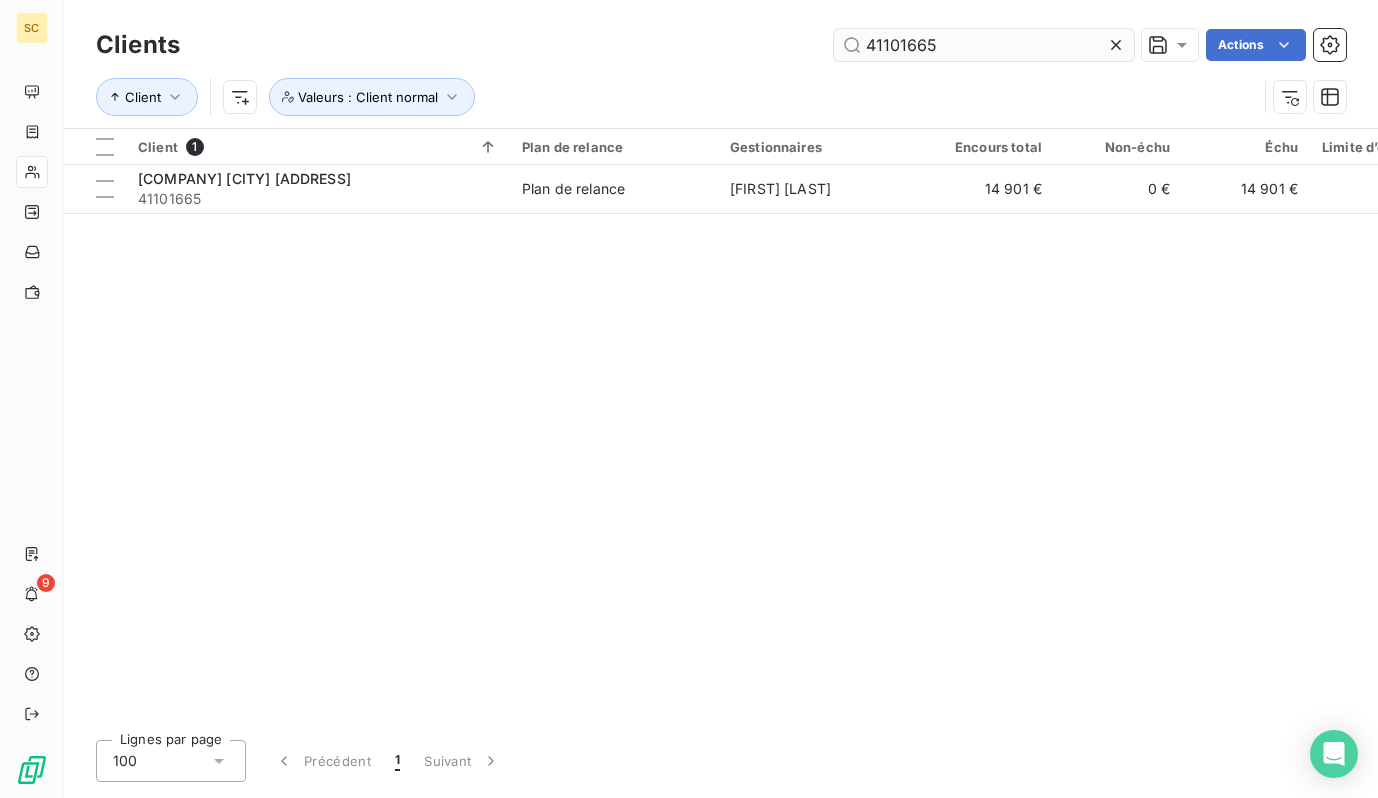drag, startPoint x: 937, startPoint y: 24, endPoint x: 934, endPoint y: 37, distance: 13.341664 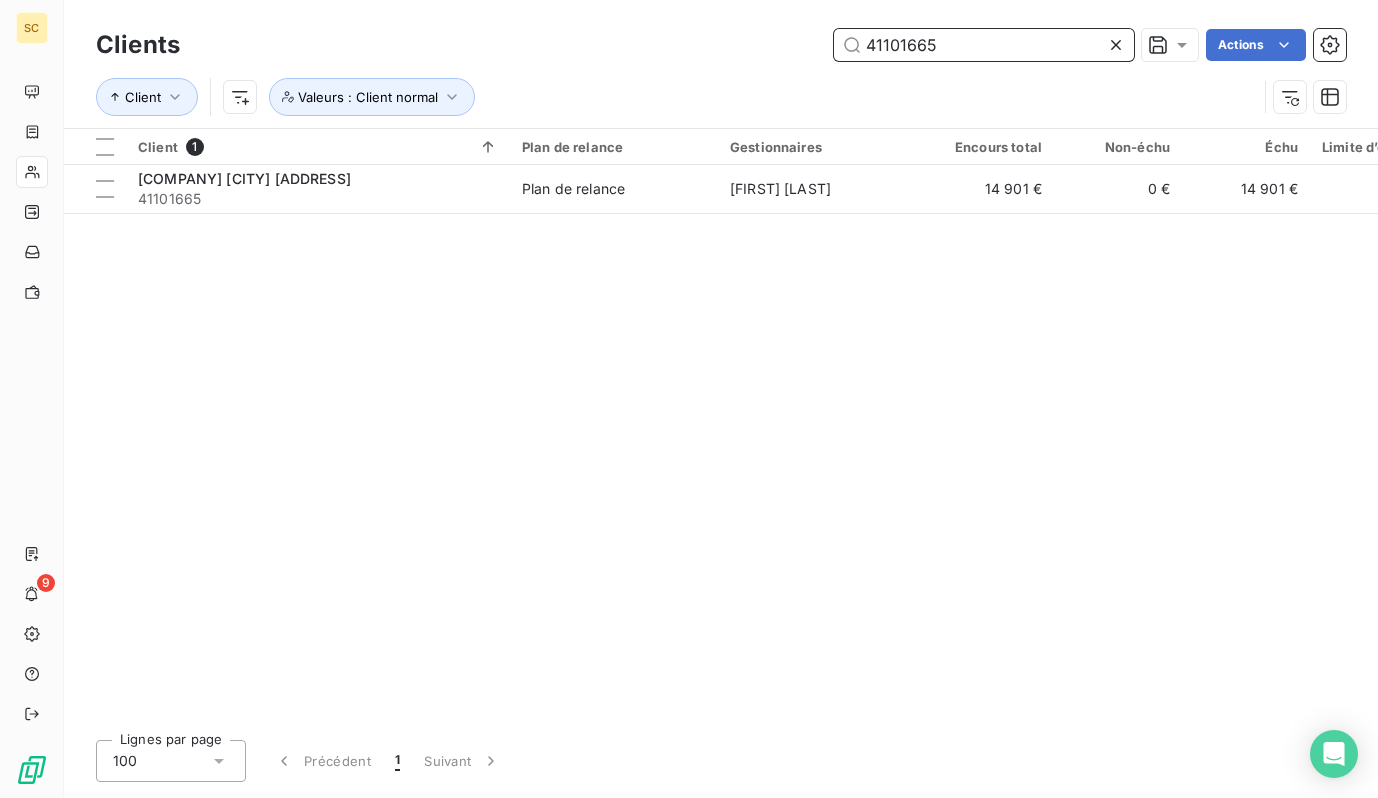 click on "41101665" at bounding box center [984, 45] 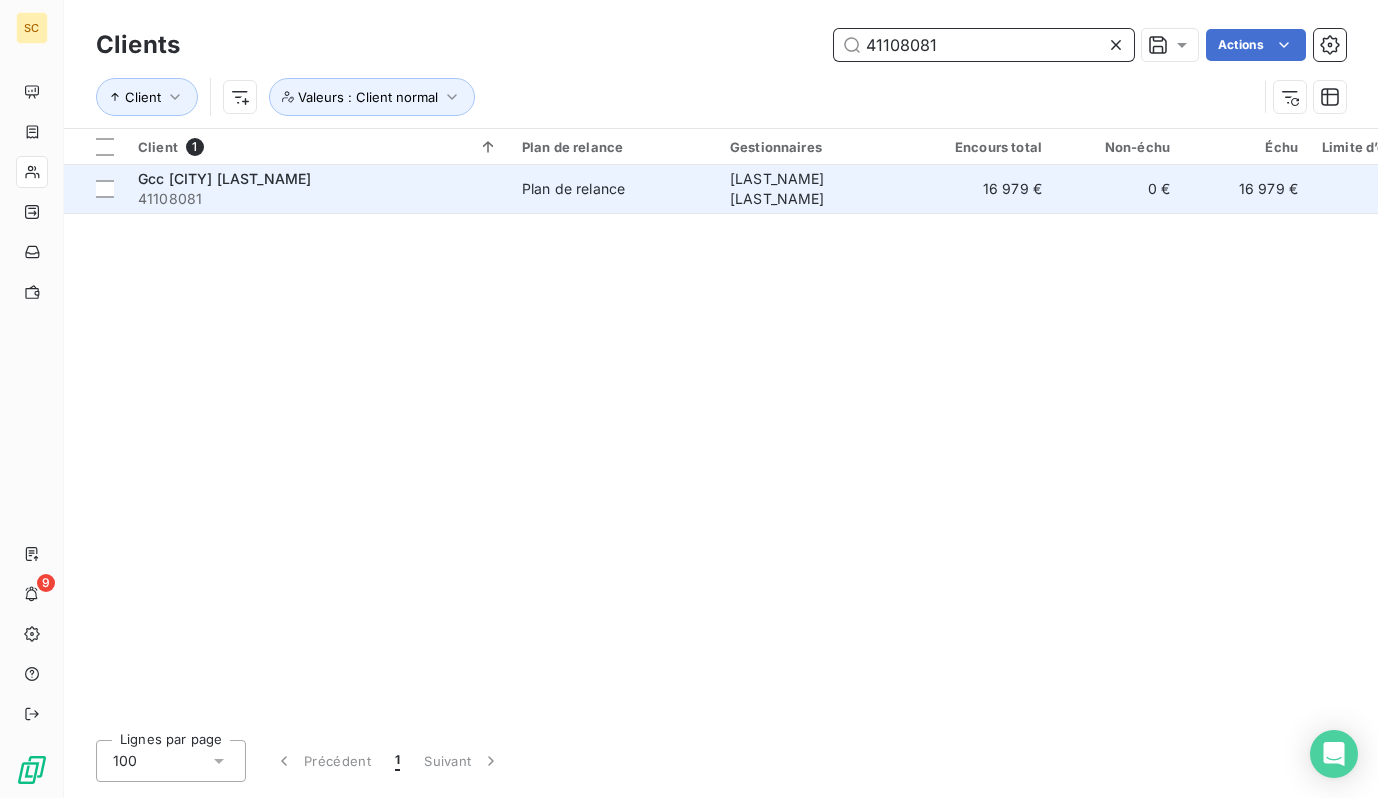 type on "41108081" 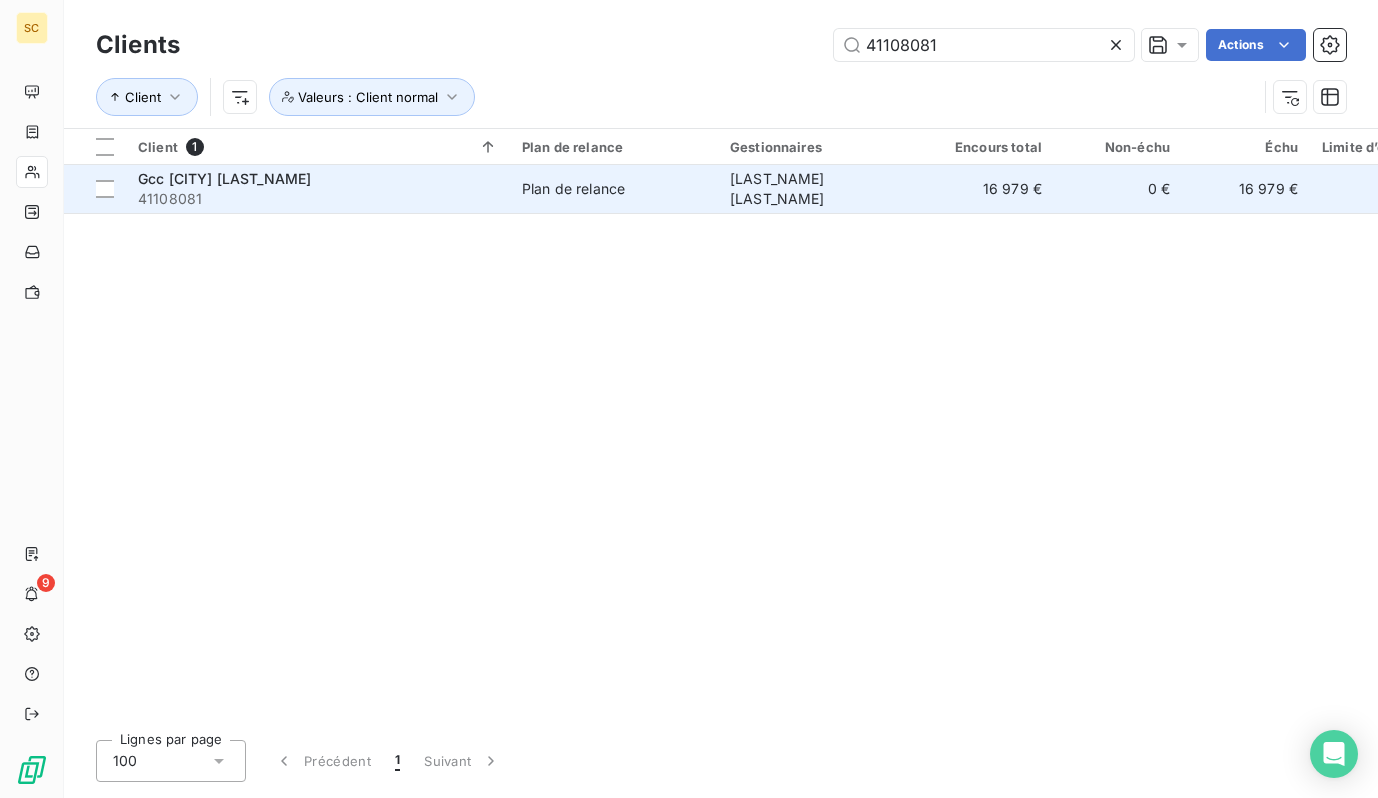 click on "41108081" at bounding box center (318, 199) 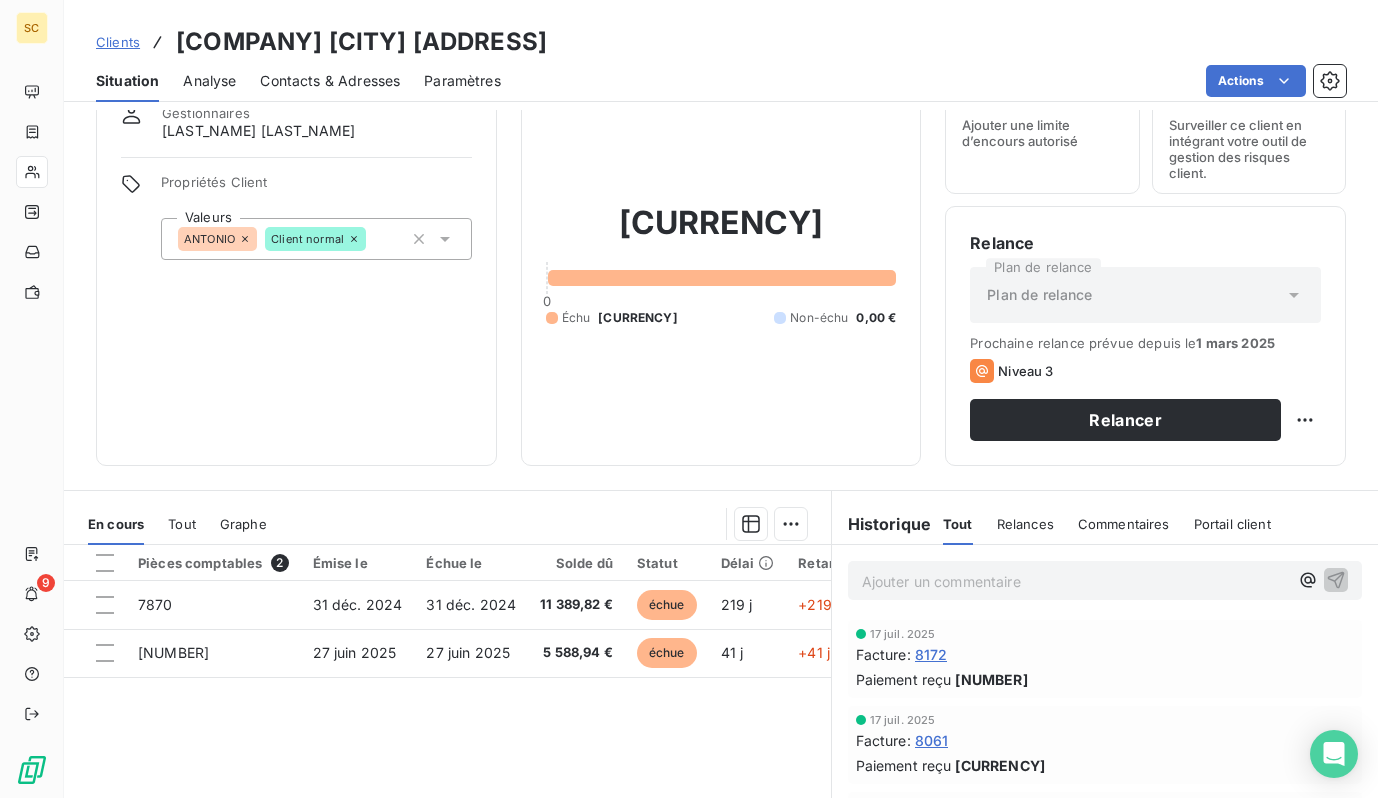scroll, scrollTop: 90, scrollLeft: 0, axis: vertical 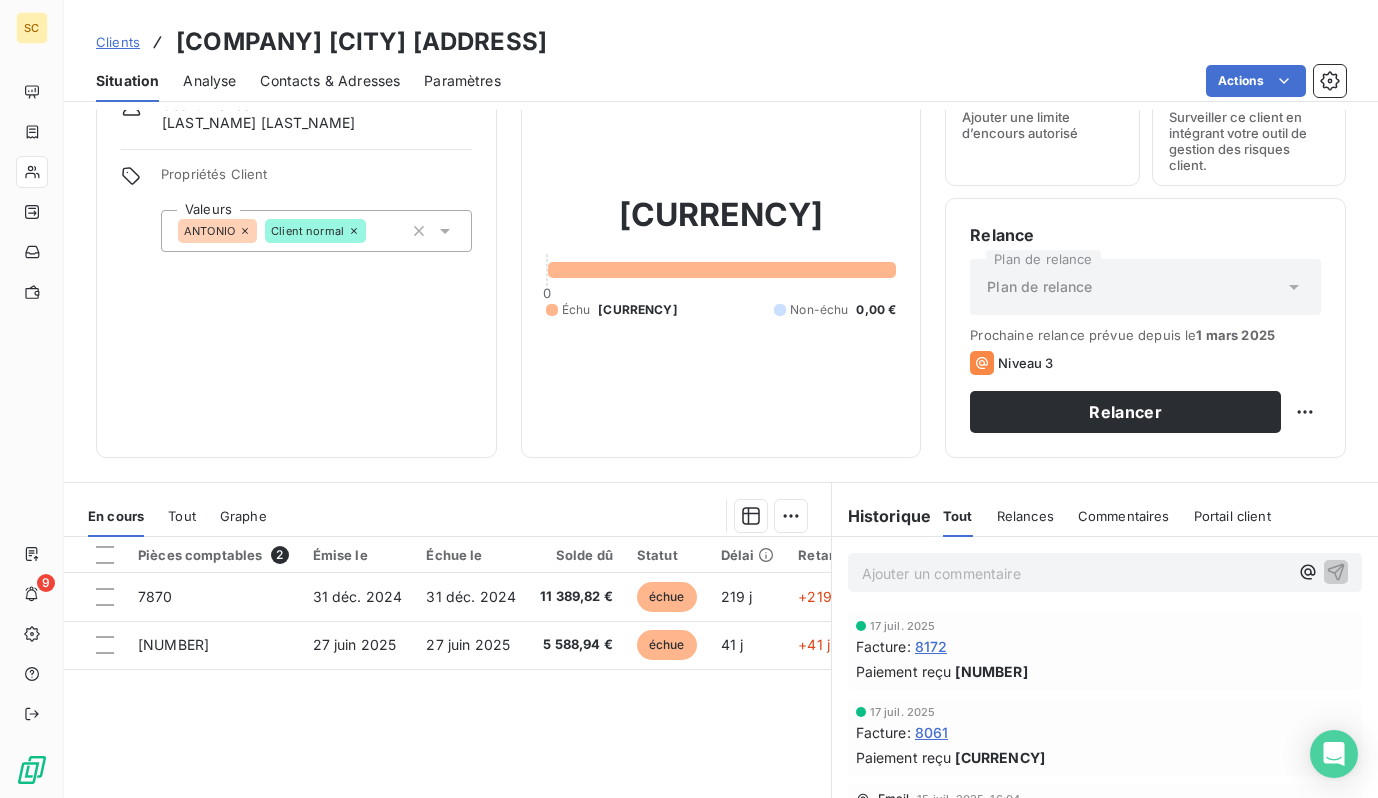 drag, startPoint x: 679, startPoint y: 39, endPoint x: 226, endPoint y: 24, distance: 453.2483 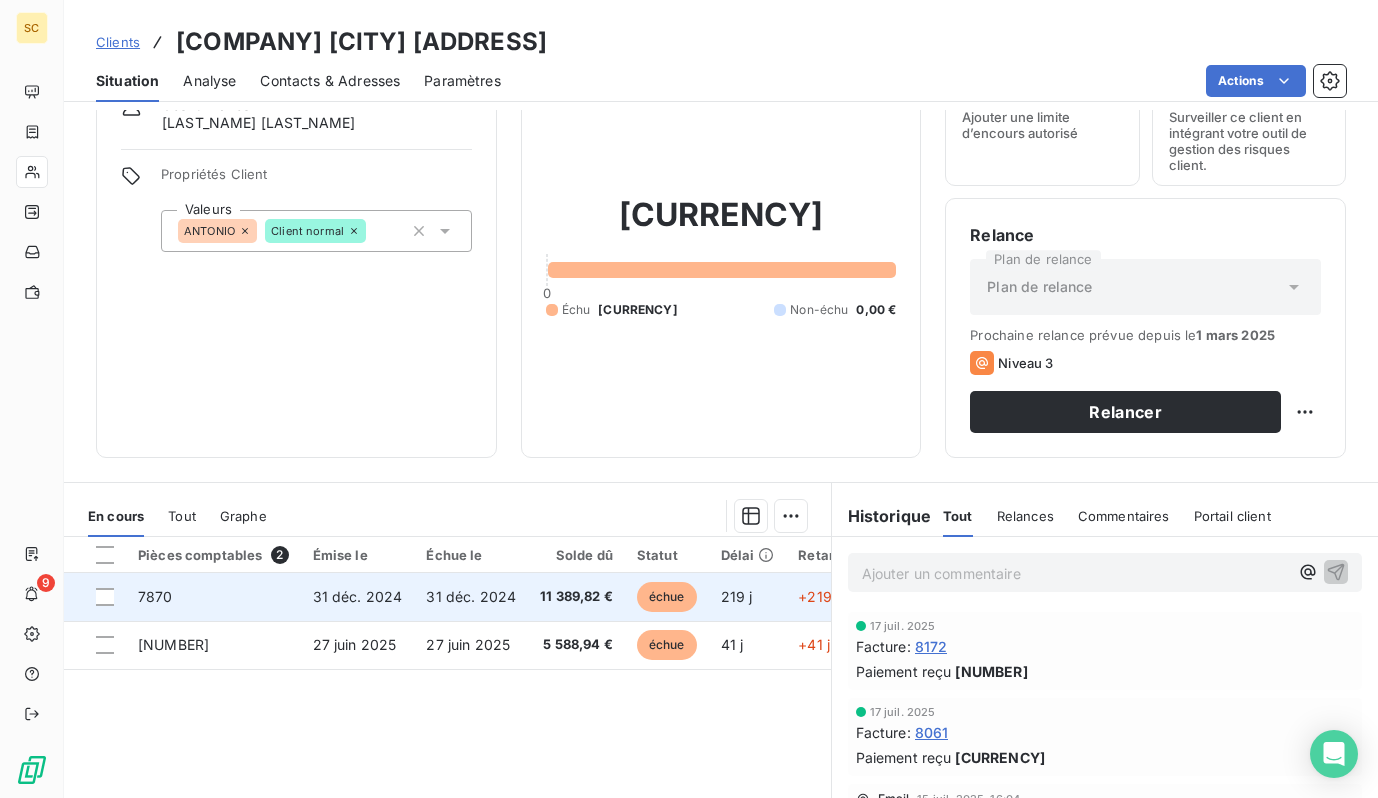 click on "31 déc. 2024" at bounding box center (358, 597) 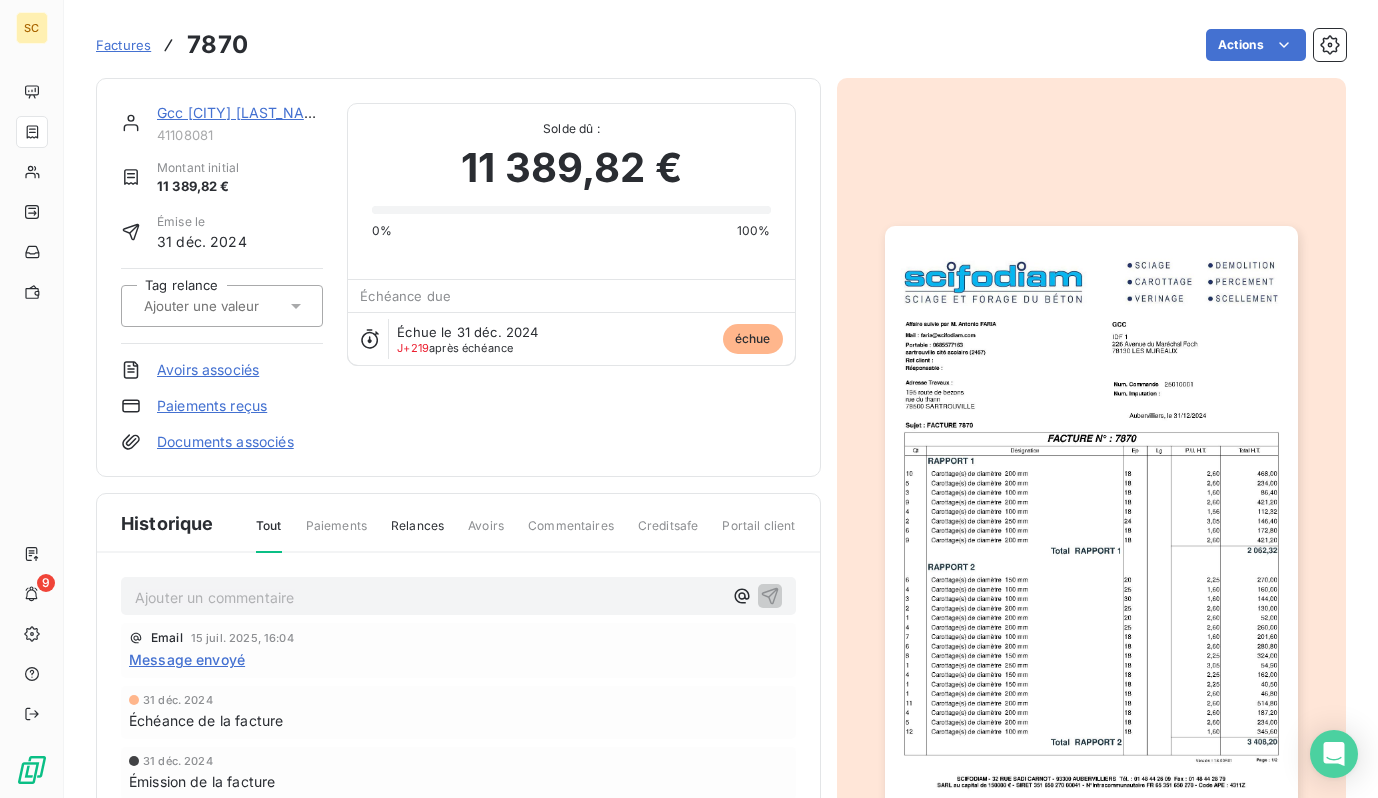 click at bounding box center (1091, 518) 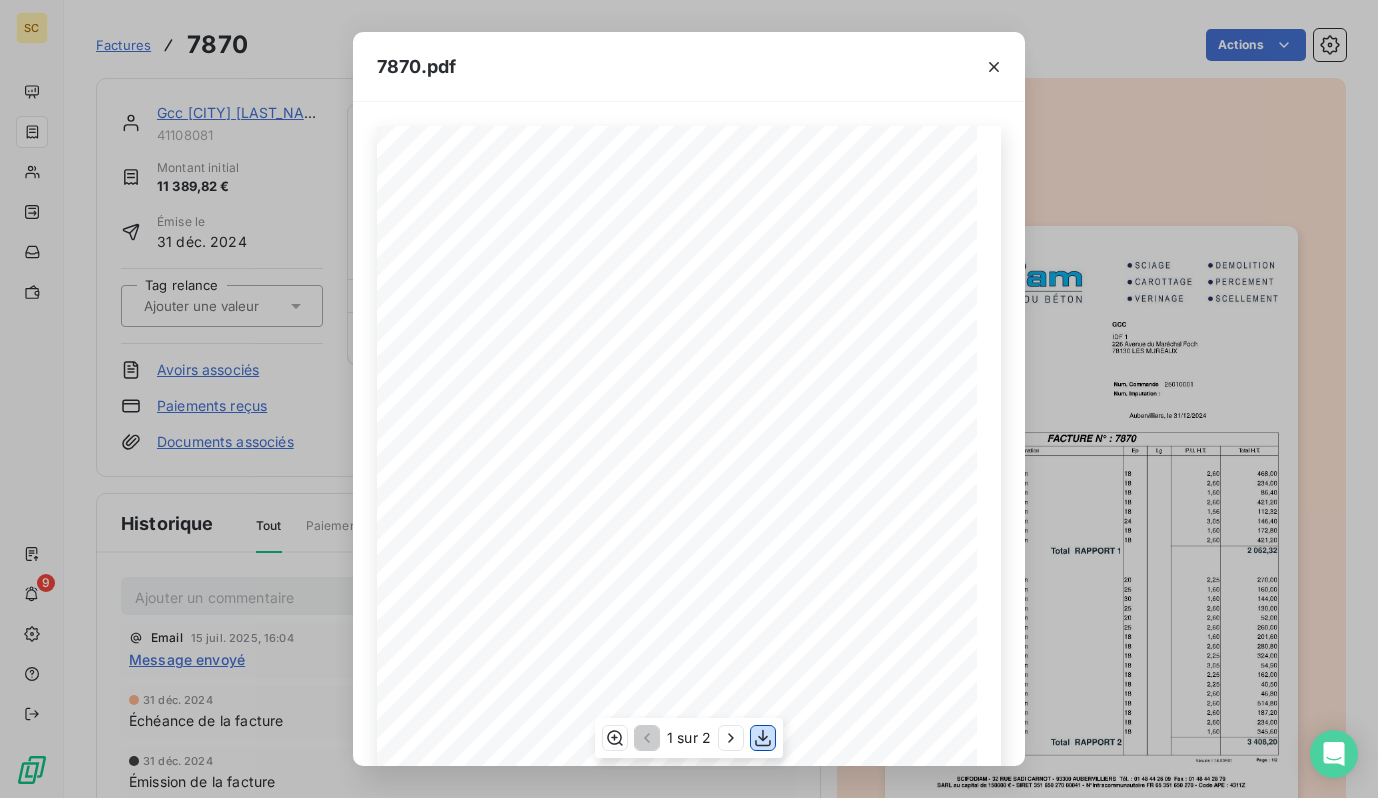 drag, startPoint x: 767, startPoint y: 734, endPoint x: 1275, endPoint y: 97, distance: 814.75946 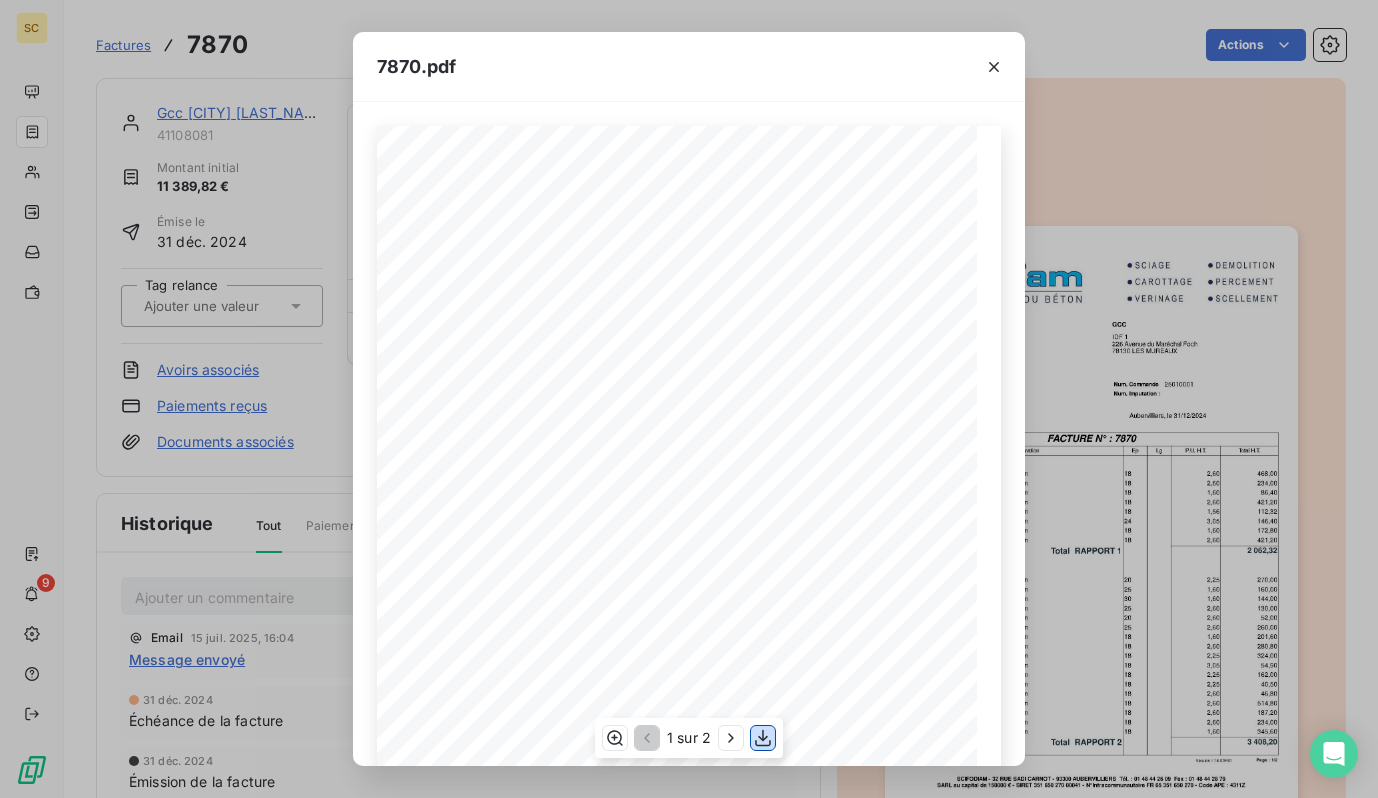 click 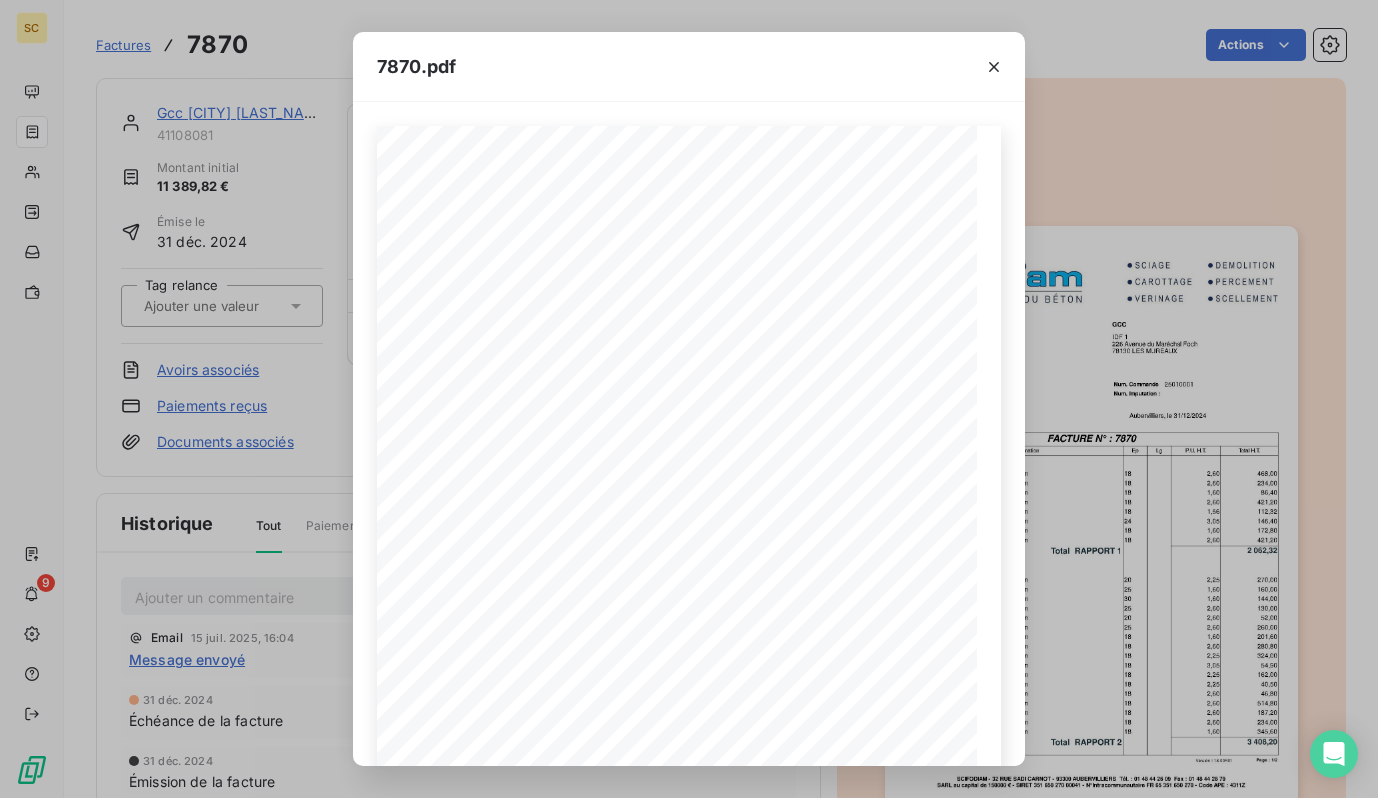 click on "7870.pdf Qt   Désignation   Ep   Lg   P.U. H.T.   Total H.T. Total RAPPORT 2   3 408,20 12   Carottage(s) de diamètre 100 mm   18   1,60   345,60 5   Carottage(s) de diamètre 200 mm   18   2,60   234,00 4   Carottage(s) de diamètre 200 mm   18   2,60   187,20 11   Carottage(s) de diamètre 200 mm   18   2,60   514,80 1   Carottage(s) de diamètre 200 mm   18   2,60   46,80 1   Carottage(s) de diamètre 150 mm   18   2,25   40,50 4   Carottage(s) de diamètre 150 mm   18   2,25   162,00 1   Carottage(s) de diamètre 250 mm   18   3,05   54,90 8   Carottage(s) de diamètre 150 mm   18   2,25   324,00 6   Carottage(s) de diamètre 200 mm   18   2,60   280,80 7   Carottage(s) de diamètre 100 mm   18   1,60   201,60 4   Carottage(s) de diamètre 200 mm   25   2,60   260,00 1   Carottage(s) de diamètre 200 mm   20   2,60   52,00 2   Carottage(s) de diamètre 200 mm   25   2,60   130,00 3   Carottage(s) de diamètre 100 mm   30   1,60   144,00 4   Carottage(s) de diamètre 100 mm   25   1,60   160,00 6     20" at bounding box center [689, 399] 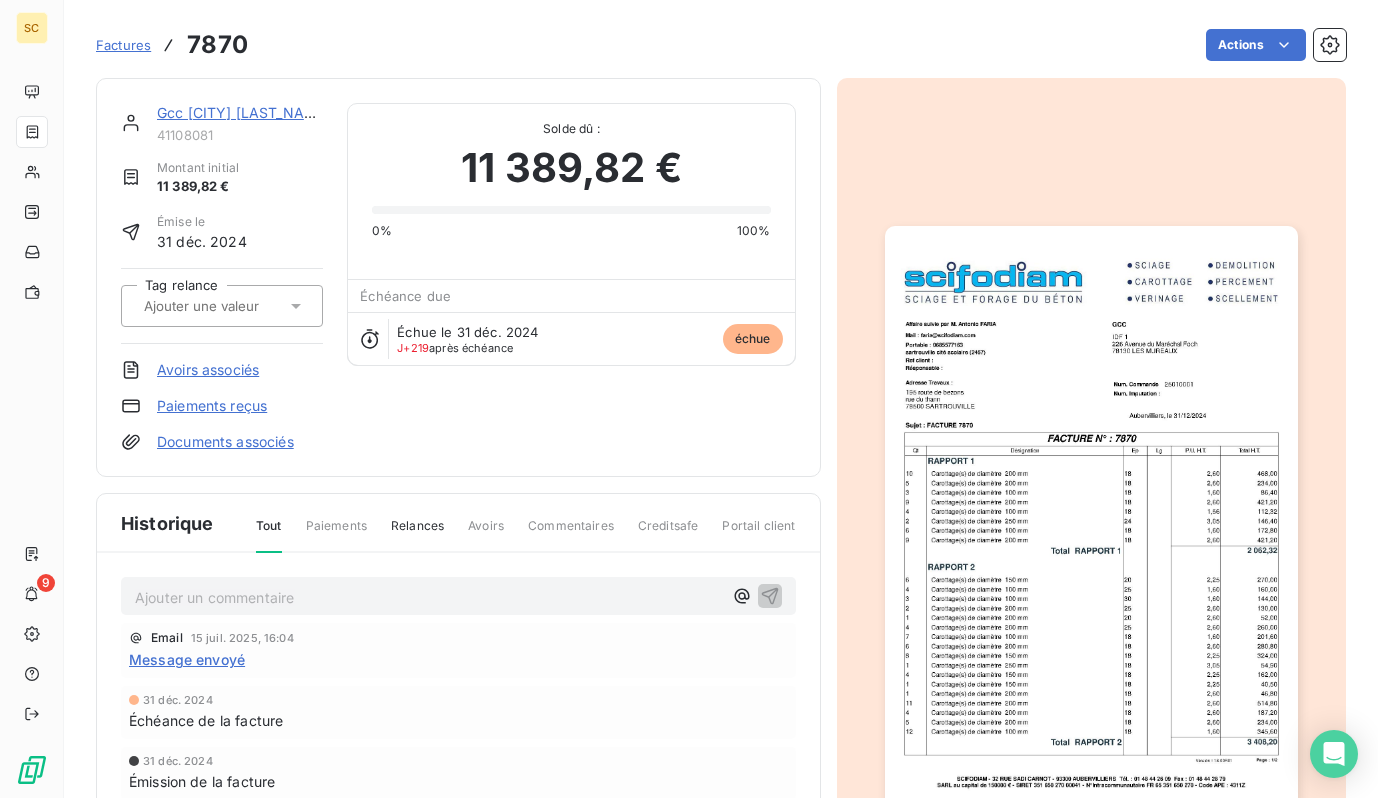 click on "Gcc sartrouville cité scolaire" at bounding box center [243, 112] 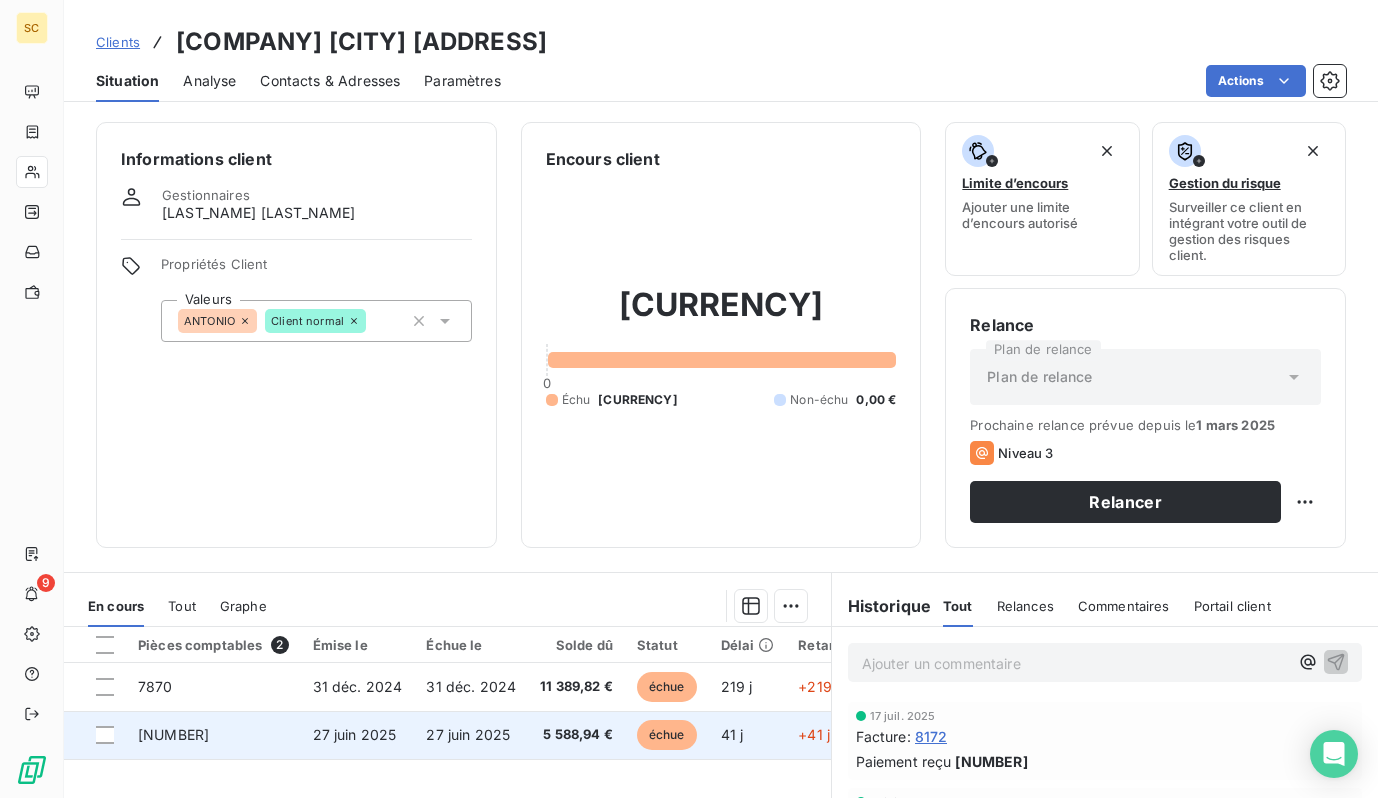 click on "27 juin 2025" at bounding box center (358, 735) 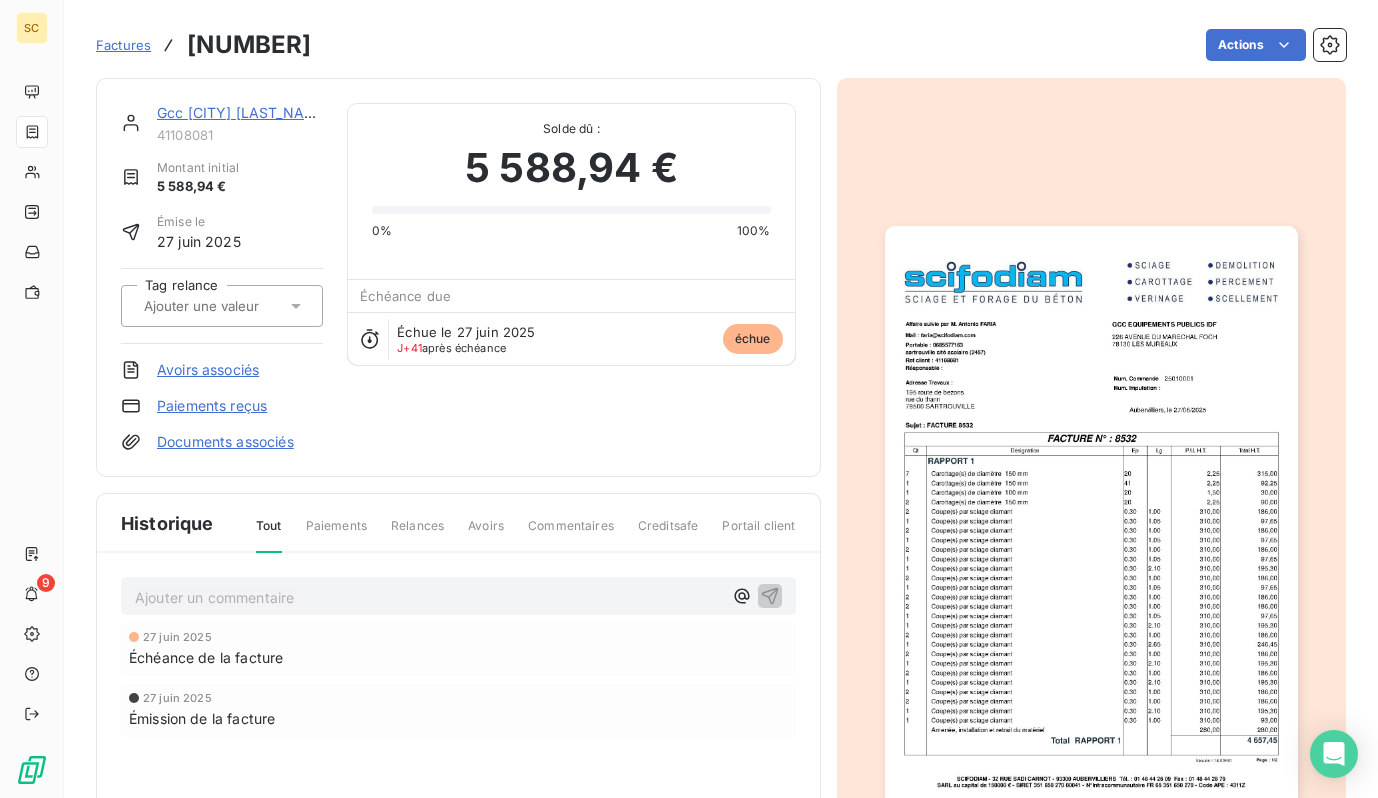 click at bounding box center (1091, 518) 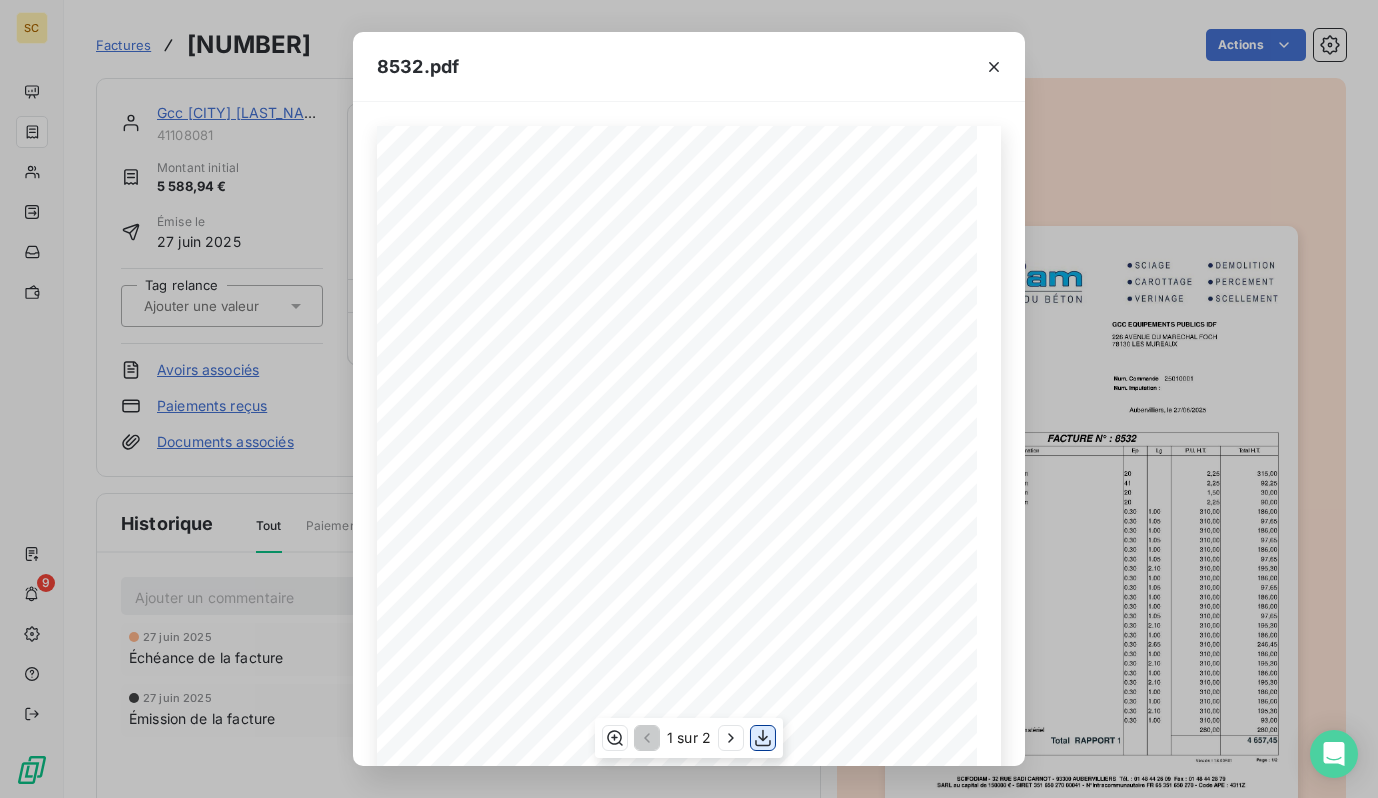 click 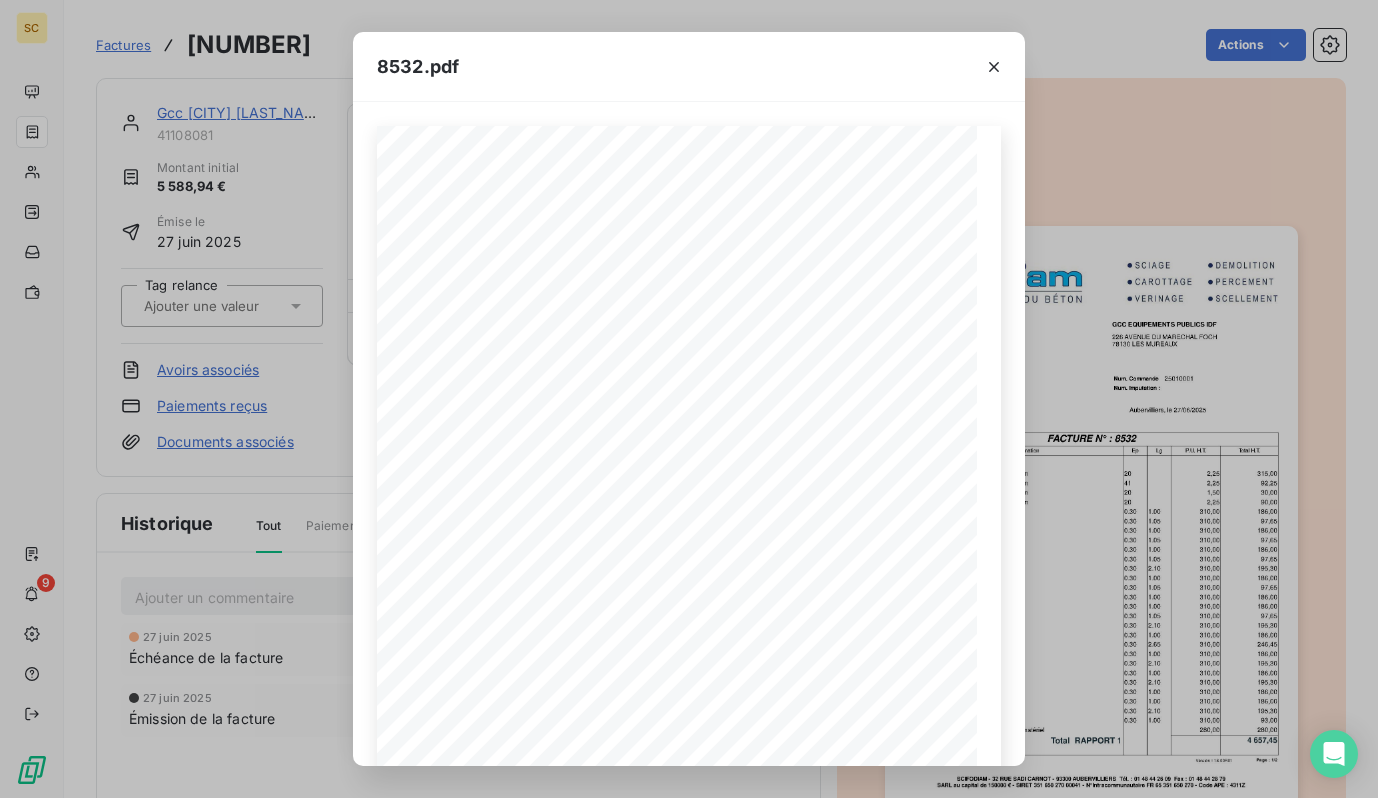click on "8532.pdf Qt   Désignation   Ep   Lg   P.U. H.T.   Total H.T. Version : 18.00R01   Page : 1/2 SCIFODIAM - 32 RUE SADI CARNOT - 93300 AUBERVILLIERS Tél. : 01 48 44 26 09 Fax : 01 48 44 28 79 SARL au capital de 150000 € - SIRET 351 650 270 00041 - N°Intracommunautaire FR 65 351 650 270 - Code APE : 4311Z Total RAPPORT 1   4 657,45 Amenée, installation et retrait du matériel   280,00   280,00 1   Coupe(s) par sciage diamant   0.30   1.00   310,00   93,00 1   Coupe(s) par sciage diamant   0.30   2.10   310,00   195,30 2   Coupe(s) par sciage diamant   0.30   1.00   310,00   186,00 2   Coupe(s) par sciage diamant   0.30   1.00   310,00   186,00 1   Coupe(s) par sciage diamant   0.30   2.10   310,00   195,30 2   Coupe(s) par sciage diamant   0.30   1.00   310,00   186,00 1   Coupe(s) par sciage diamant   0.30   2.10   310,00   195,30 2   Coupe(s) par sciage diamant   0.30   1.00   310,00   186,00 1   Coupe(s) par sciage diamant   0.30   2.65   310,00   246,45 2   Coupe(s) par sciage diamant   0.30   1.00" at bounding box center (689, 399) 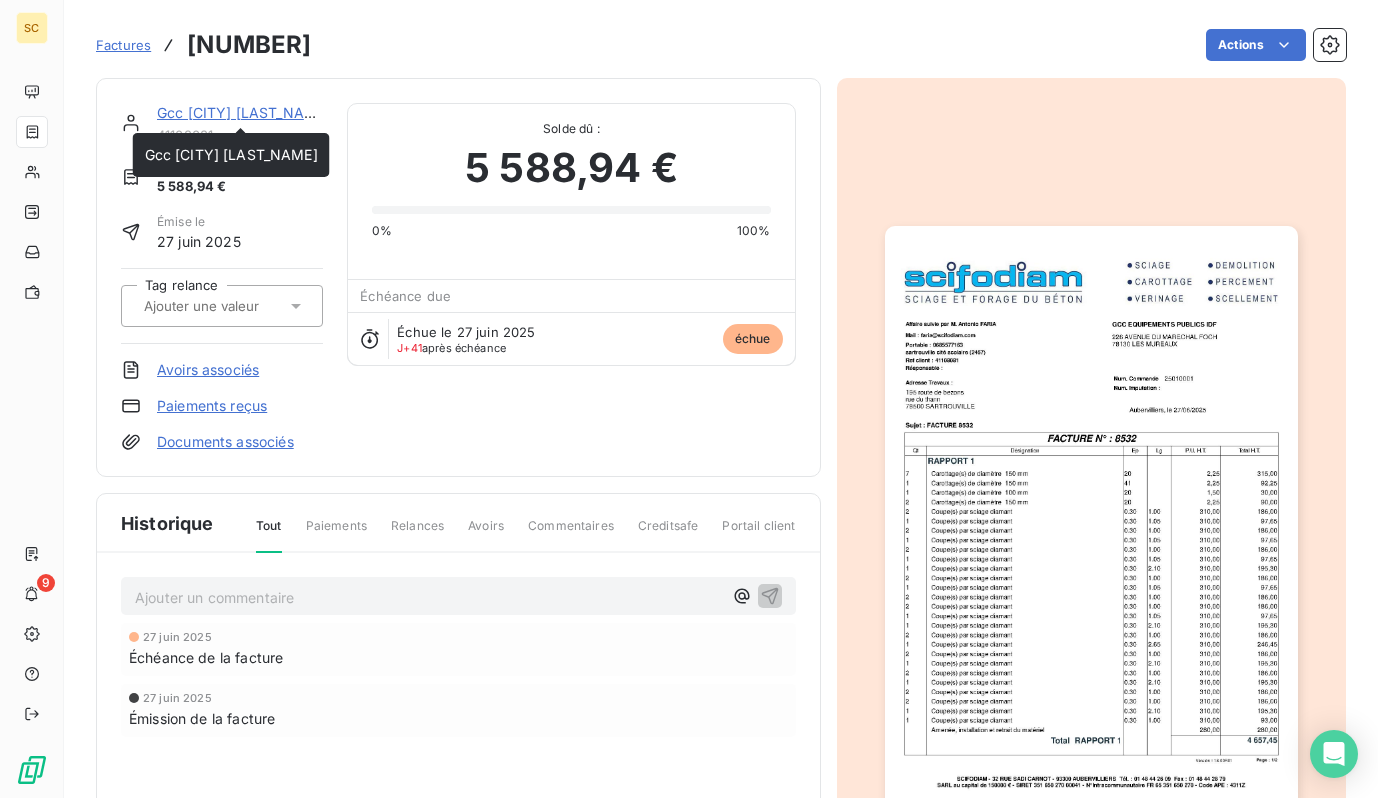 click on "Gcc sartrouville cité scolaire" at bounding box center [243, 112] 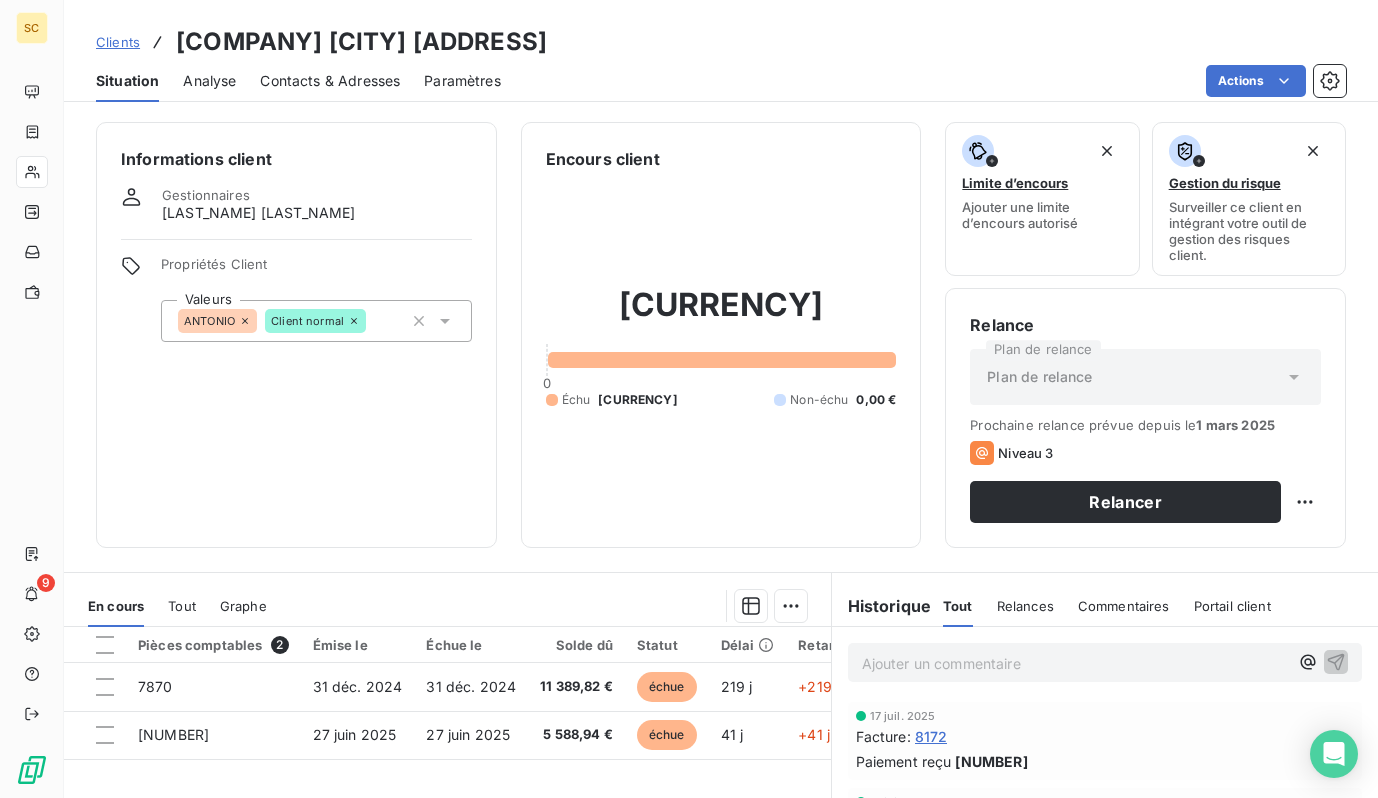 click on "Contacts & Adresses" at bounding box center [330, 81] 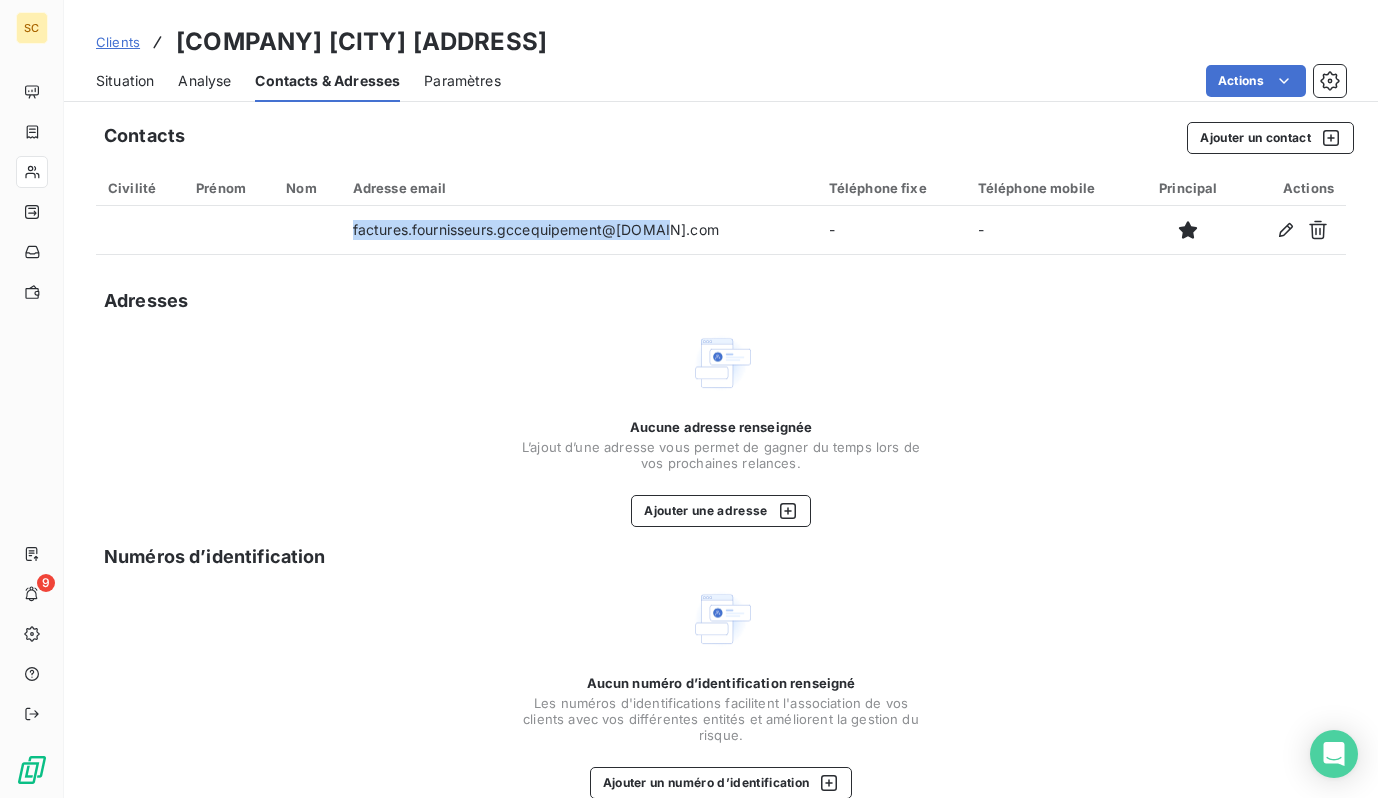 drag, startPoint x: 610, startPoint y: 231, endPoint x: 335, endPoint y: 169, distance: 281.90247 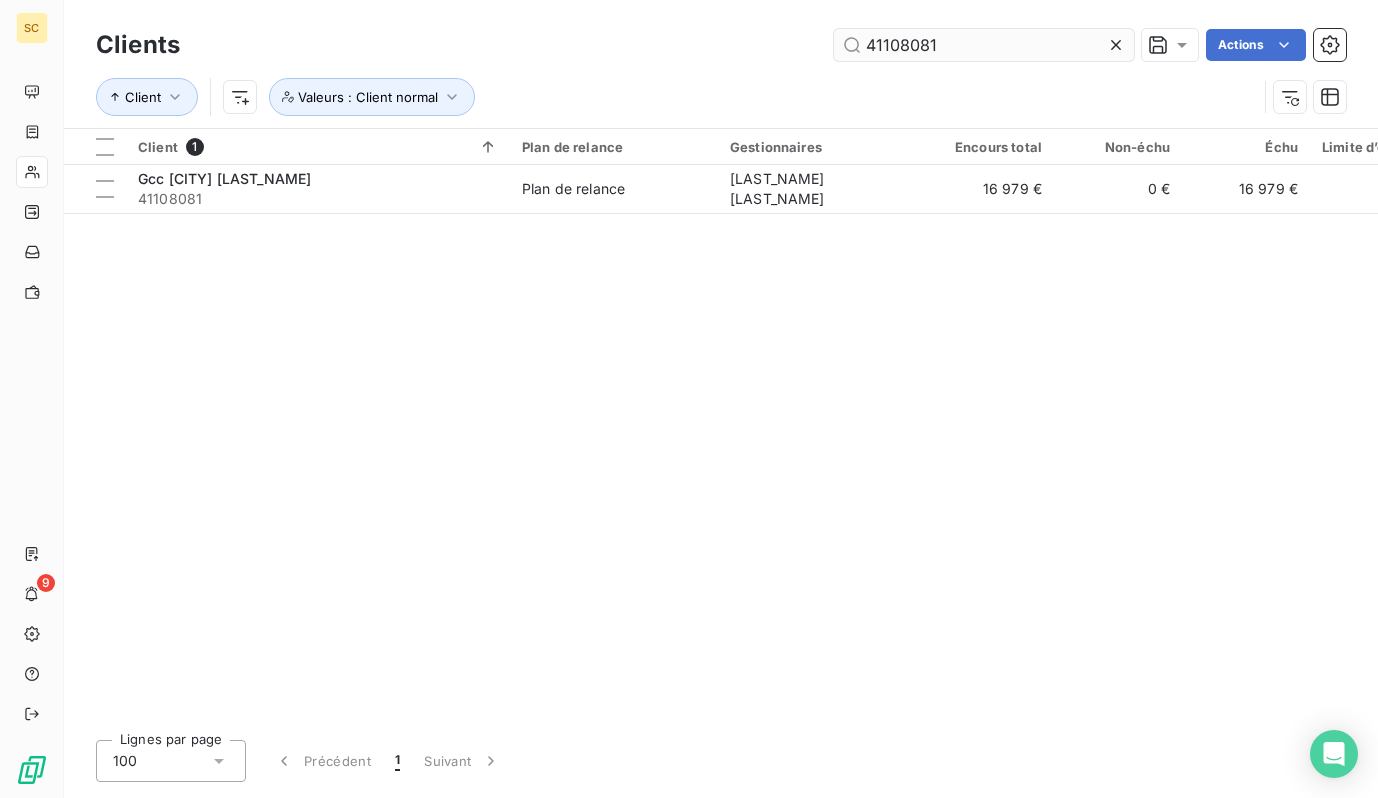 click on "41108081" at bounding box center (984, 45) 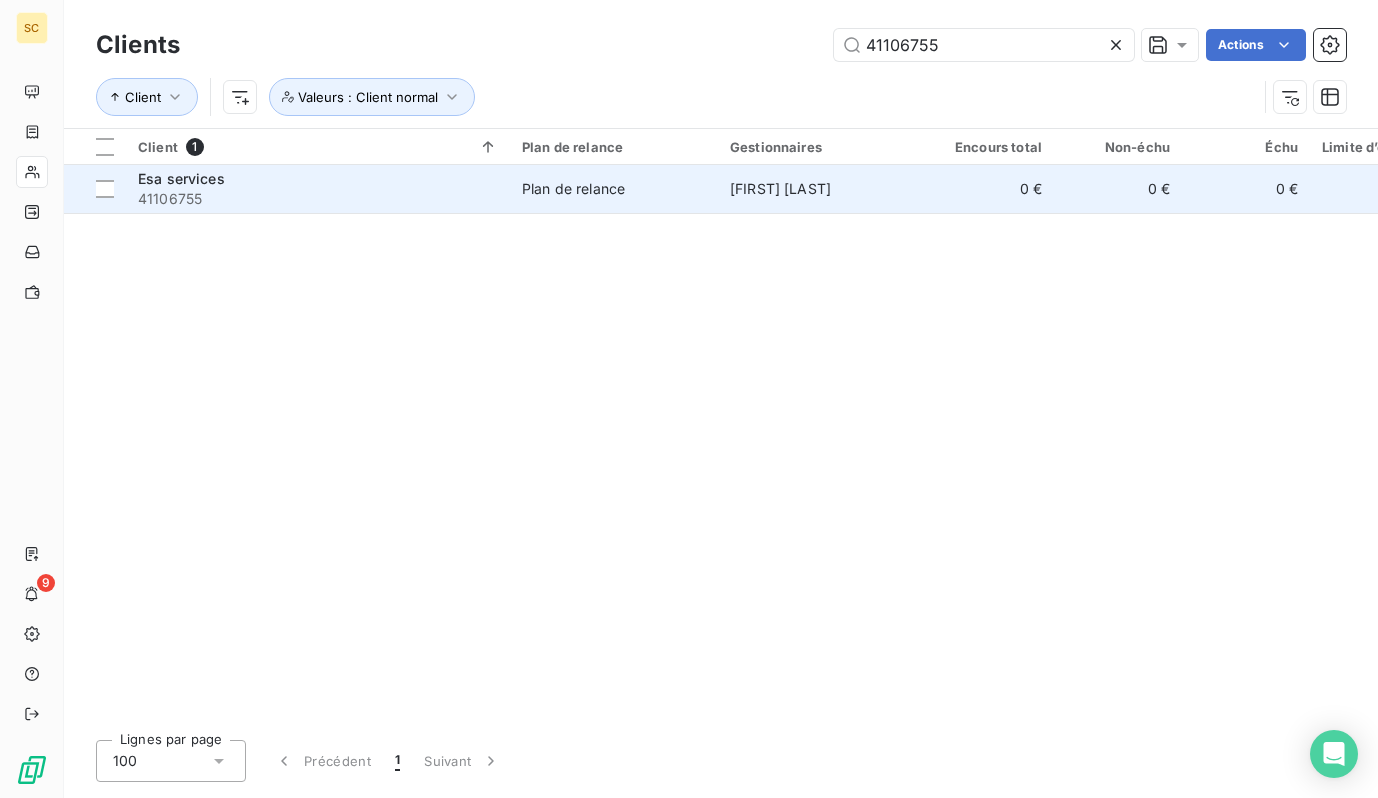 type on "41106755" 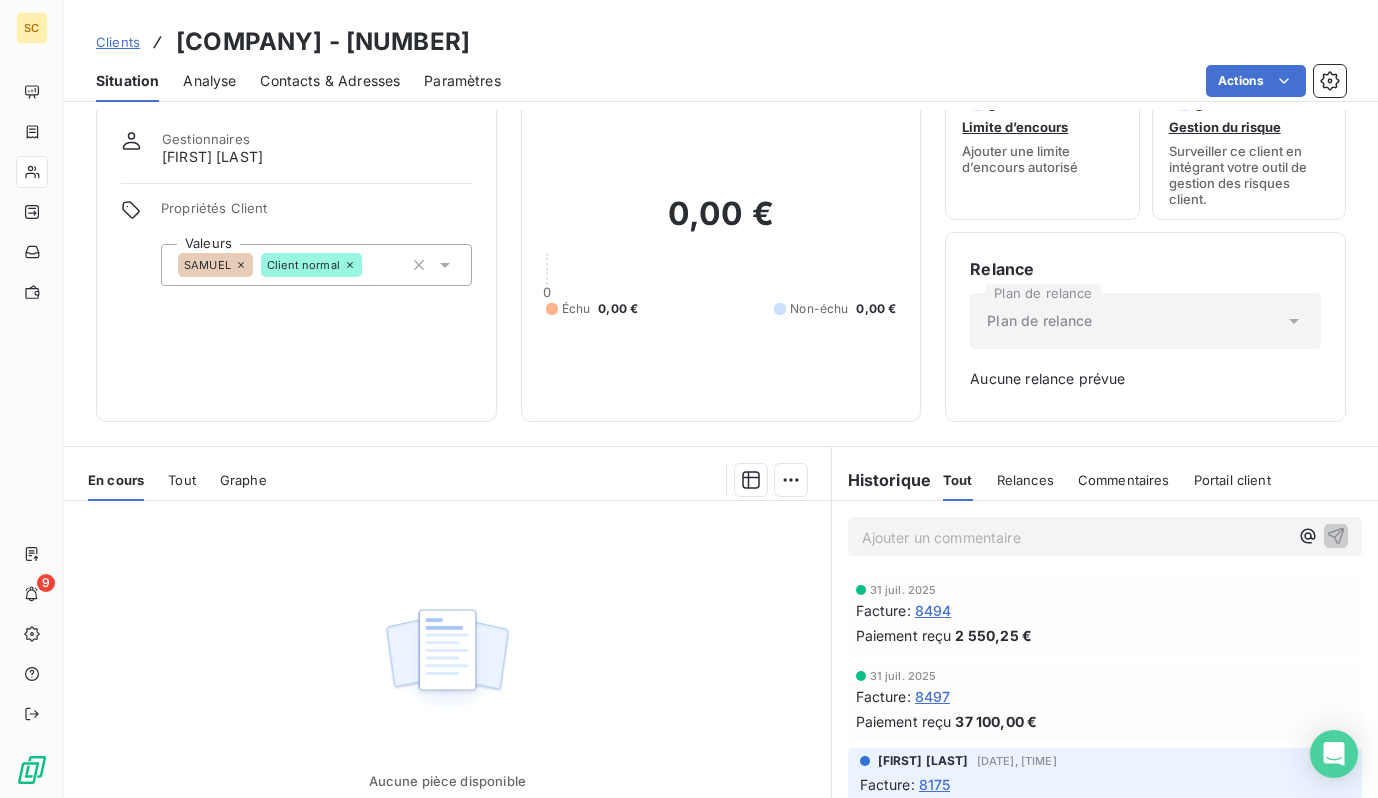 scroll, scrollTop: 0, scrollLeft: 0, axis: both 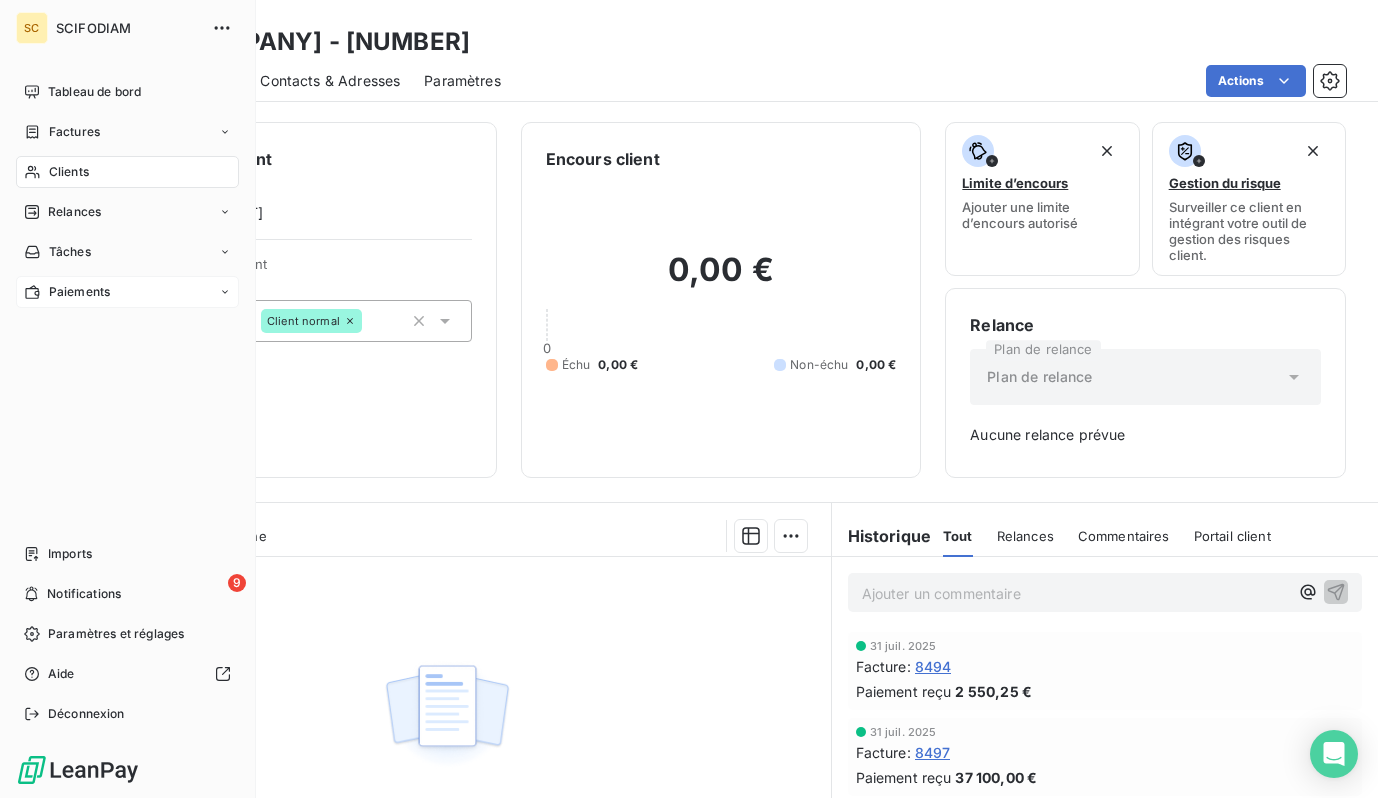 click on "Paiements" at bounding box center (79, 292) 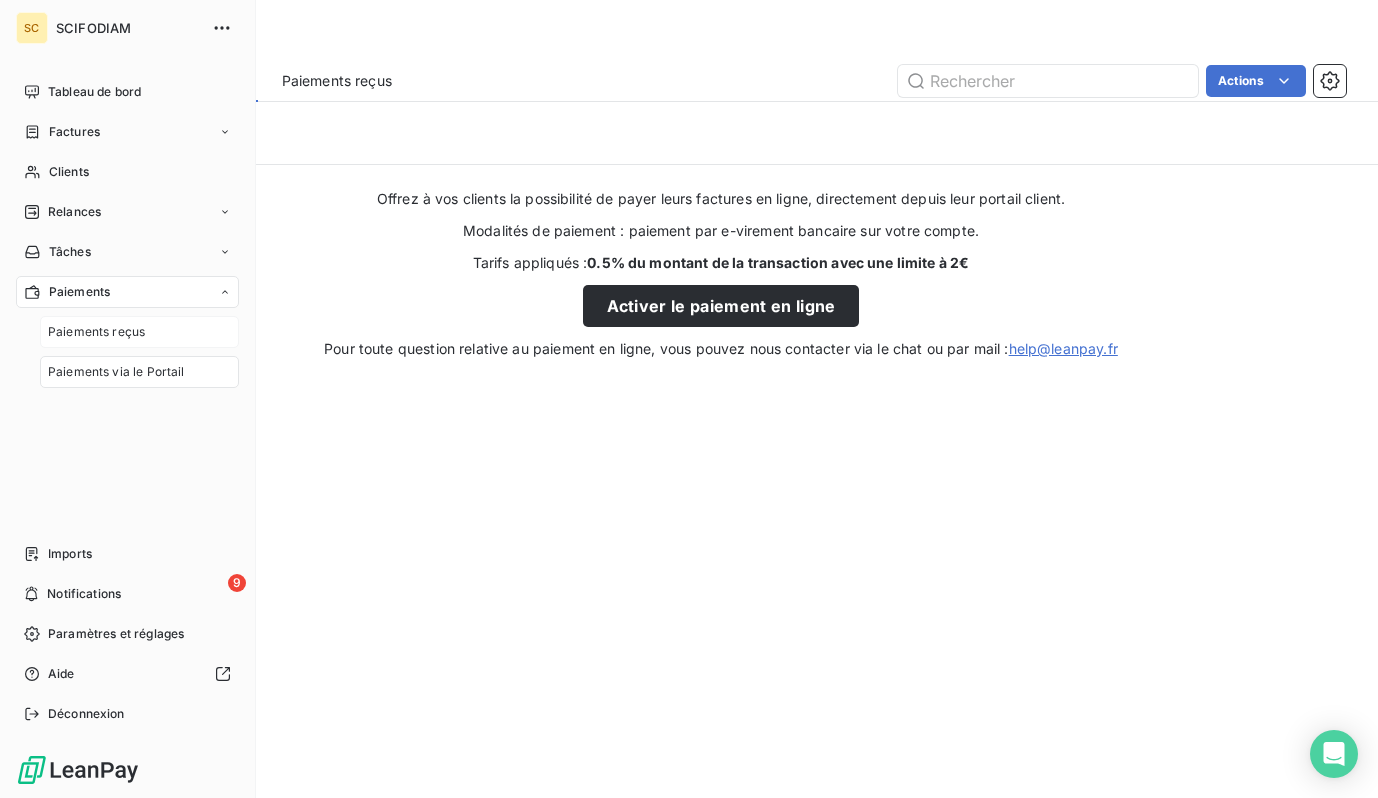 click on "Paiements reçus" at bounding box center [96, 332] 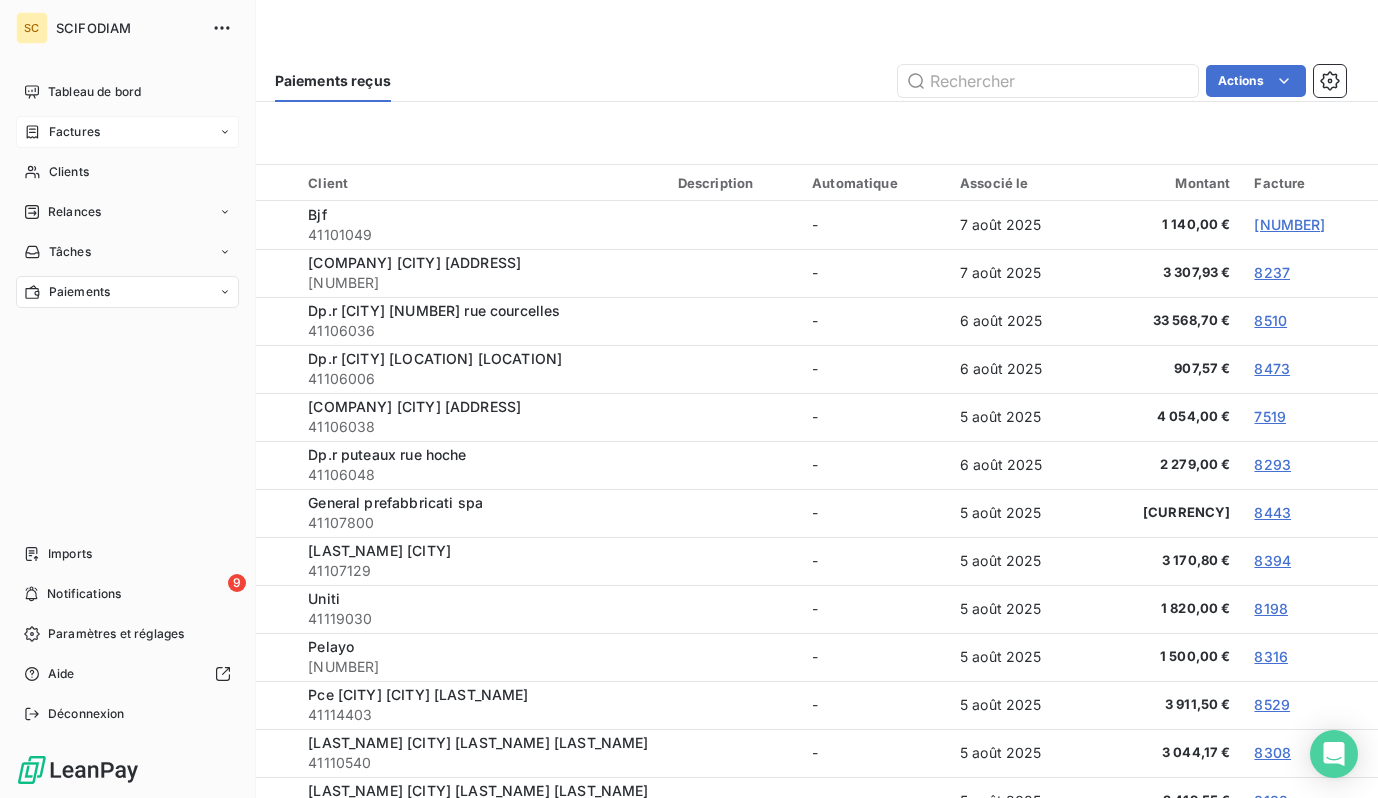 click on "Factures" at bounding box center [127, 132] 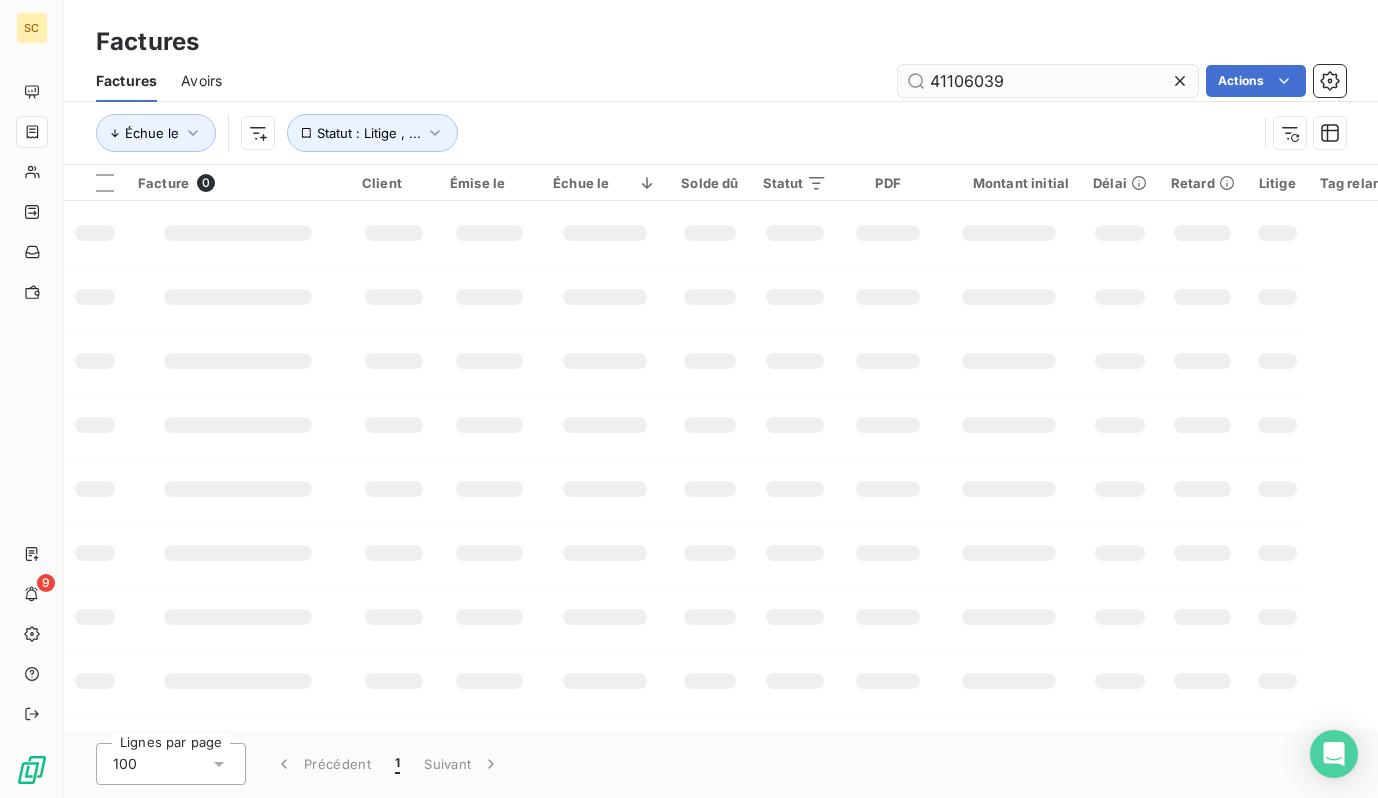 click on "41106039" at bounding box center (1048, 81) 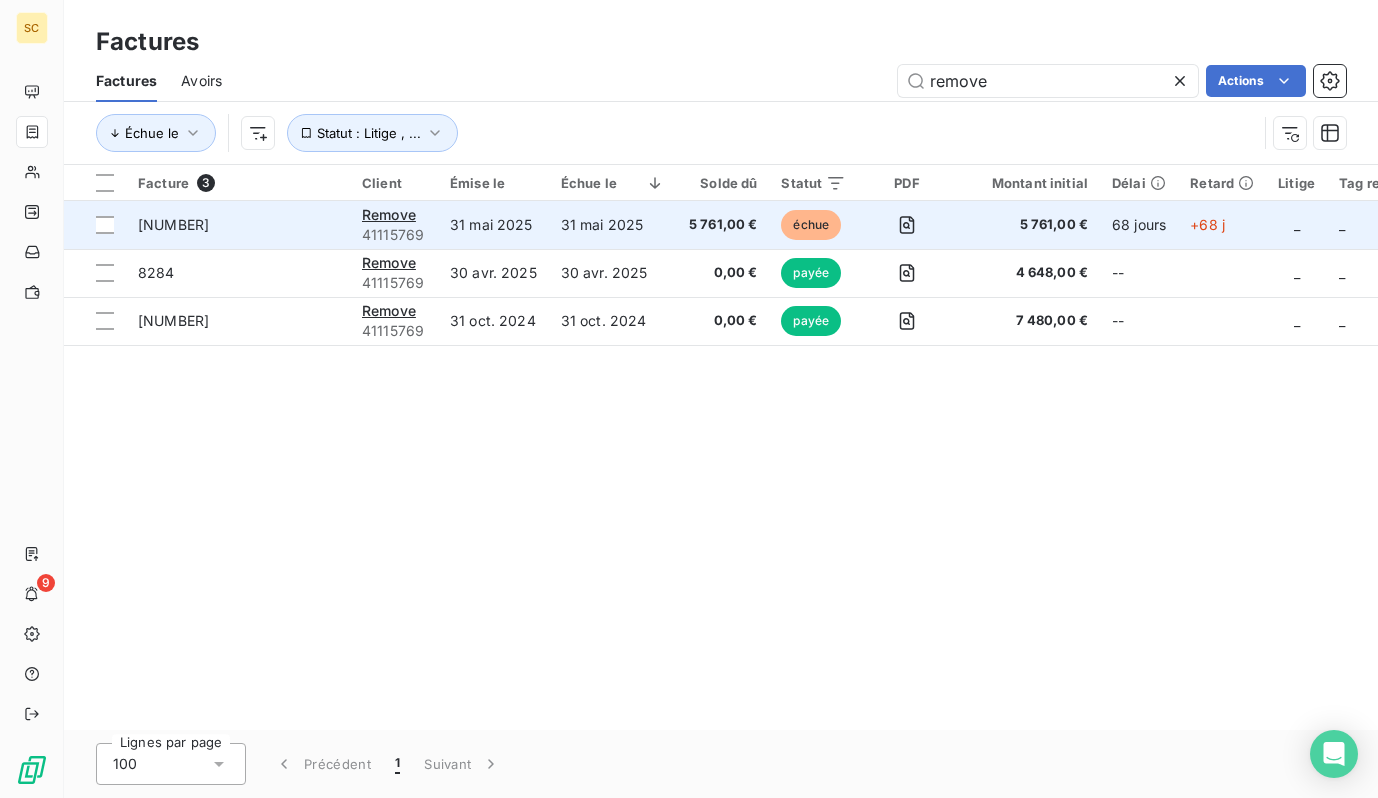 type on "remove" 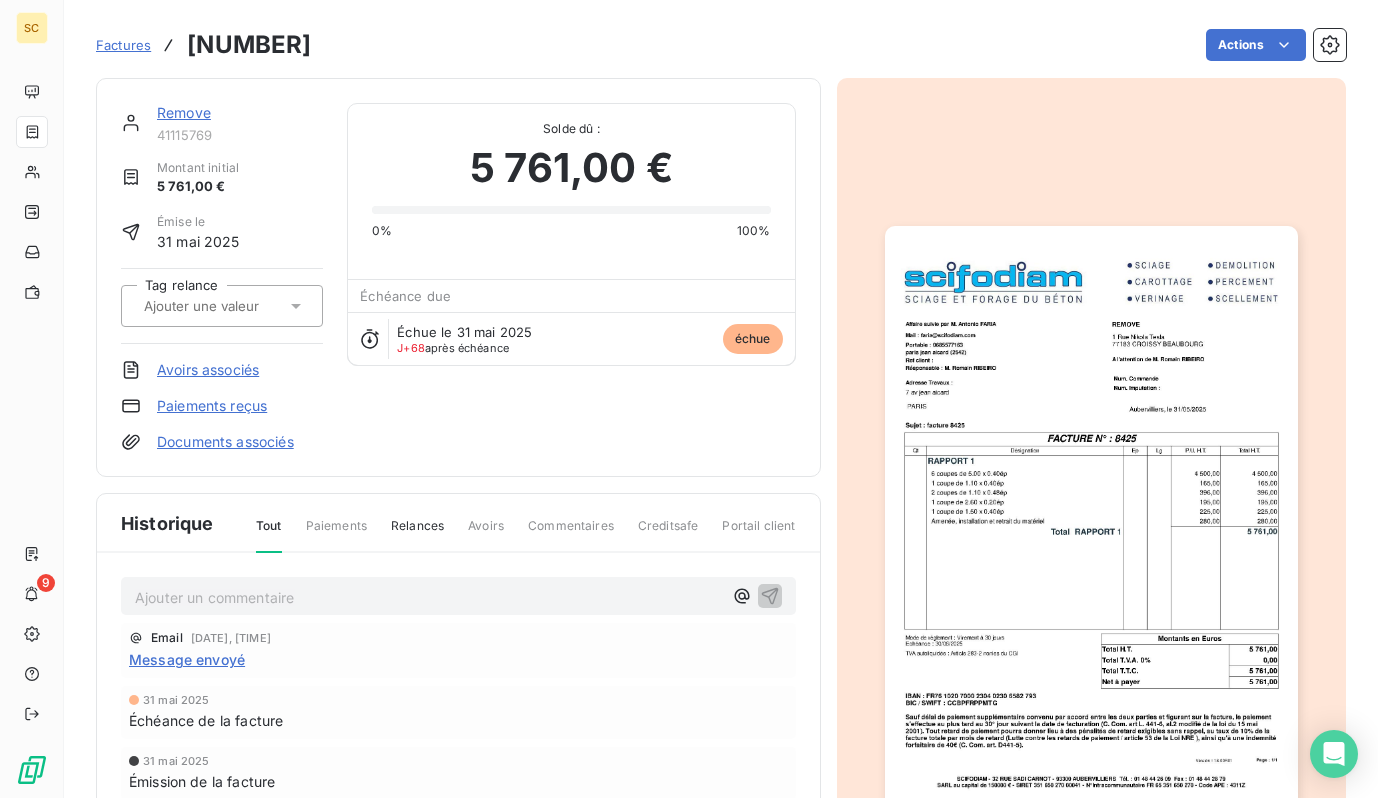 click on "Remove" at bounding box center [184, 112] 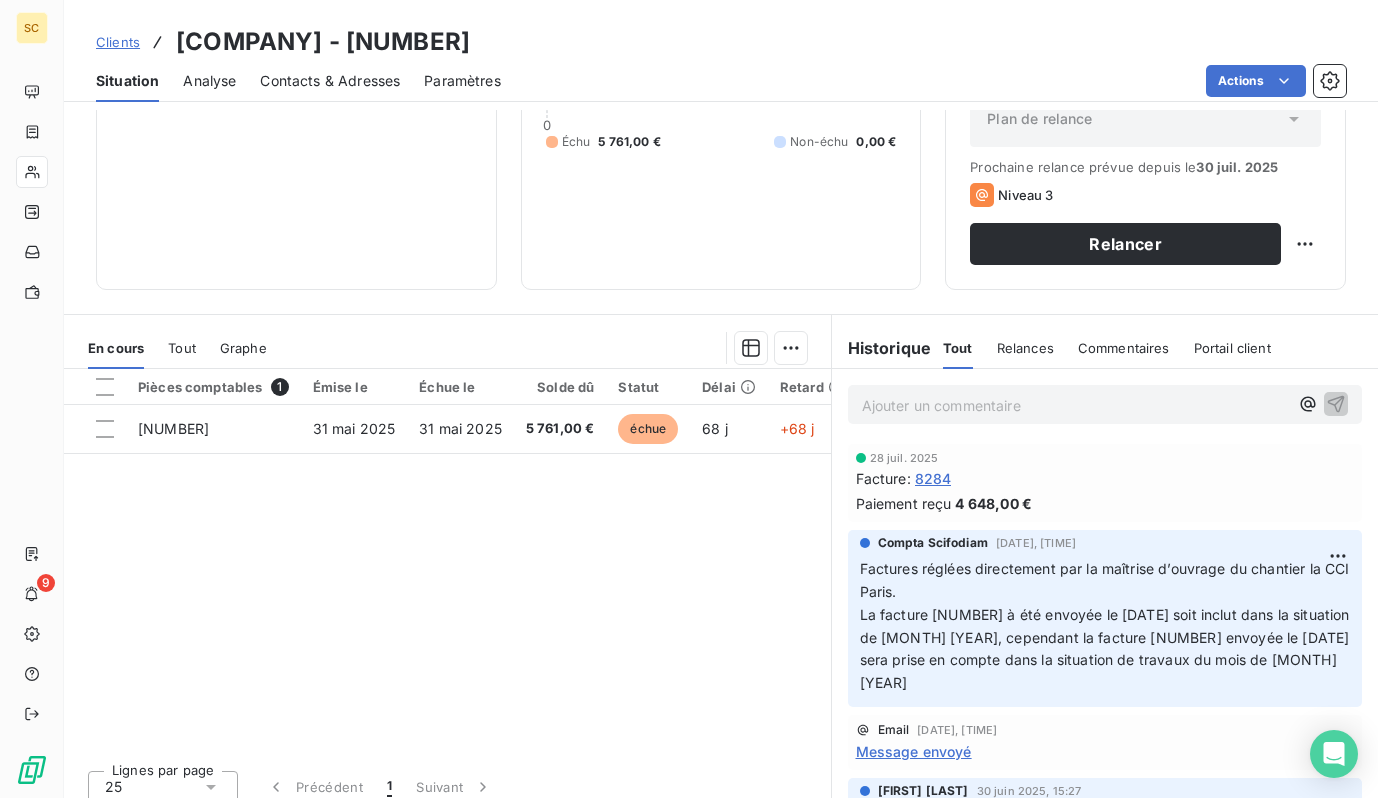 scroll, scrollTop: 244, scrollLeft: 0, axis: vertical 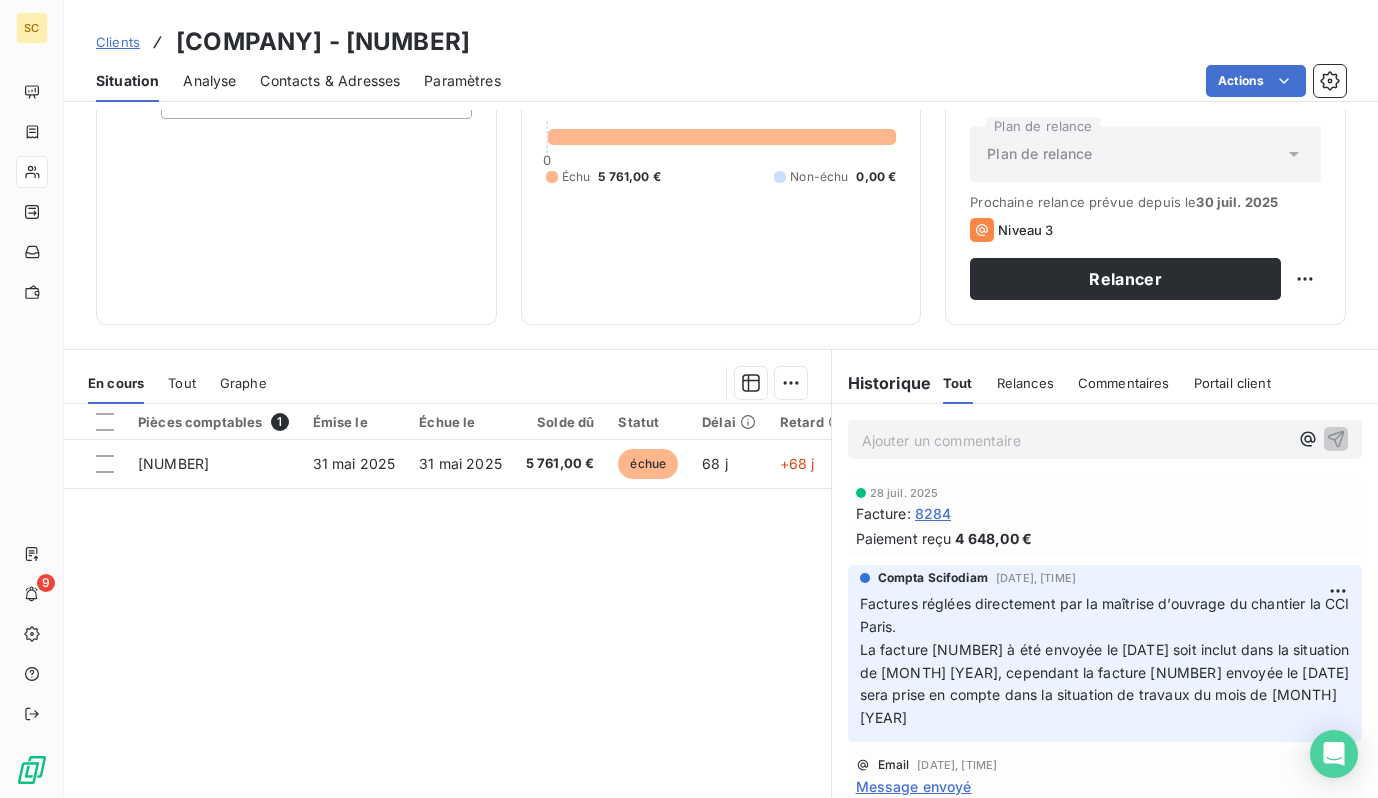 click on "Pièces comptables 1 Émise le Échue le Solde dû Statut Délai   Retard   Tag relance   8425 31 mai 2025 31 mai 2025 5 761,00 € échue 68 j +68 j" at bounding box center (447, 596) 